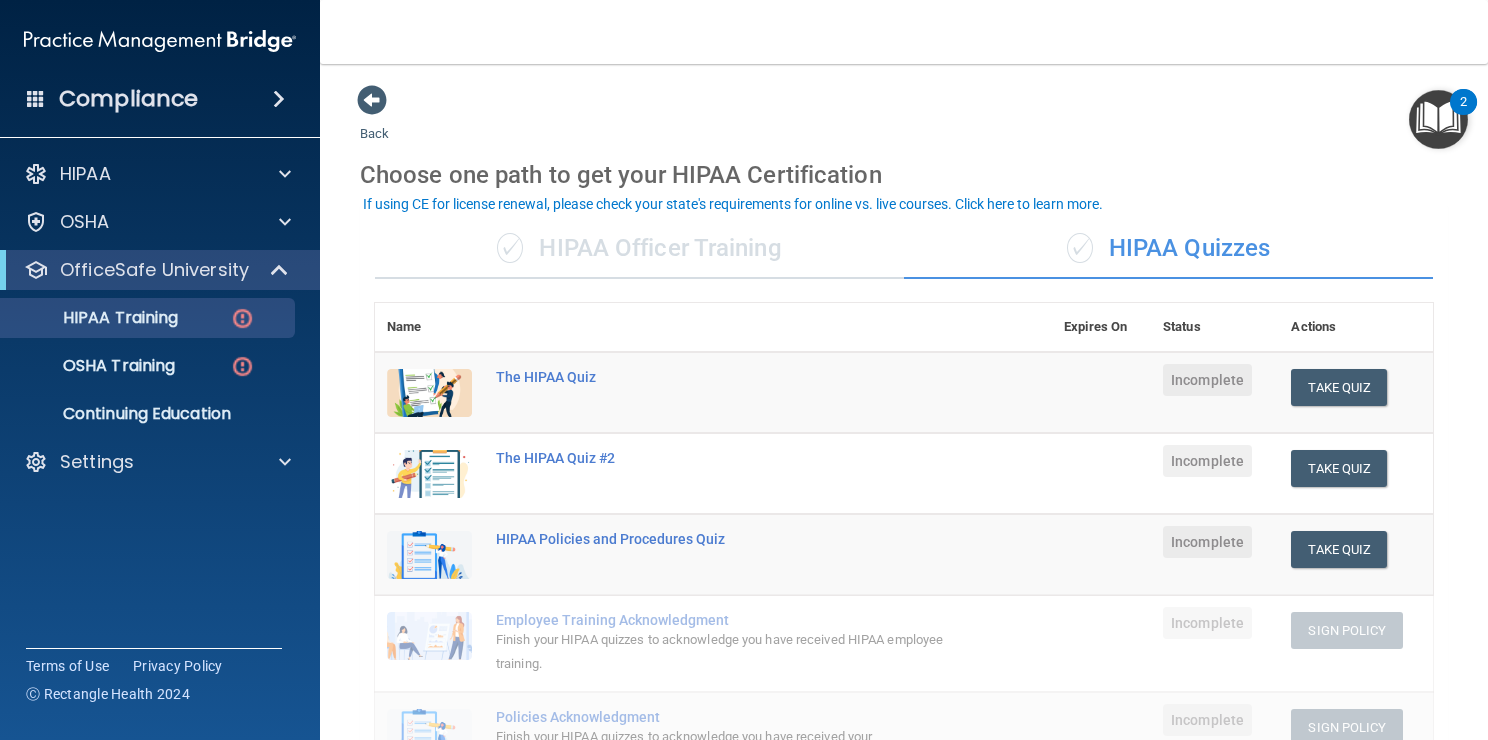 scroll, scrollTop: 0, scrollLeft: 0, axis: both 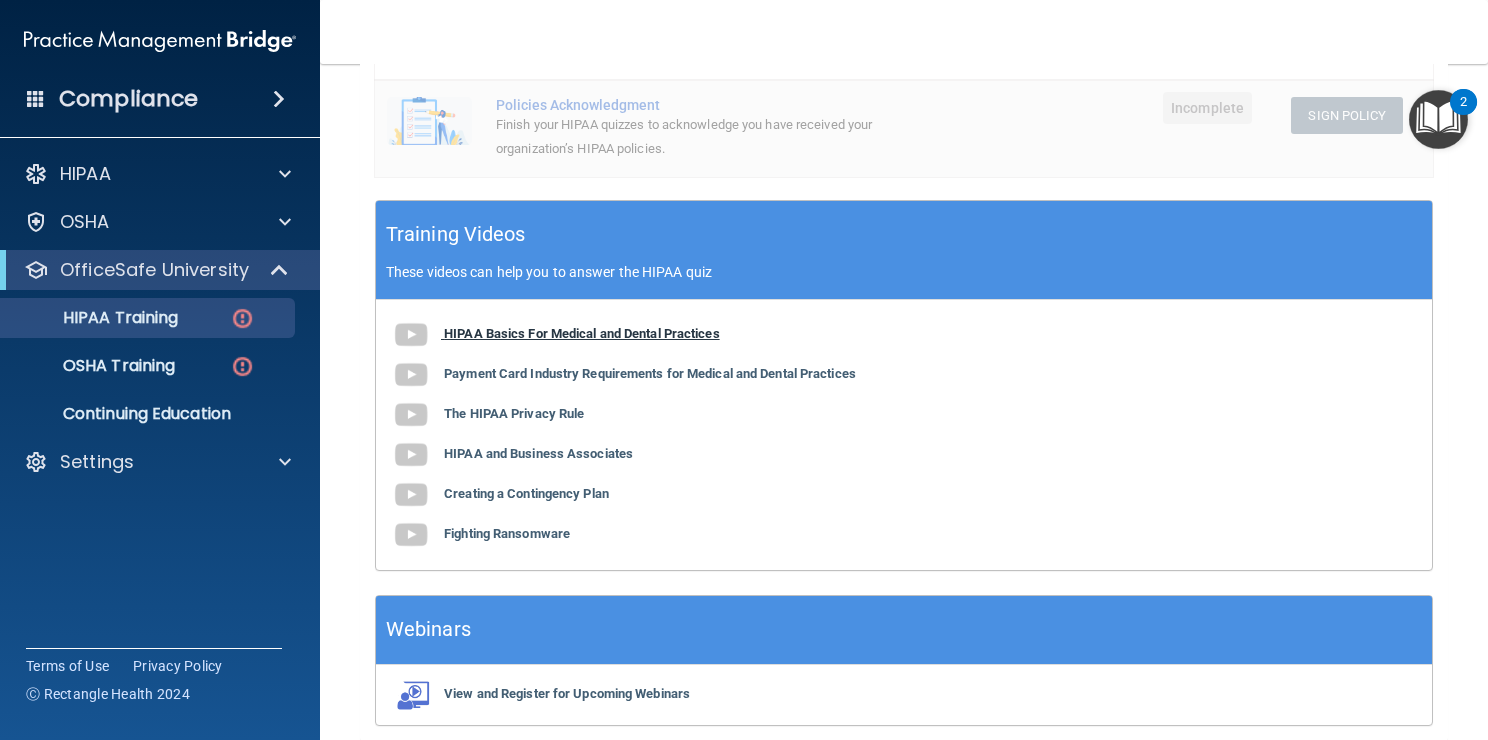 click on "HIPAA Basics For Medical and Dental Practices" at bounding box center (582, 333) 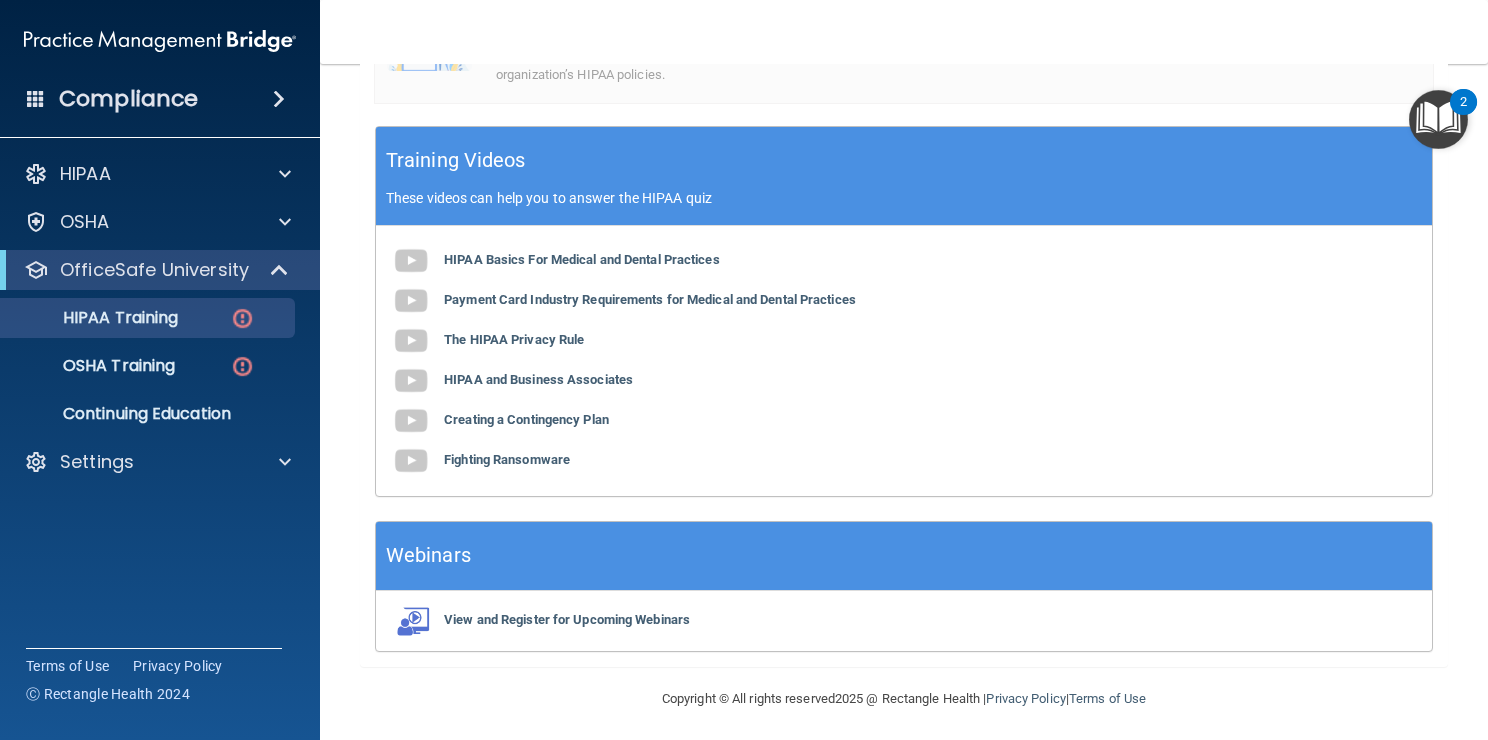 scroll, scrollTop: 691, scrollLeft: 0, axis: vertical 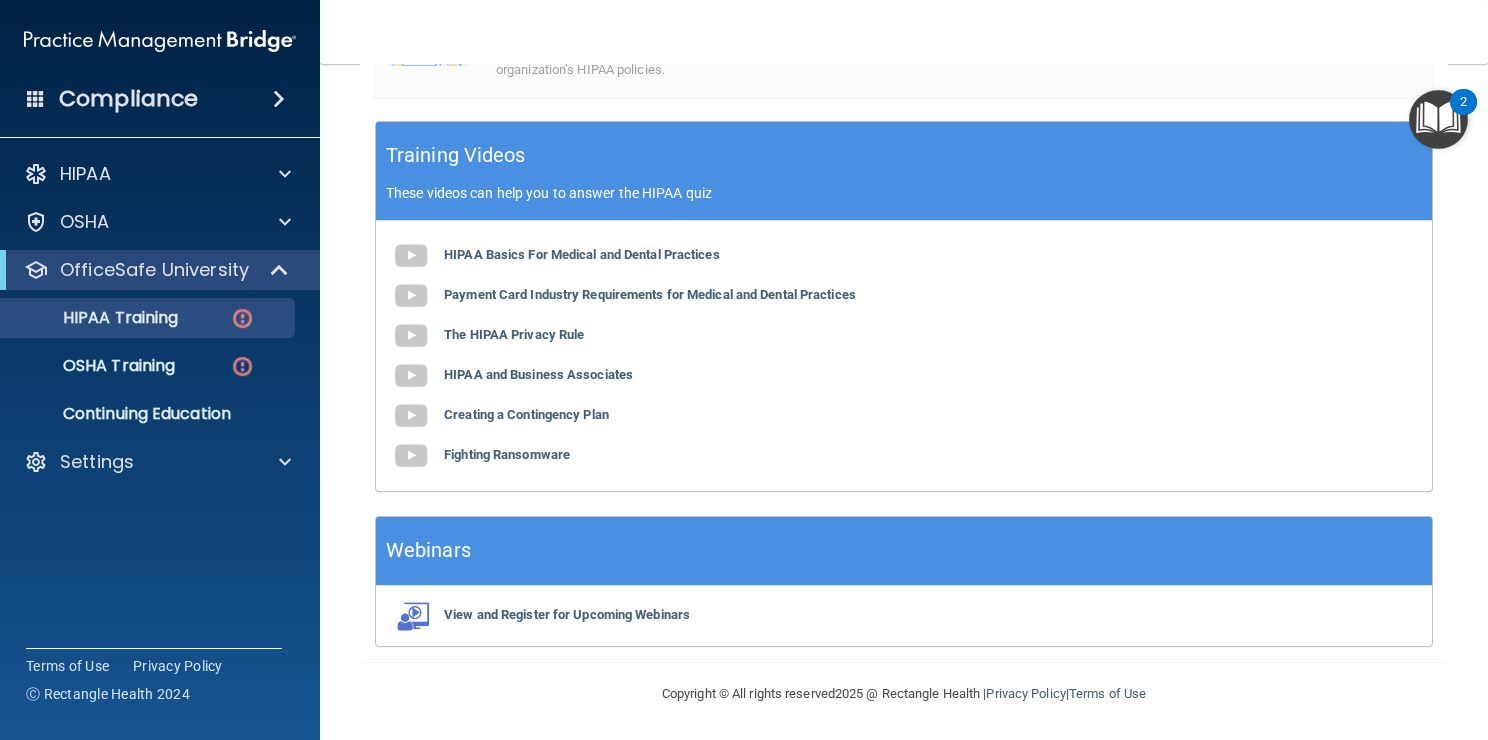 click at bounding box center (1438, 119) 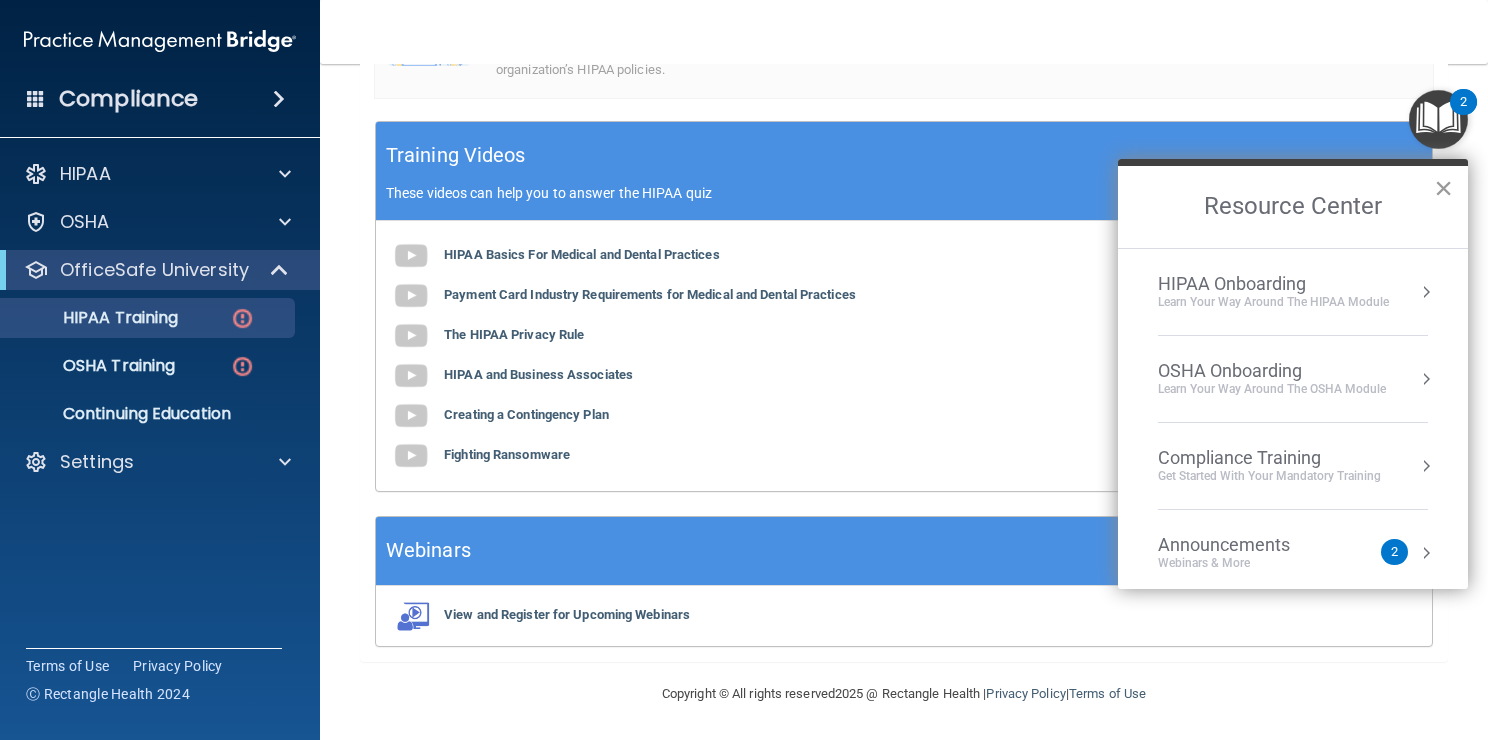 click on "×" at bounding box center (1443, 188) 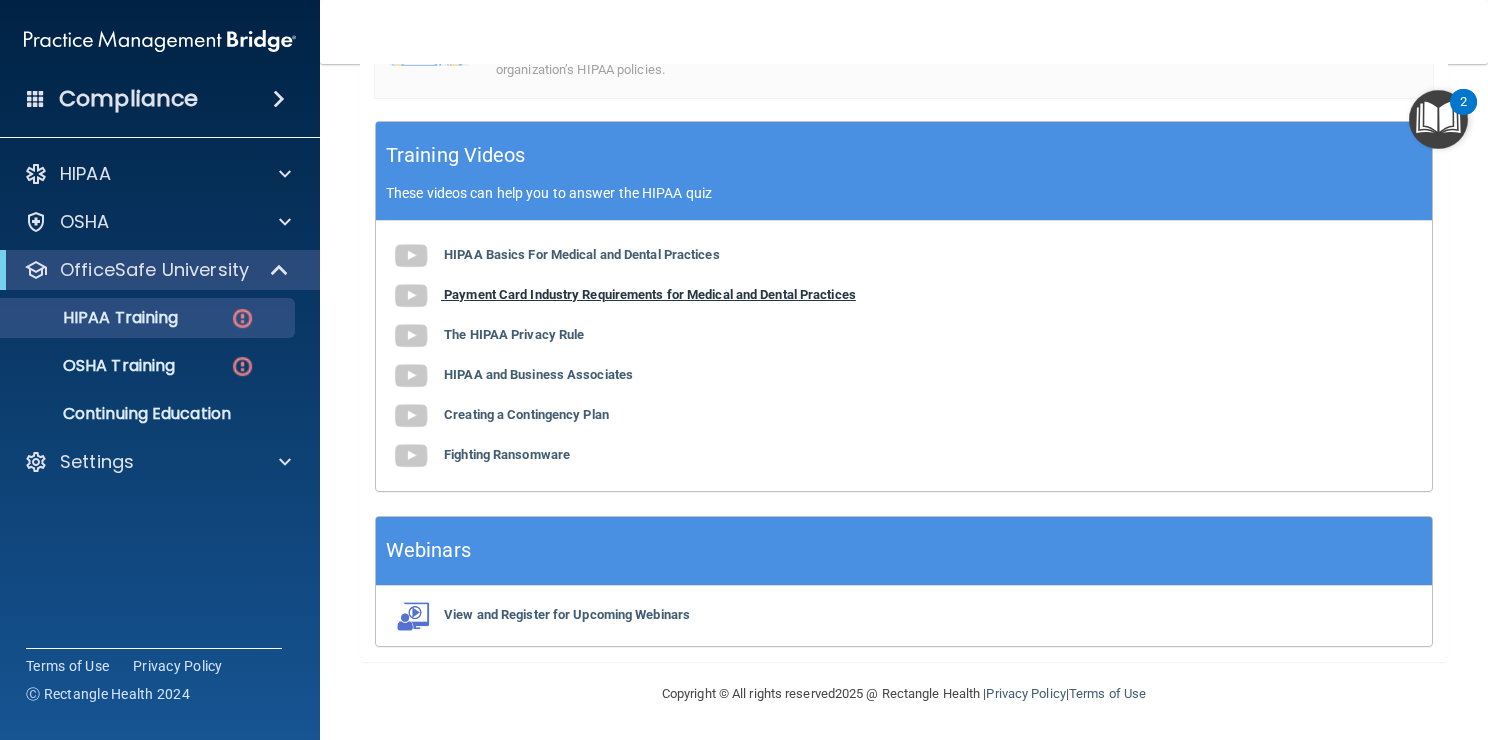 click on "Payment Card Industry Requirements for Medical and Dental Practices" at bounding box center (650, 294) 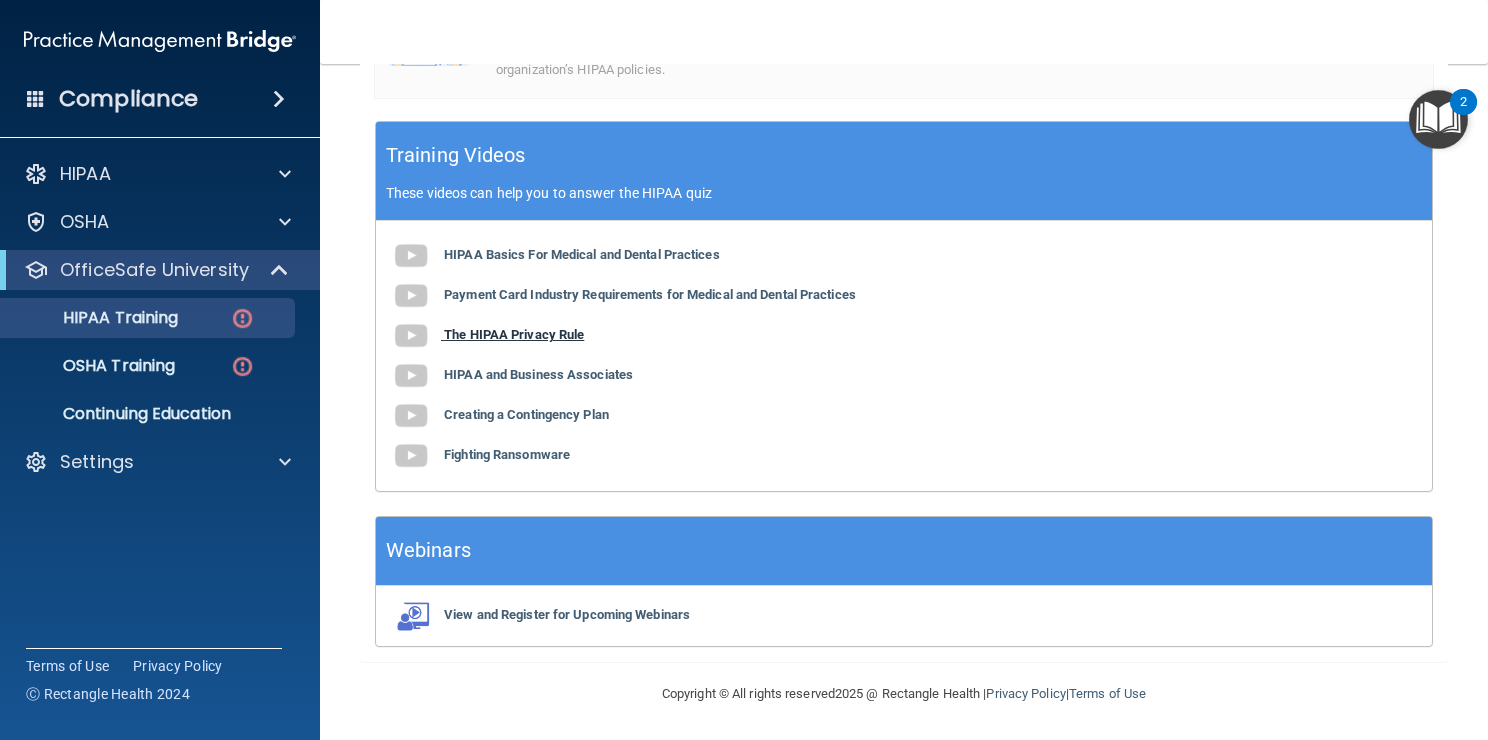 click on "The HIPAA Privacy Rule" at bounding box center (514, 334) 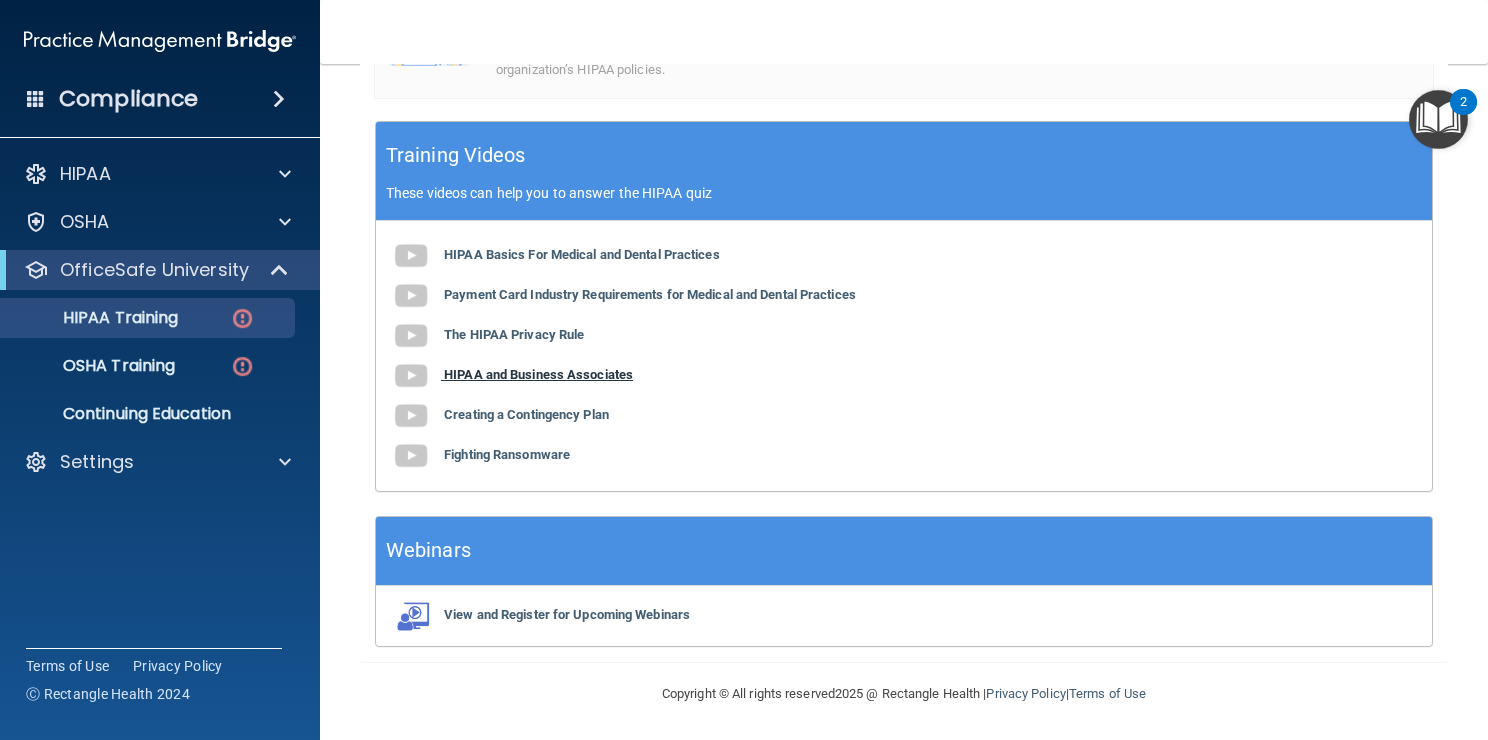 click on "HIPAA and Business Associates" at bounding box center (538, 374) 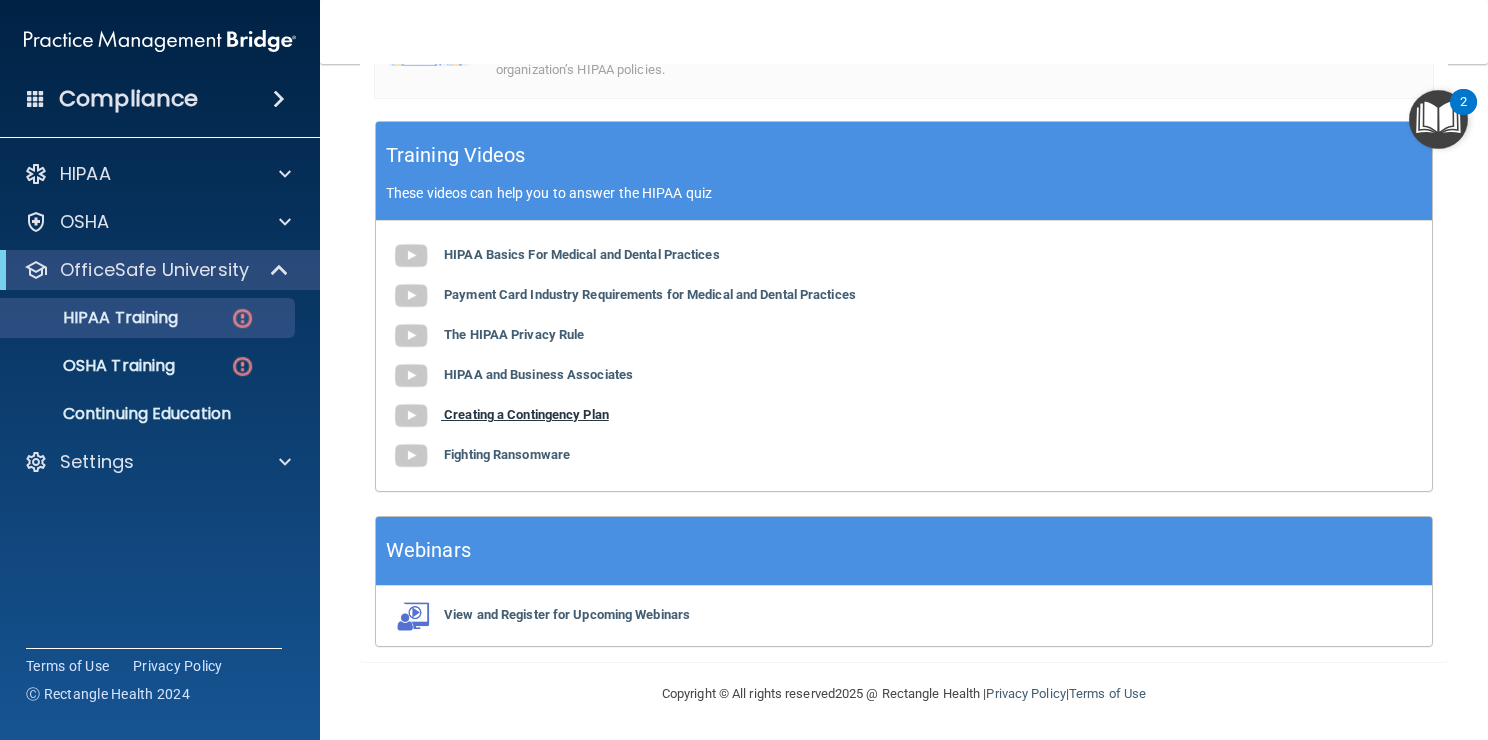 click on "Creating a Contingency Plan" at bounding box center (526, 414) 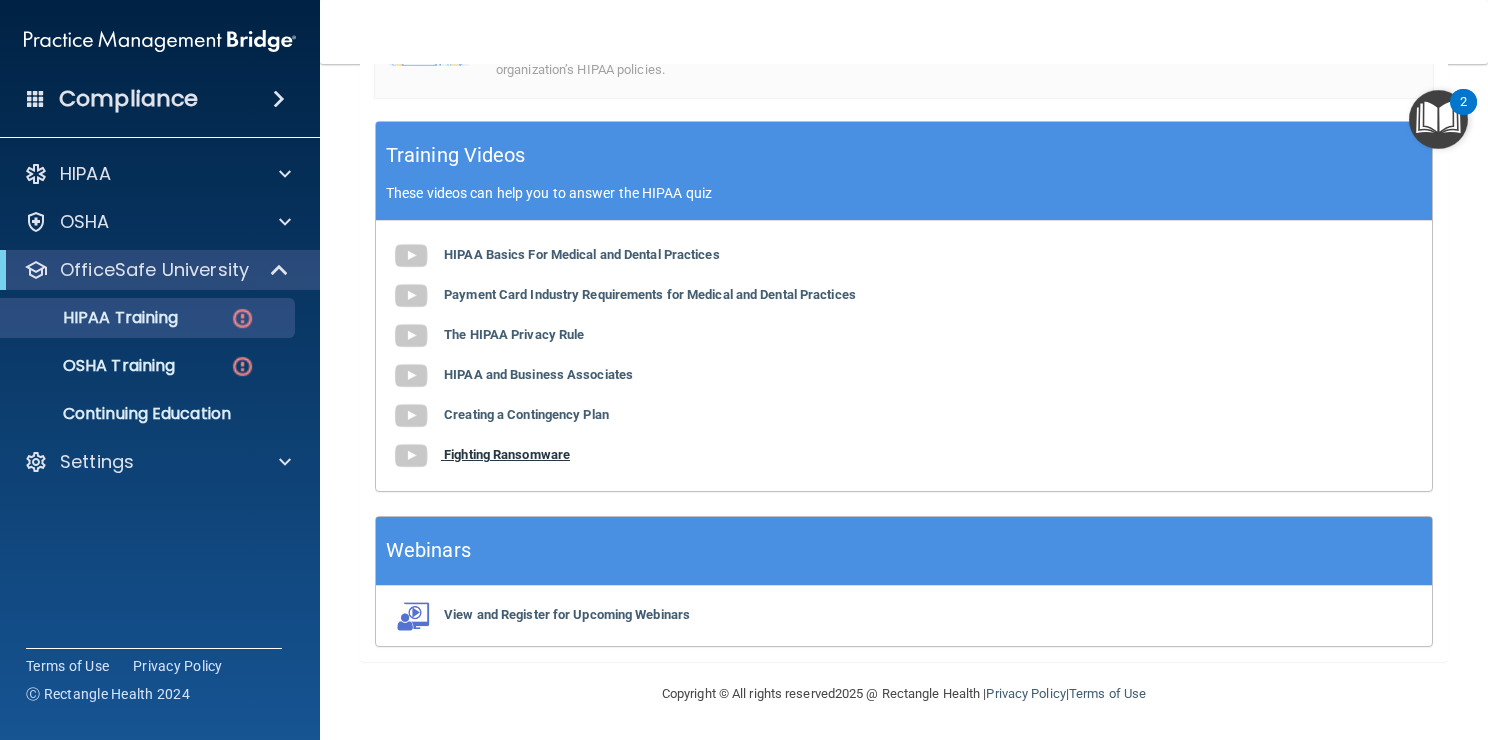 click on "Fighting Ransomware" at bounding box center [507, 454] 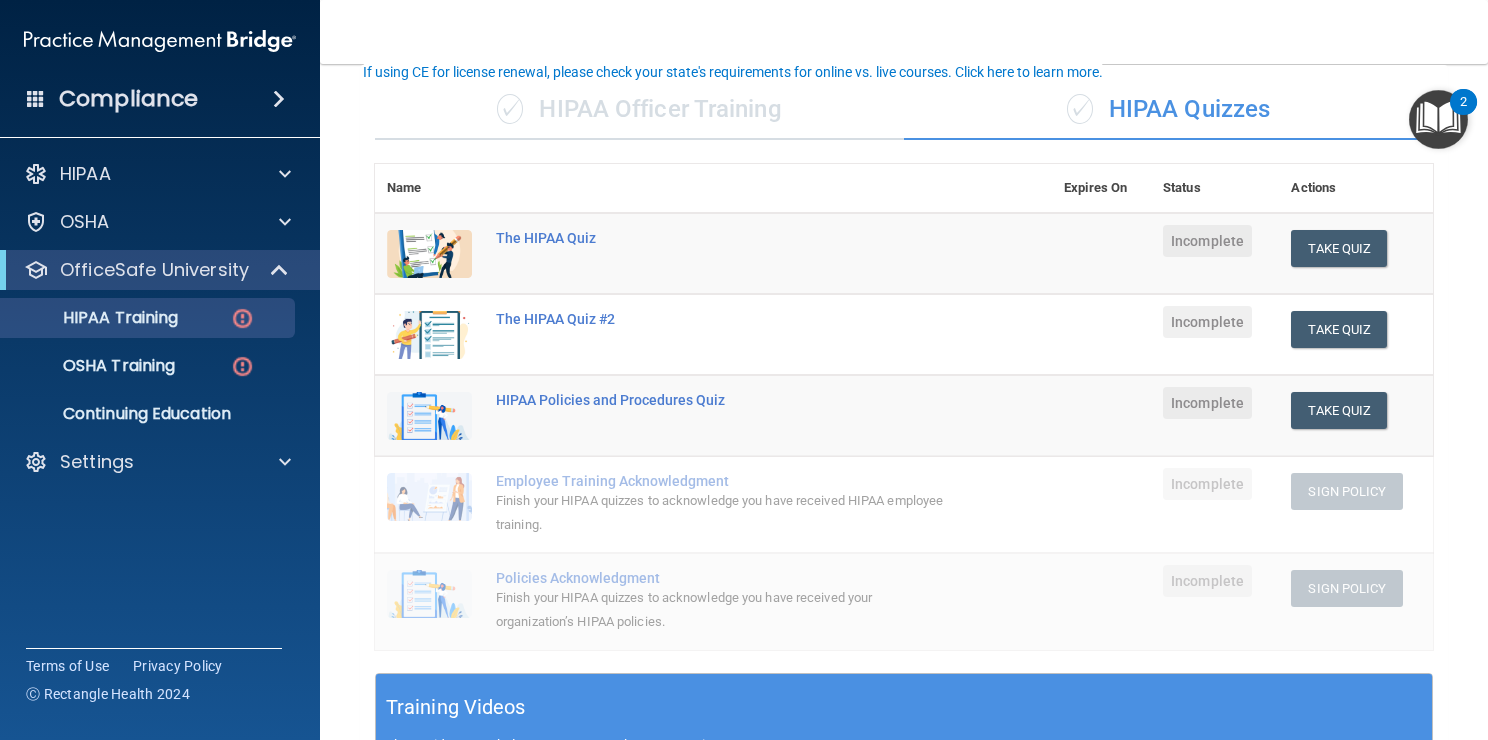 scroll, scrollTop: 131, scrollLeft: 0, axis: vertical 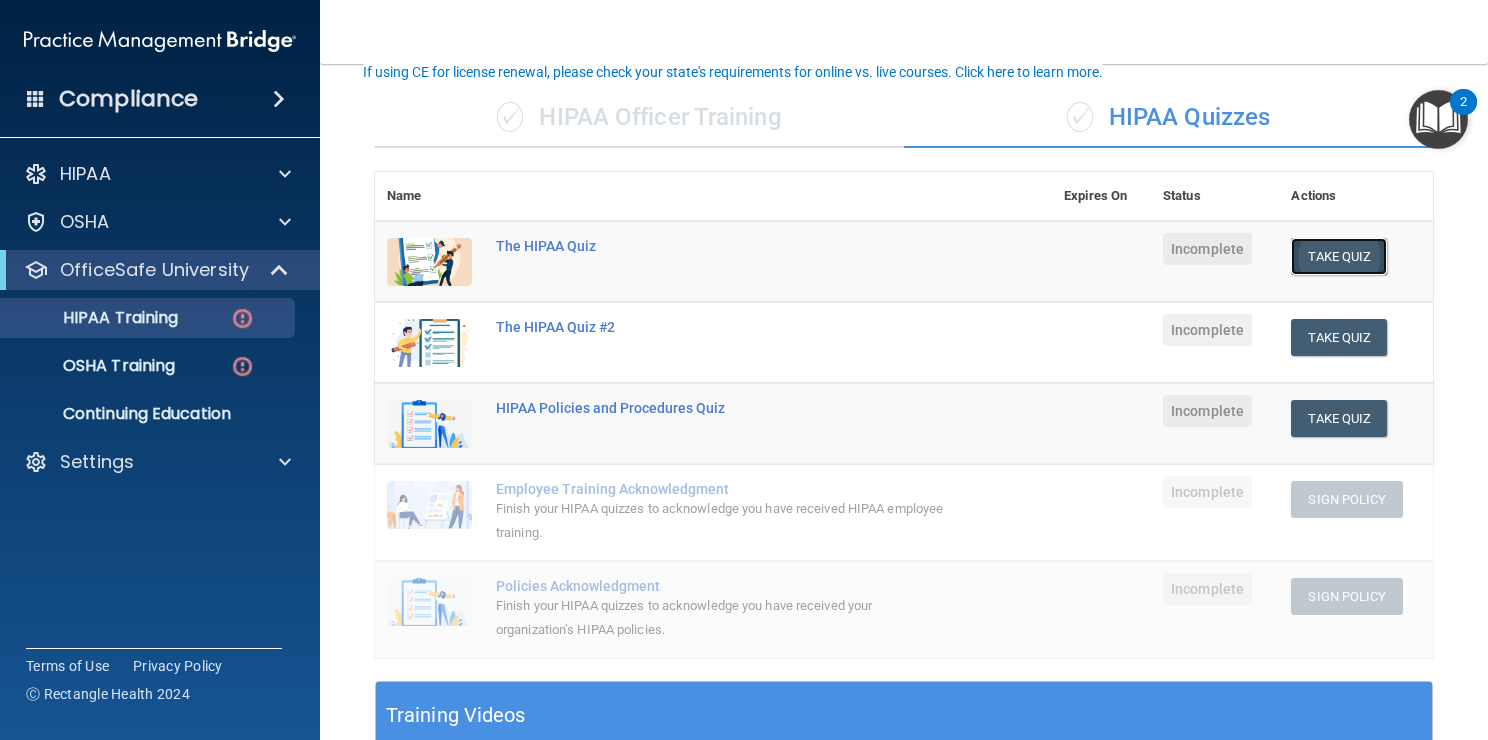 click on "Take Quiz" at bounding box center [1339, 256] 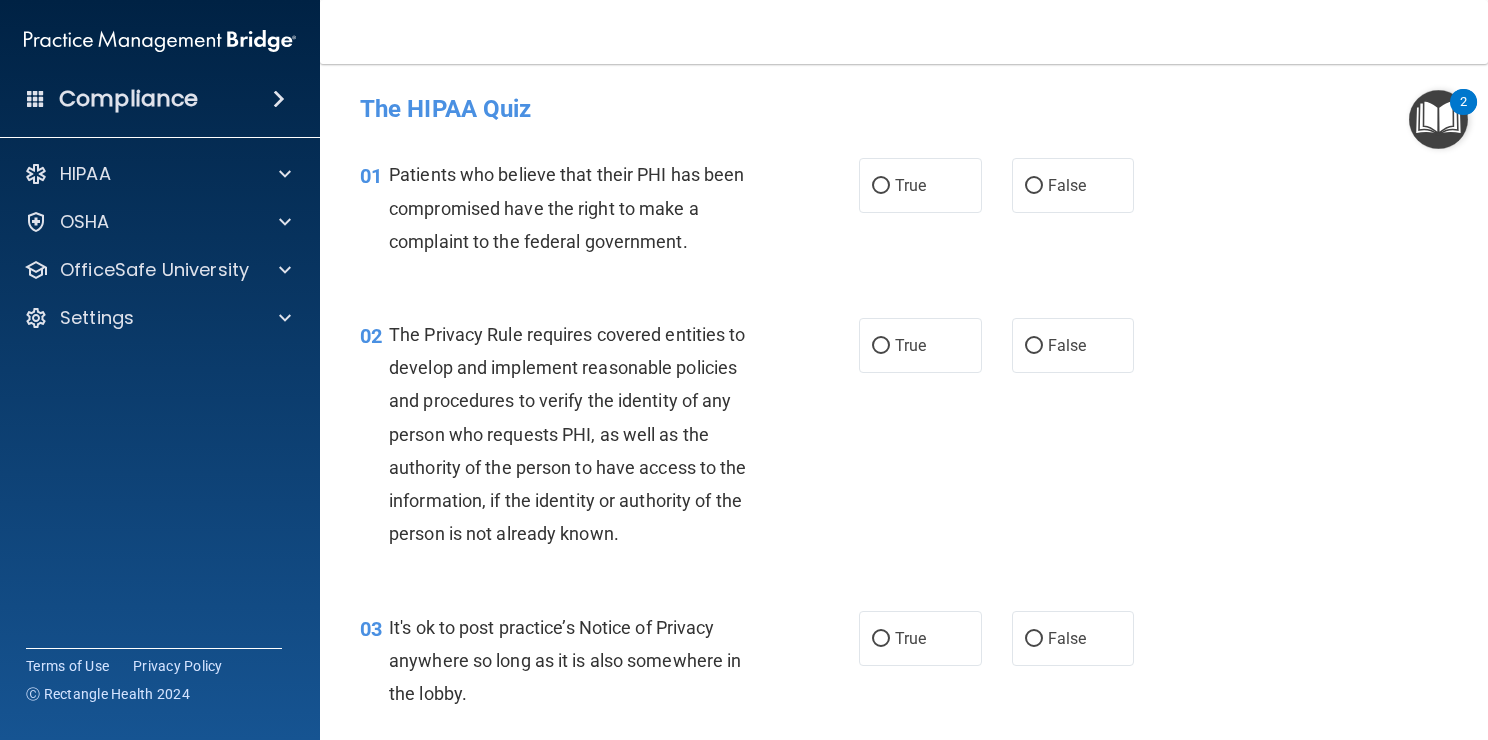 scroll, scrollTop: 16, scrollLeft: 0, axis: vertical 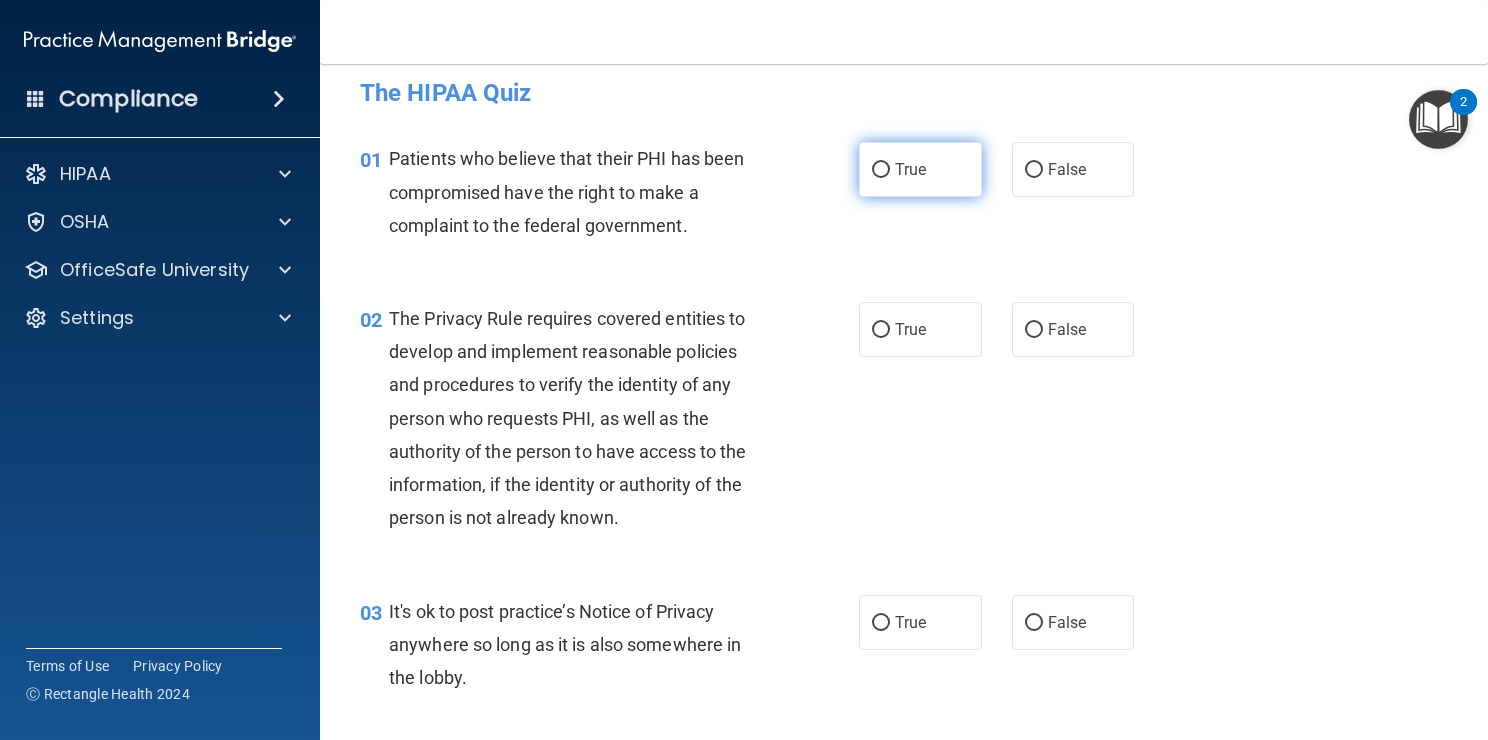 click on "True" at bounding box center (881, 170) 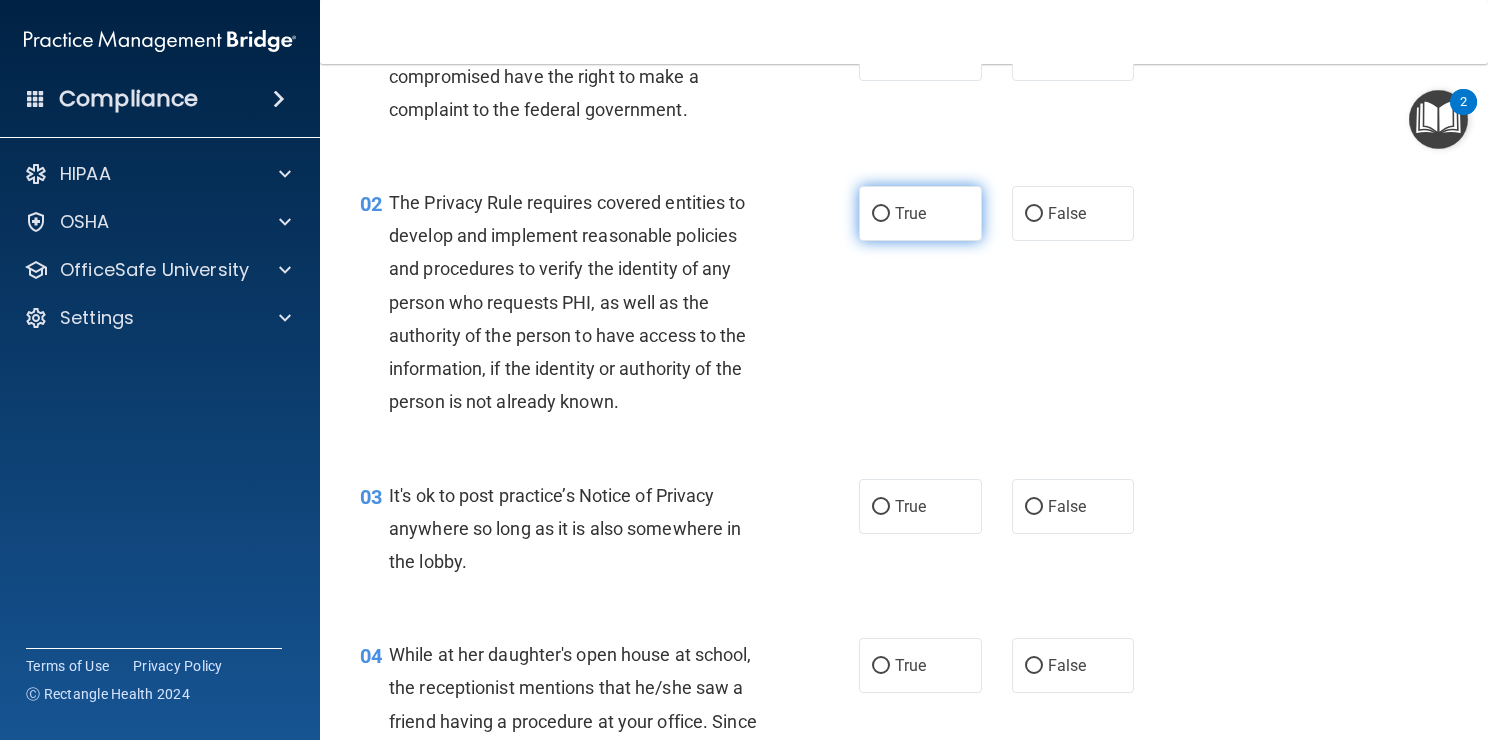 click on "True" at bounding box center (881, 214) 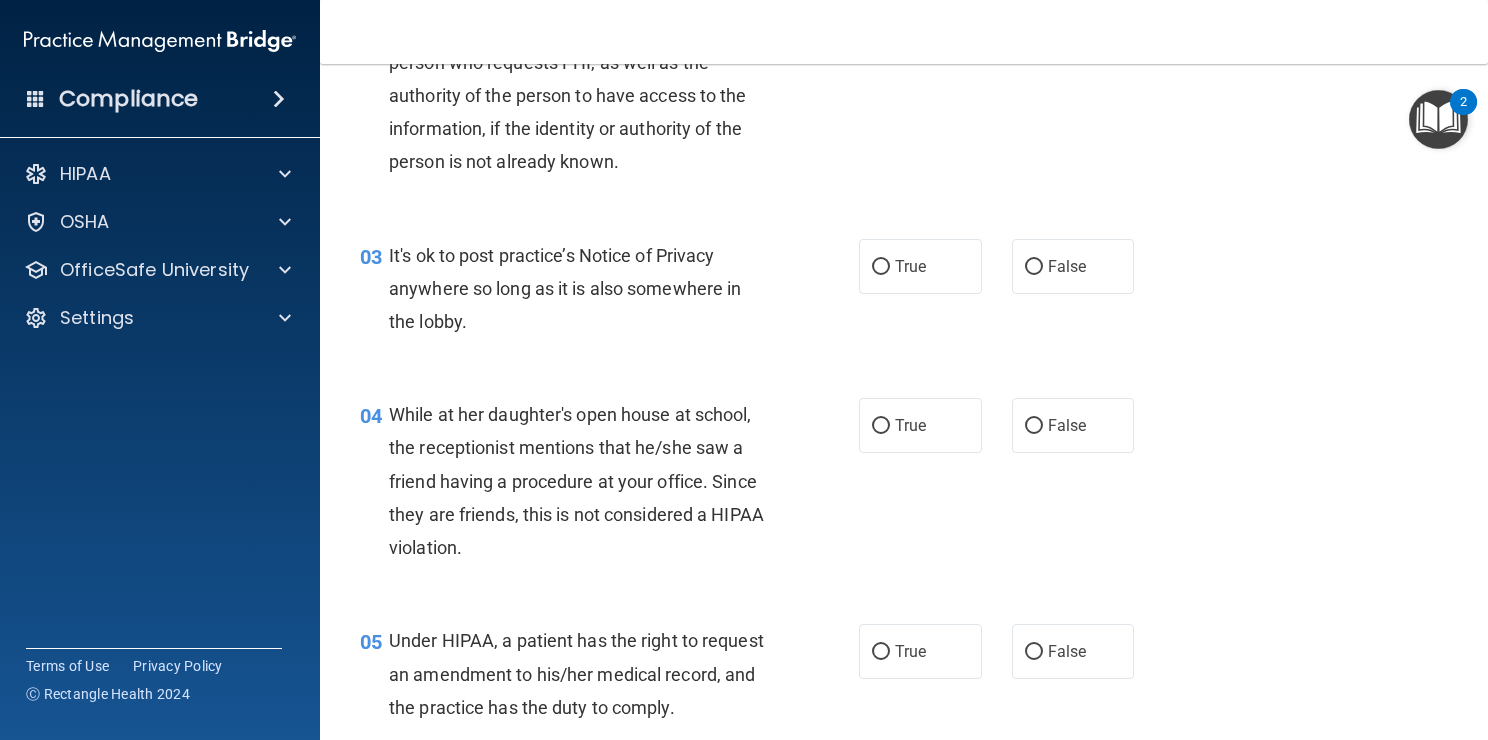 scroll, scrollTop: 374, scrollLeft: 0, axis: vertical 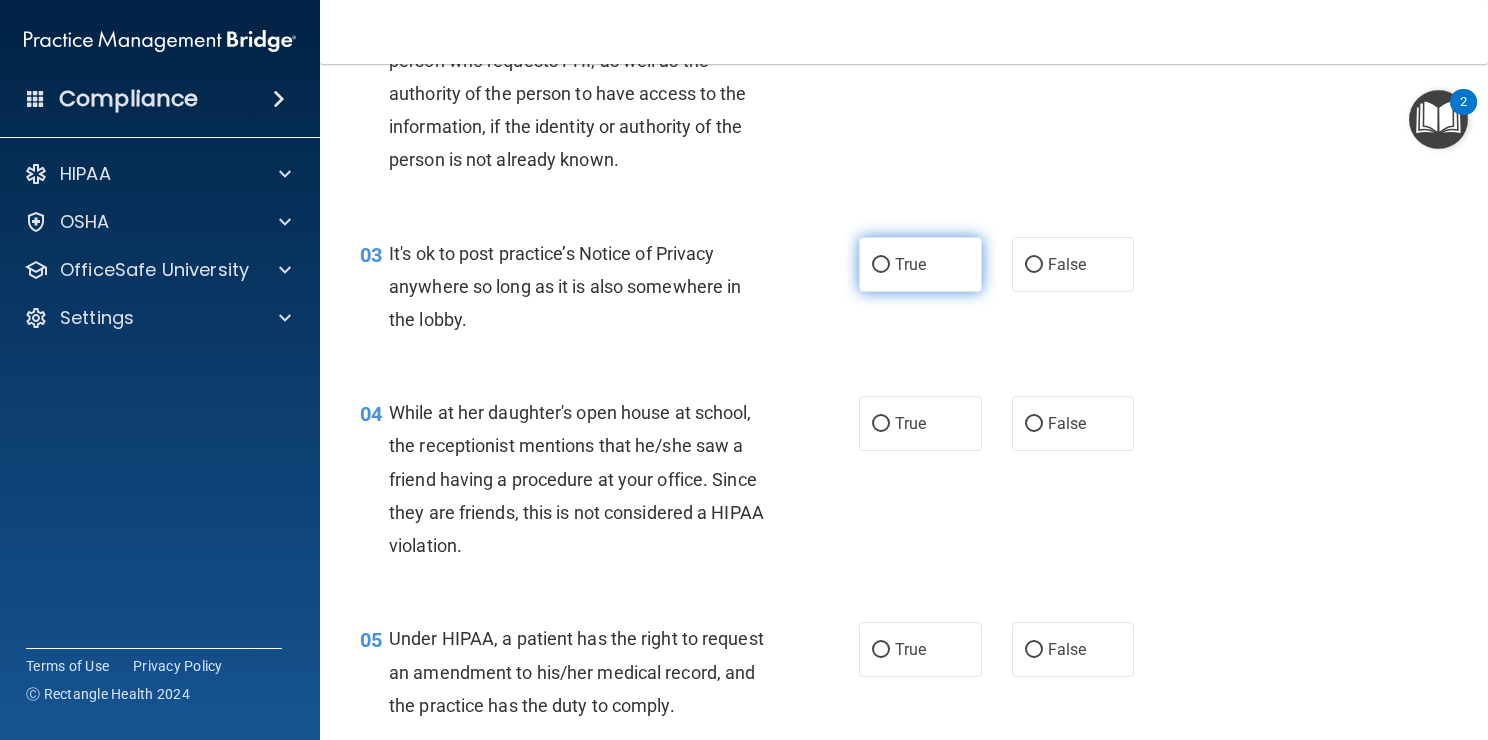 click on "True" at bounding box center (920, 264) 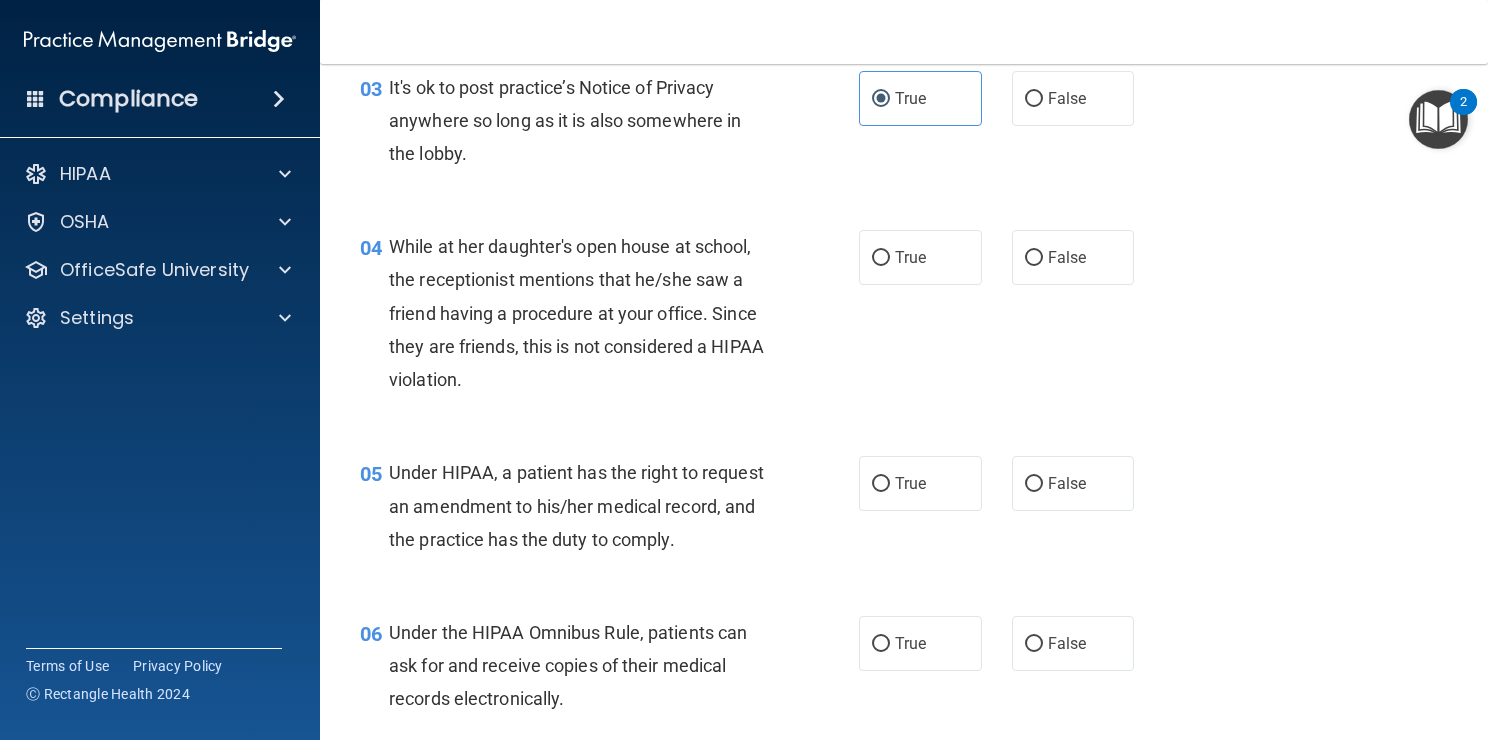scroll, scrollTop: 543, scrollLeft: 0, axis: vertical 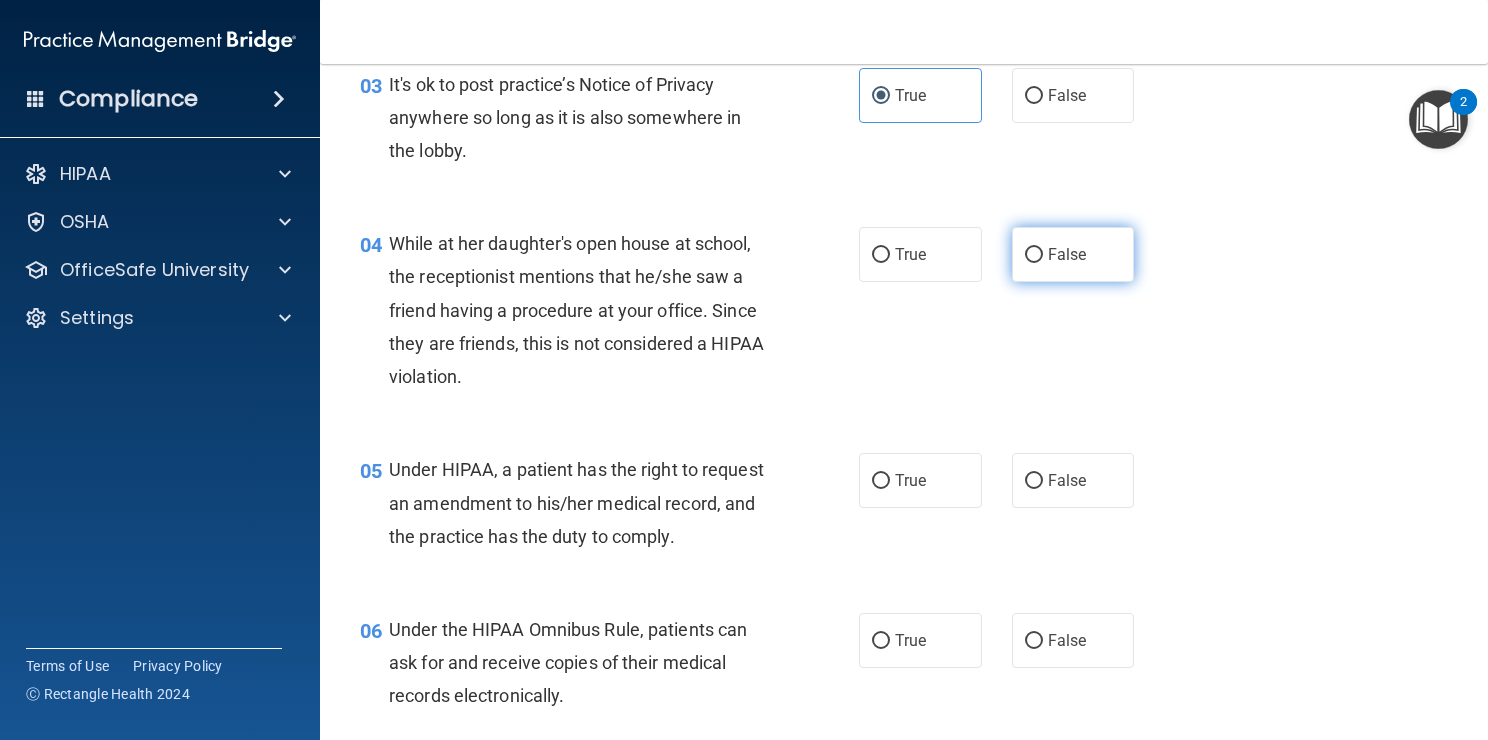 click on "False" at bounding box center (1034, 255) 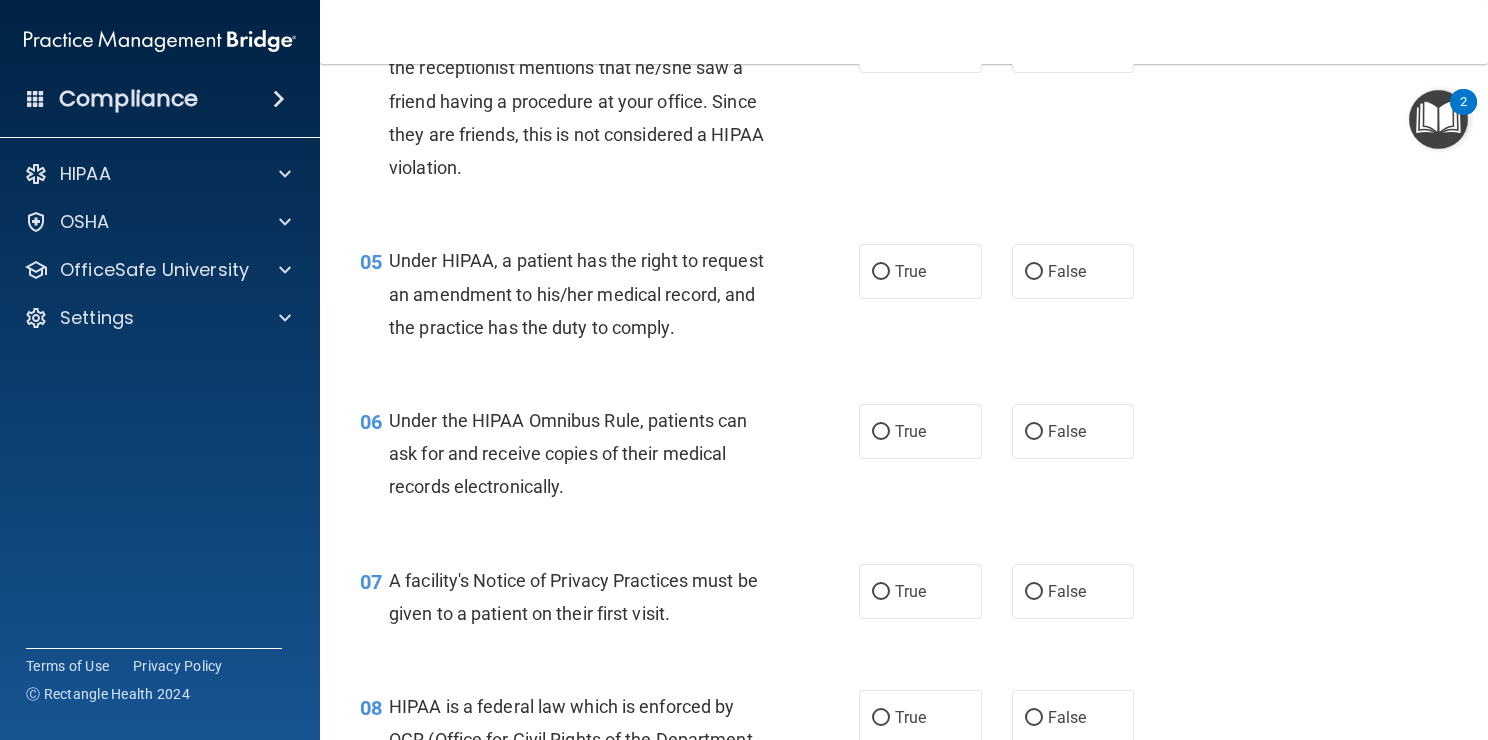 scroll, scrollTop: 755, scrollLeft: 0, axis: vertical 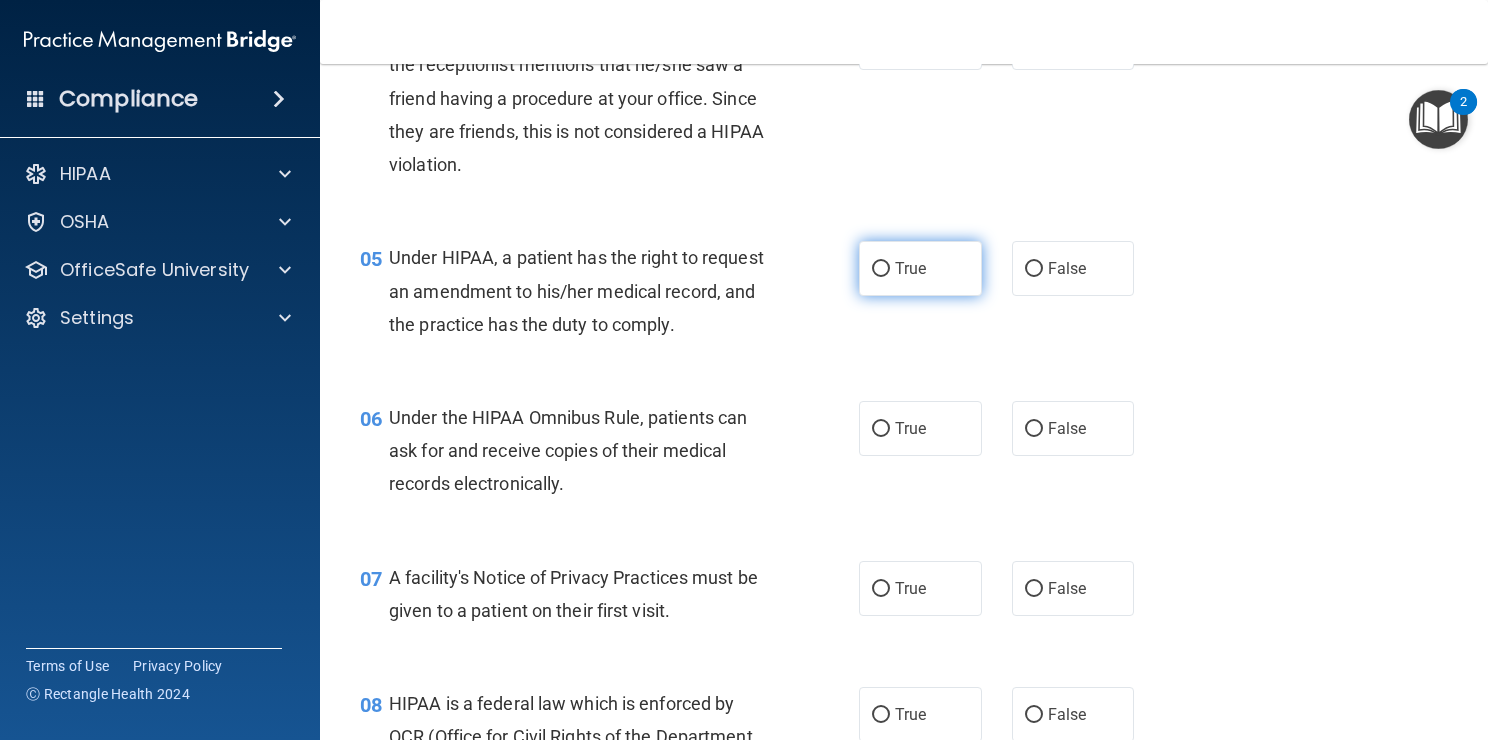 click on "True" at bounding box center [910, 268] 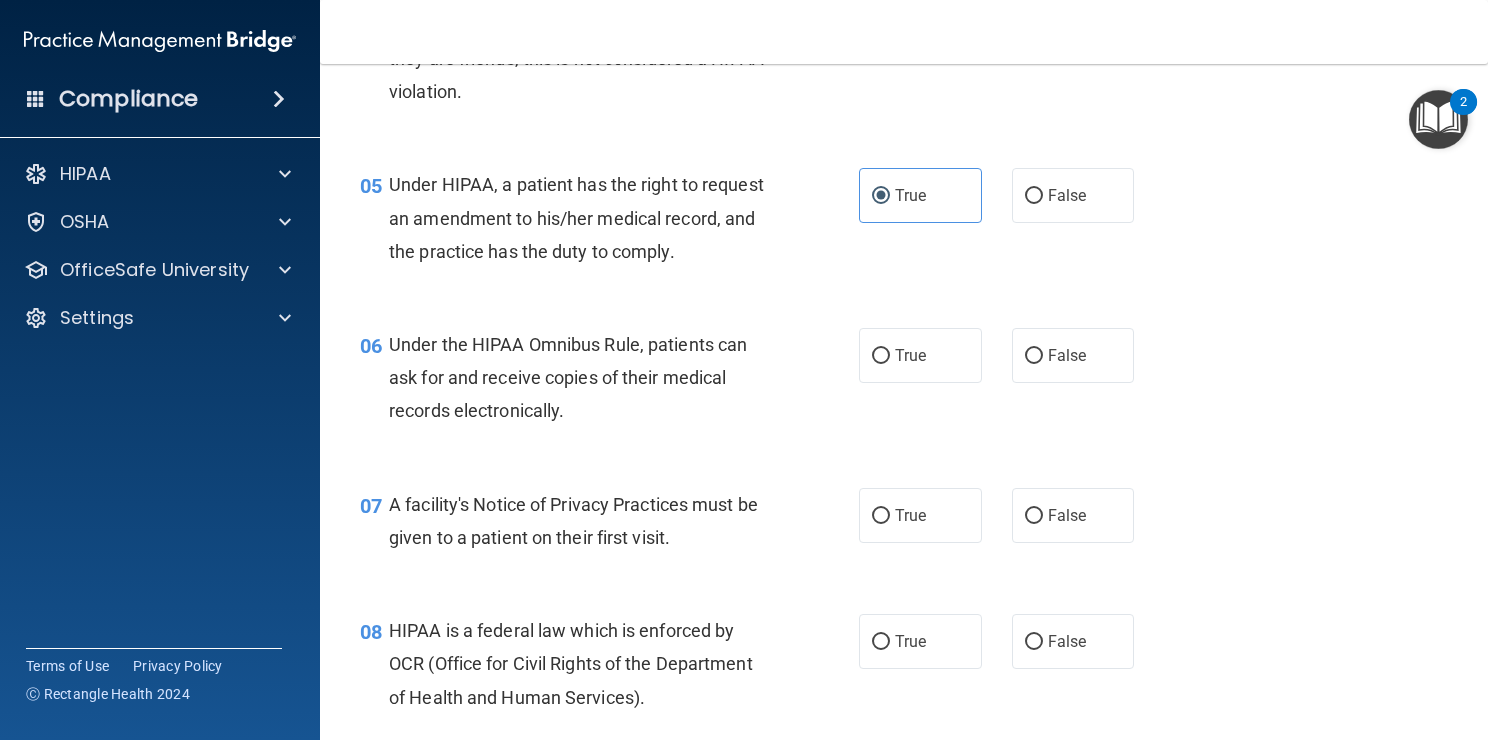 scroll, scrollTop: 831, scrollLeft: 0, axis: vertical 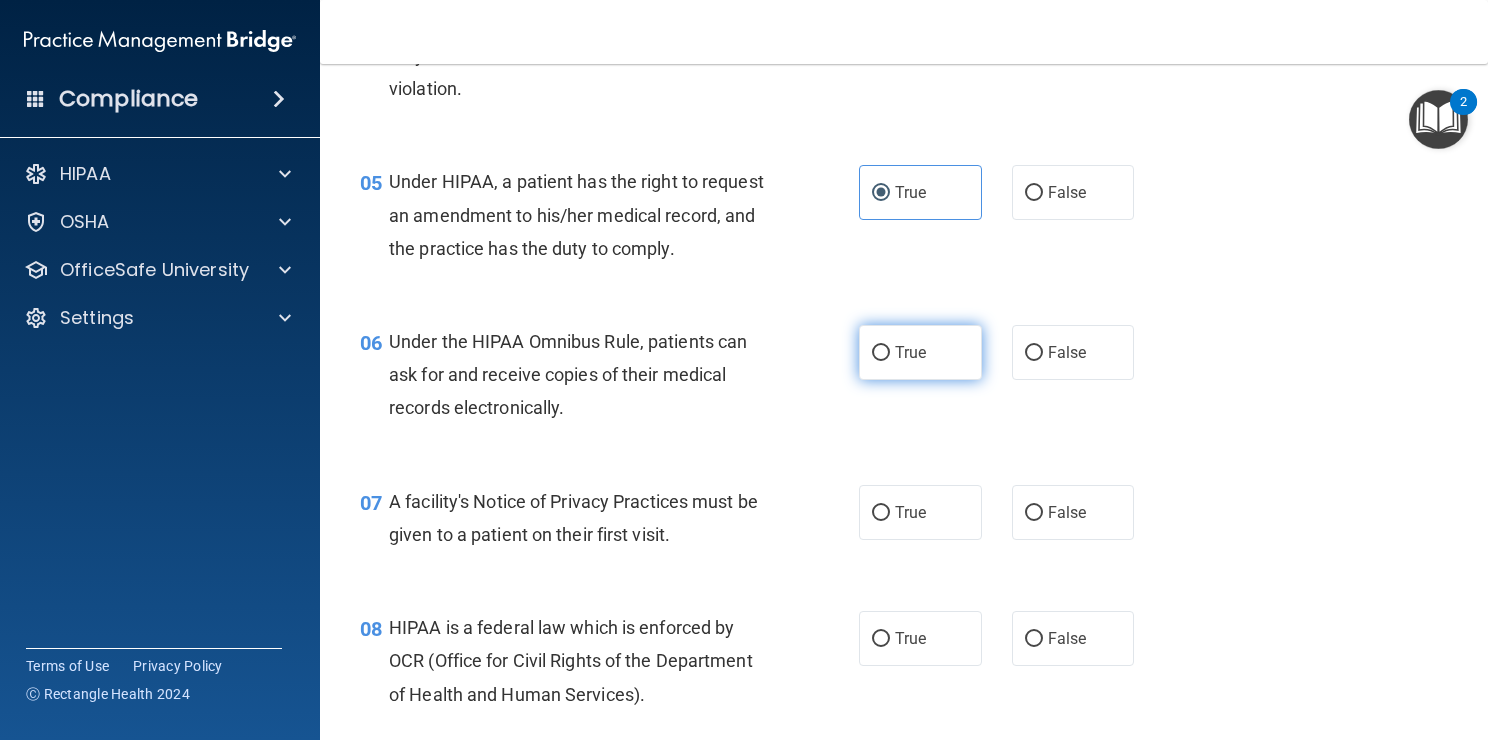 click on "True" at bounding box center [910, 352] 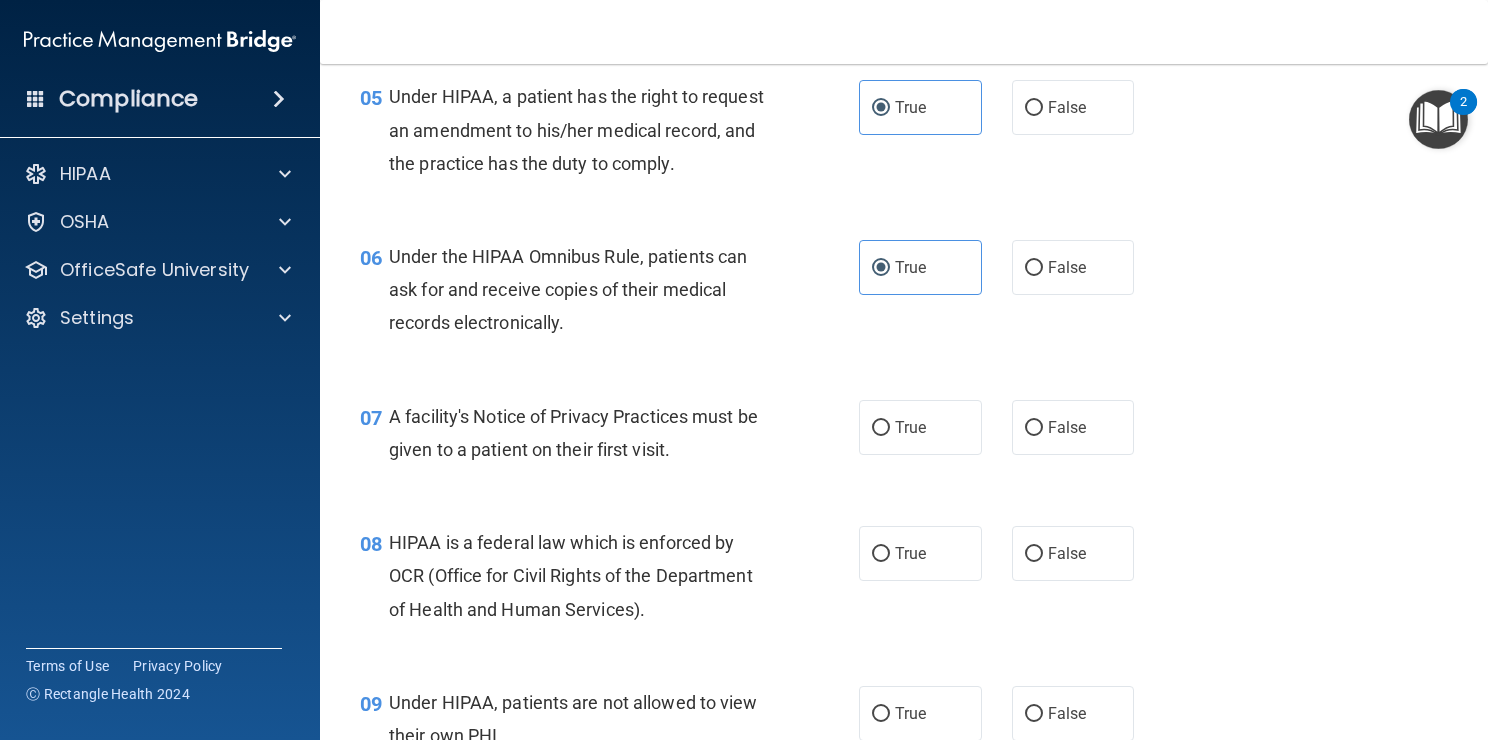 scroll, scrollTop: 1008, scrollLeft: 0, axis: vertical 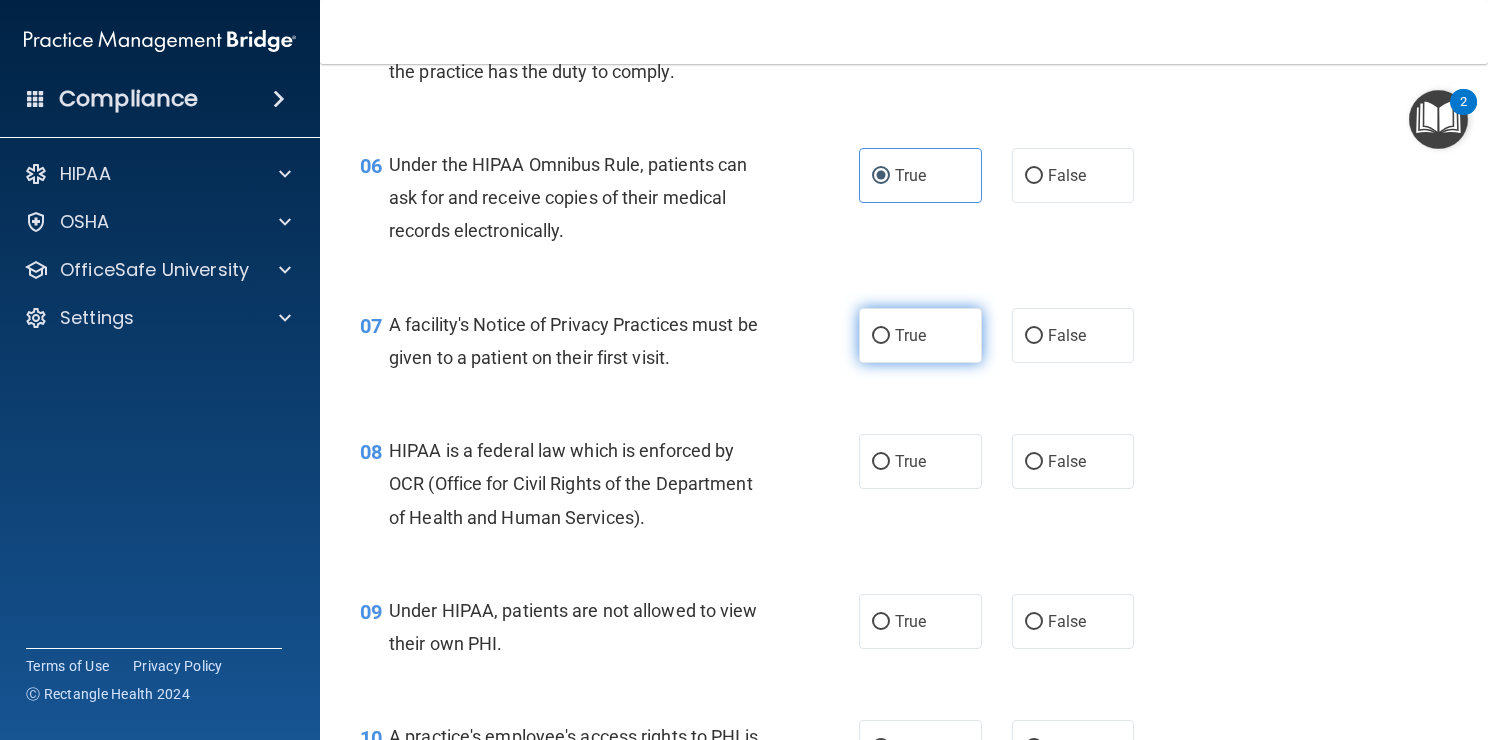 click on "True" at bounding box center (920, 335) 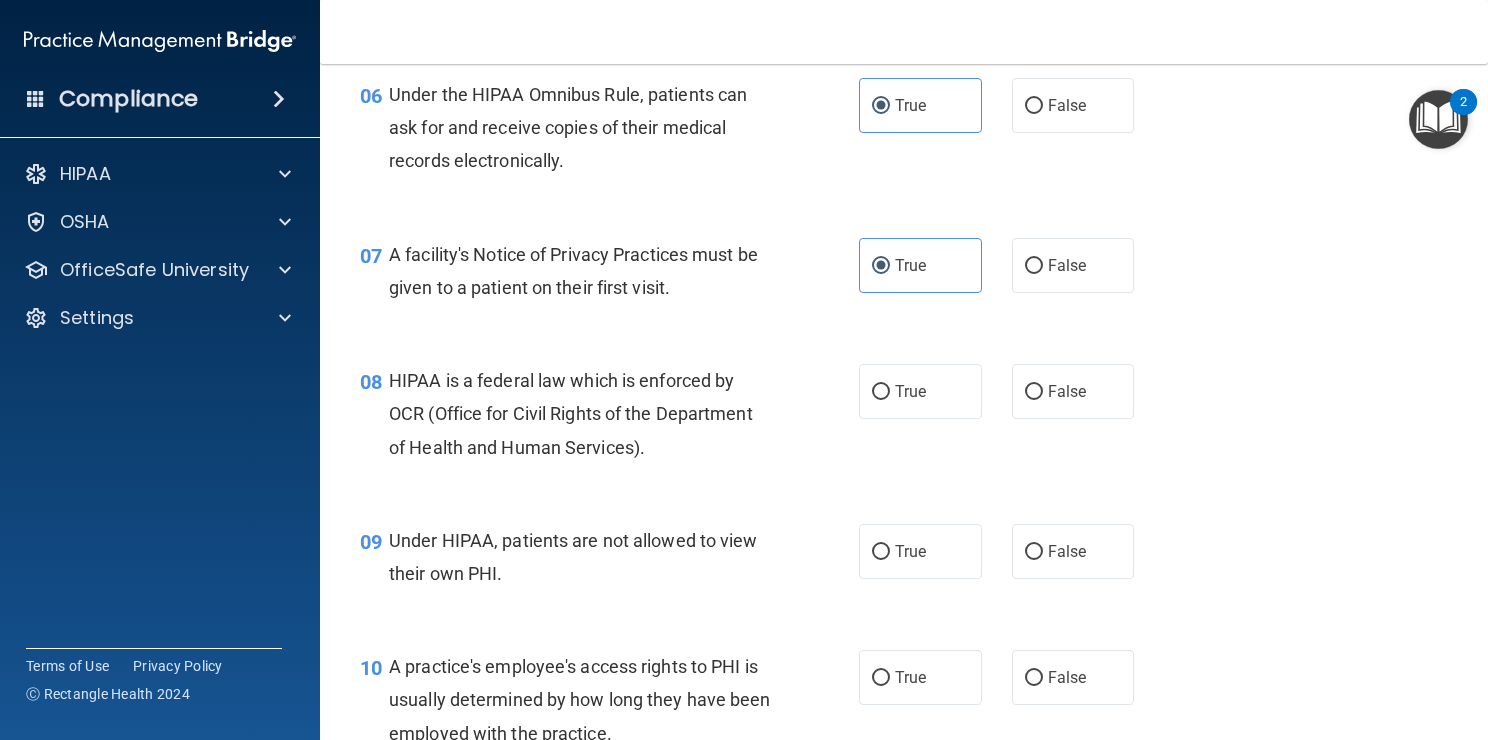 scroll, scrollTop: 1112, scrollLeft: 0, axis: vertical 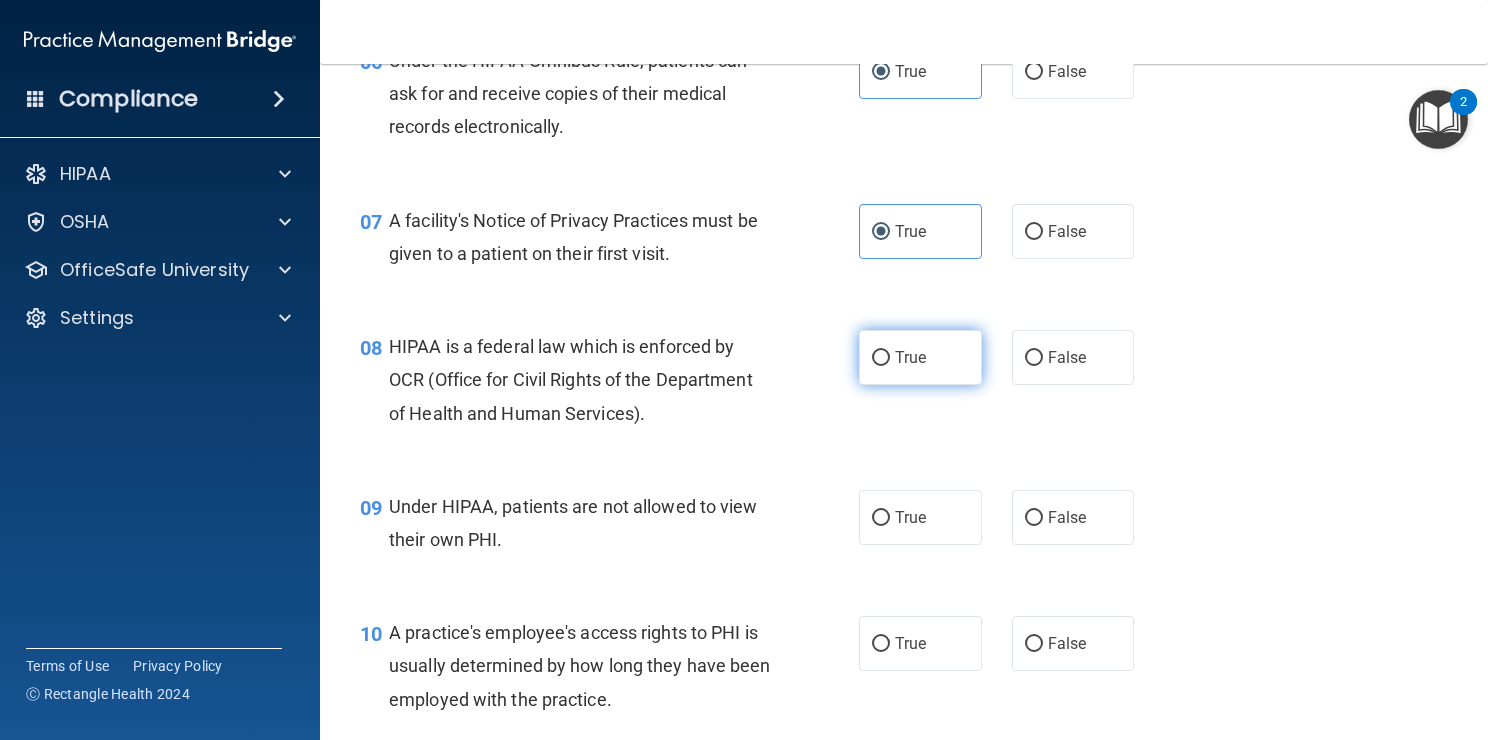 click on "True" at bounding box center [910, 357] 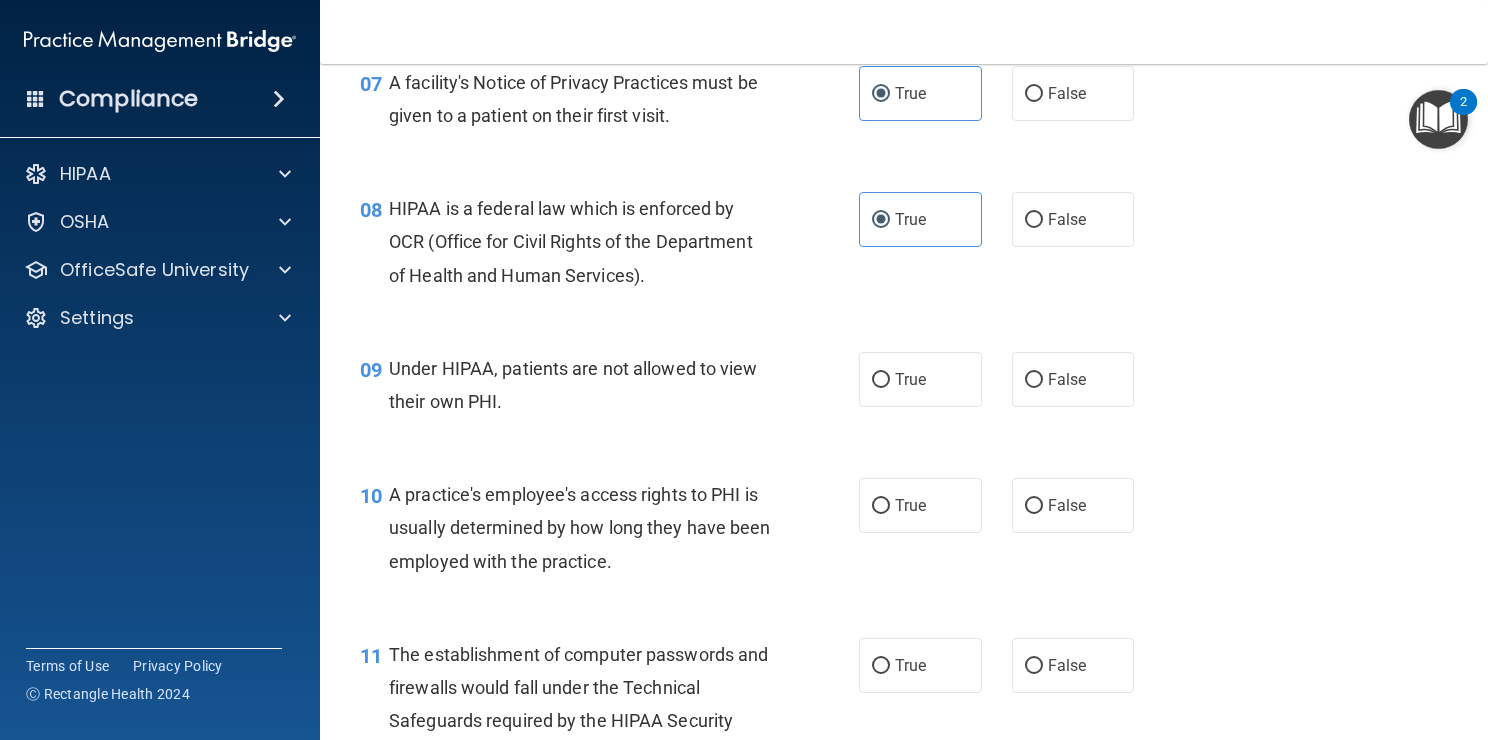 scroll, scrollTop: 1256, scrollLeft: 0, axis: vertical 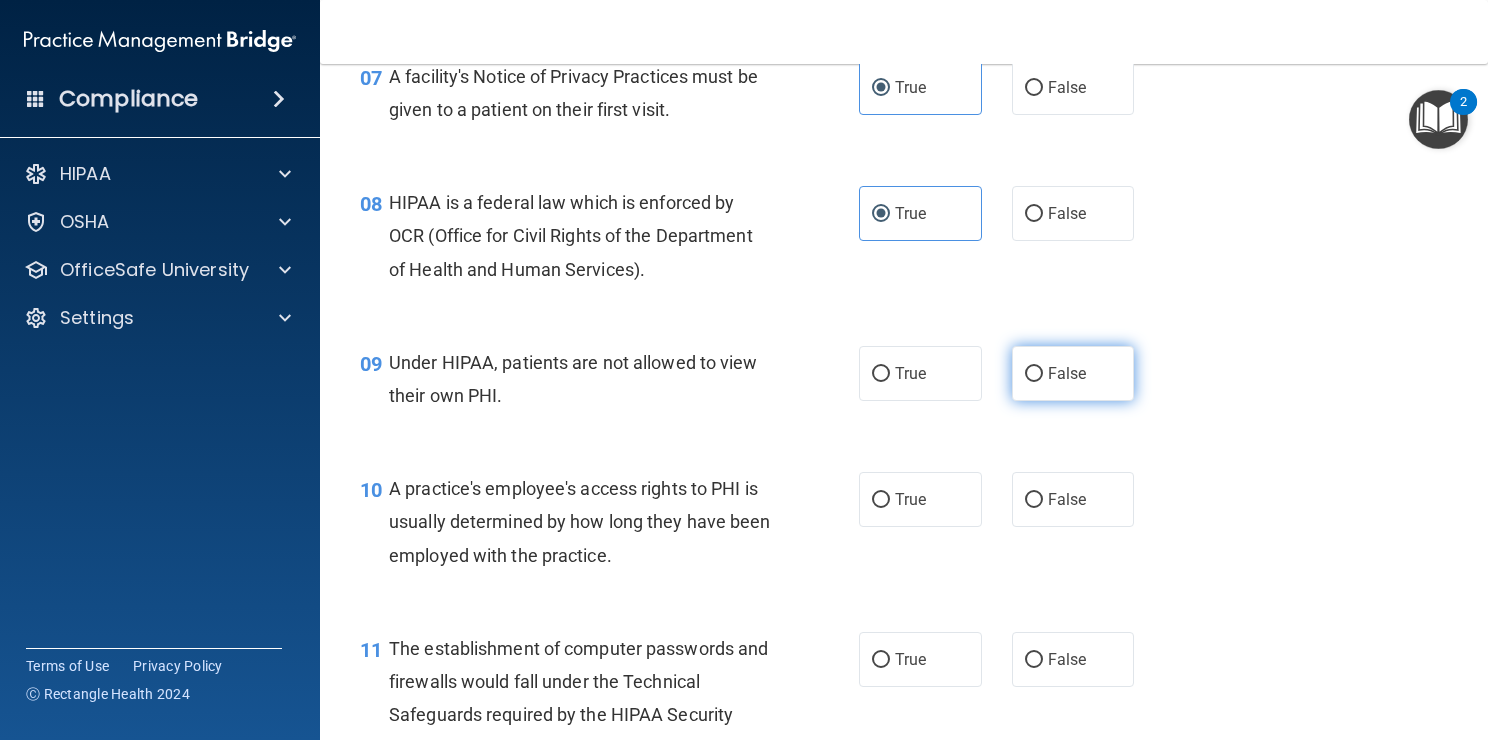 click on "False" at bounding box center [1034, 374] 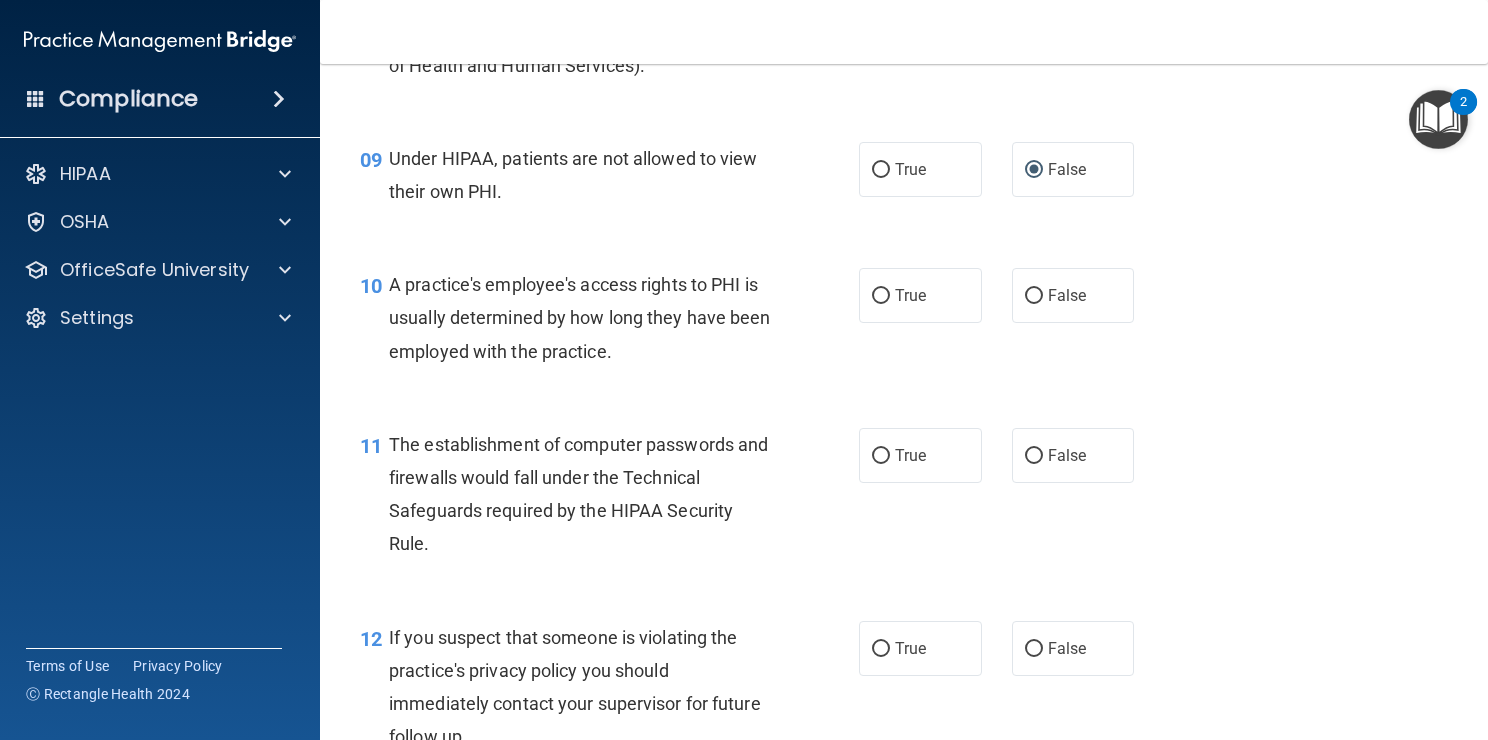 scroll, scrollTop: 1464, scrollLeft: 0, axis: vertical 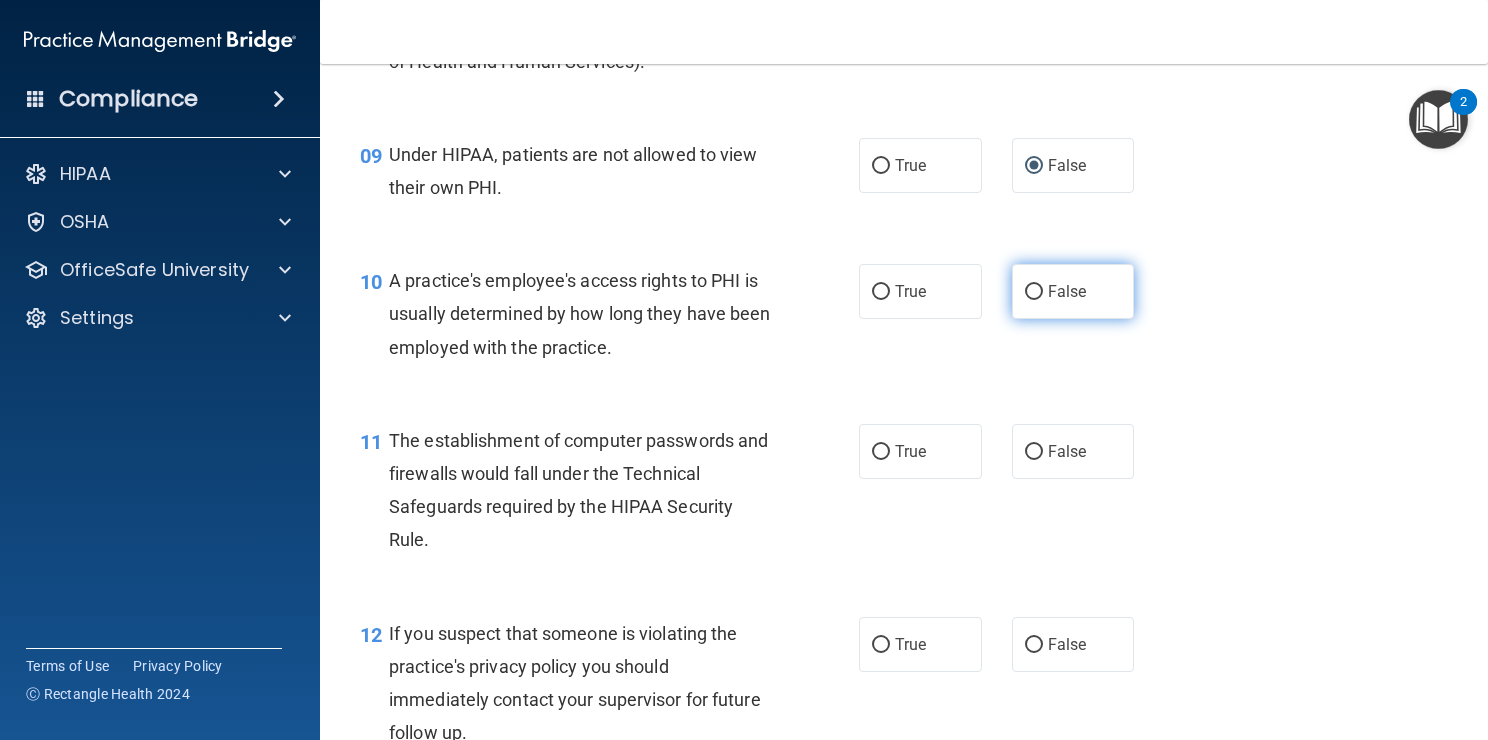 click on "False" at bounding box center [1073, 291] 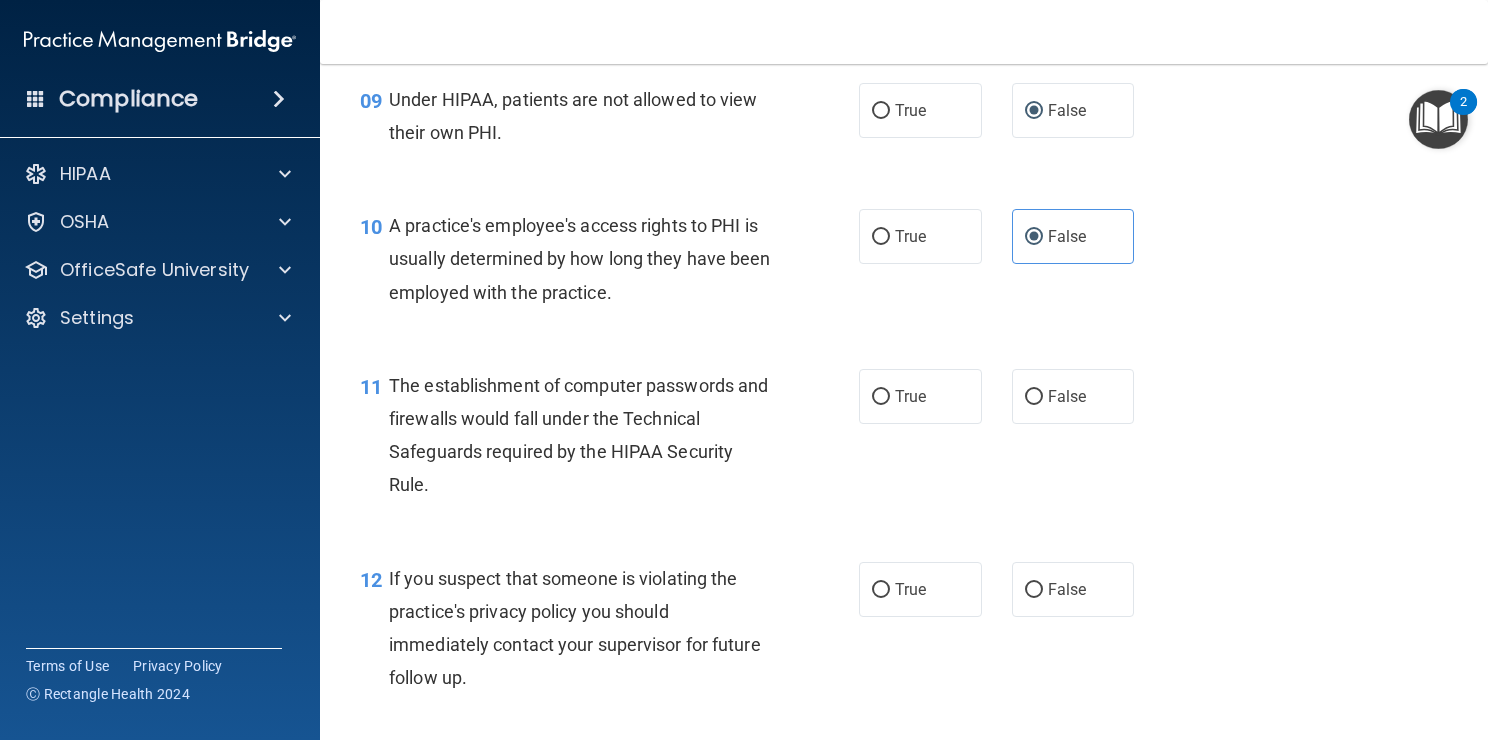 scroll, scrollTop: 1518, scrollLeft: 0, axis: vertical 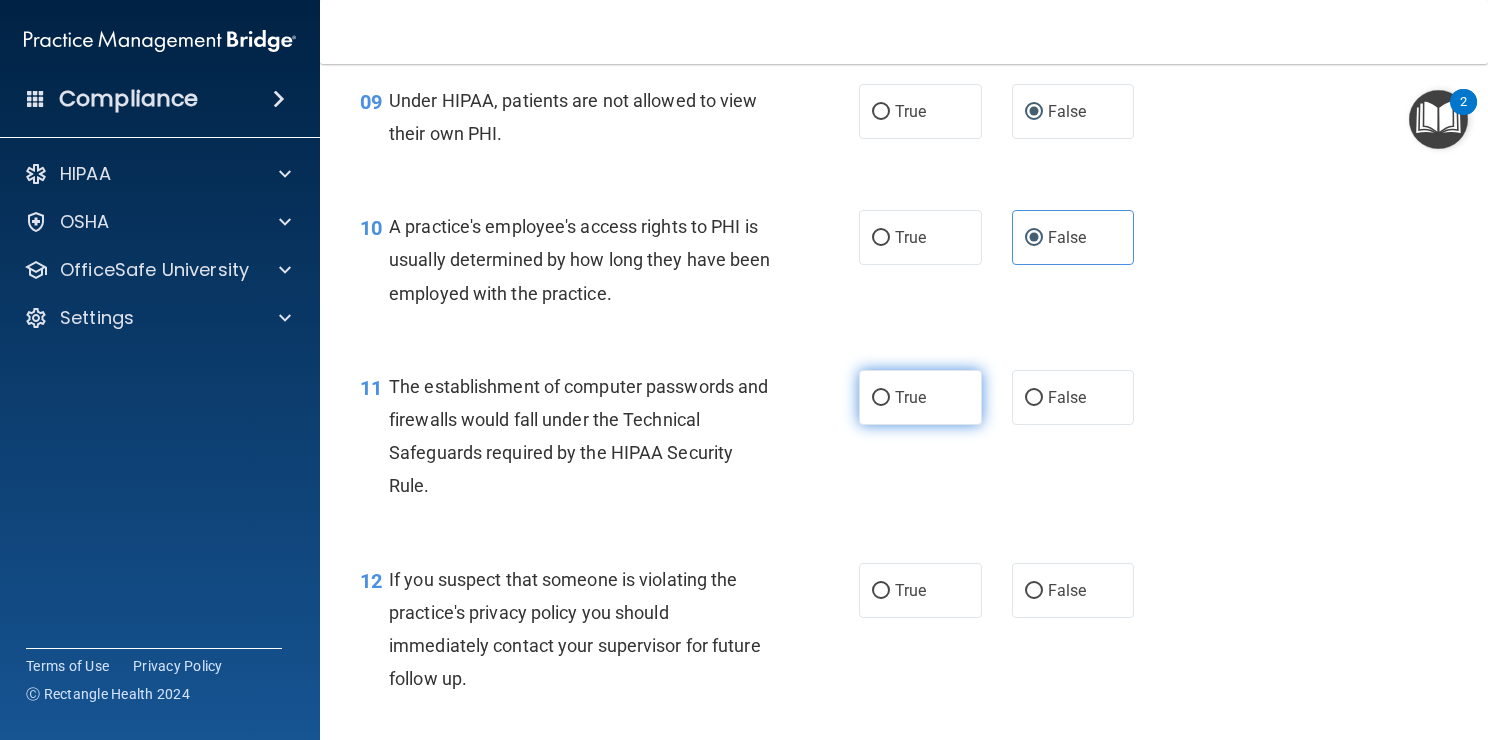 click on "True" at bounding box center (920, 397) 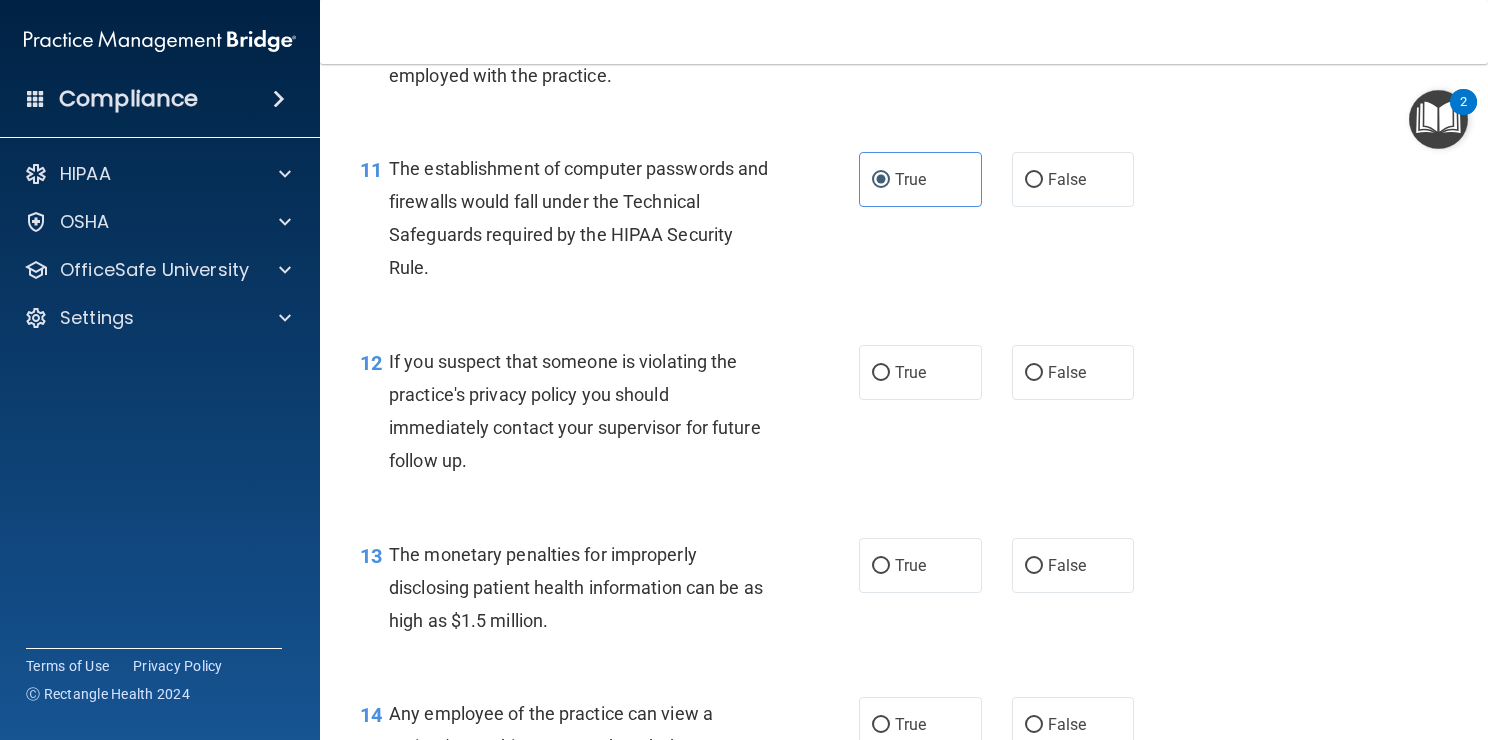 scroll, scrollTop: 1740, scrollLeft: 0, axis: vertical 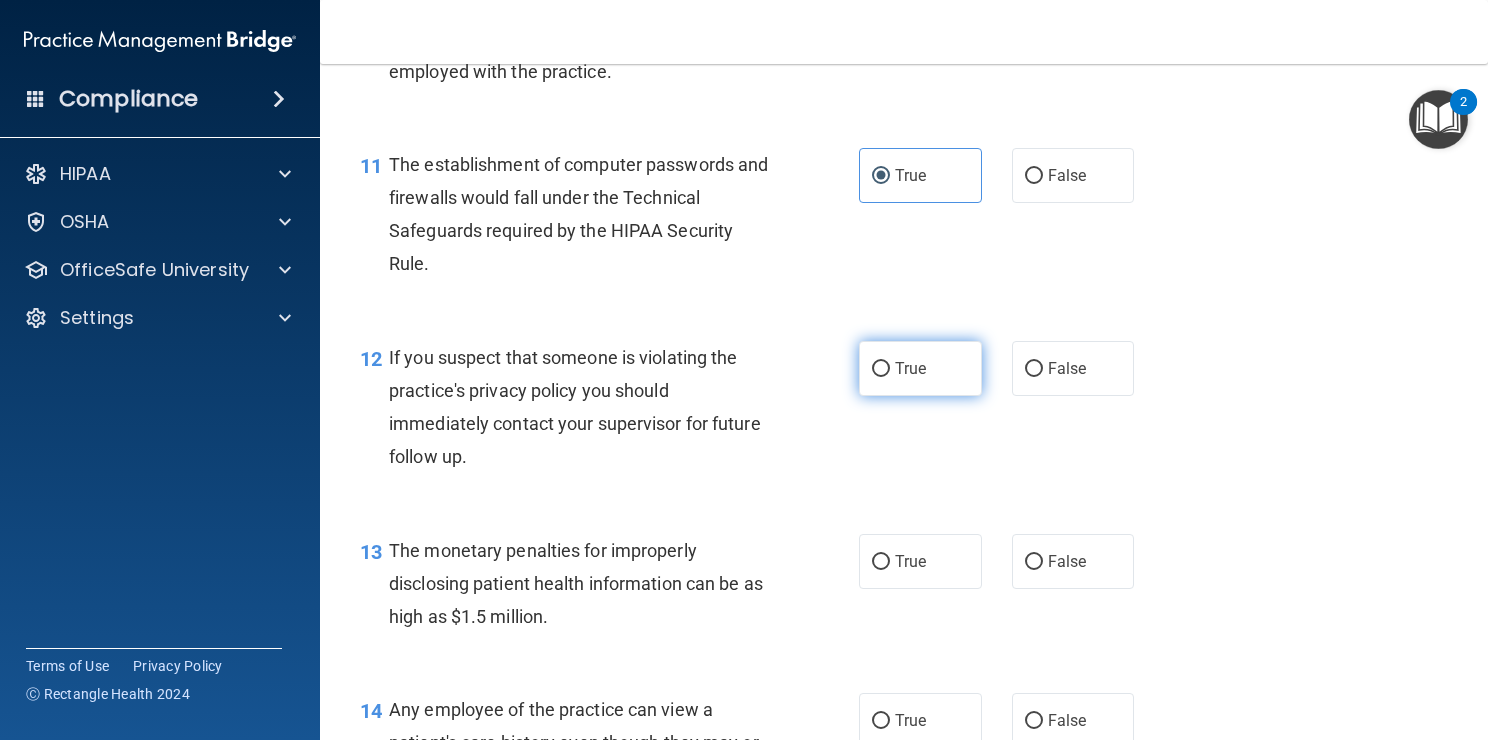 click on "True" at bounding box center (910, 368) 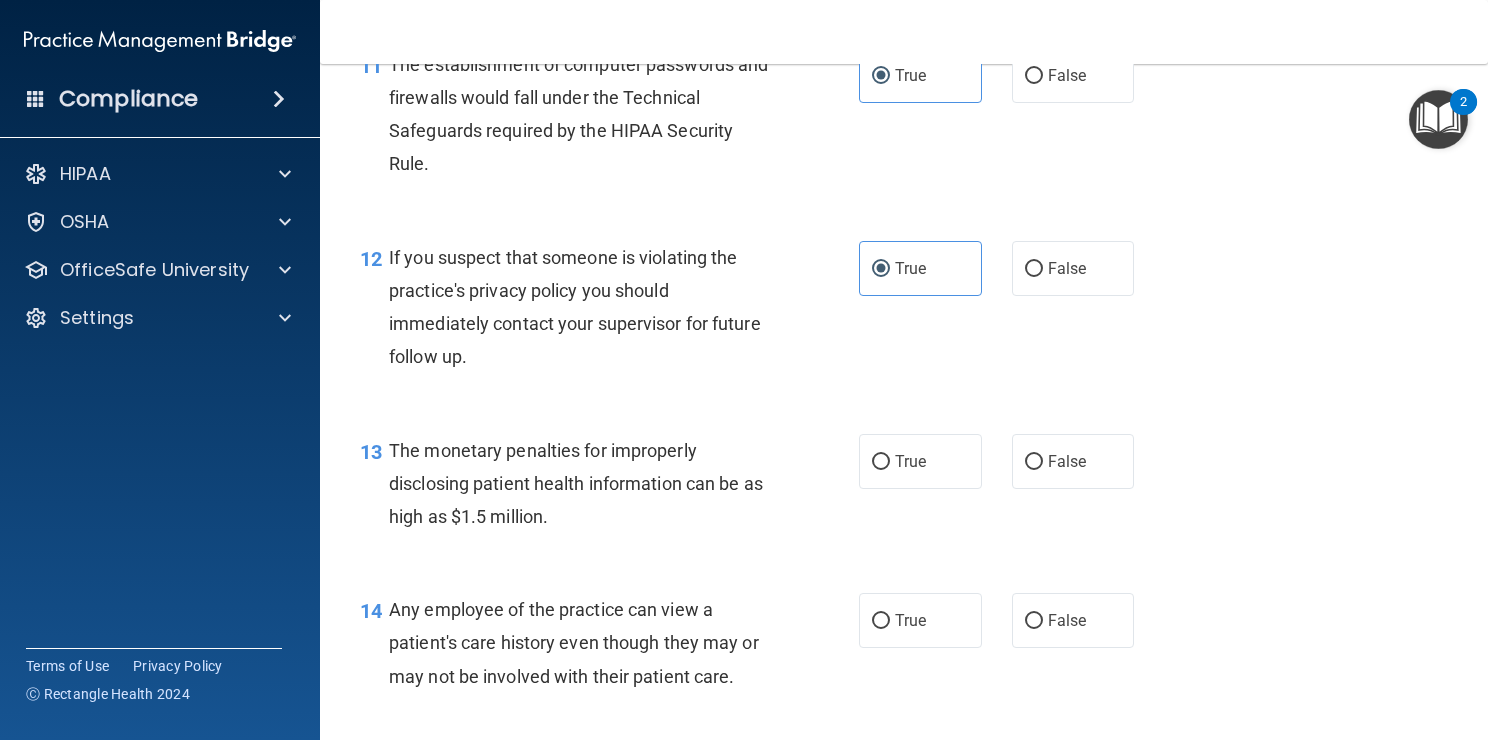 scroll, scrollTop: 1843, scrollLeft: 0, axis: vertical 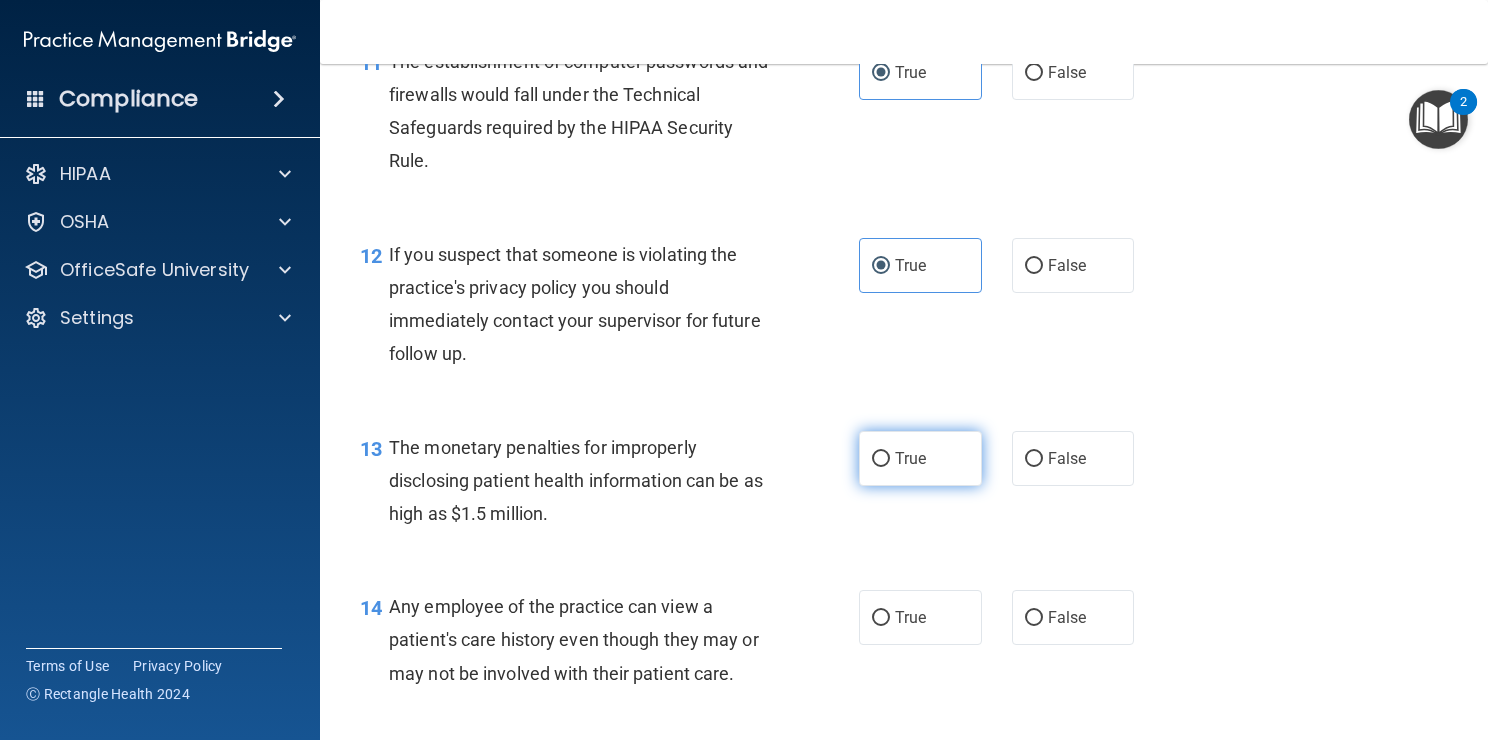click on "True" at bounding box center [910, 458] 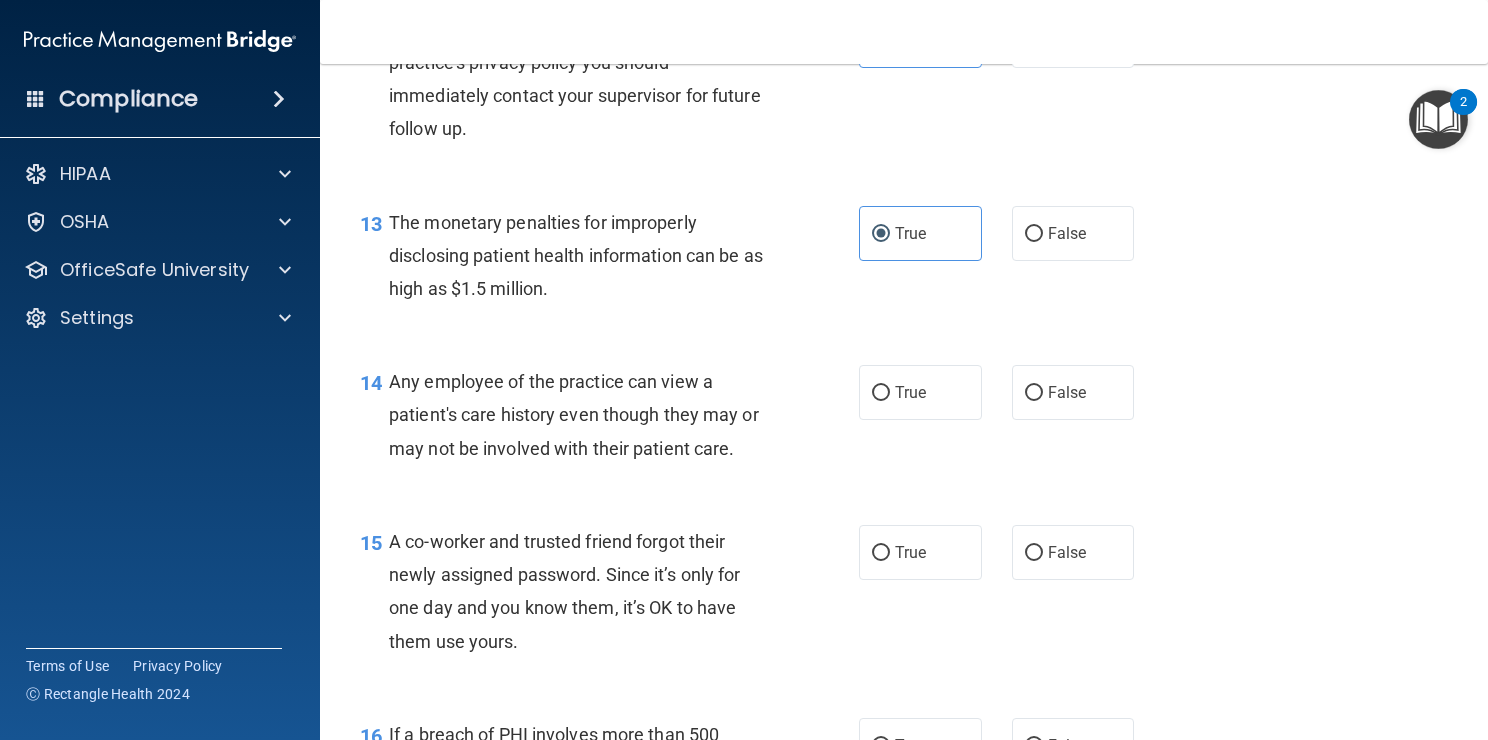 scroll, scrollTop: 2075, scrollLeft: 0, axis: vertical 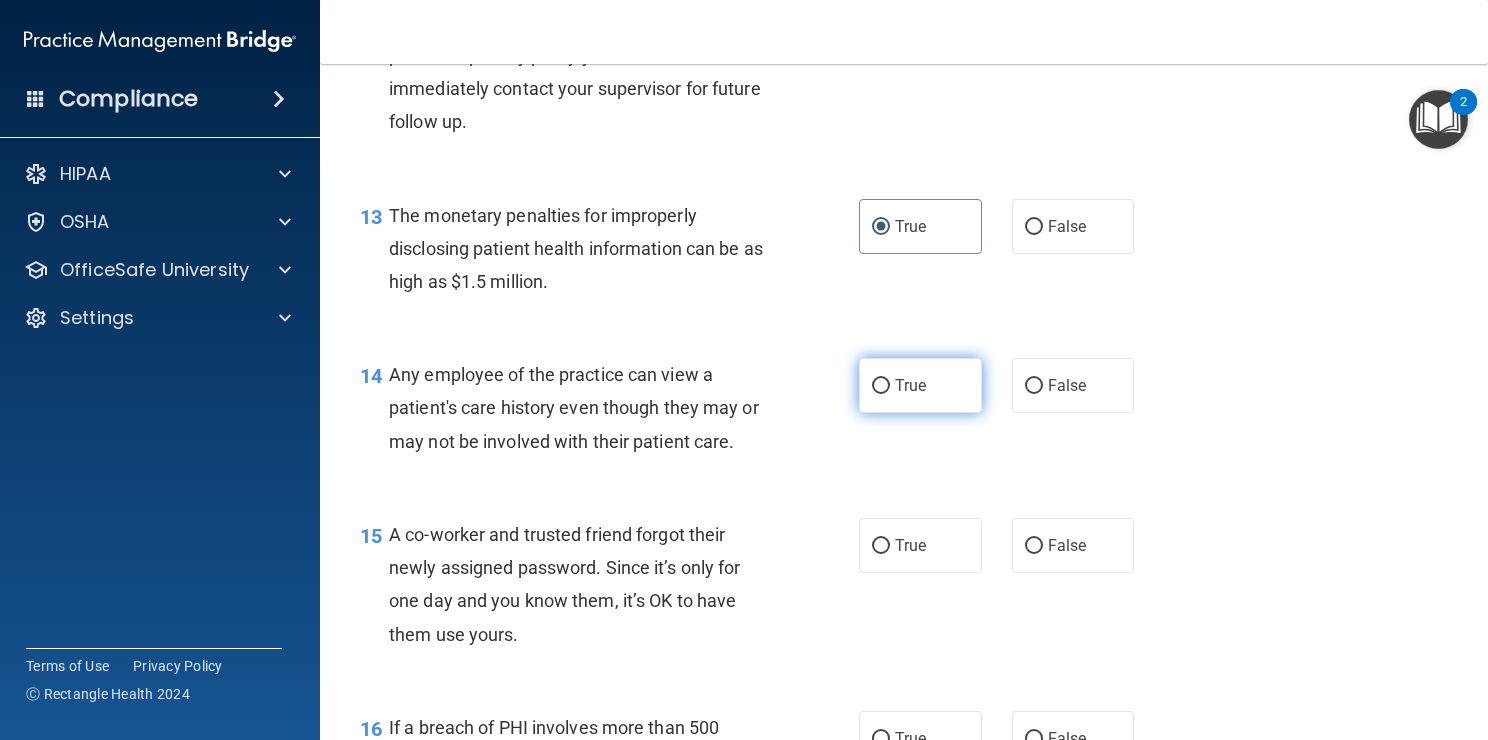 click on "True" at bounding box center [920, 385] 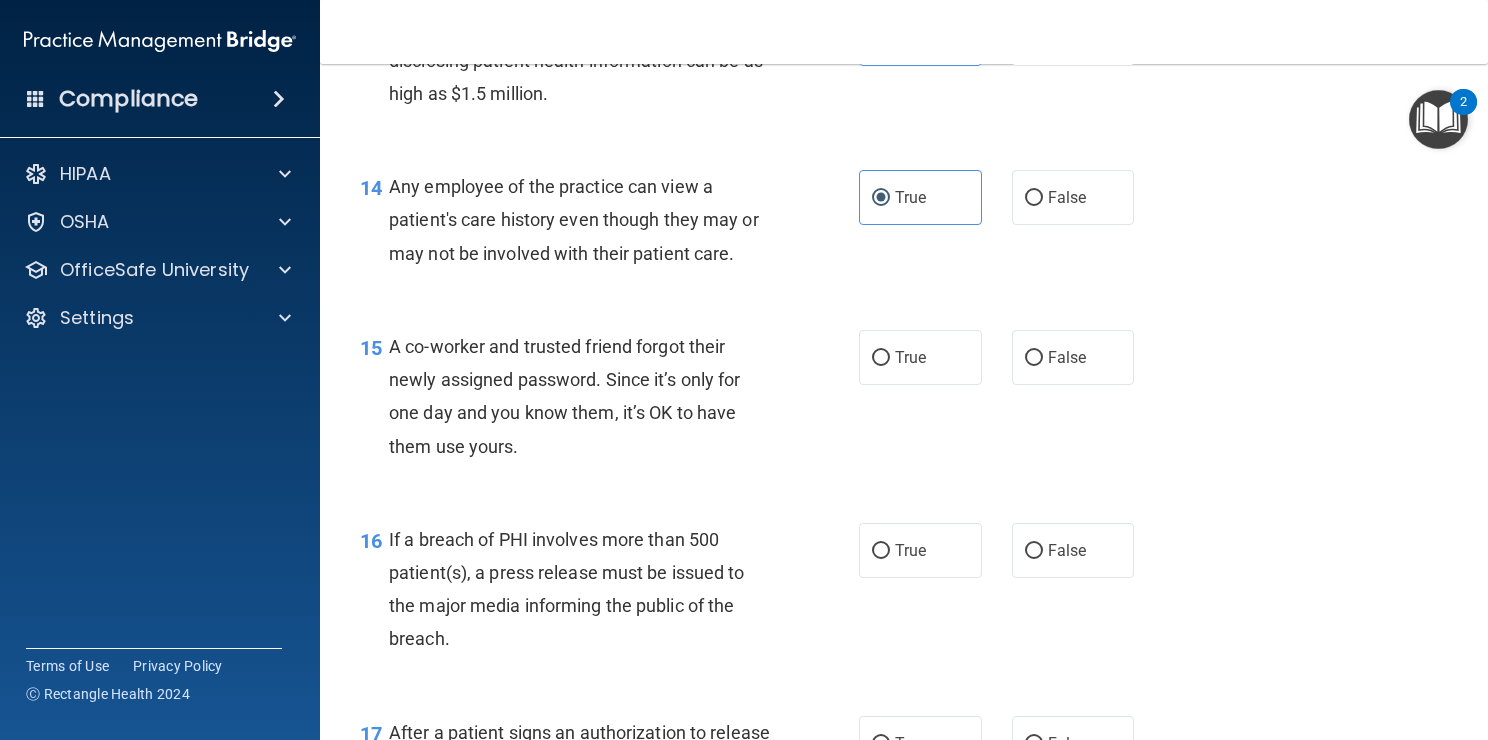 scroll, scrollTop: 2264, scrollLeft: 0, axis: vertical 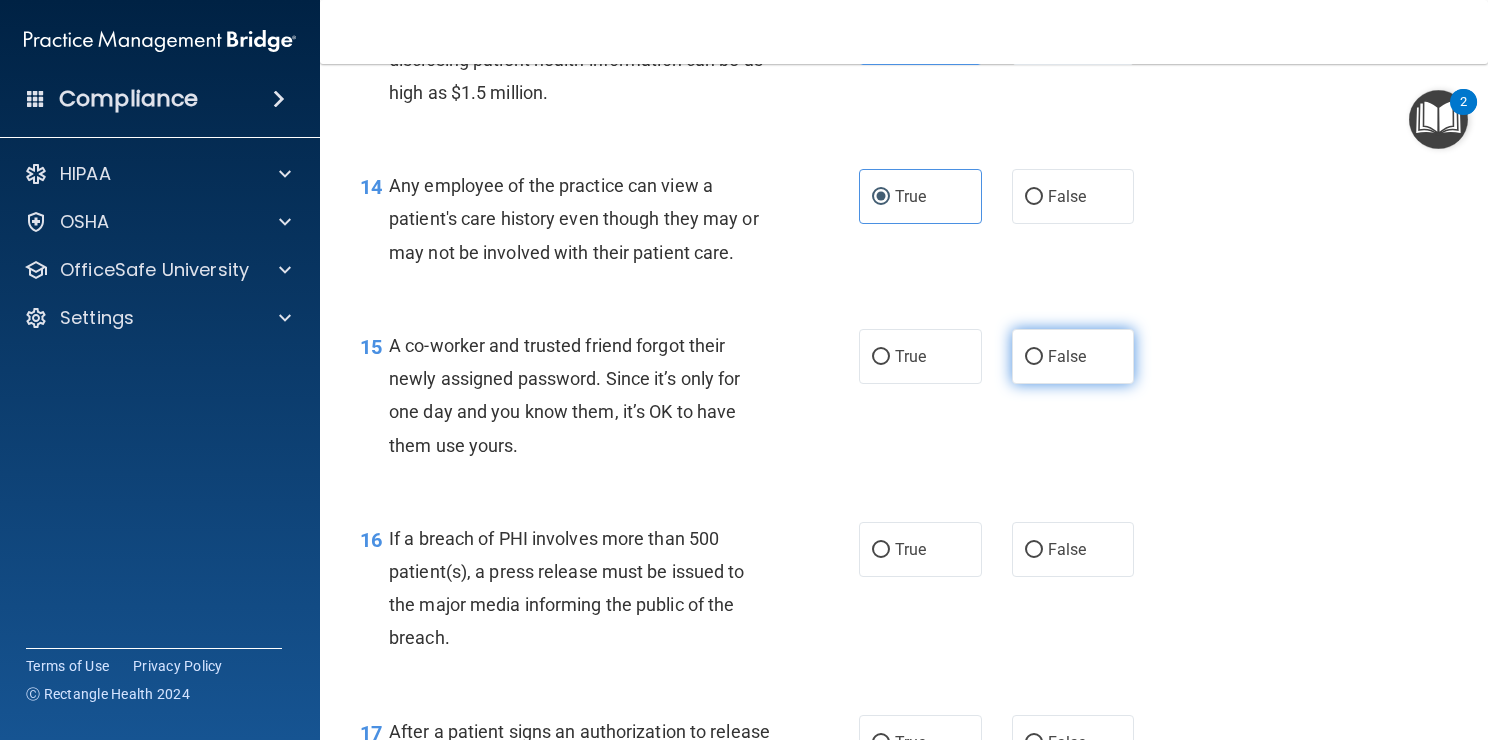 click on "False" at bounding box center [1073, 356] 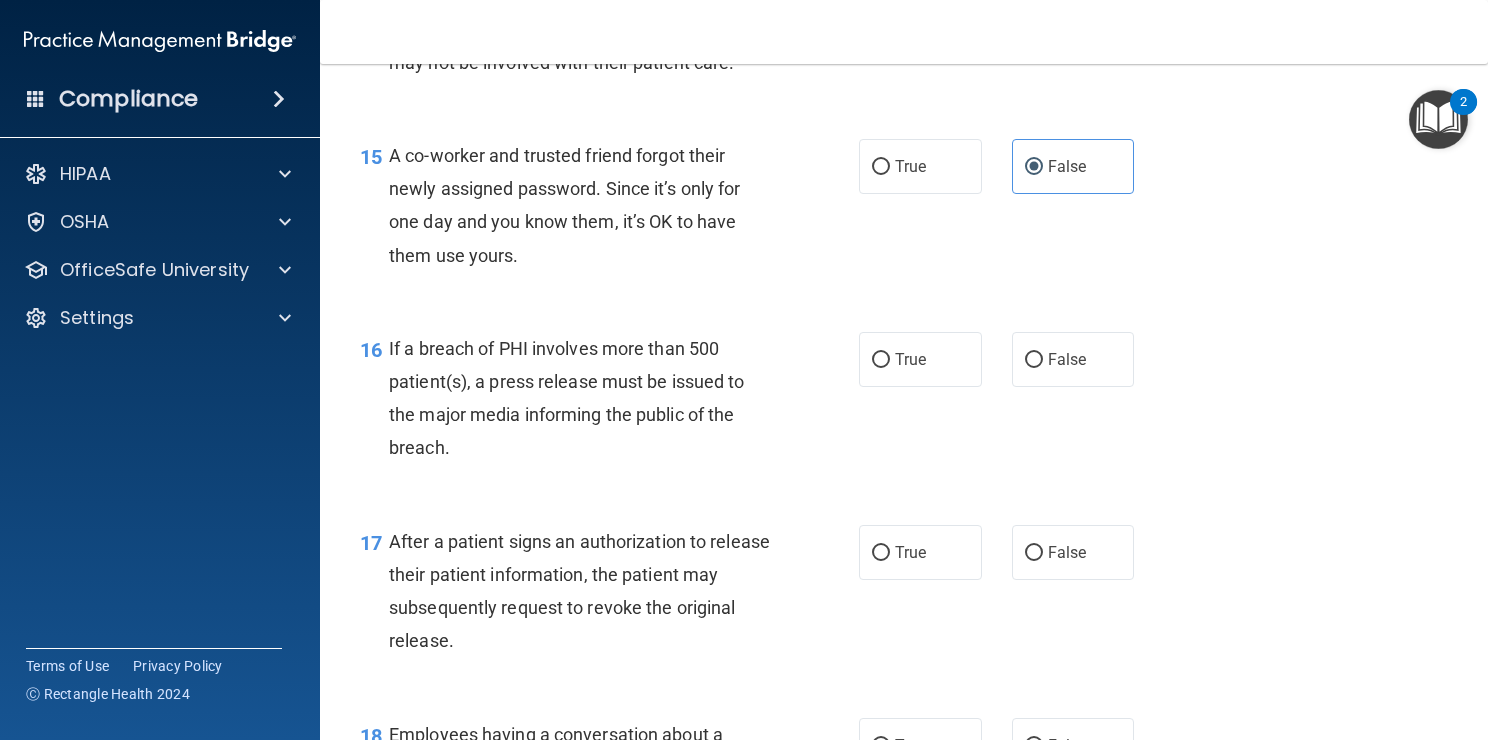 scroll, scrollTop: 2456, scrollLeft: 0, axis: vertical 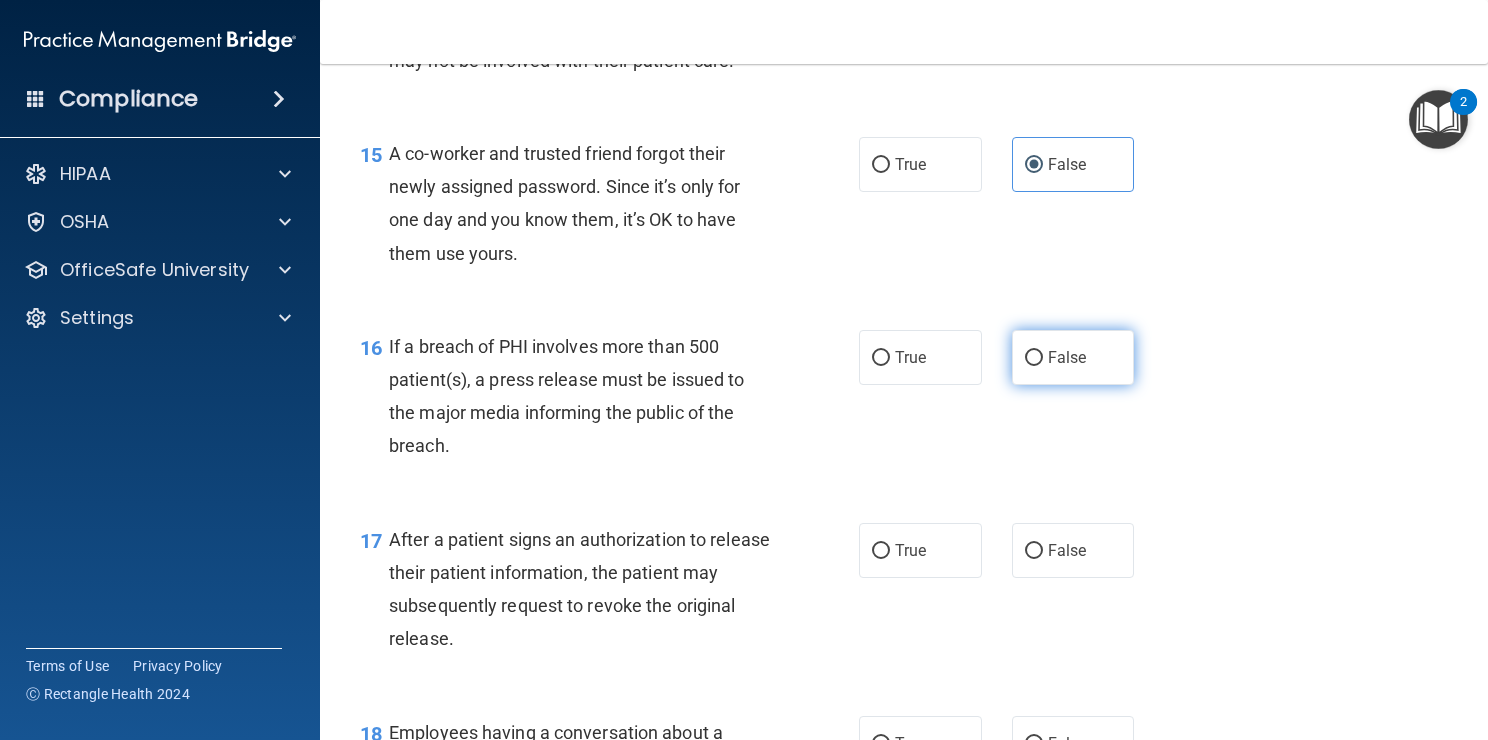 click on "False" at bounding box center [1034, 358] 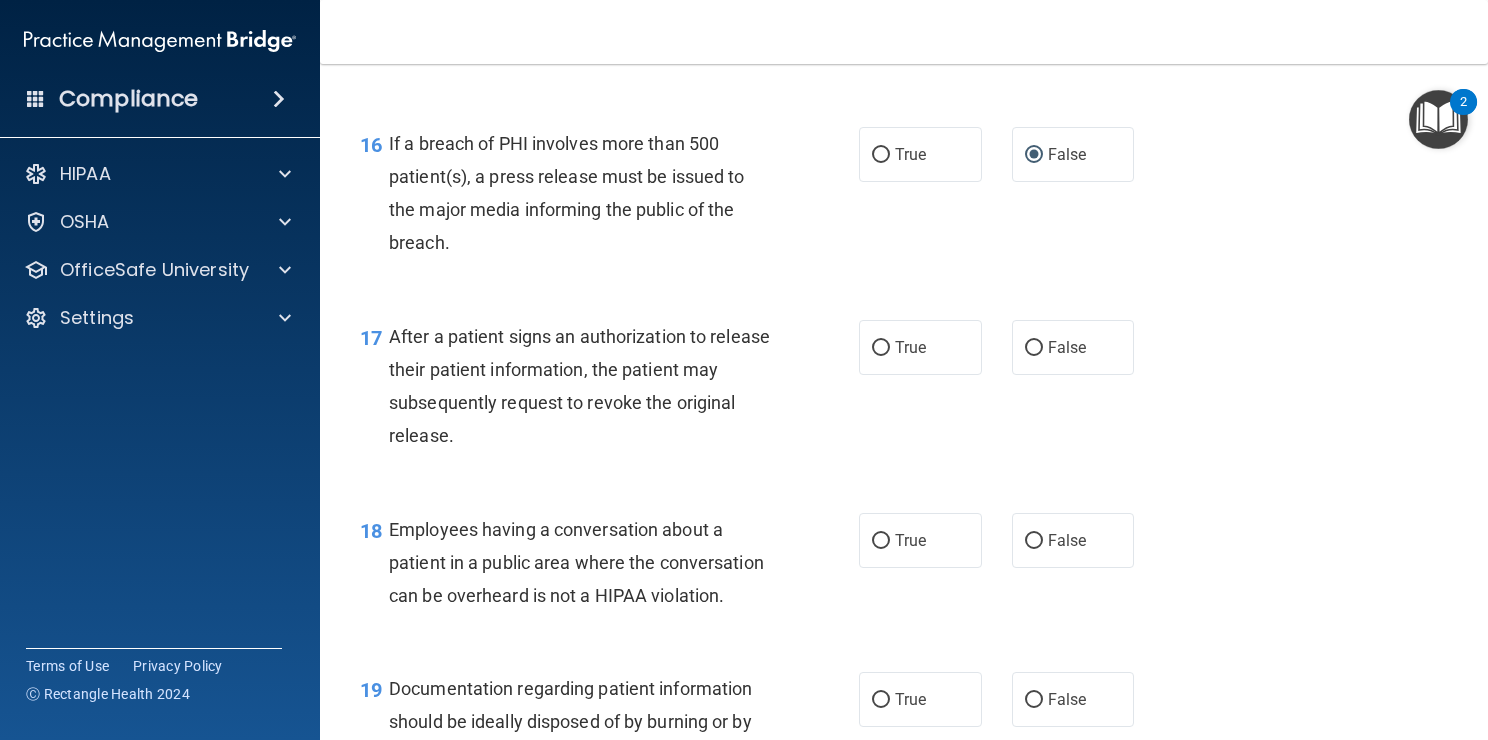 scroll, scrollTop: 2666, scrollLeft: 0, axis: vertical 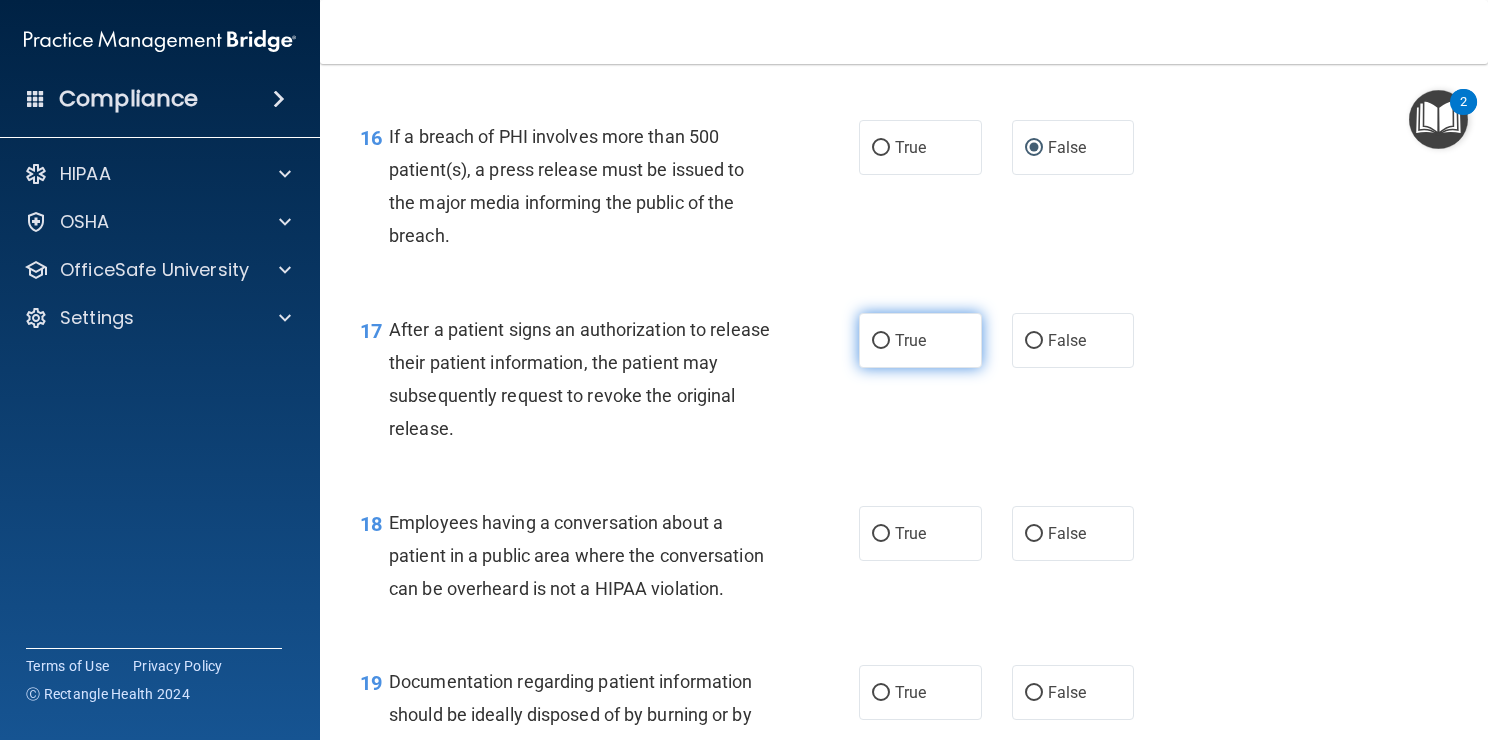 click on "True" at bounding box center (910, 340) 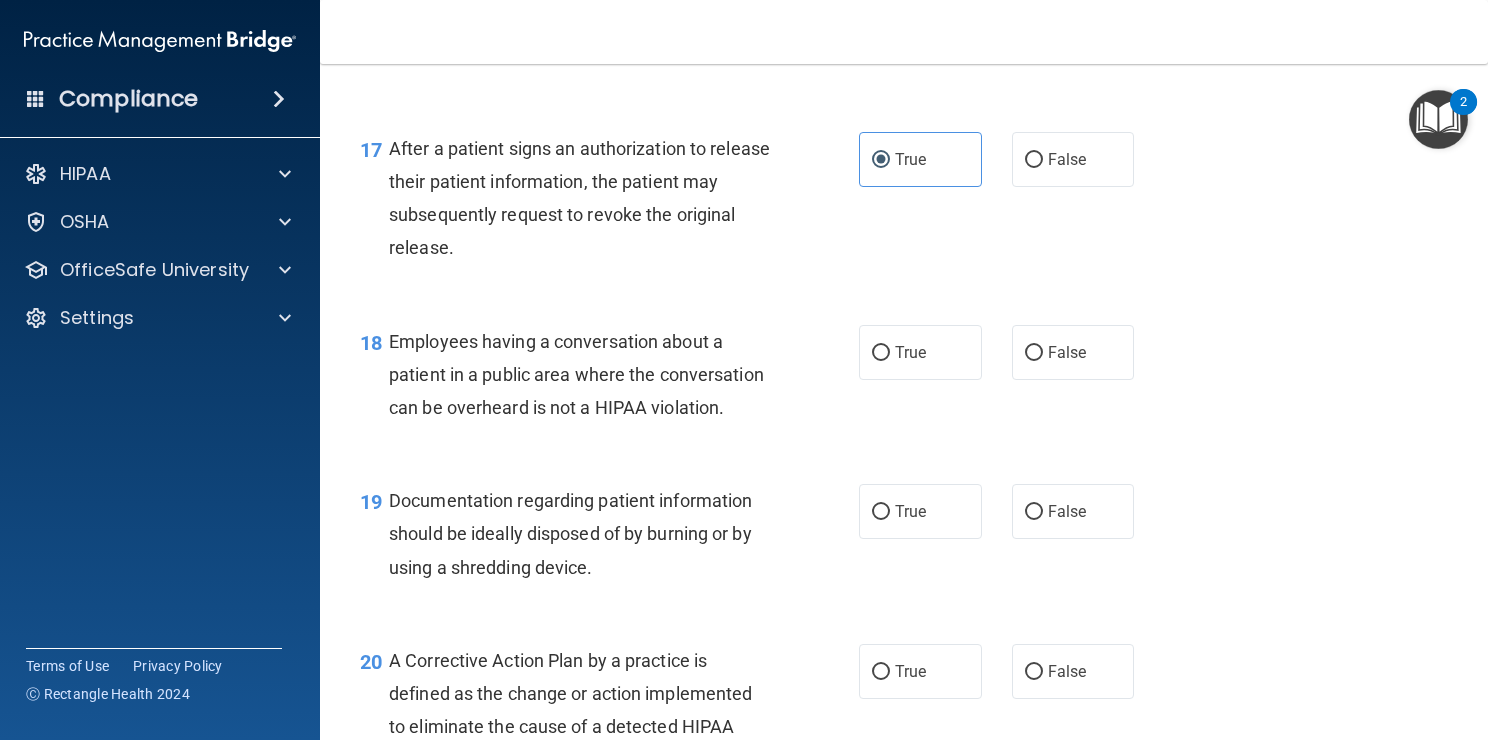 scroll, scrollTop: 2852, scrollLeft: 0, axis: vertical 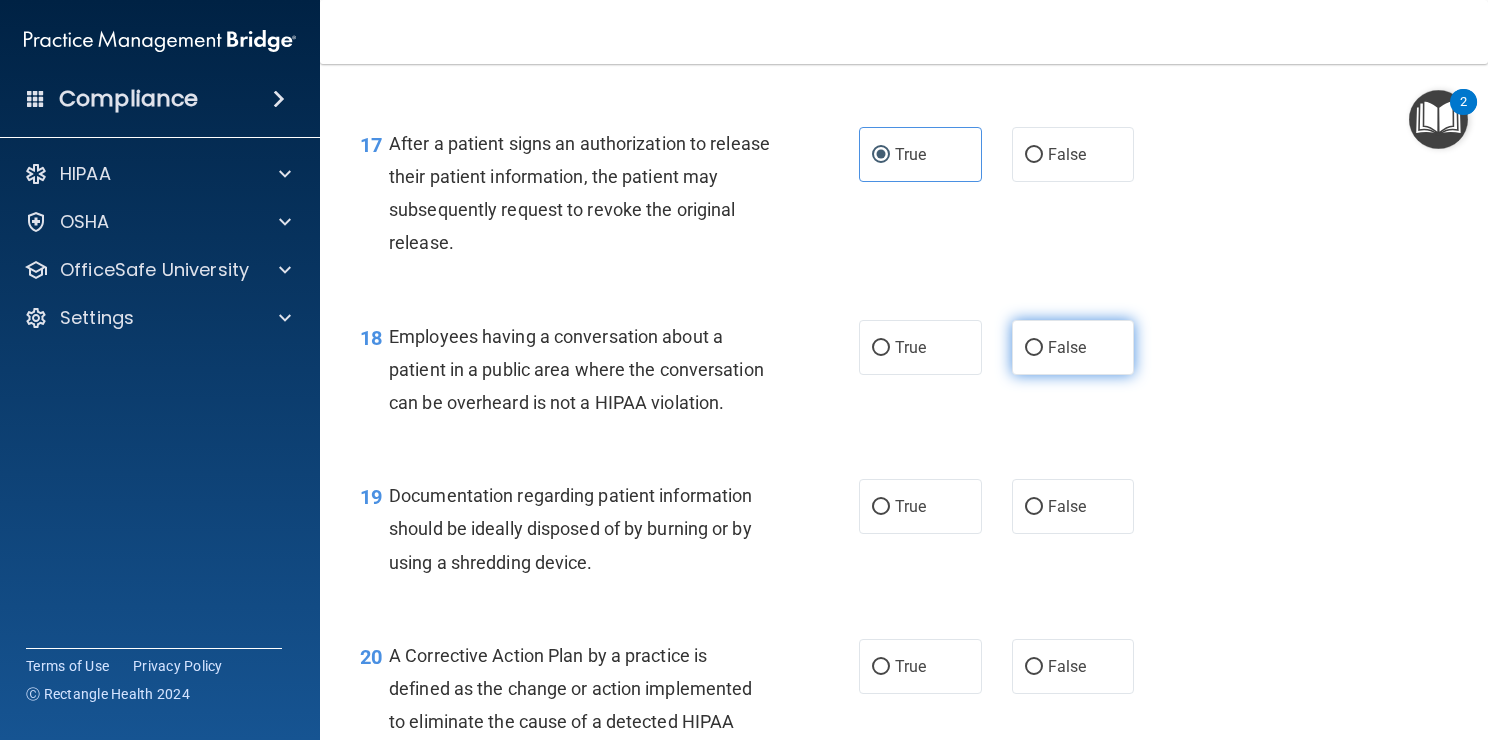 click on "False" at bounding box center [1034, 348] 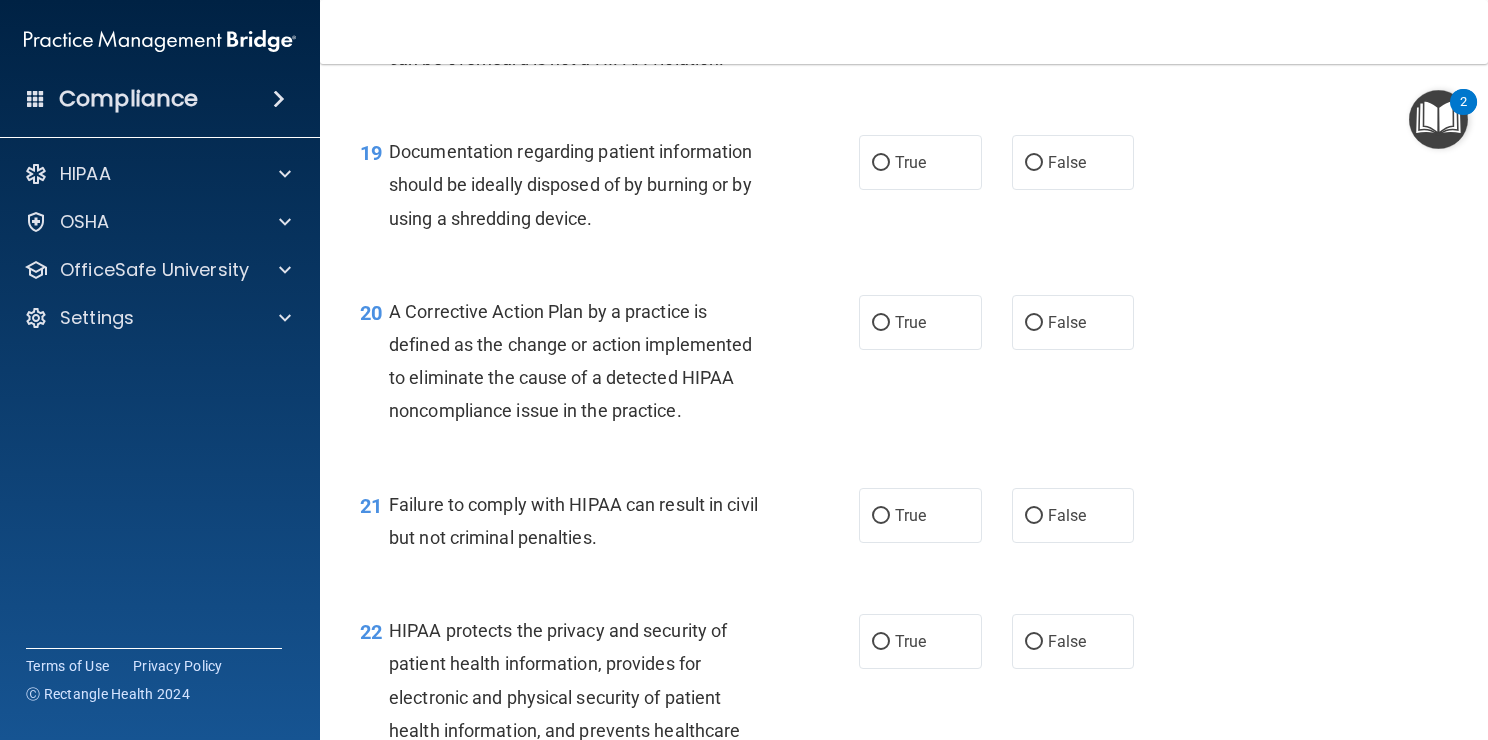 scroll, scrollTop: 3203, scrollLeft: 0, axis: vertical 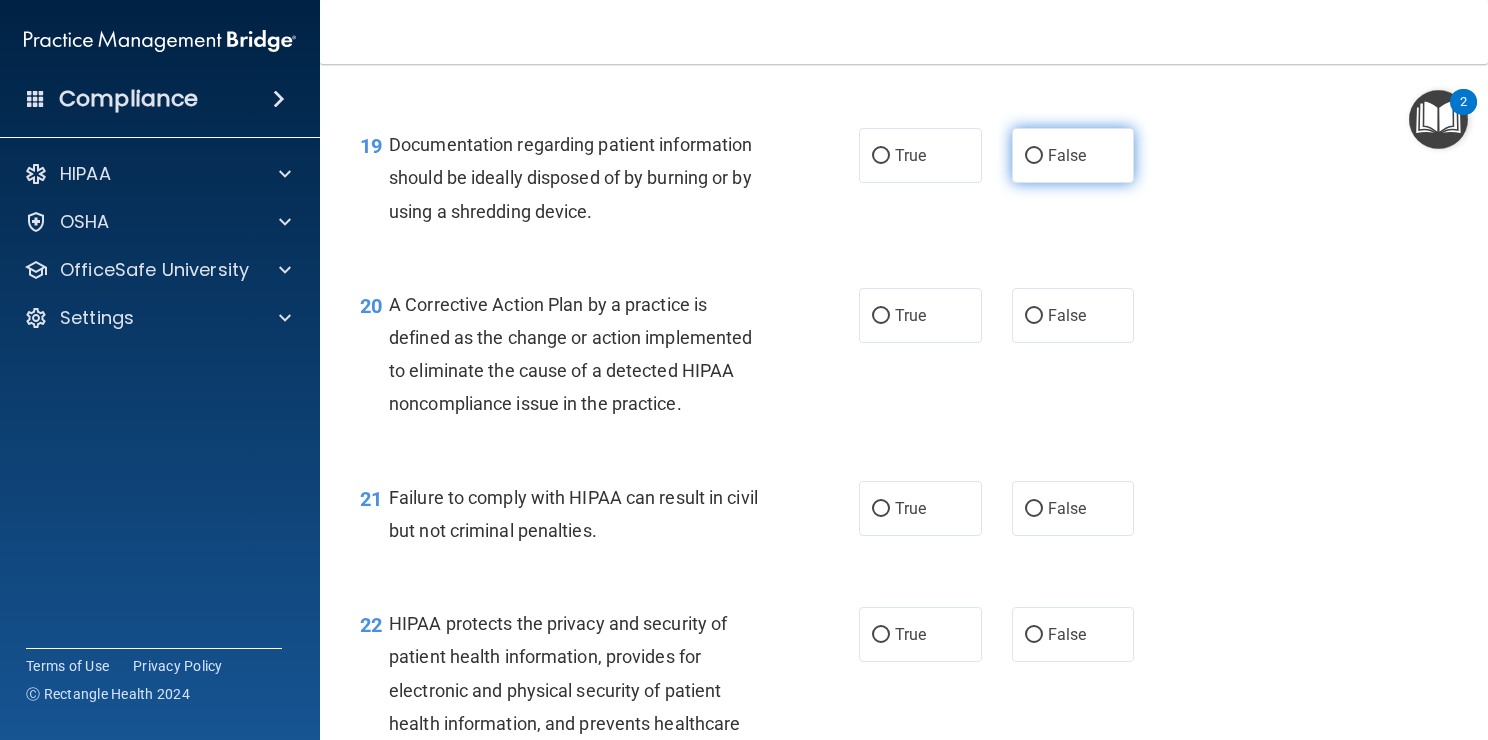 click on "False" at bounding box center [1067, 155] 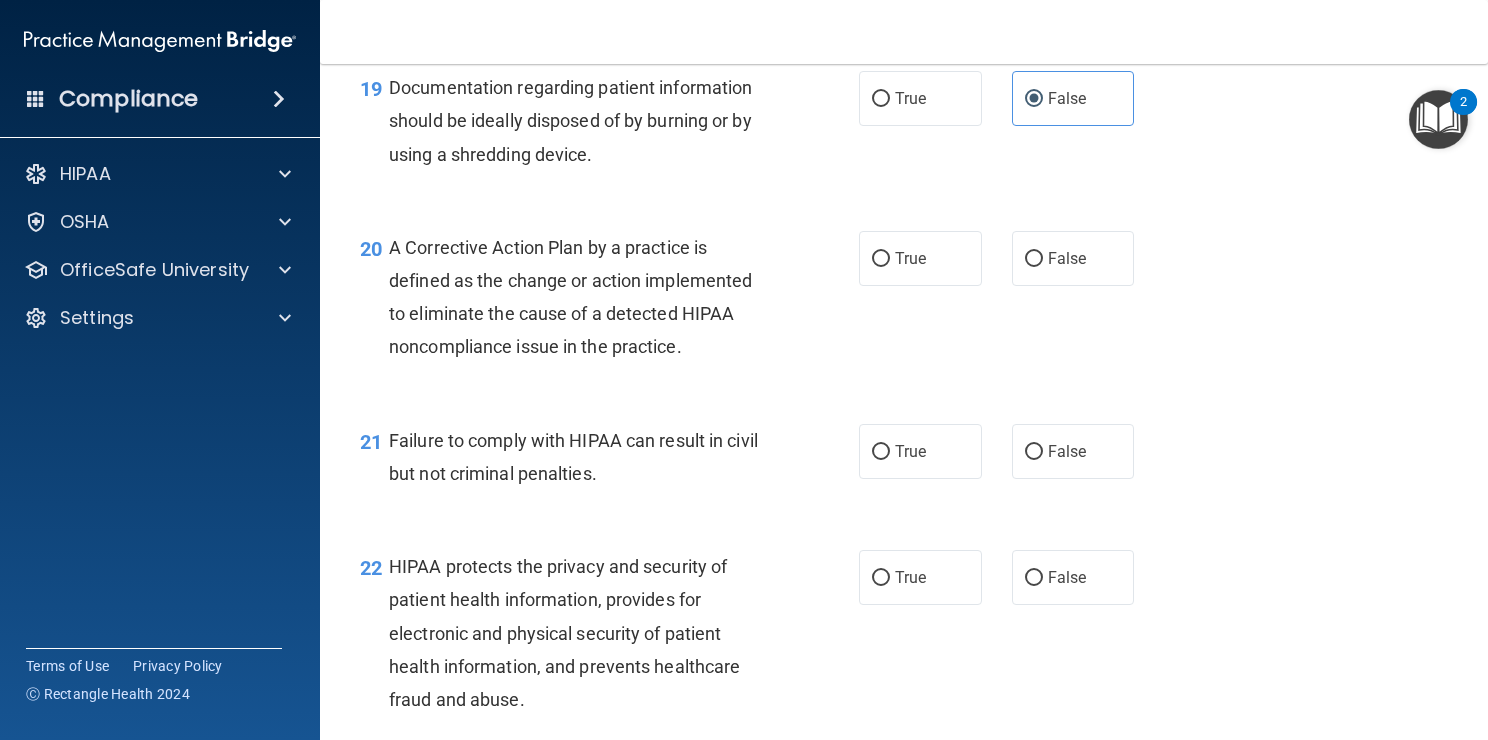scroll, scrollTop: 3262, scrollLeft: 0, axis: vertical 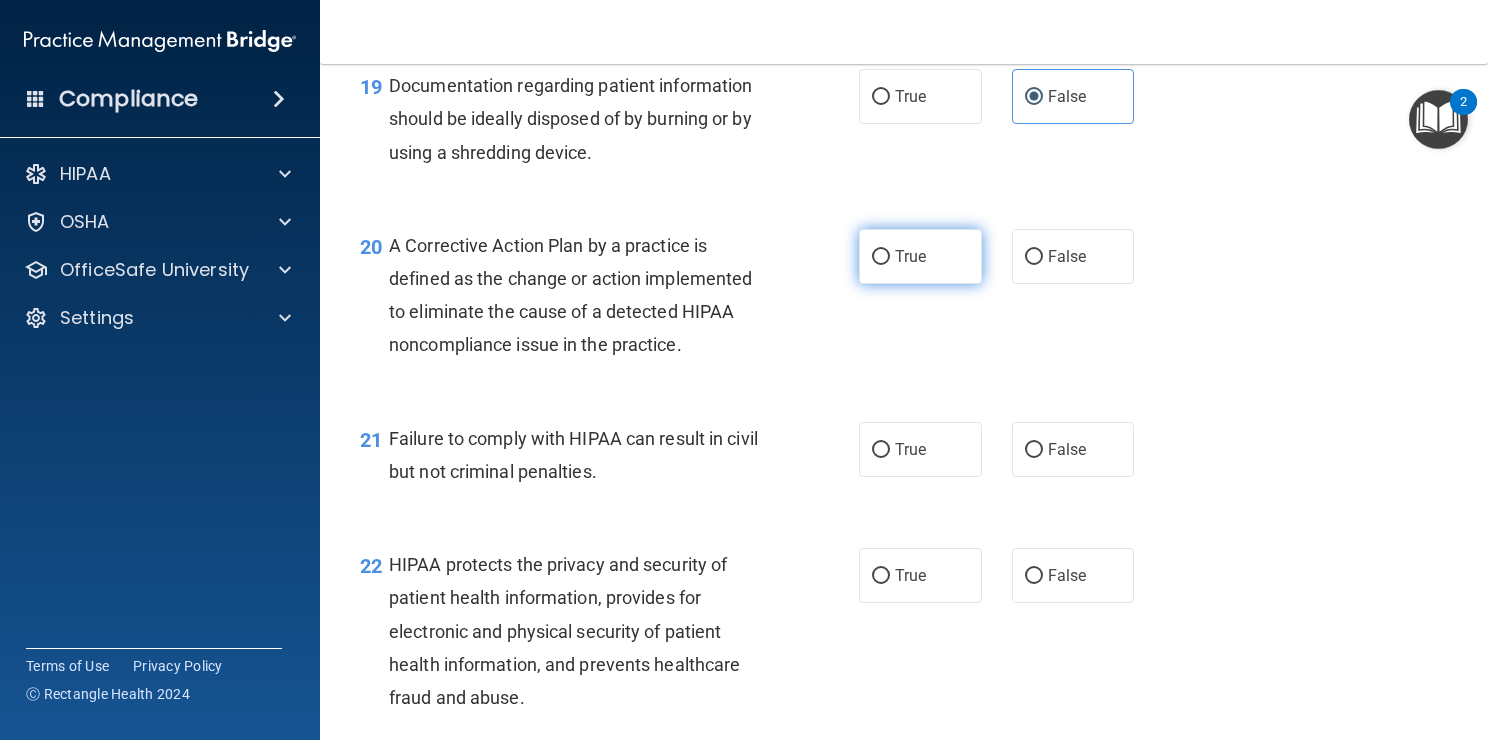 click on "True" at bounding box center (910, 256) 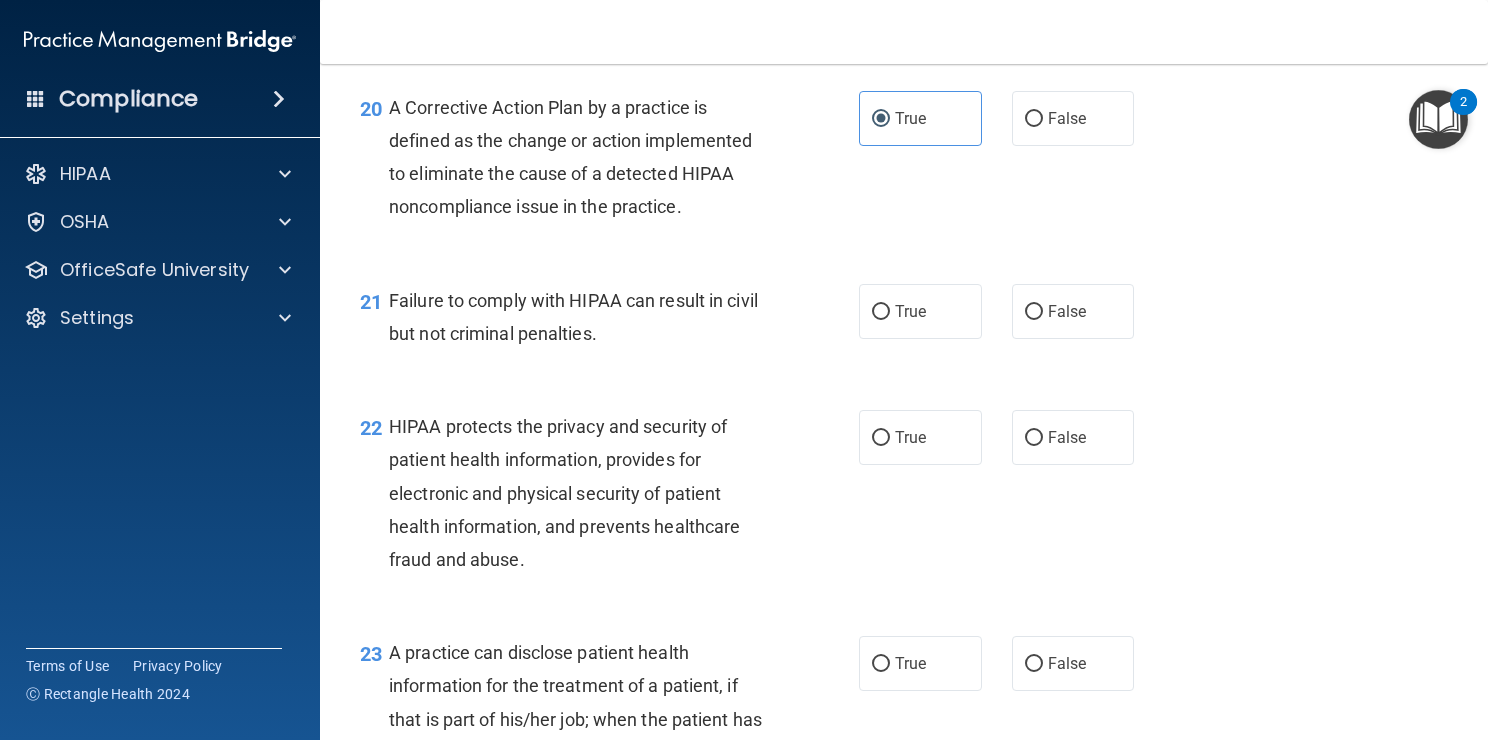 scroll, scrollTop: 3403, scrollLeft: 0, axis: vertical 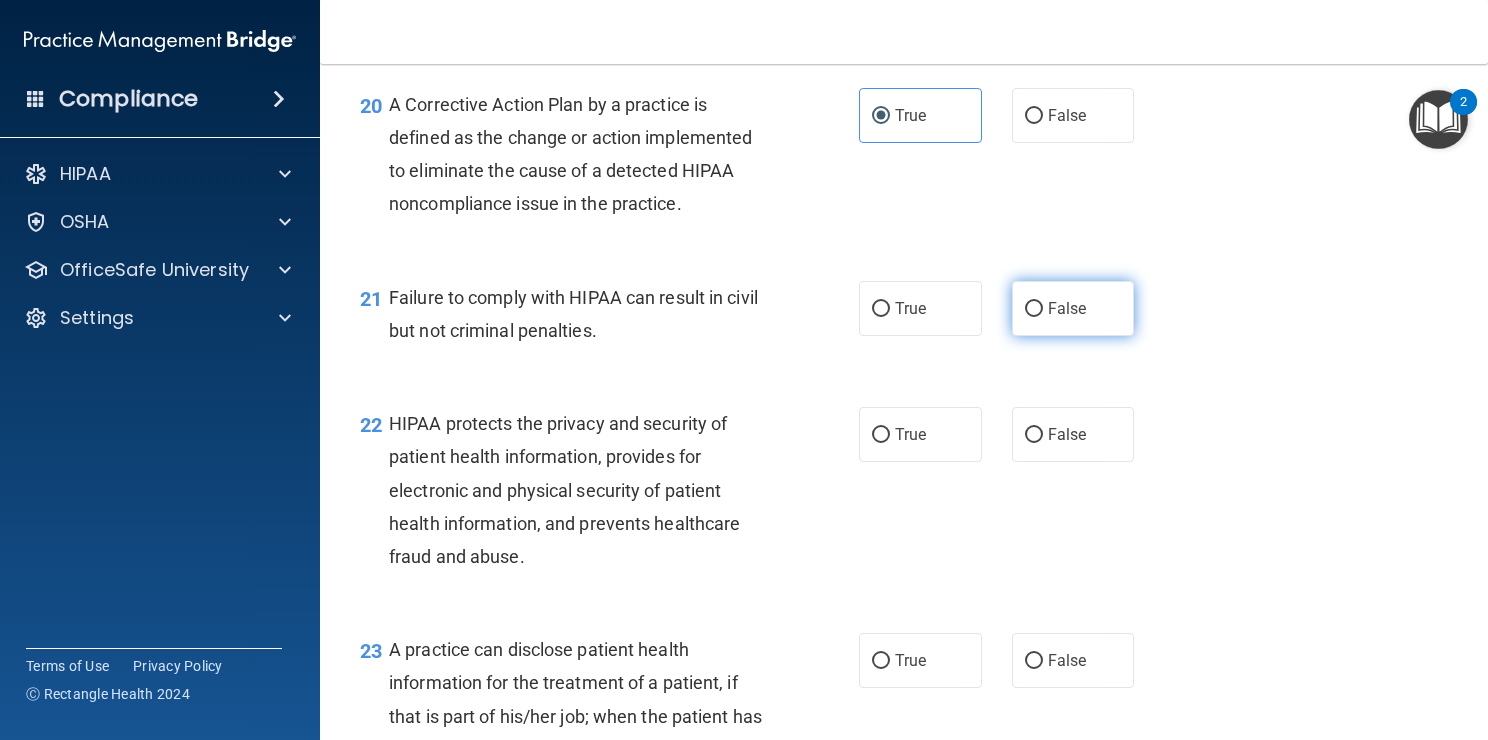 click on "False" at bounding box center (1073, 308) 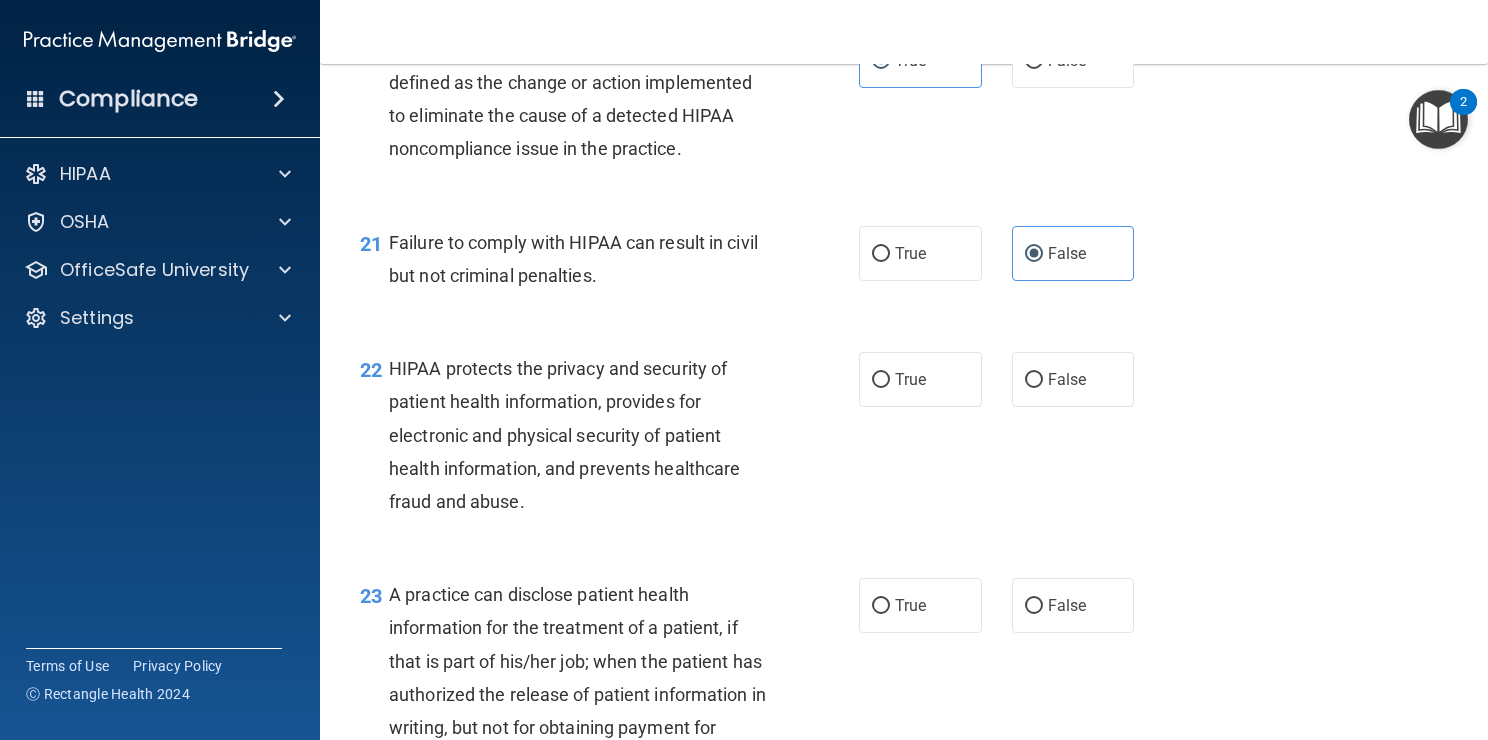 scroll, scrollTop: 3460, scrollLeft: 0, axis: vertical 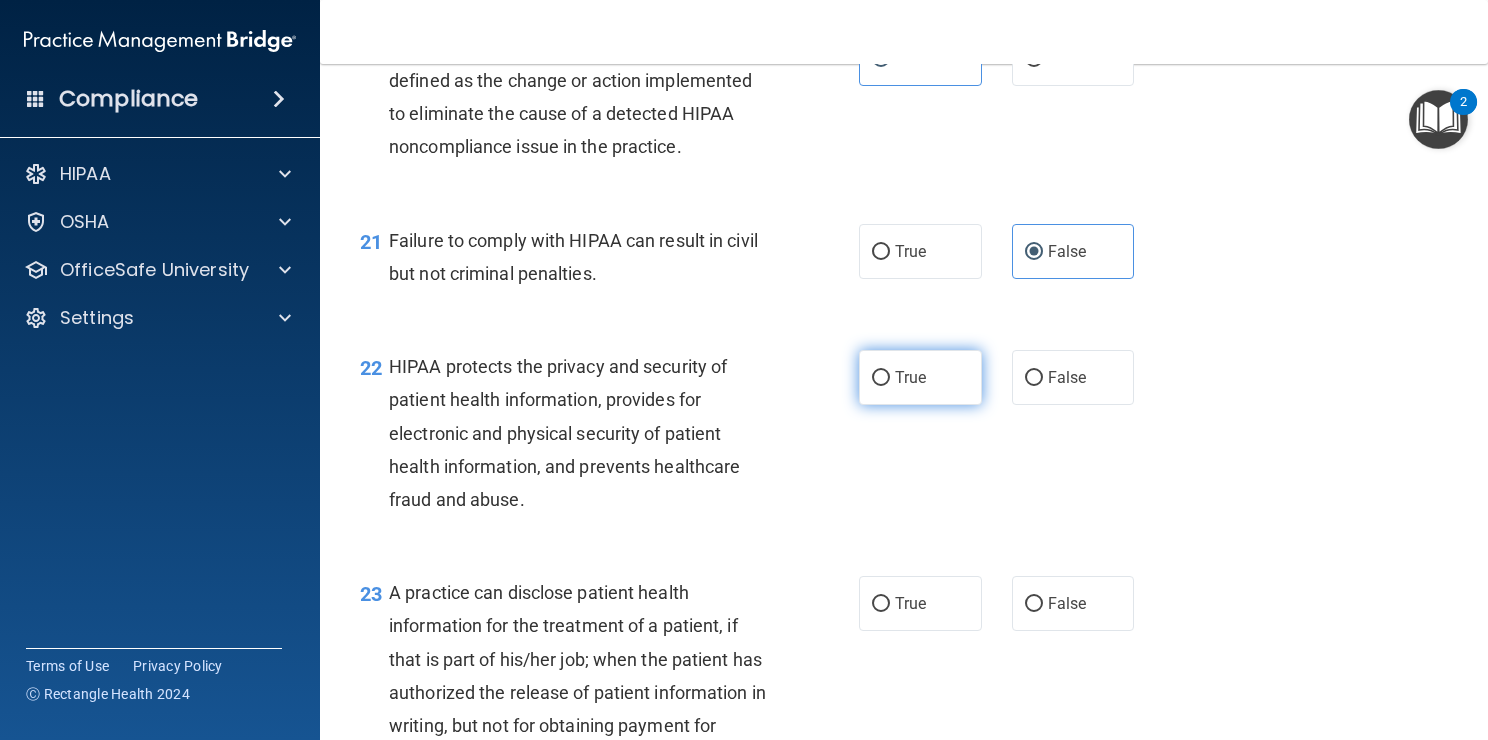 click on "True" at bounding box center [910, 377] 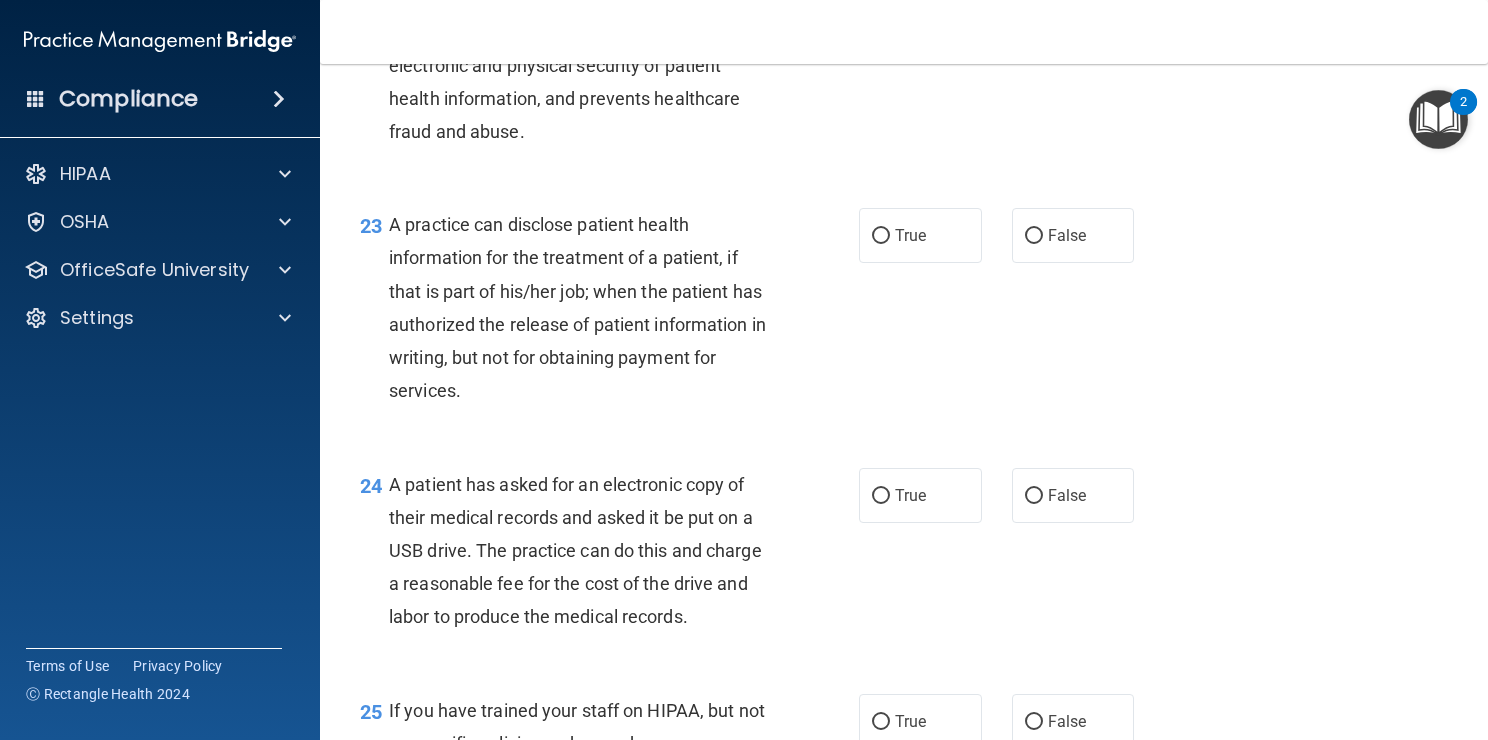 scroll, scrollTop: 3830, scrollLeft: 0, axis: vertical 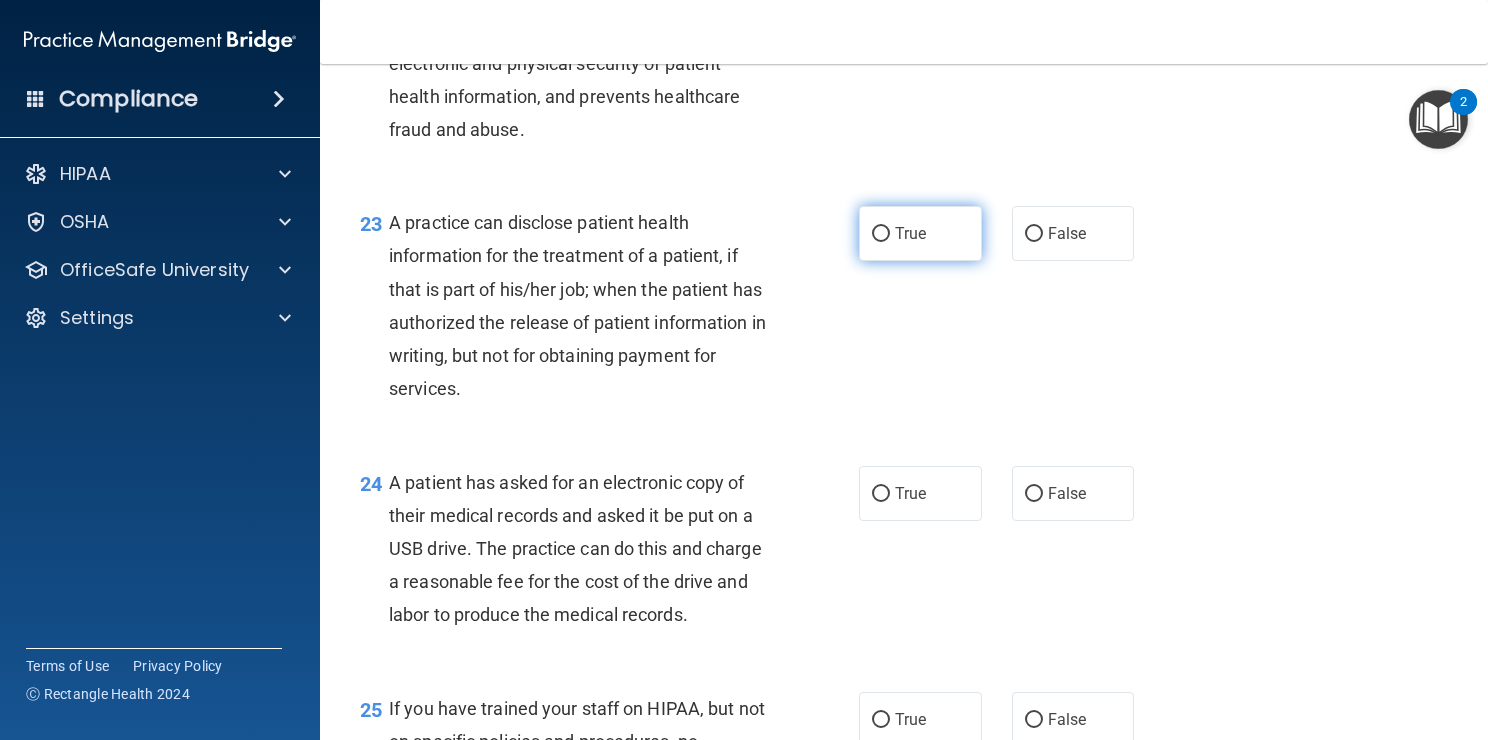click on "True" at bounding box center (920, 233) 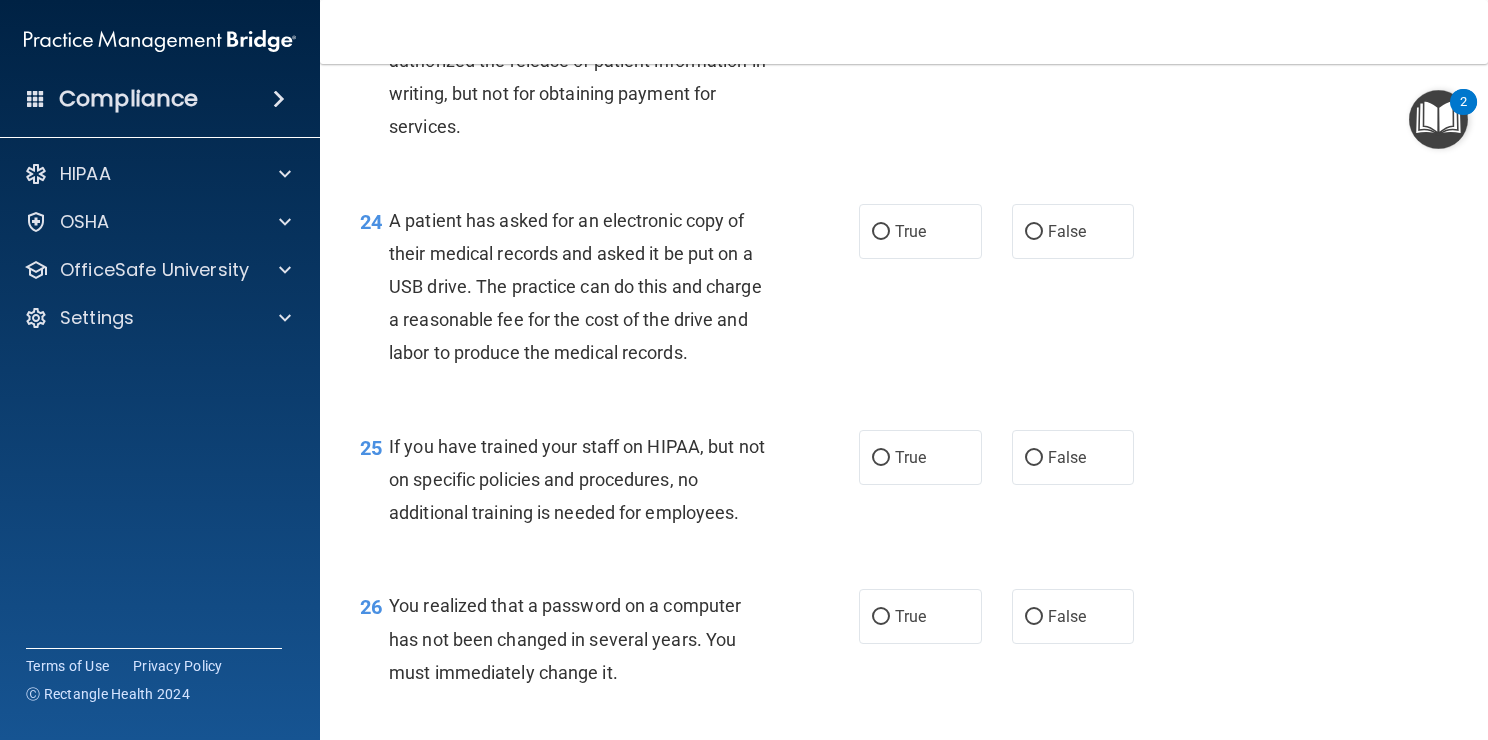 scroll, scrollTop: 4096, scrollLeft: 0, axis: vertical 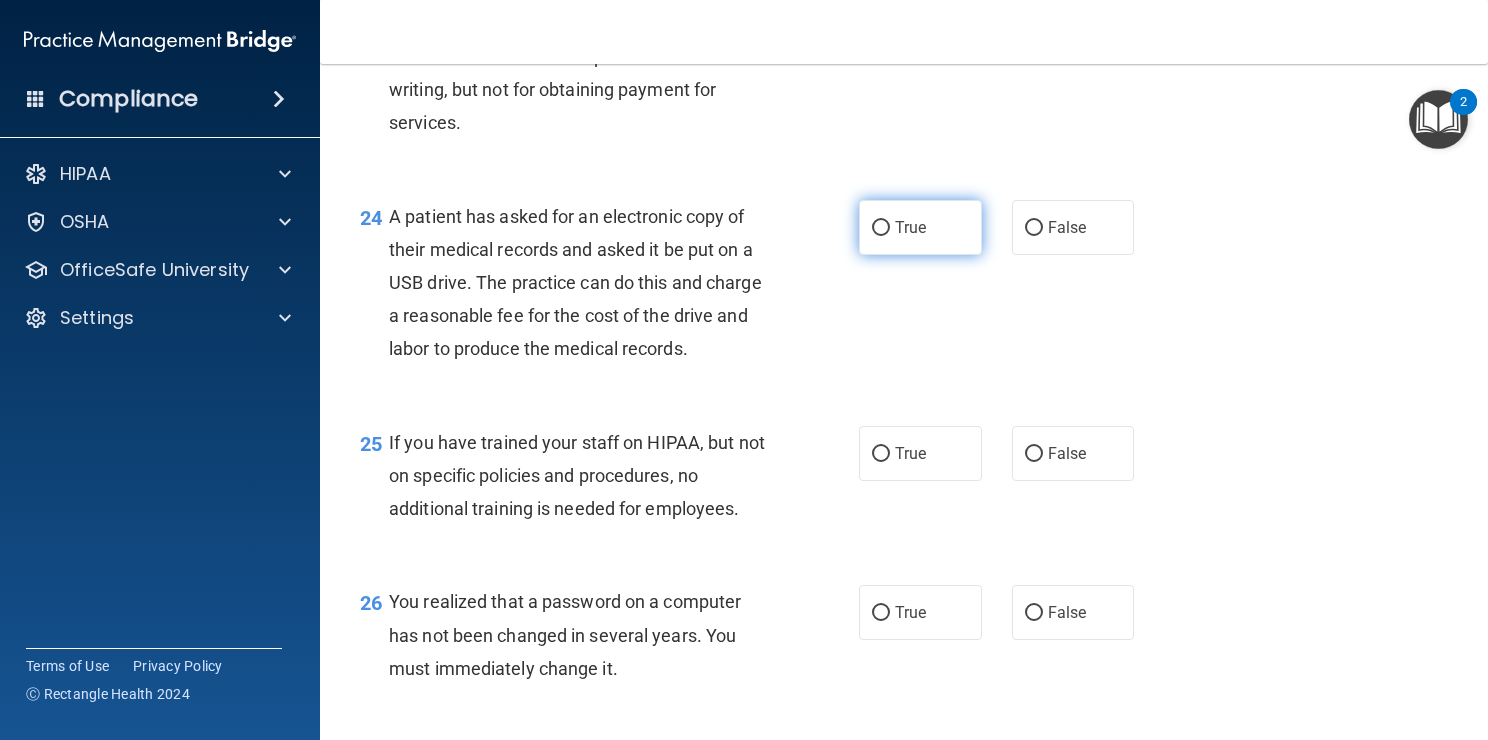click on "True" at bounding box center [920, 227] 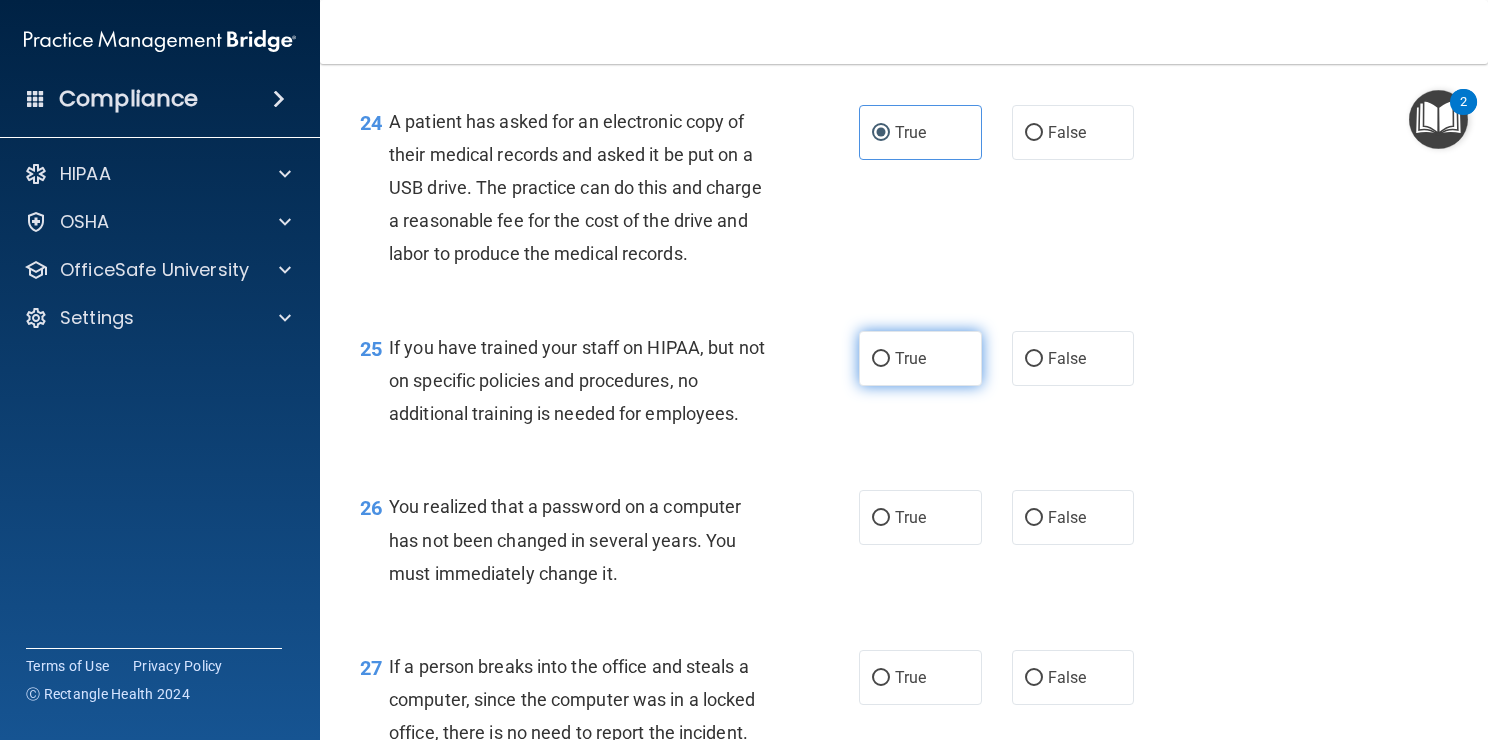 scroll, scrollTop: 4198, scrollLeft: 0, axis: vertical 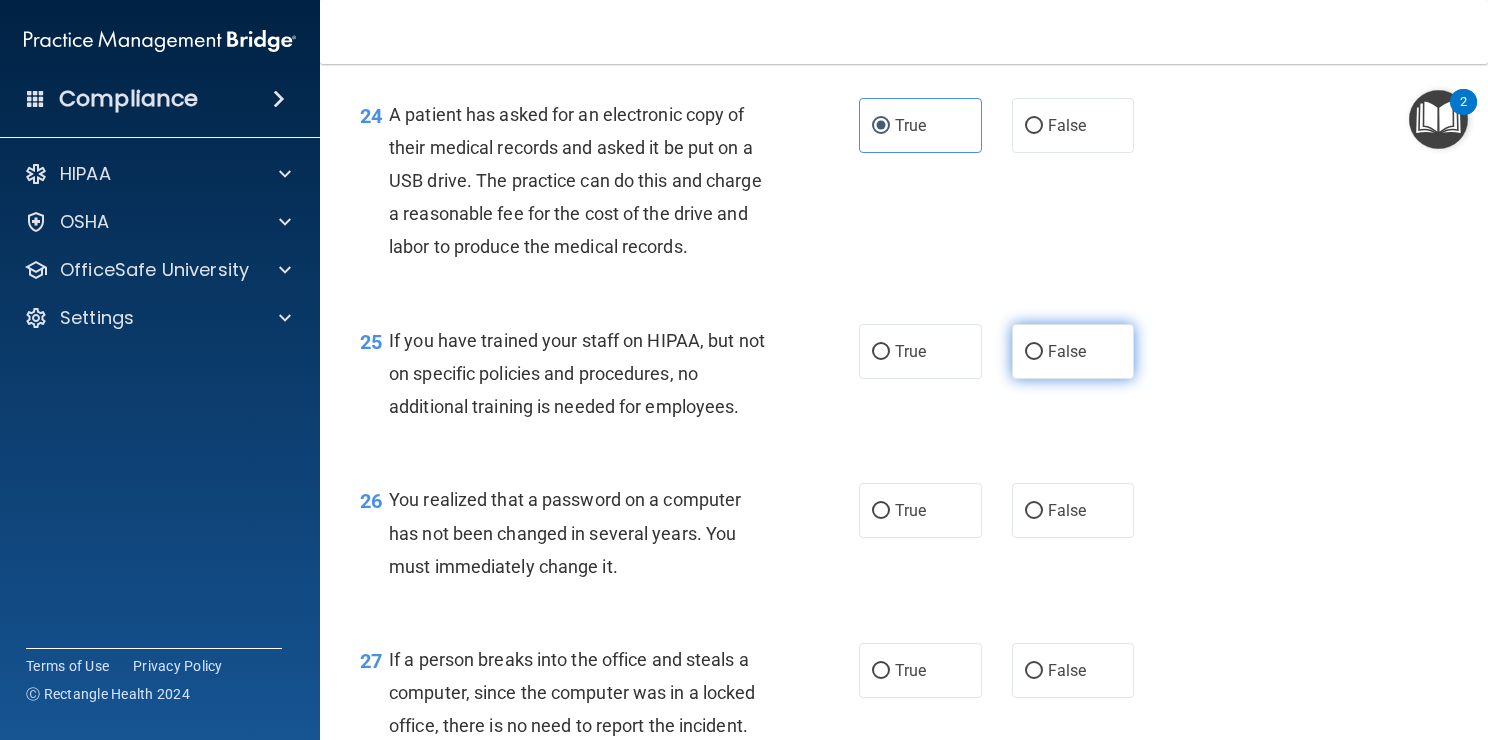 click on "False" at bounding box center [1073, 351] 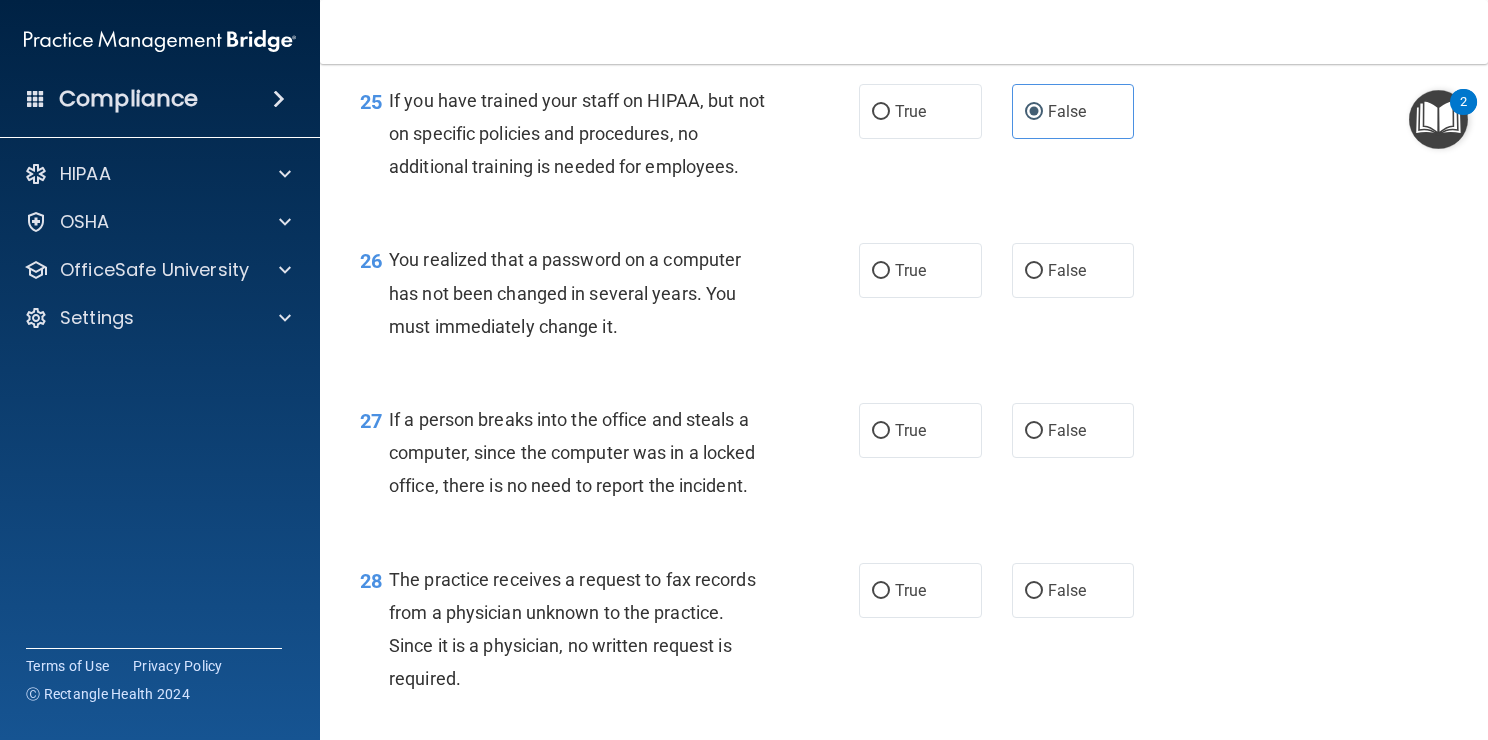scroll, scrollTop: 4448, scrollLeft: 0, axis: vertical 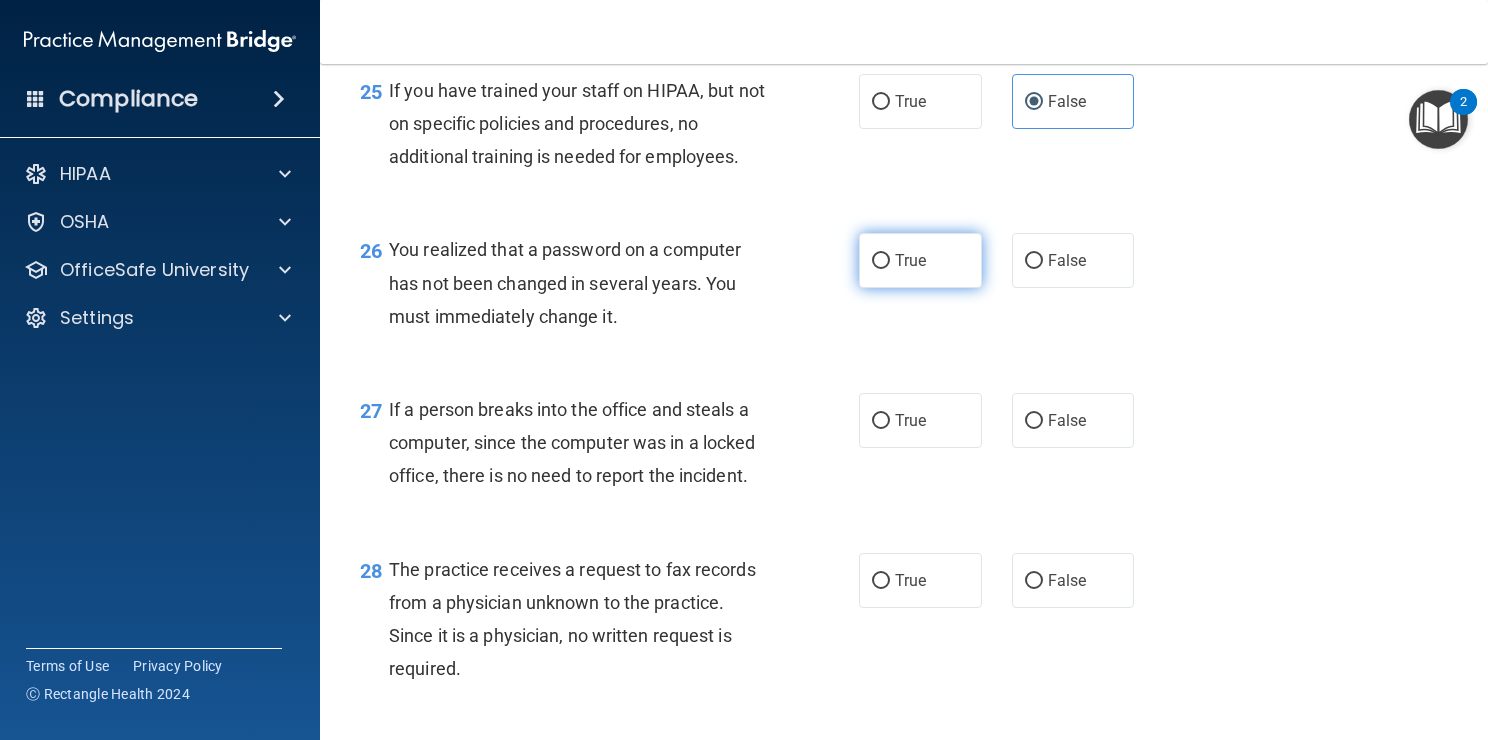click on "True" at bounding box center [920, 260] 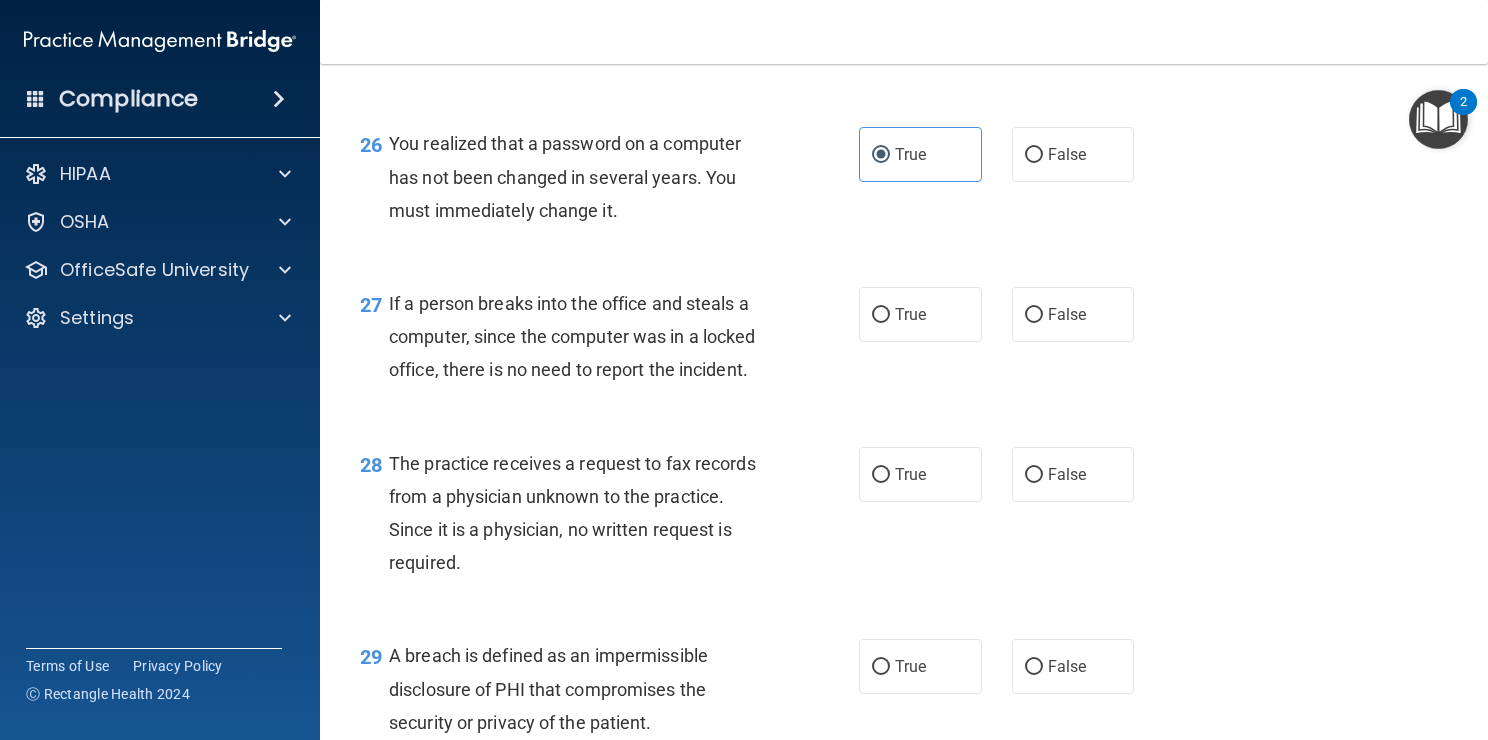 scroll, scrollTop: 4560, scrollLeft: 0, axis: vertical 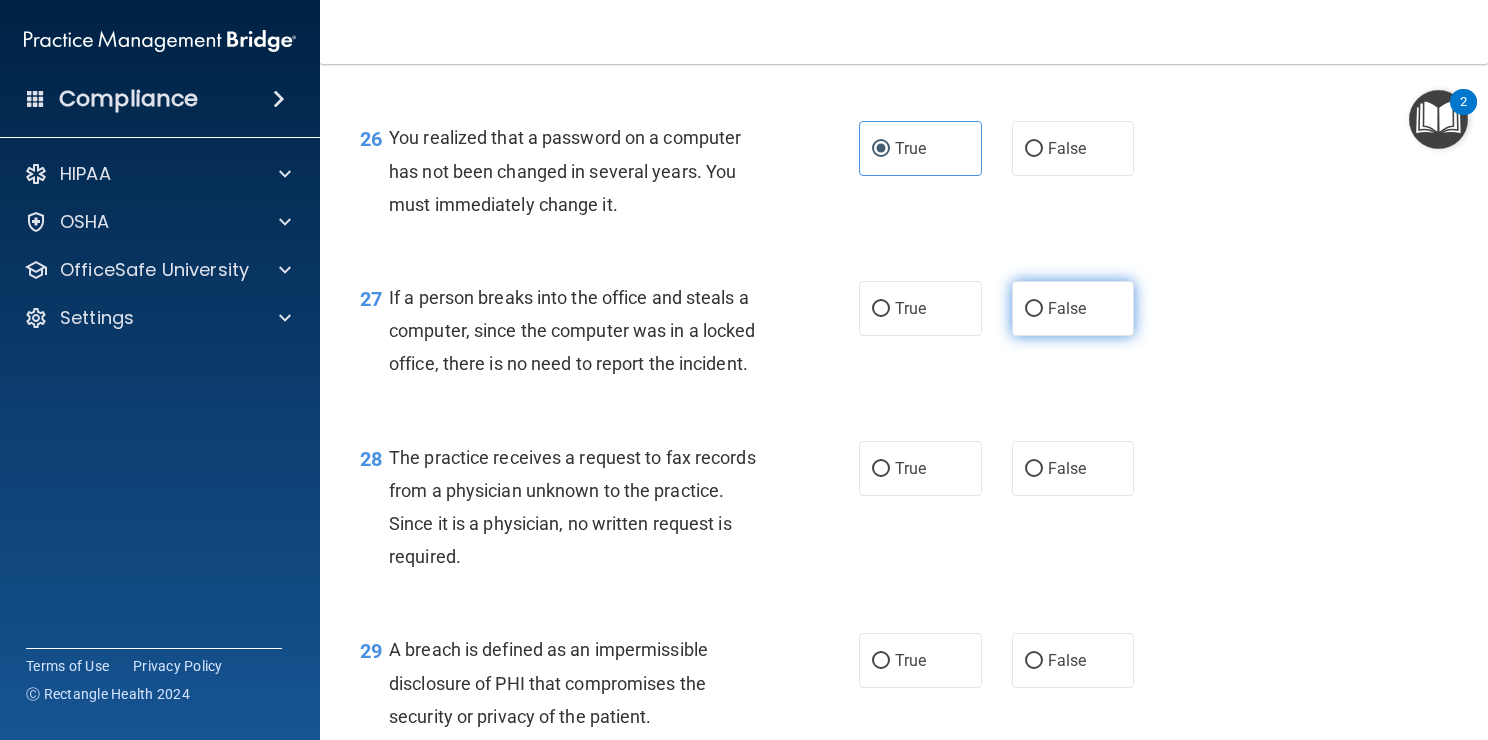 click on "False" at bounding box center [1034, 309] 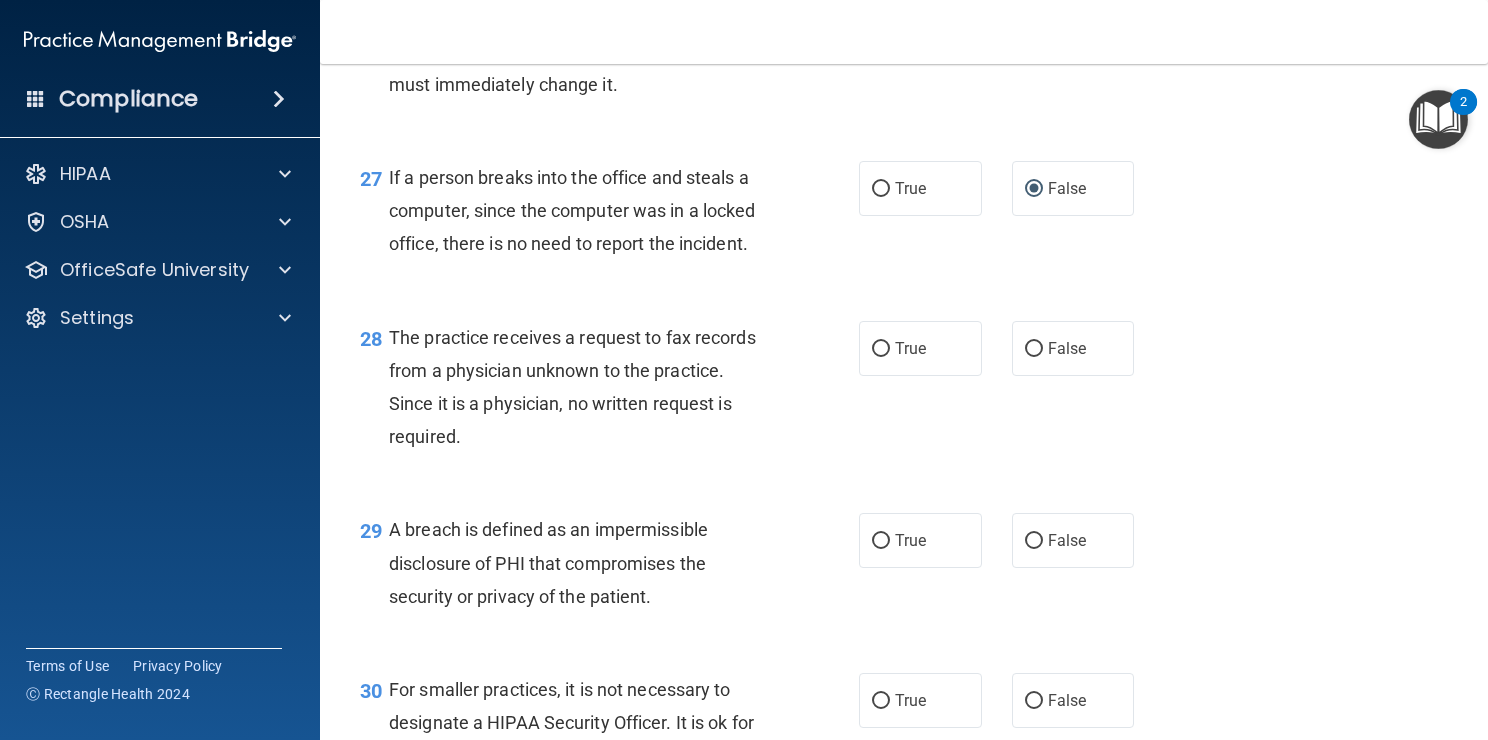 scroll, scrollTop: 4688, scrollLeft: 0, axis: vertical 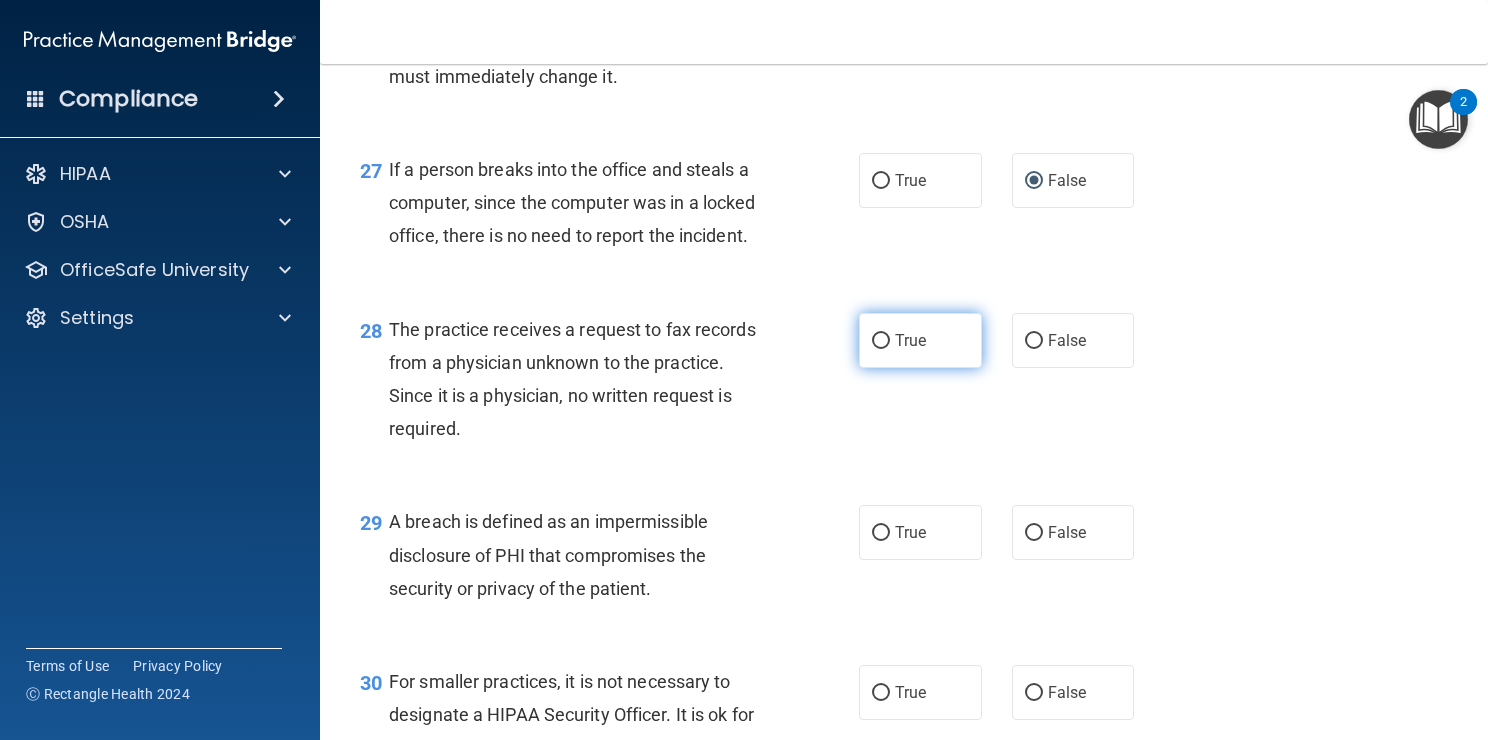 click on "True" at bounding box center (910, 340) 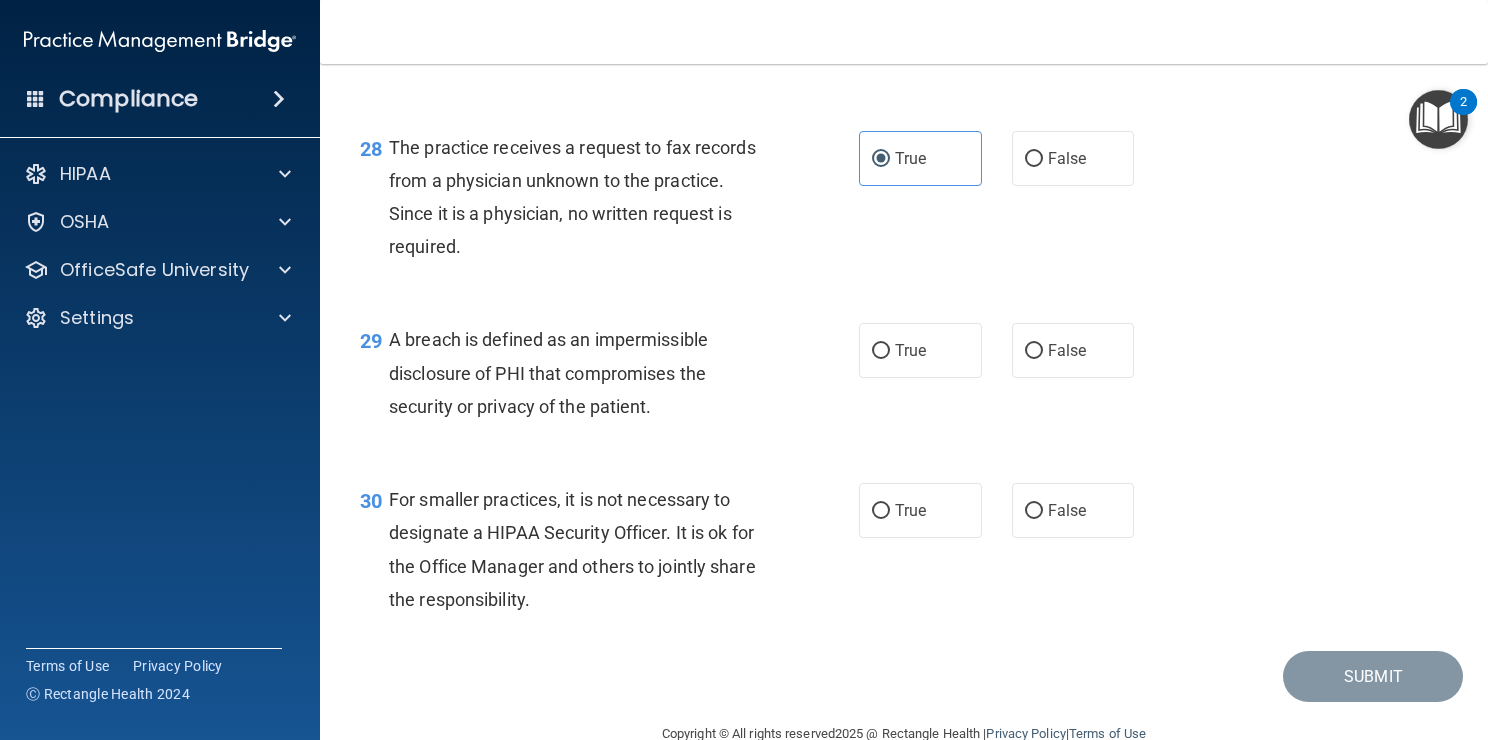 scroll, scrollTop: 4906, scrollLeft: 0, axis: vertical 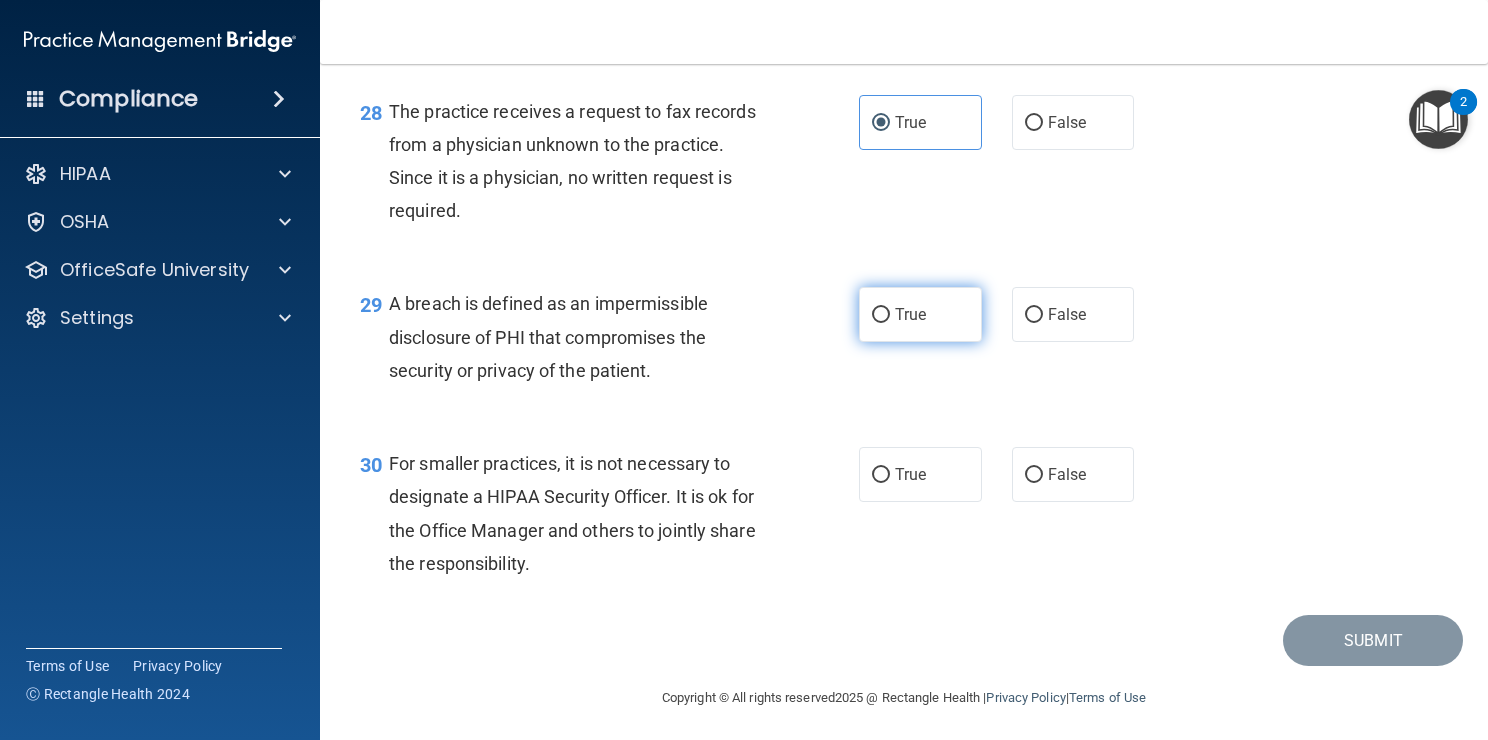 click on "True" at bounding box center [910, 314] 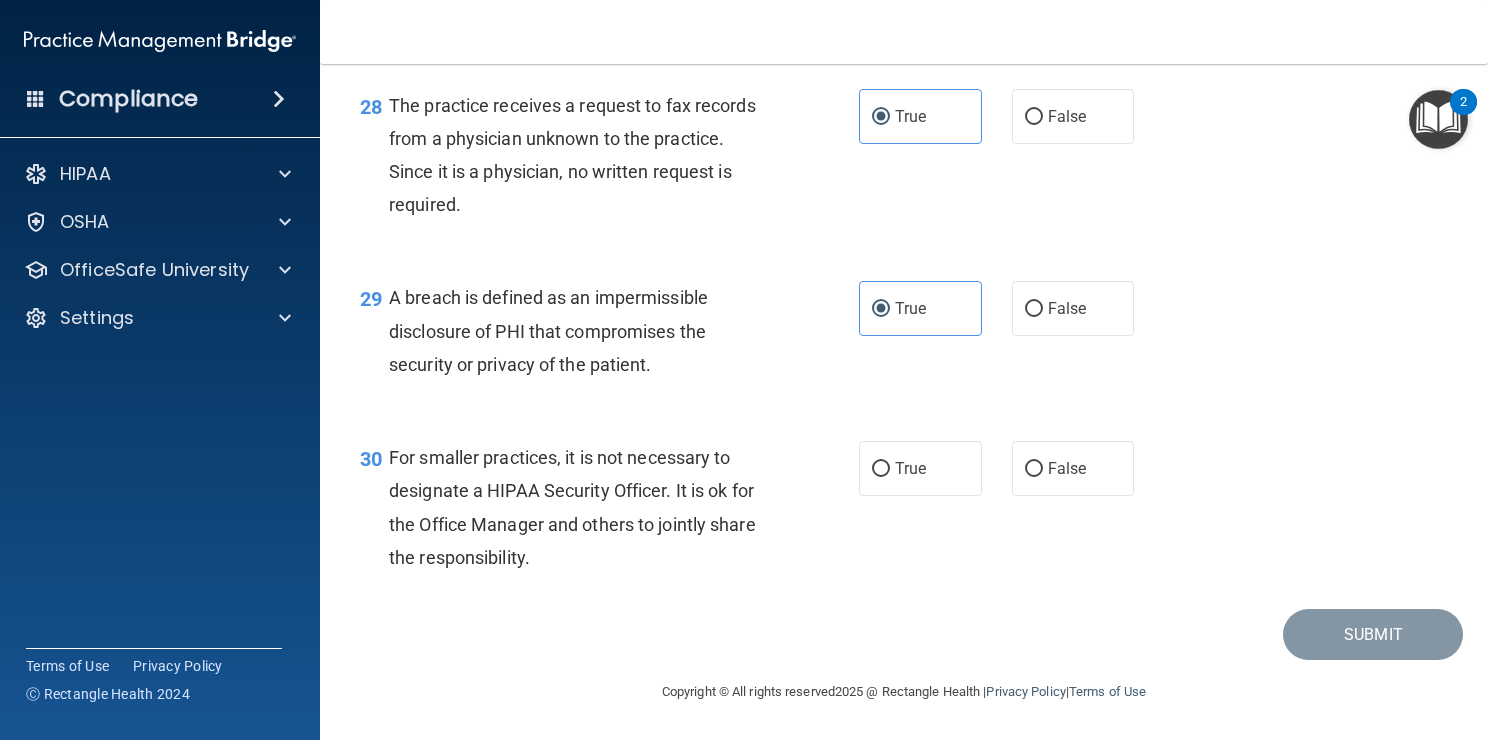 scroll, scrollTop: 4945, scrollLeft: 0, axis: vertical 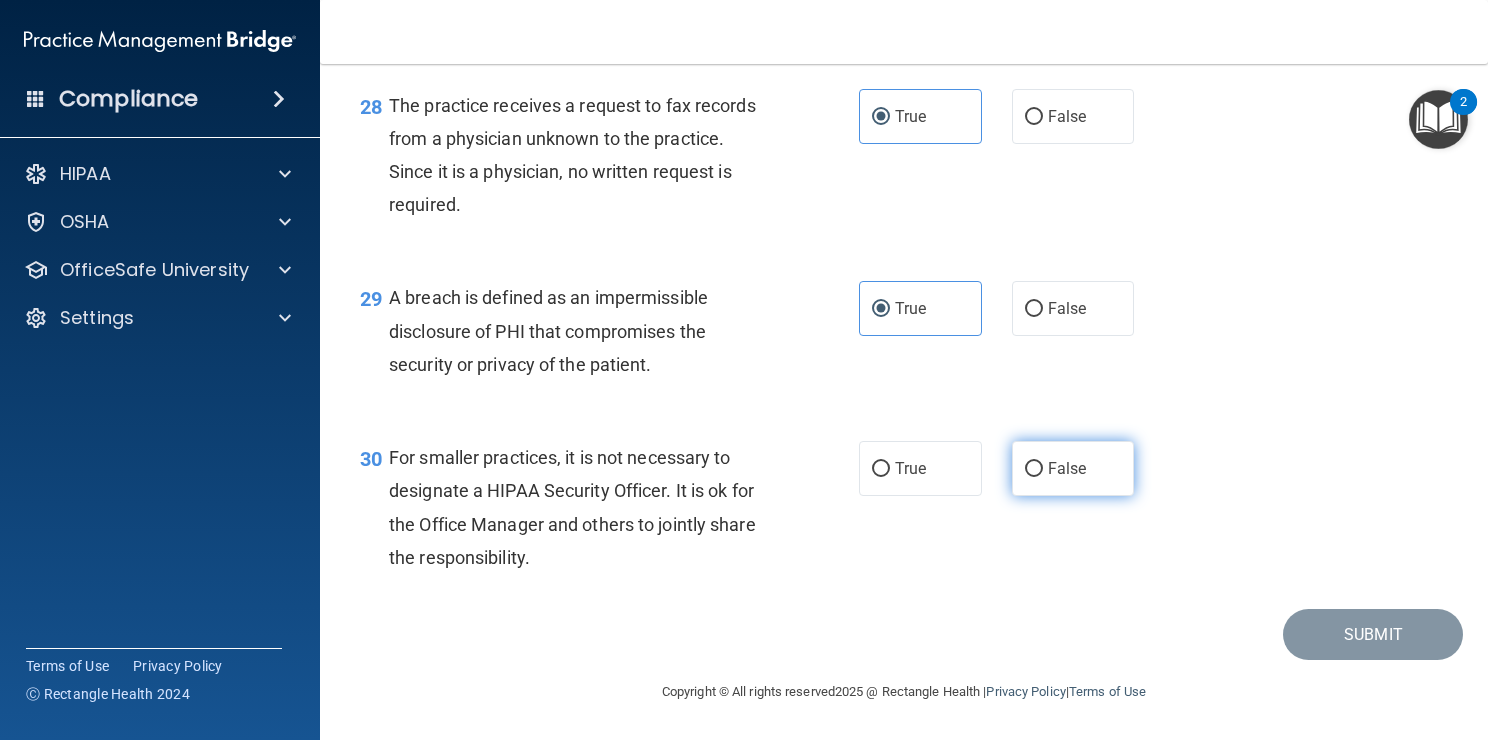 click on "False" at bounding box center (1034, 469) 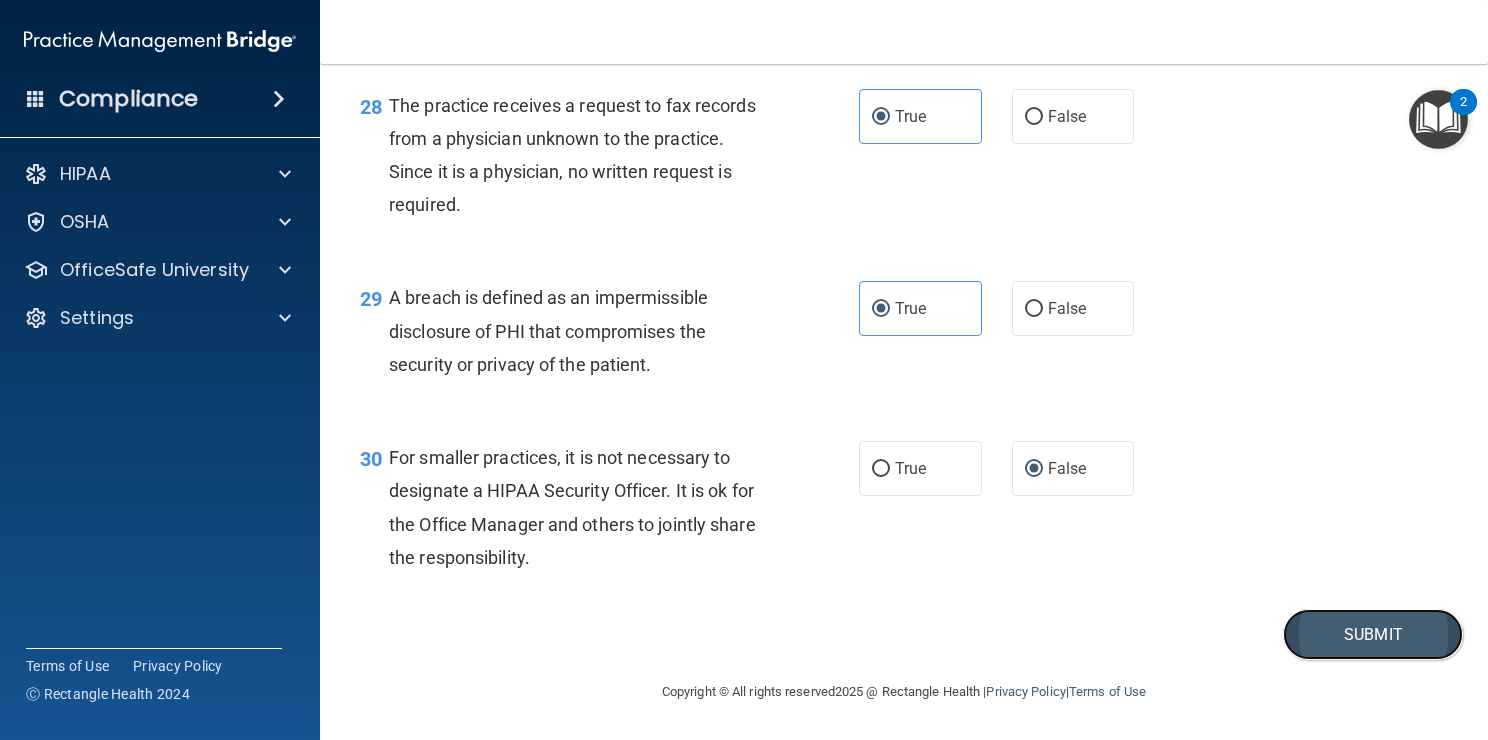 click on "Submit" at bounding box center [1373, 634] 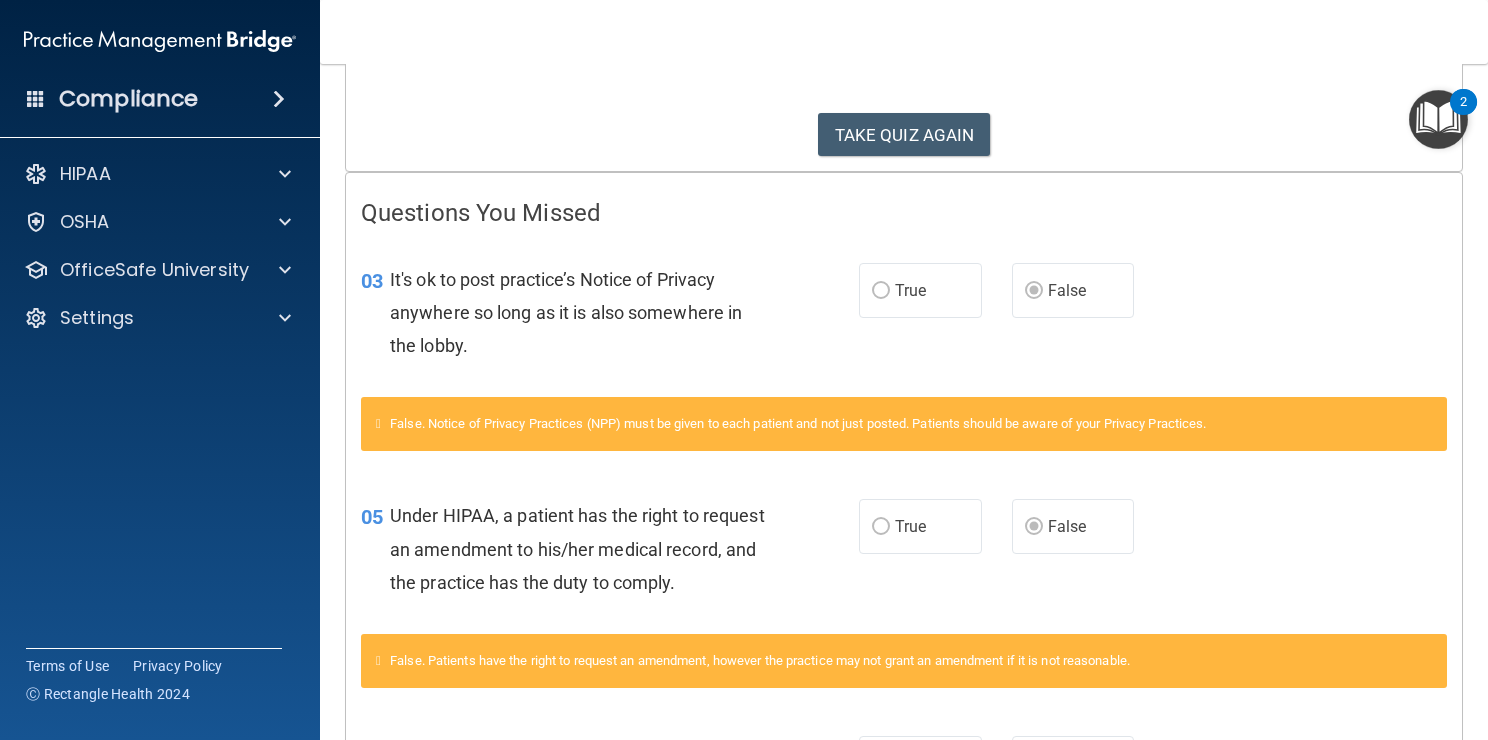 scroll, scrollTop: 0, scrollLeft: 0, axis: both 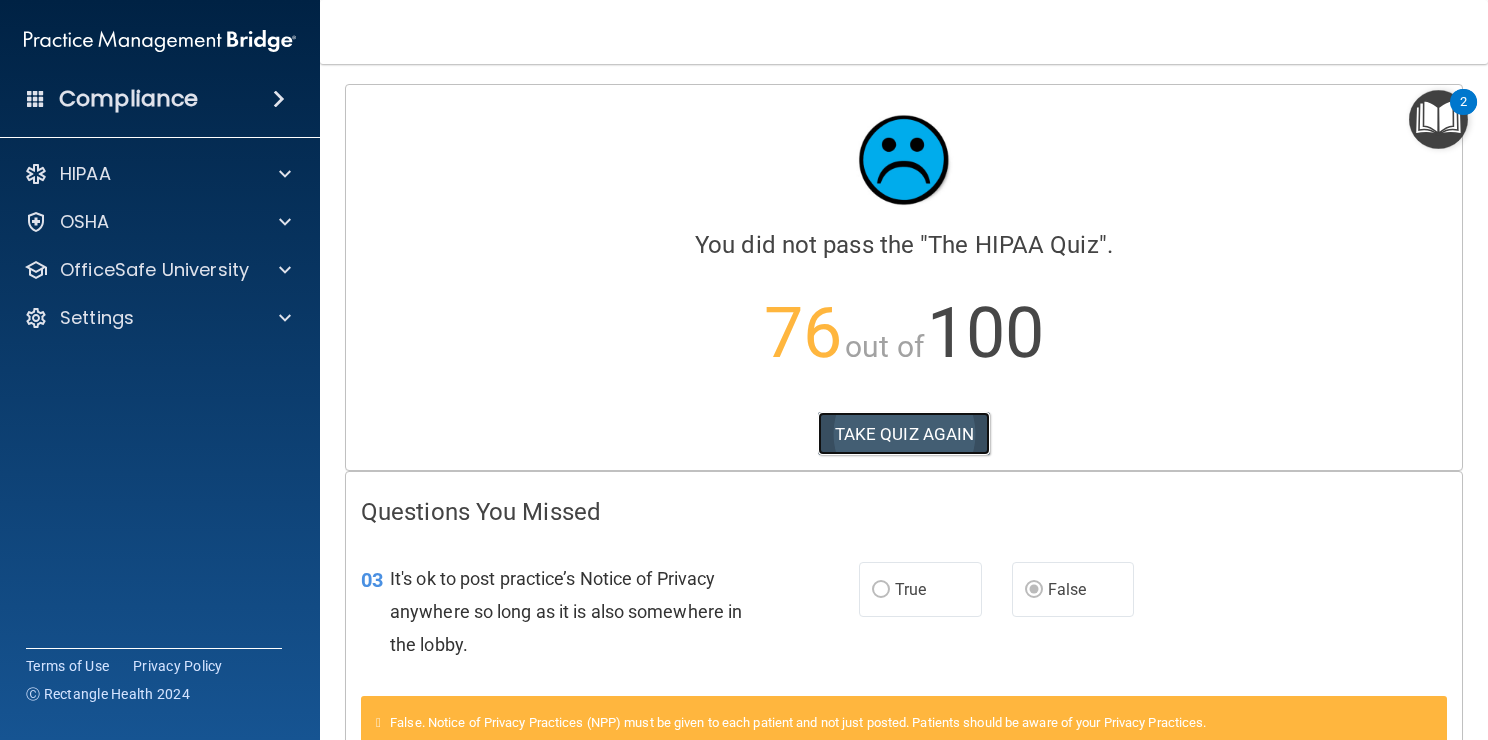 click on "TAKE QUIZ AGAIN" at bounding box center [904, 434] 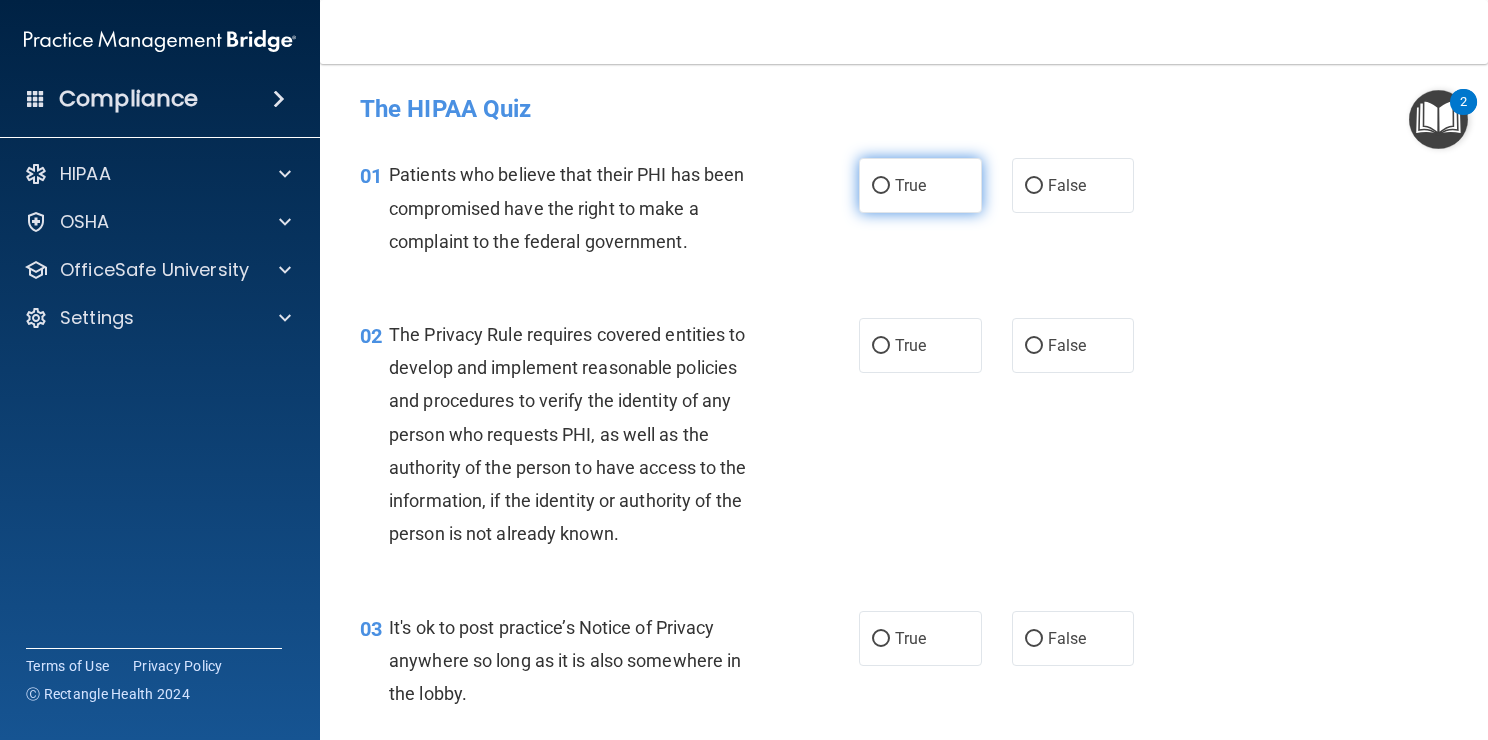 click on "True" at bounding box center [881, 186] 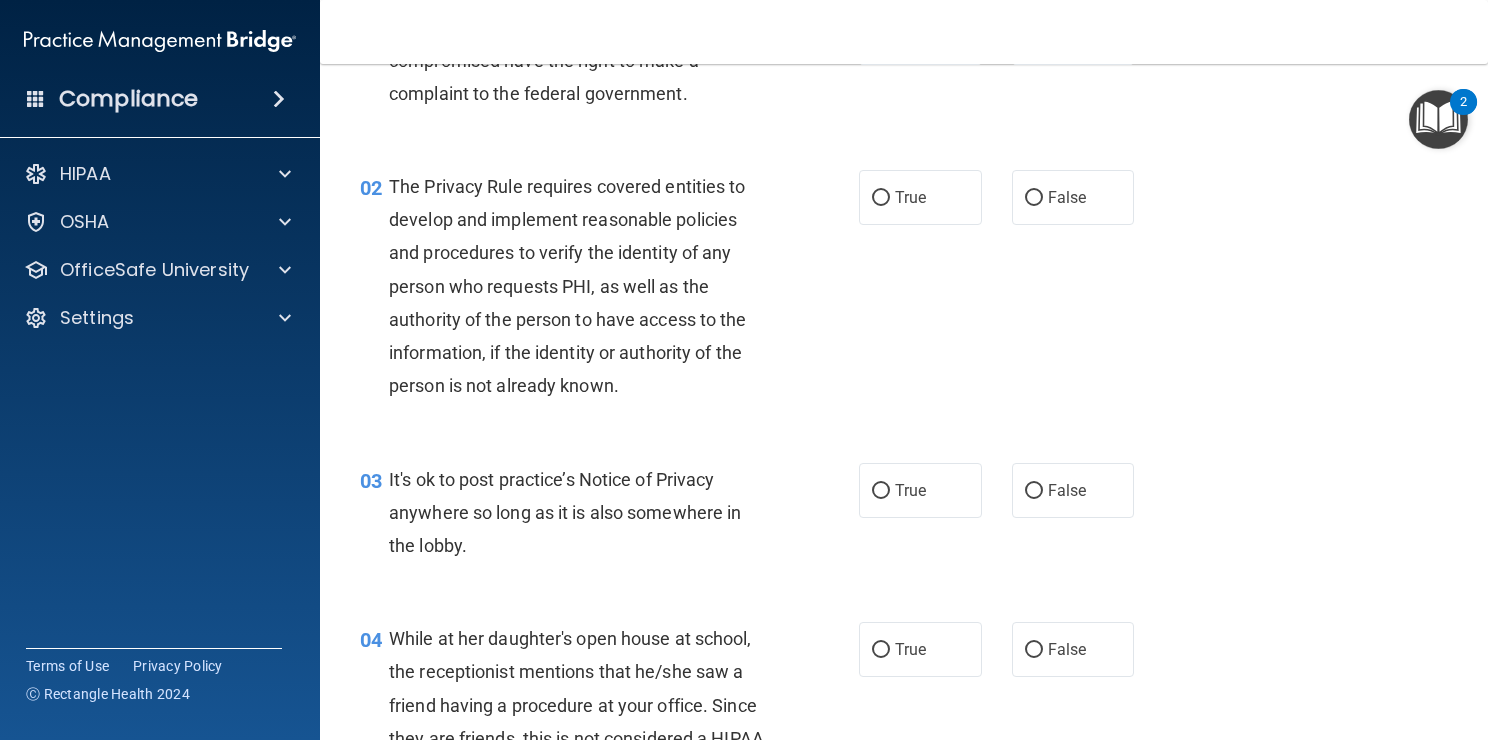 scroll, scrollTop: 148, scrollLeft: 0, axis: vertical 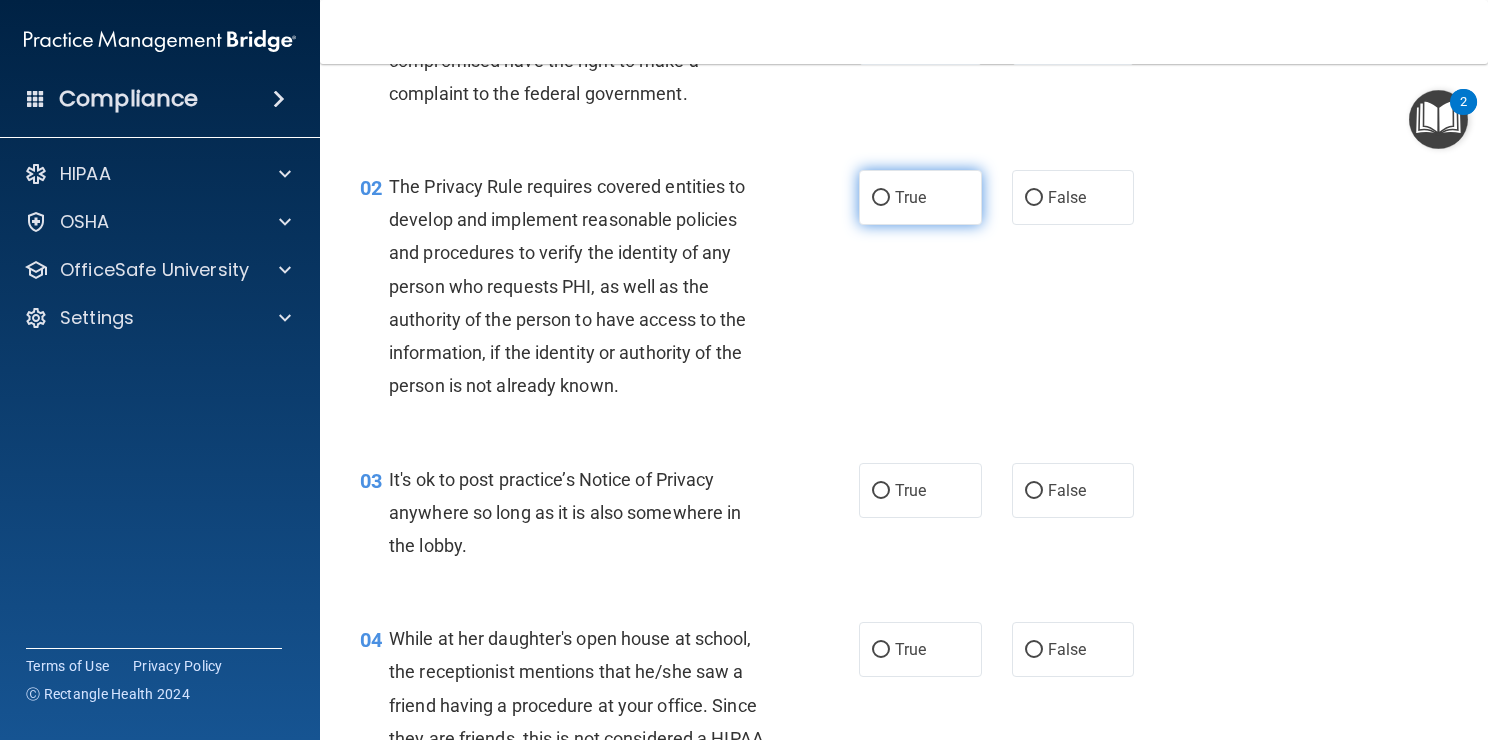 click on "True" at bounding box center (910, 197) 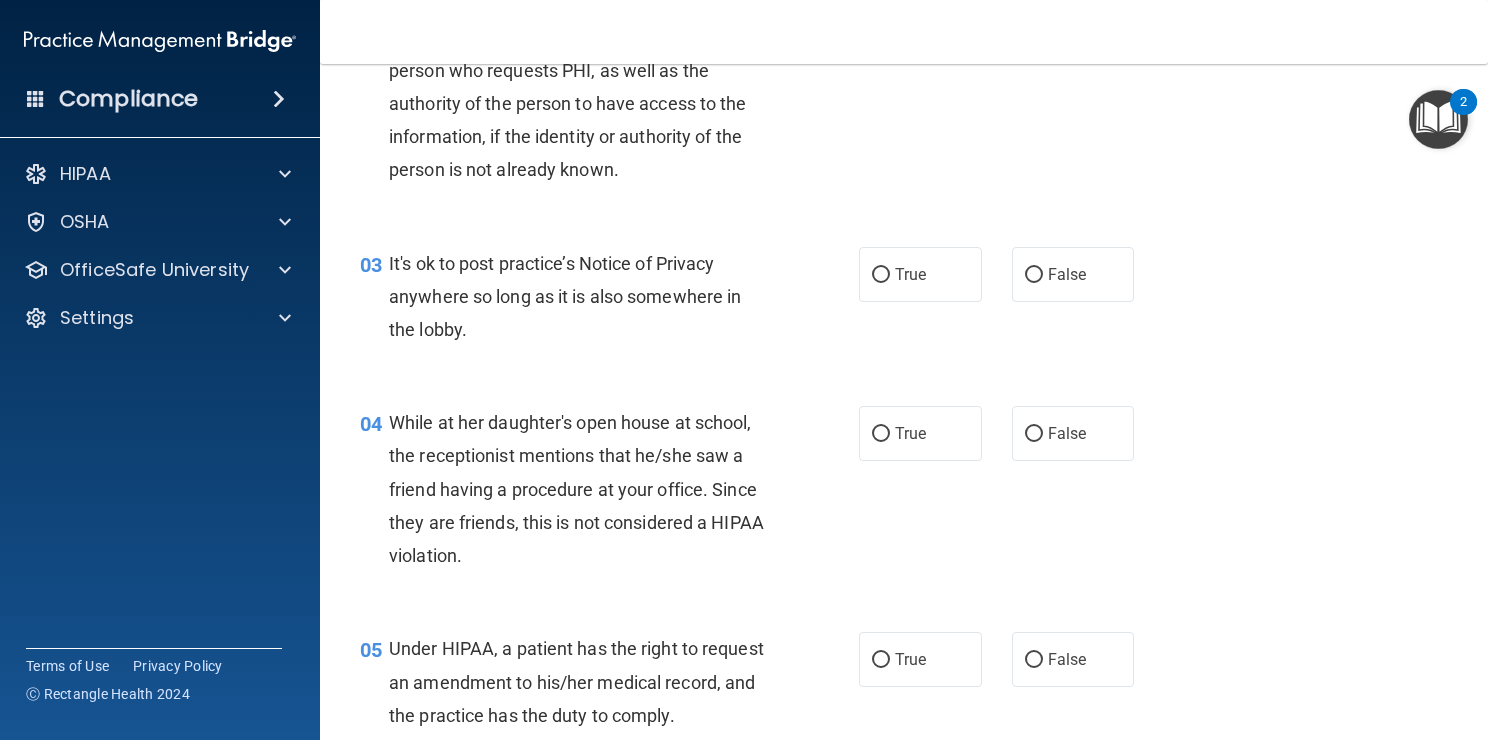 scroll, scrollTop: 364, scrollLeft: 0, axis: vertical 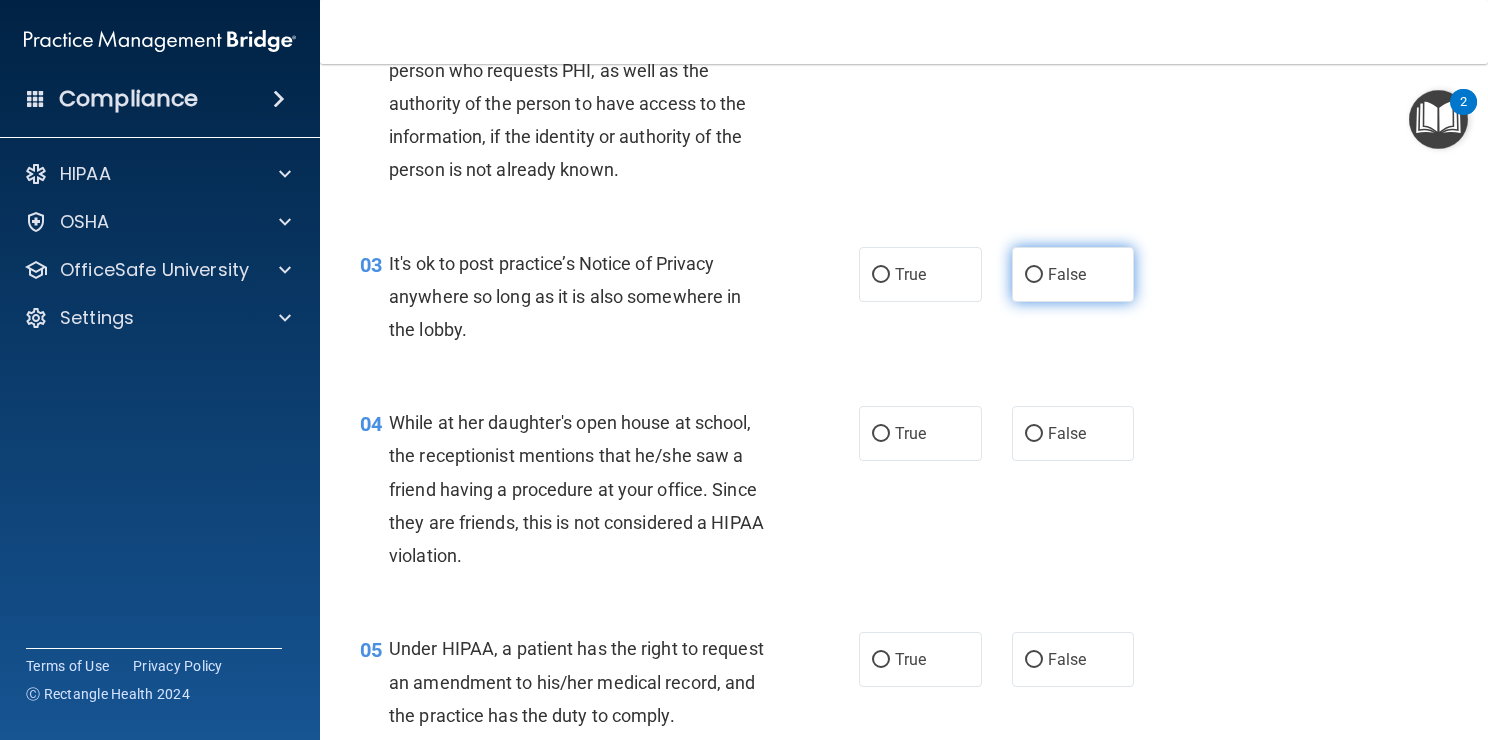 click on "False" at bounding box center (1073, 274) 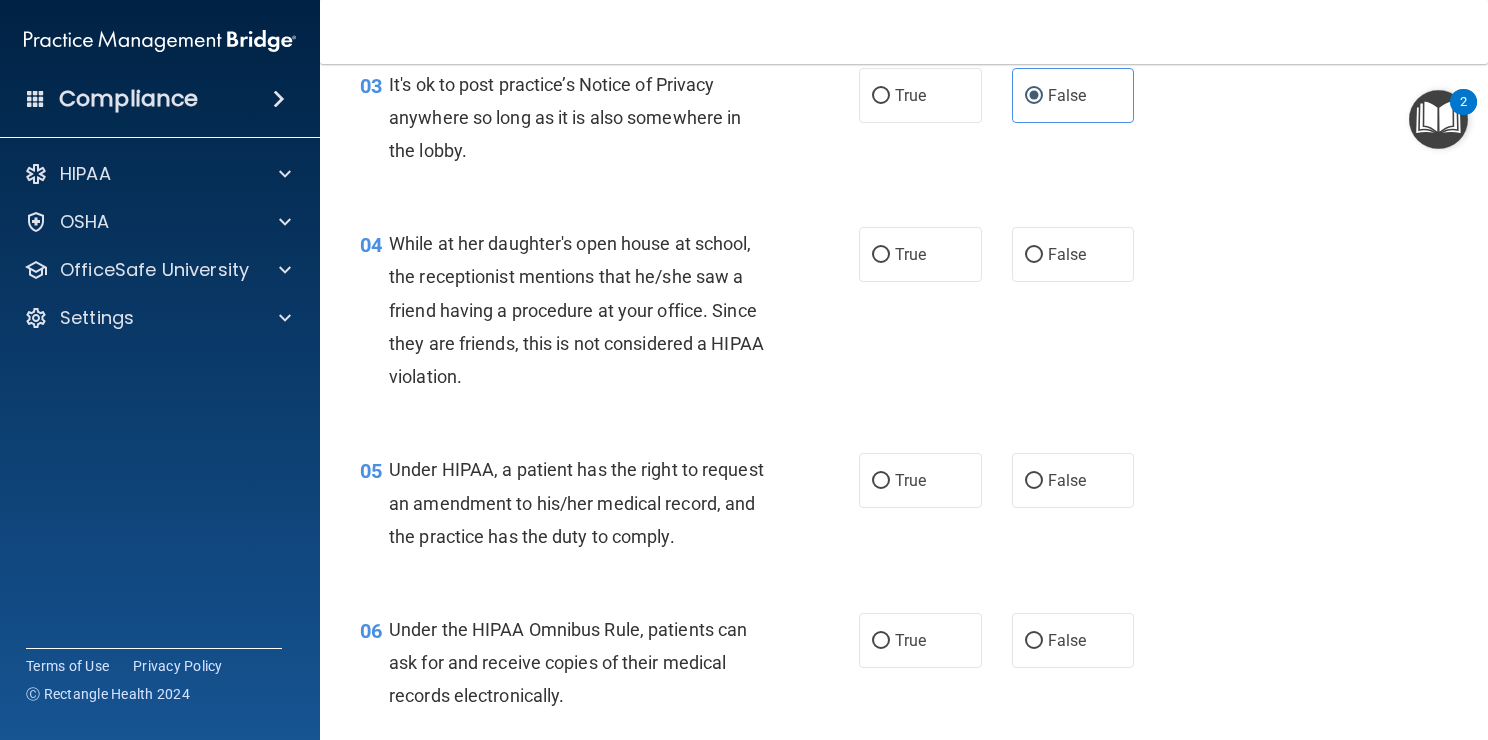 scroll, scrollTop: 564, scrollLeft: 0, axis: vertical 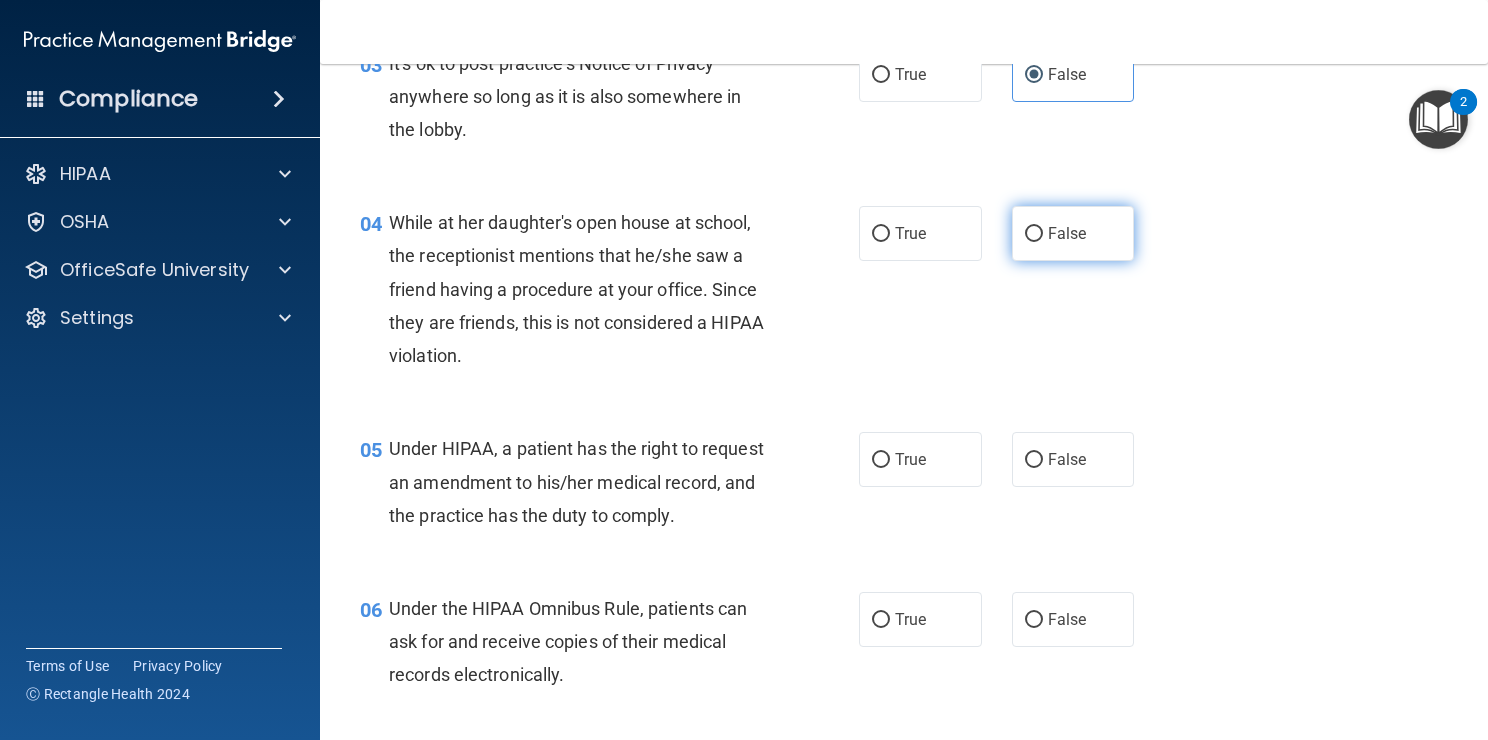 click on "False" at bounding box center [1067, 233] 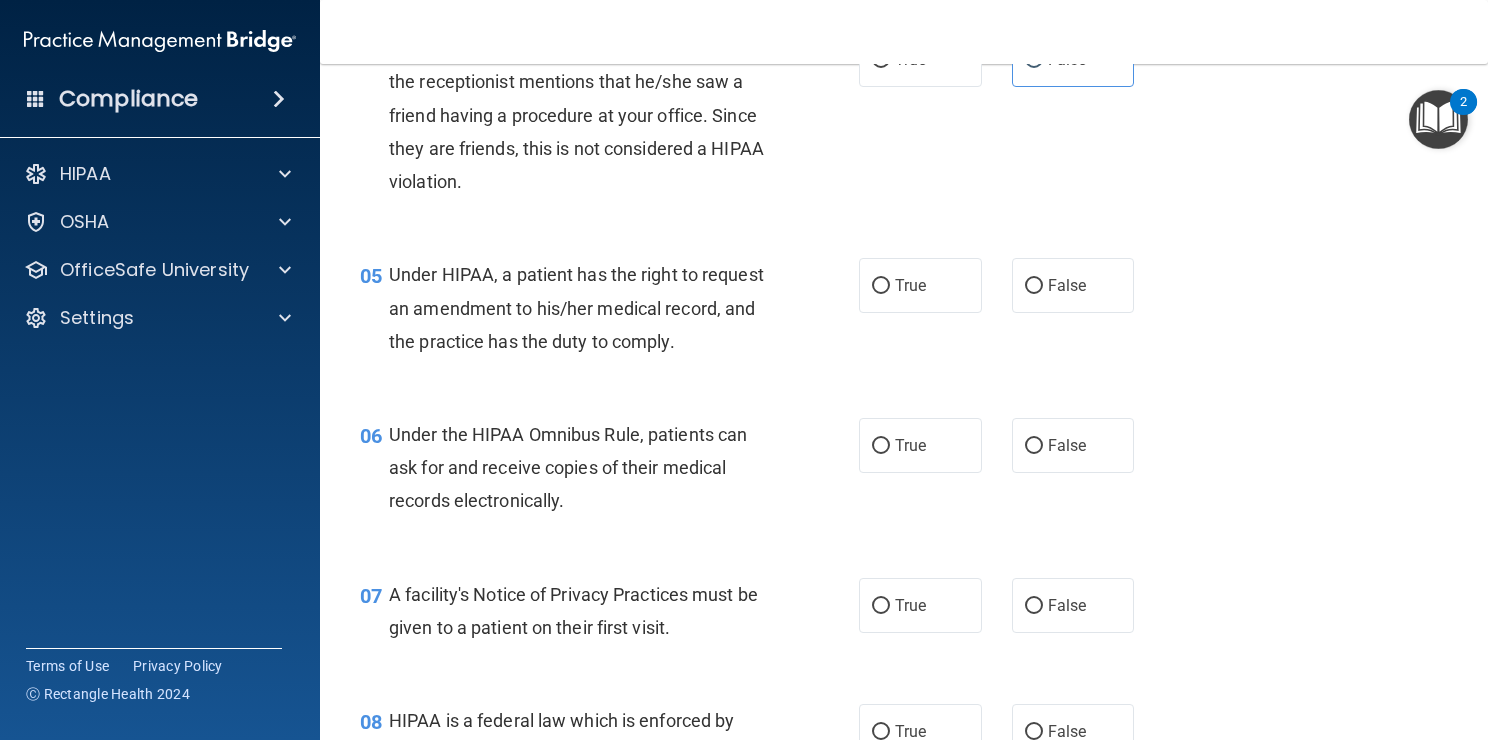 scroll, scrollTop: 744, scrollLeft: 0, axis: vertical 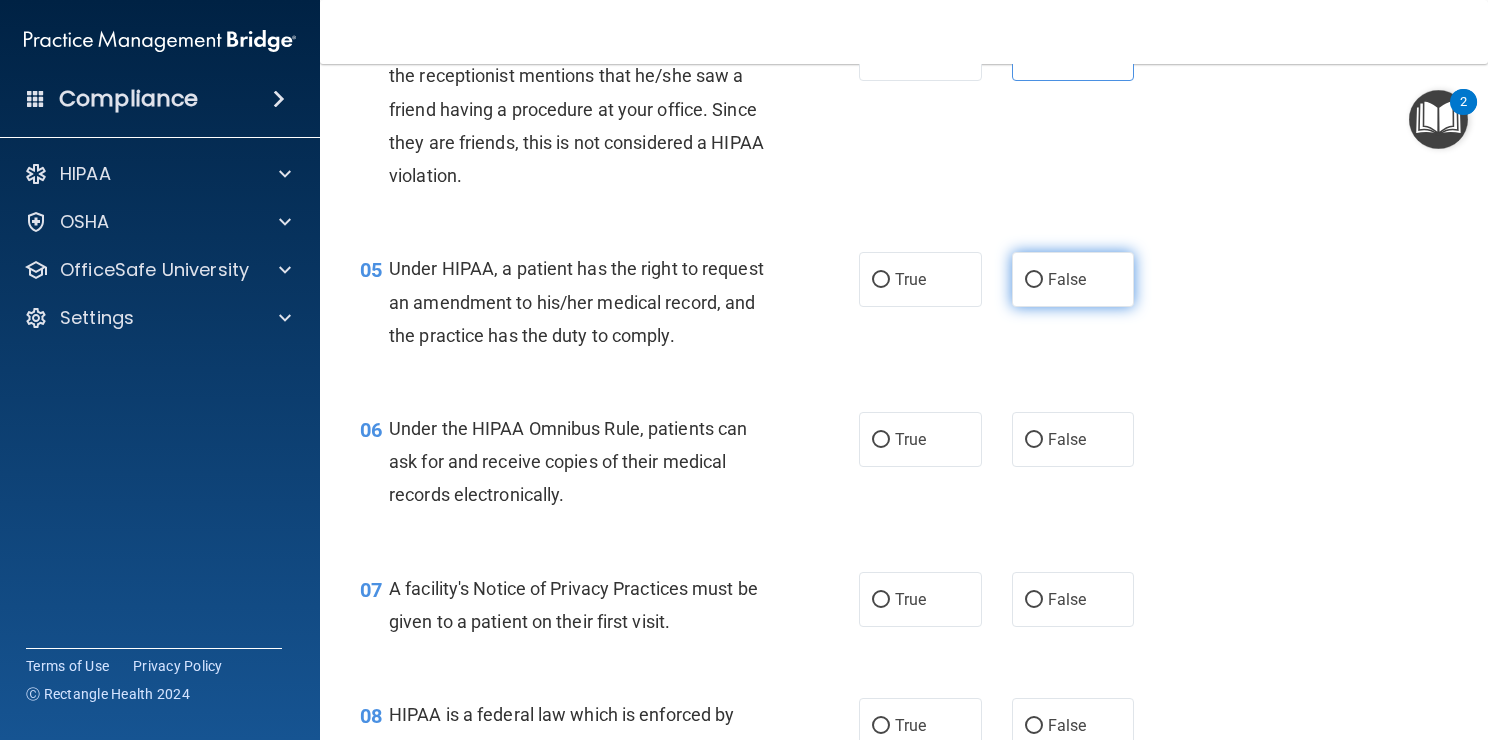 click on "False" at bounding box center [1073, 279] 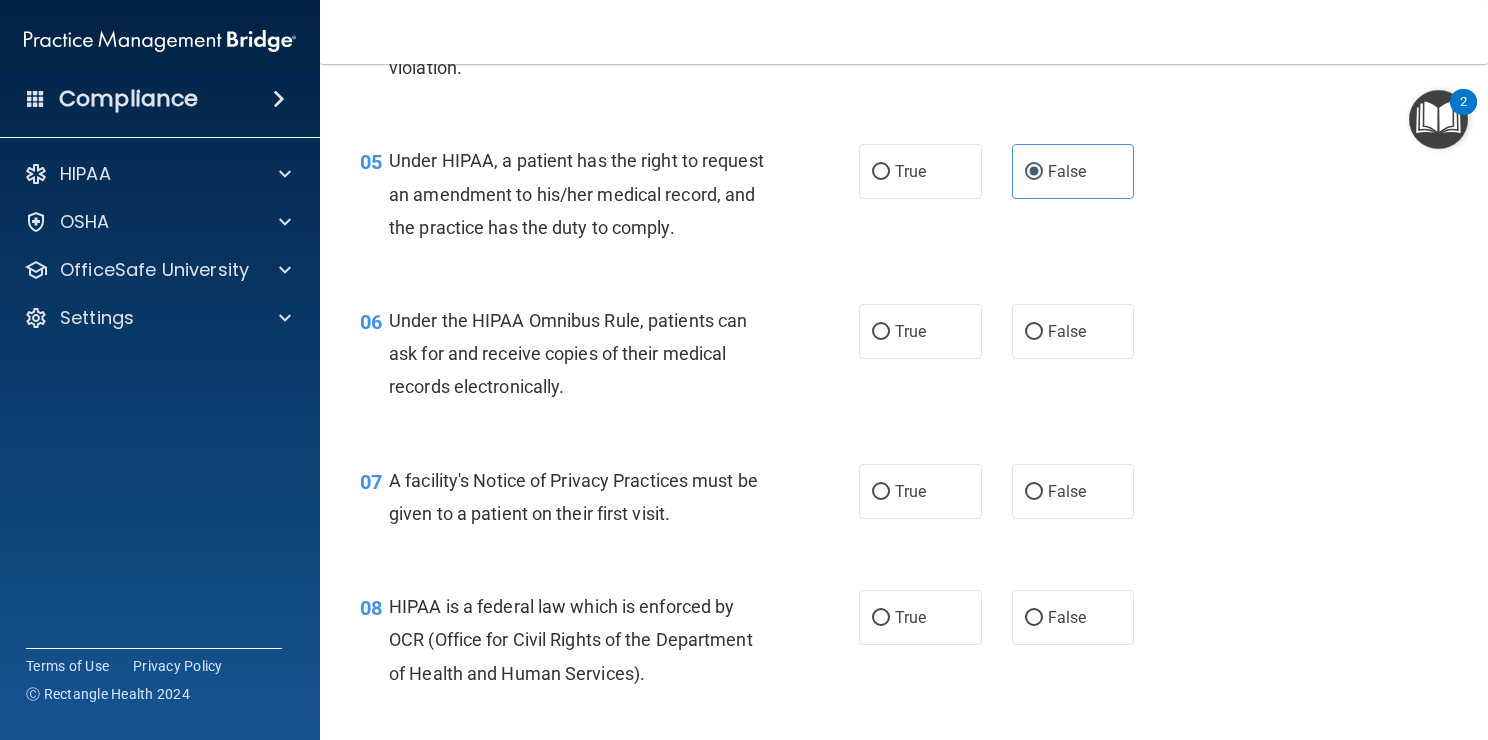 scroll, scrollTop: 863, scrollLeft: 0, axis: vertical 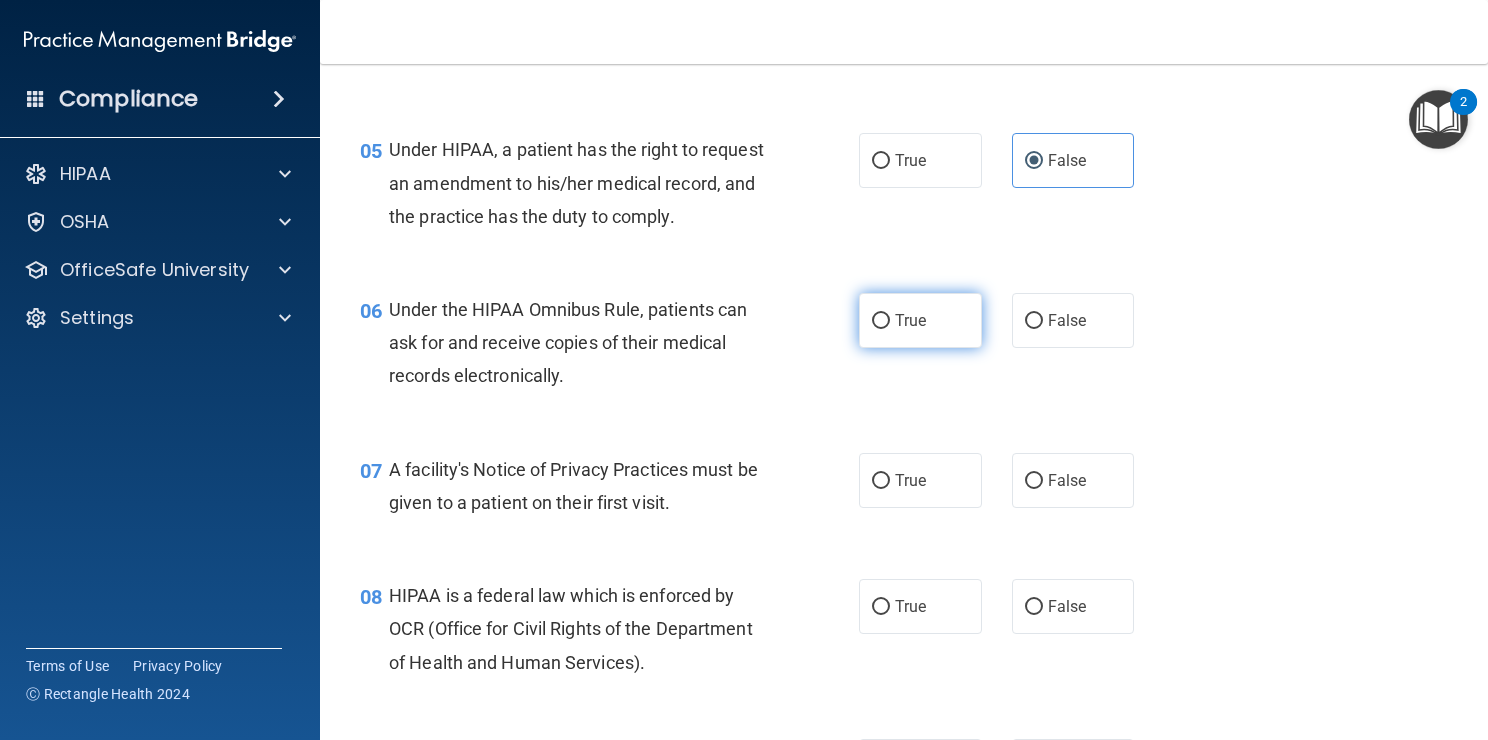 click on "True" at bounding box center [920, 320] 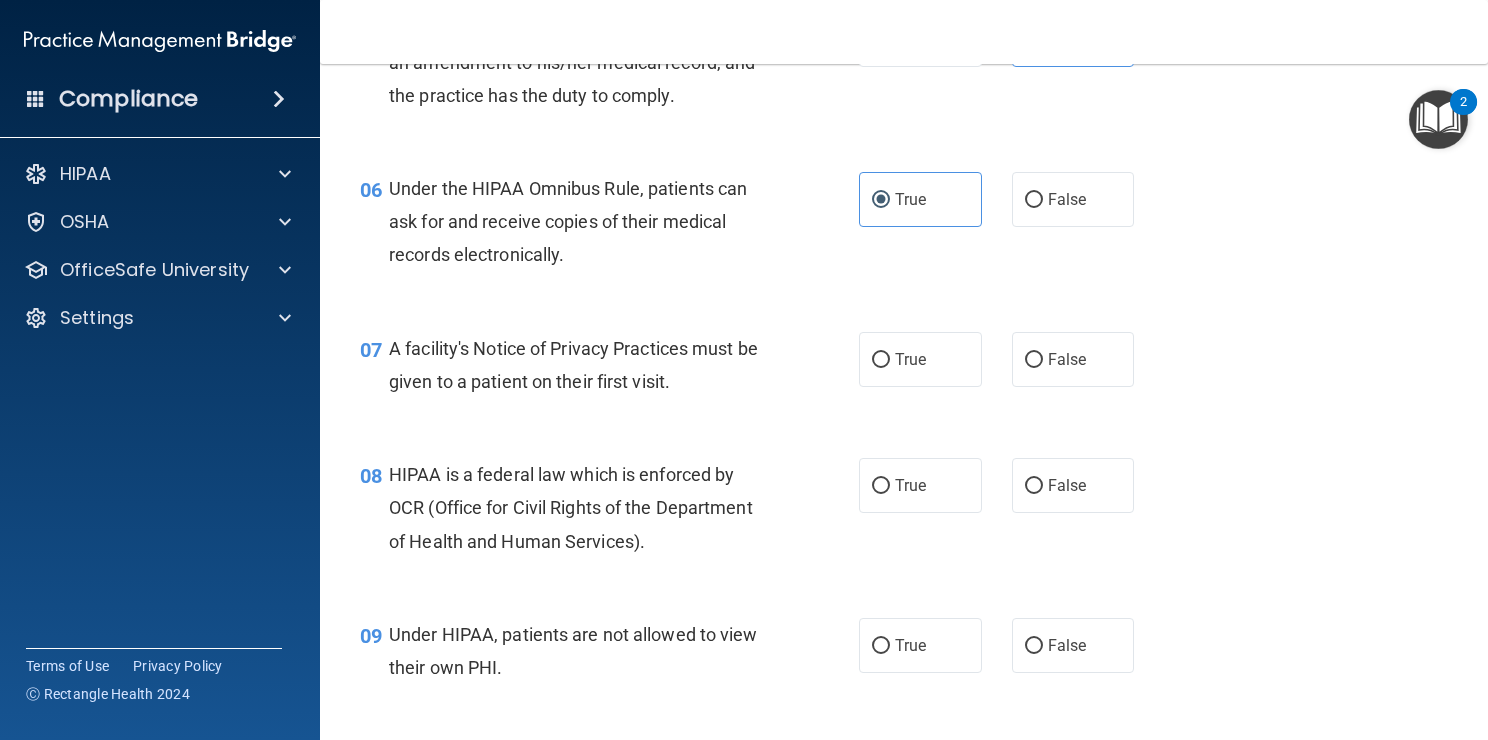 scroll, scrollTop: 987, scrollLeft: 0, axis: vertical 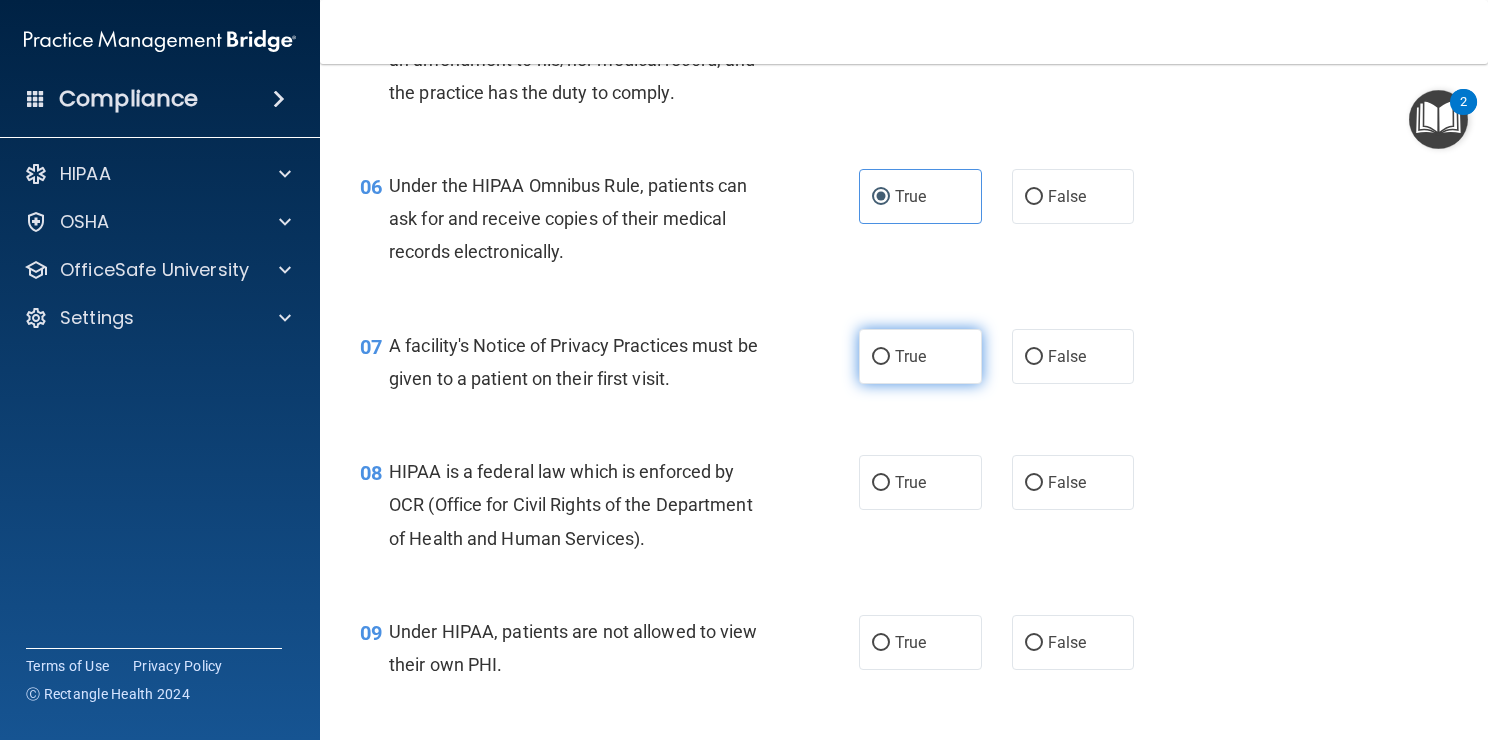 click on "True" at bounding box center [910, 356] 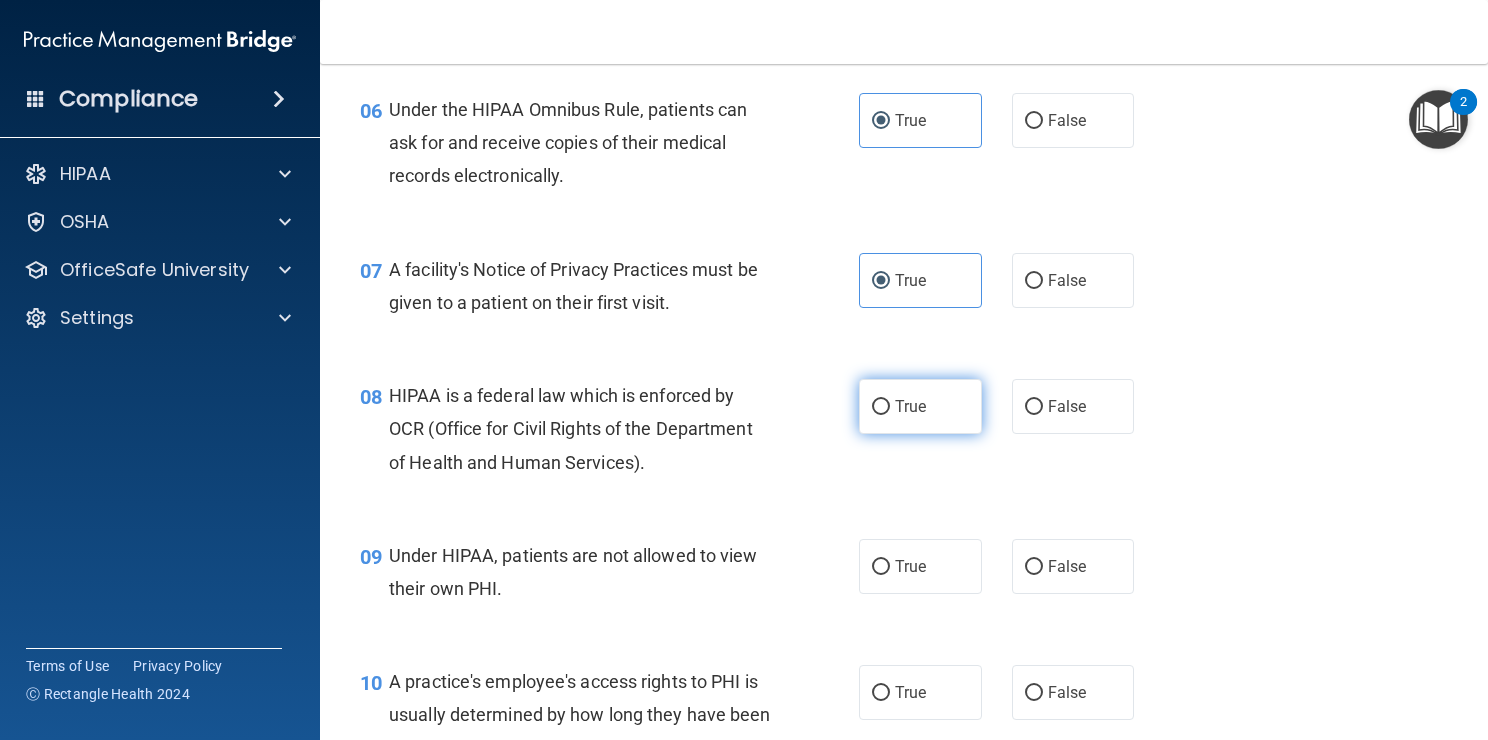 scroll, scrollTop: 1066, scrollLeft: 0, axis: vertical 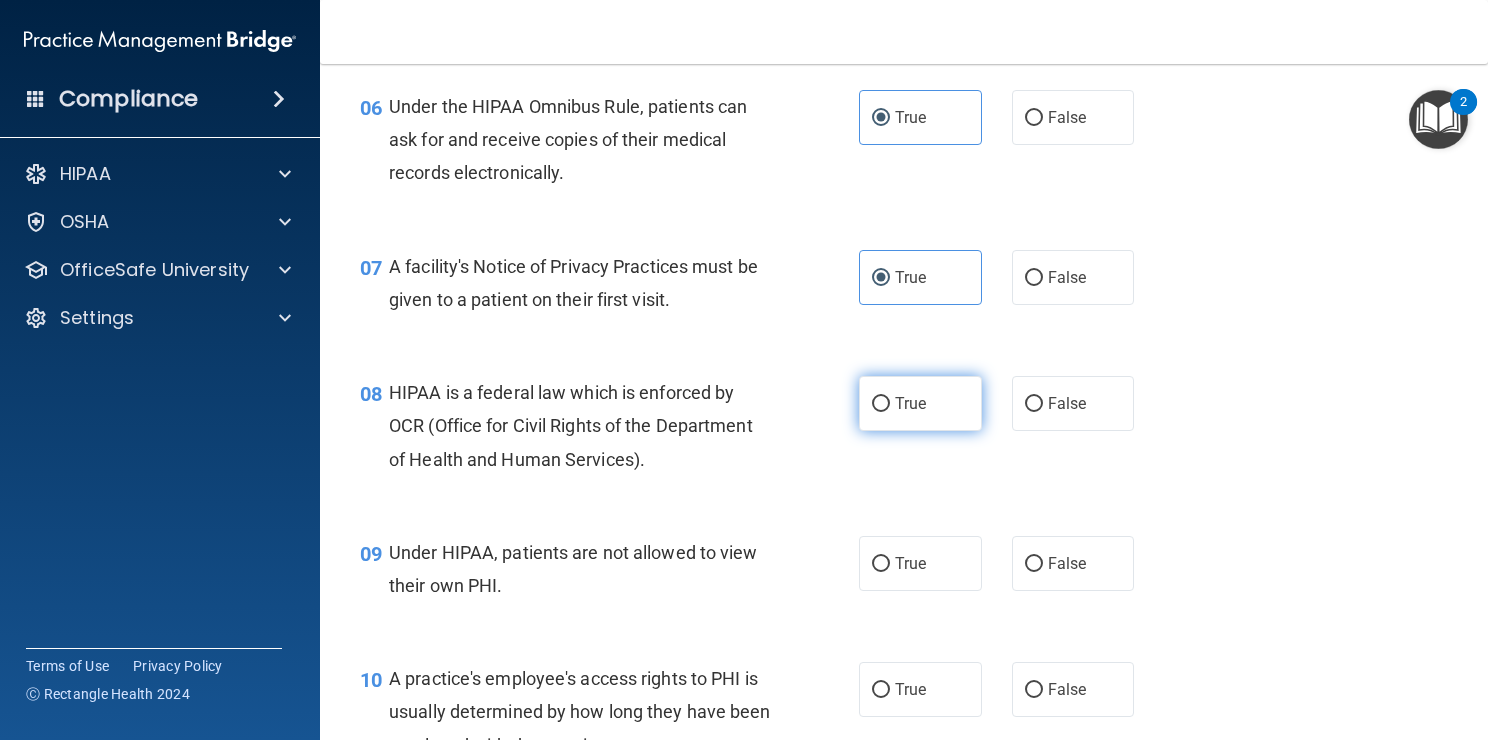 click on "True" at bounding box center (920, 403) 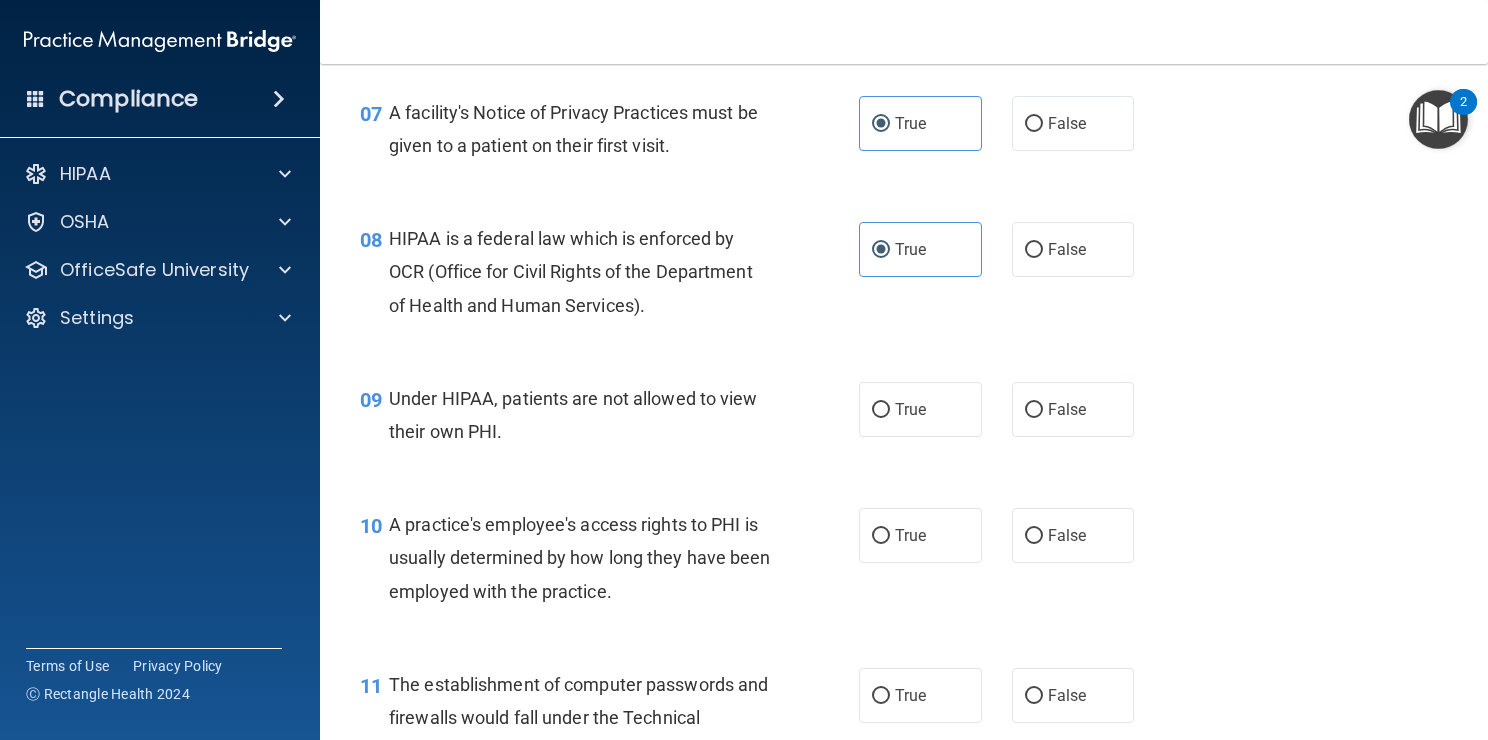 scroll, scrollTop: 1224, scrollLeft: 0, axis: vertical 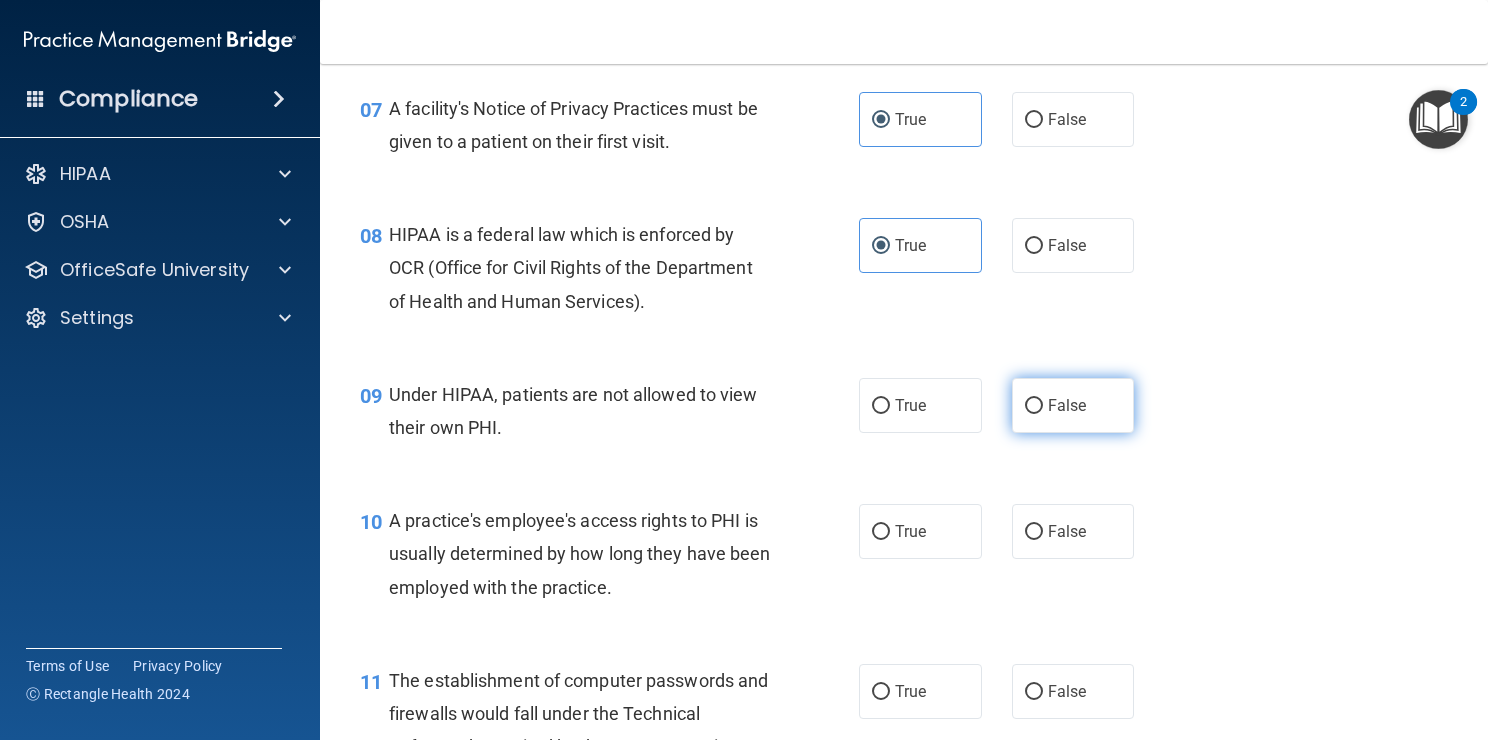 click on "False" at bounding box center [1073, 405] 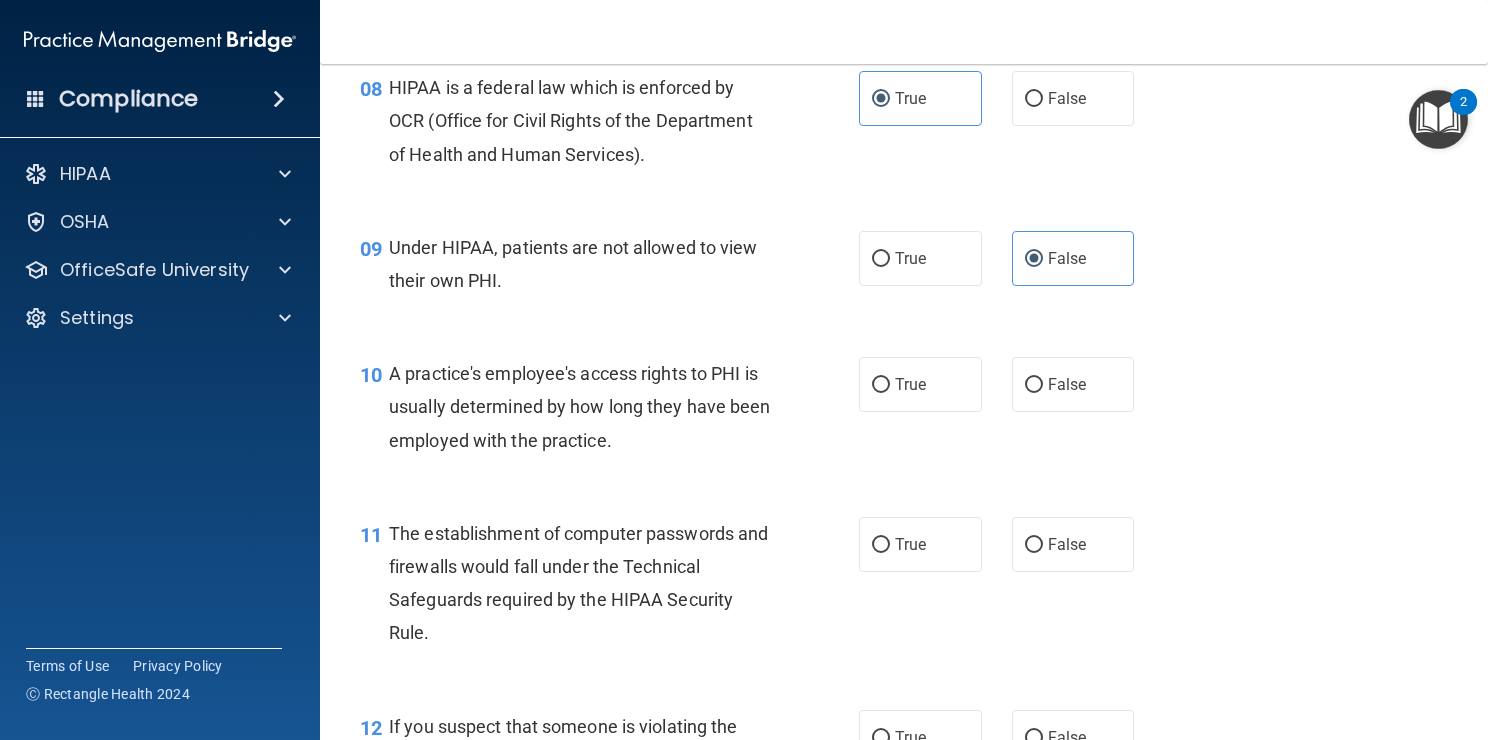 scroll, scrollTop: 1372, scrollLeft: 0, axis: vertical 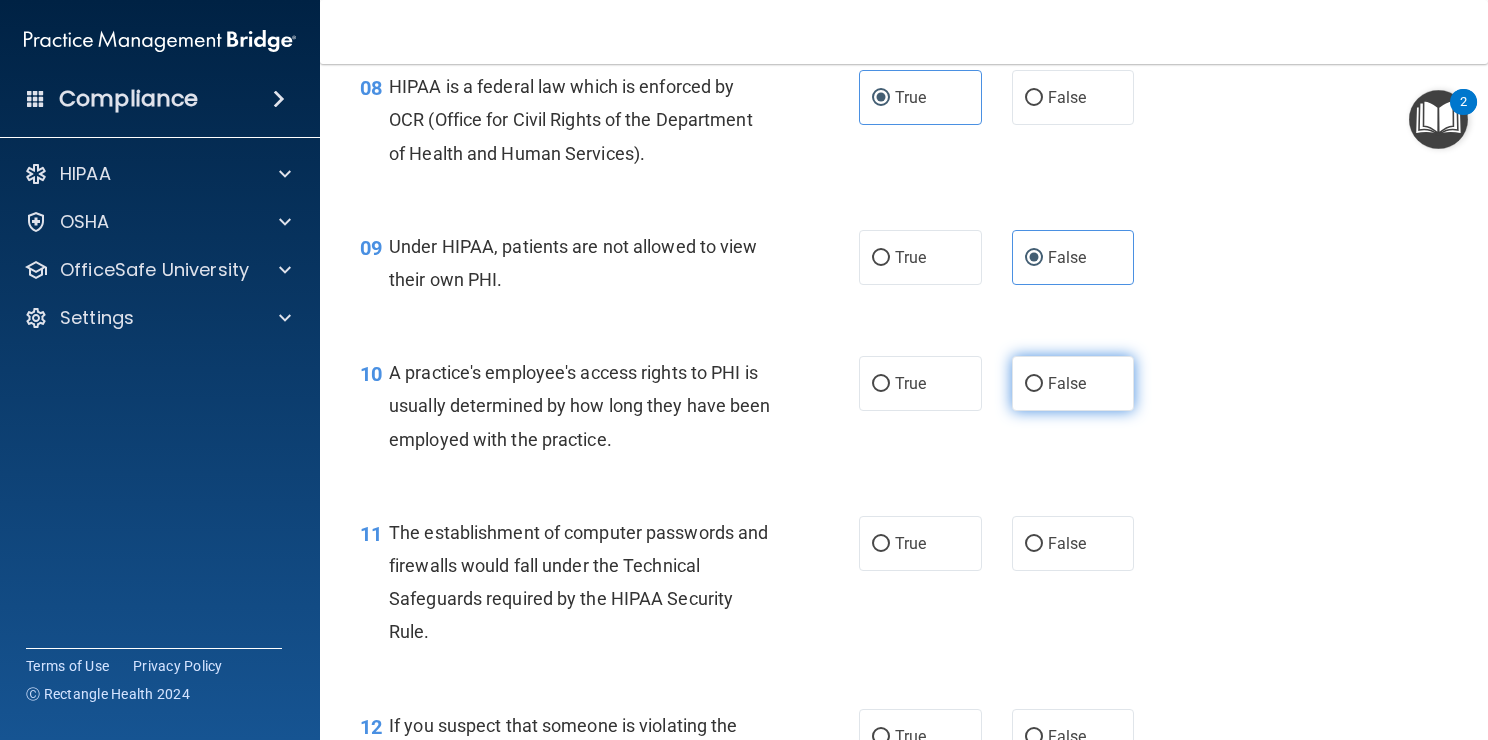 click on "False" at bounding box center (1073, 383) 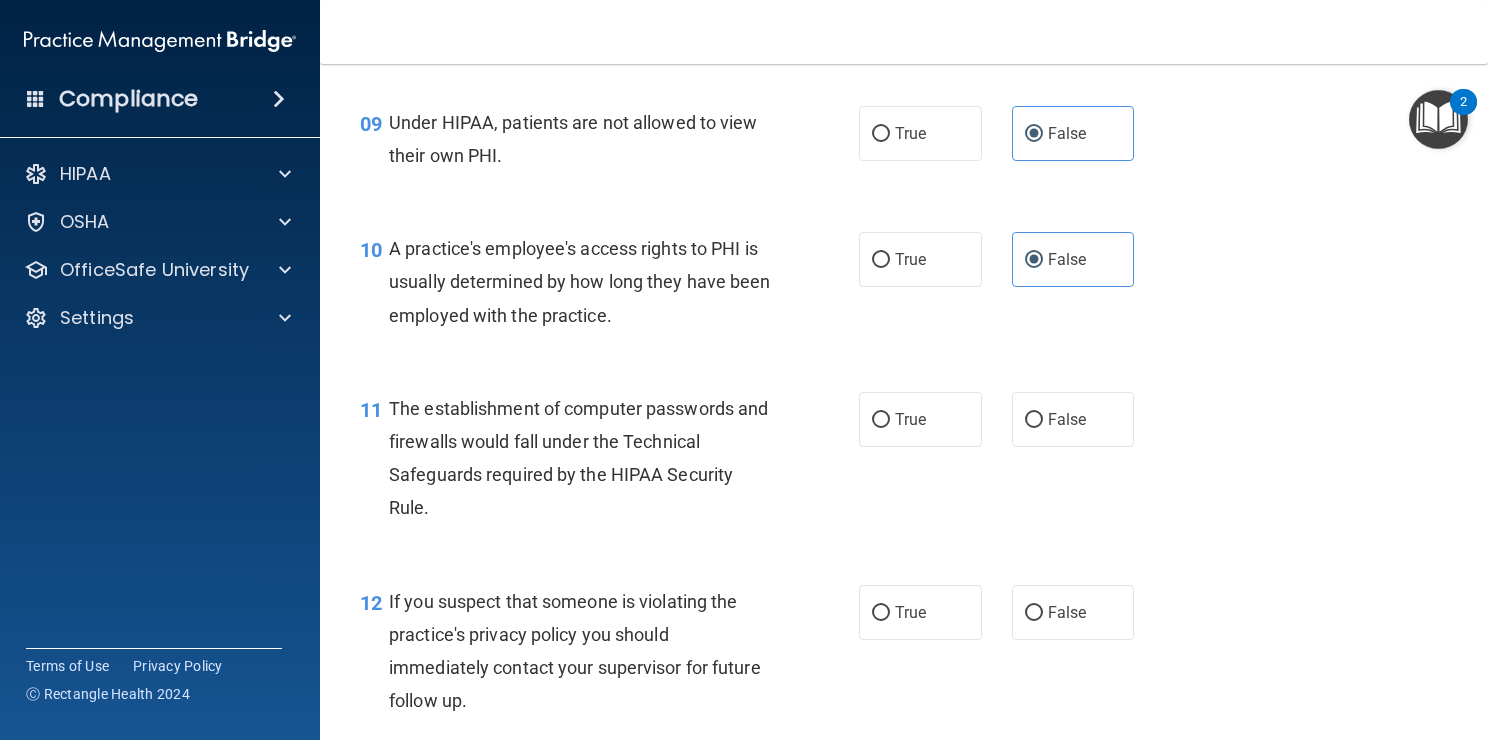 scroll, scrollTop: 1500, scrollLeft: 0, axis: vertical 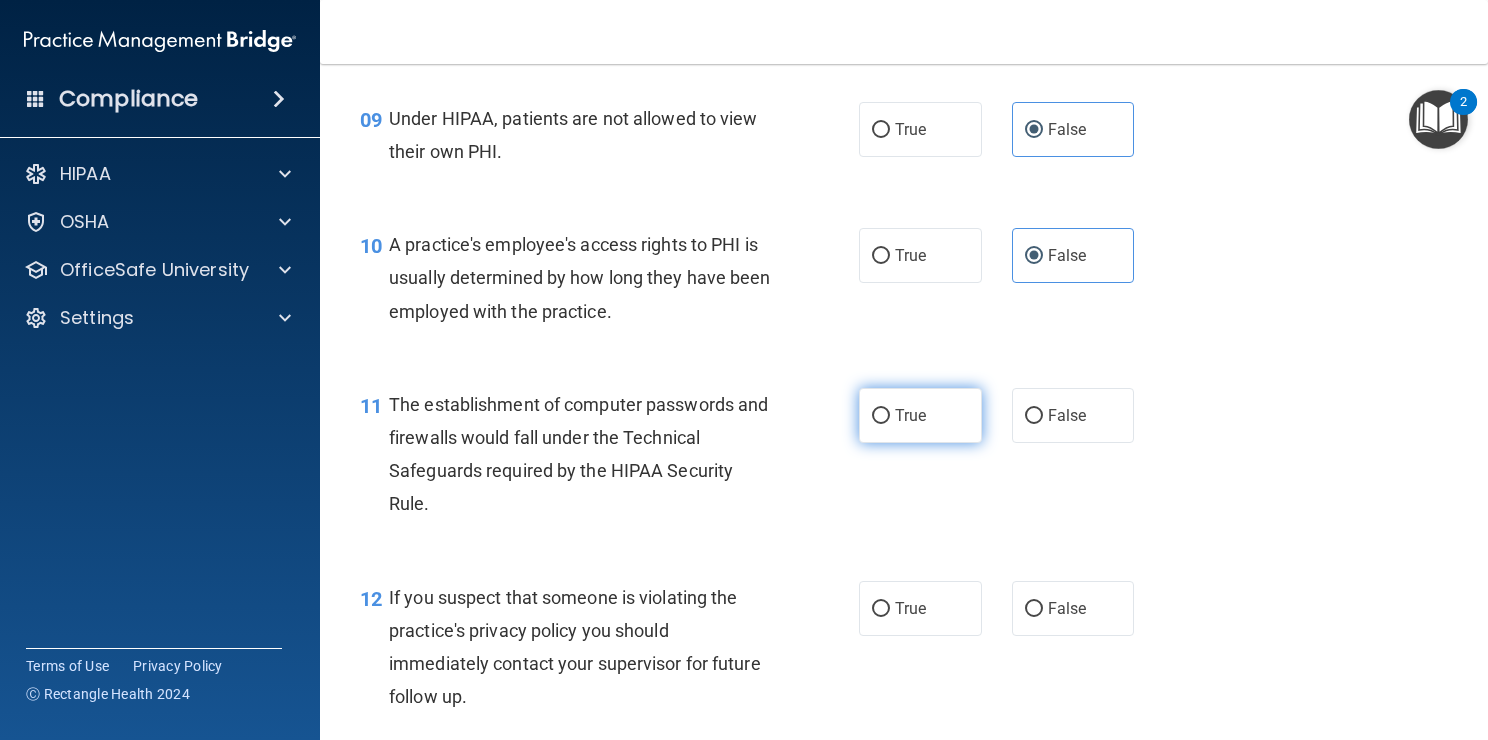 click on "True" at bounding box center (910, 415) 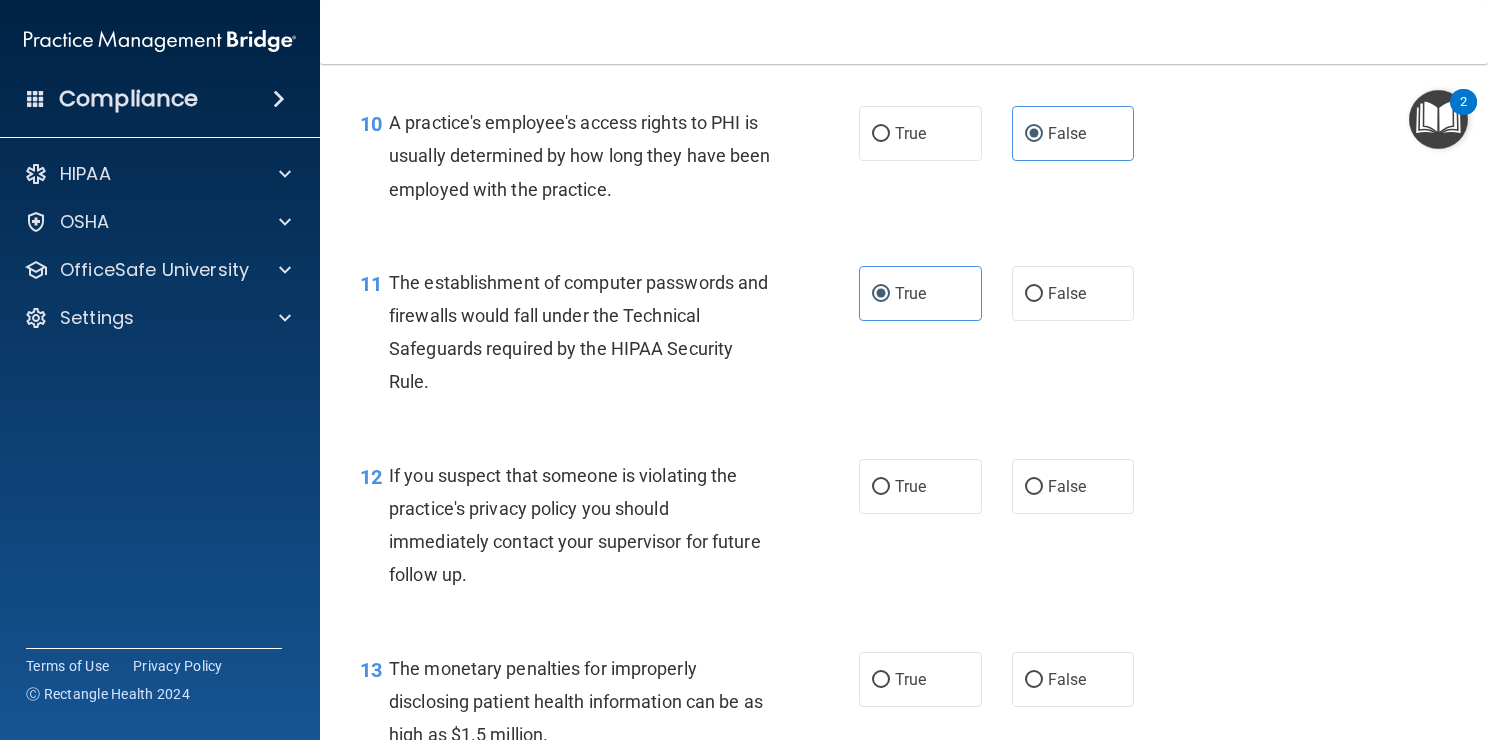 scroll, scrollTop: 1630, scrollLeft: 0, axis: vertical 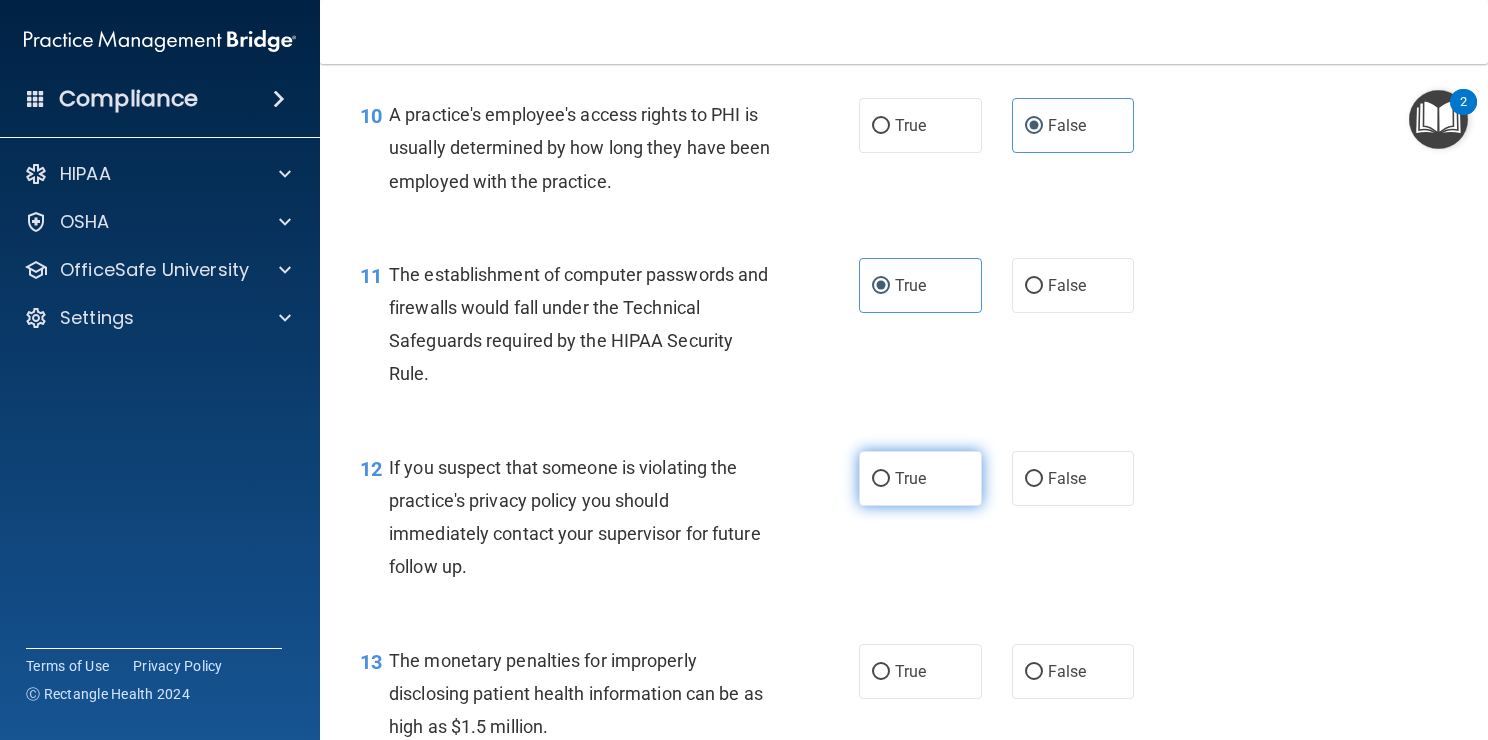 click on "True" at bounding box center [920, 478] 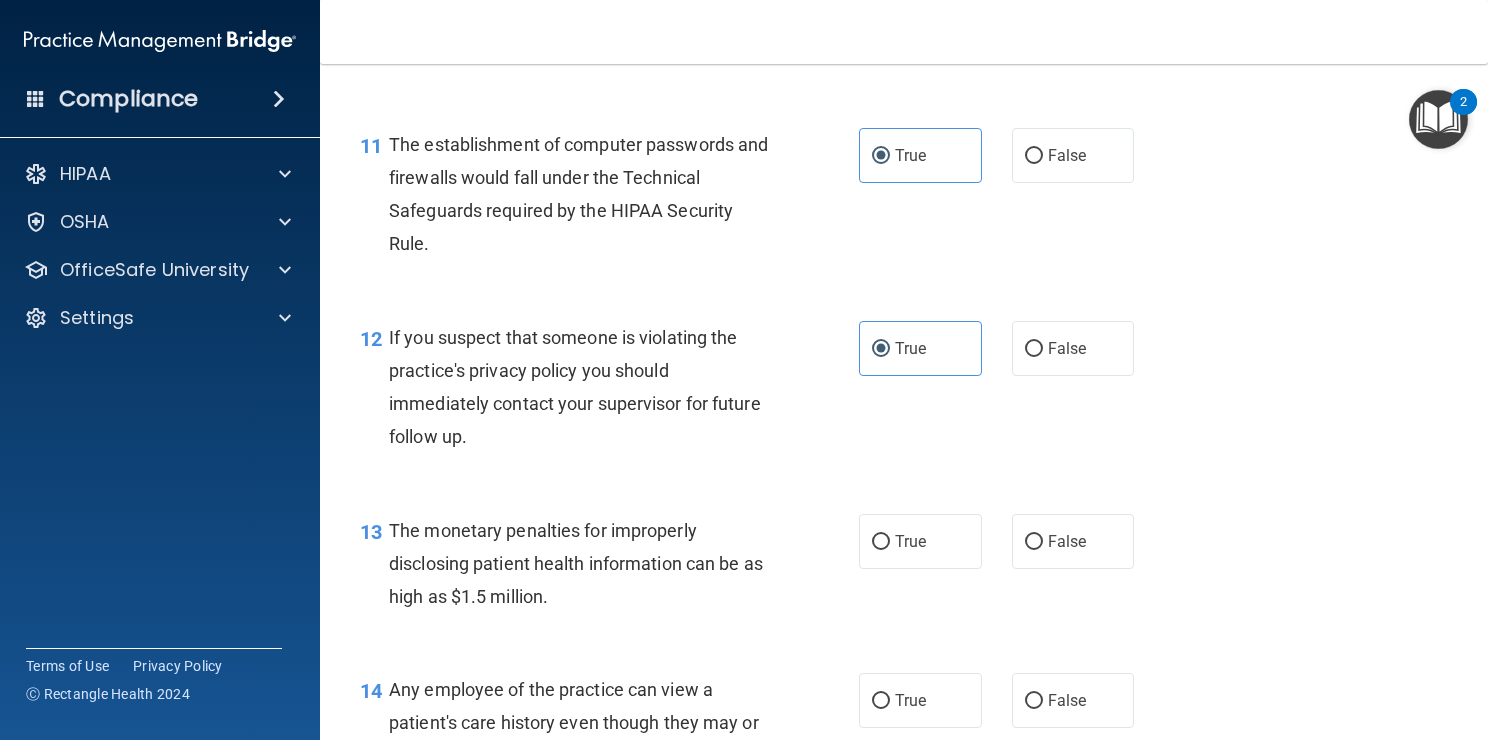 scroll, scrollTop: 1786, scrollLeft: 0, axis: vertical 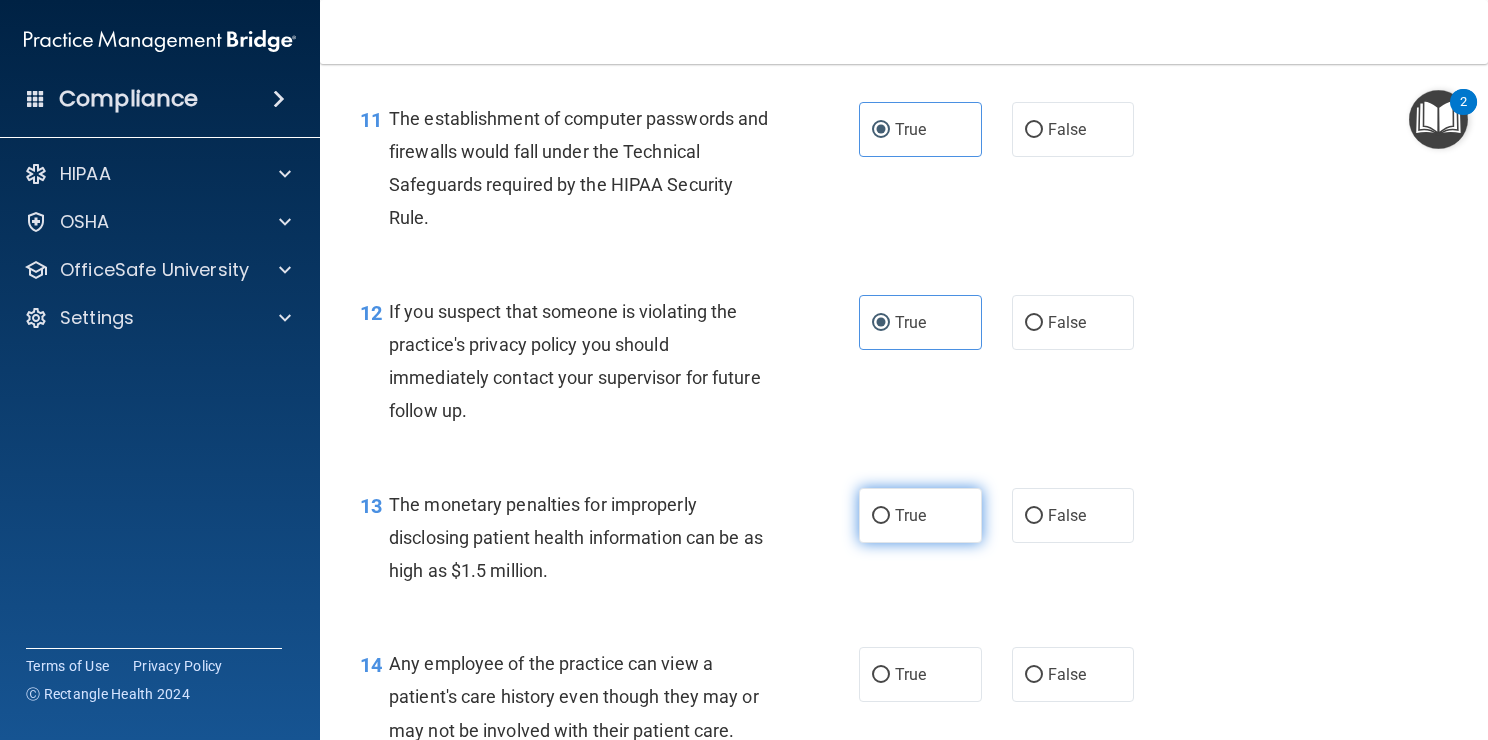 click on "True" at bounding box center [920, 515] 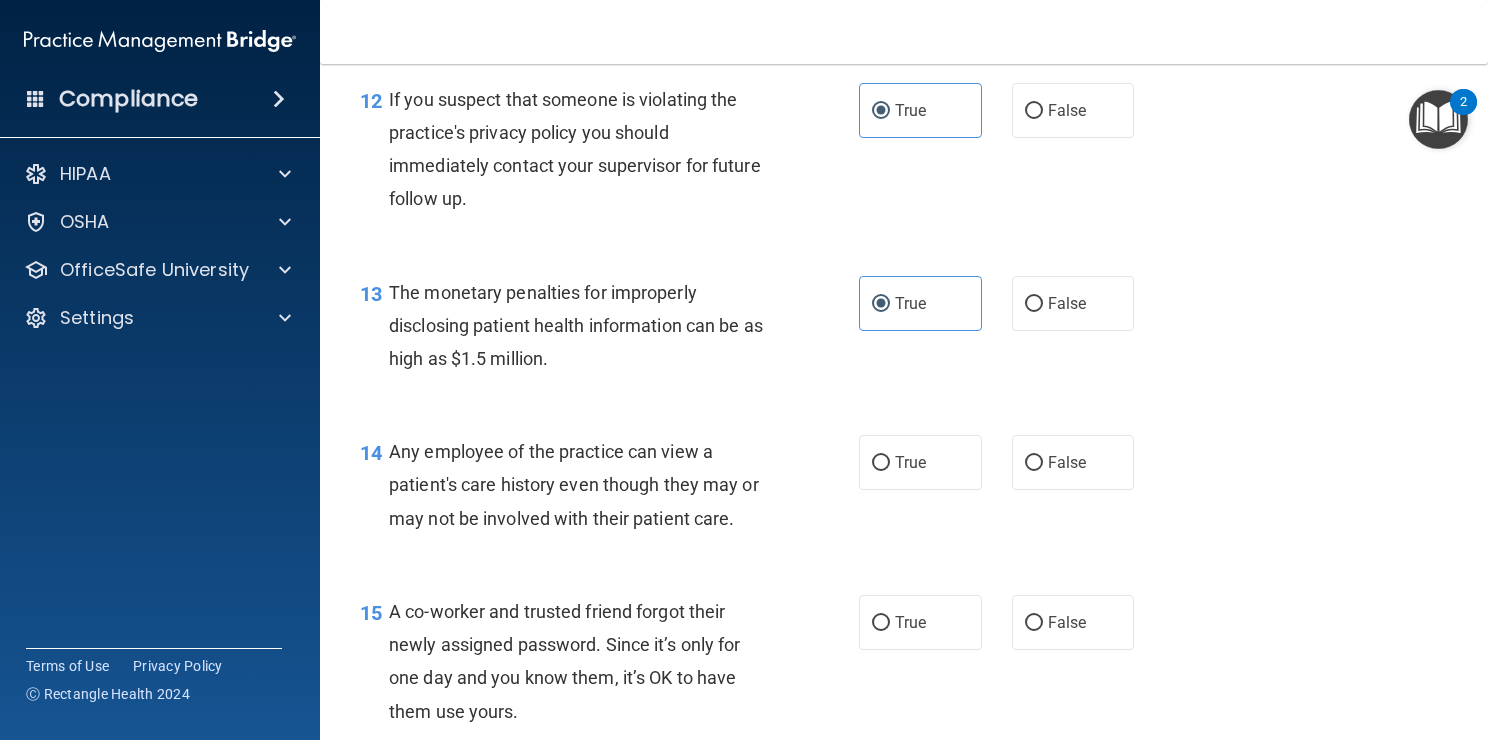 scroll, scrollTop: 1999, scrollLeft: 0, axis: vertical 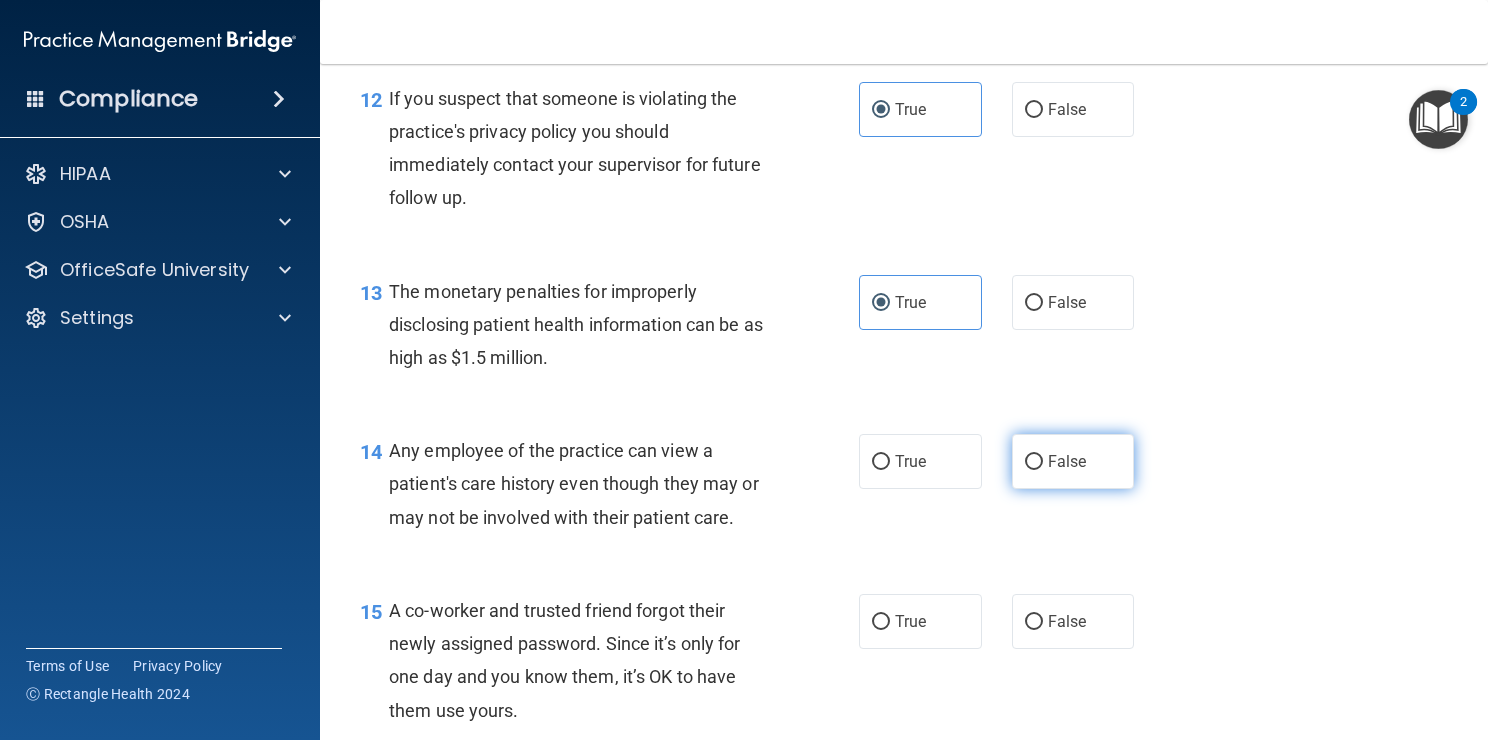 click on "False" at bounding box center (1034, 462) 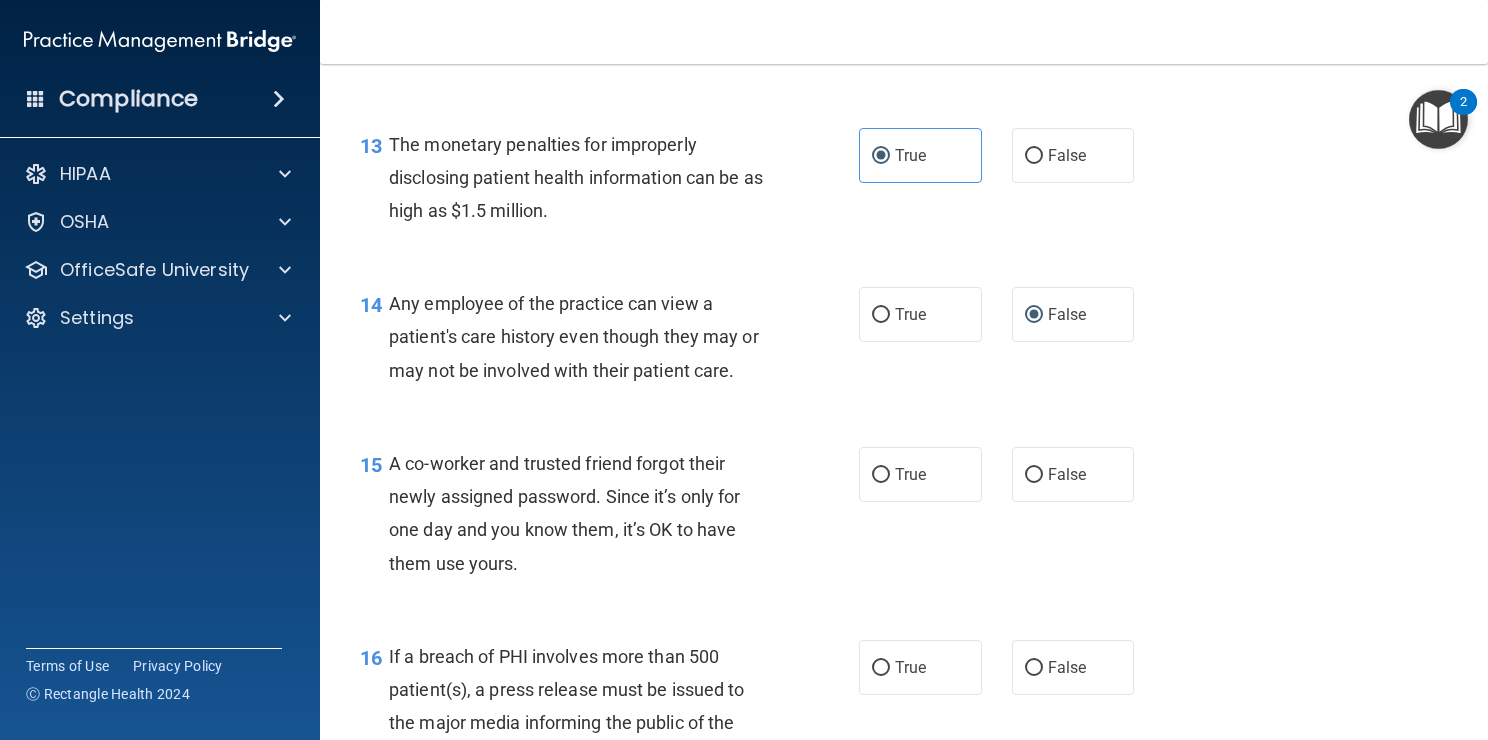scroll, scrollTop: 2148, scrollLeft: 0, axis: vertical 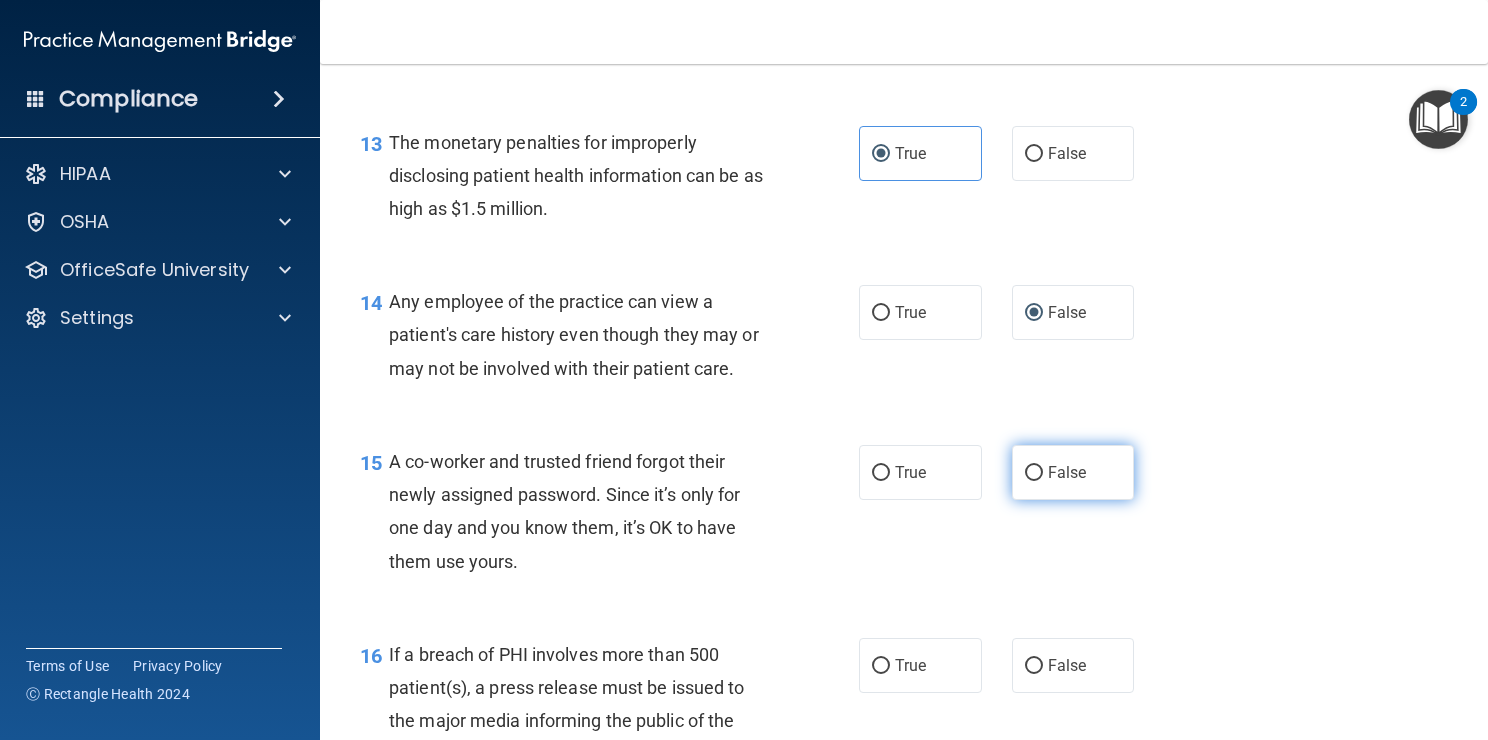 click on "False" at bounding box center (1073, 472) 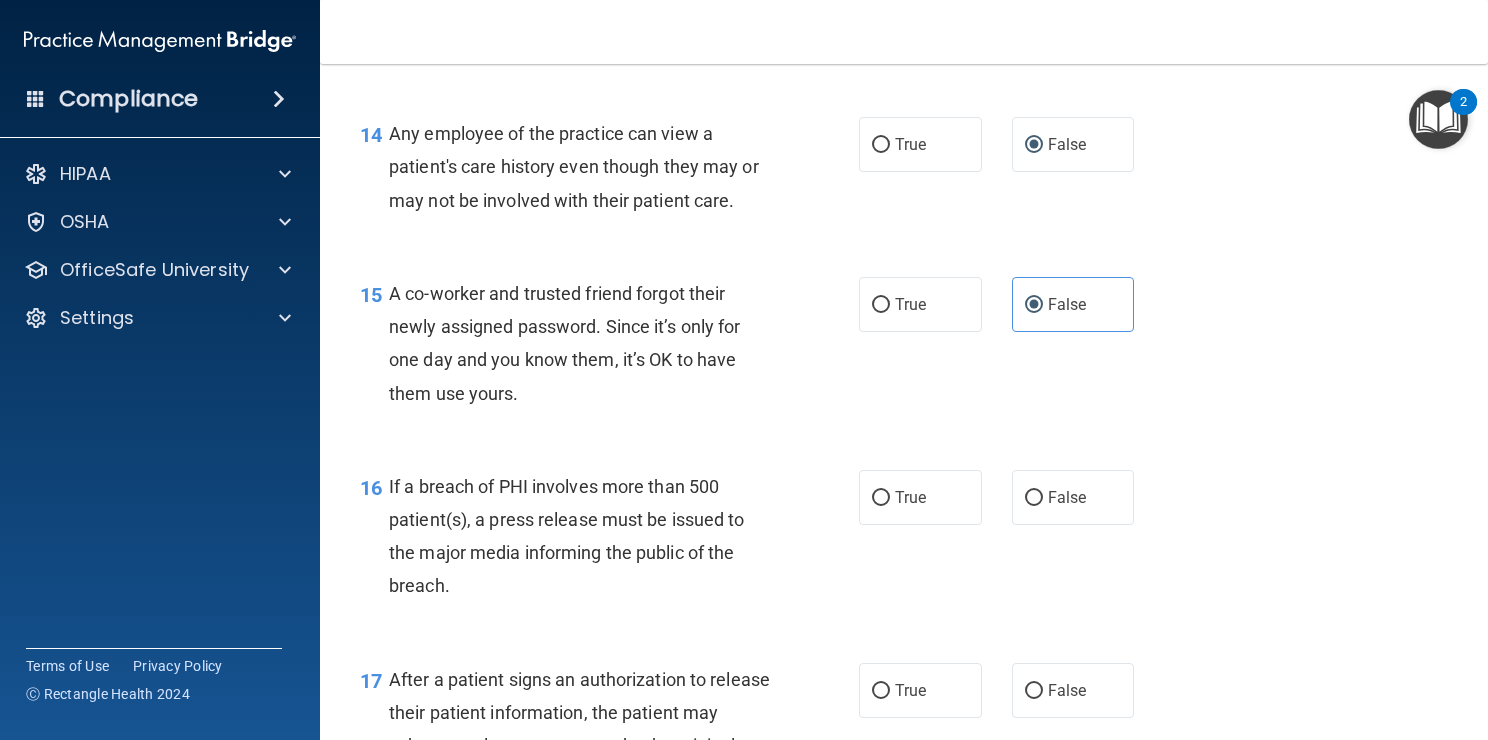 scroll, scrollTop: 2320, scrollLeft: 0, axis: vertical 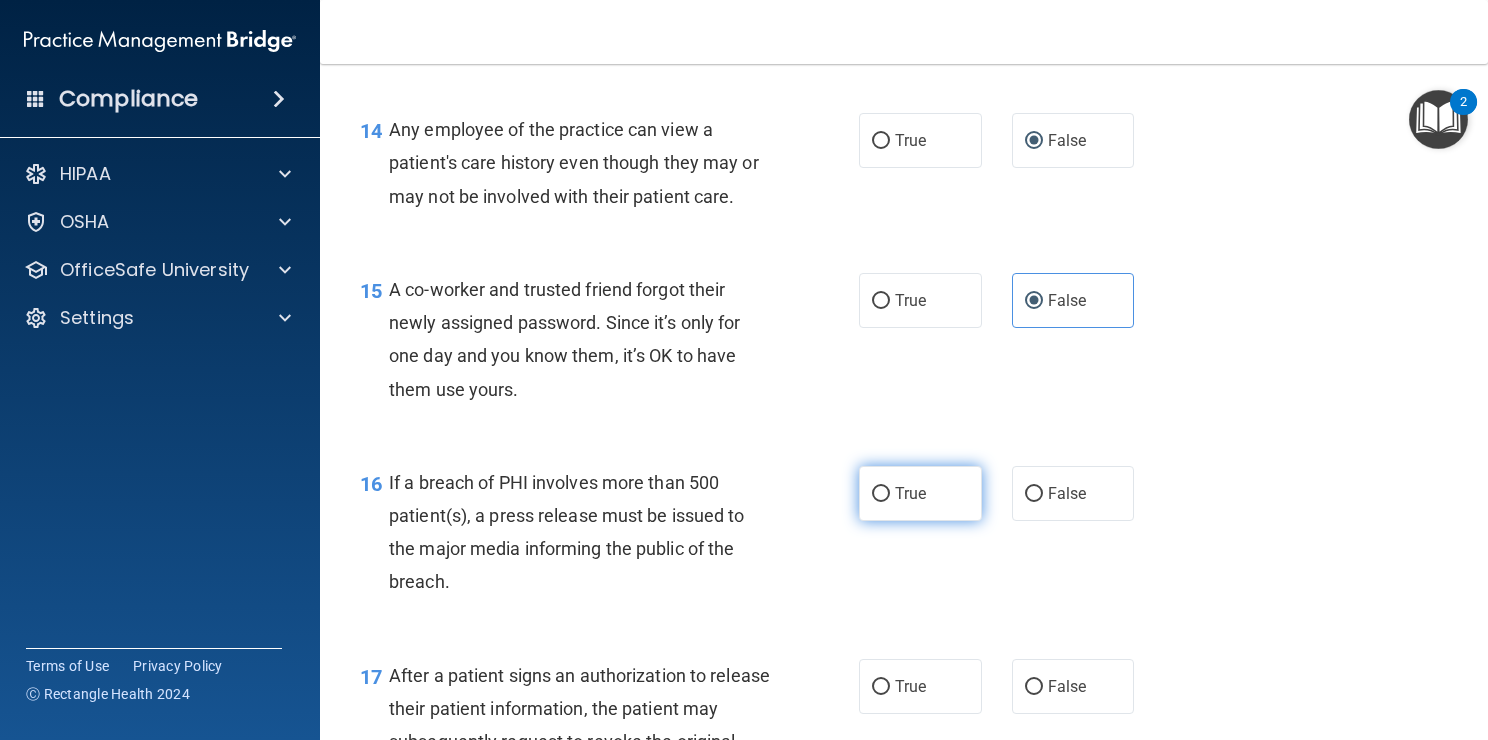click on "True" at bounding box center (920, 493) 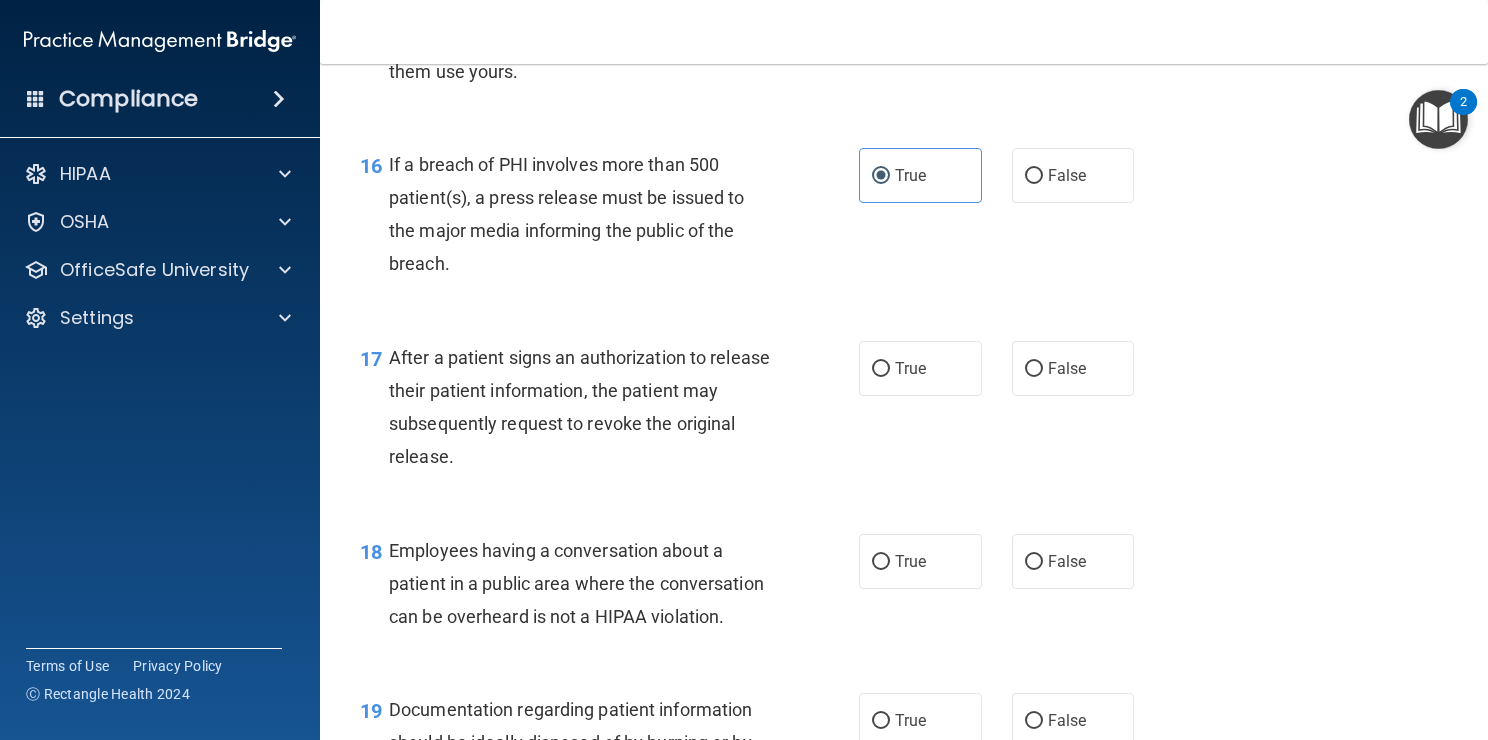 scroll, scrollTop: 2639, scrollLeft: 0, axis: vertical 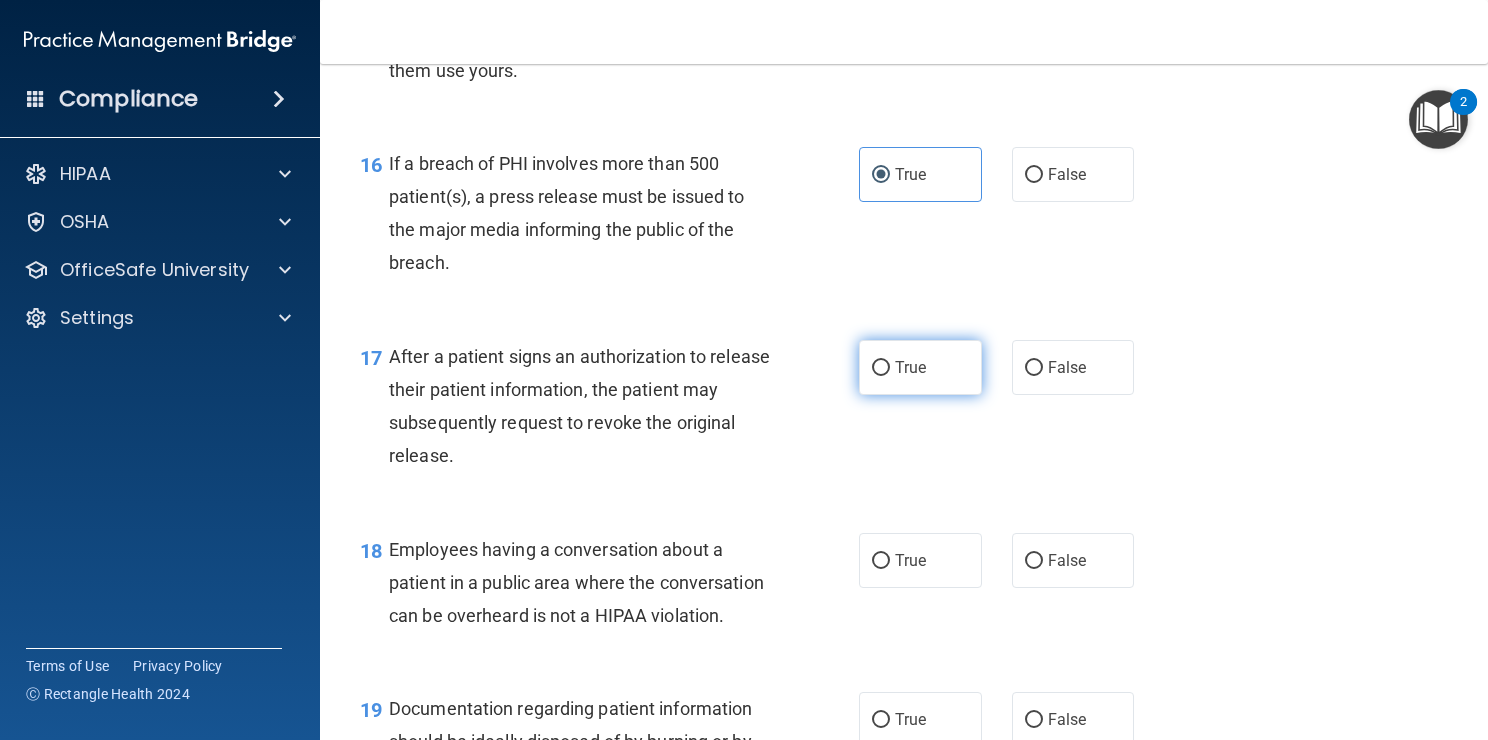 click on "True" at bounding box center (920, 367) 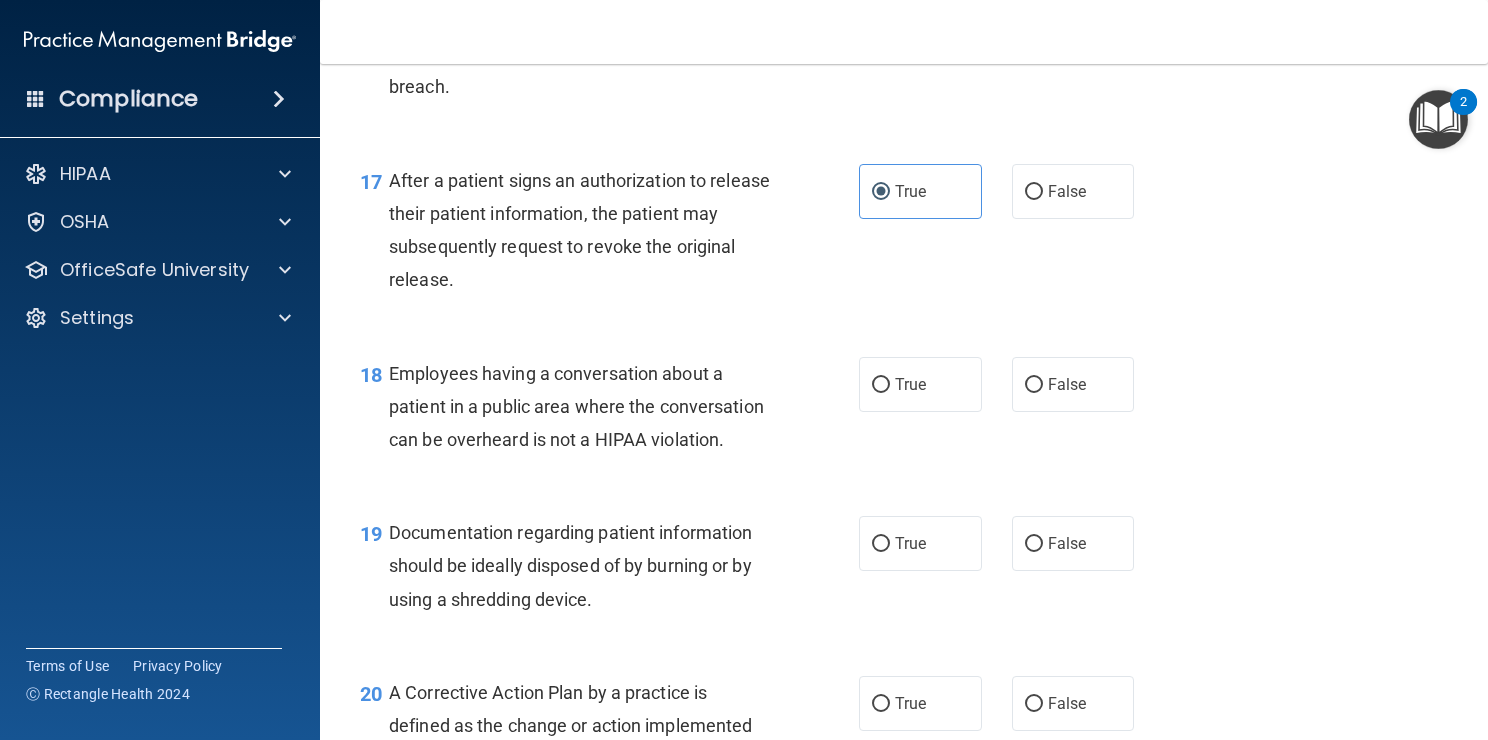 scroll, scrollTop: 2823, scrollLeft: 0, axis: vertical 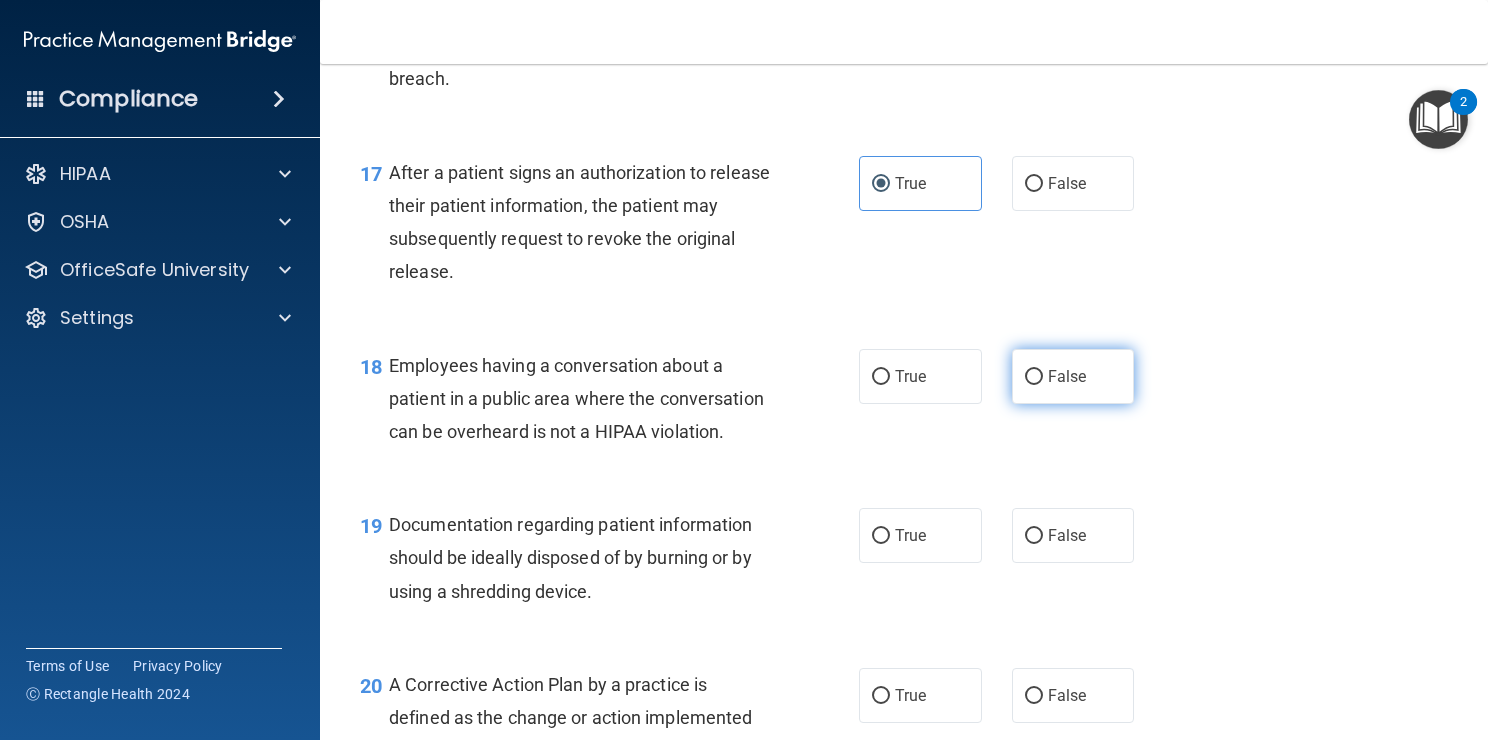click on "False" at bounding box center [1067, 376] 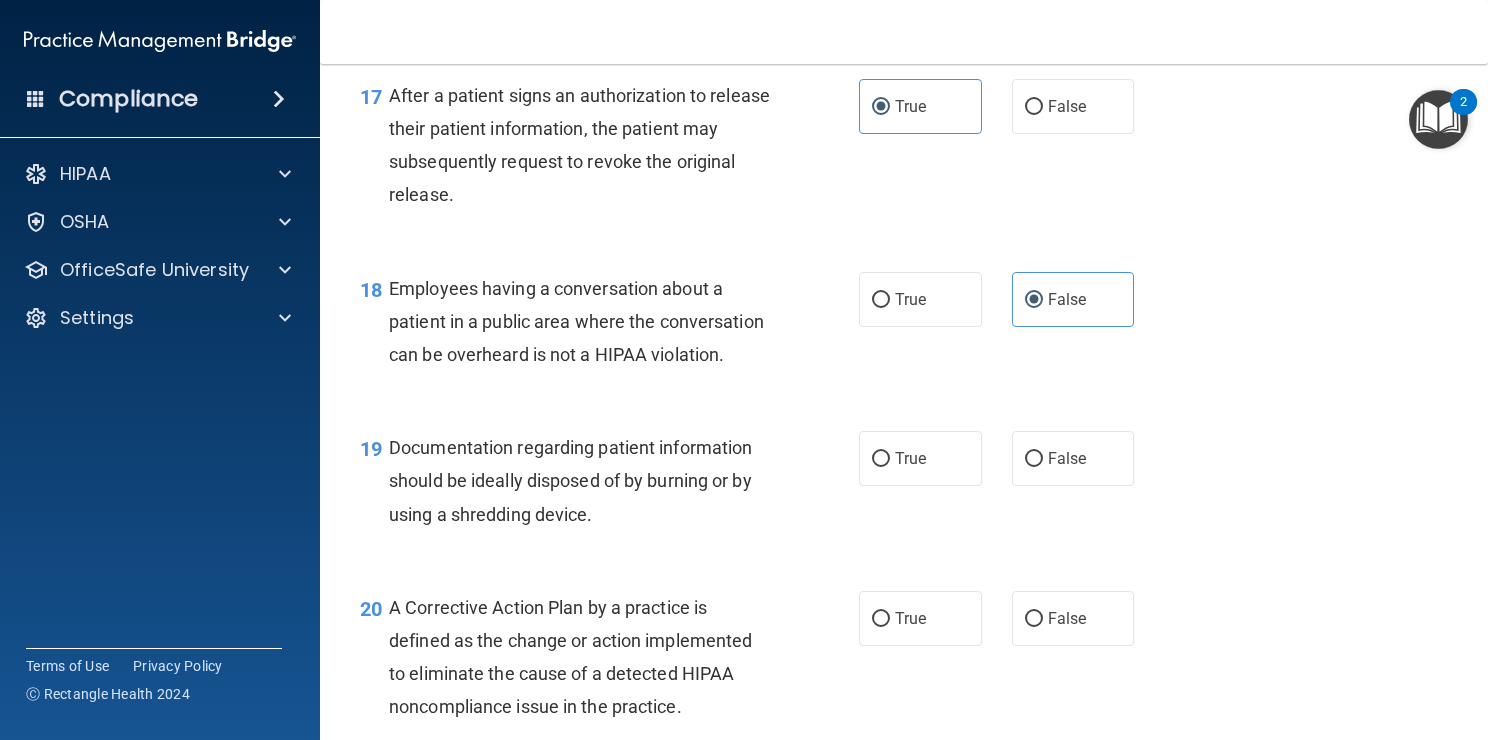 scroll, scrollTop: 2903, scrollLeft: 0, axis: vertical 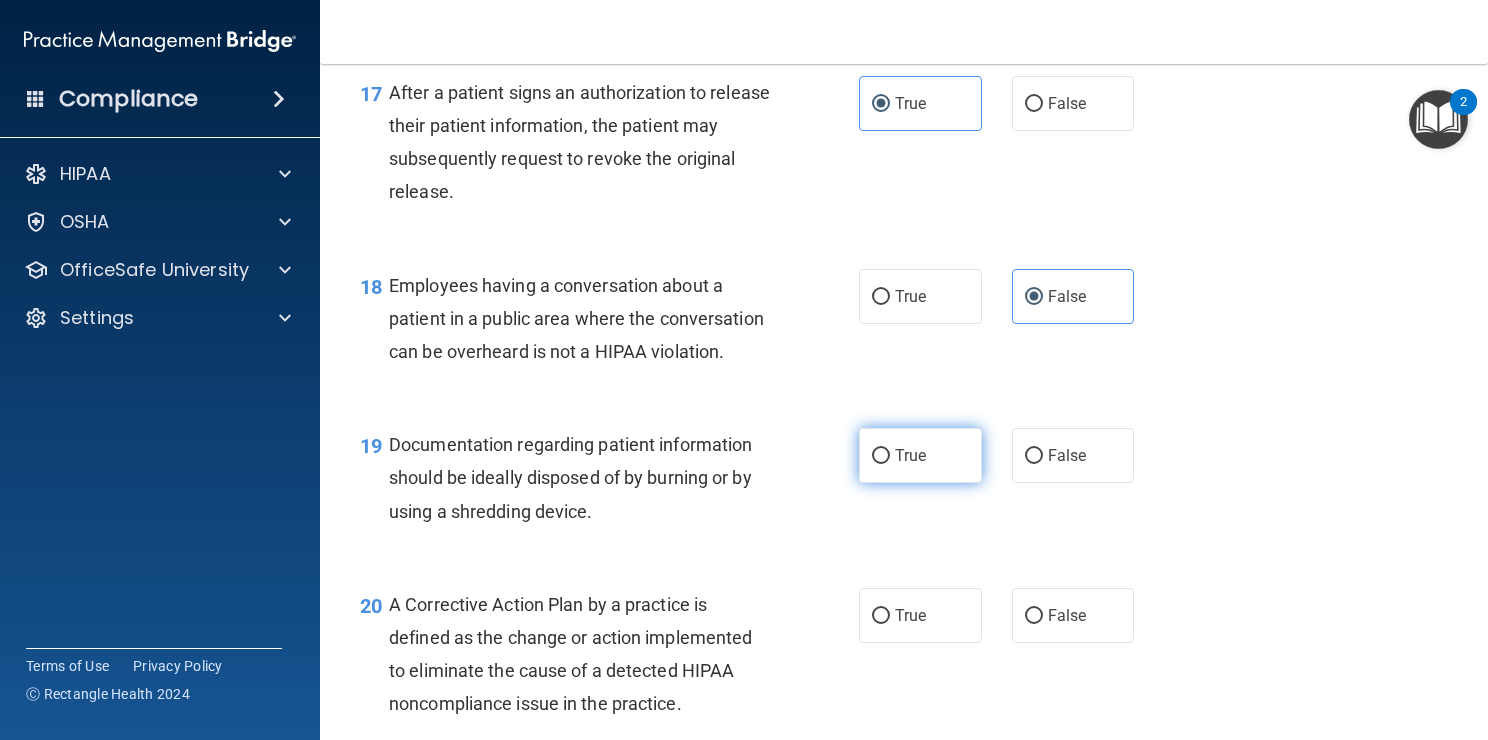 click on "True" at bounding box center [910, 455] 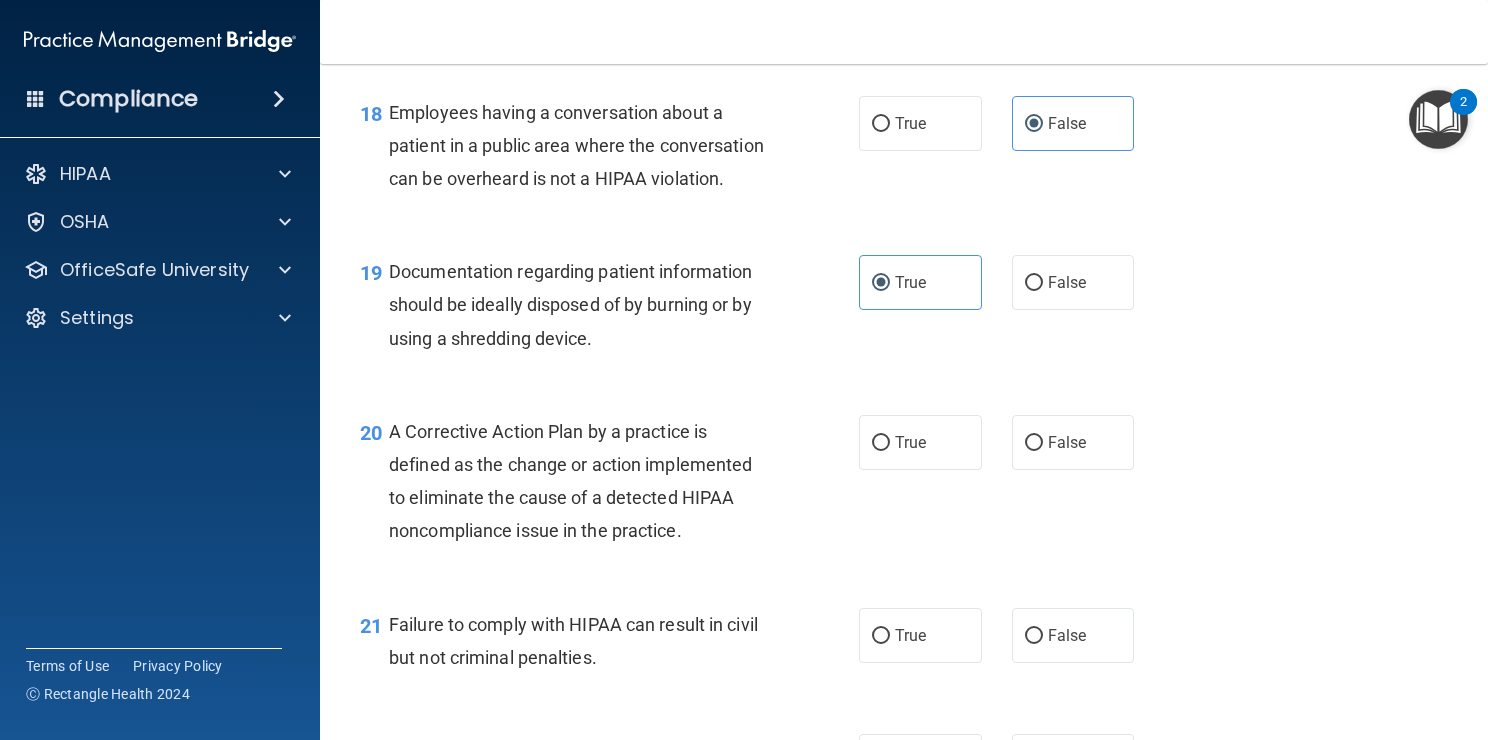 scroll, scrollTop: 3082, scrollLeft: 0, axis: vertical 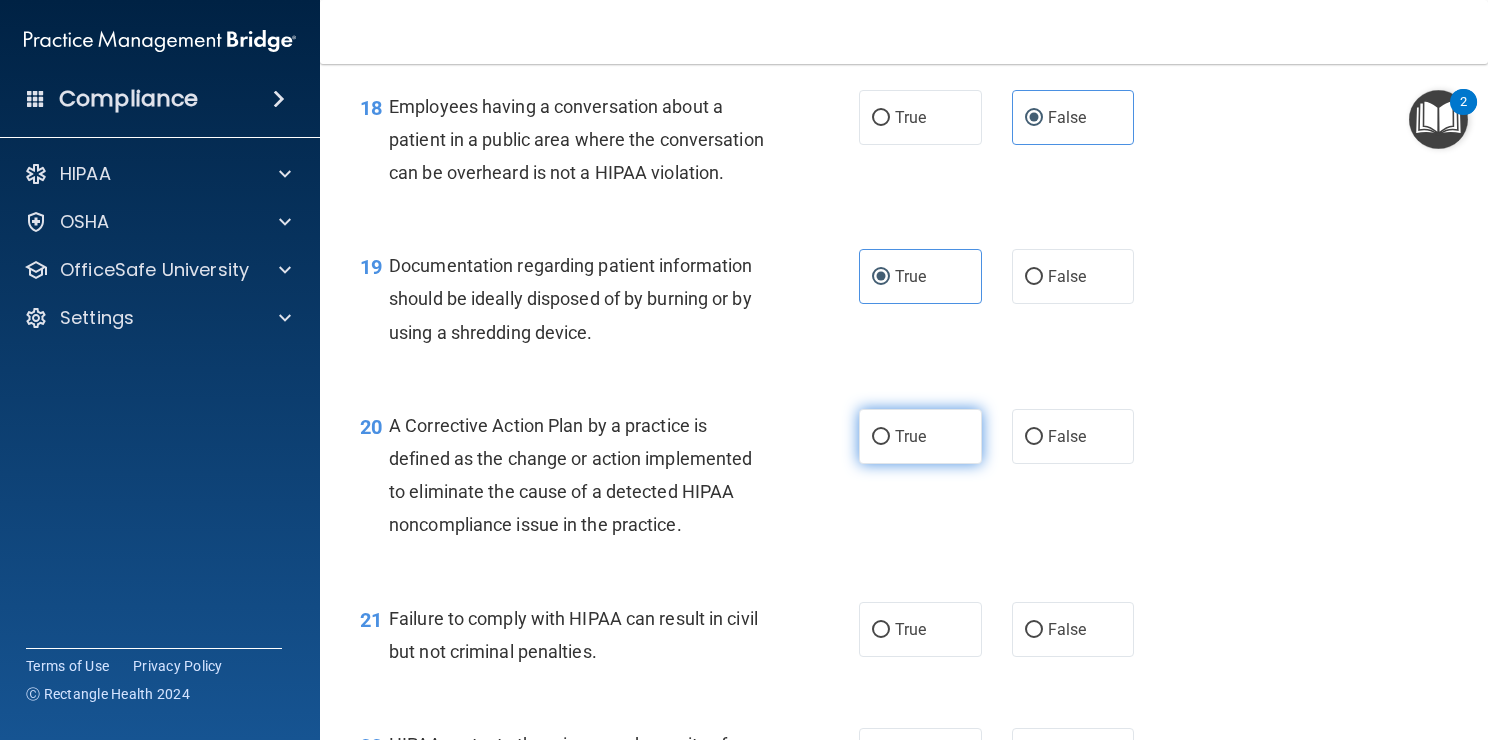 click on "True" at bounding box center [920, 436] 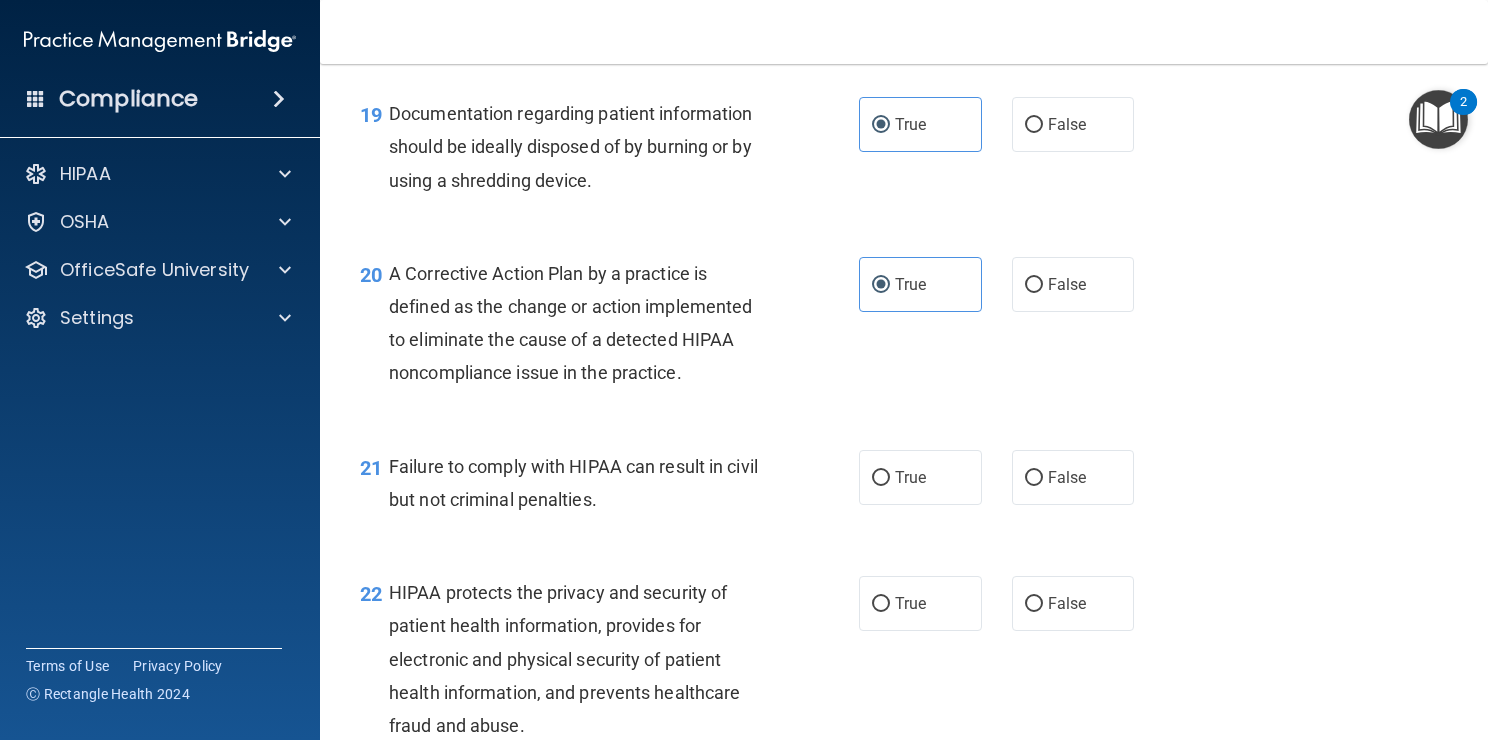 scroll, scrollTop: 3242, scrollLeft: 0, axis: vertical 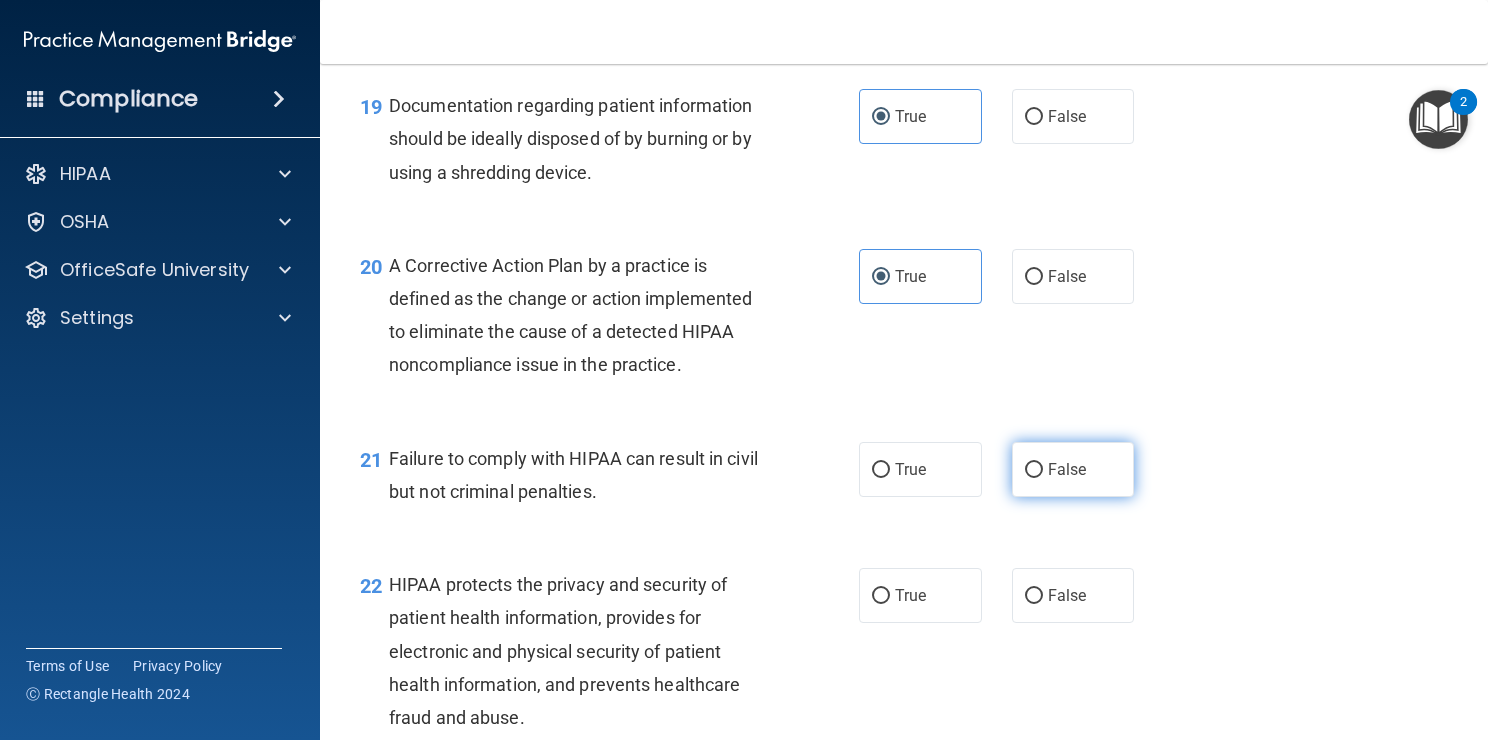 click on "False" at bounding box center (1073, 469) 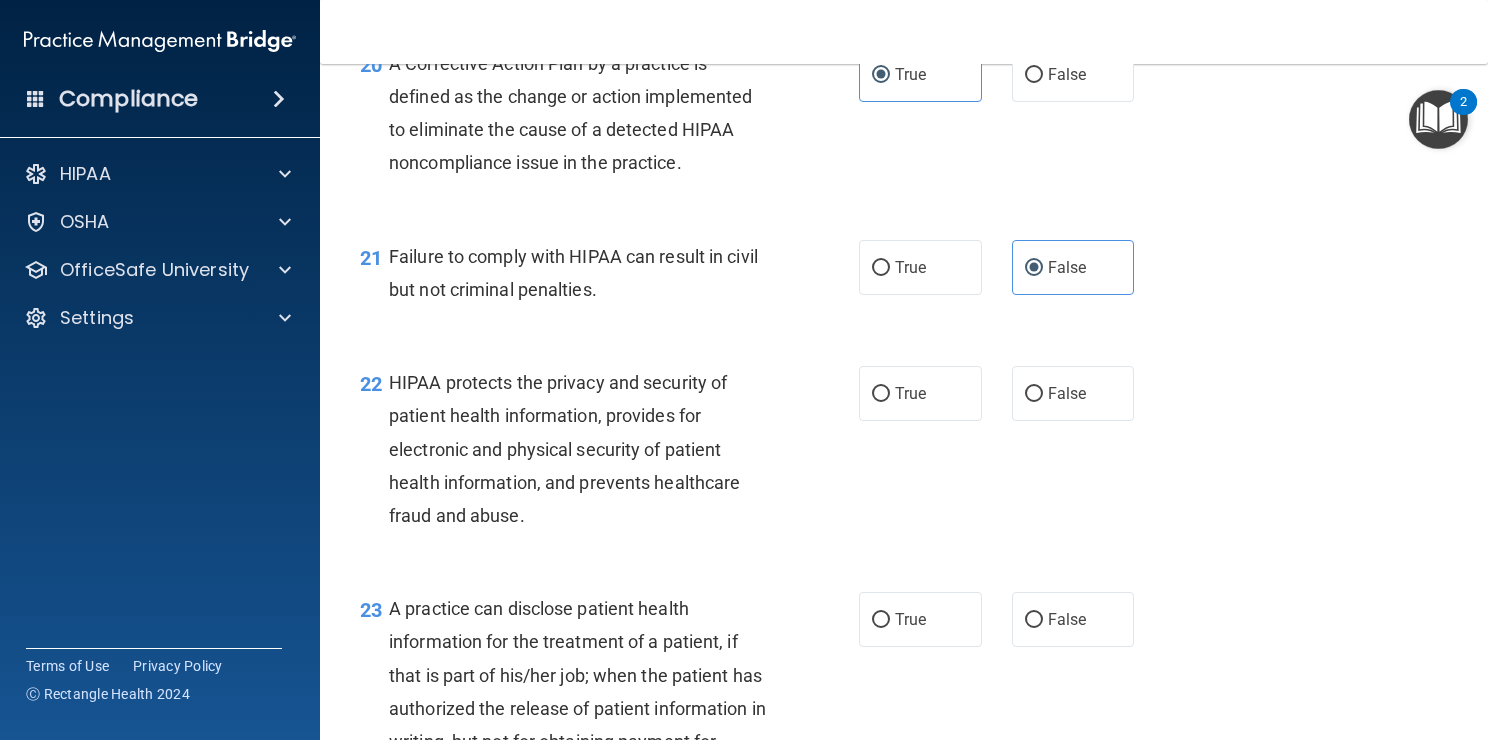 scroll, scrollTop: 3447, scrollLeft: 0, axis: vertical 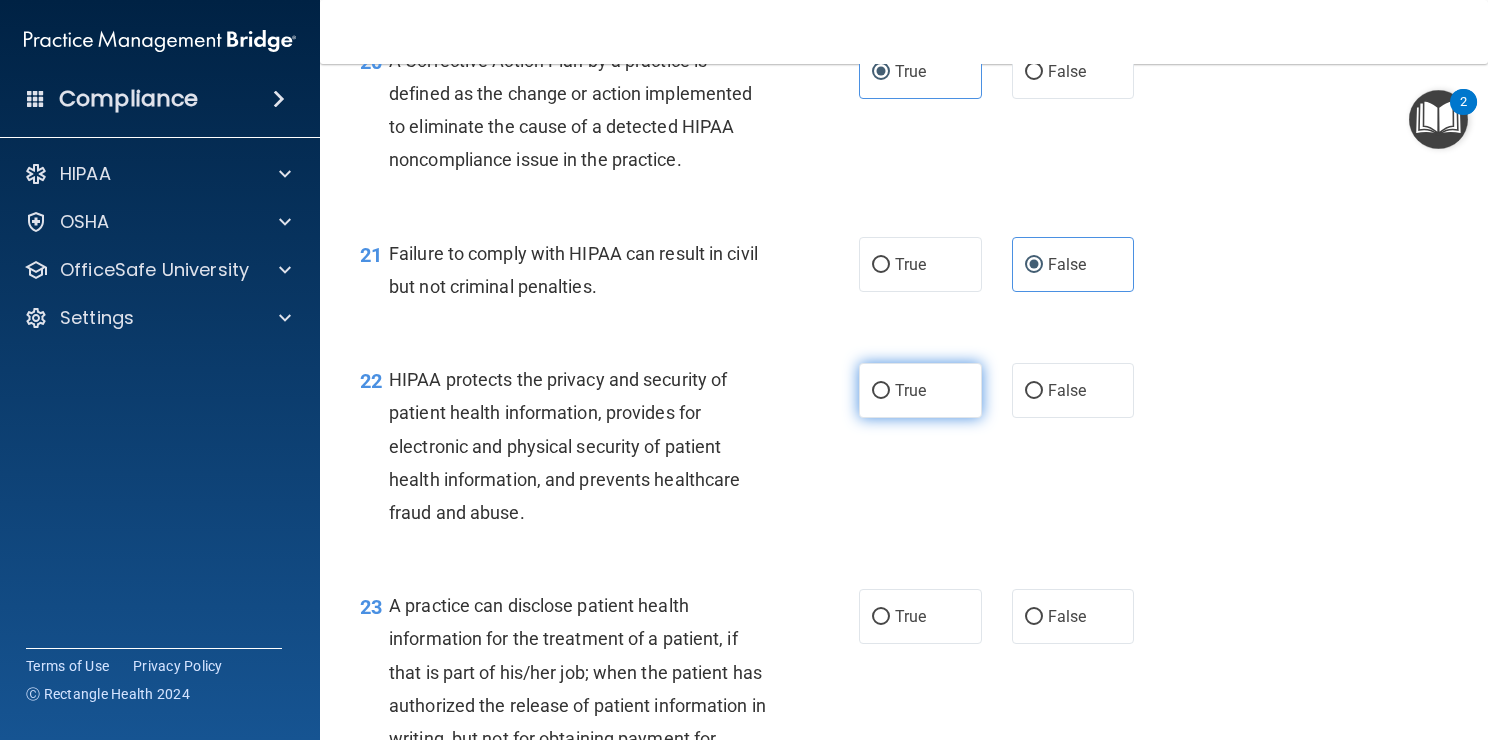 click on "True" at bounding box center (920, 390) 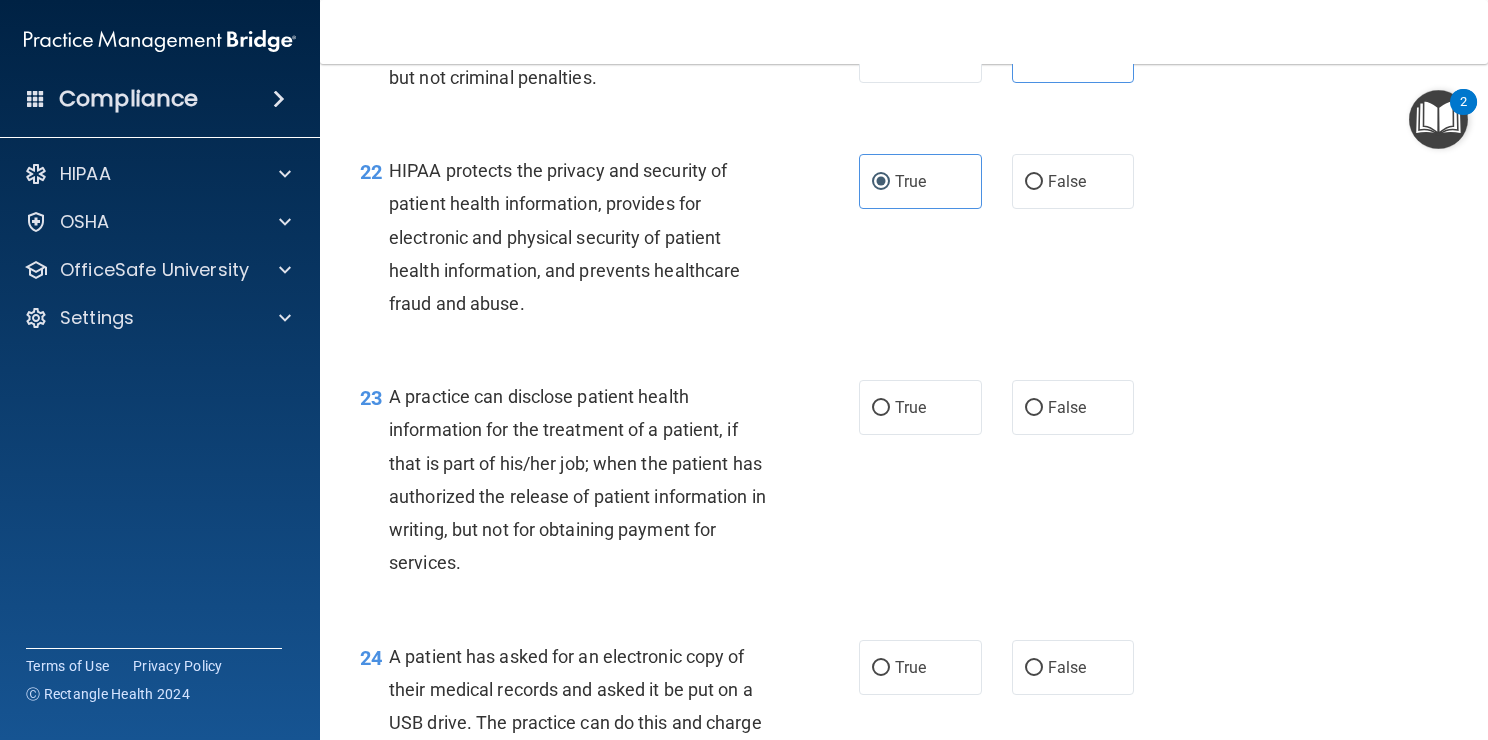 scroll, scrollTop: 3656, scrollLeft: 0, axis: vertical 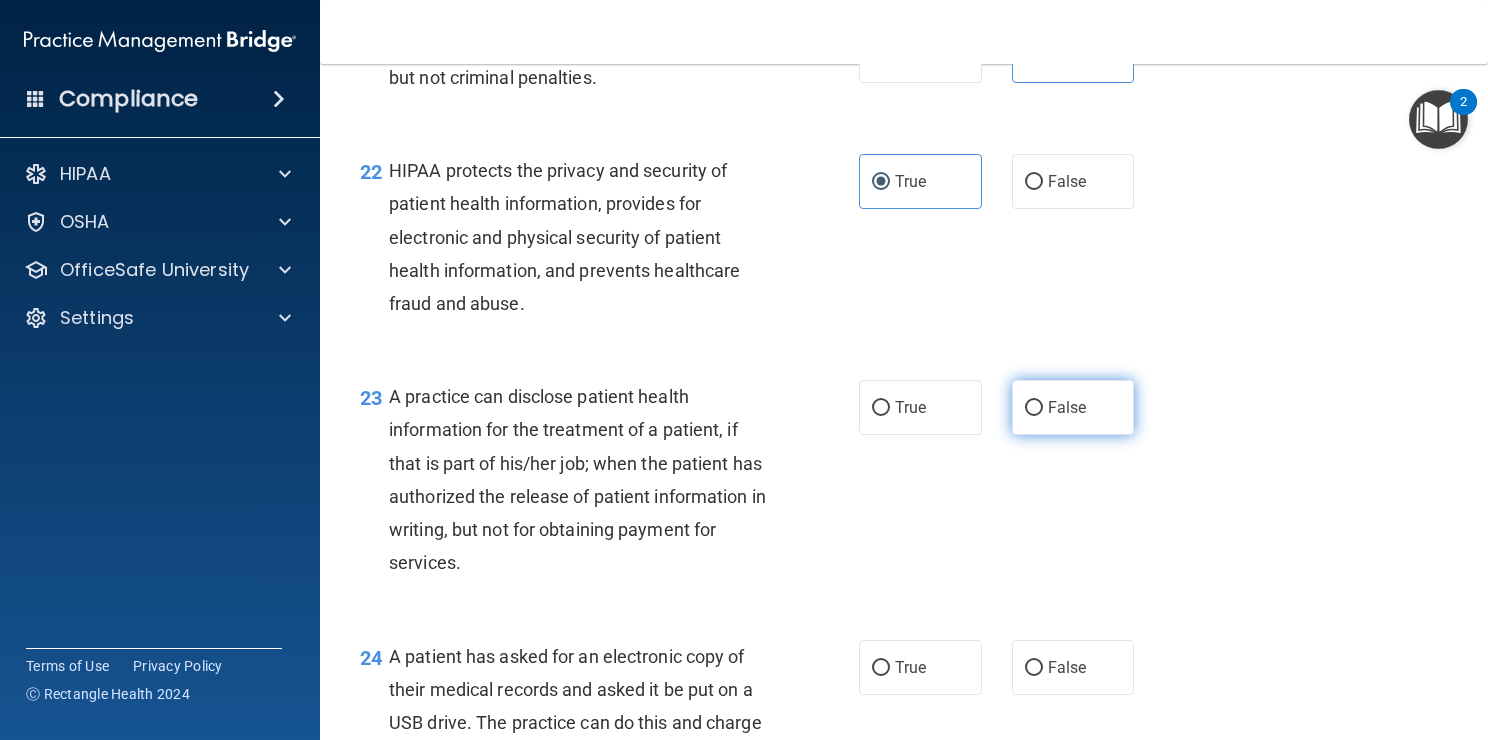 click on "False" at bounding box center (1073, 407) 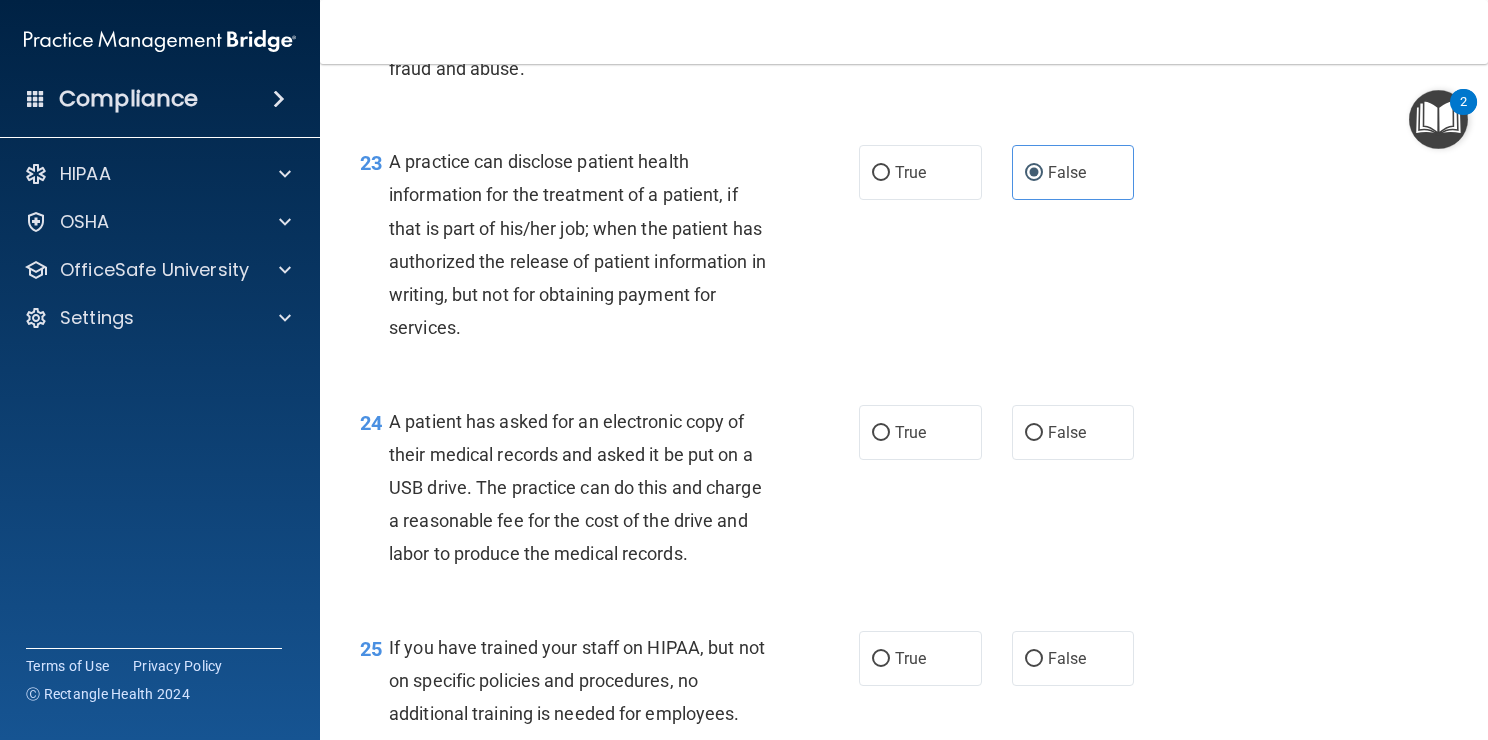scroll, scrollTop: 3899, scrollLeft: 0, axis: vertical 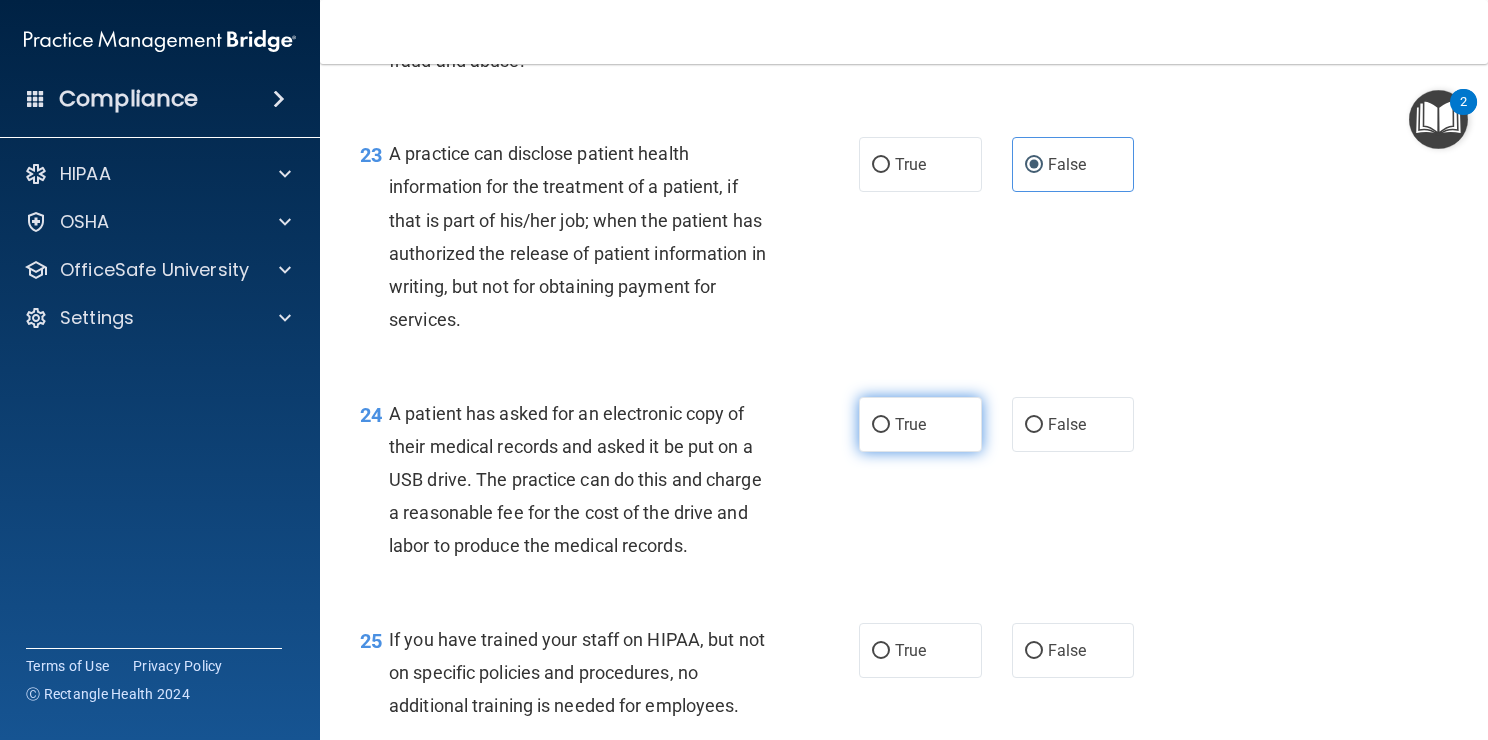 click on "True" at bounding box center (920, 424) 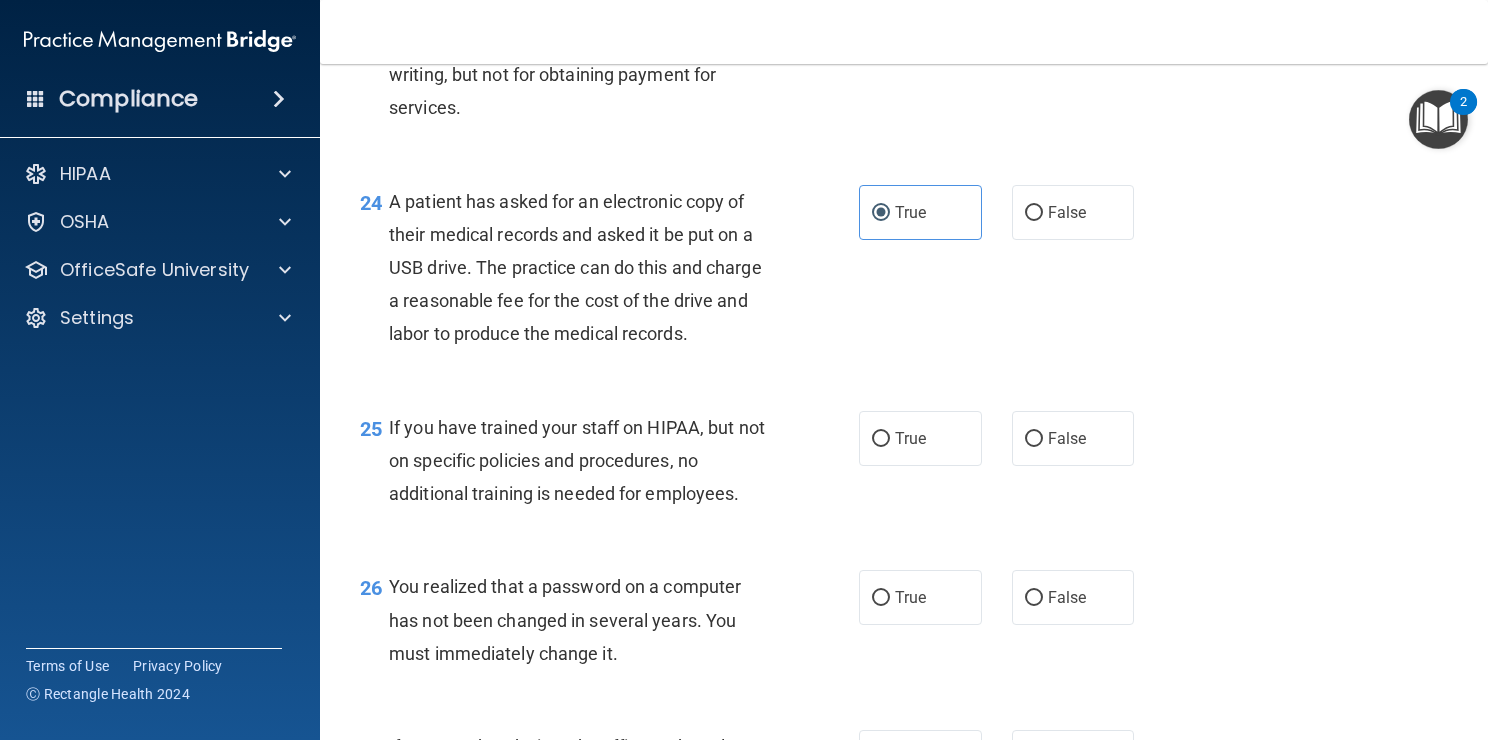 scroll, scrollTop: 4116, scrollLeft: 0, axis: vertical 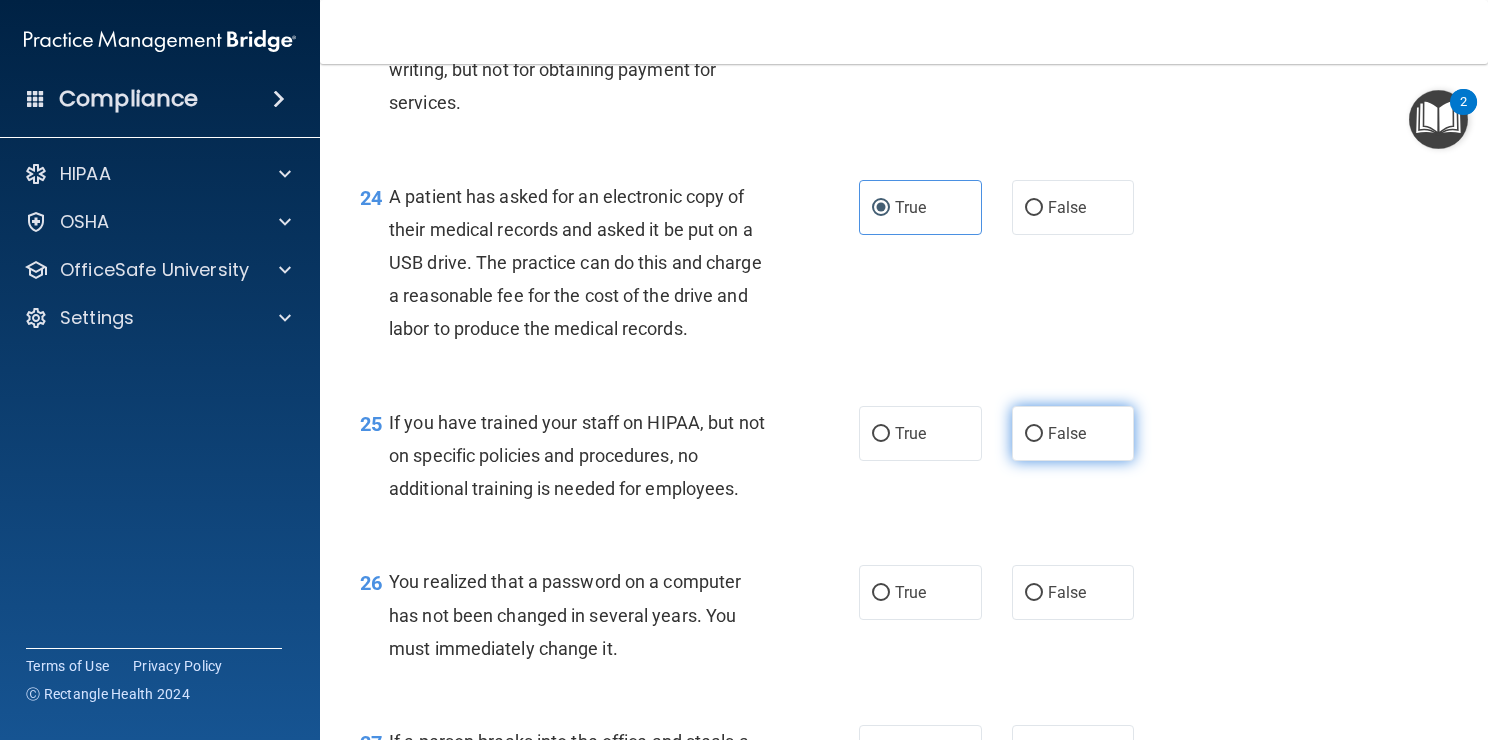 click on "False" at bounding box center [1073, 433] 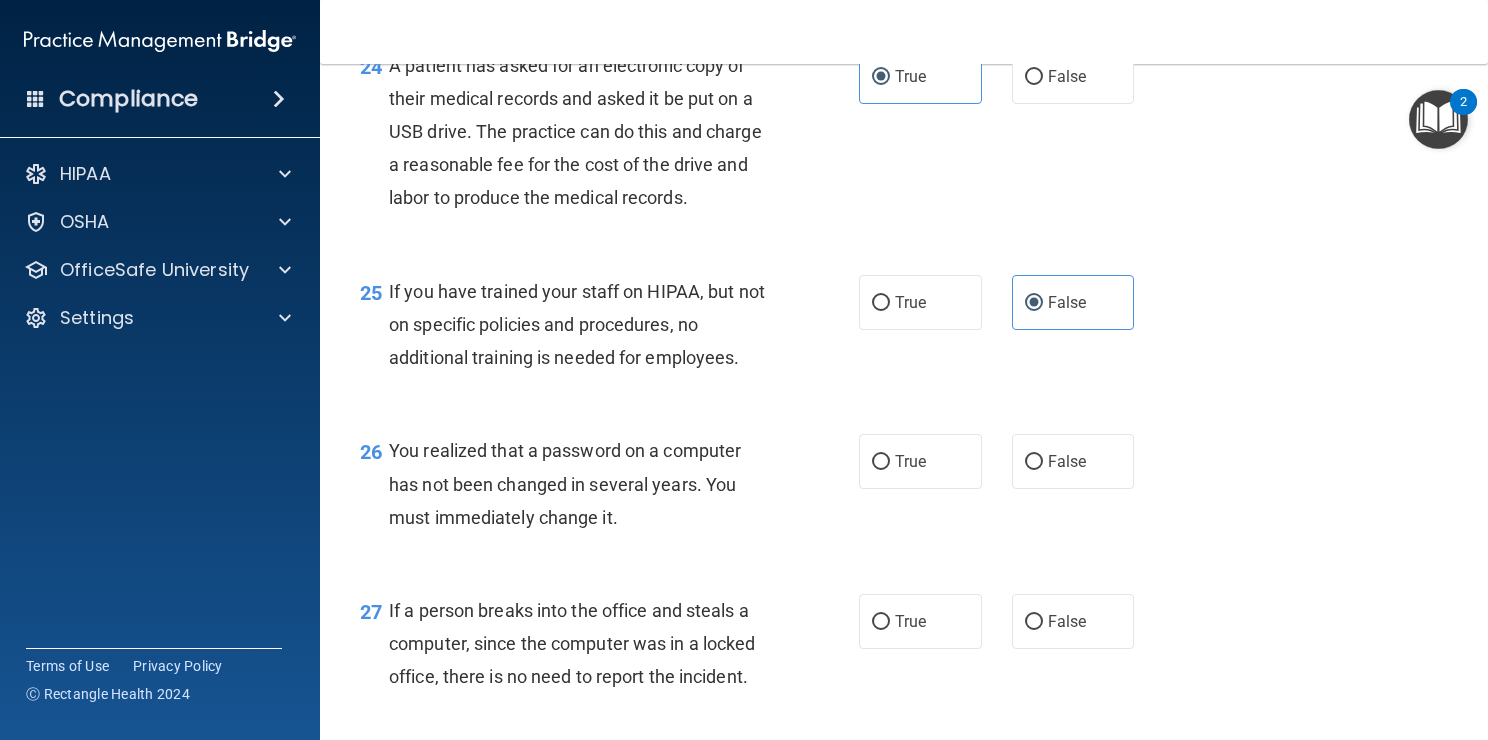 scroll, scrollTop: 4248, scrollLeft: 0, axis: vertical 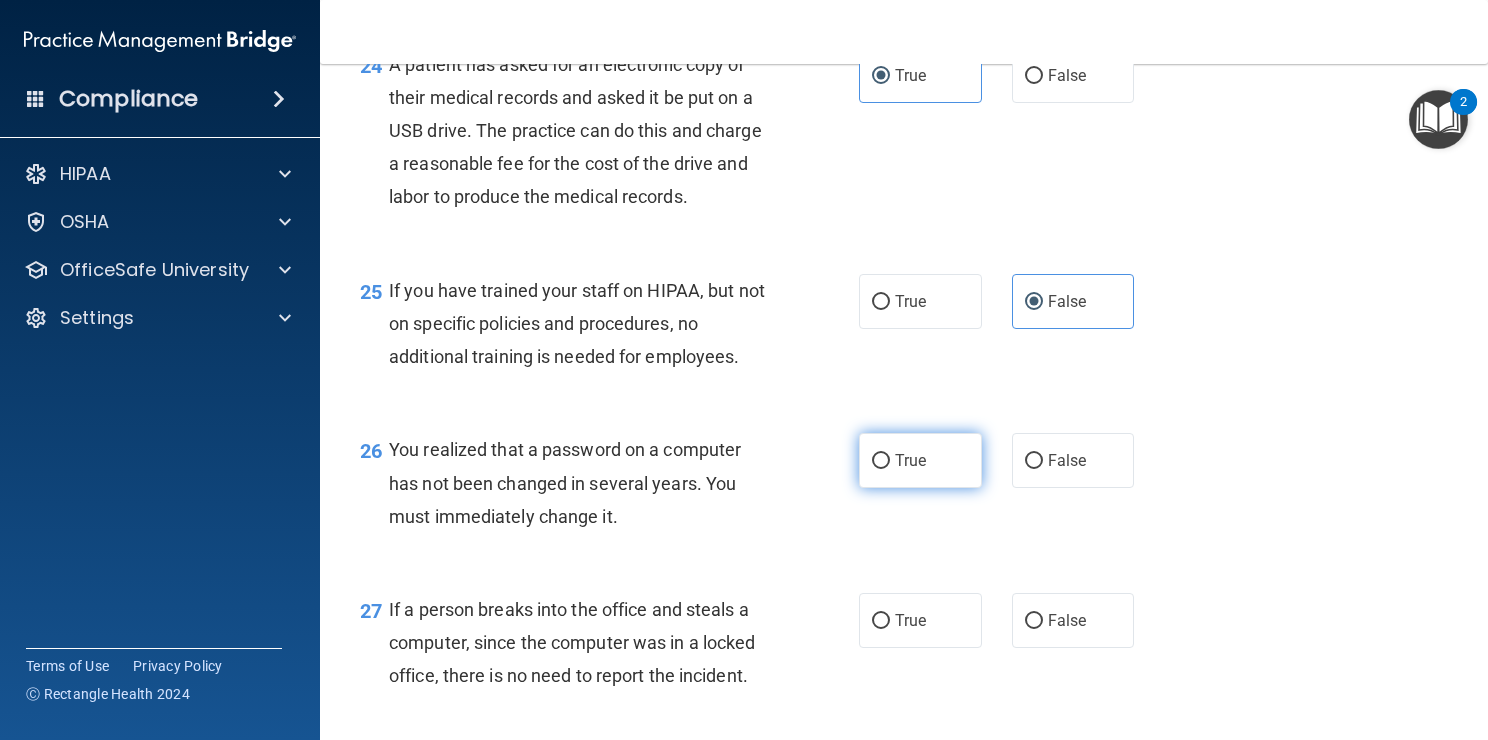 click on "True" at bounding box center (910, 460) 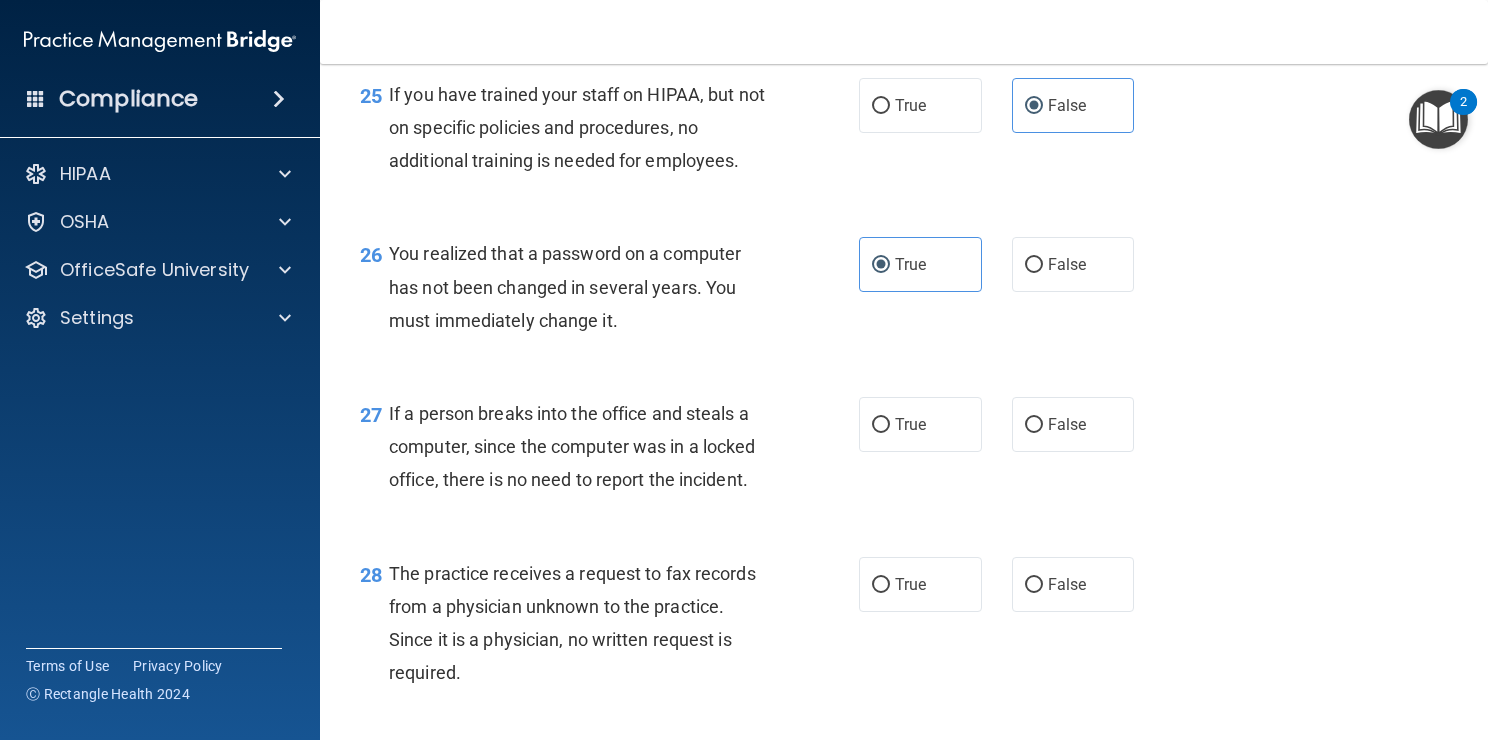 scroll, scrollTop: 4446, scrollLeft: 0, axis: vertical 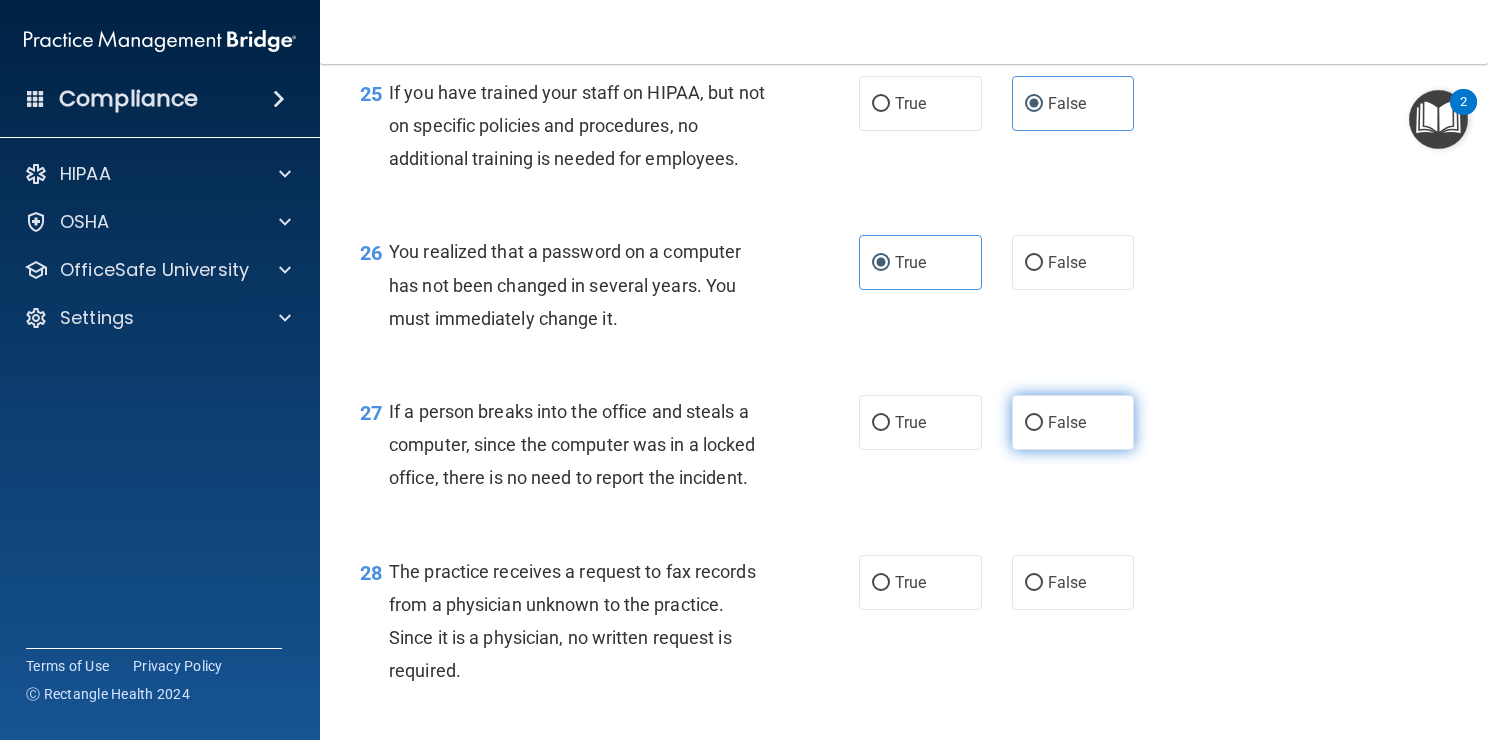 click on "False" at bounding box center (1067, 422) 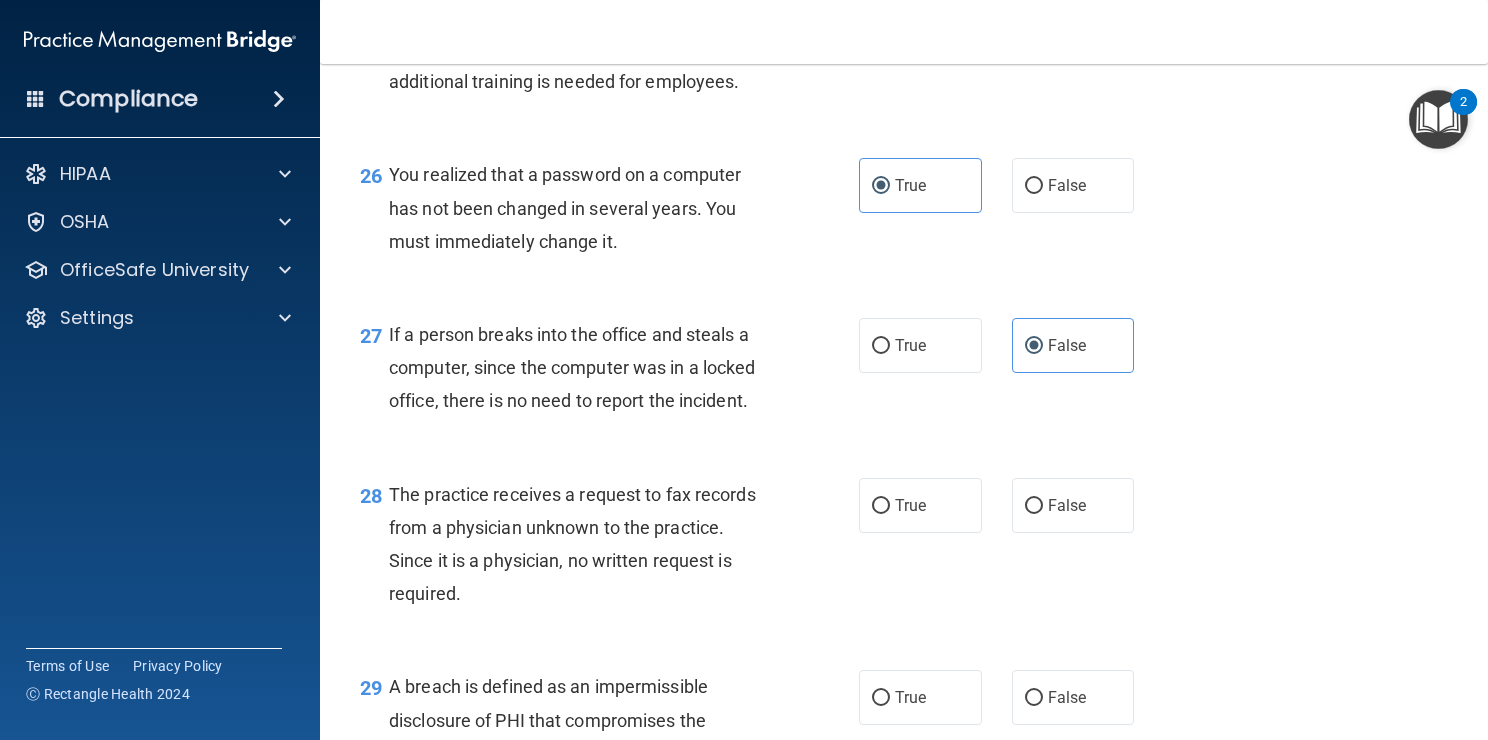 scroll, scrollTop: 4530, scrollLeft: 0, axis: vertical 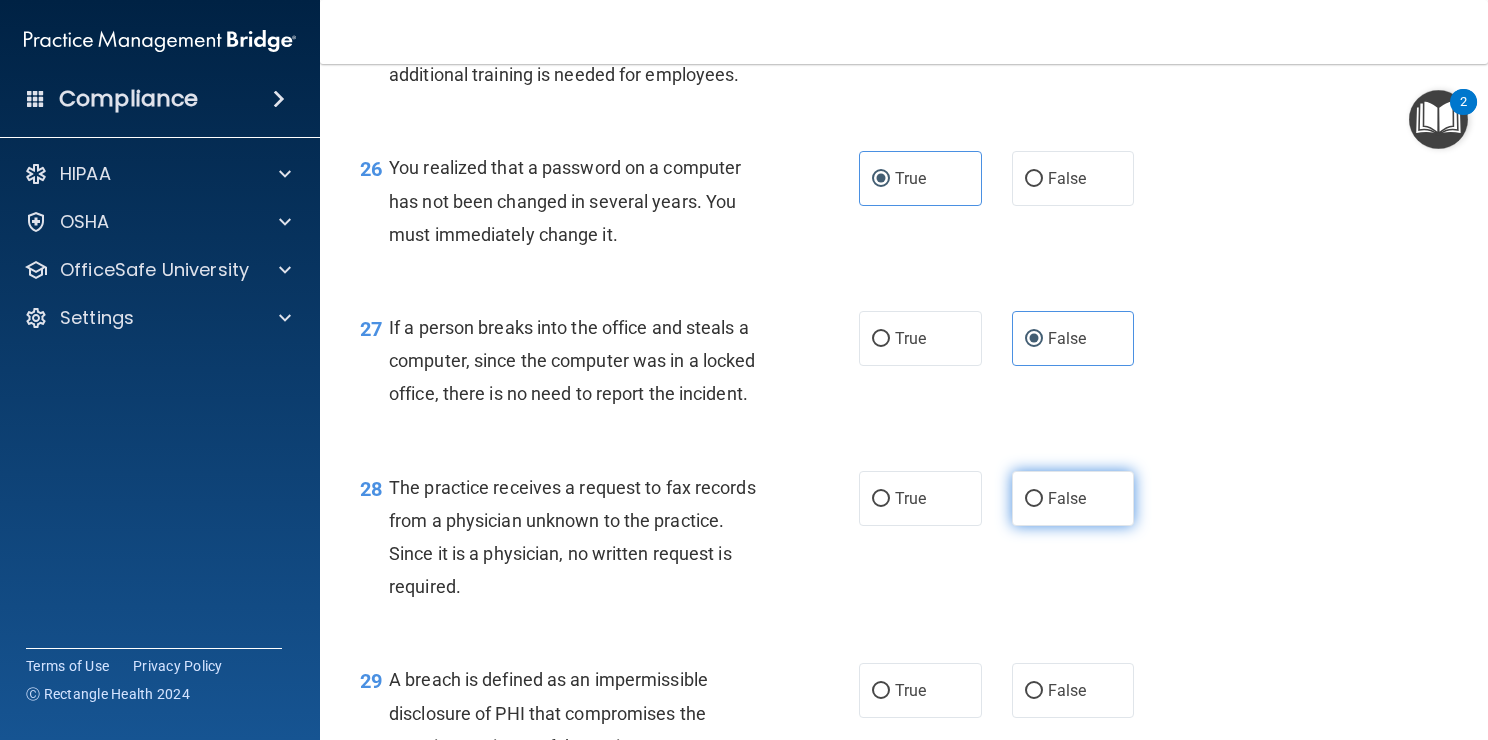 click on "False" at bounding box center (1034, 499) 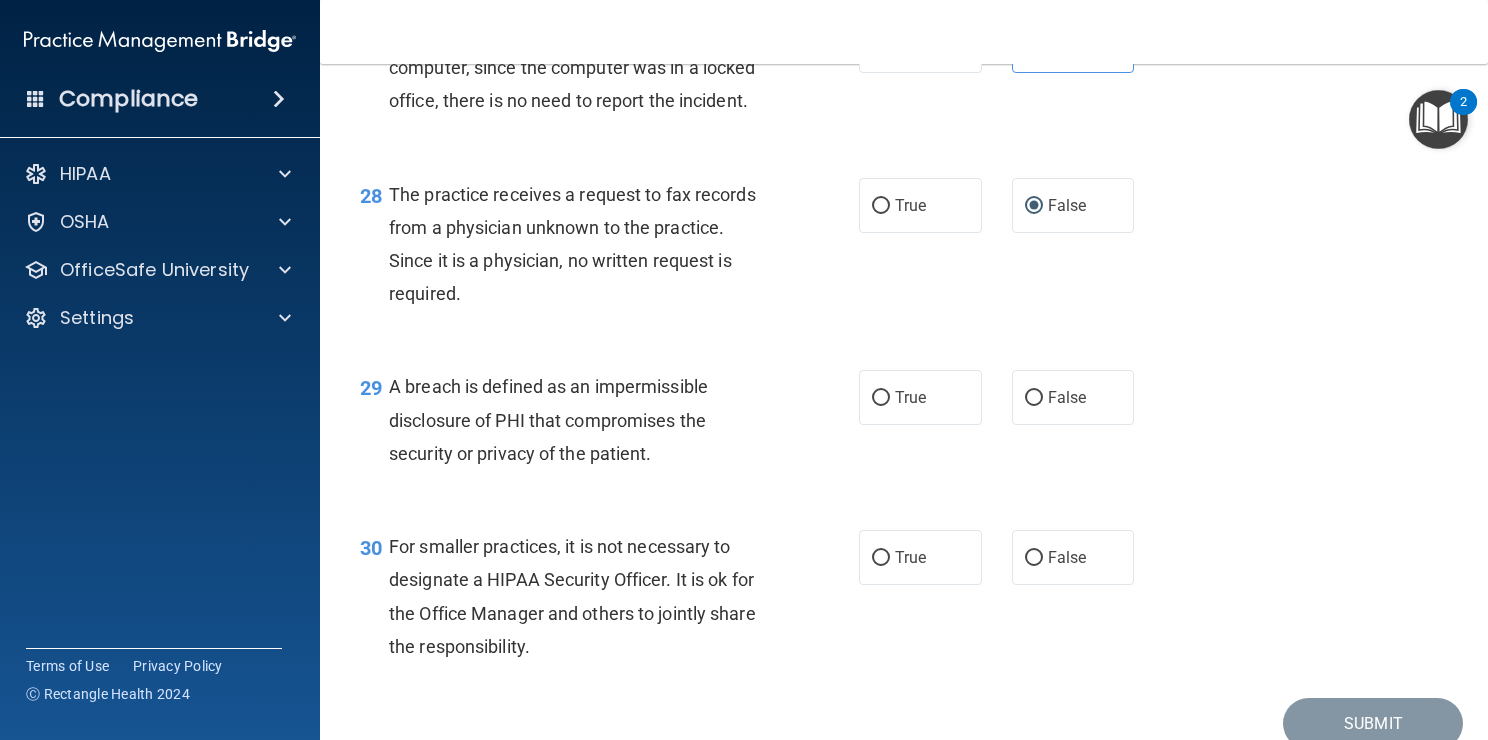 scroll, scrollTop: 4826, scrollLeft: 0, axis: vertical 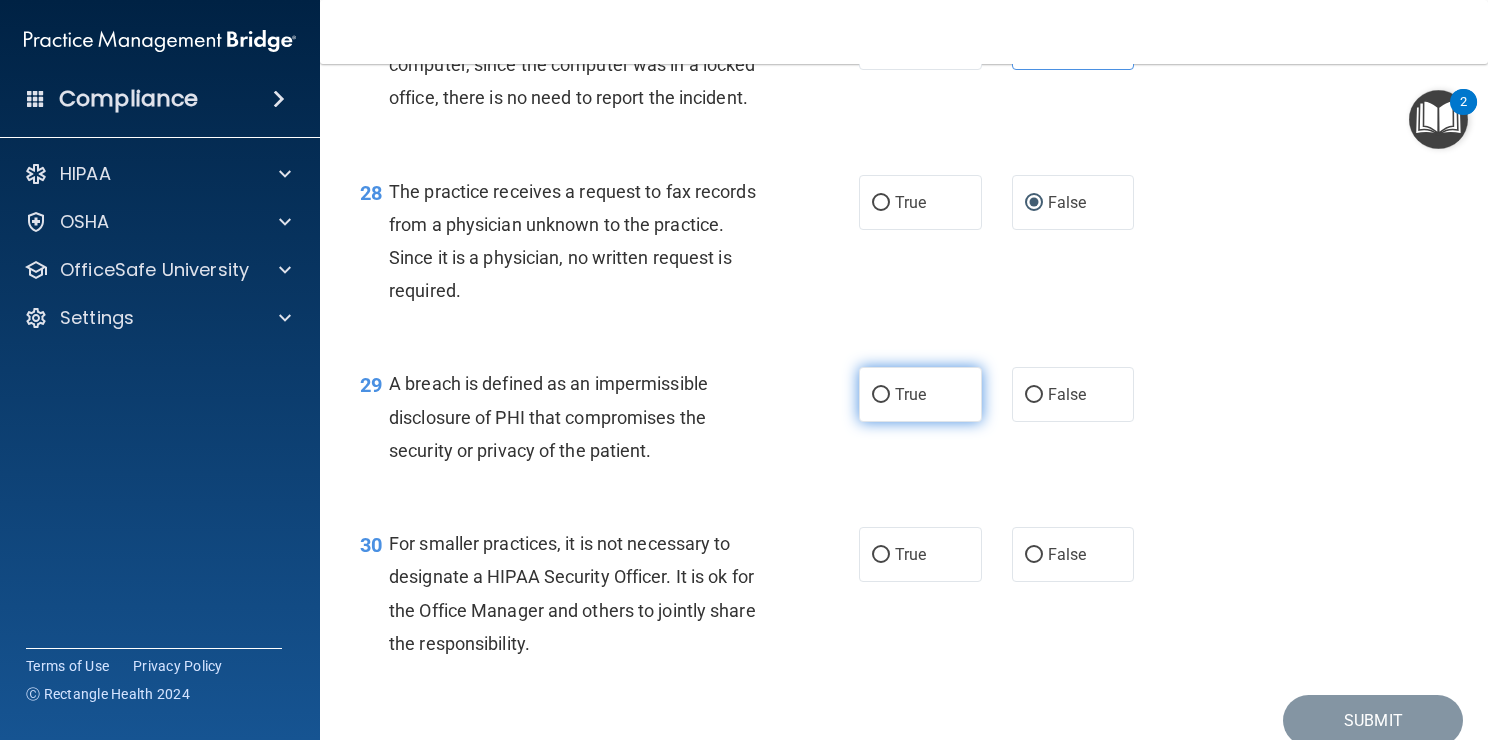 click on "True" at bounding box center (920, 394) 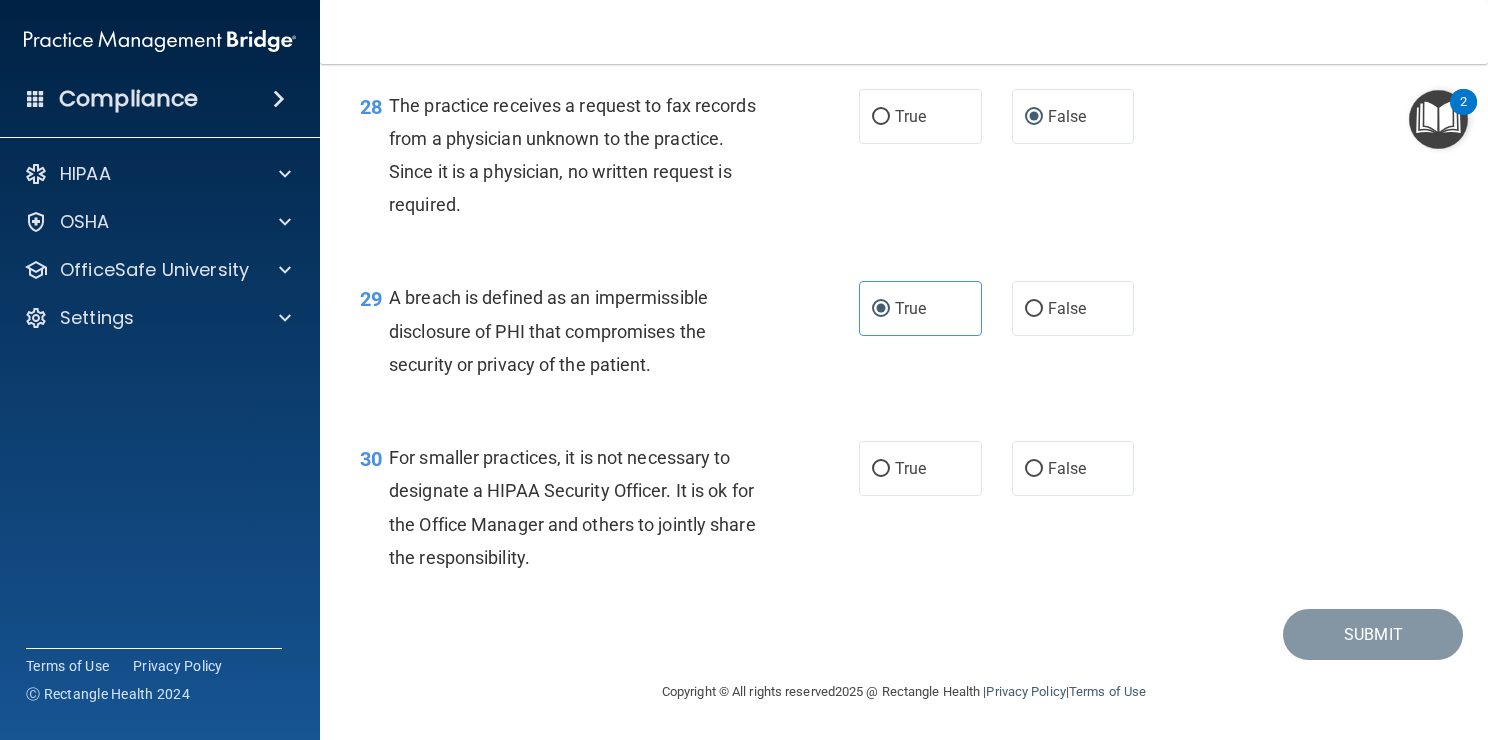 scroll, scrollTop: 4945, scrollLeft: 0, axis: vertical 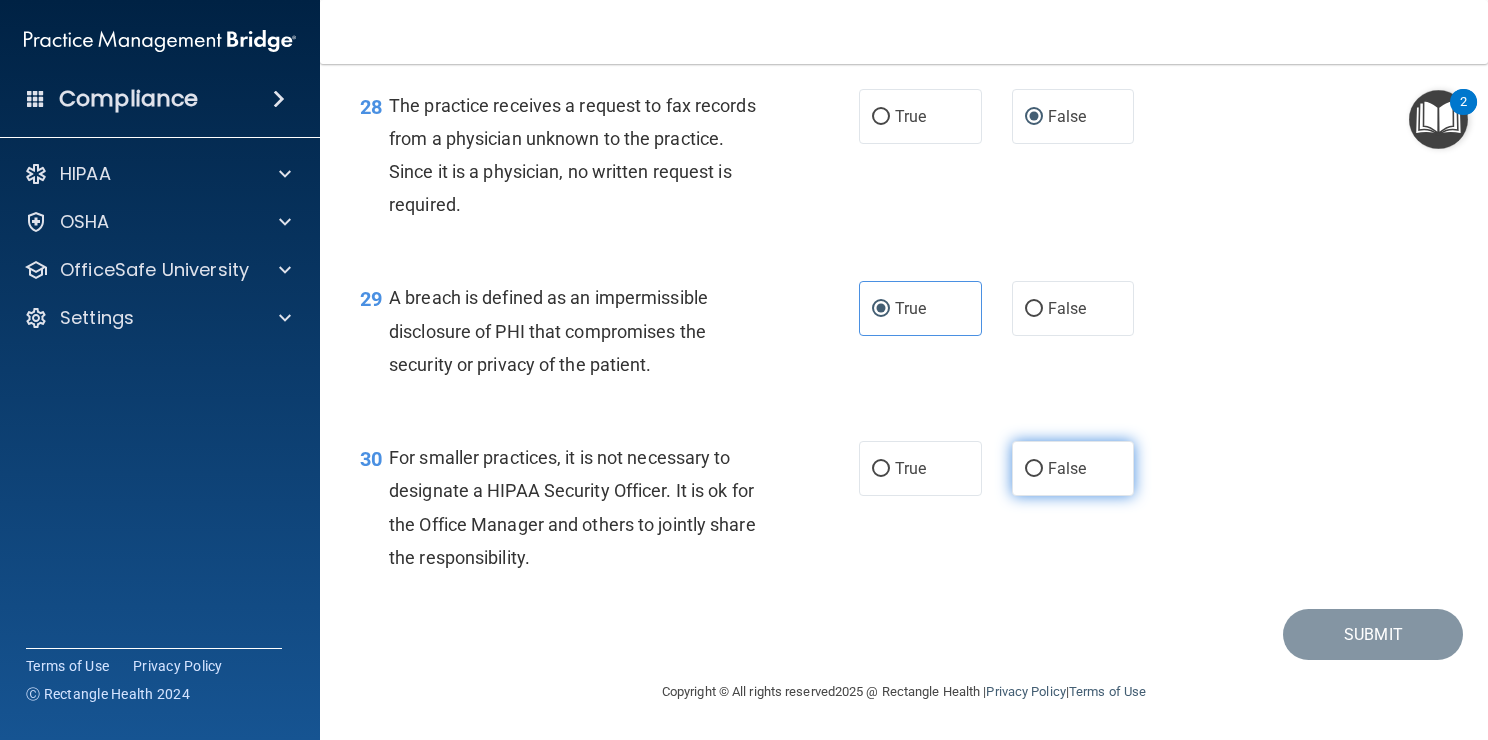 click on "False" at bounding box center [1067, 468] 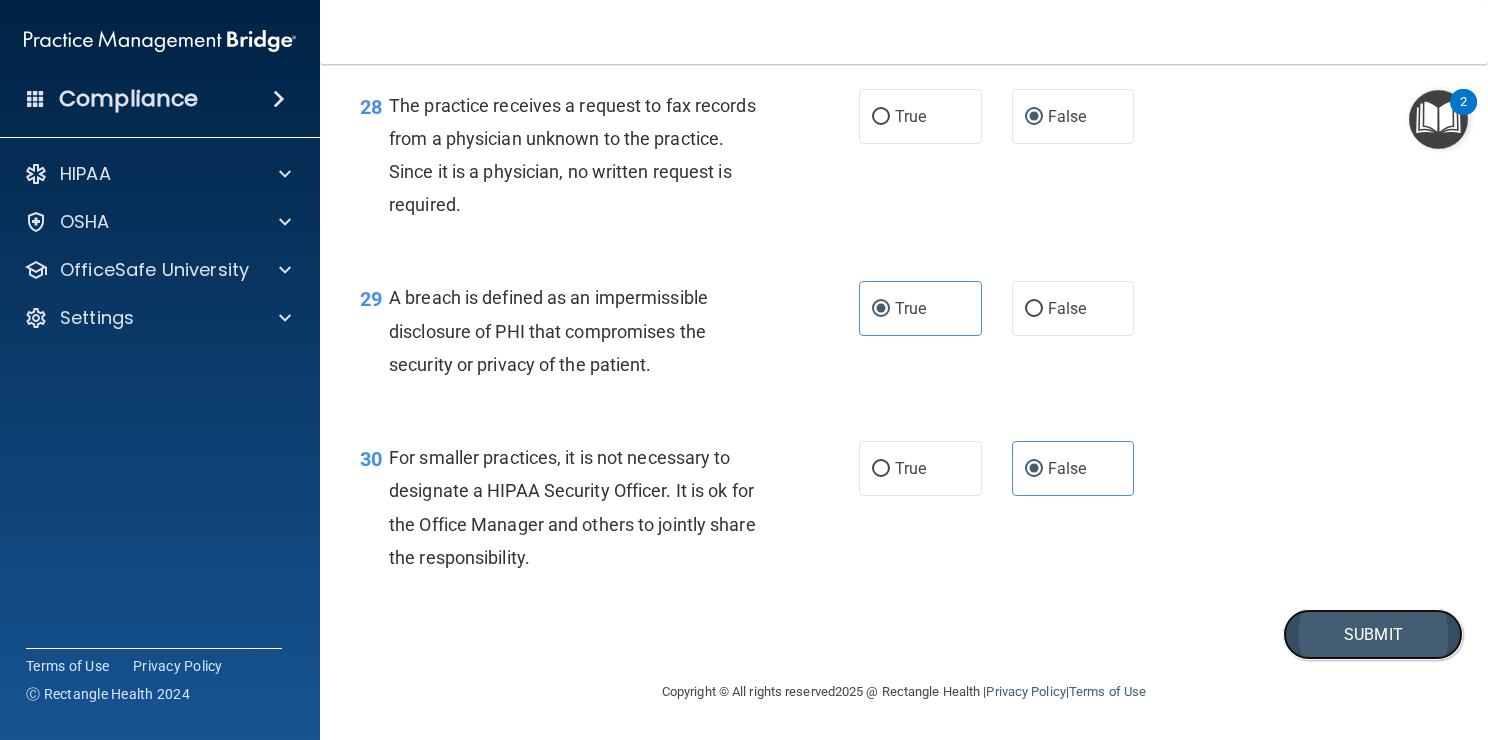 click on "Submit" at bounding box center (1373, 634) 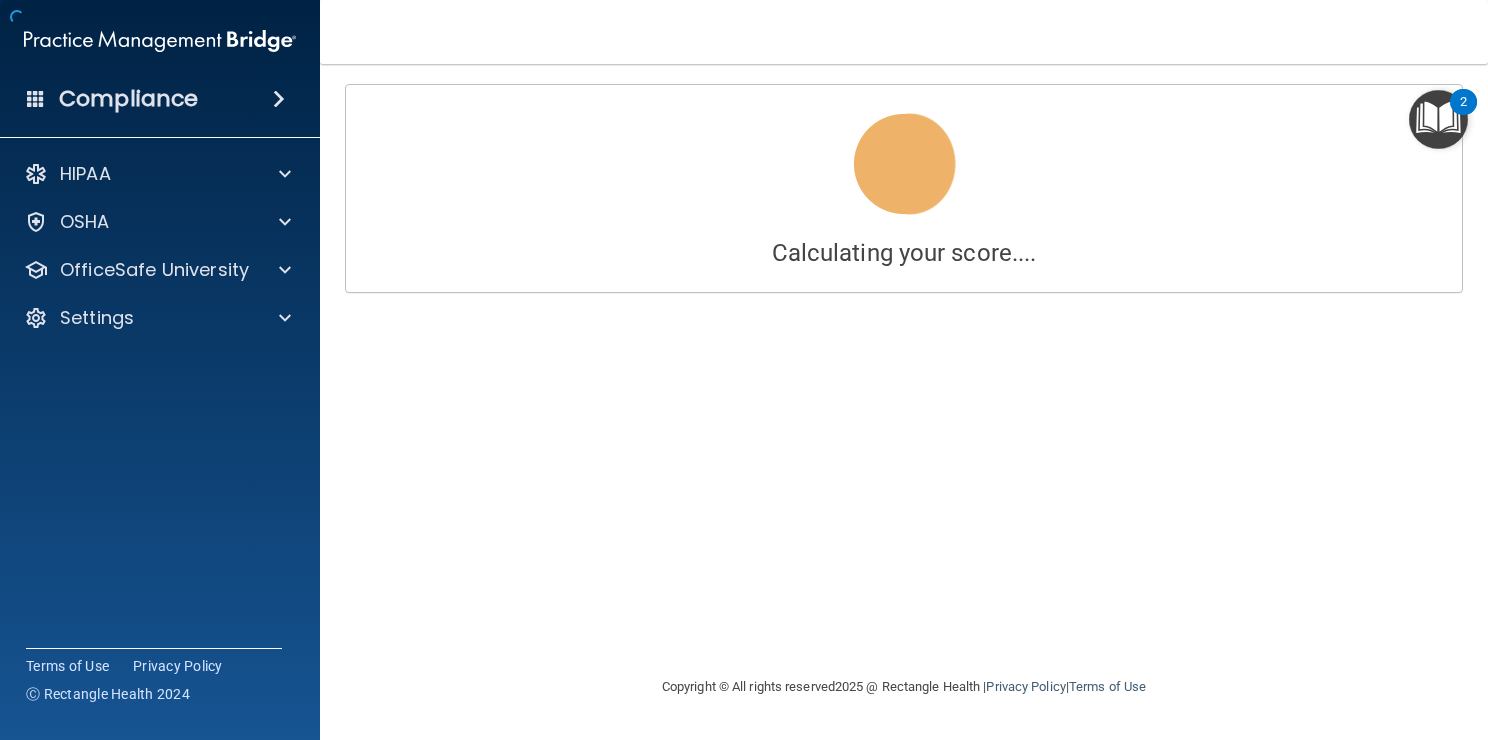 scroll, scrollTop: 0, scrollLeft: 0, axis: both 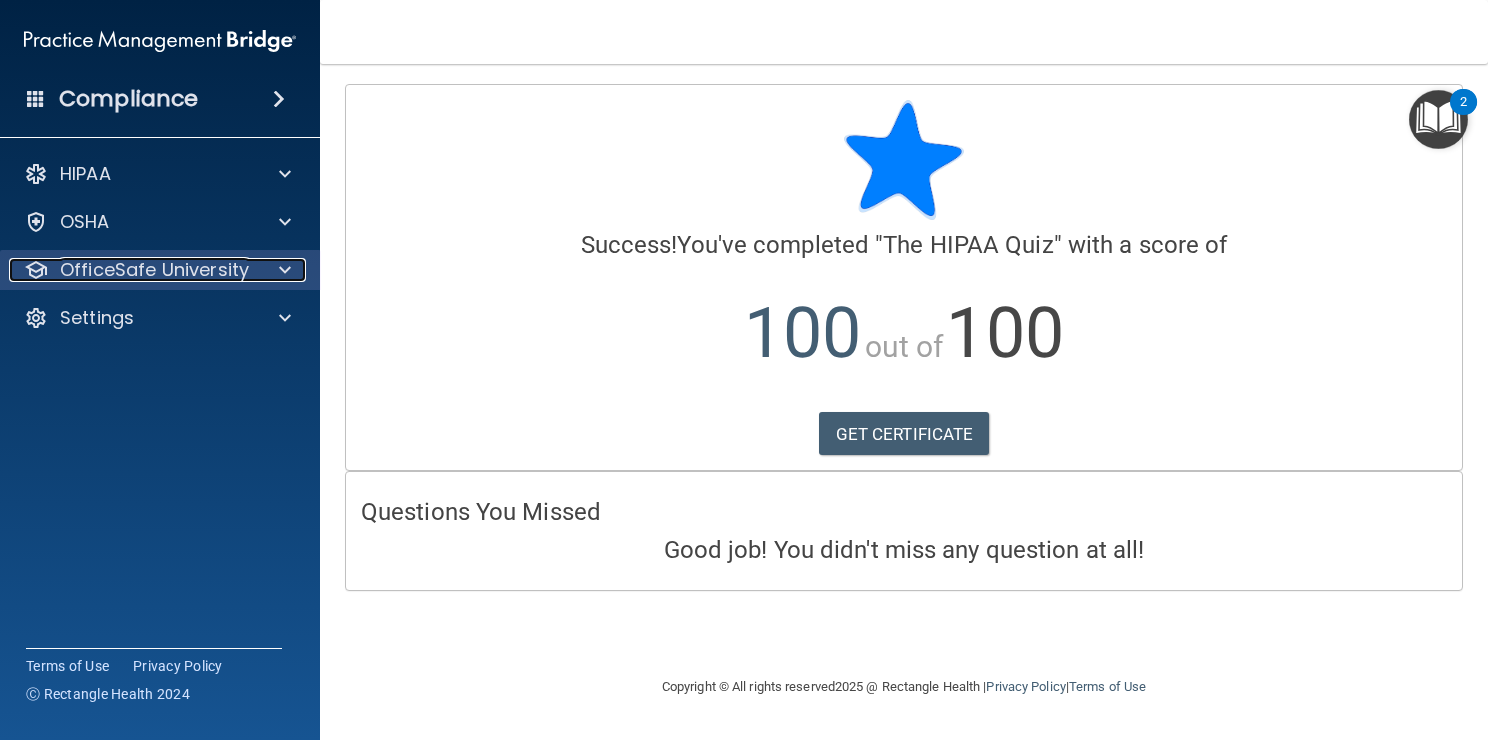 click at bounding box center (282, 270) 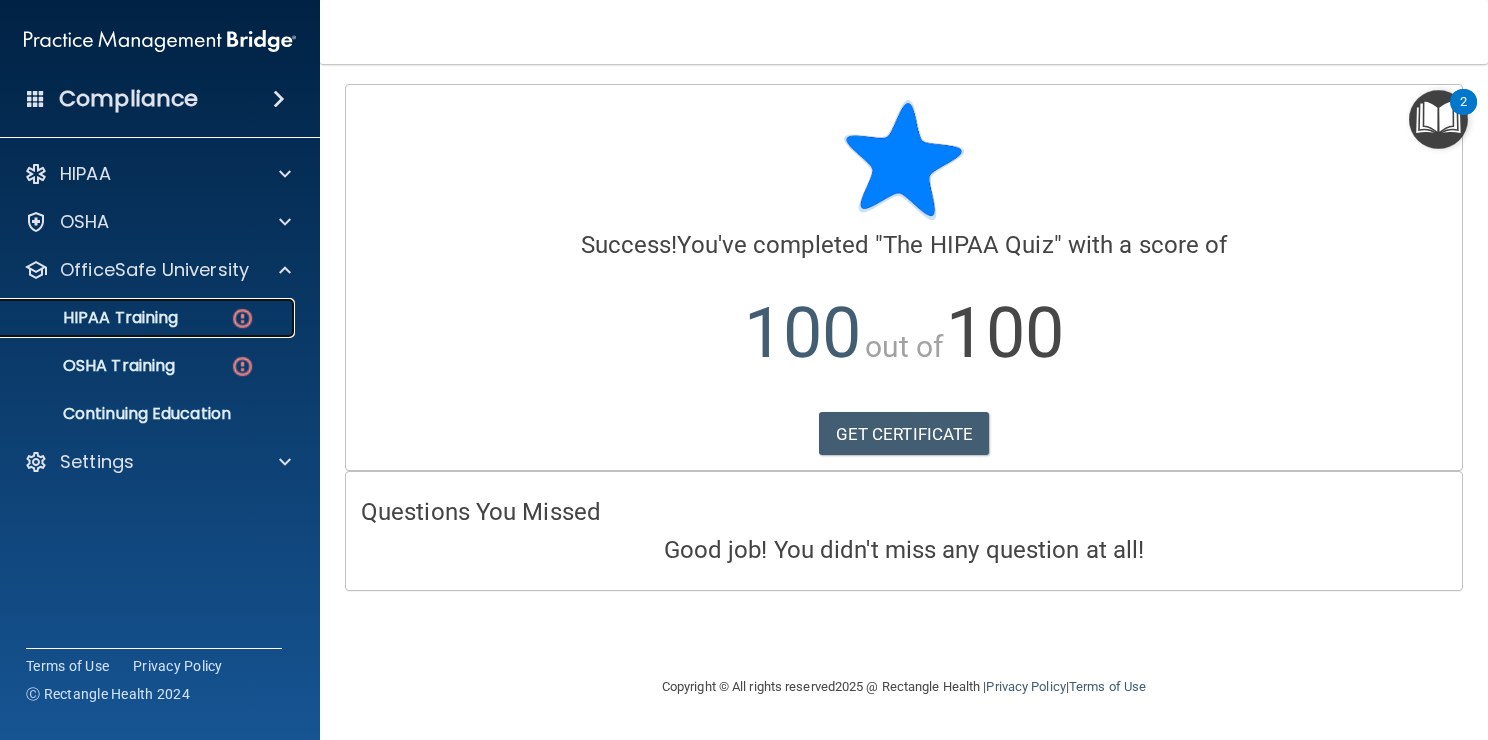 click on "HIPAA Training" at bounding box center [149, 318] 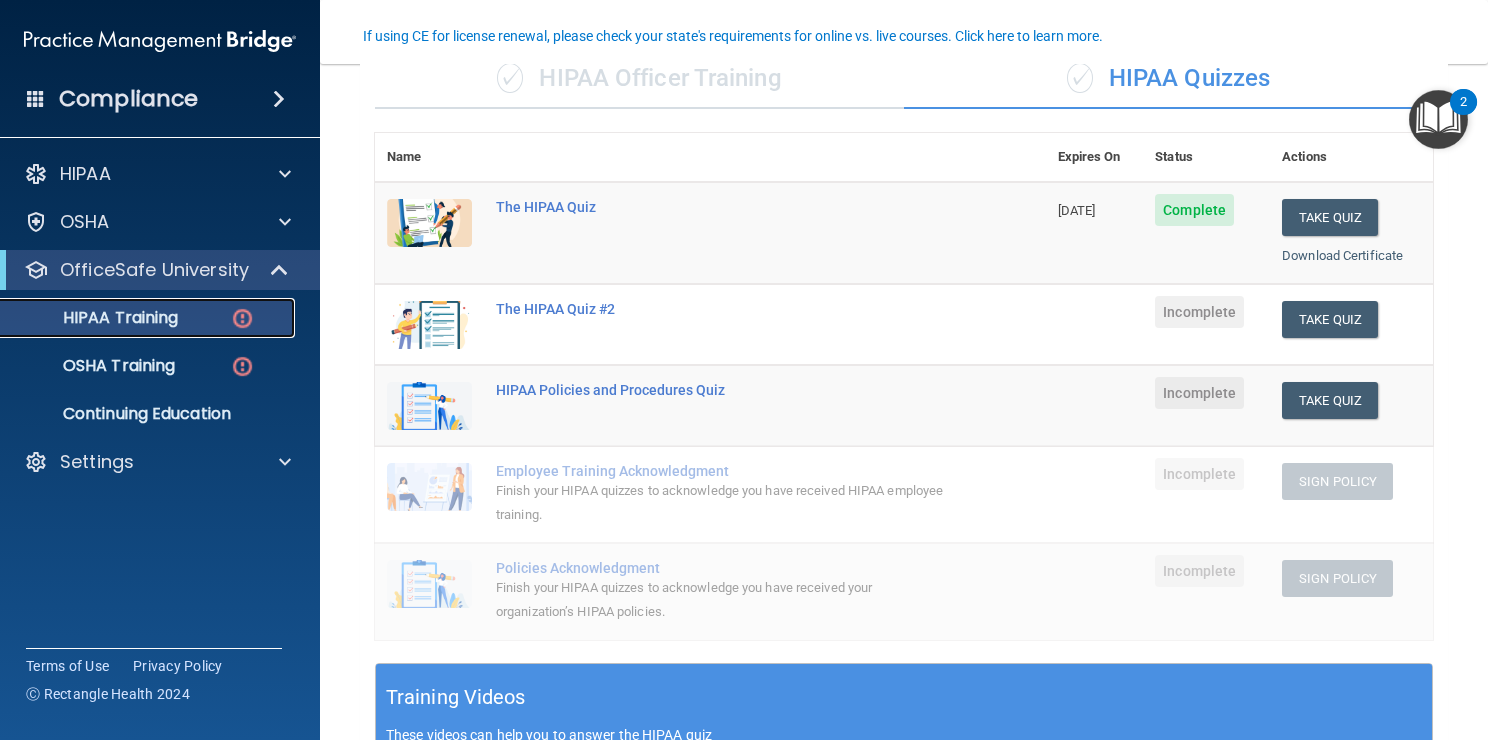 scroll, scrollTop: 172, scrollLeft: 0, axis: vertical 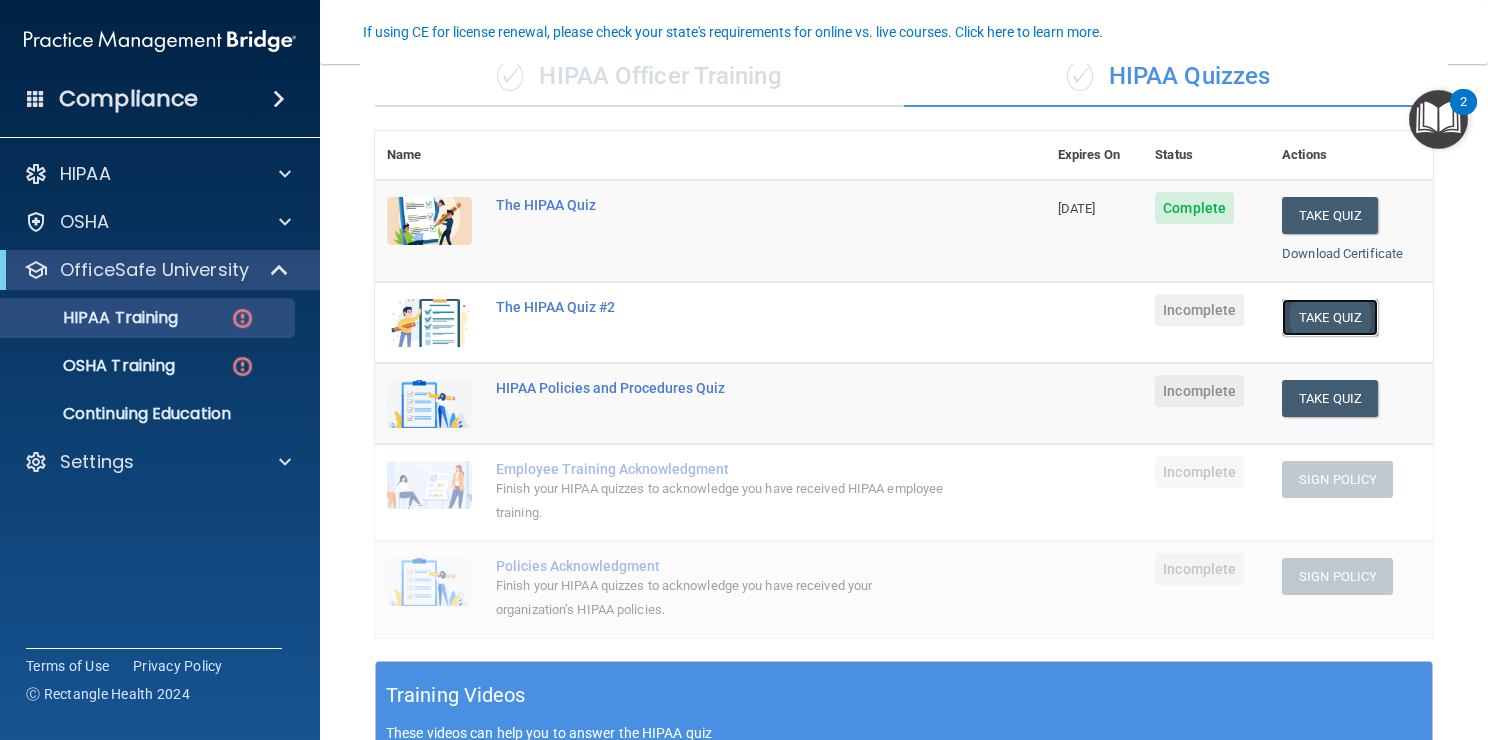 click on "Take Quiz" at bounding box center (1330, 317) 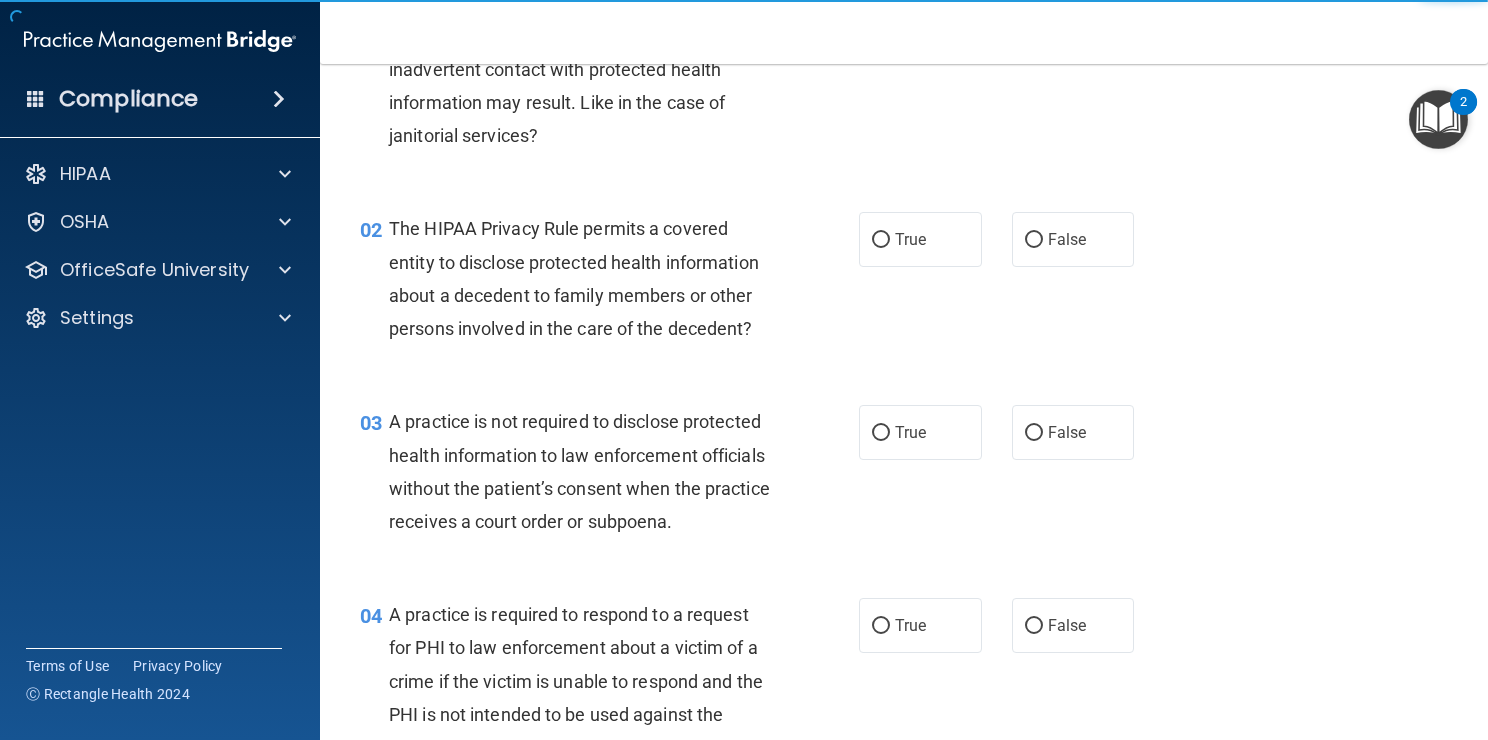scroll, scrollTop: 0, scrollLeft: 0, axis: both 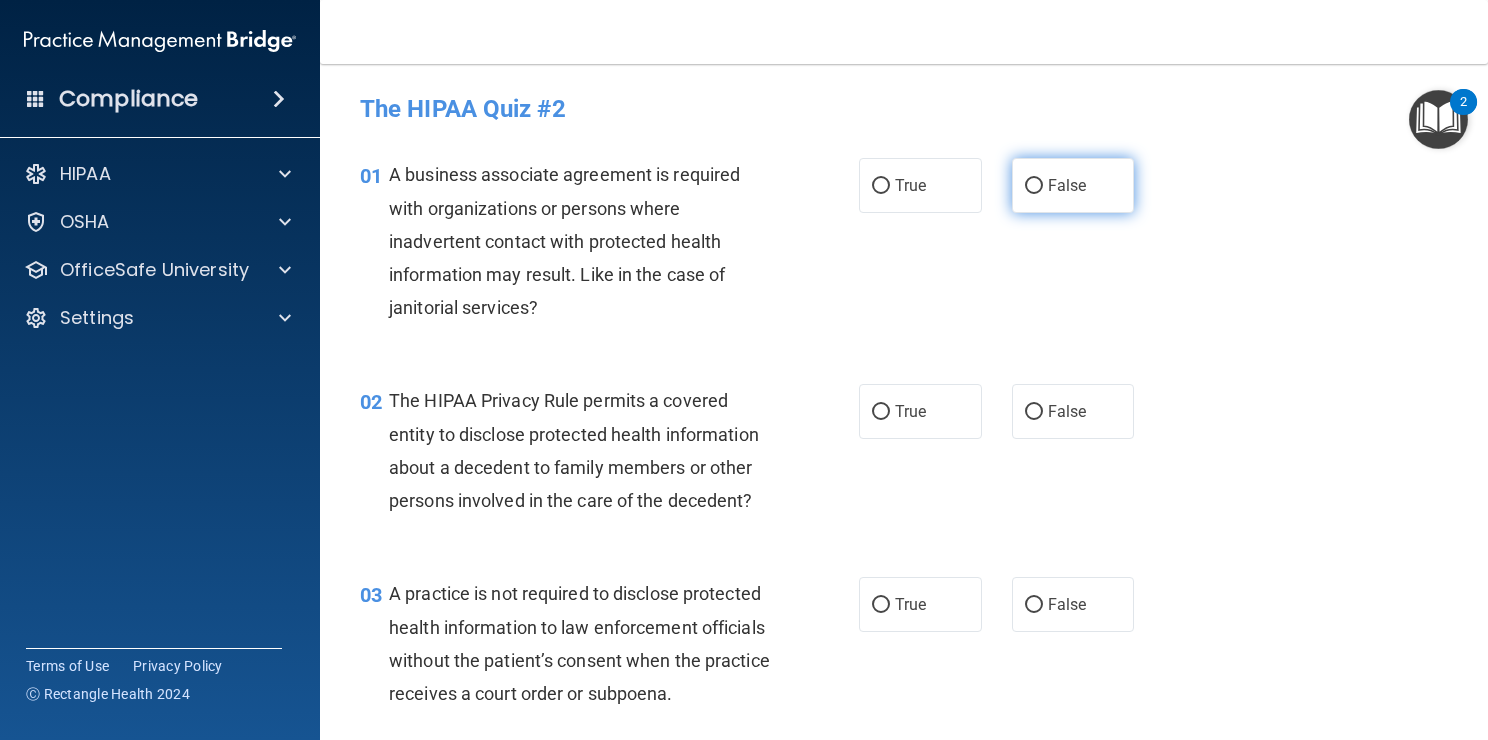 click on "False" at bounding box center [1034, 186] 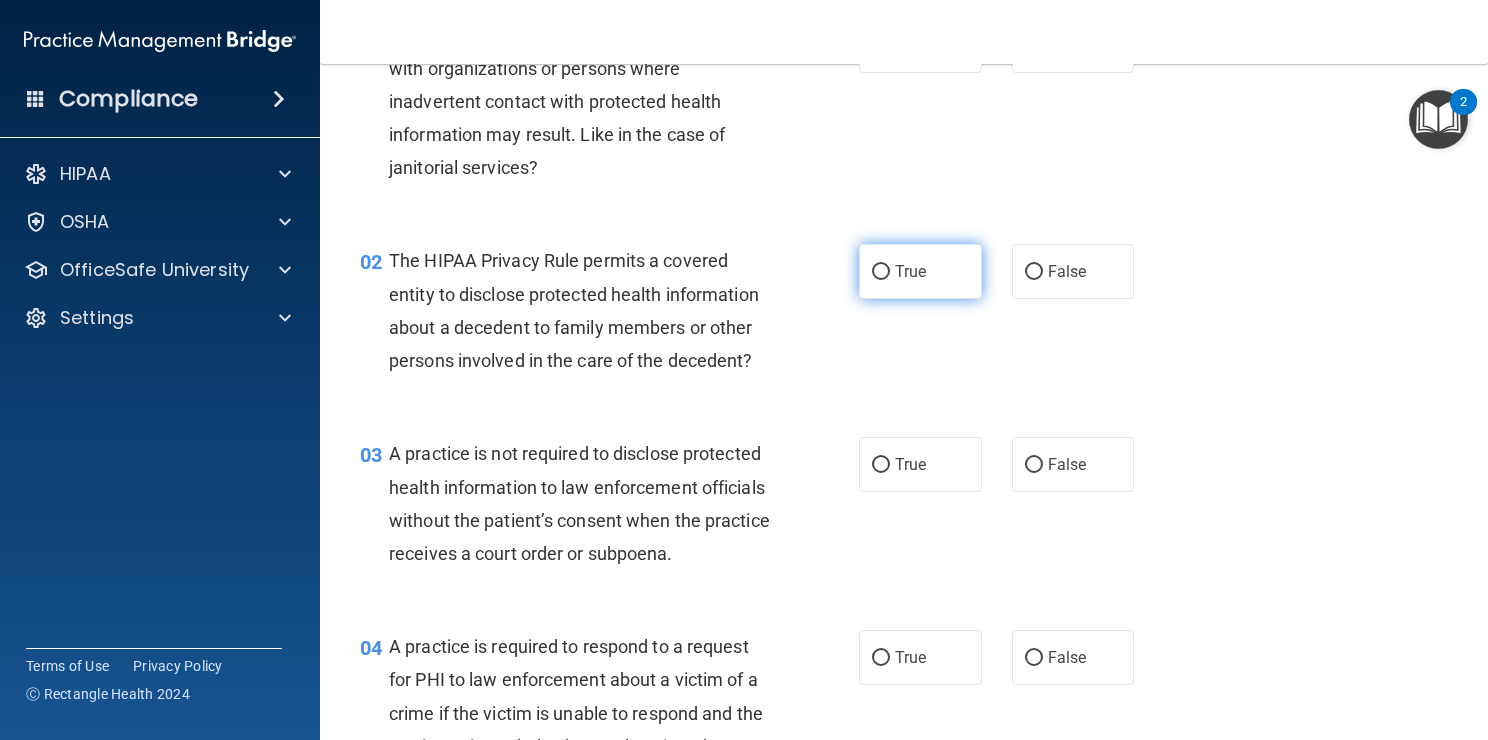 scroll, scrollTop: 144, scrollLeft: 0, axis: vertical 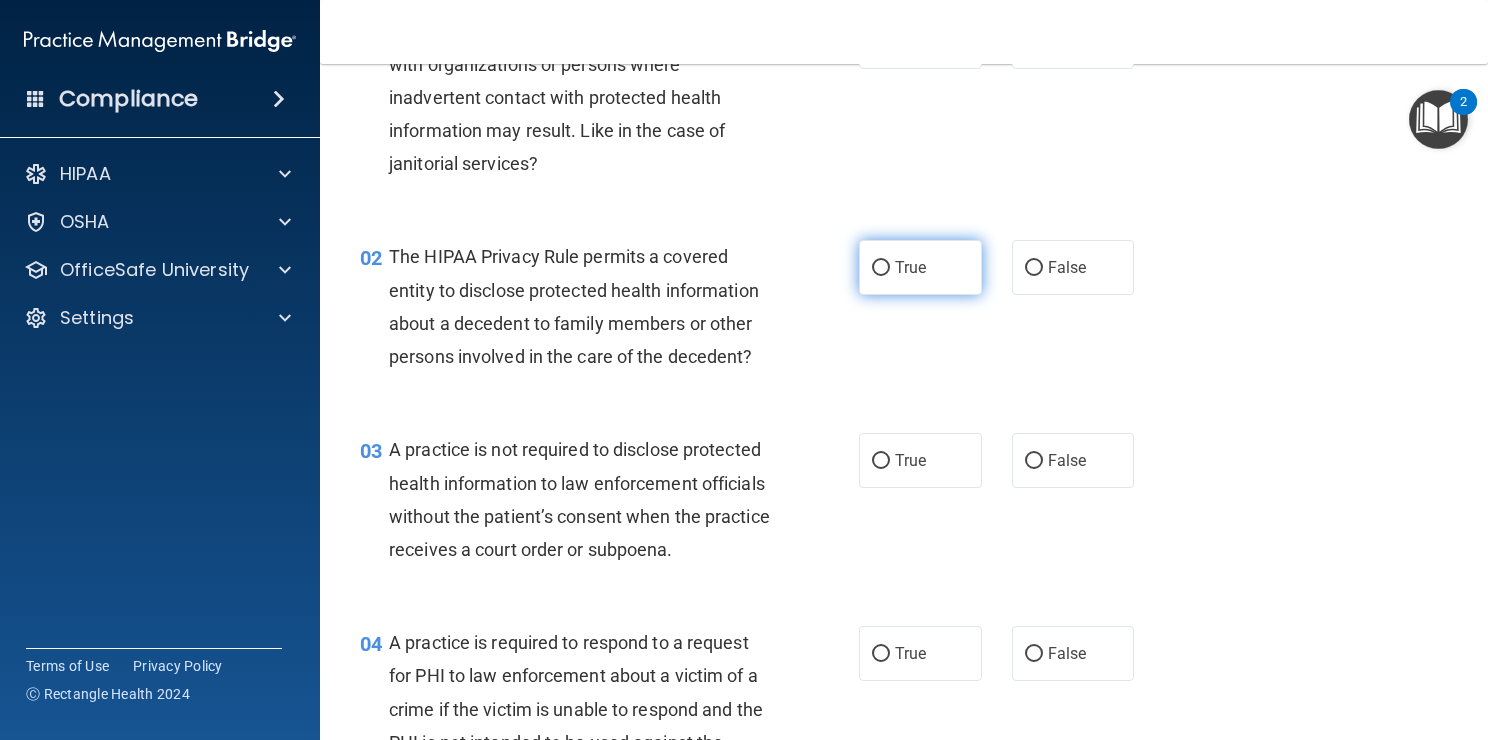 click on "True" at bounding box center [881, 268] 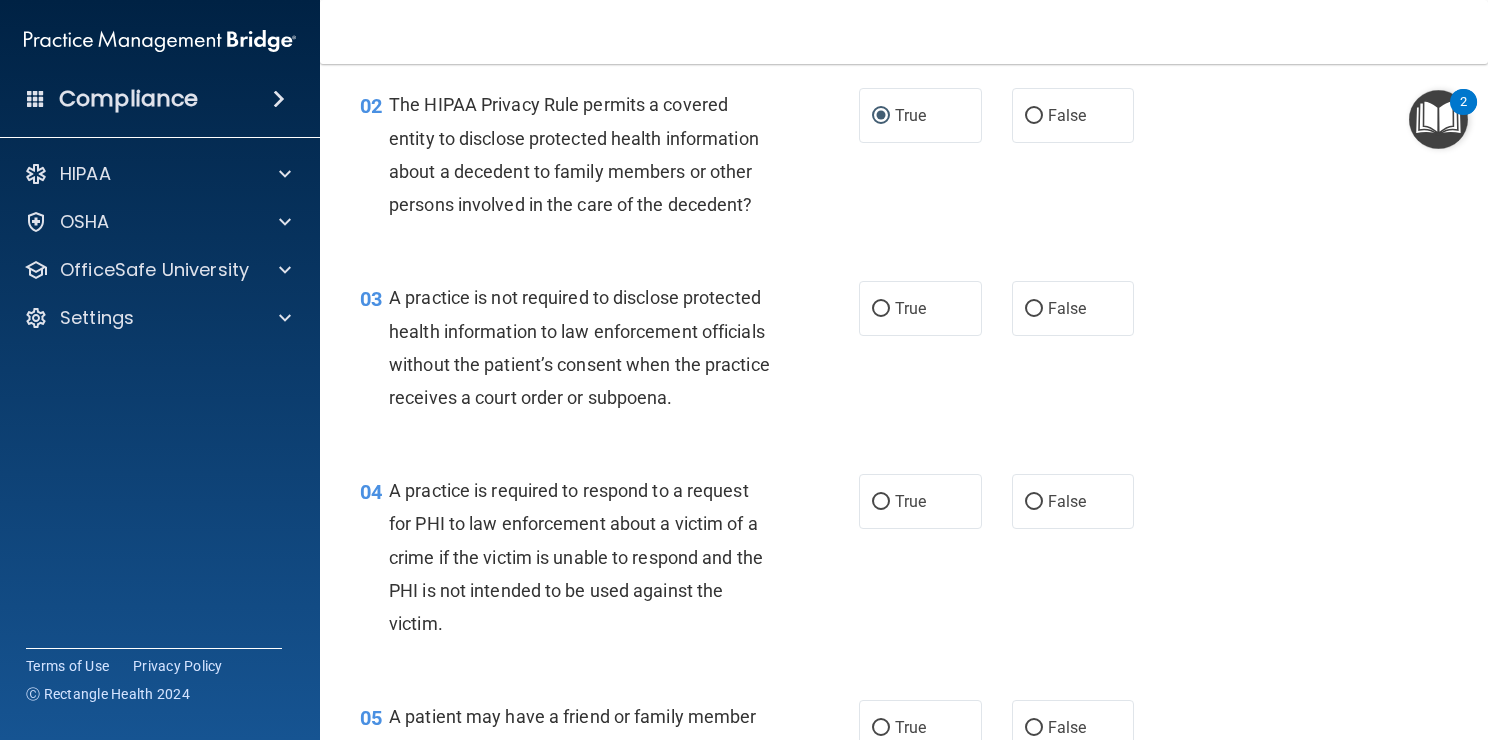 scroll, scrollTop: 303, scrollLeft: 0, axis: vertical 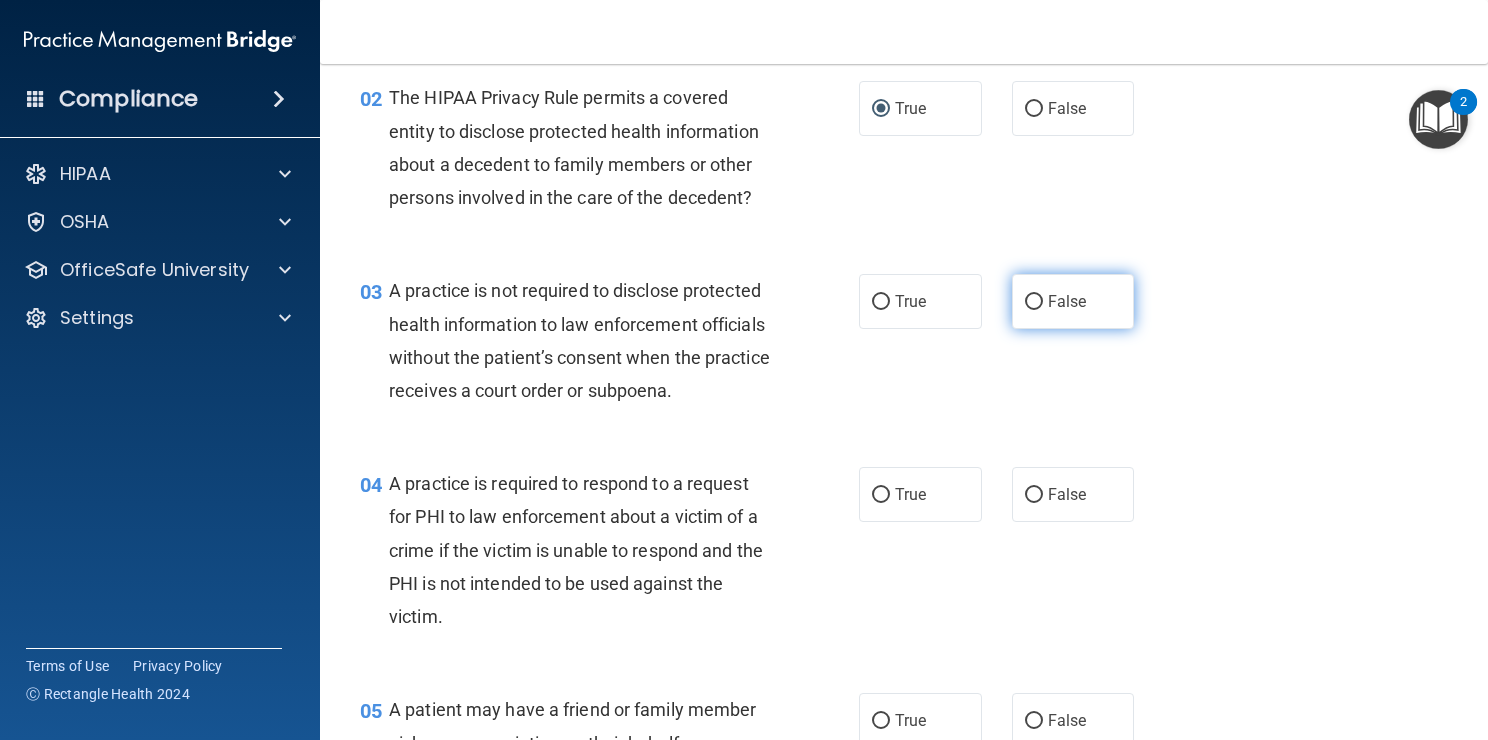 click on "False" at bounding box center [1073, 301] 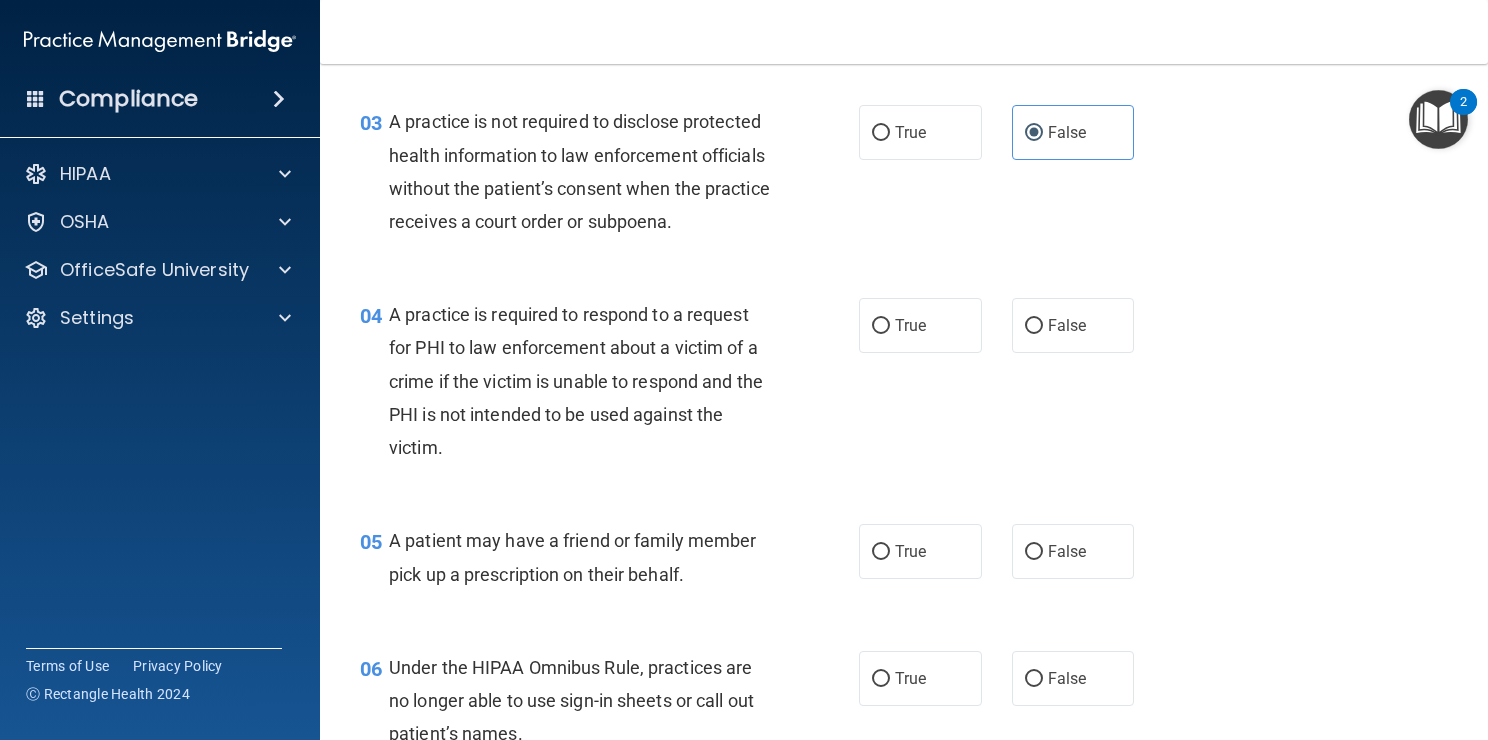 scroll, scrollTop: 474, scrollLeft: 0, axis: vertical 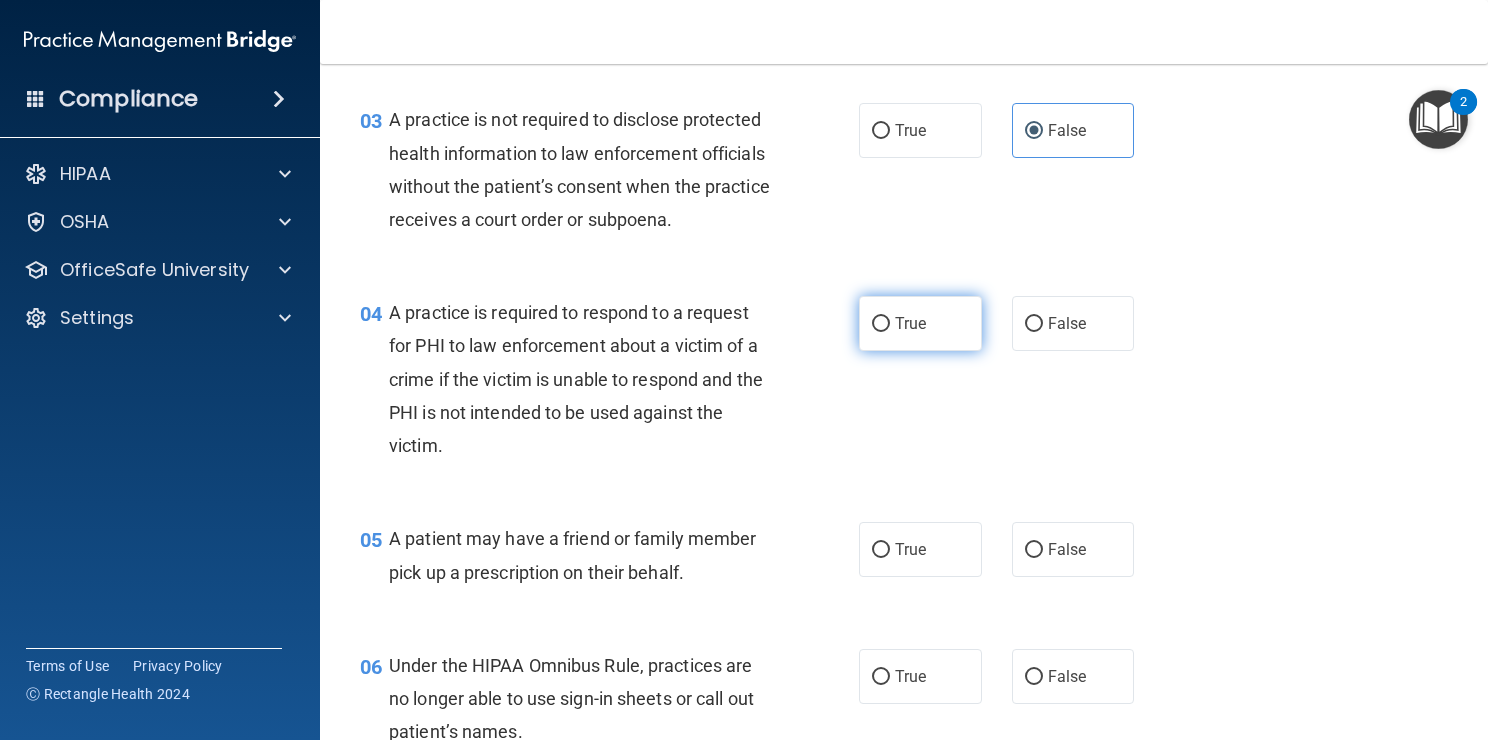 click on "True" at bounding box center [920, 323] 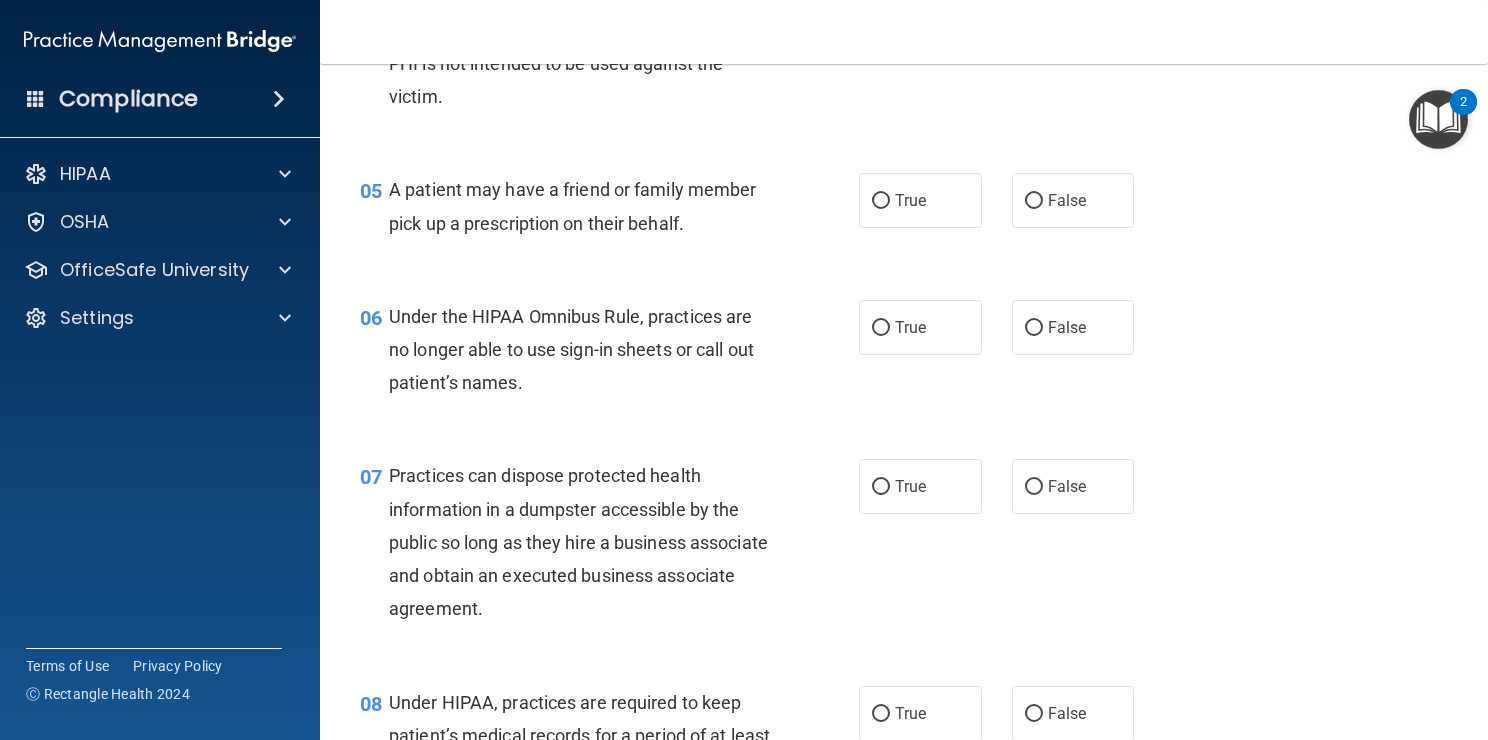 scroll, scrollTop: 824, scrollLeft: 0, axis: vertical 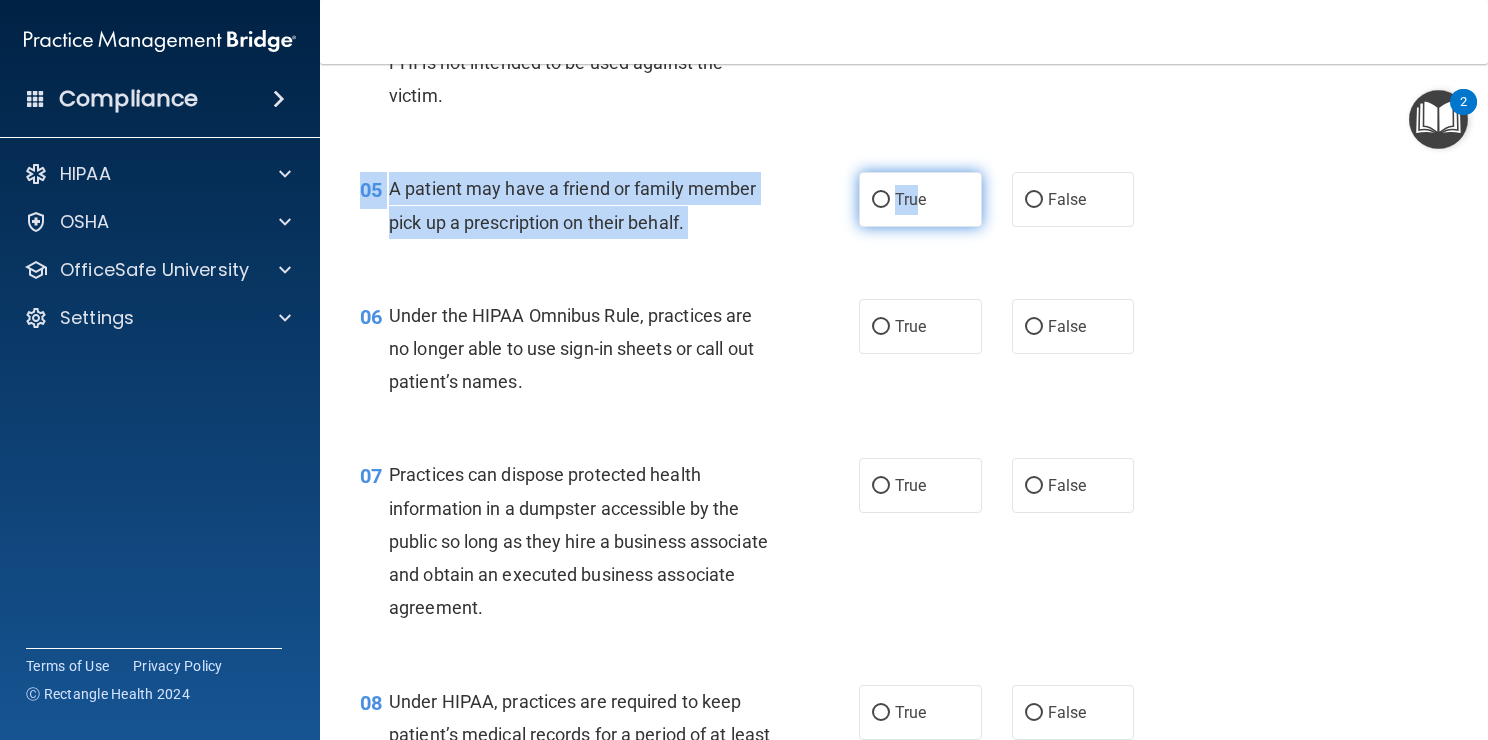 drag, startPoint x: 920, startPoint y: 265, endPoint x: 906, endPoint y: 247, distance: 22.803509 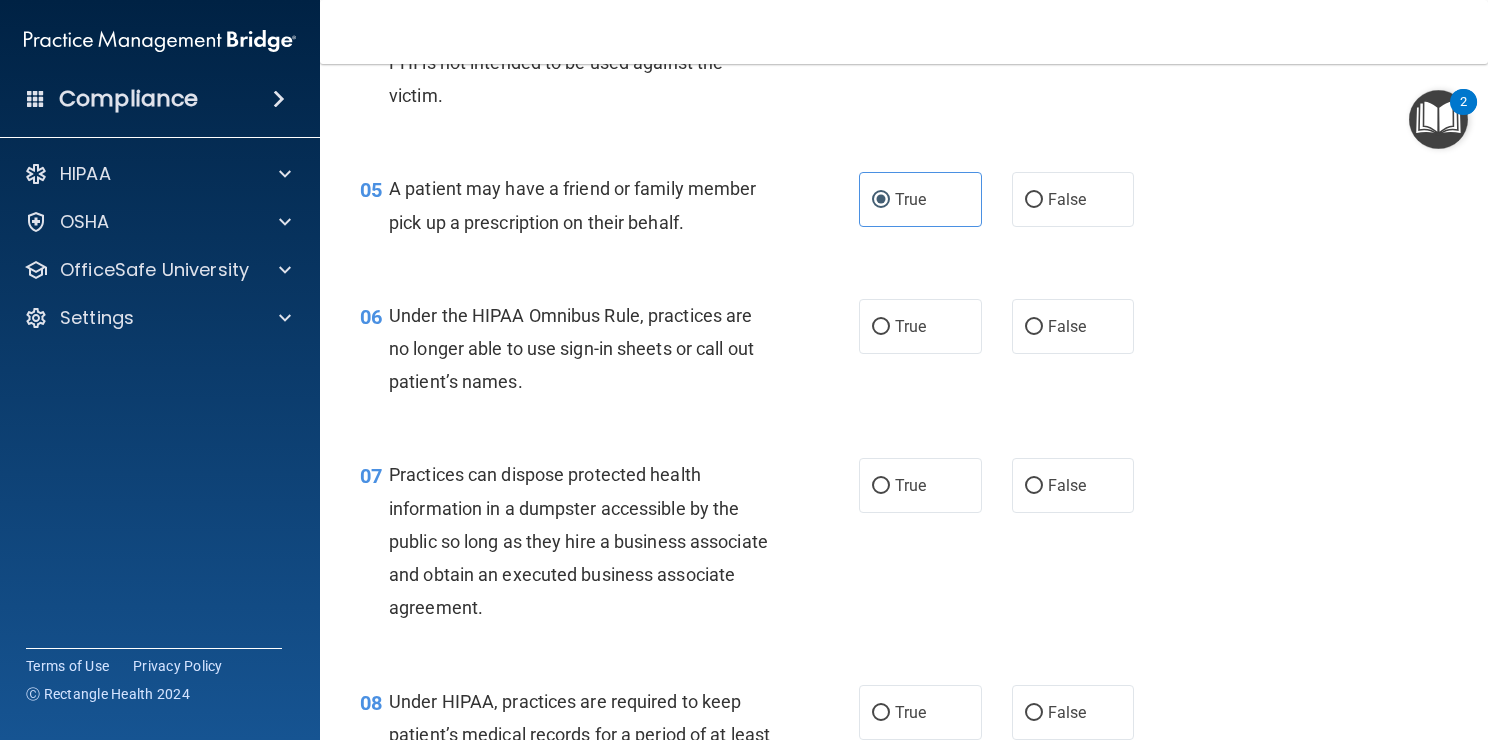 click on "06       Under the HIPAA Omnibus Rule, practices are no longer able to use sign-in sheets or call out patient’s names.                 True           False" at bounding box center [904, 354] 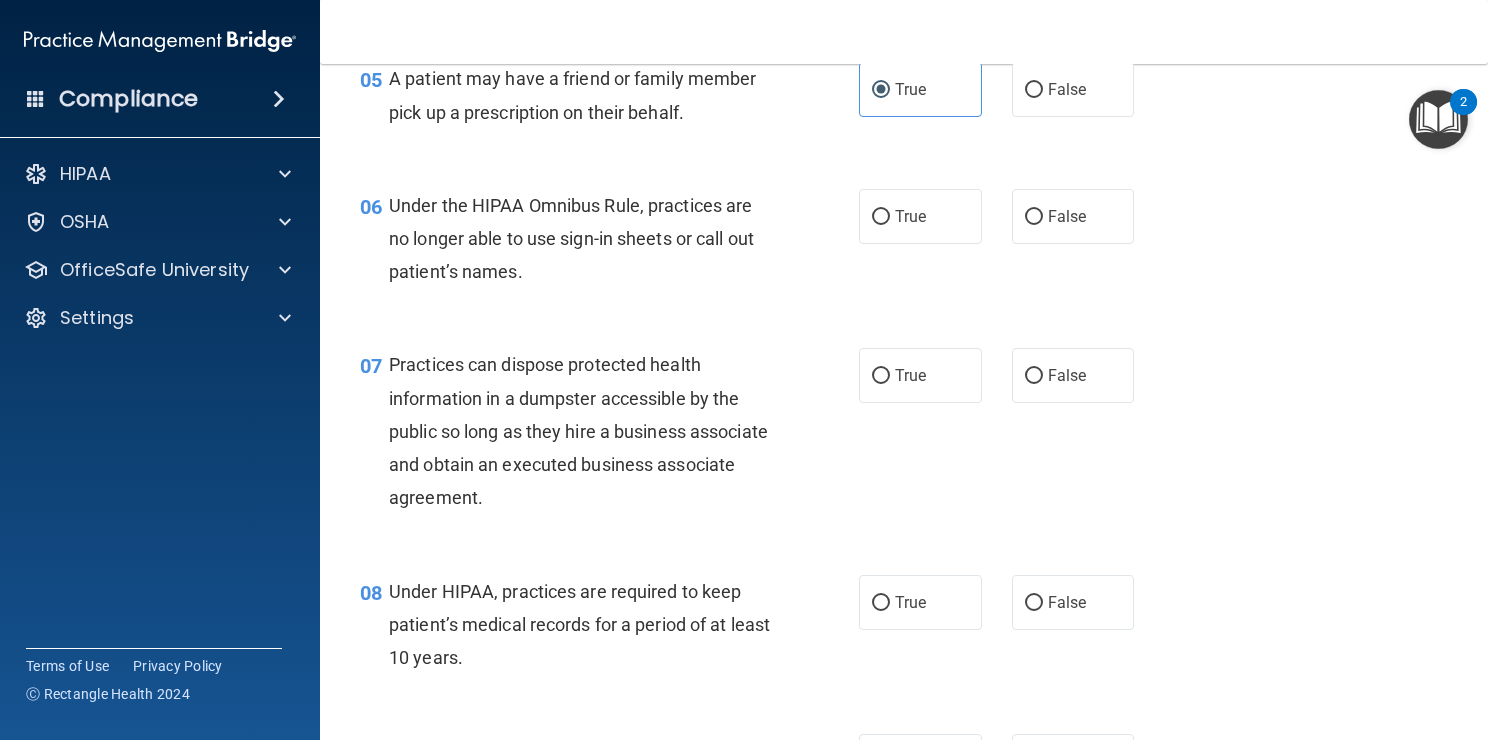 scroll, scrollTop: 938, scrollLeft: 0, axis: vertical 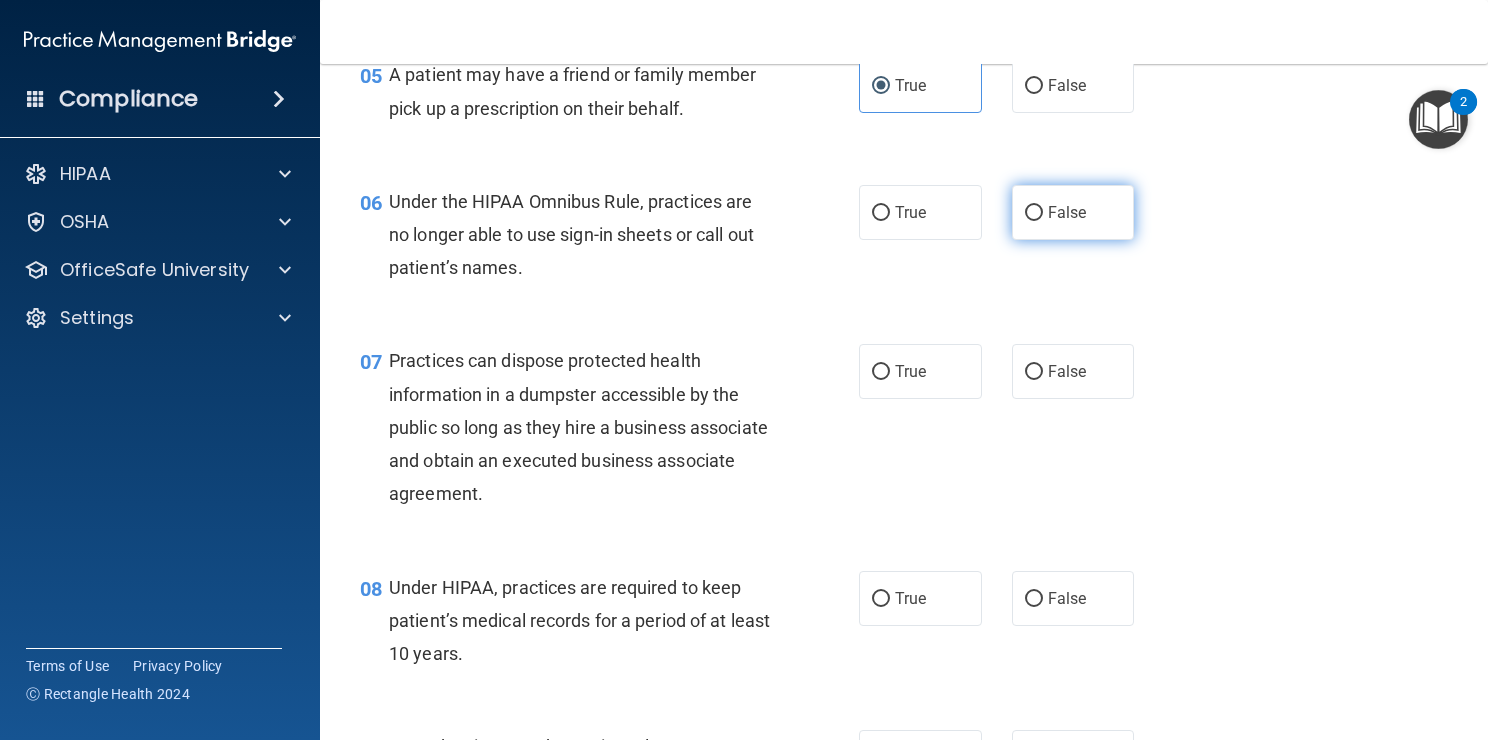 click on "False" at bounding box center [1034, 213] 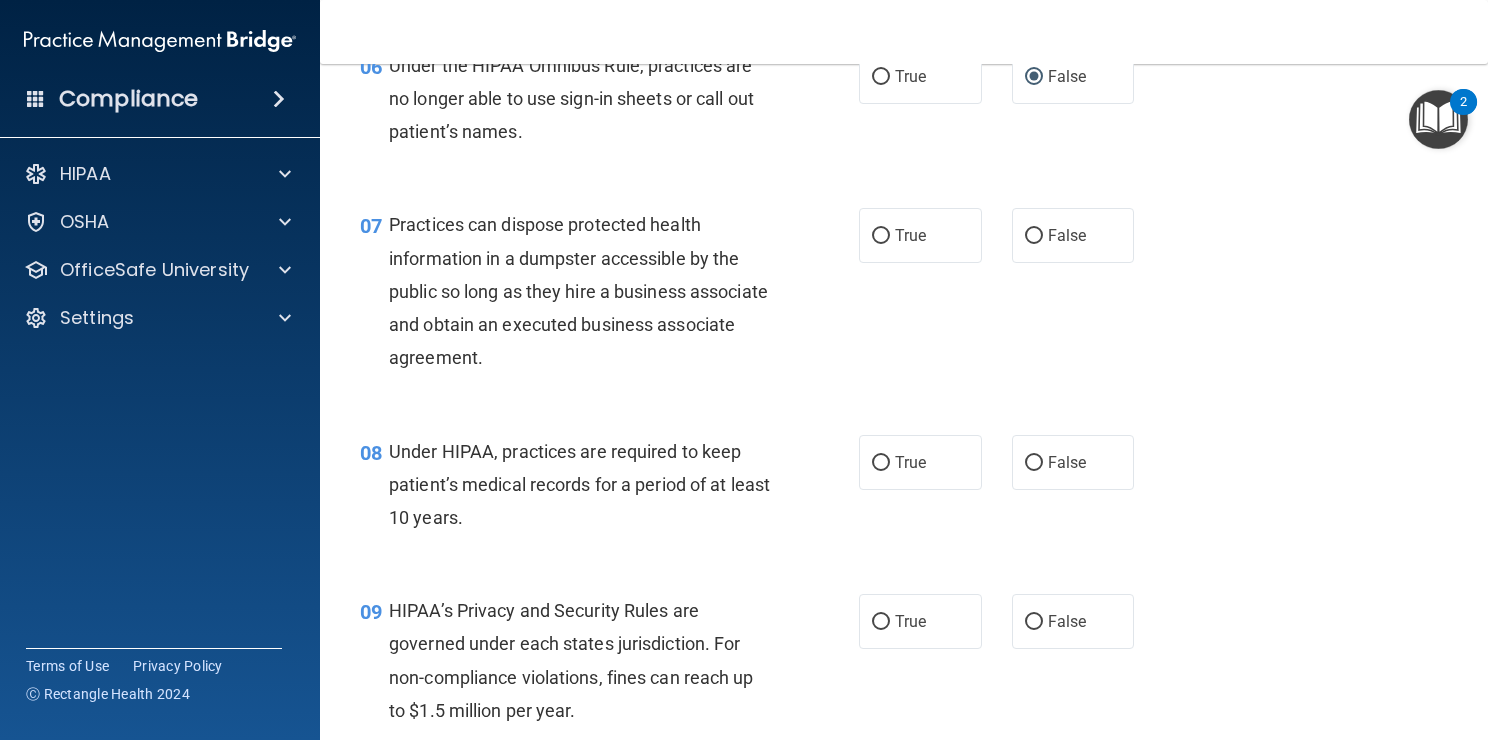 scroll, scrollTop: 1074, scrollLeft: 0, axis: vertical 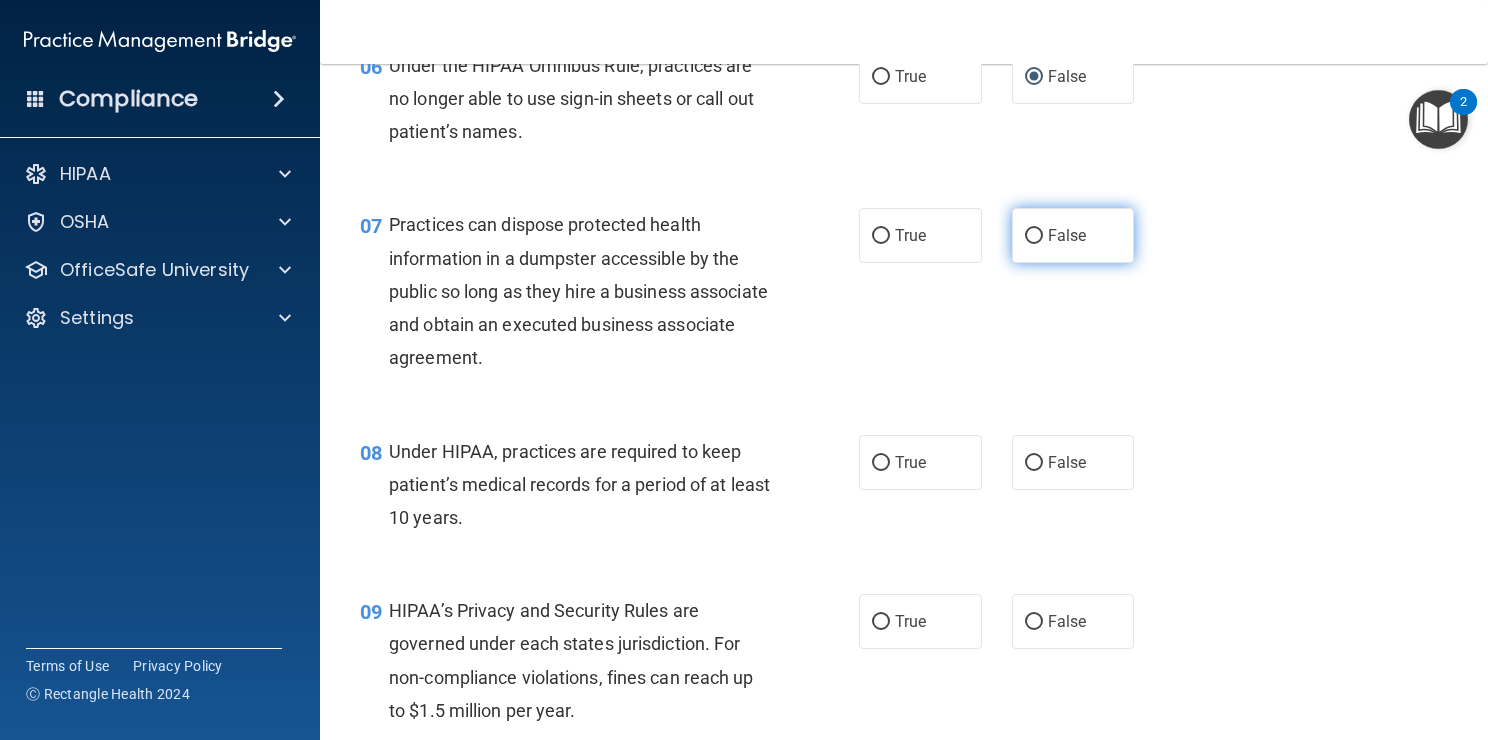 click on "False" at bounding box center [1073, 235] 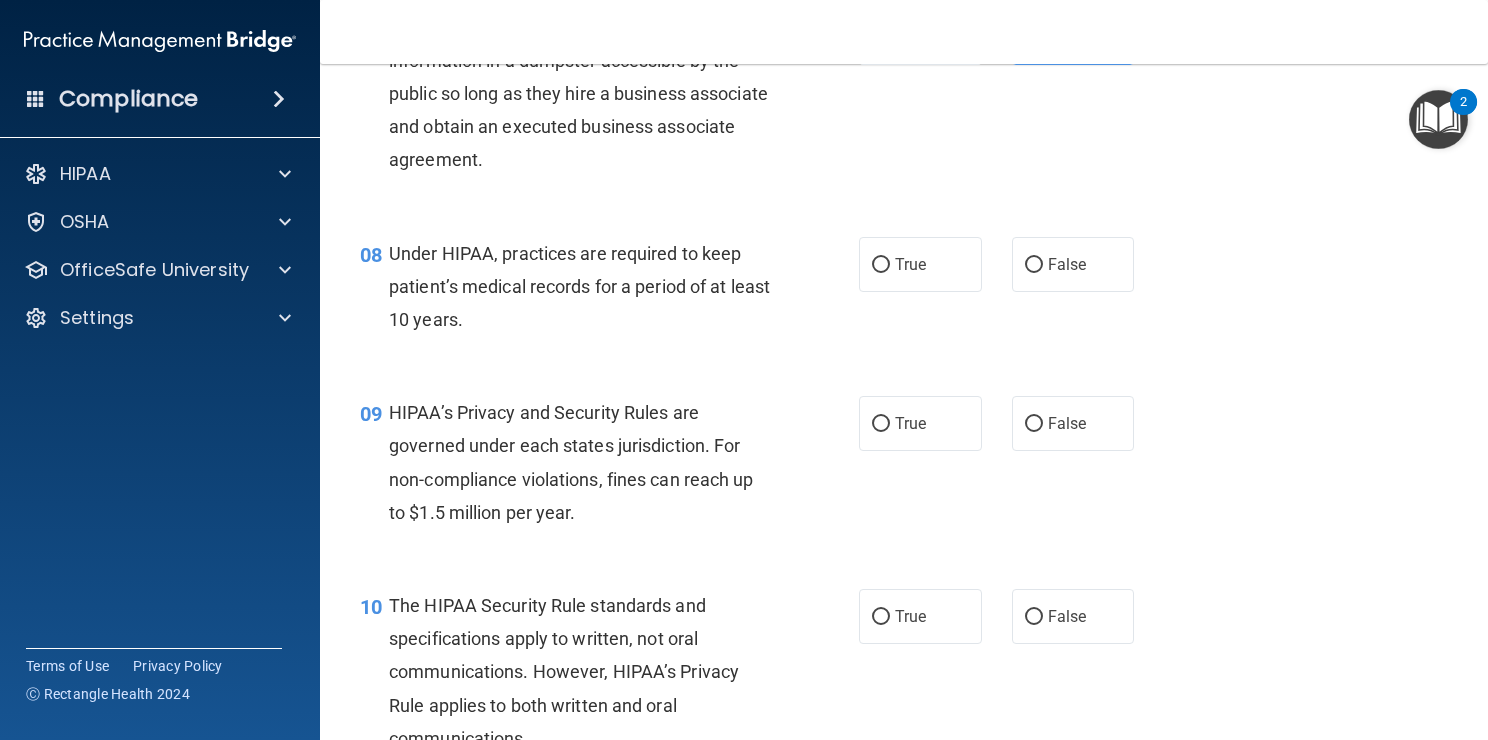 scroll, scrollTop: 1274, scrollLeft: 0, axis: vertical 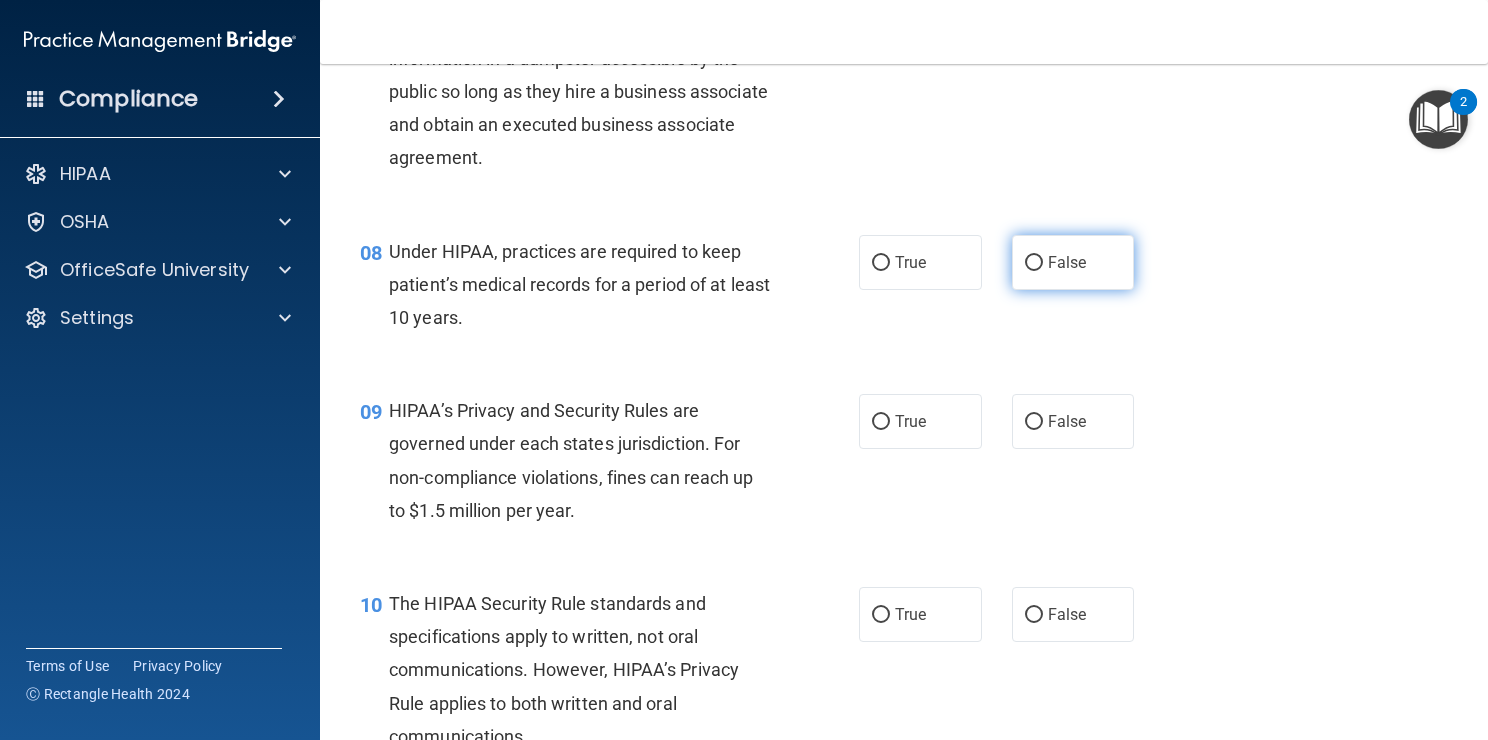click on "False" at bounding box center (1034, 263) 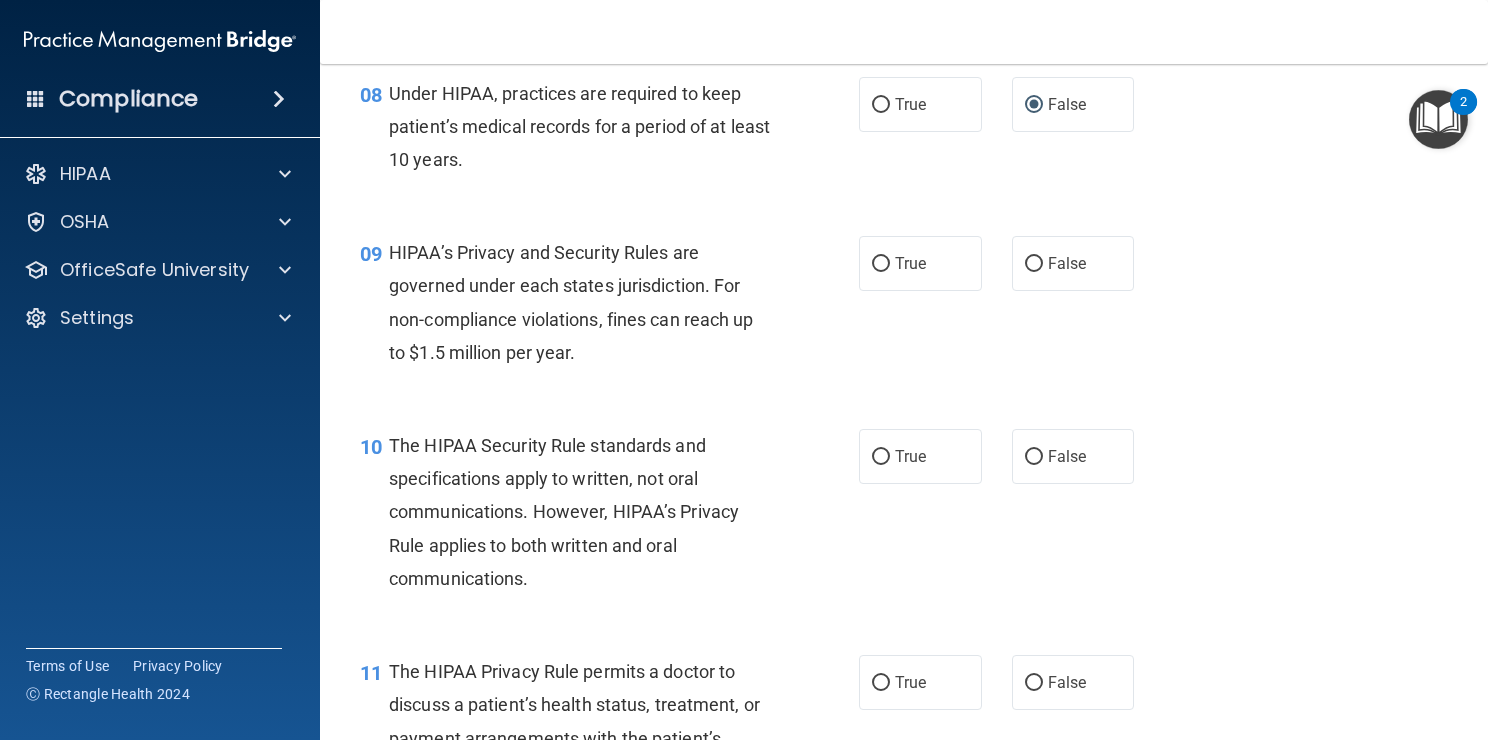 scroll, scrollTop: 1432, scrollLeft: 0, axis: vertical 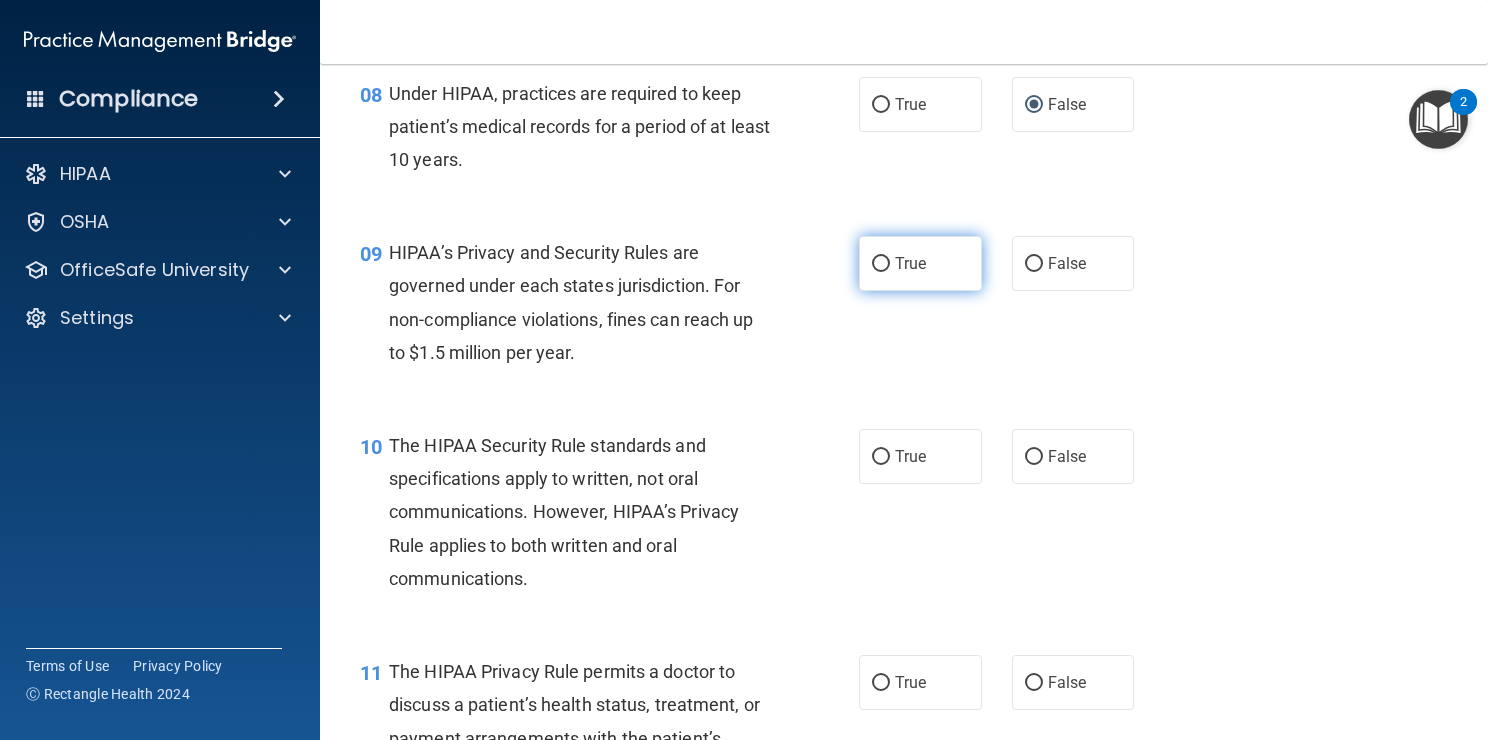 click on "True" at bounding box center (920, 263) 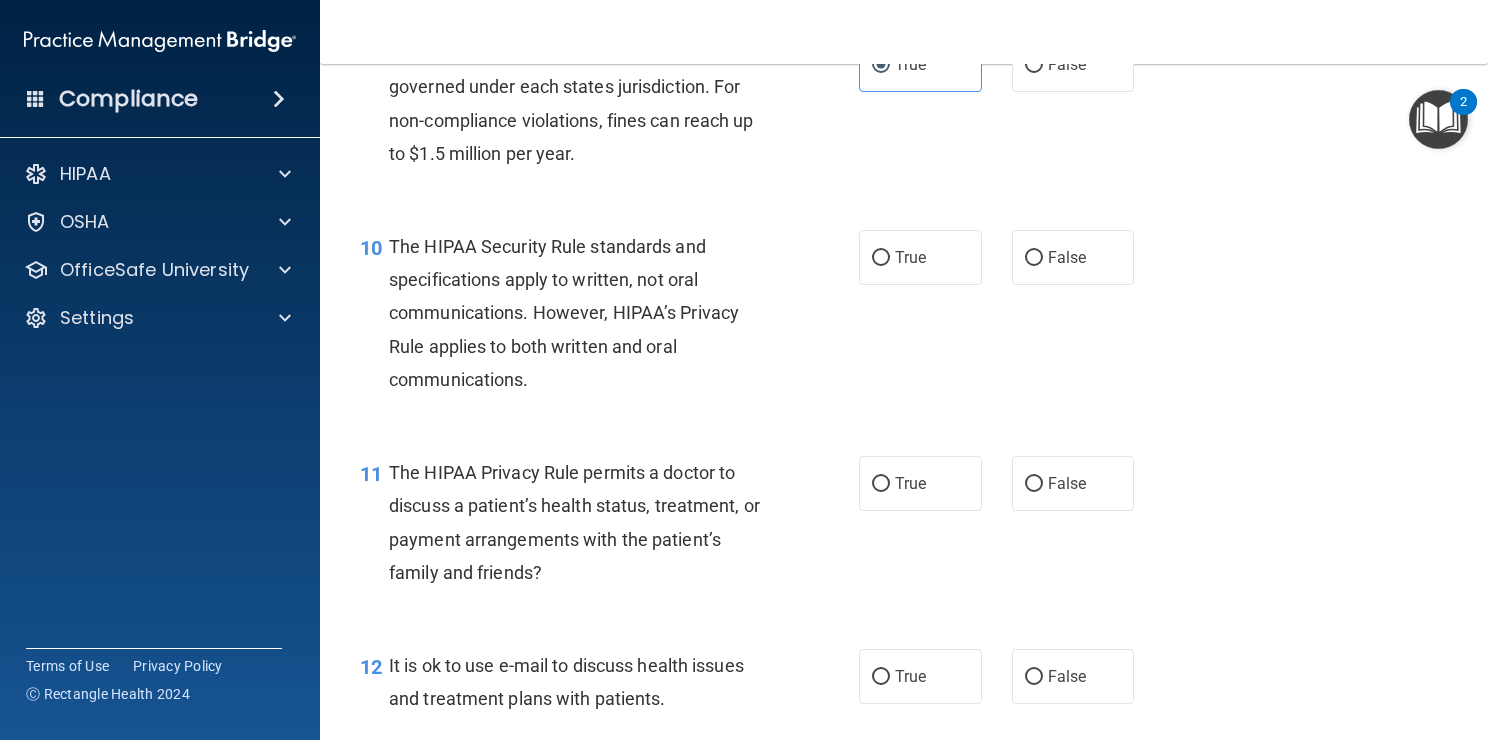 scroll, scrollTop: 1632, scrollLeft: 0, axis: vertical 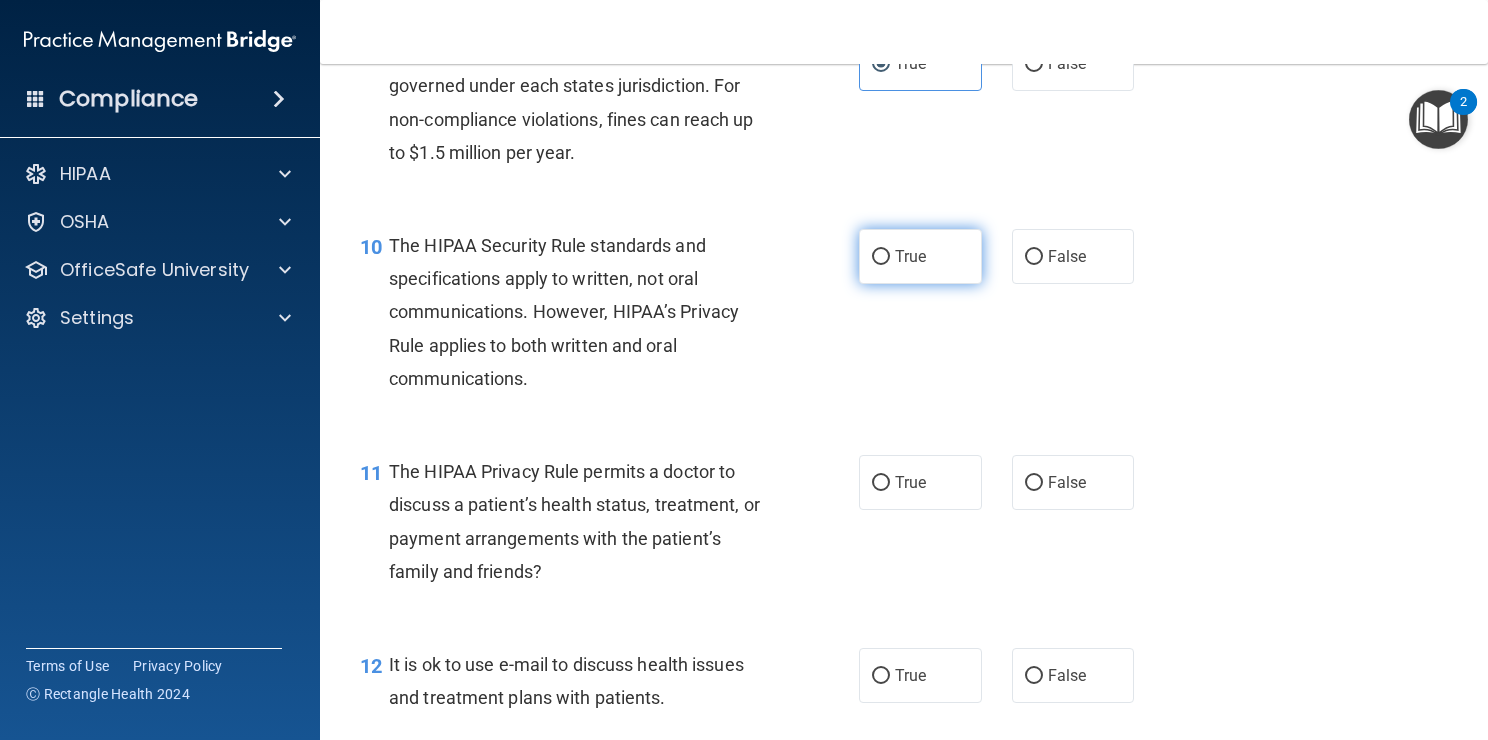 click on "True" at bounding box center (910, 256) 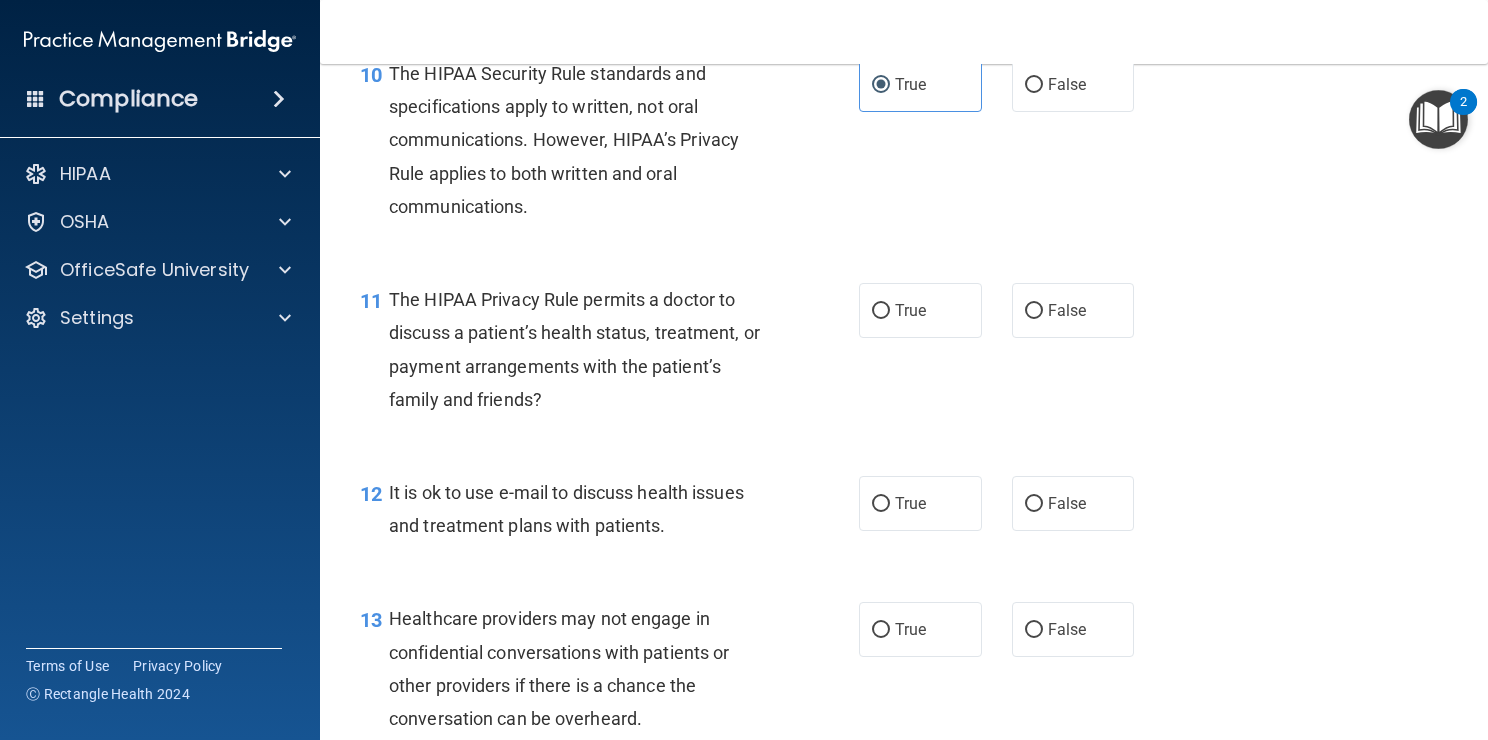 scroll, scrollTop: 1808, scrollLeft: 0, axis: vertical 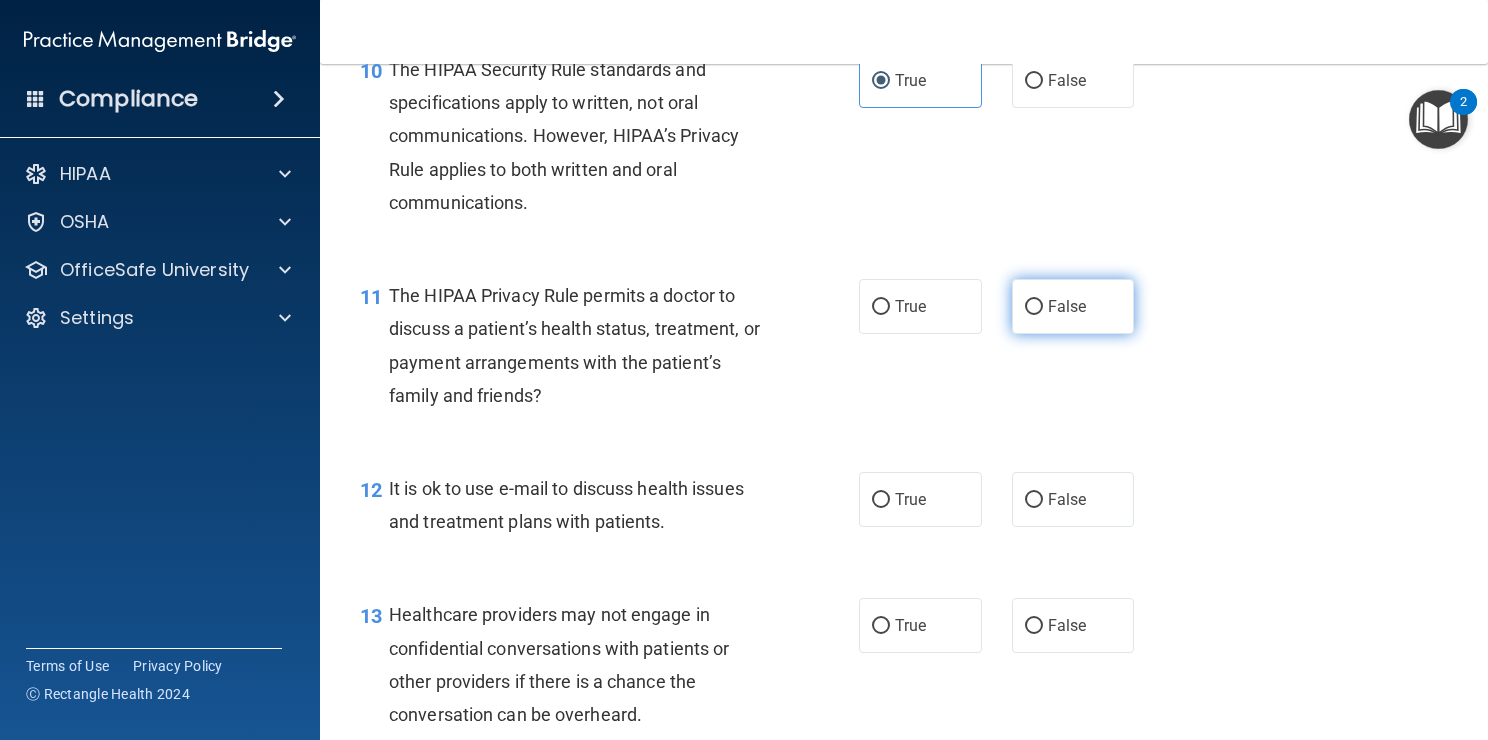 click on "False" at bounding box center (1073, 306) 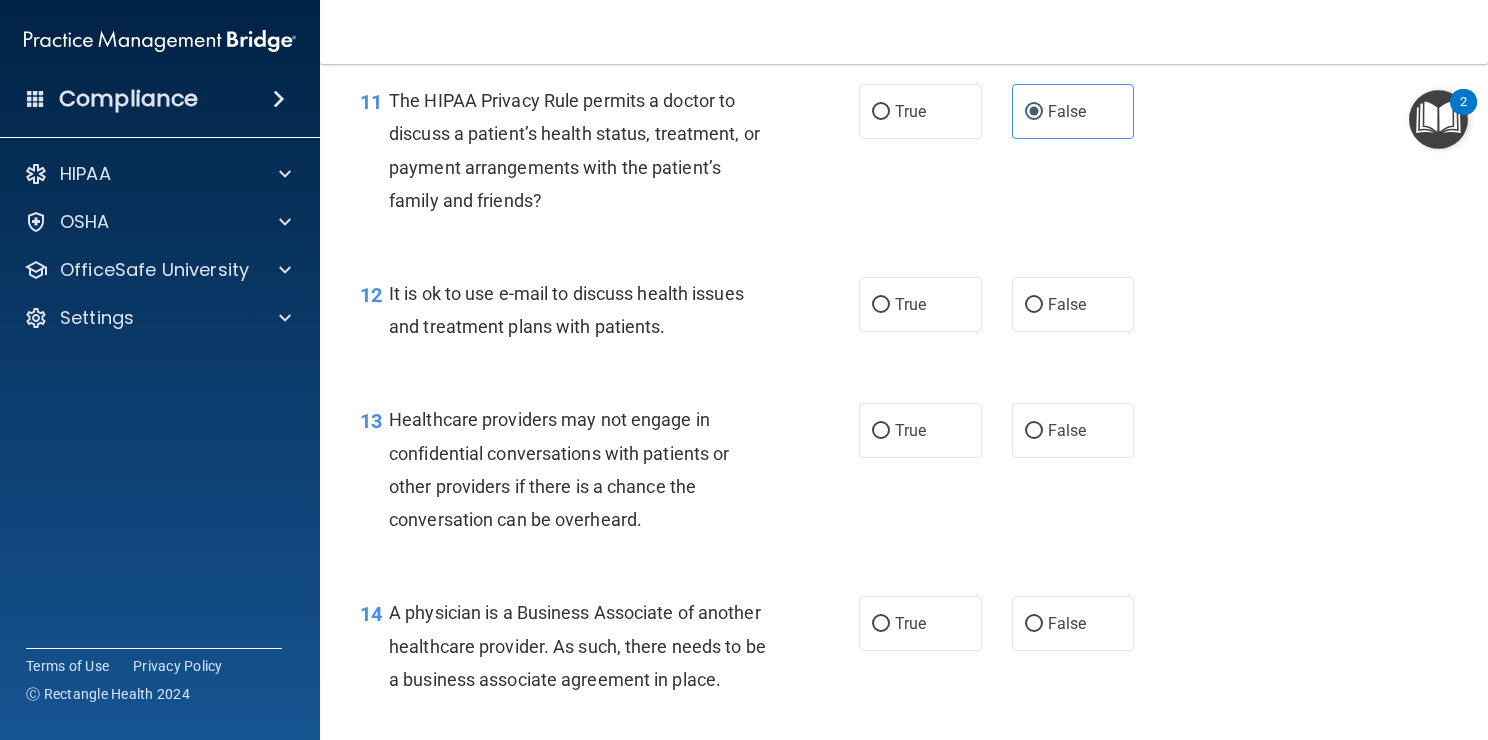 scroll, scrollTop: 2015, scrollLeft: 0, axis: vertical 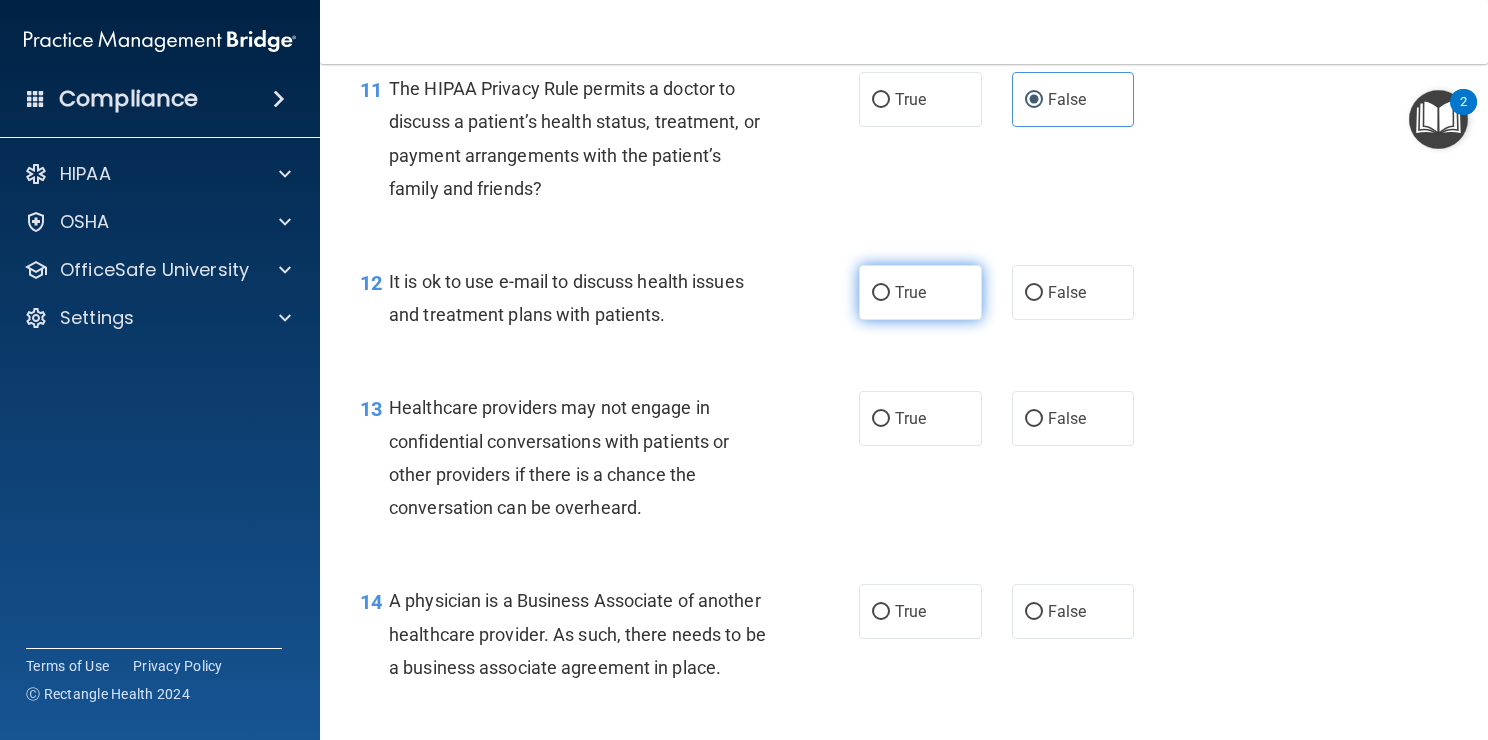 click on "True" at bounding box center (920, 292) 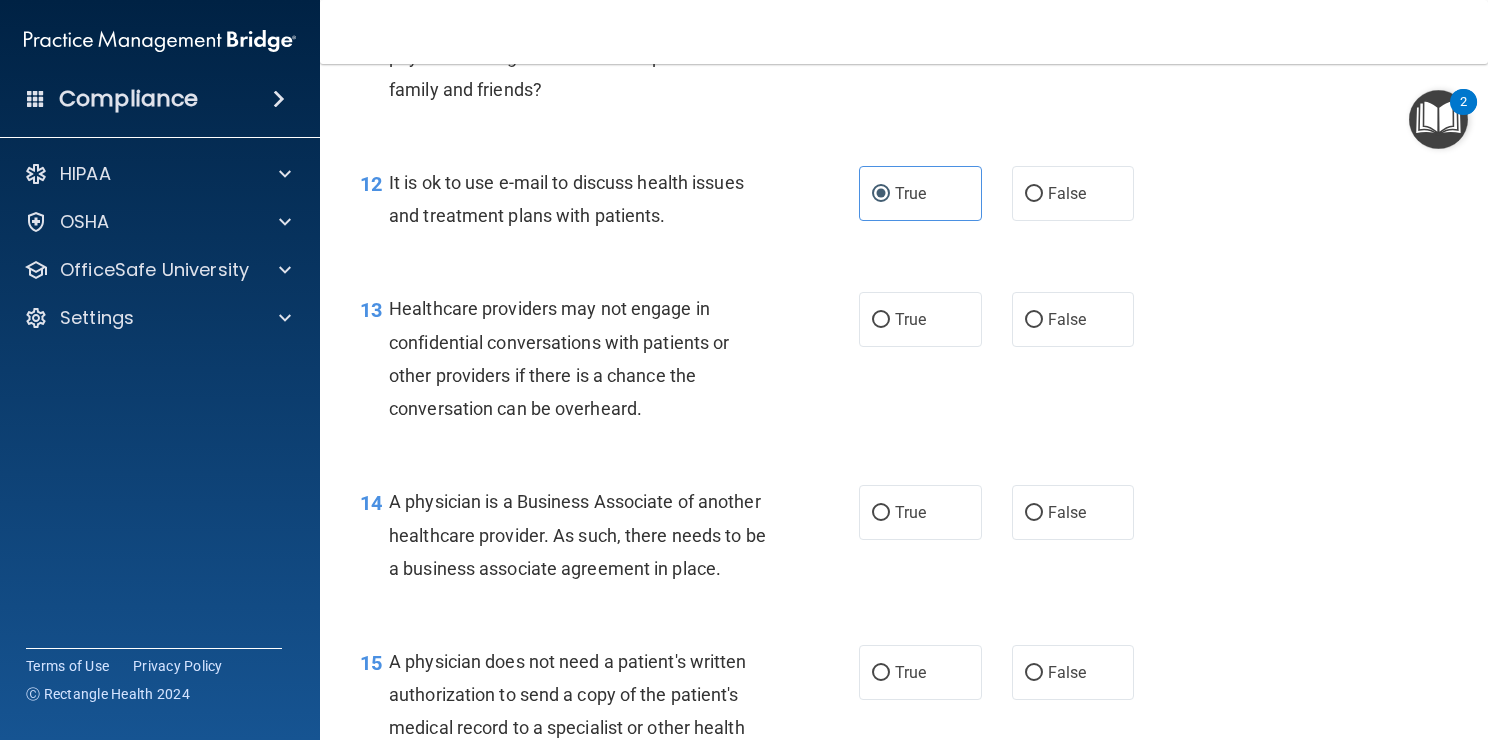 scroll, scrollTop: 2116, scrollLeft: 0, axis: vertical 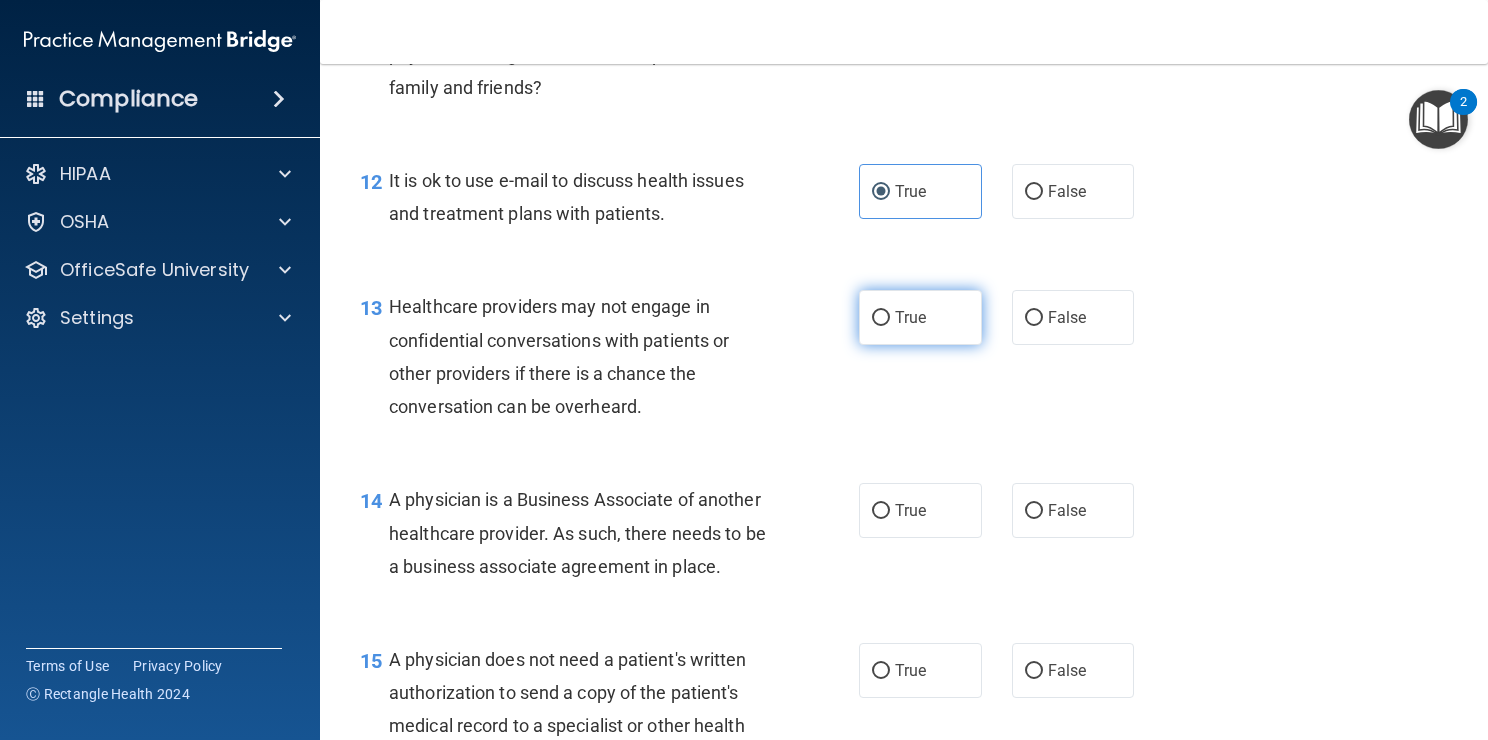 click on "True" at bounding box center [920, 317] 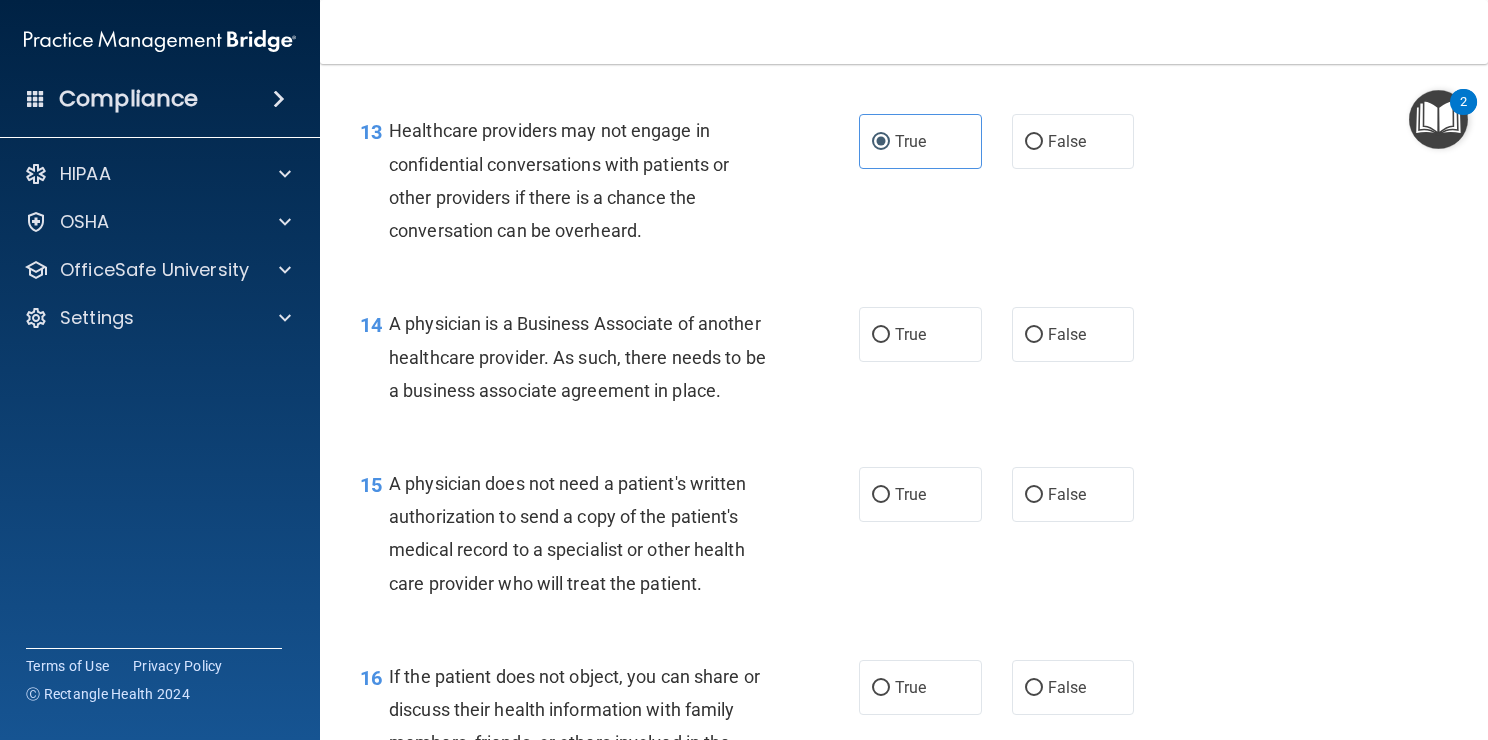 scroll, scrollTop: 2304, scrollLeft: 0, axis: vertical 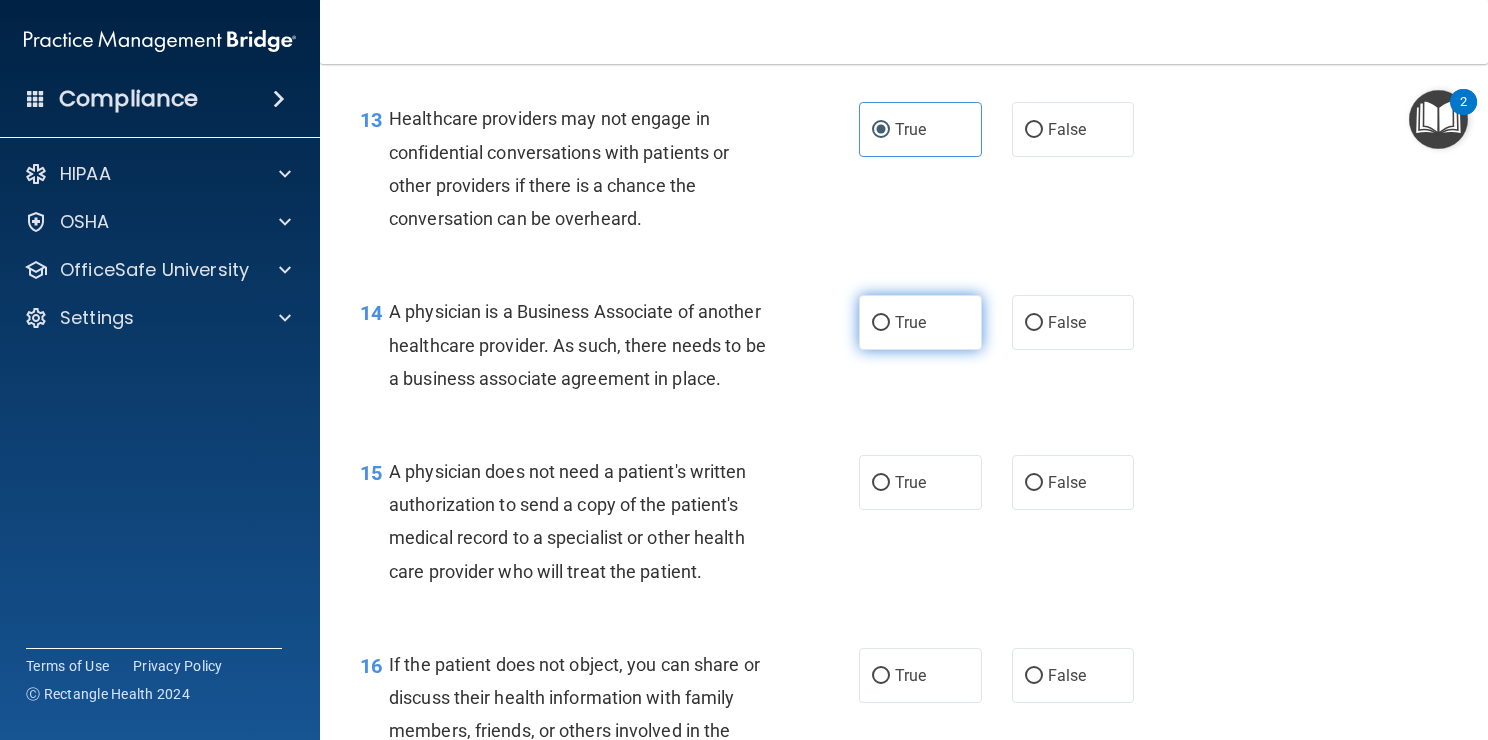 click on "True" at bounding box center [920, 322] 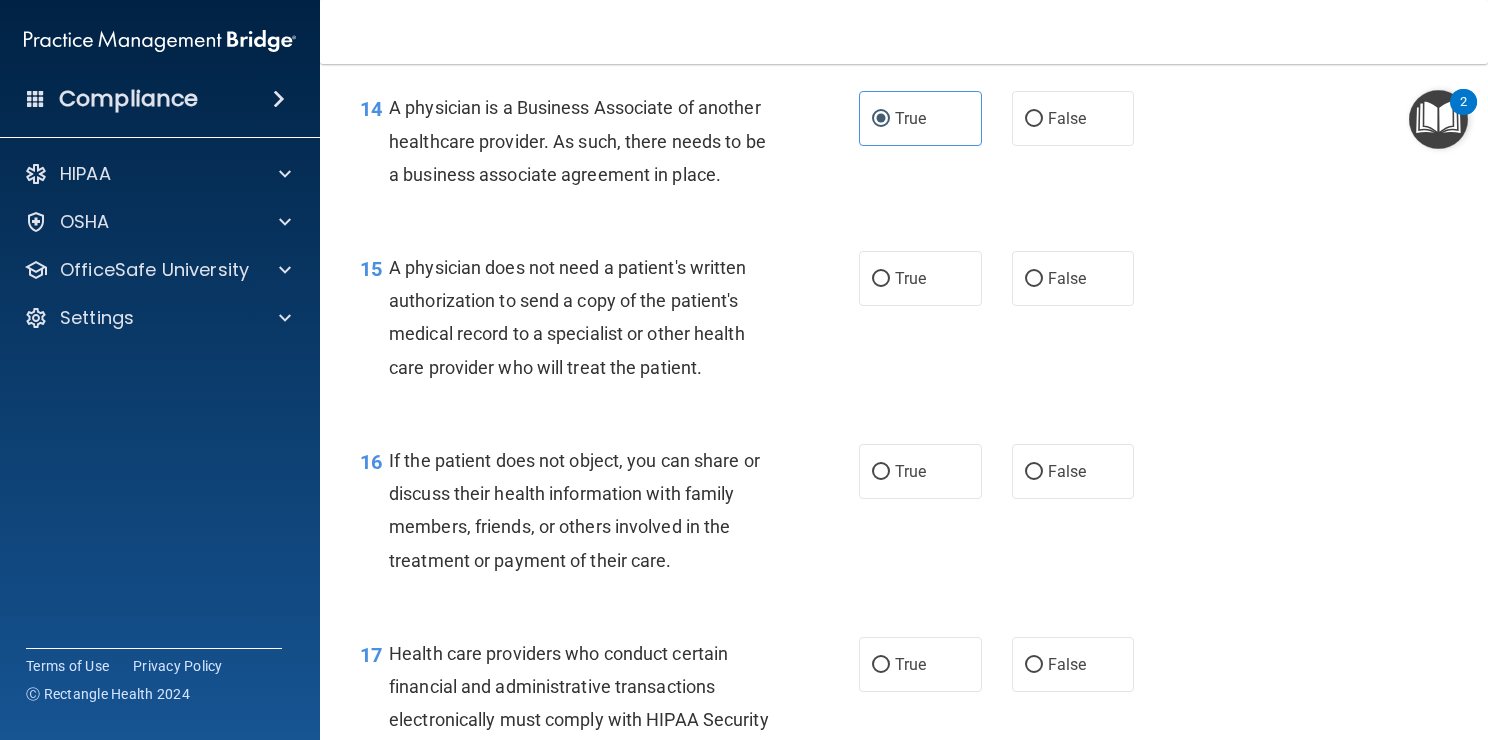 scroll, scrollTop: 2514, scrollLeft: 0, axis: vertical 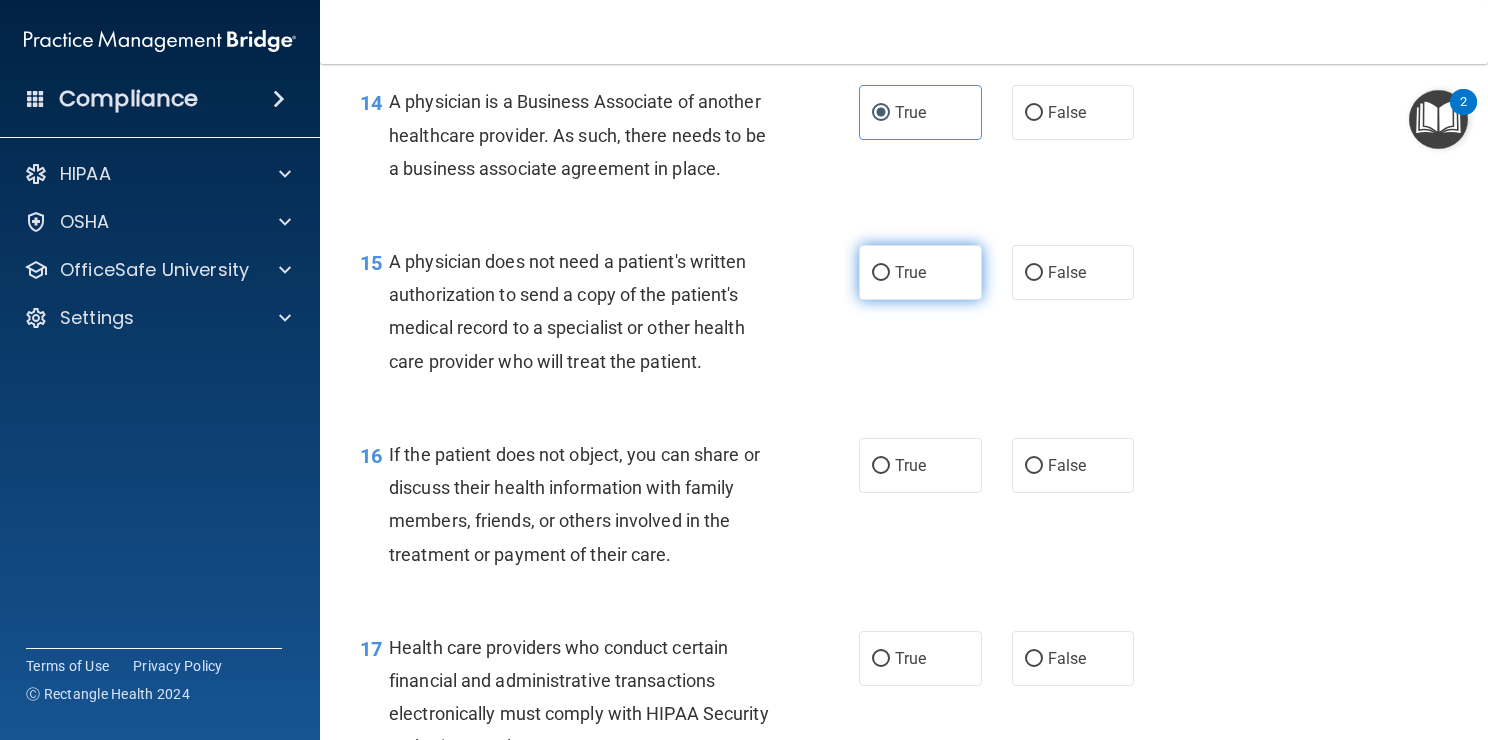 click on "True" at bounding box center (920, 272) 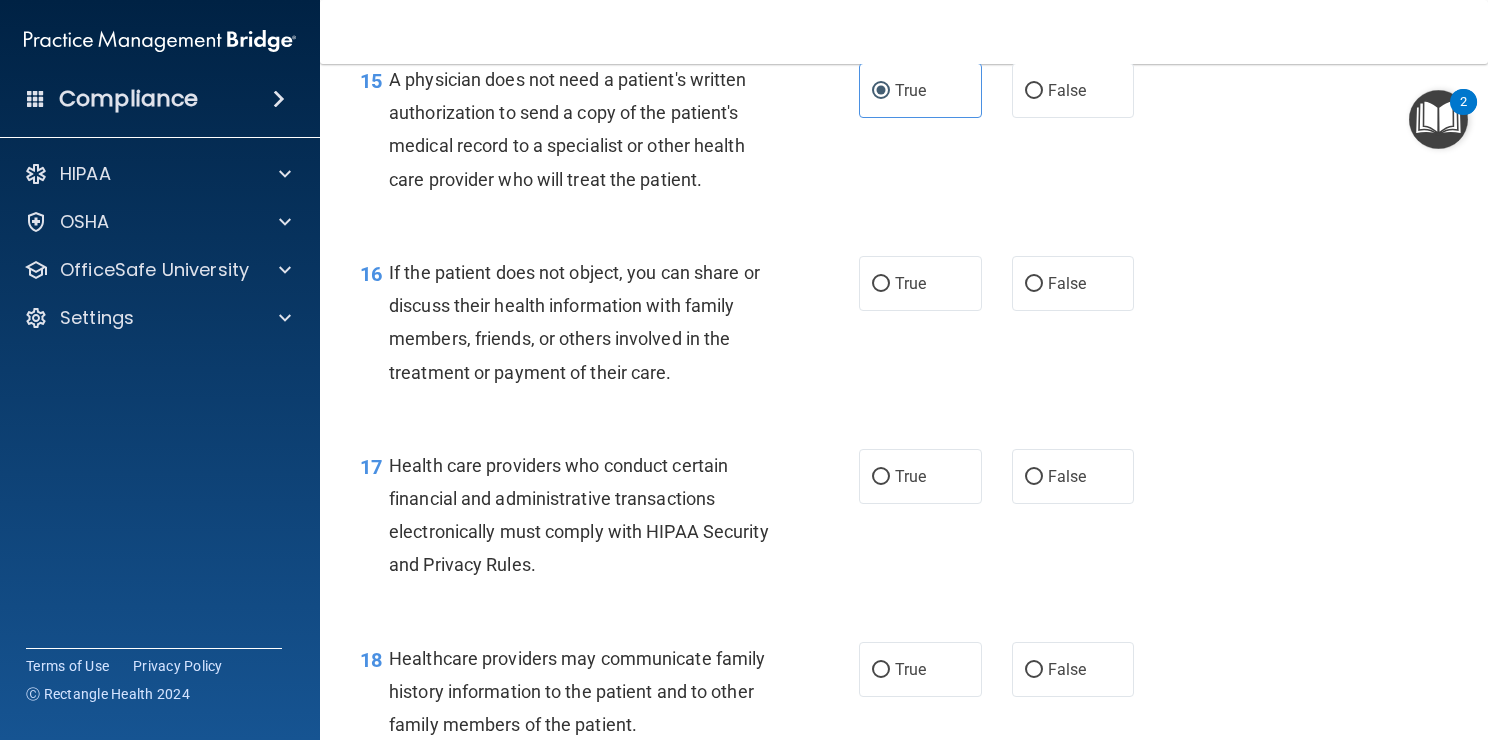 scroll, scrollTop: 2698, scrollLeft: 0, axis: vertical 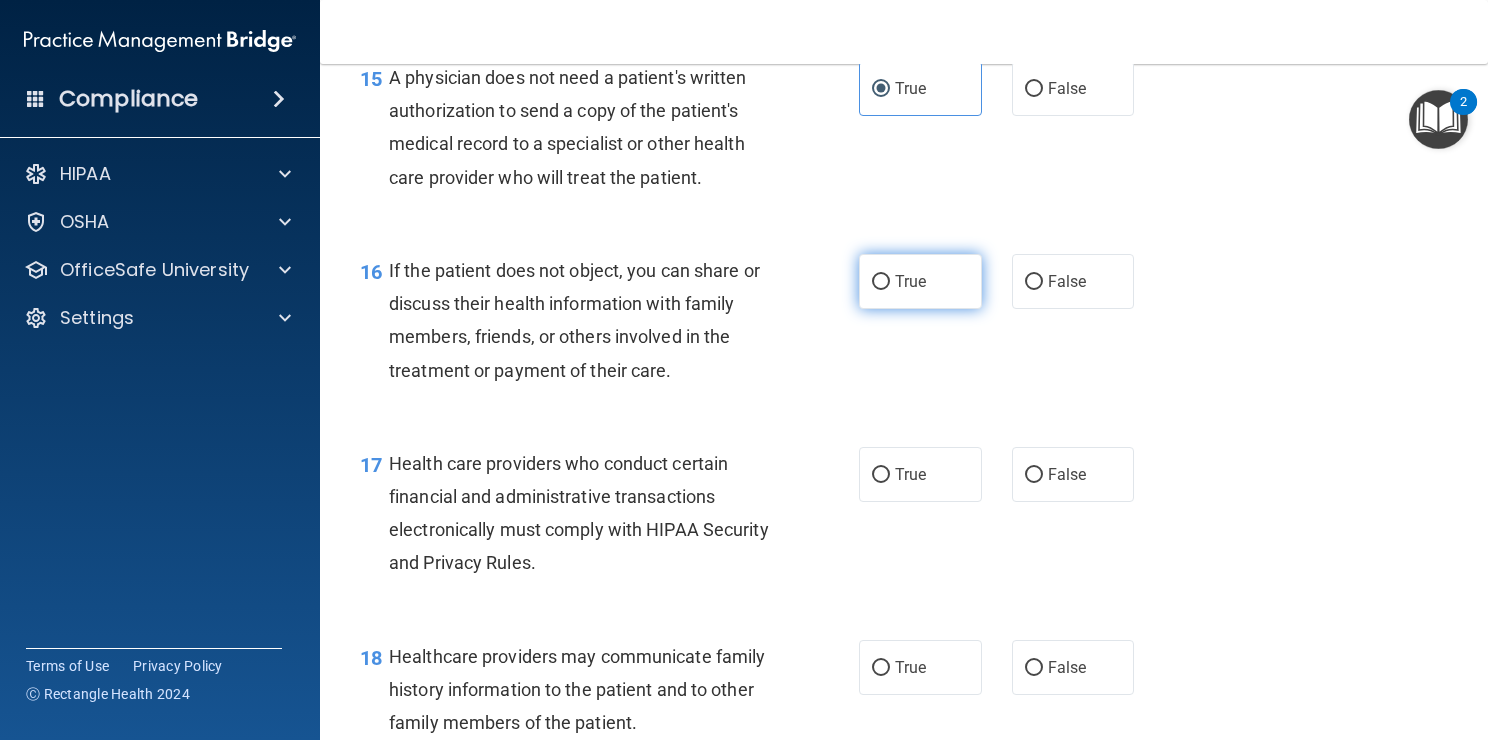 click on "True" at bounding box center (920, 281) 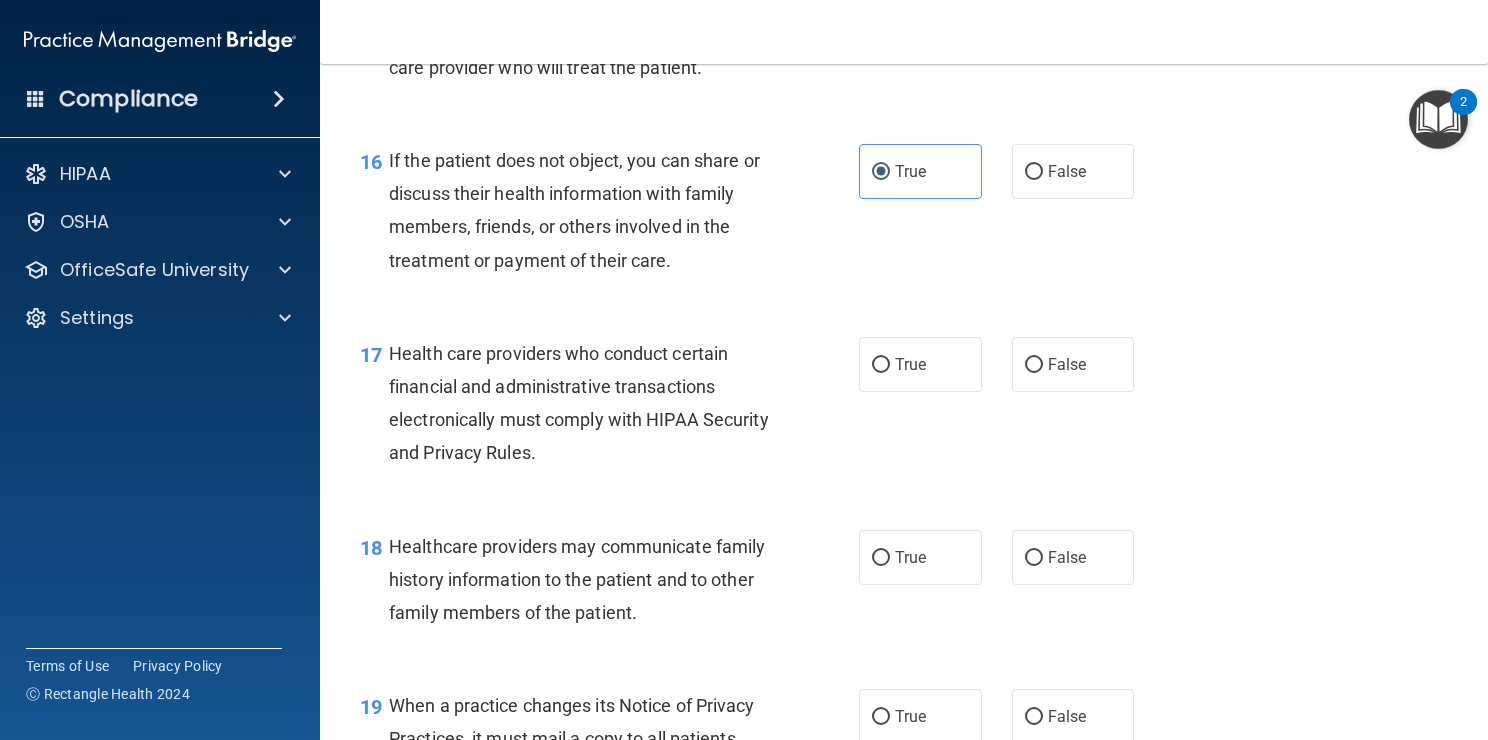 scroll, scrollTop: 2820, scrollLeft: 0, axis: vertical 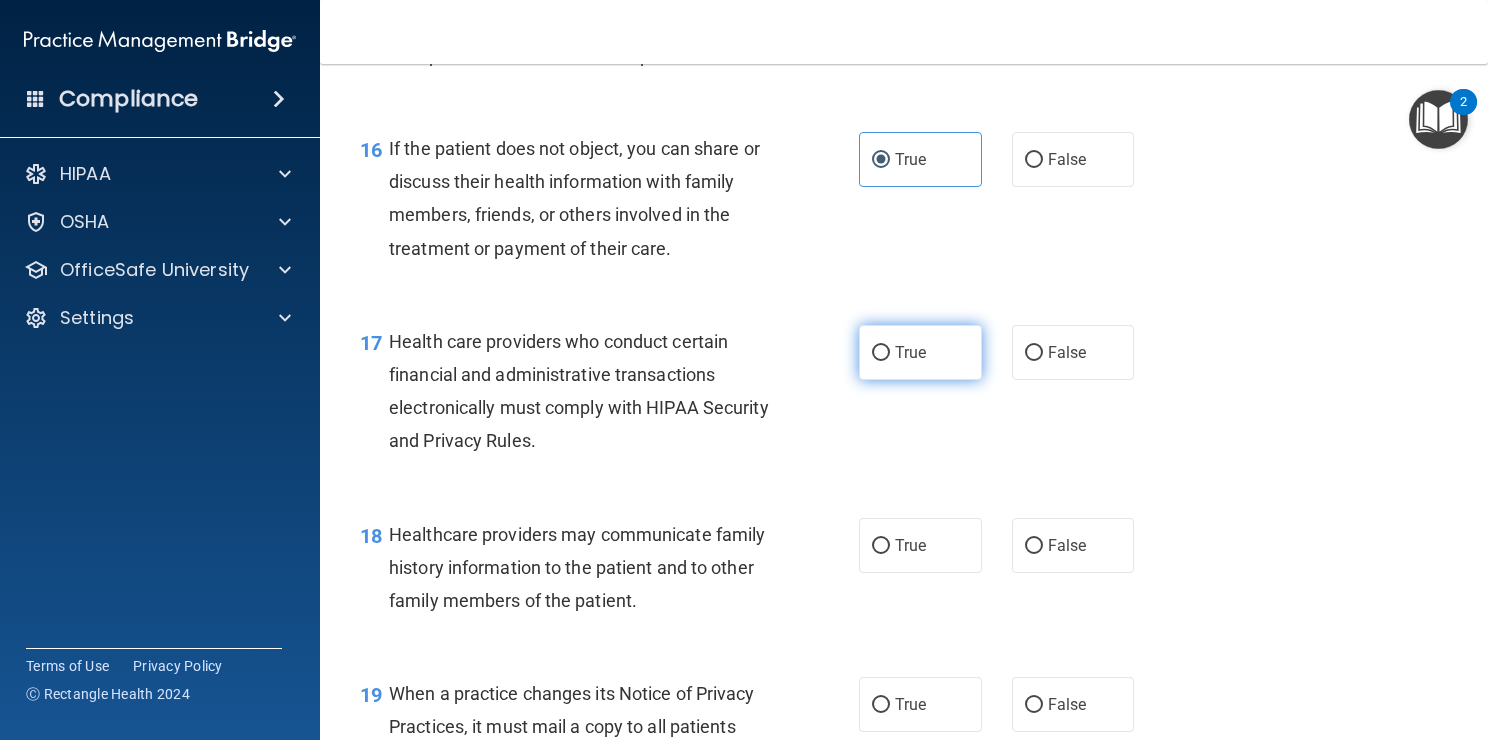 click on "True" at bounding box center (910, 352) 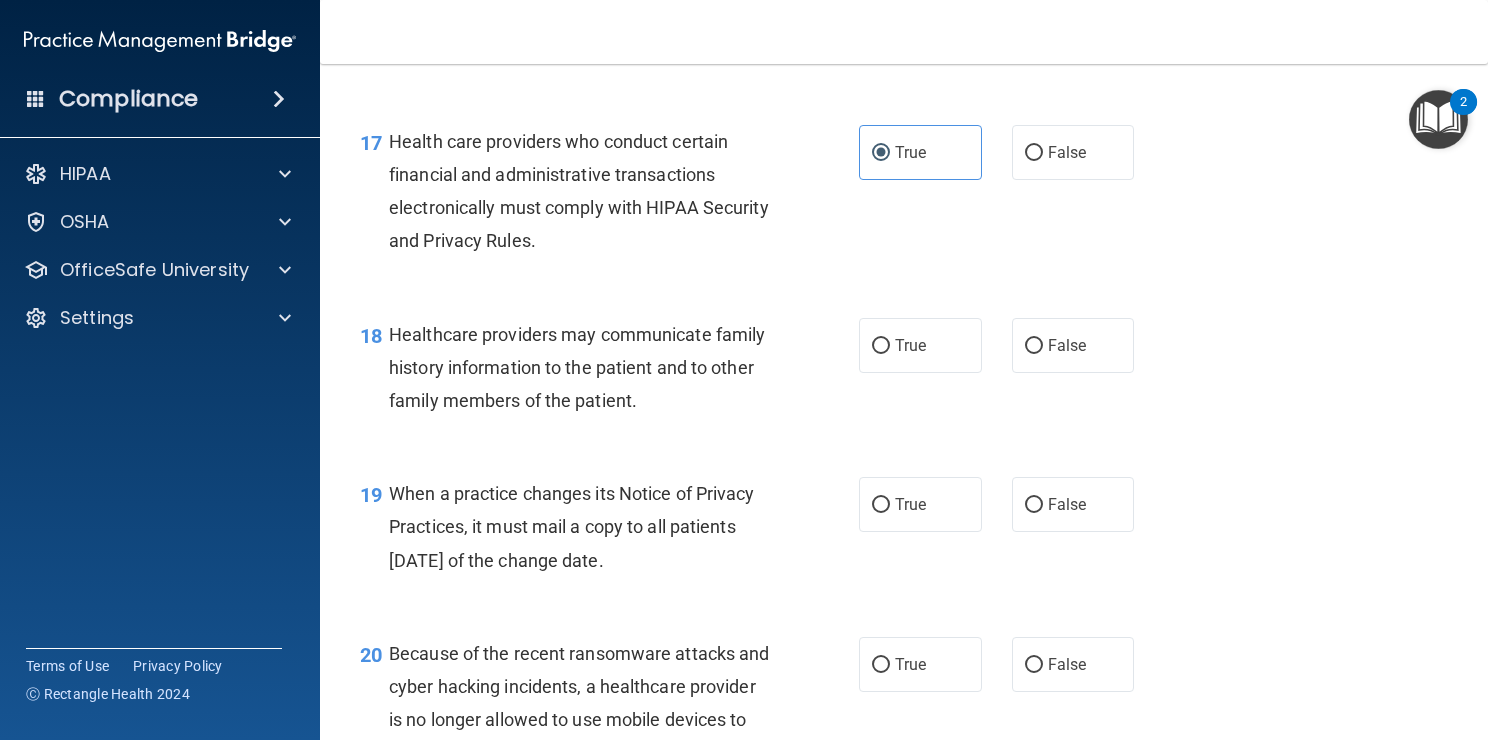 scroll, scrollTop: 3022, scrollLeft: 0, axis: vertical 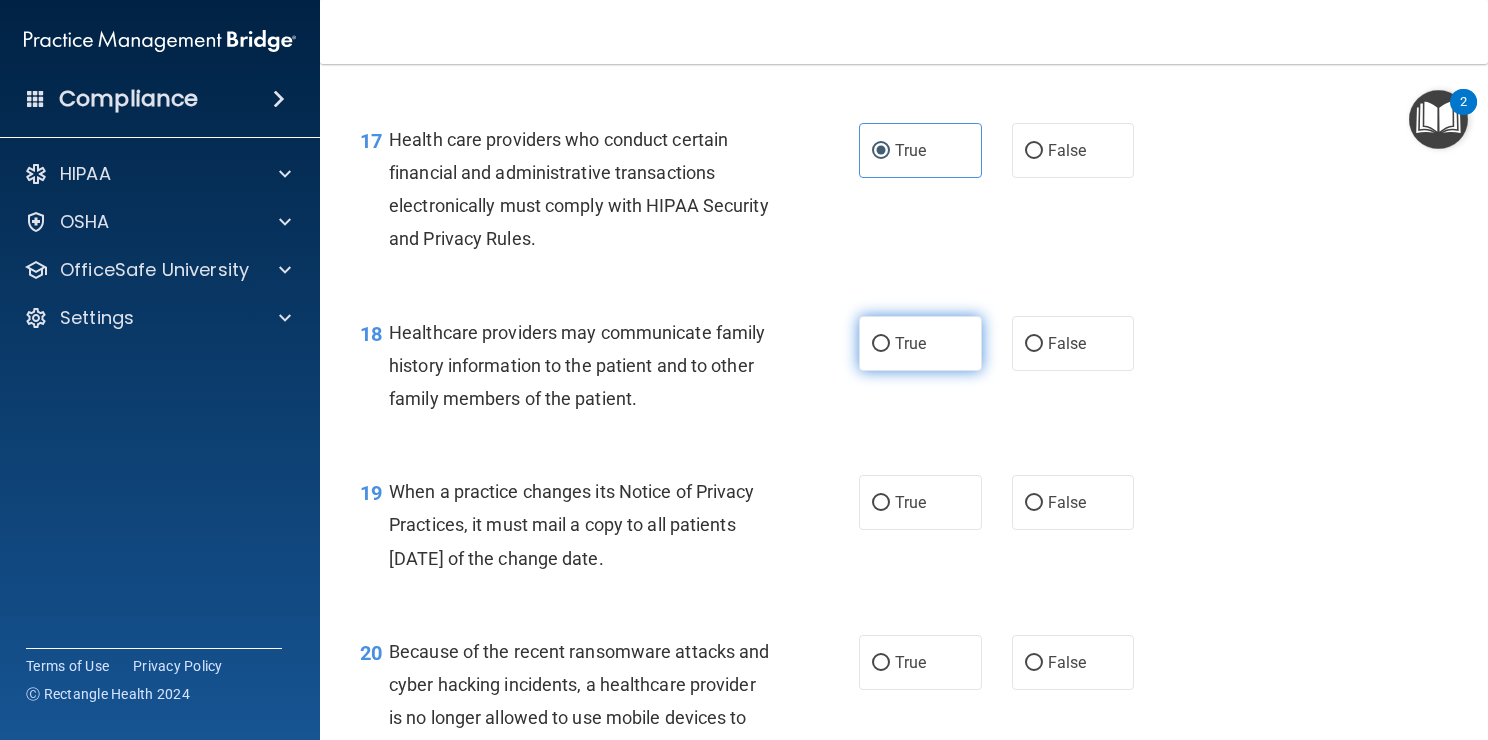 click on "True" at bounding box center (910, 343) 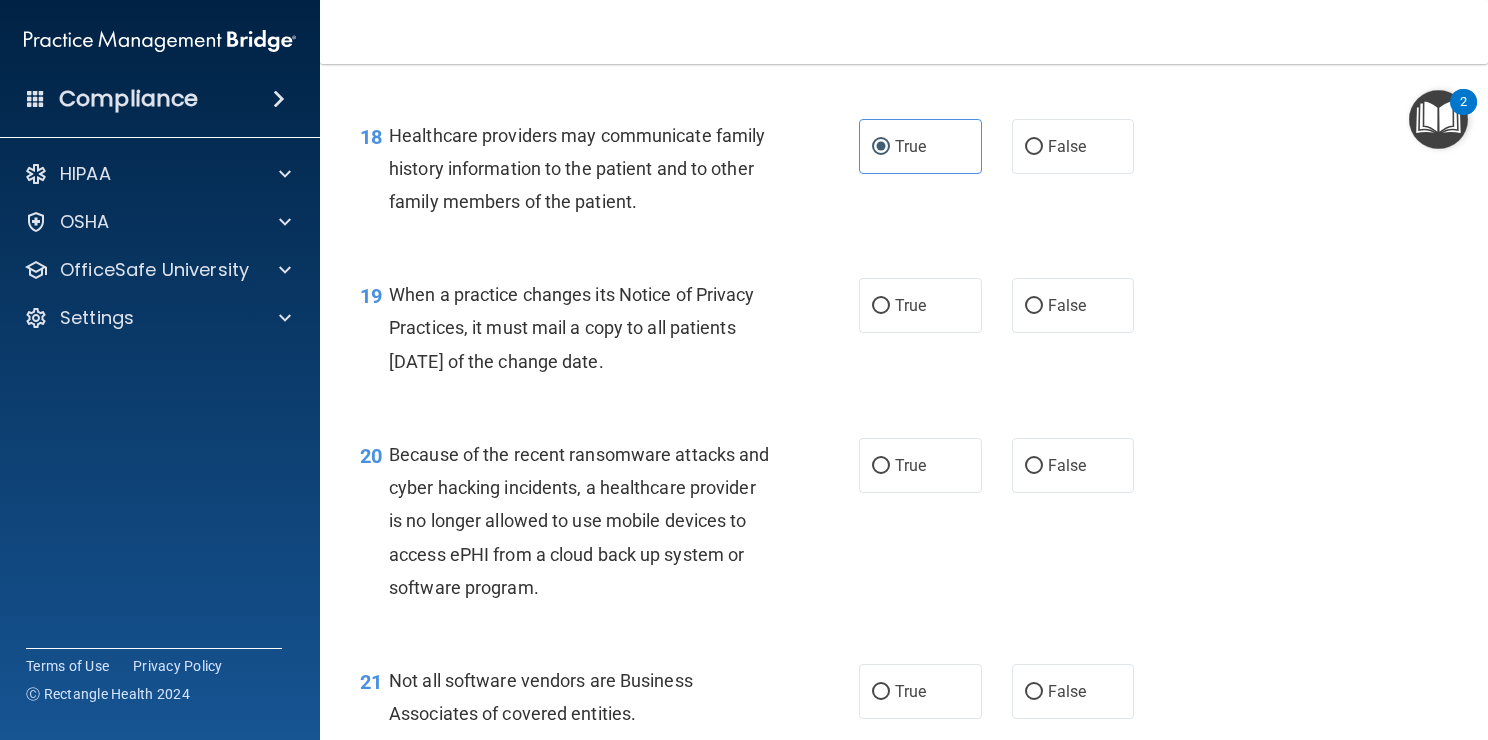 scroll, scrollTop: 3220, scrollLeft: 0, axis: vertical 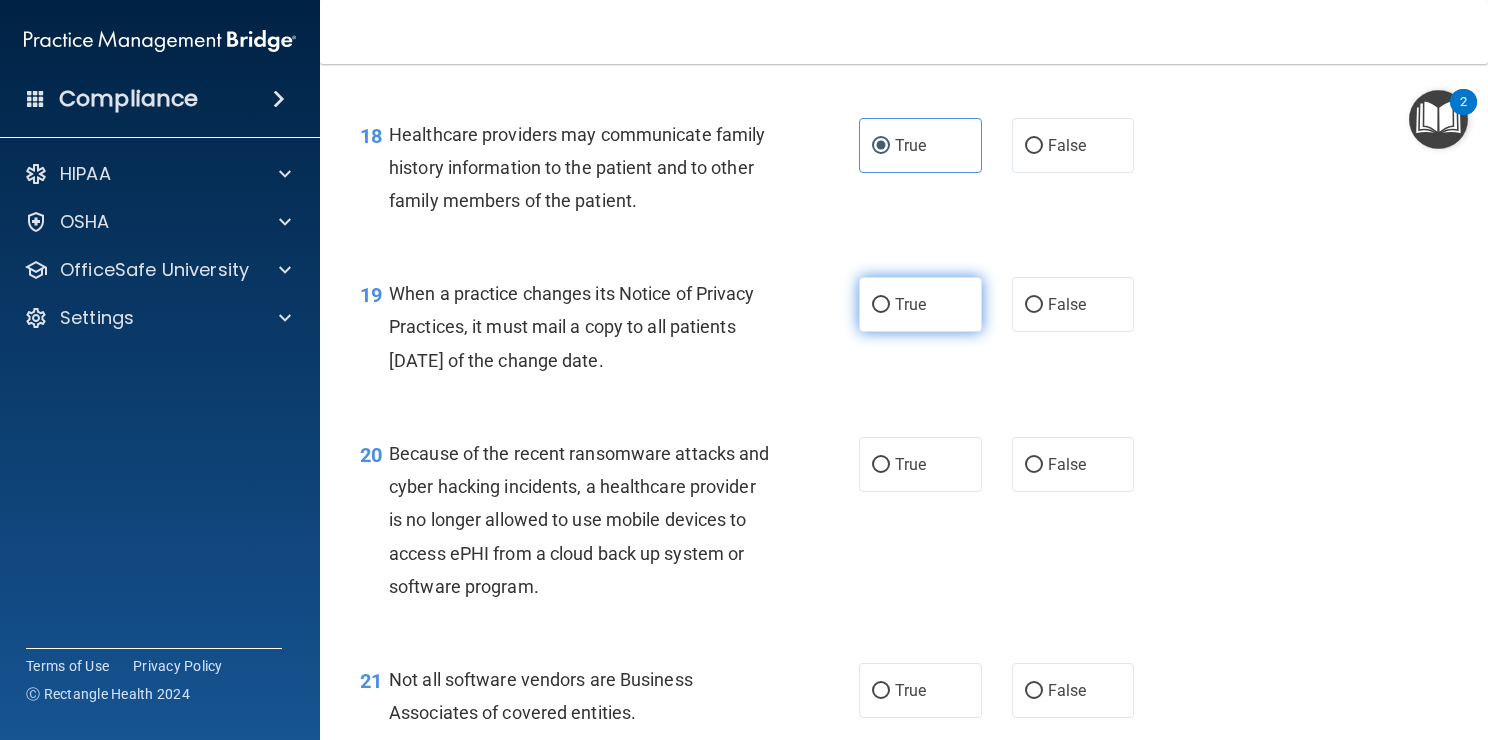 click on "True" at bounding box center (920, 304) 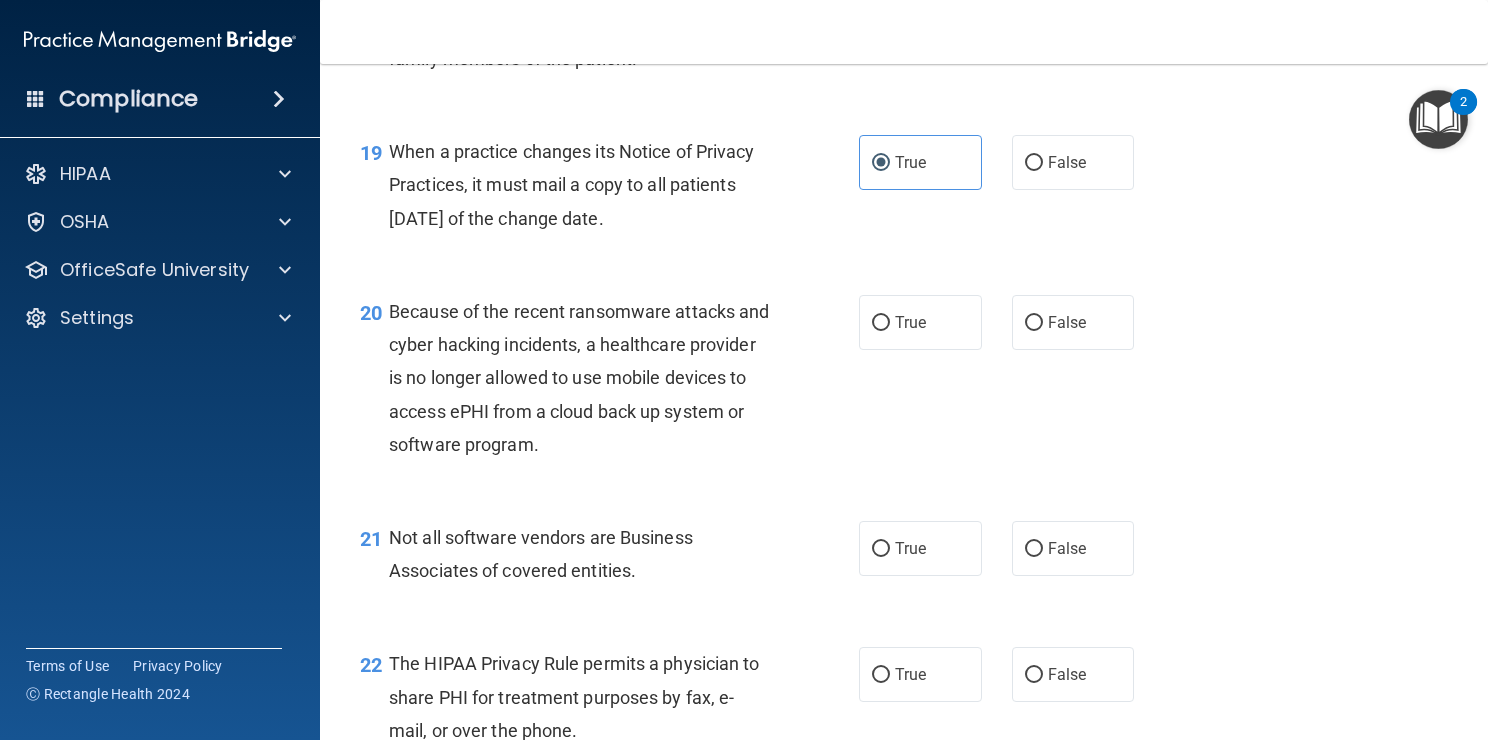 scroll, scrollTop: 3364, scrollLeft: 0, axis: vertical 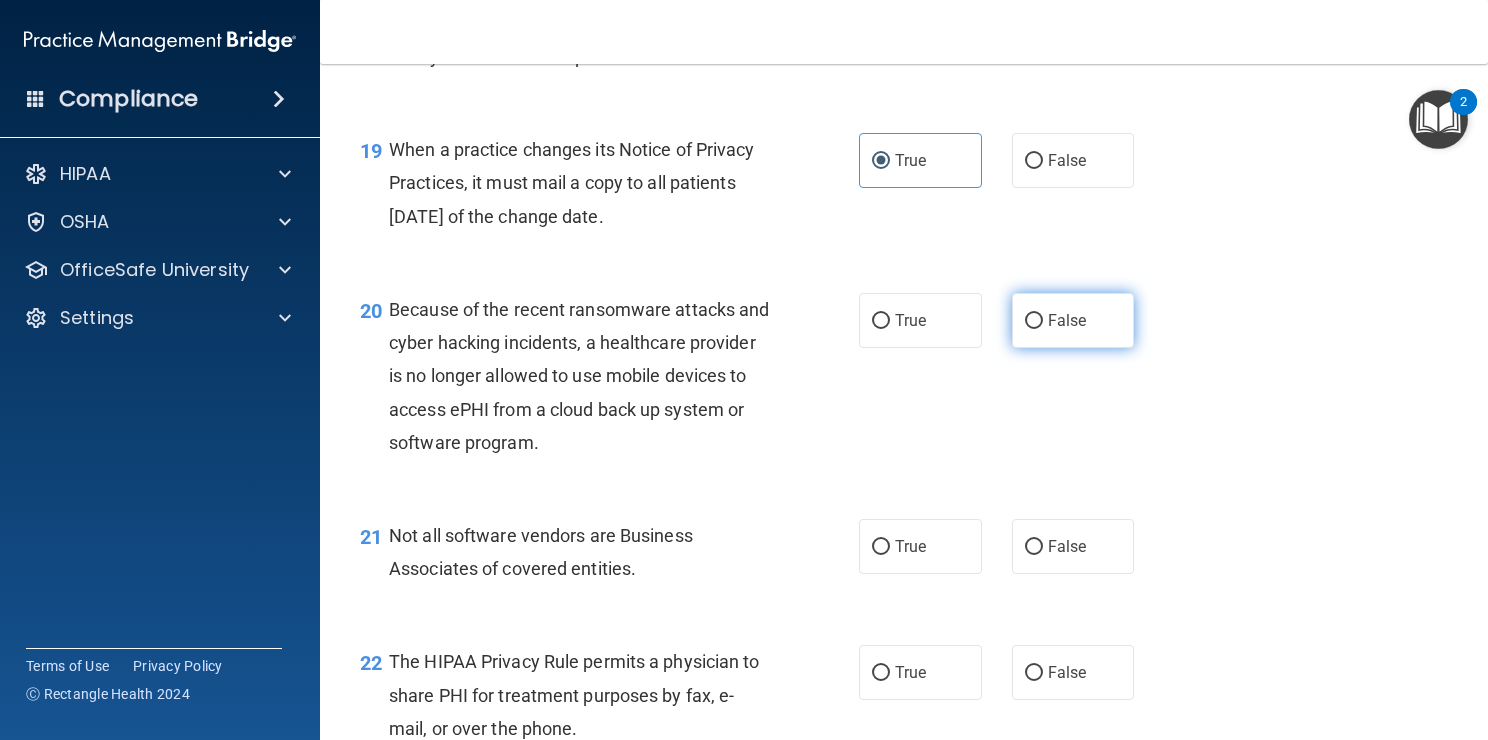 click on "False" at bounding box center (1034, 321) 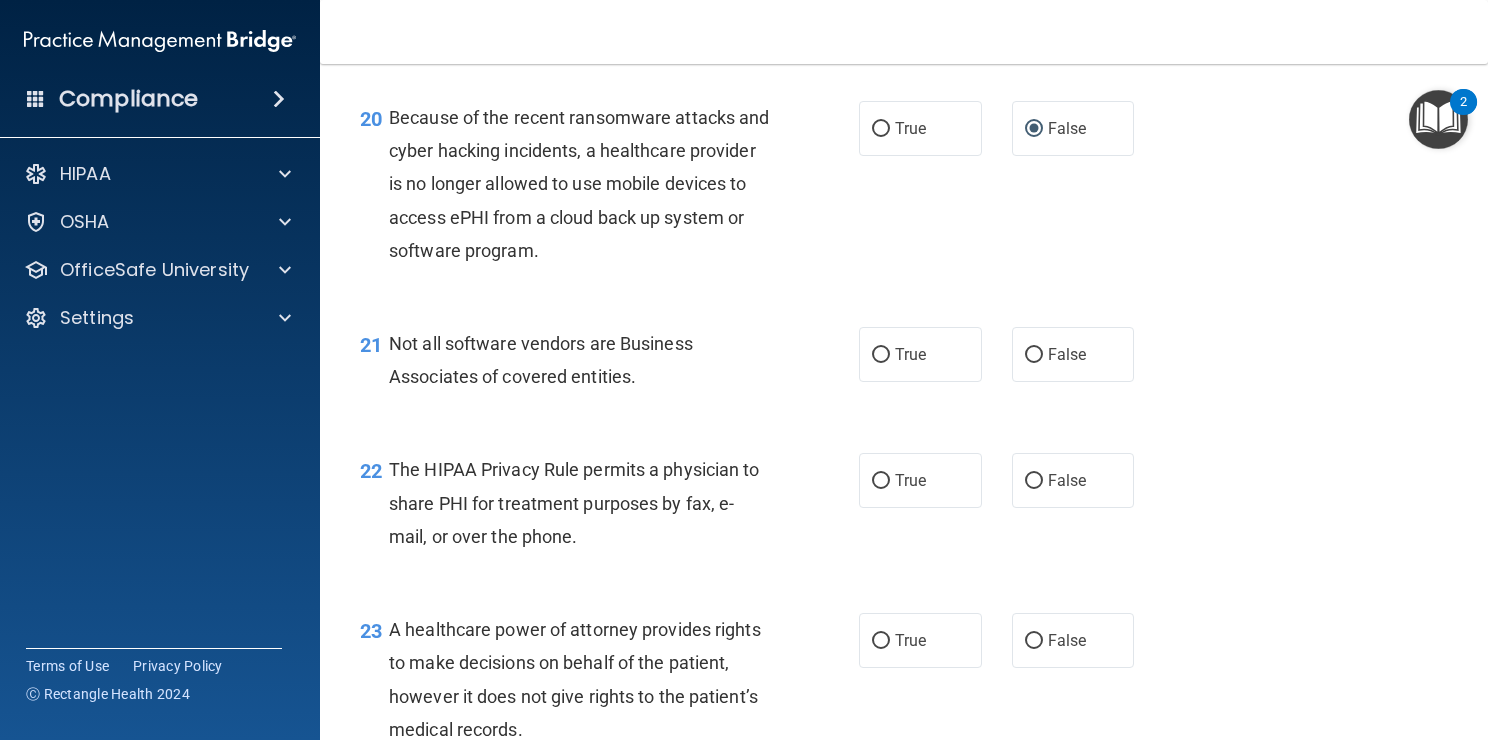 scroll, scrollTop: 3558, scrollLeft: 0, axis: vertical 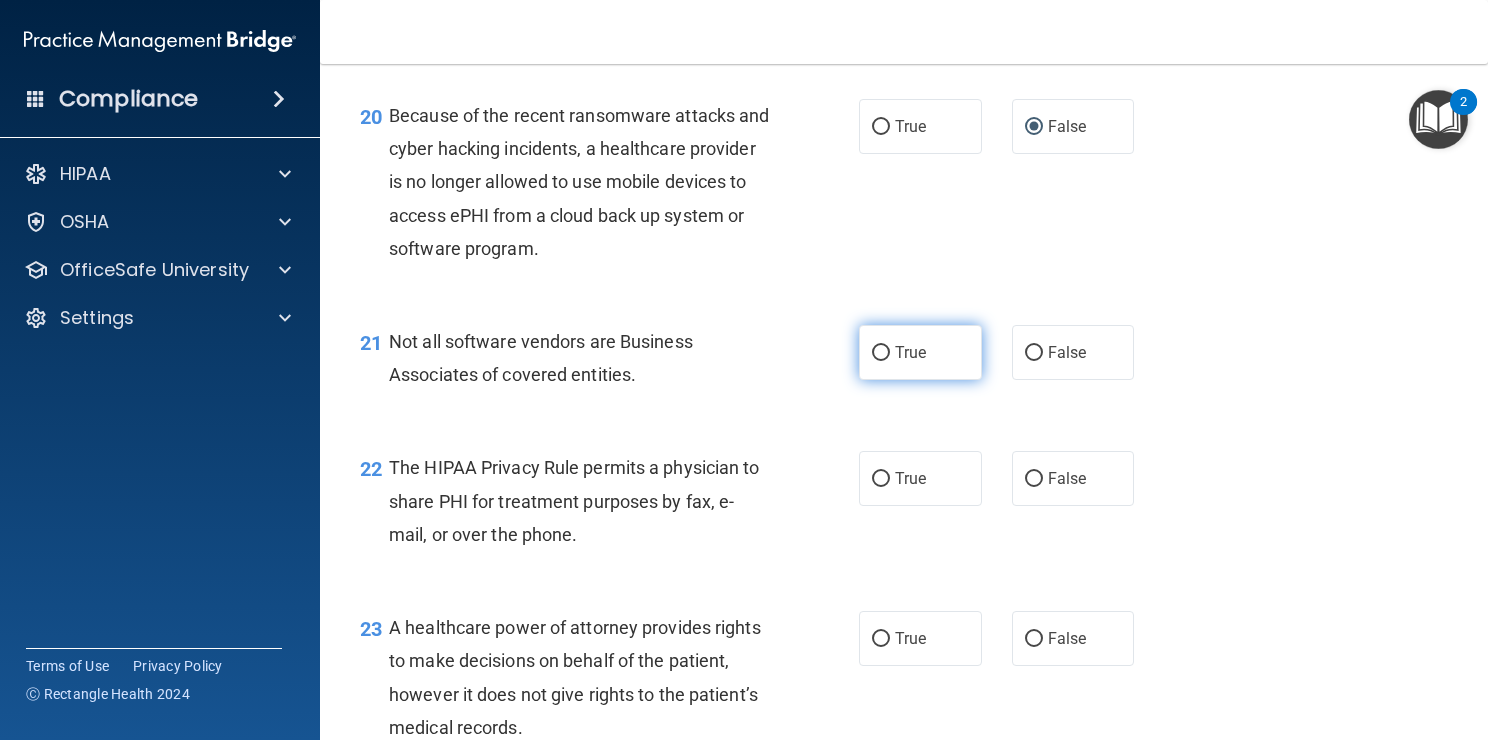 click on "True" at bounding box center [920, 352] 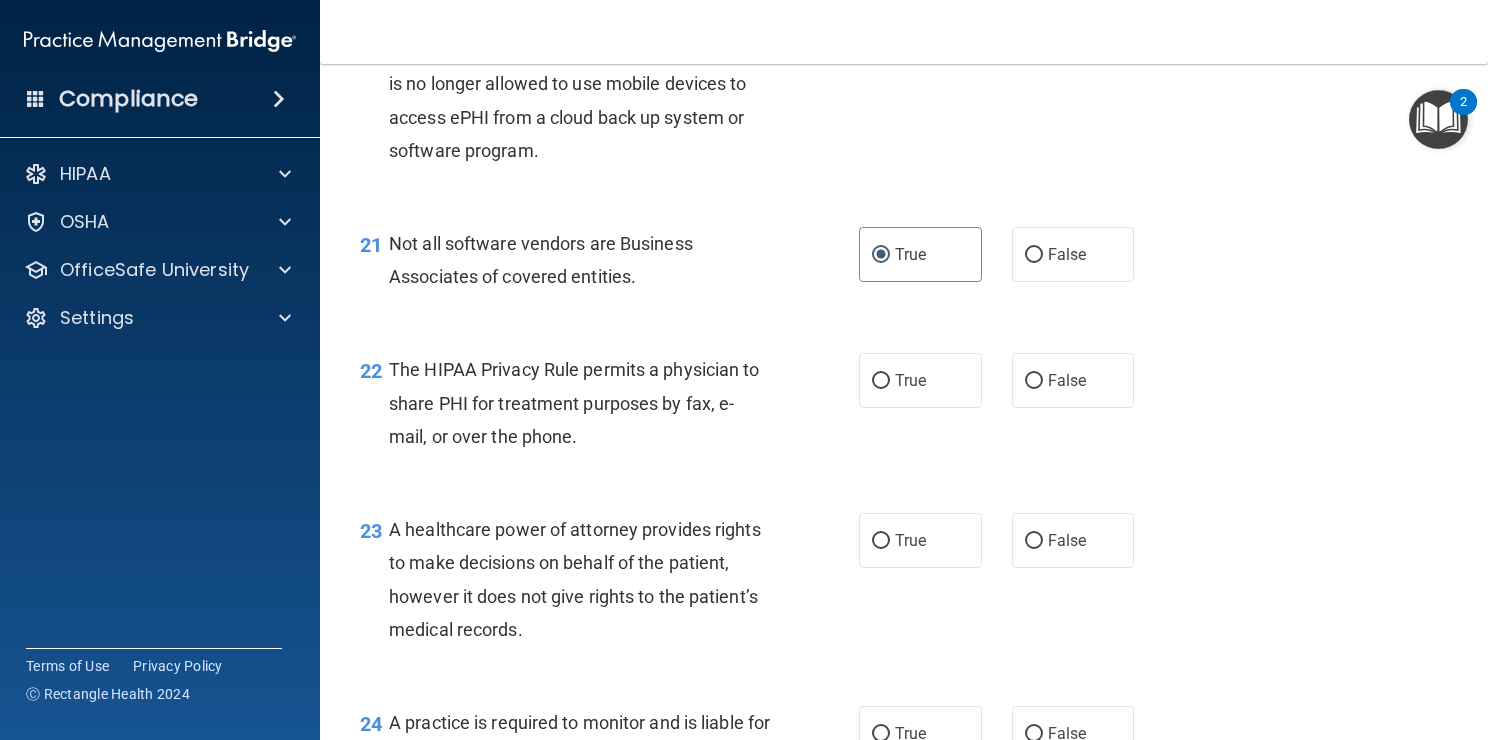scroll, scrollTop: 3658, scrollLeft: 0, axis: vertical 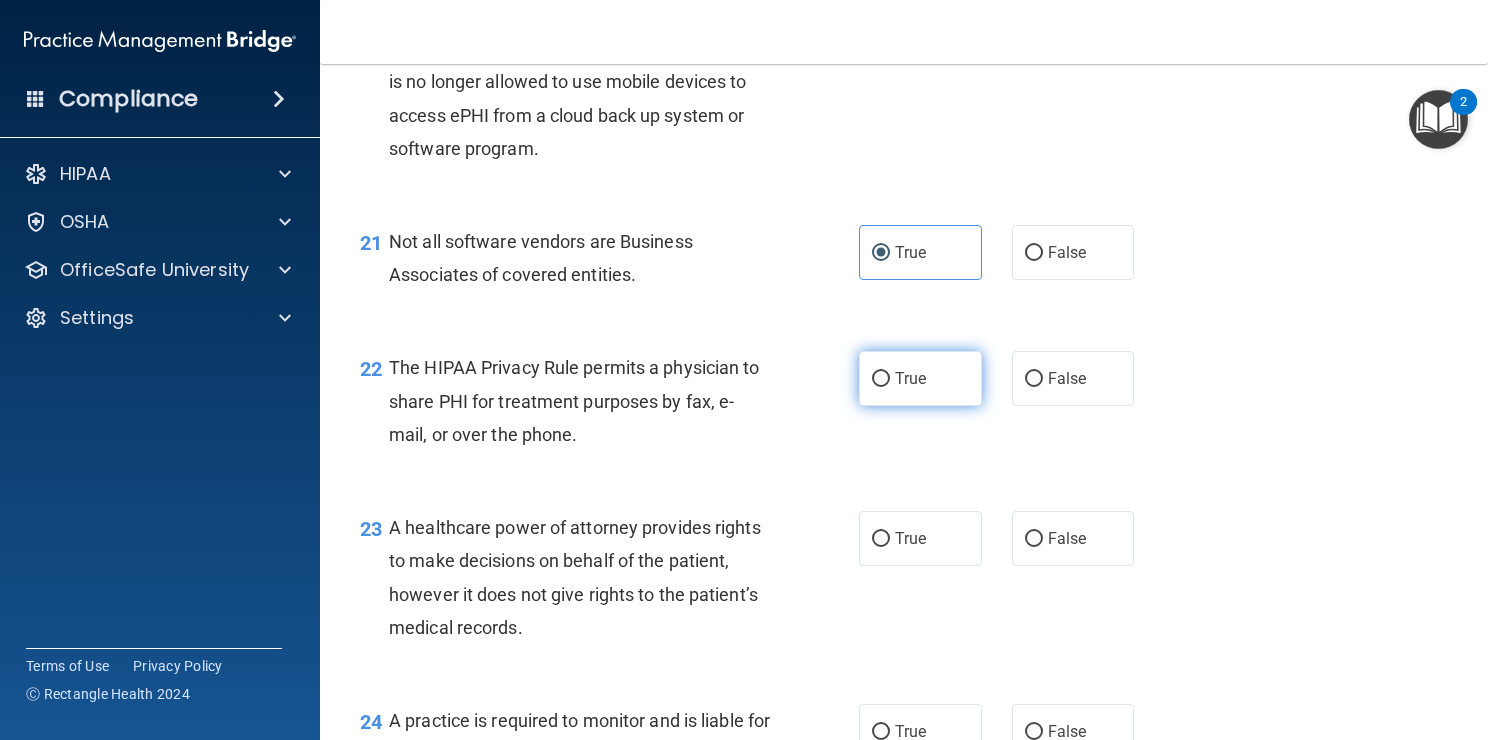 click on "True" at bounding box center (920, 378) 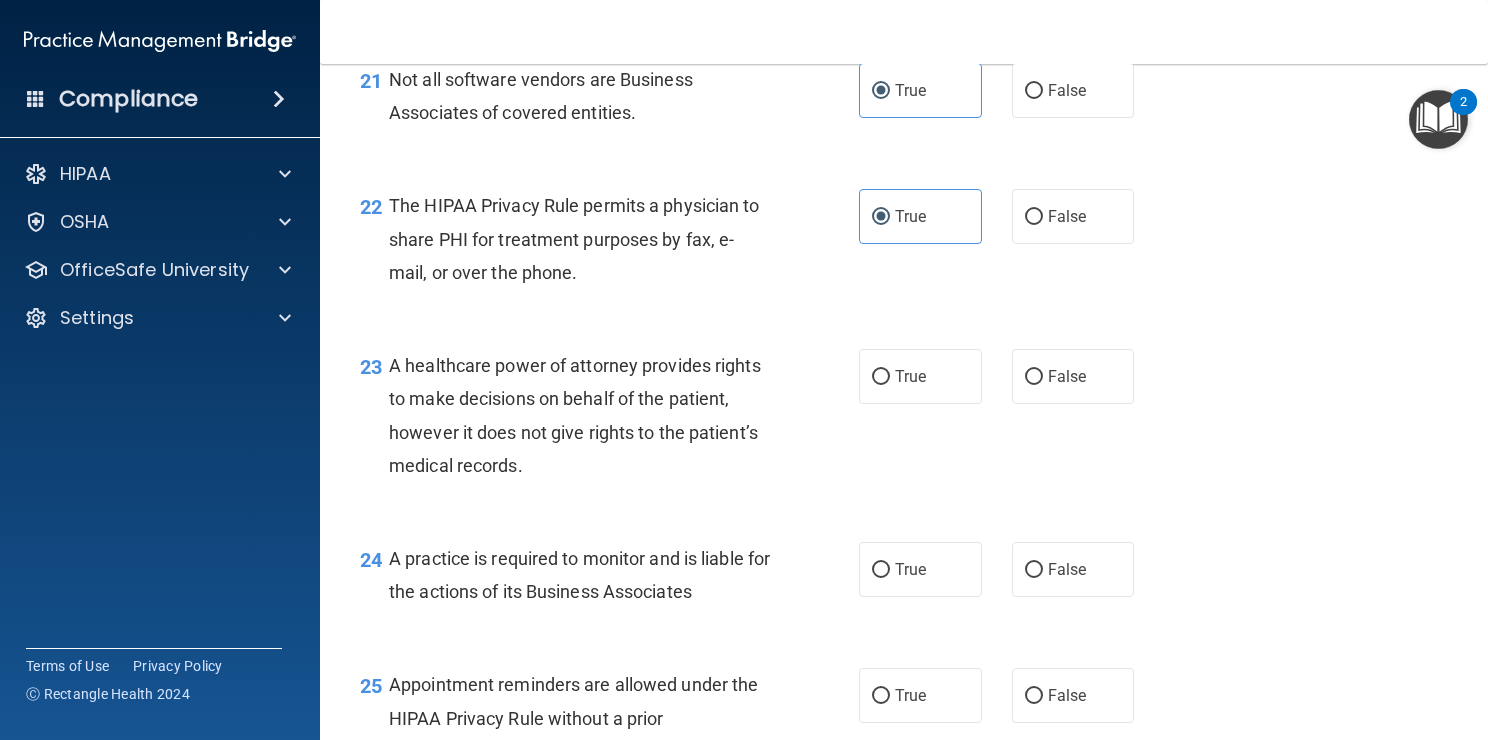 scroll, scrollTop: 3822, scrollLeft: 0, axis: vertical 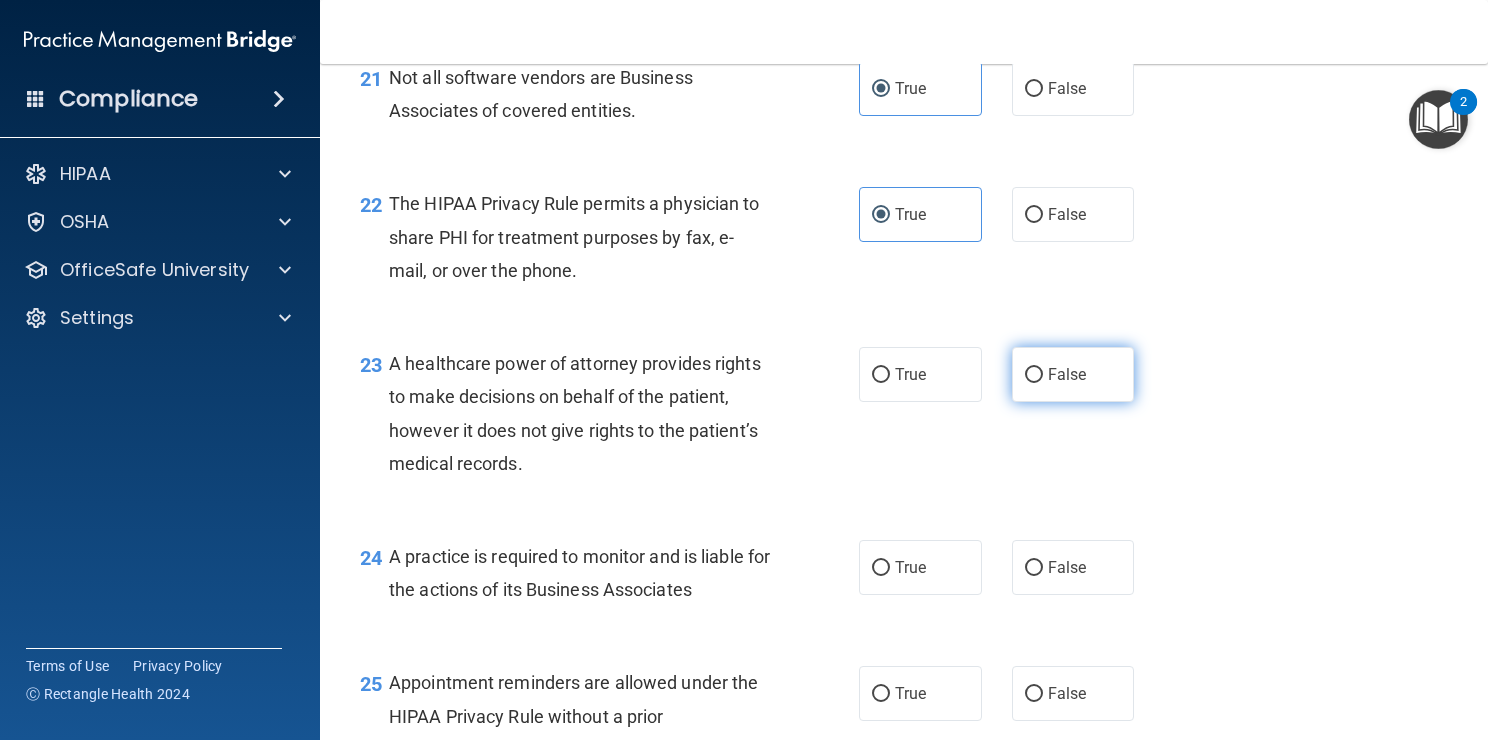click on "False" at bounding box center [1073, 374] 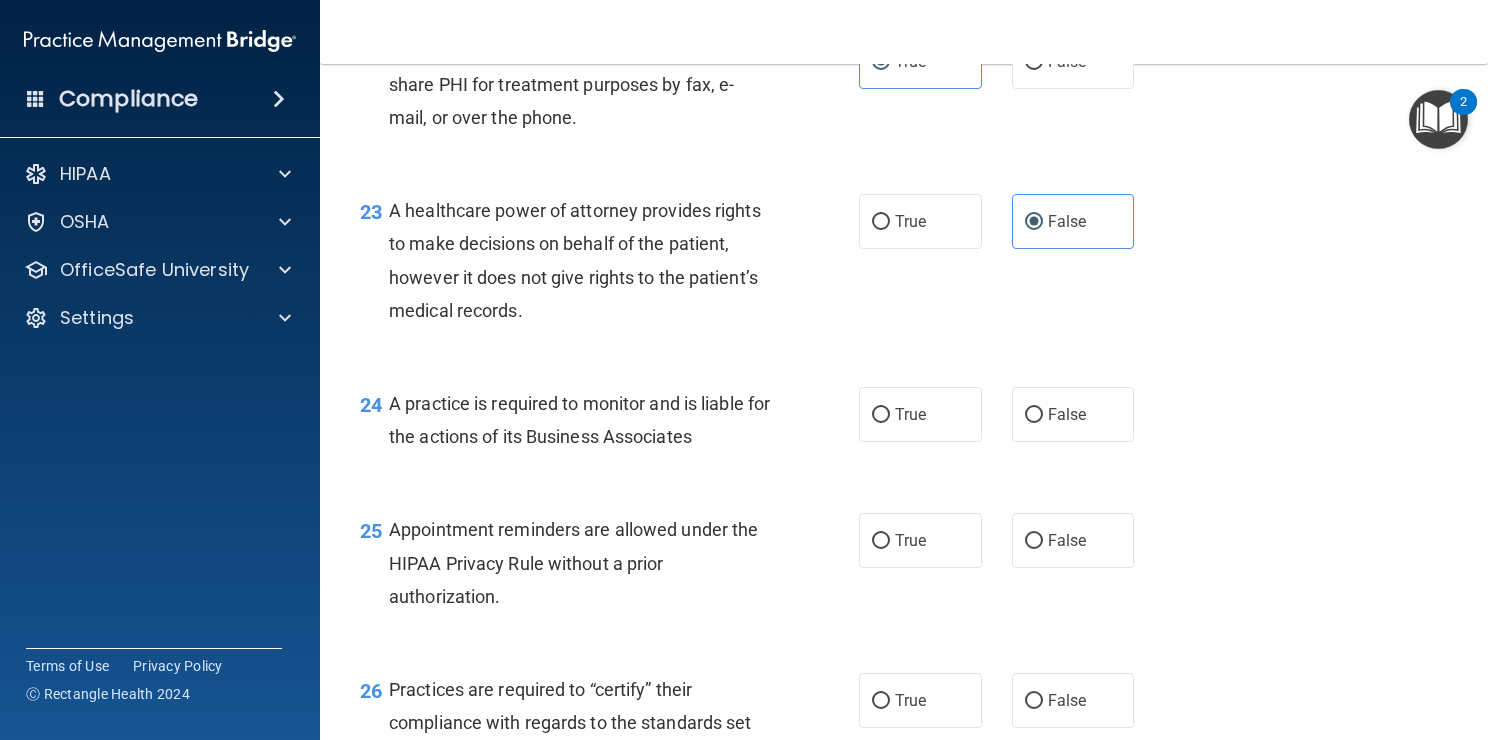 scroll, scrollTop: 3983, scrollLeft: 0, axis: vertical 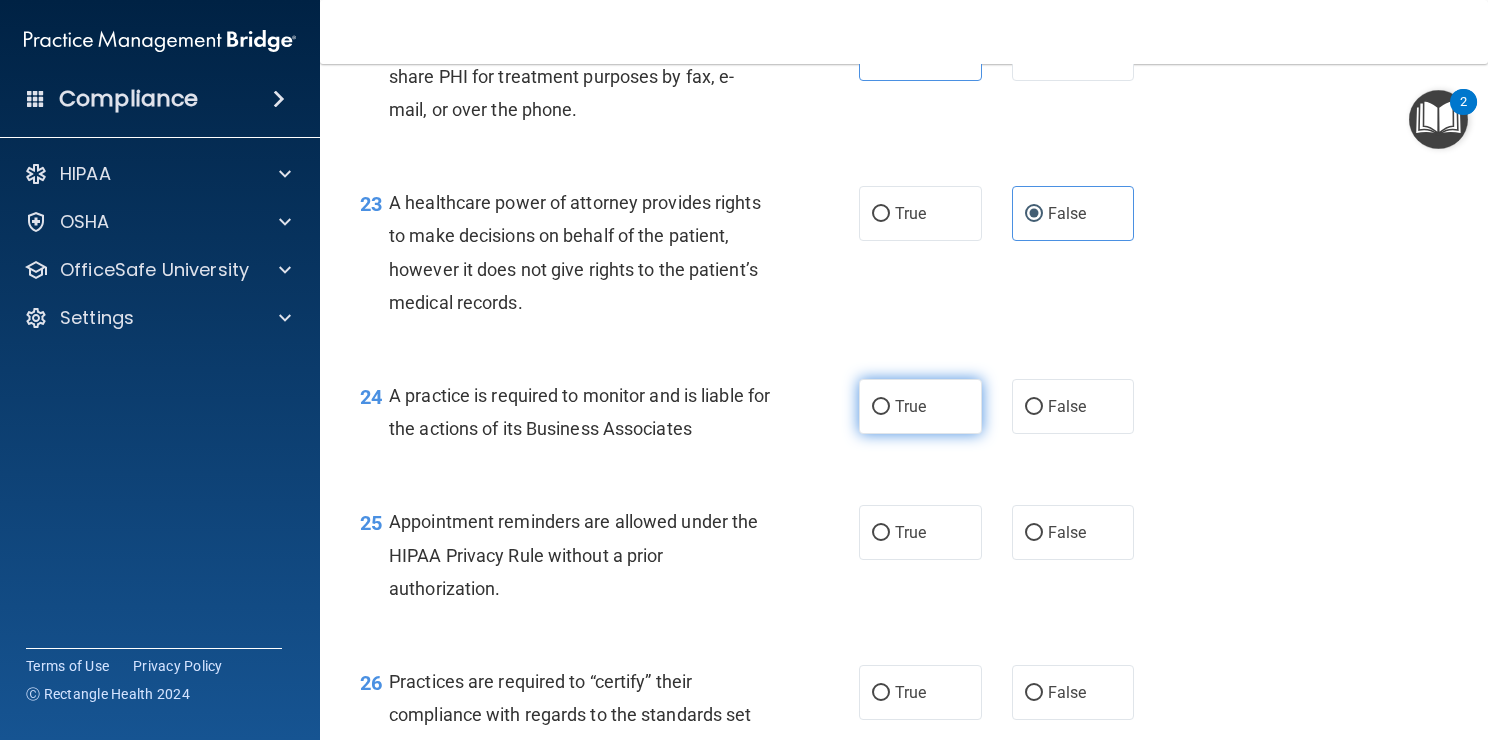 click on "True" at bounding box center (910, 406) 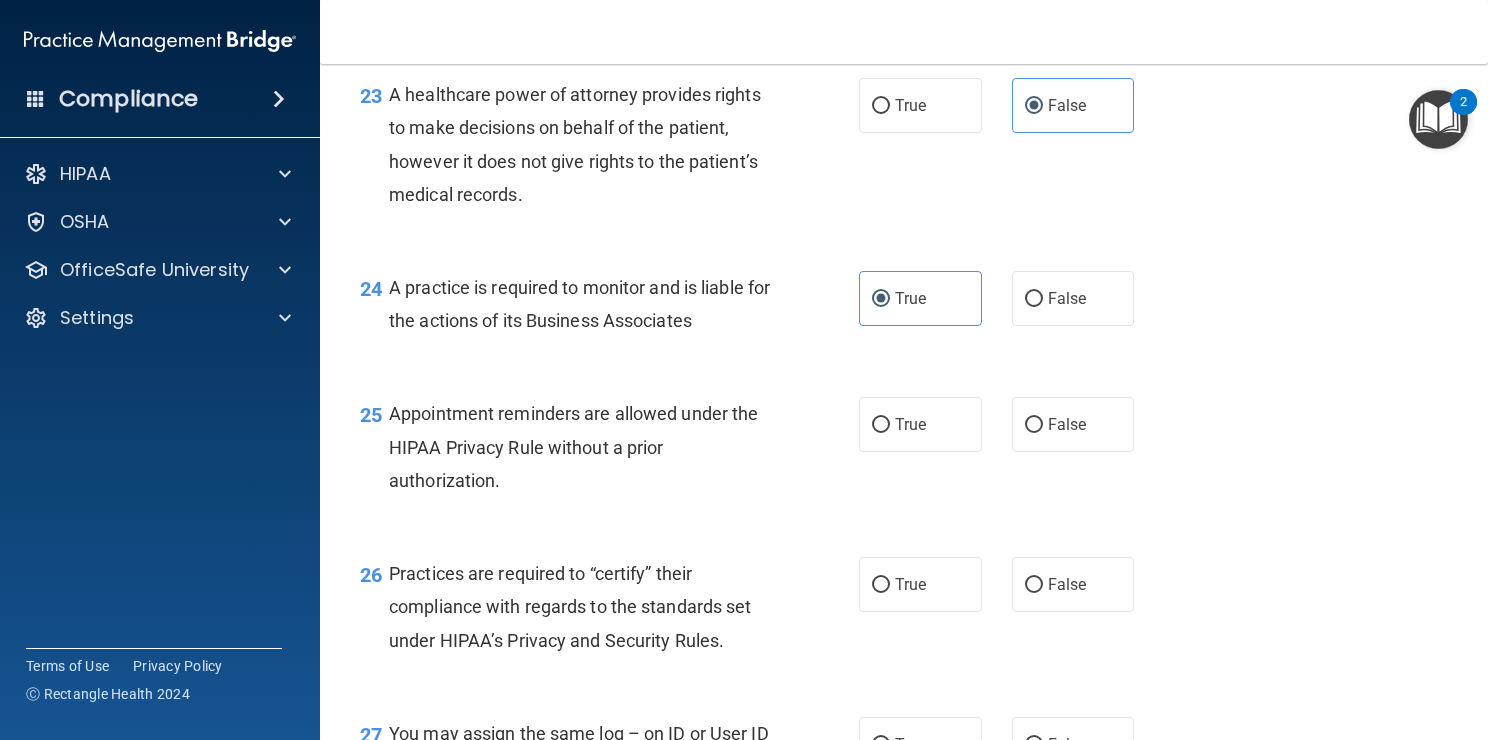 scroll, scrollTop: 4110, scrollLeft: 0, axis: vertical 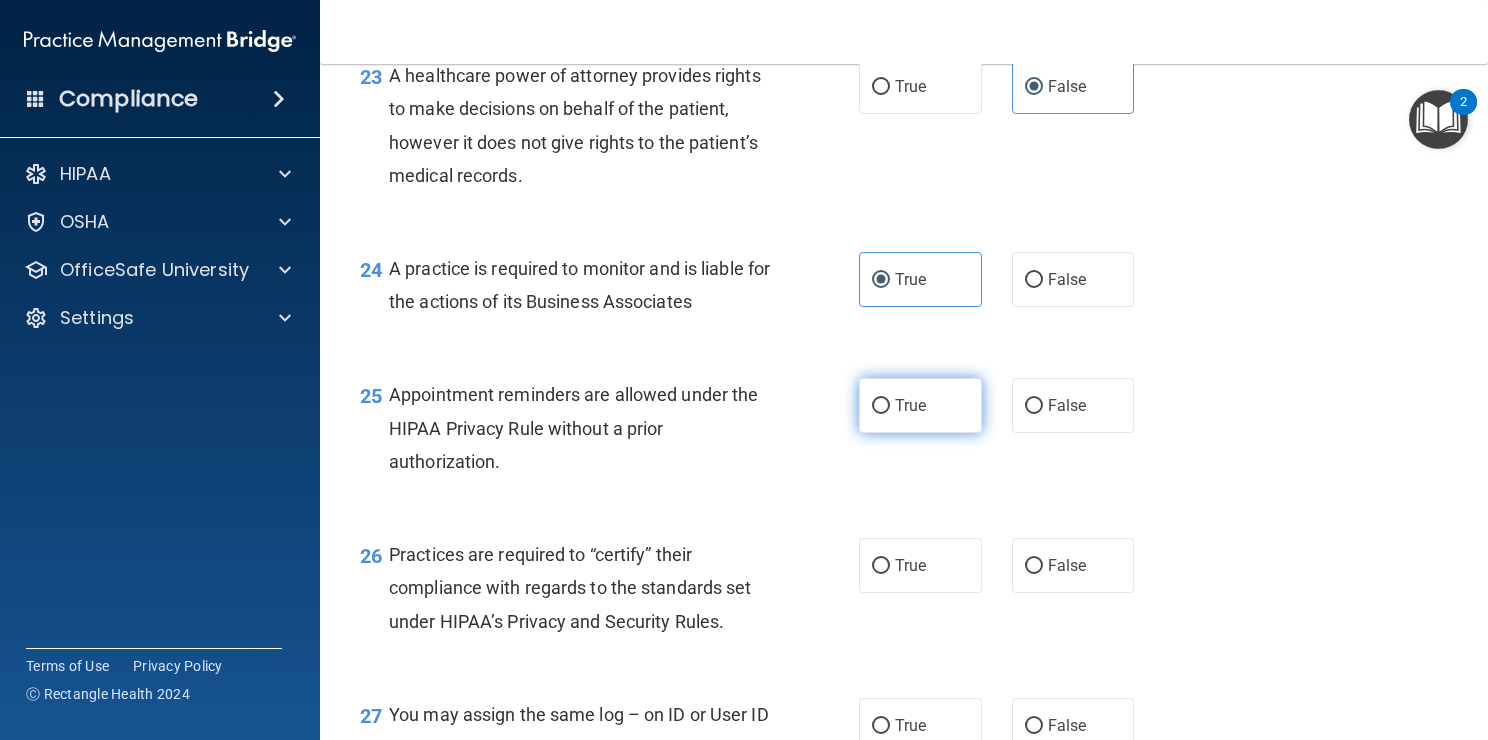 click on "True" at bounding box center [920, 405] 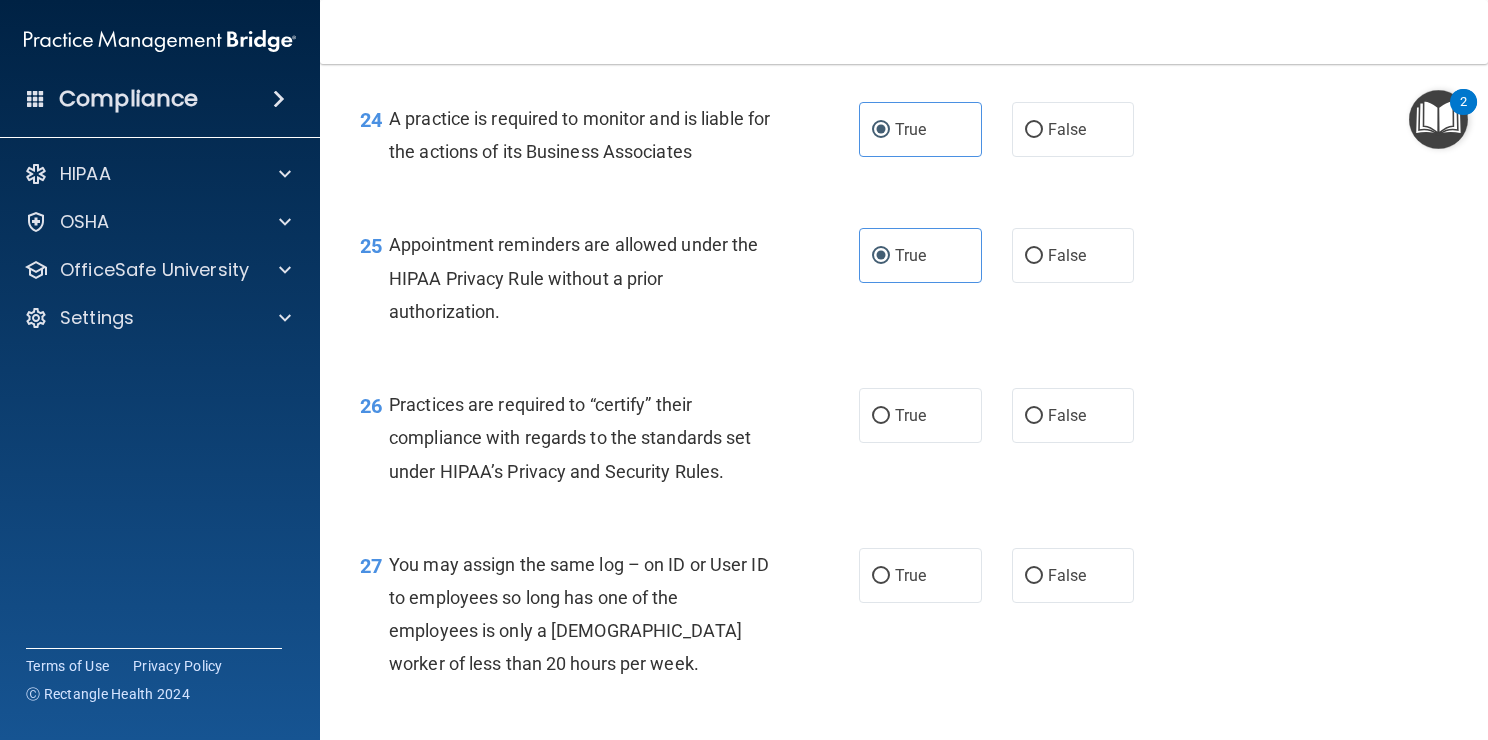 scroll, scrollTop: 4274, scrollLeft: 0, axis: vertical 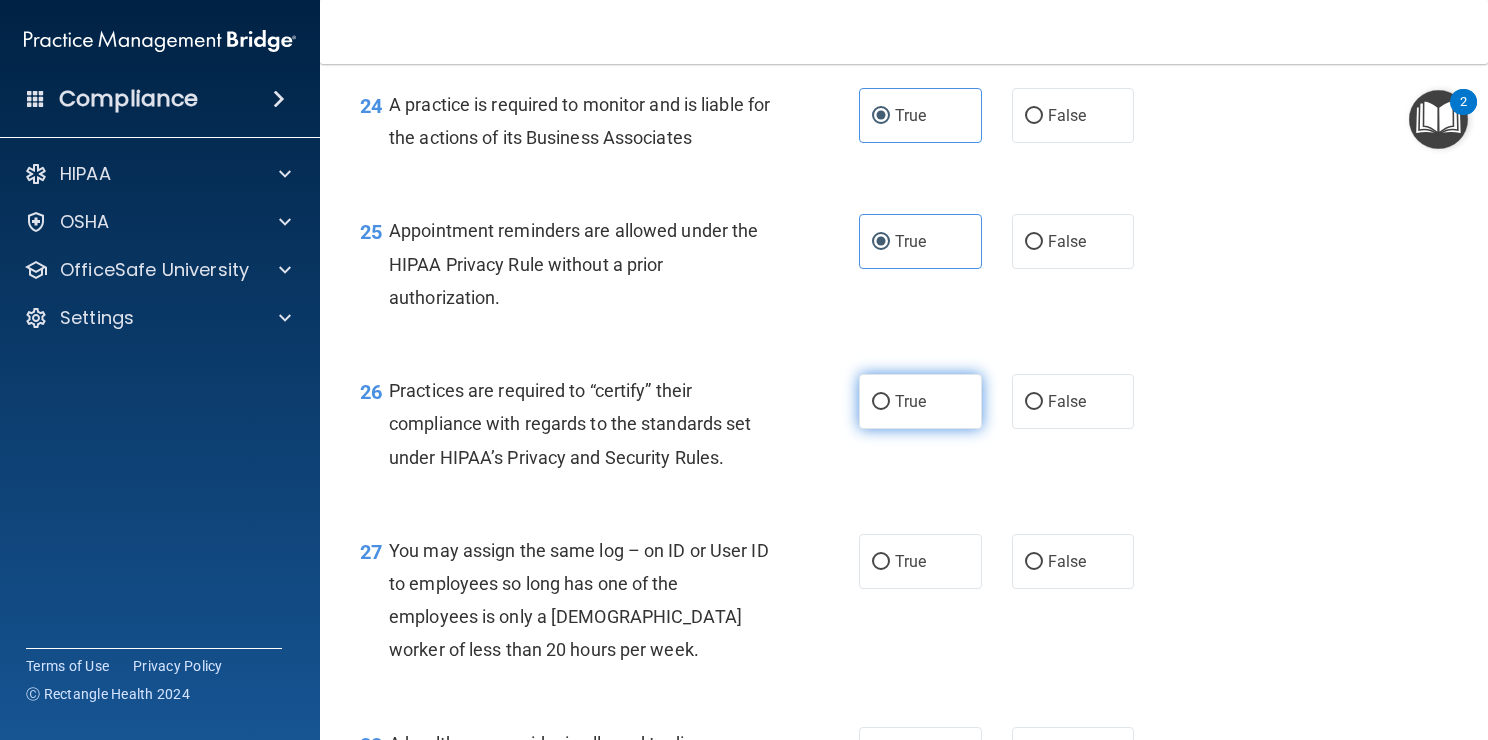 click on "True" at bounding box center [920, 401] 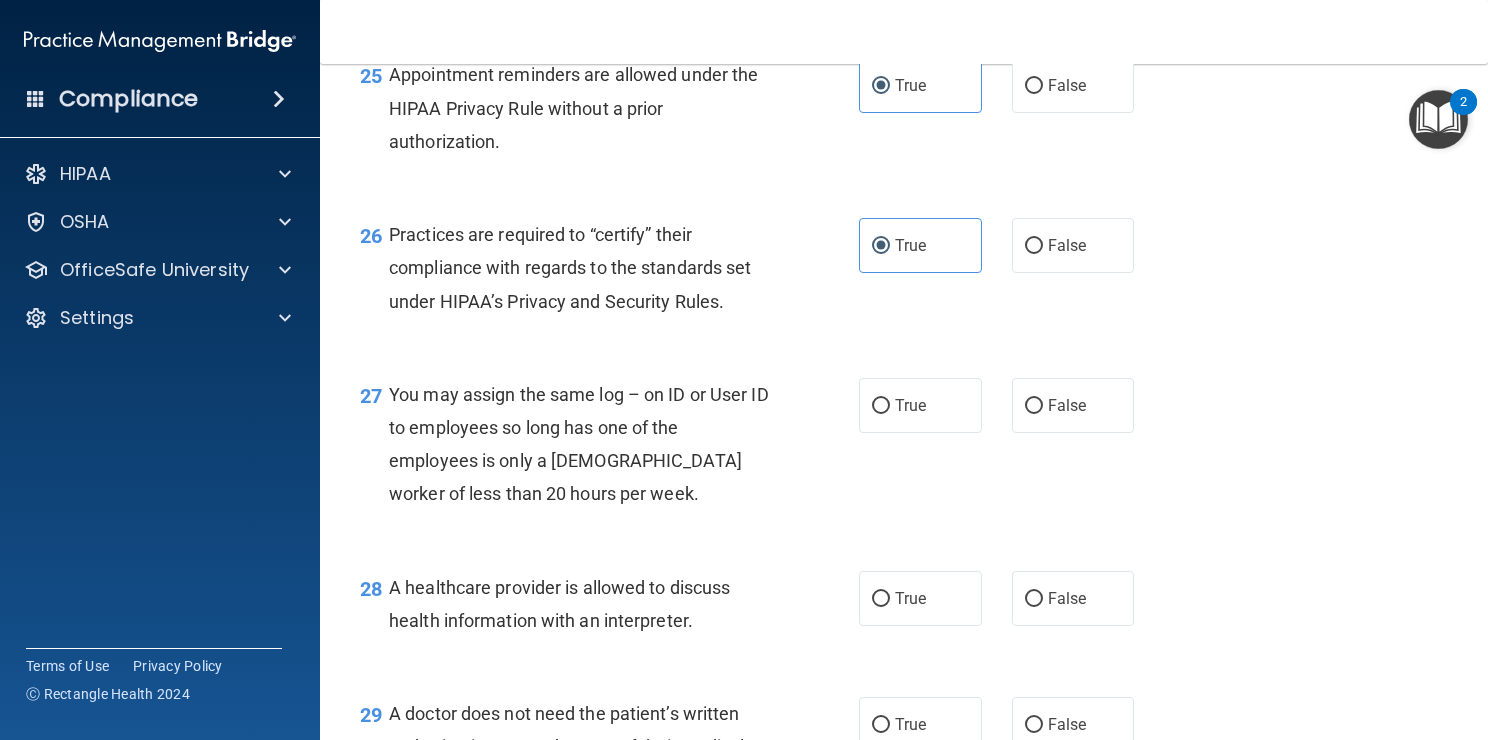 scroll, scrollTop: 4431, scrollLeft: 0, axis: vertical 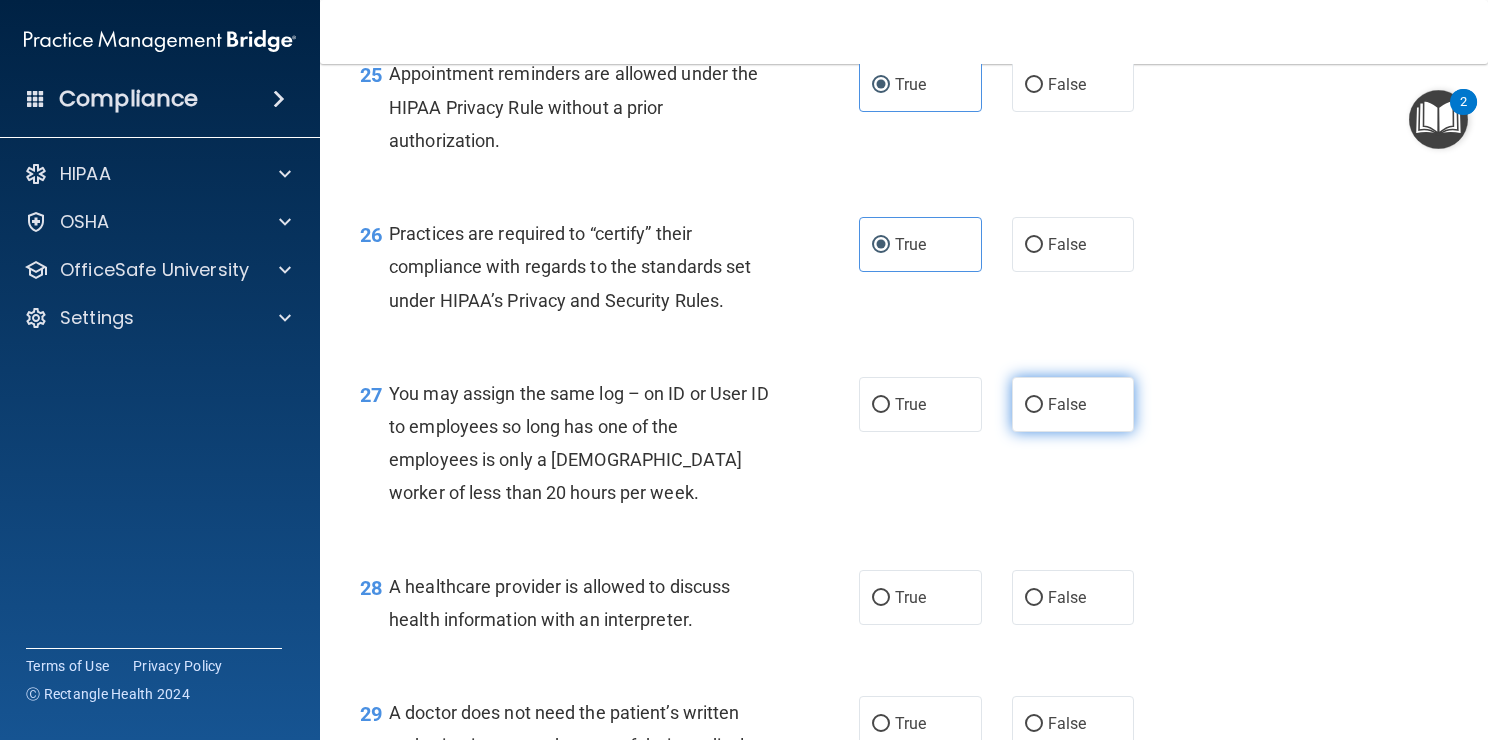 click on "False" at bounding box center (1034, 405) 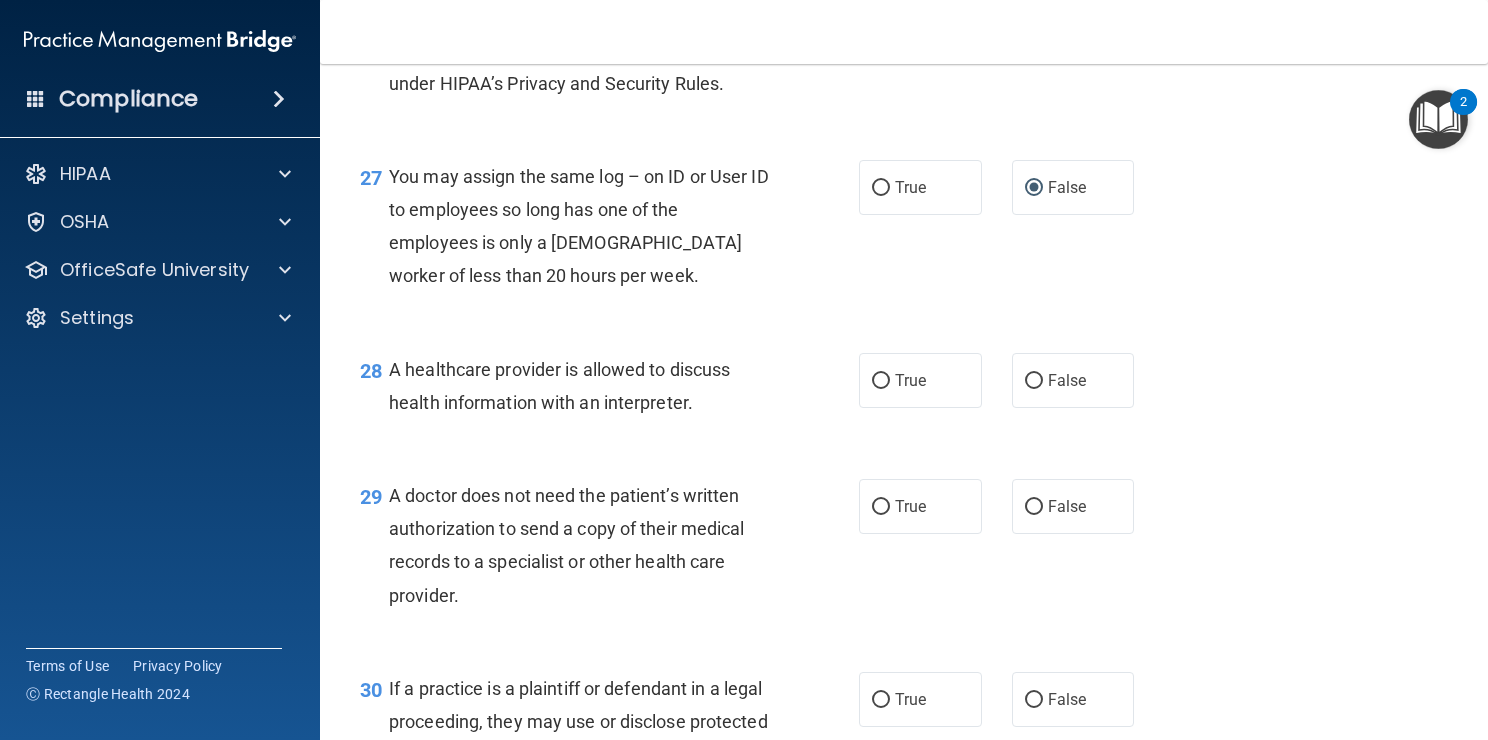 scroll, scrollTop: 4652, scrollLeft: 0, axis: vertical 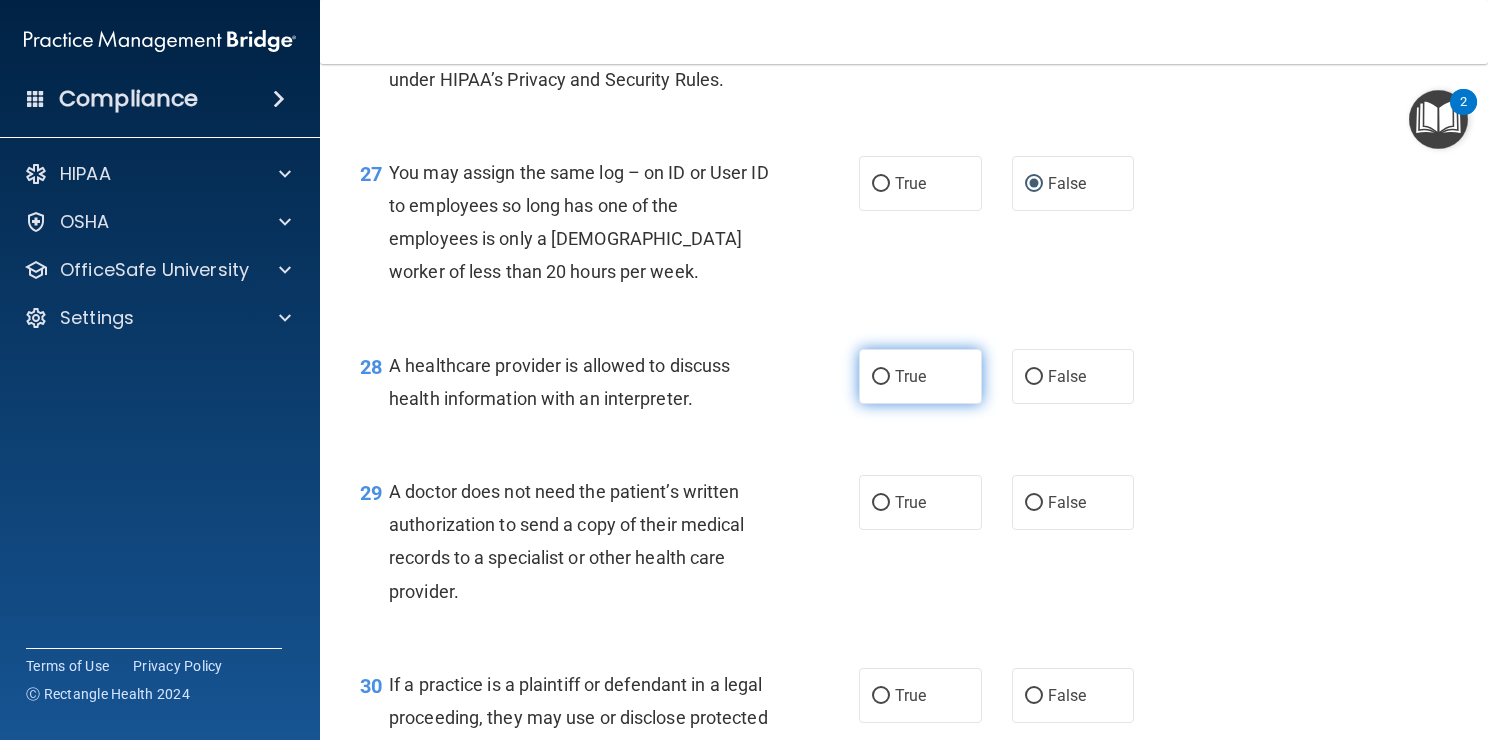 click on "True" at bounding box center (920, 376) 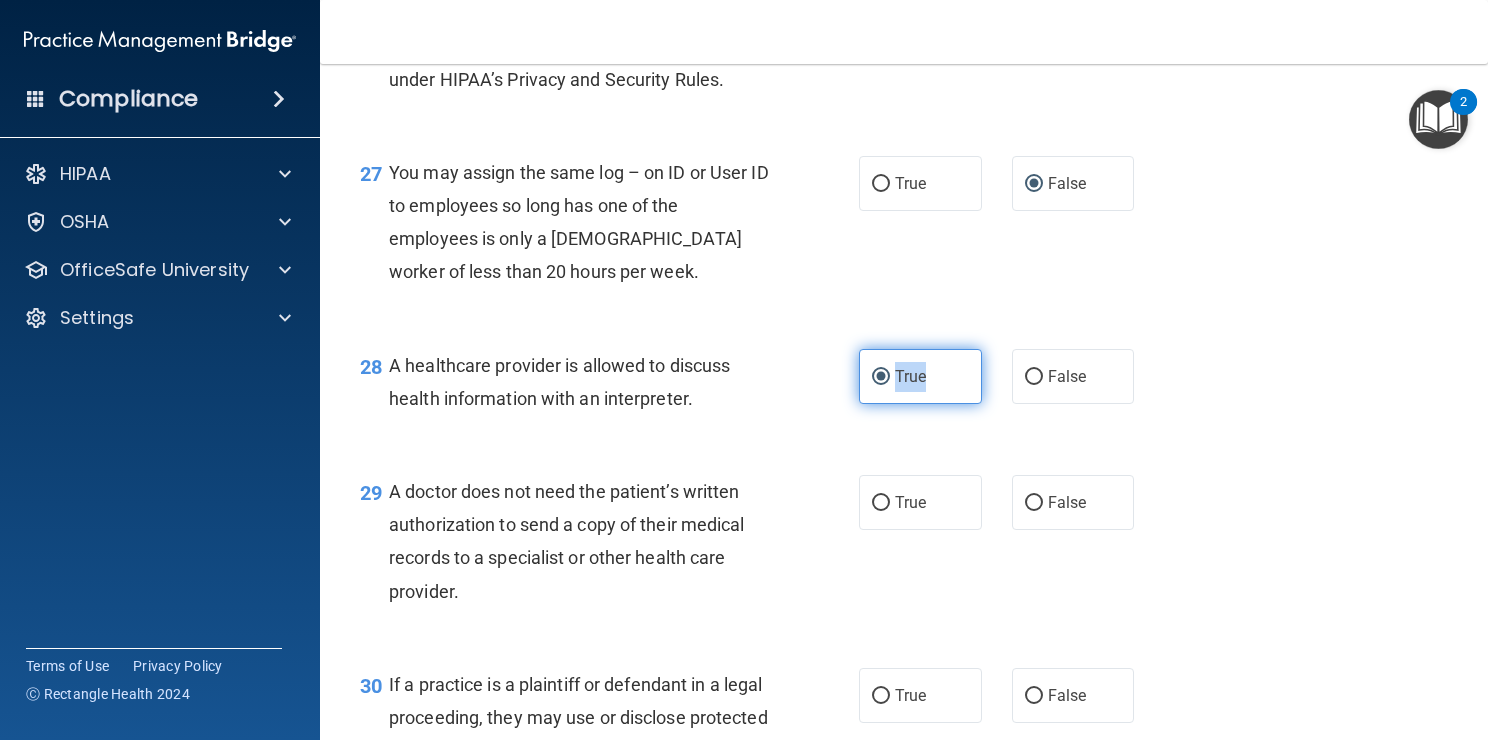 click on "True" at bounding box center (920, 376) 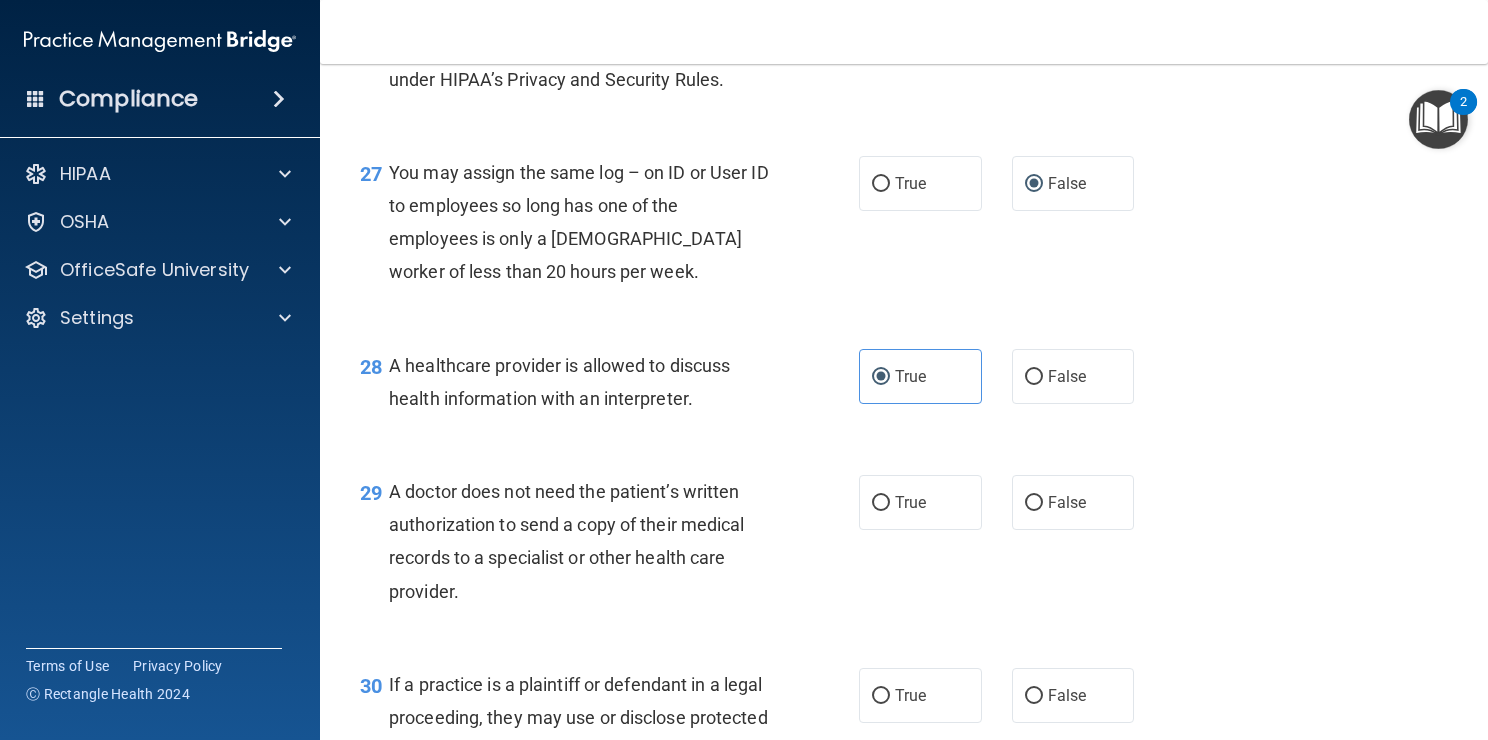 drag, startPoint x: 882, startPoint y: 465, endPoint x: 937, endPoint y: 503, distance: 66.85058 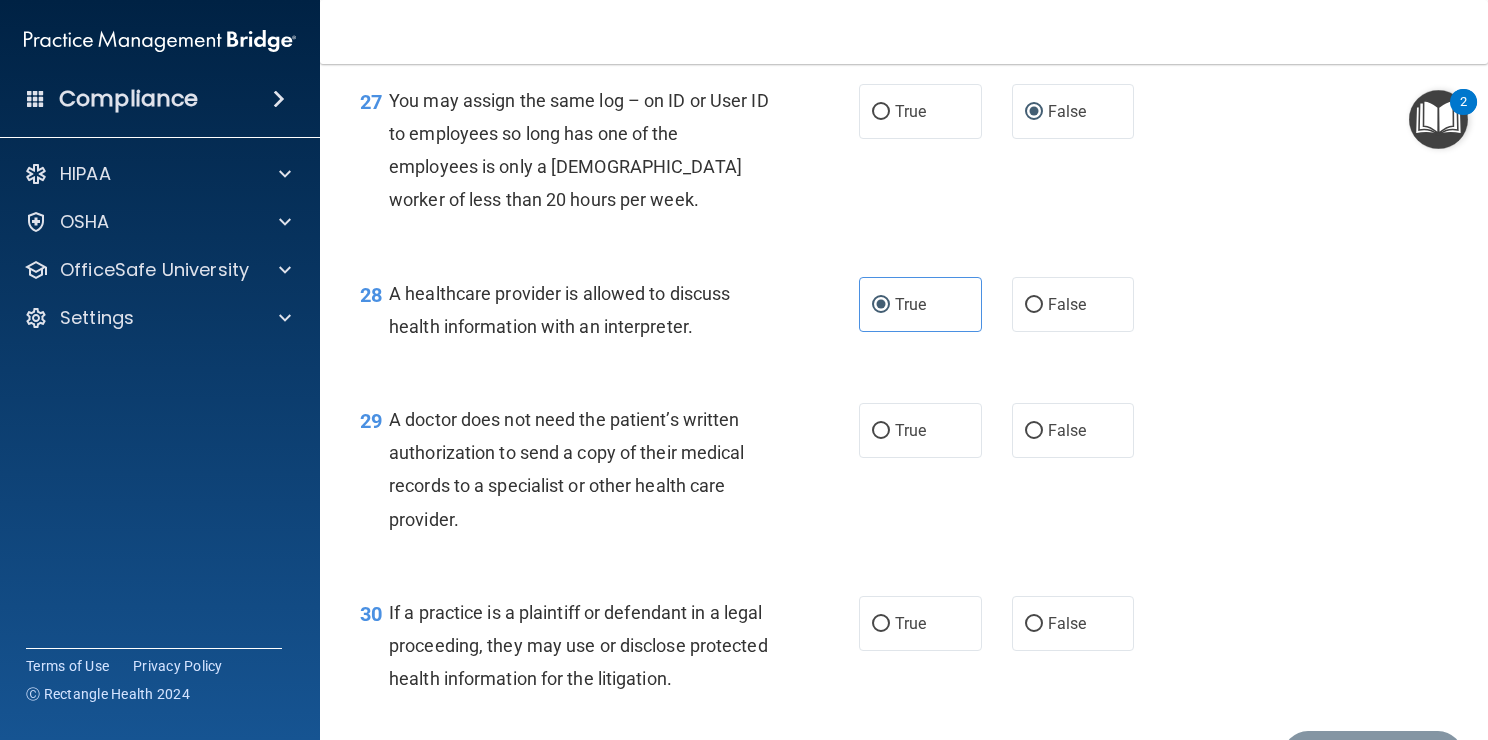 scroll, scrollTop: 4768, scrollLeft: 0, axis: vertical 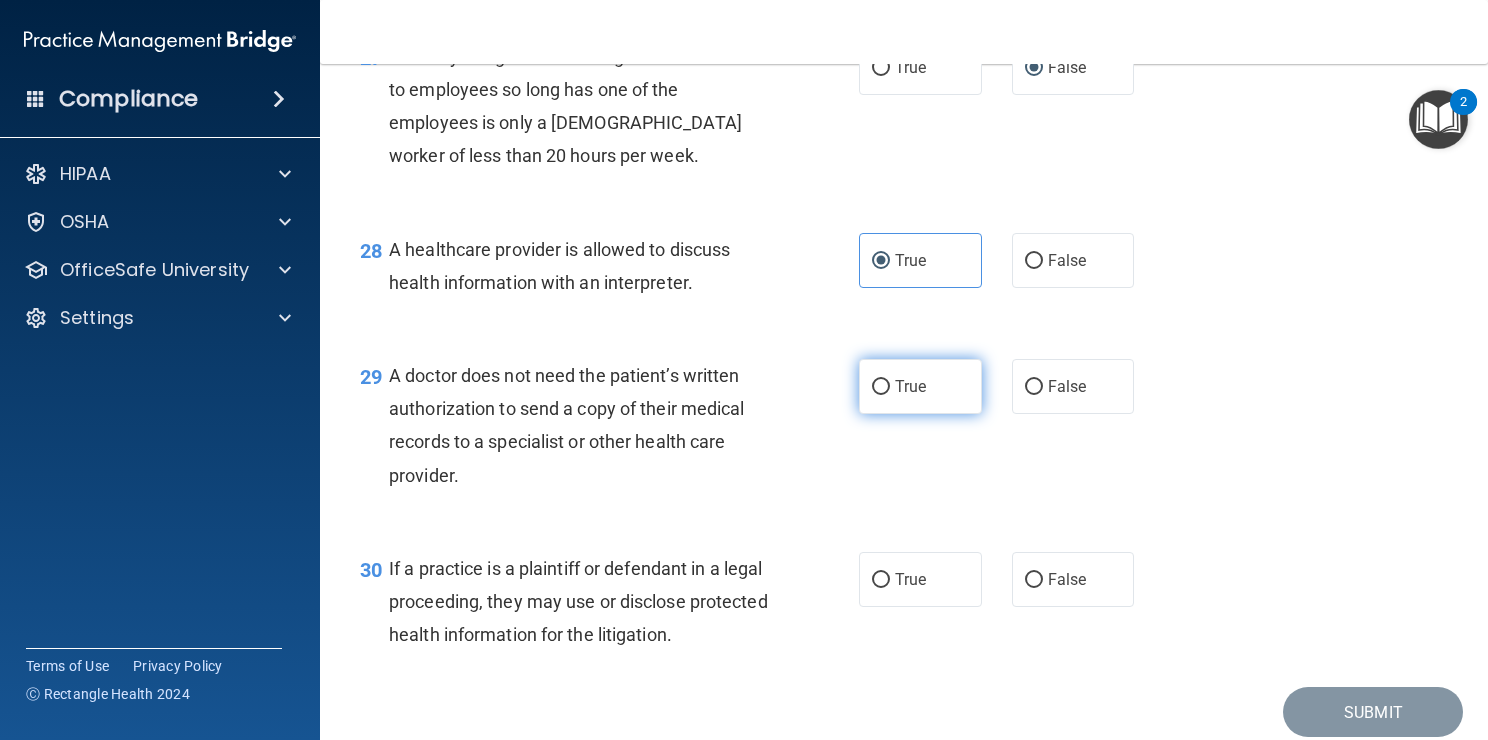 click on "True" at bounding box center (881, 387) 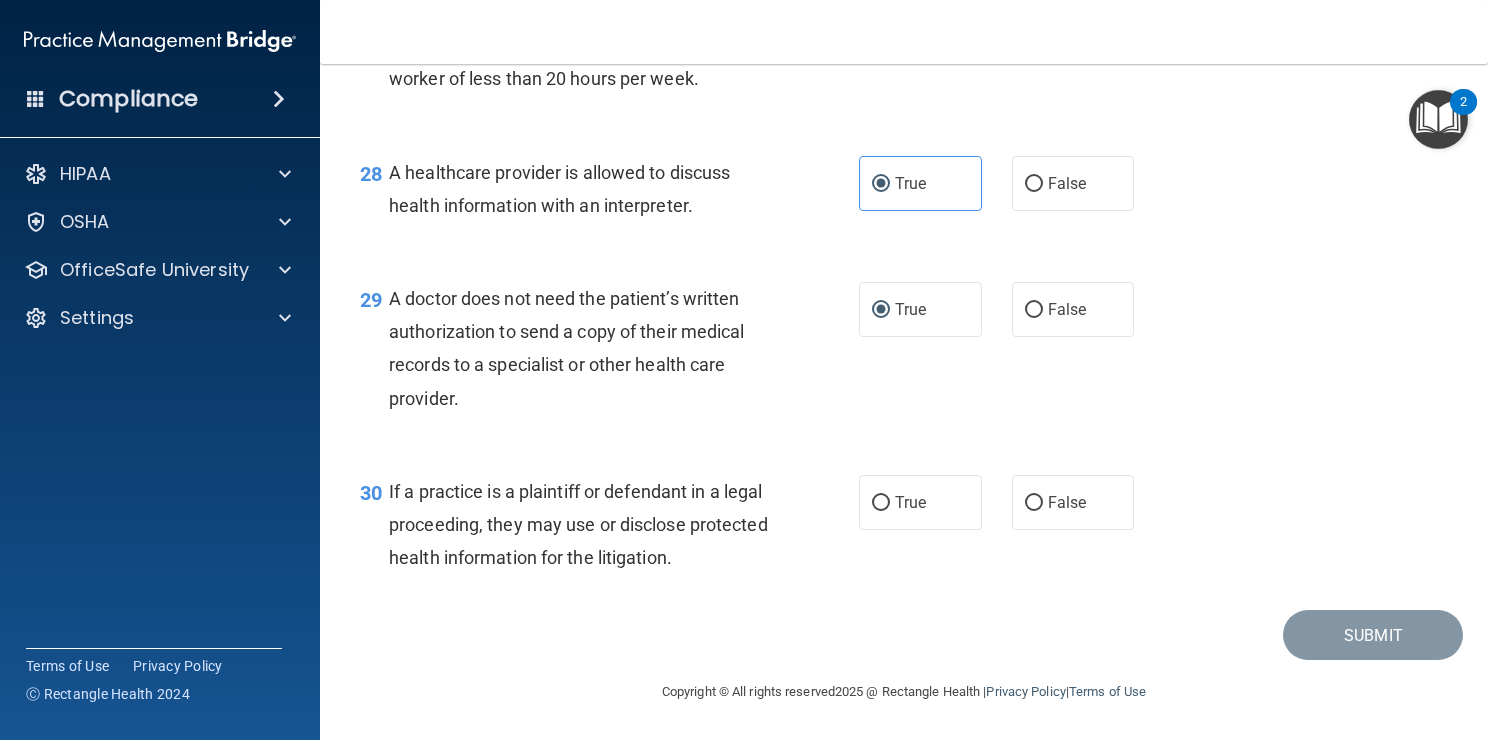 scroll, scrollTop: 4912, scrollLeft: 0, axis: vertical 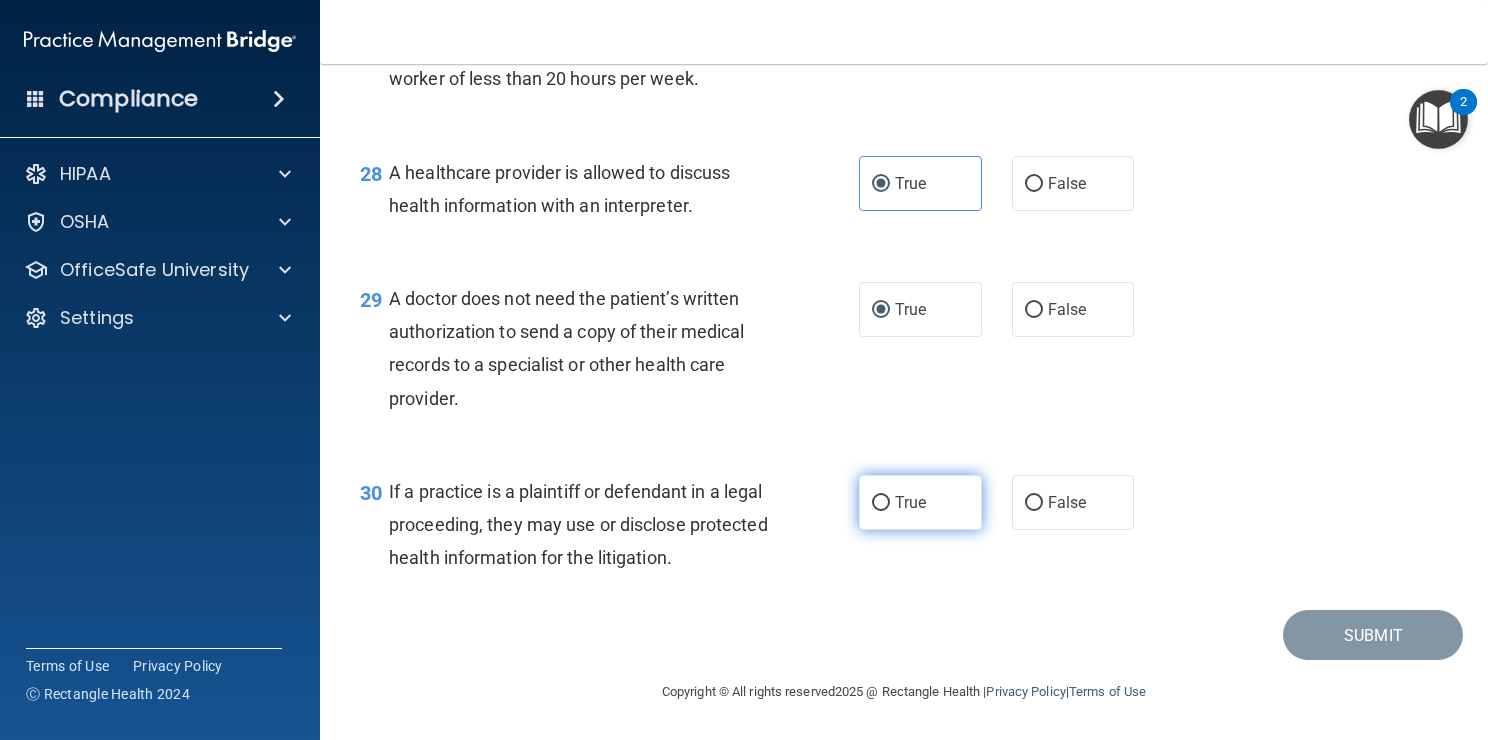 click on "True" at bounding box center [920, 502] 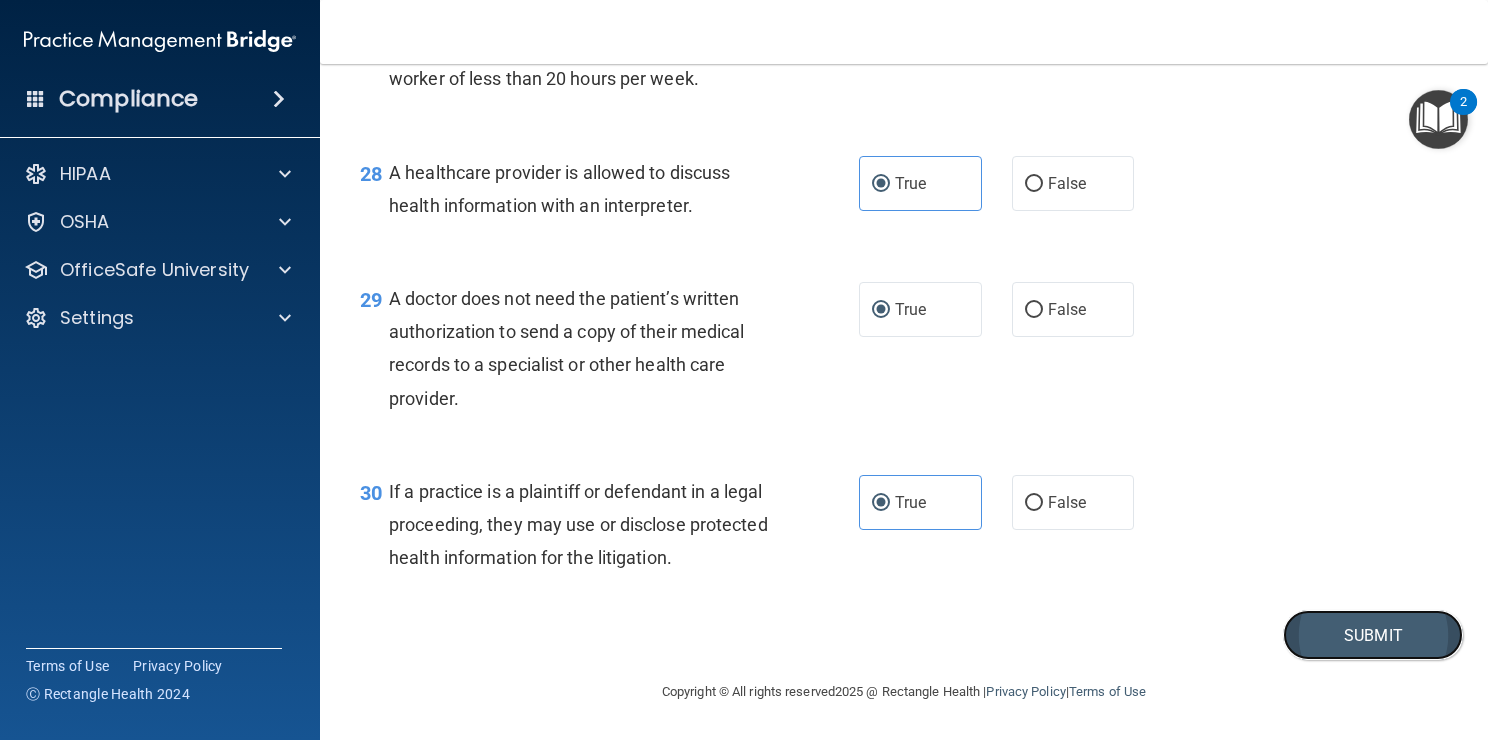 click on "Submit" at bounding box center (1373, 635) 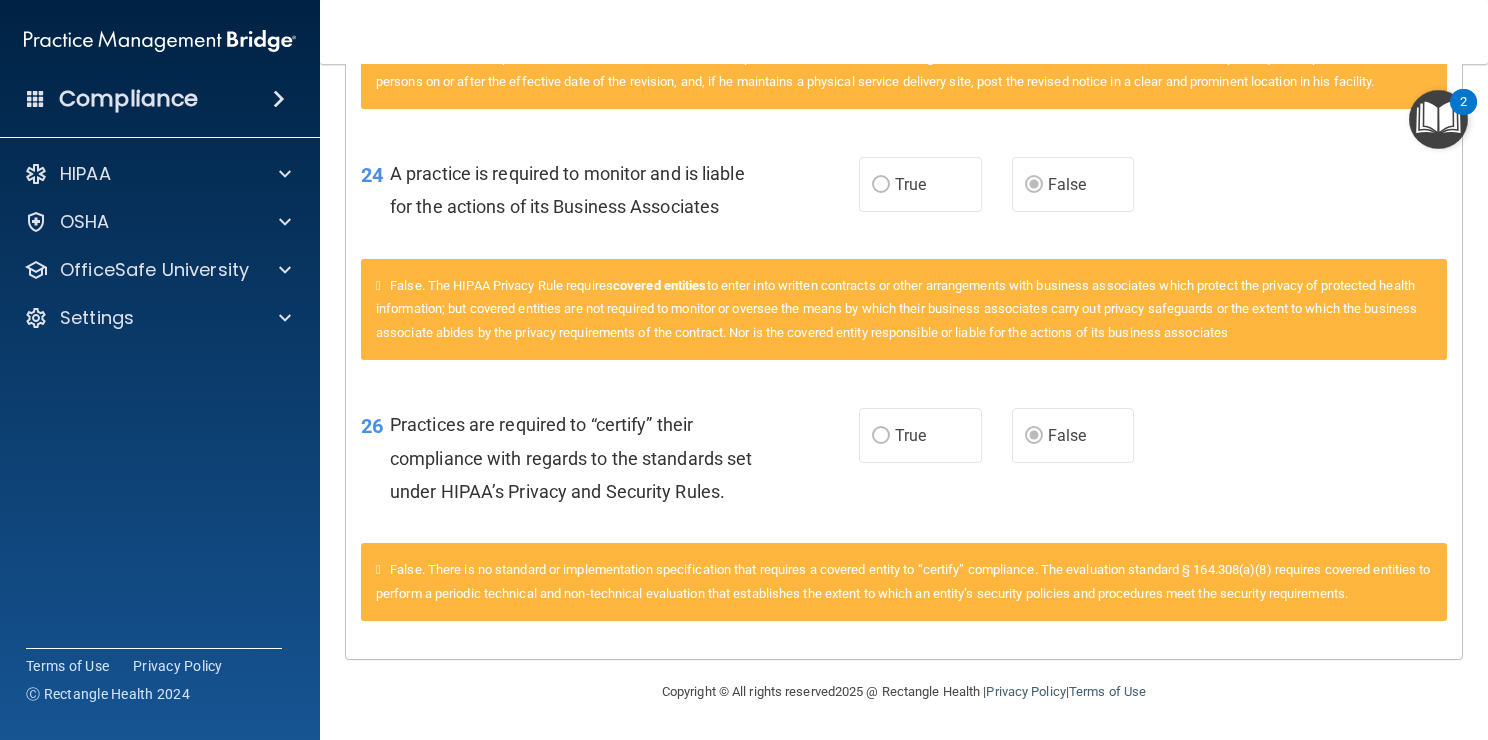 scroll, scrollTop: 2196, scrollLeft: 0, axis: vertical 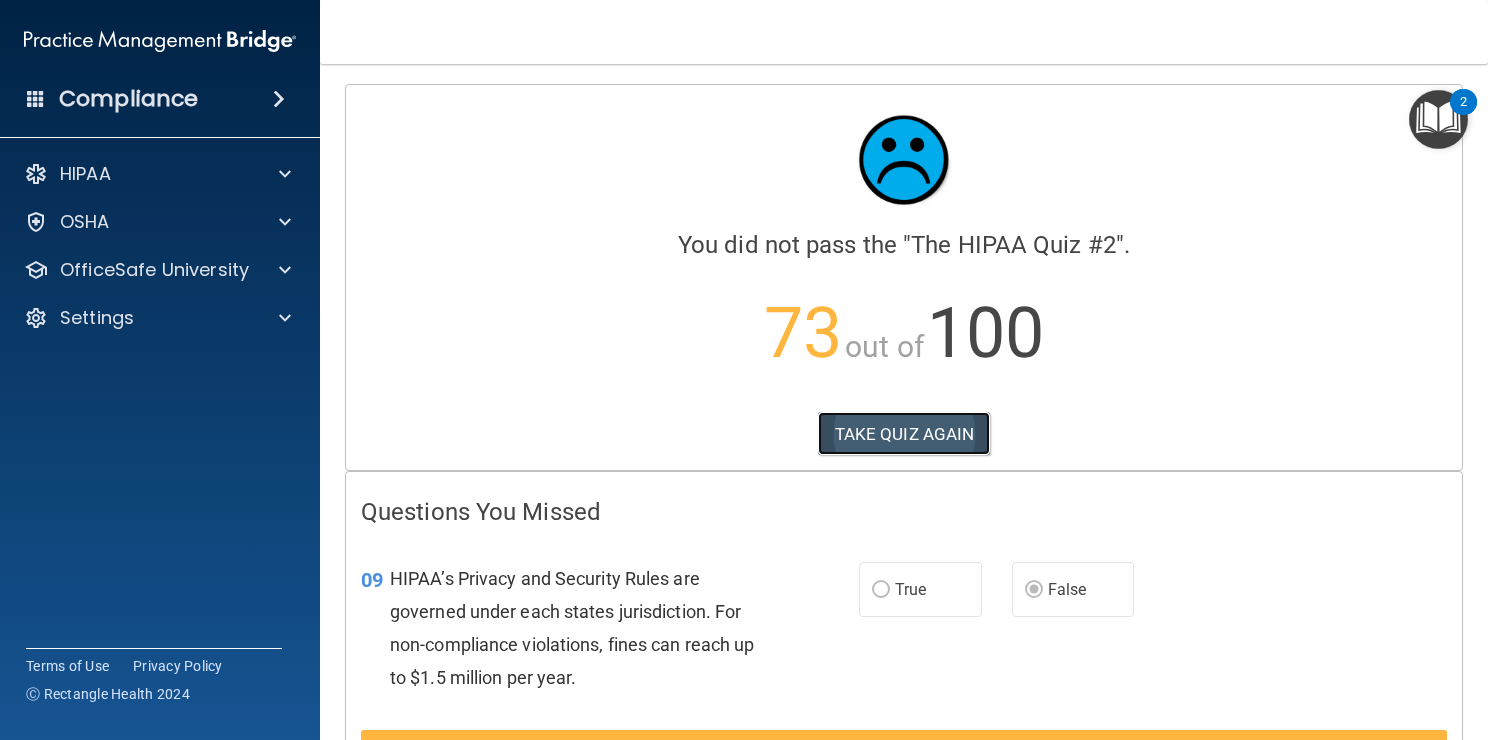 click on "TAKE QUIZ AGAIN" at bounding box center [904, 434] 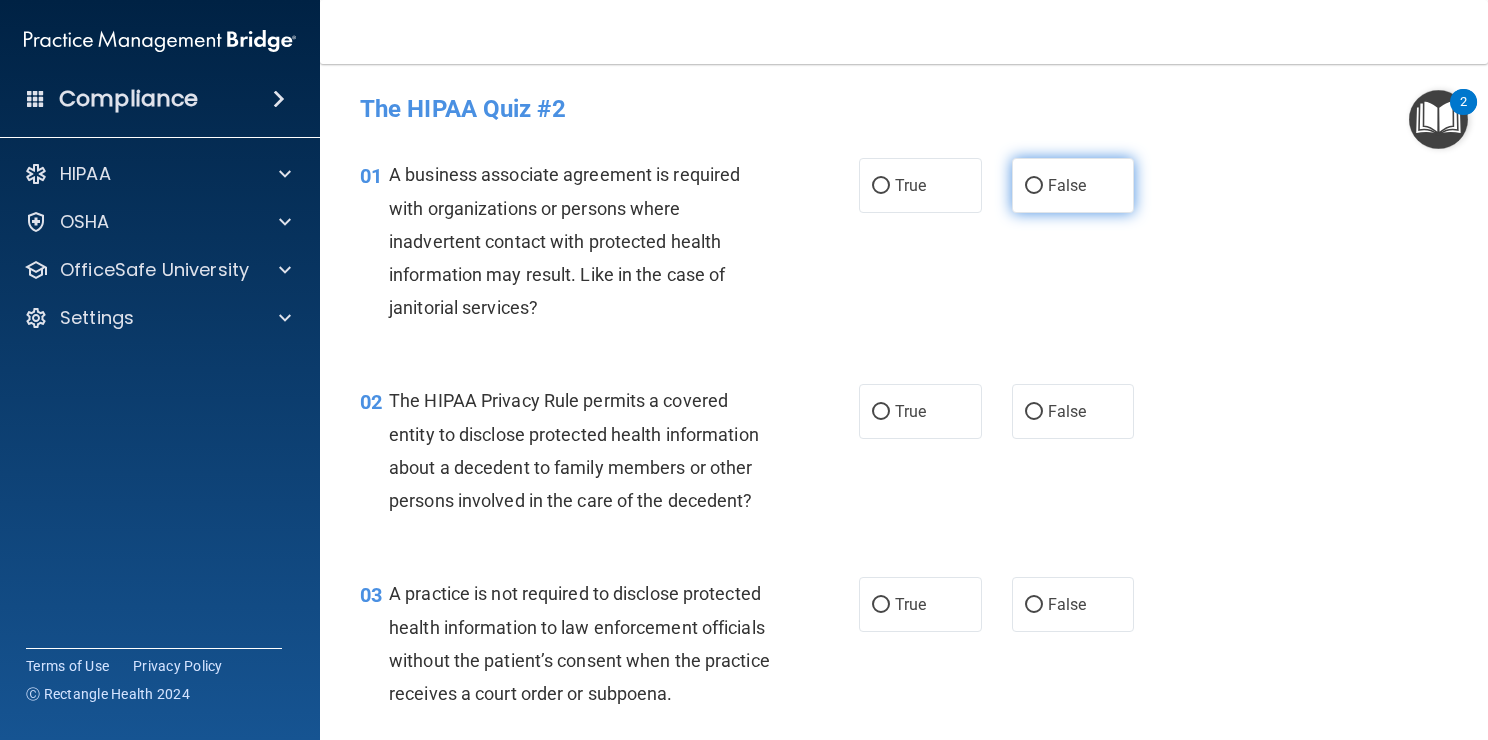 click on "False" at bounding box center [1034, 186] 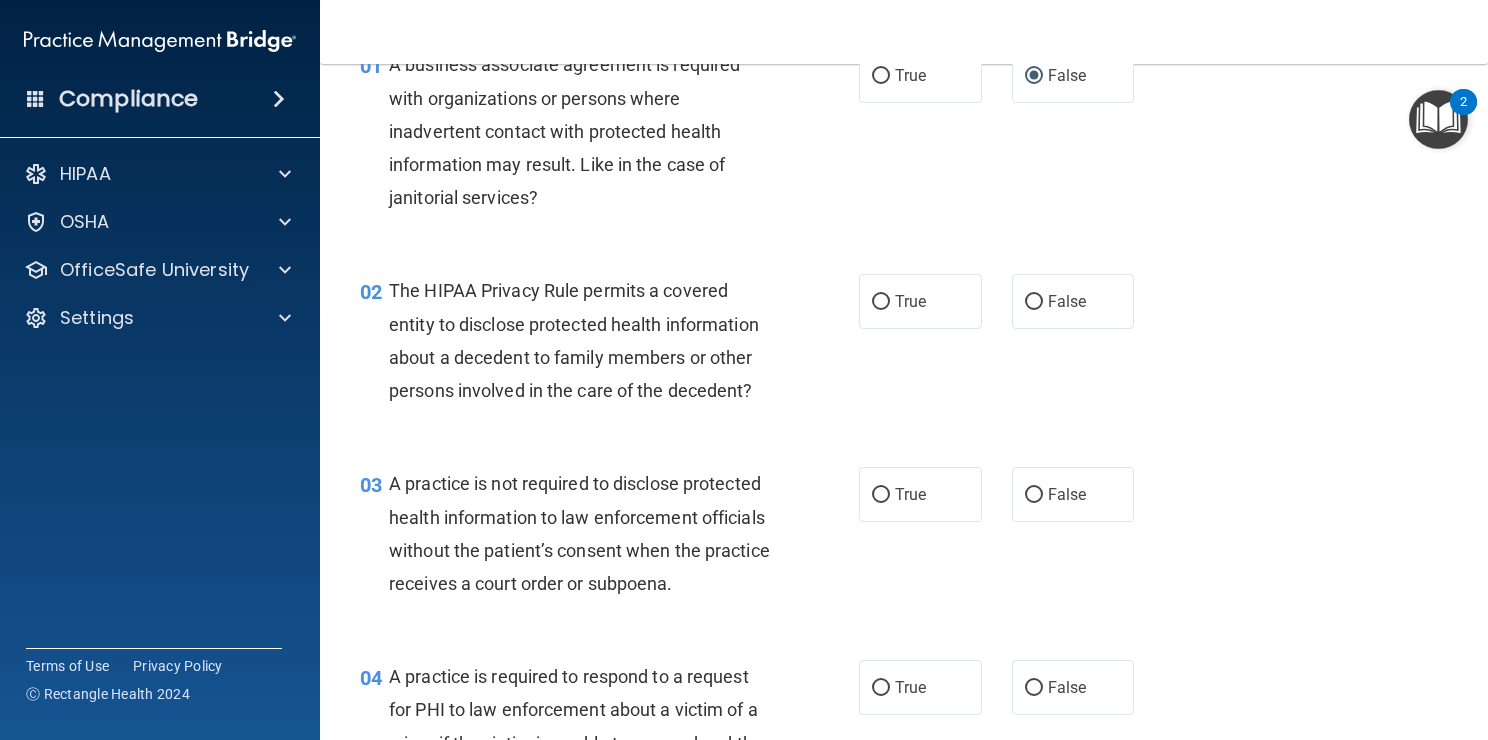 scroll, scrollTop: 116, scrollLeft: 0, axis: vertical 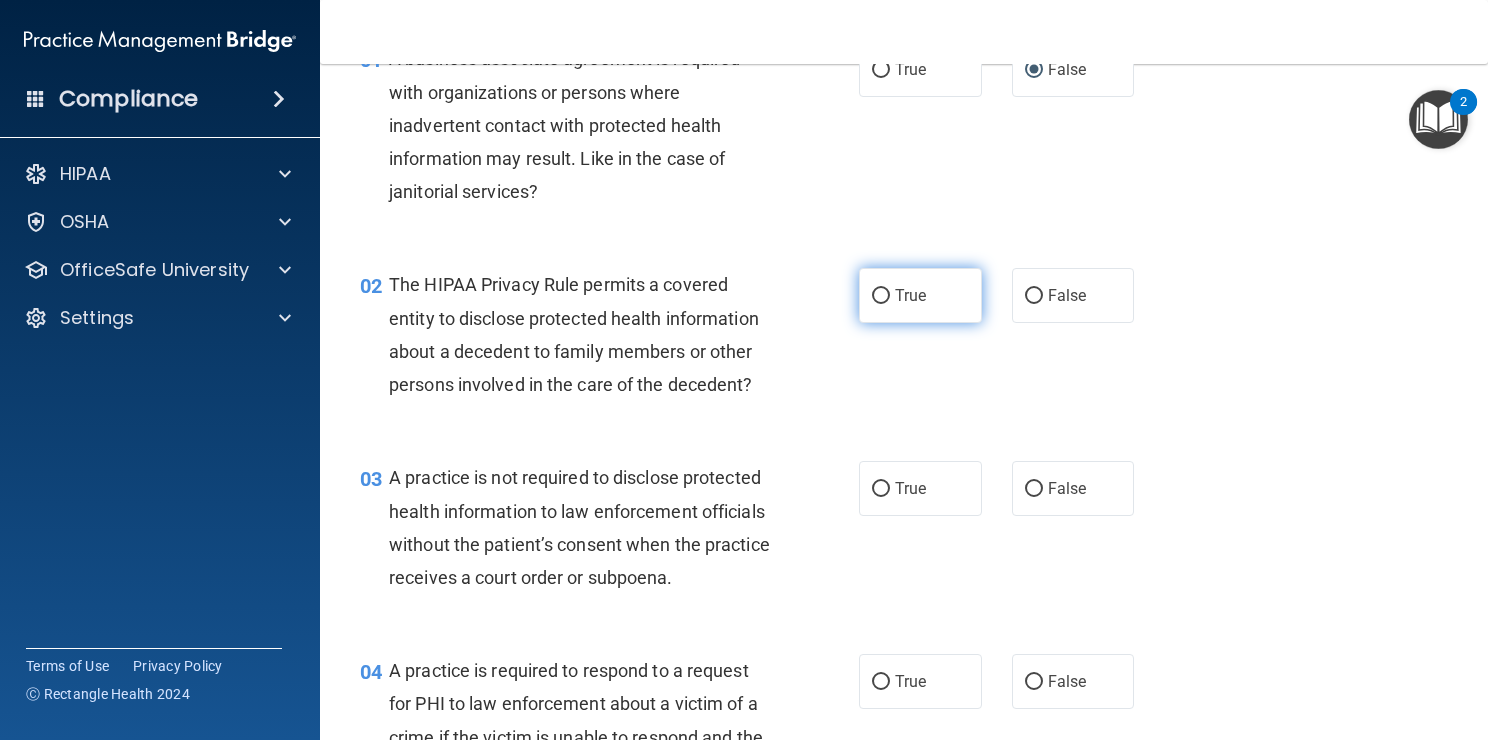 click on "True" at bounding box center [920, 295] 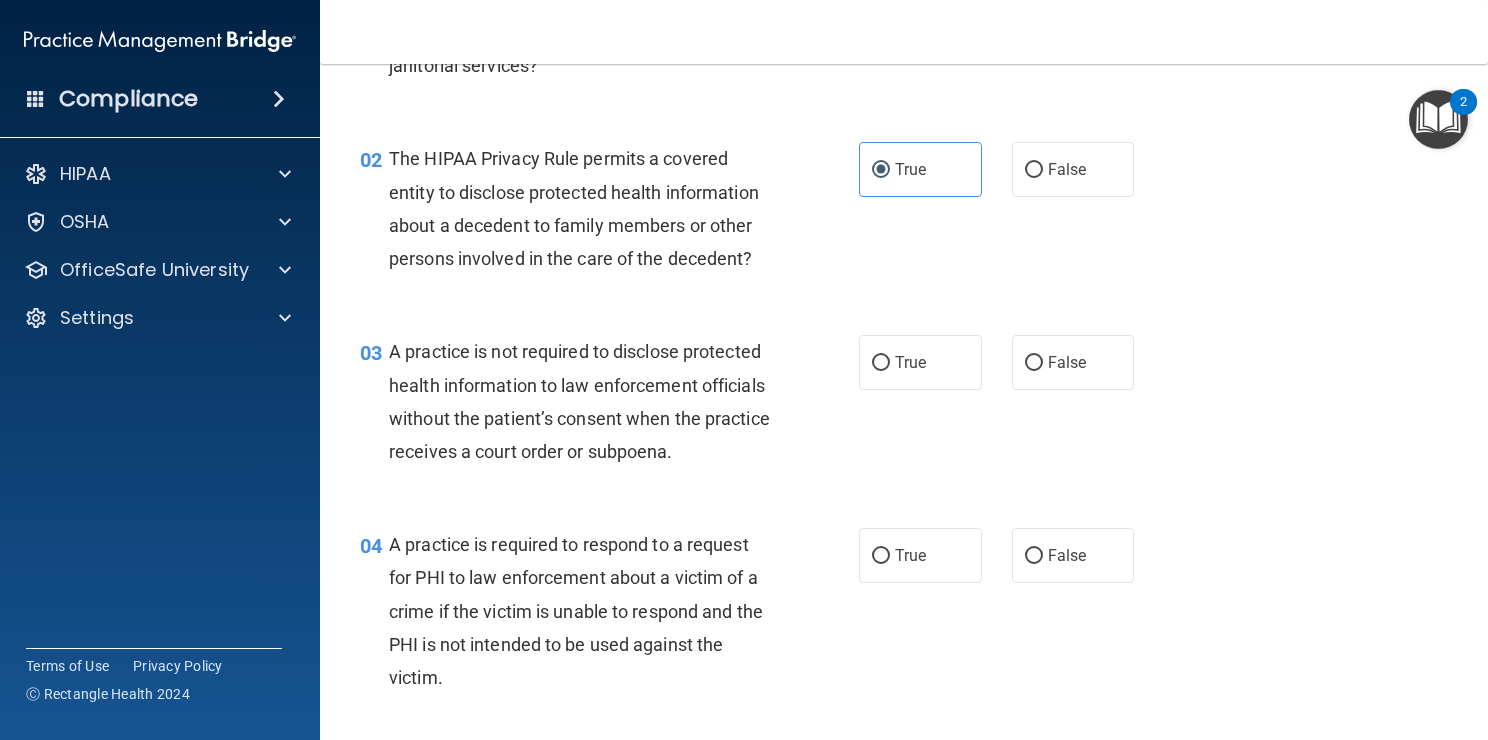 scroll, scrollTop: 296, scrollLeft: 0, axis: vertical 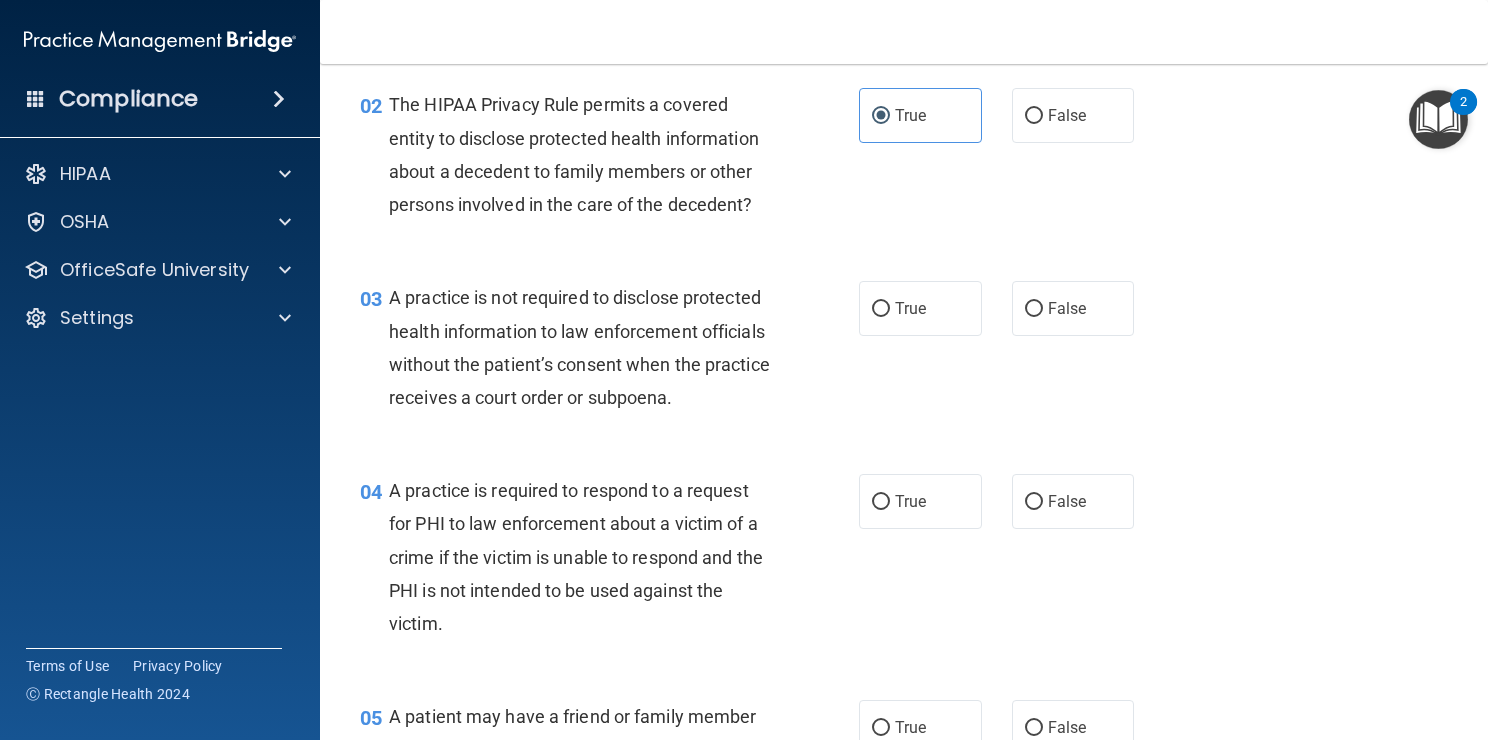 click on "03       A practice is not required to disclose protected health information to law enforcement officials without the patient’s consent when the practice receives  a court order or subpoena.                 True           False" at bounding box center [904, 352] 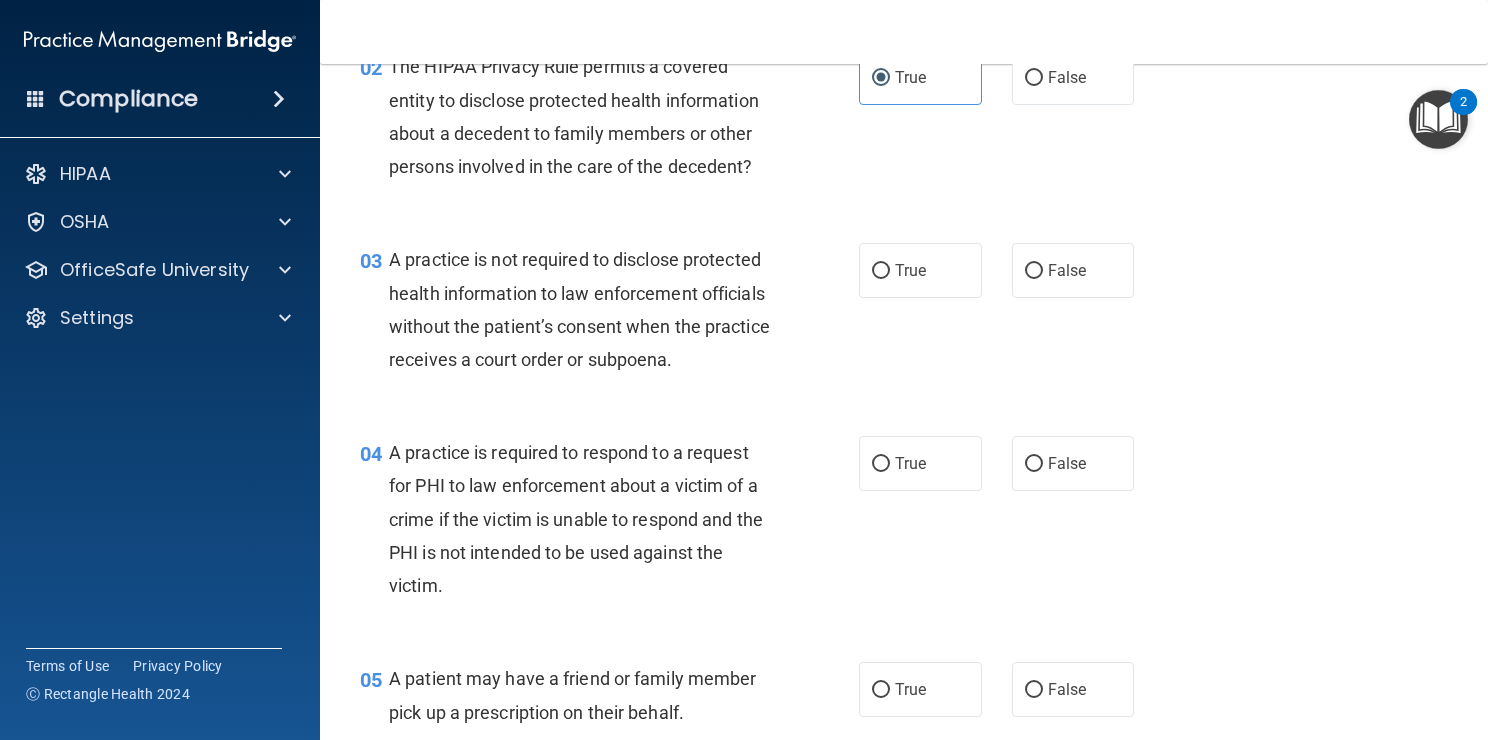scroll, scrollTop: 344, scrollLeft: 0, axis: vertical 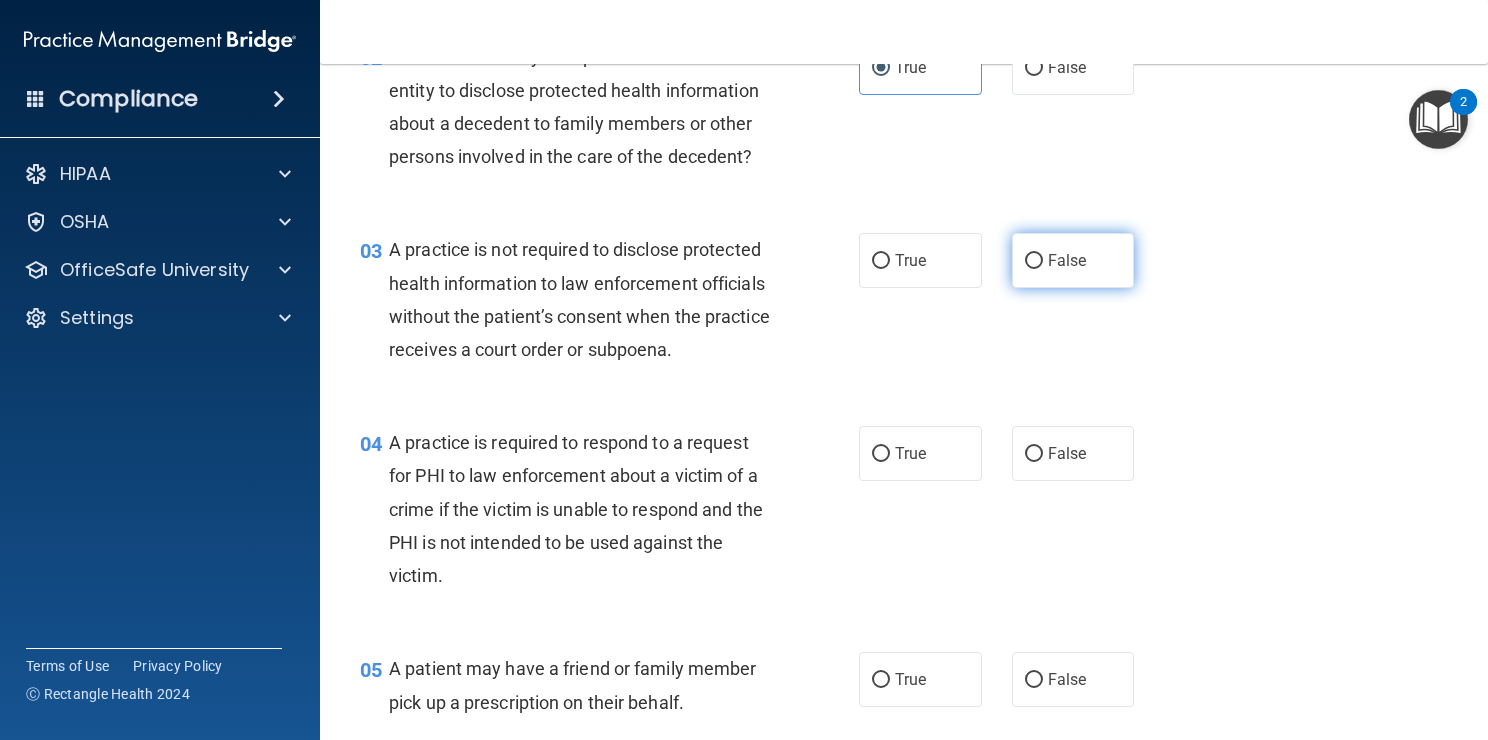 click on "False" at bounding box center (1073, 260) 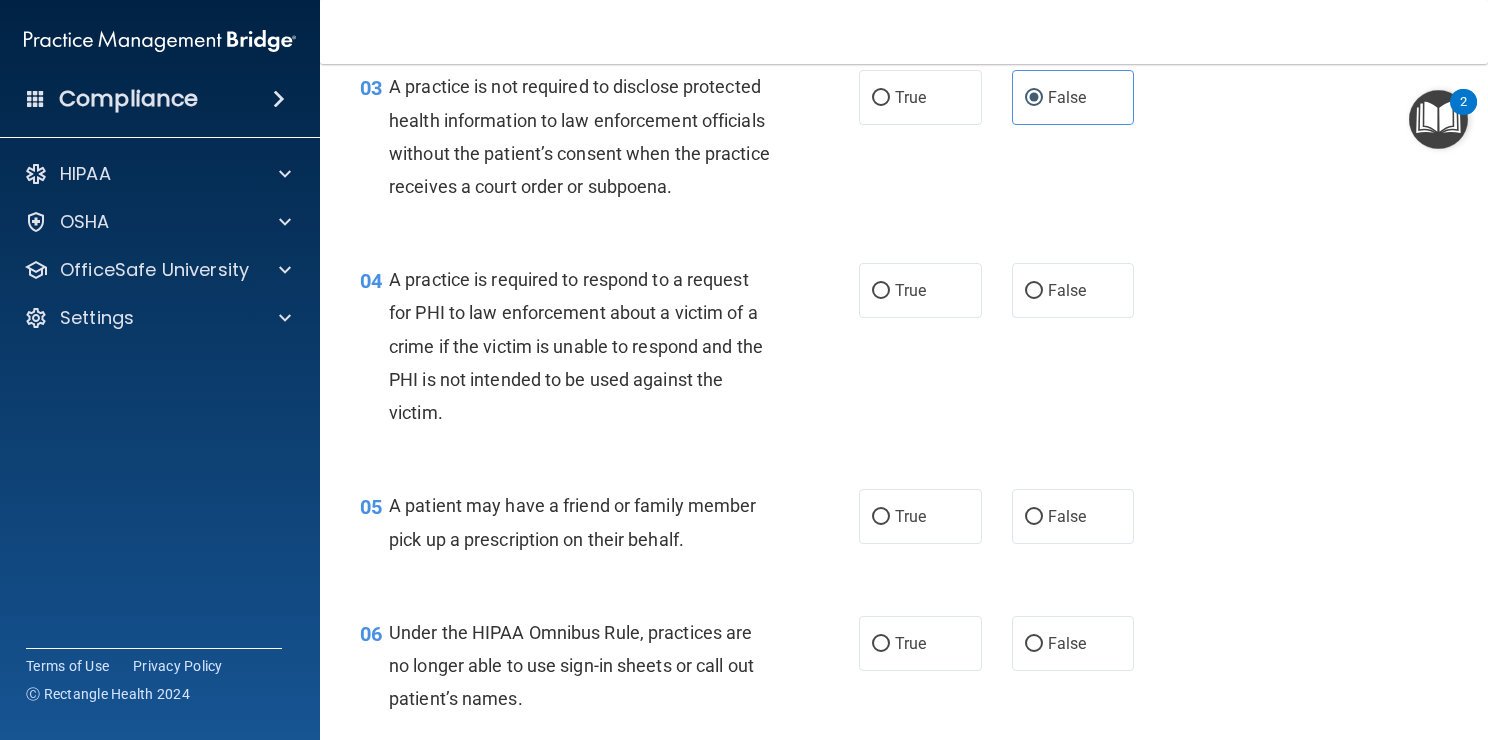 scroll, scrollTop: 508, scrollLeft: 0, axis: vertical 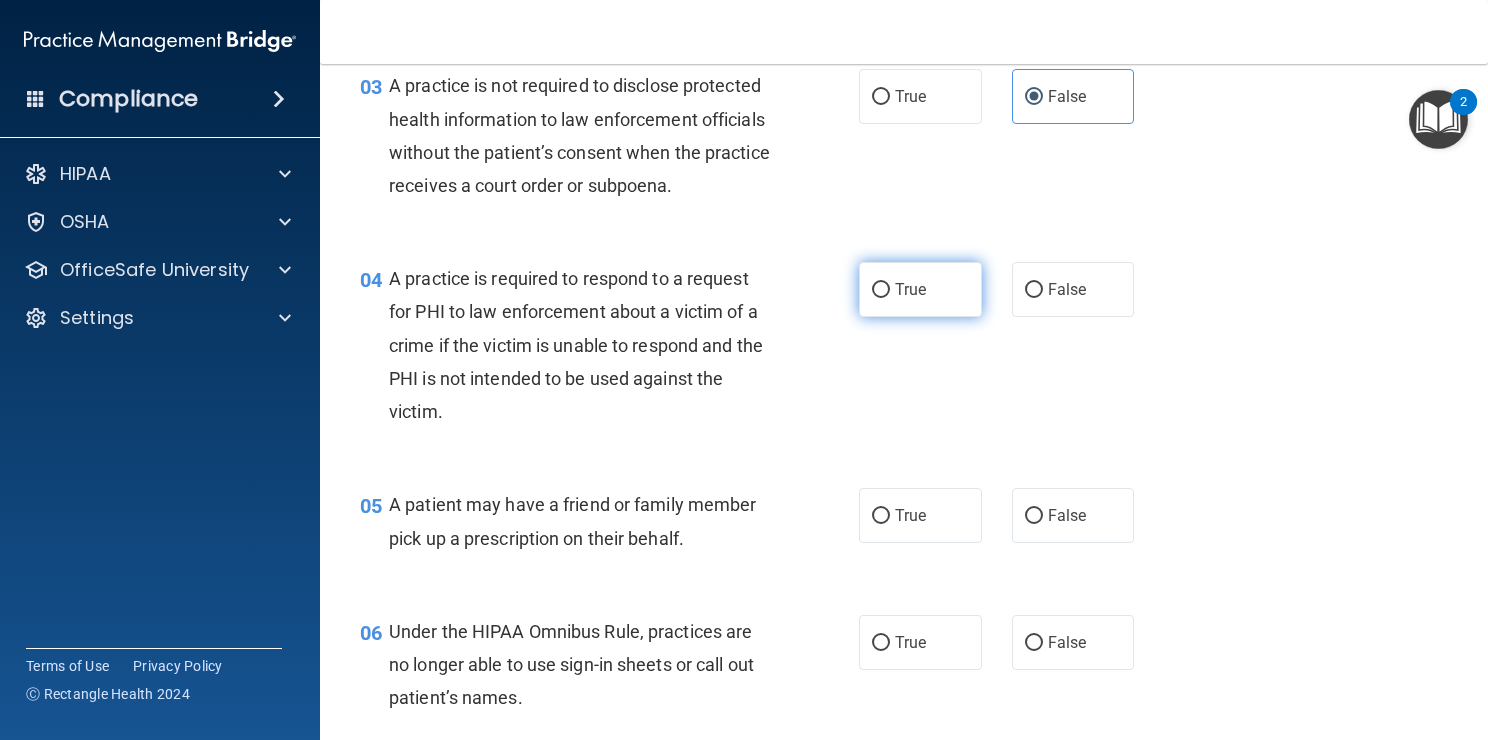 click on "True" at bounding box center (920, 289) 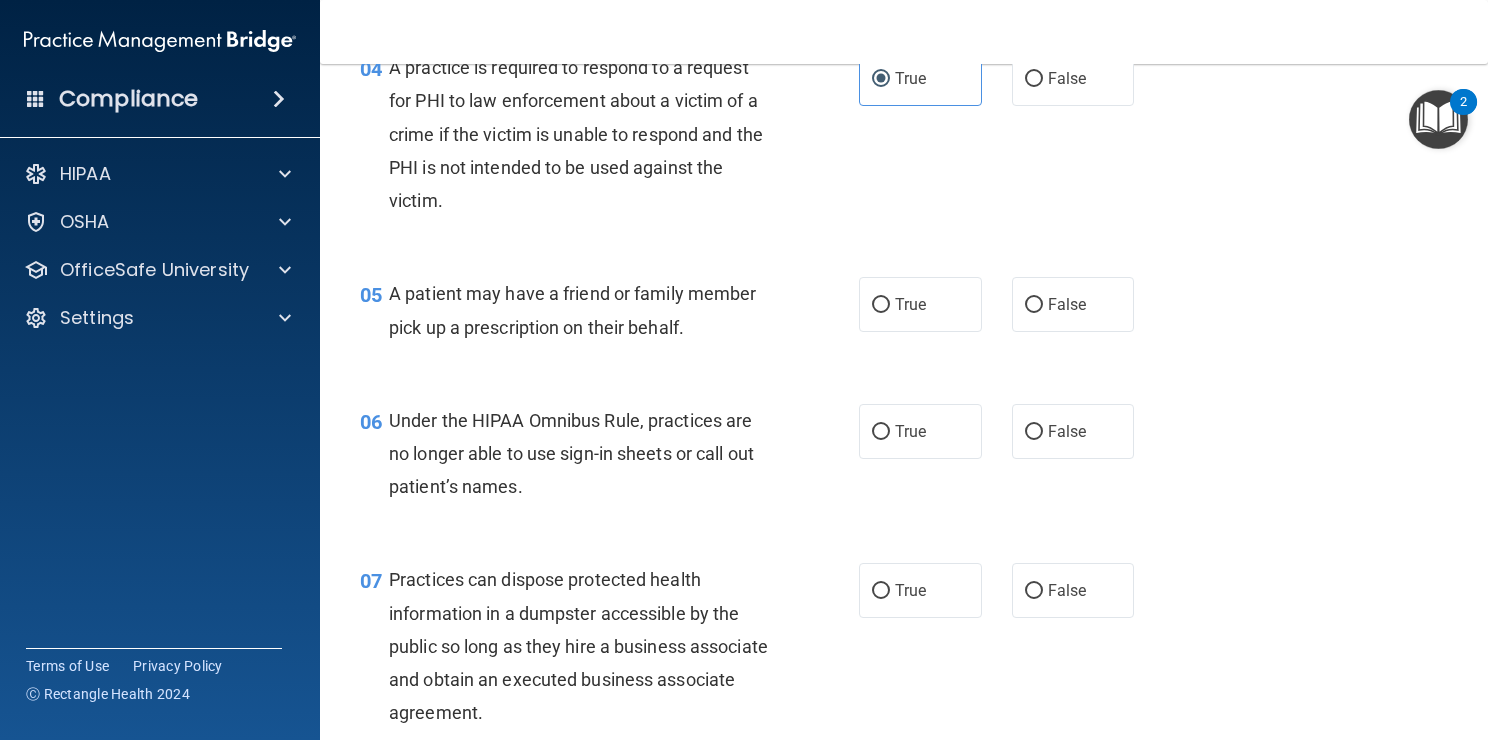 scroll, scrollTop: 728, scrollLeft: 0, axis: vertical 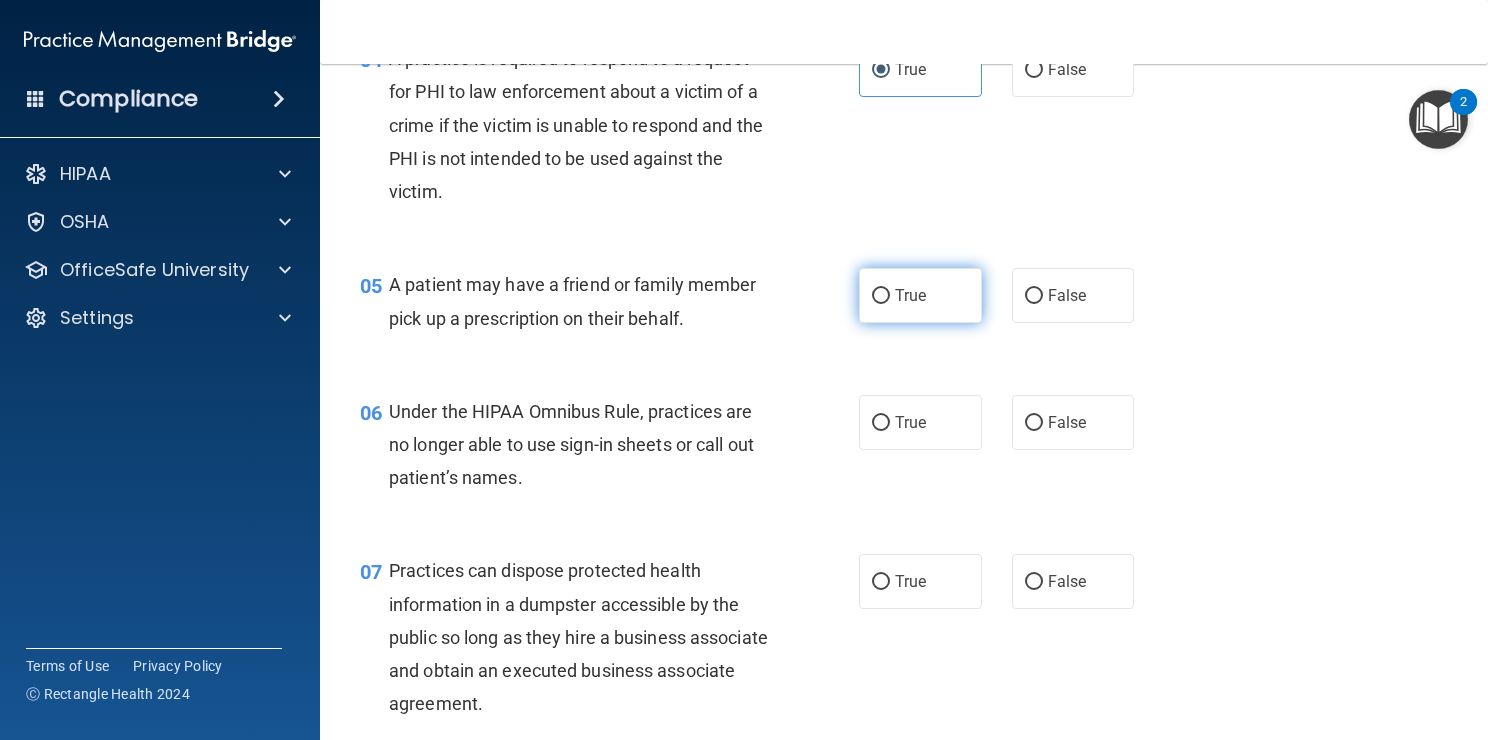 click on "True" at bounding box center [910, 295] 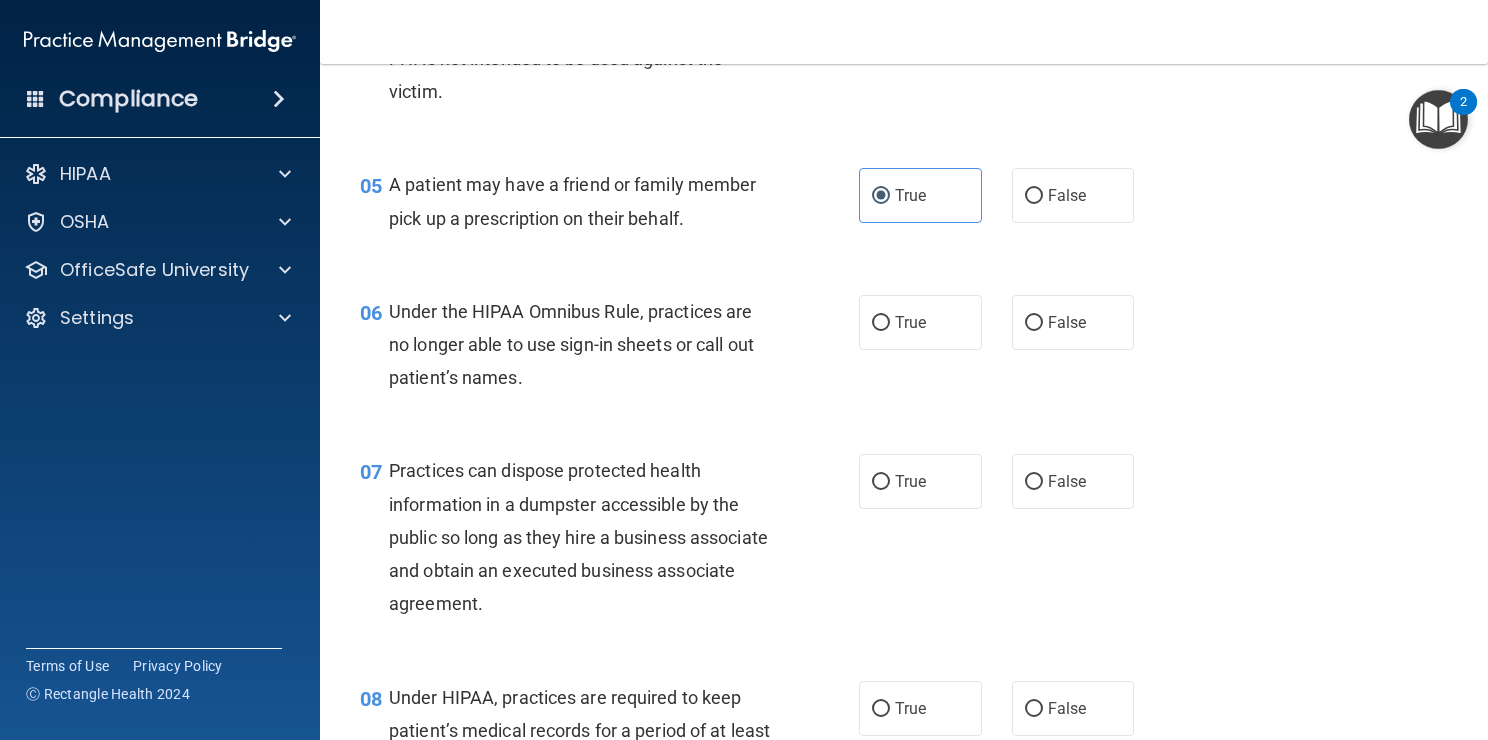 scroll, scrollTop: 868, scrollLeft: 0, axis: vertical 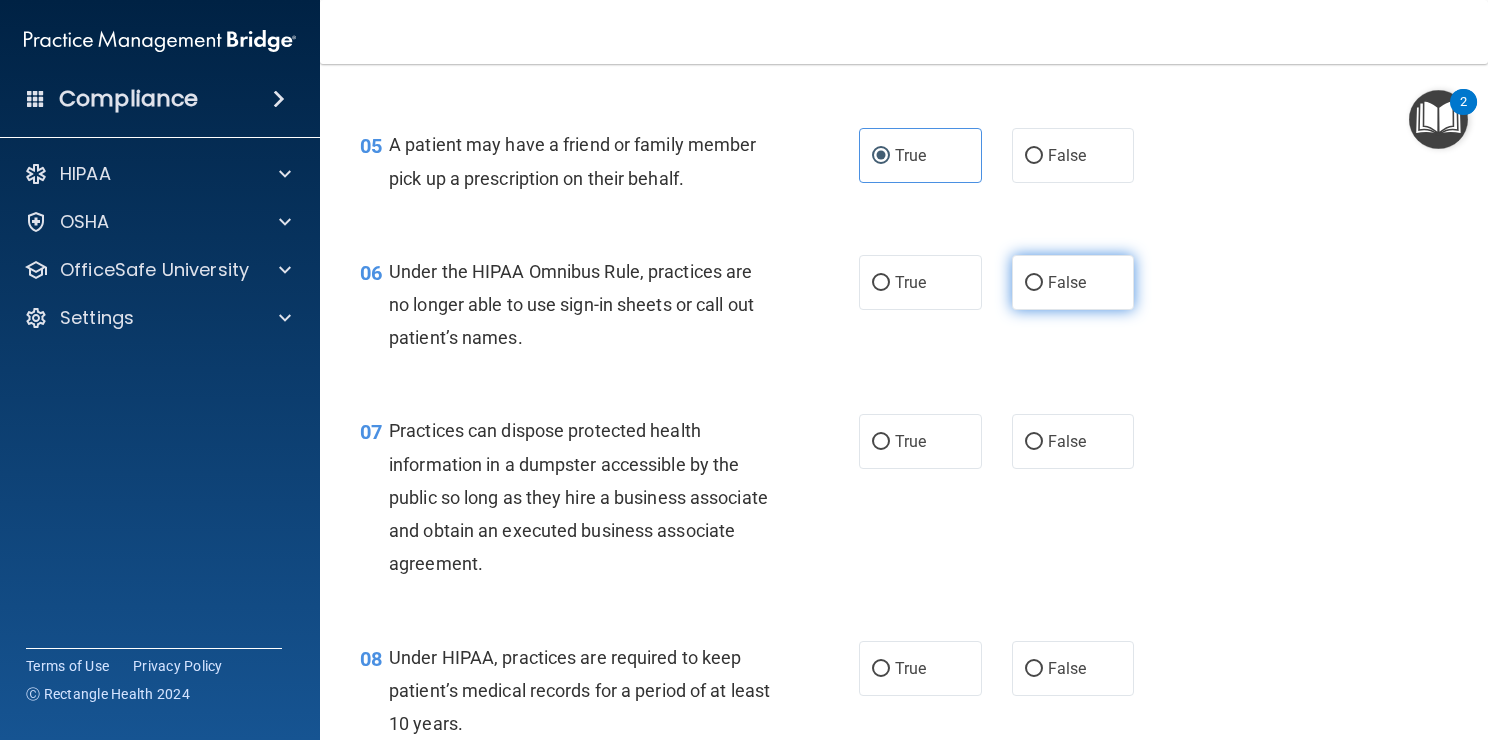 click on "False" at bounding box center (1073, 282) 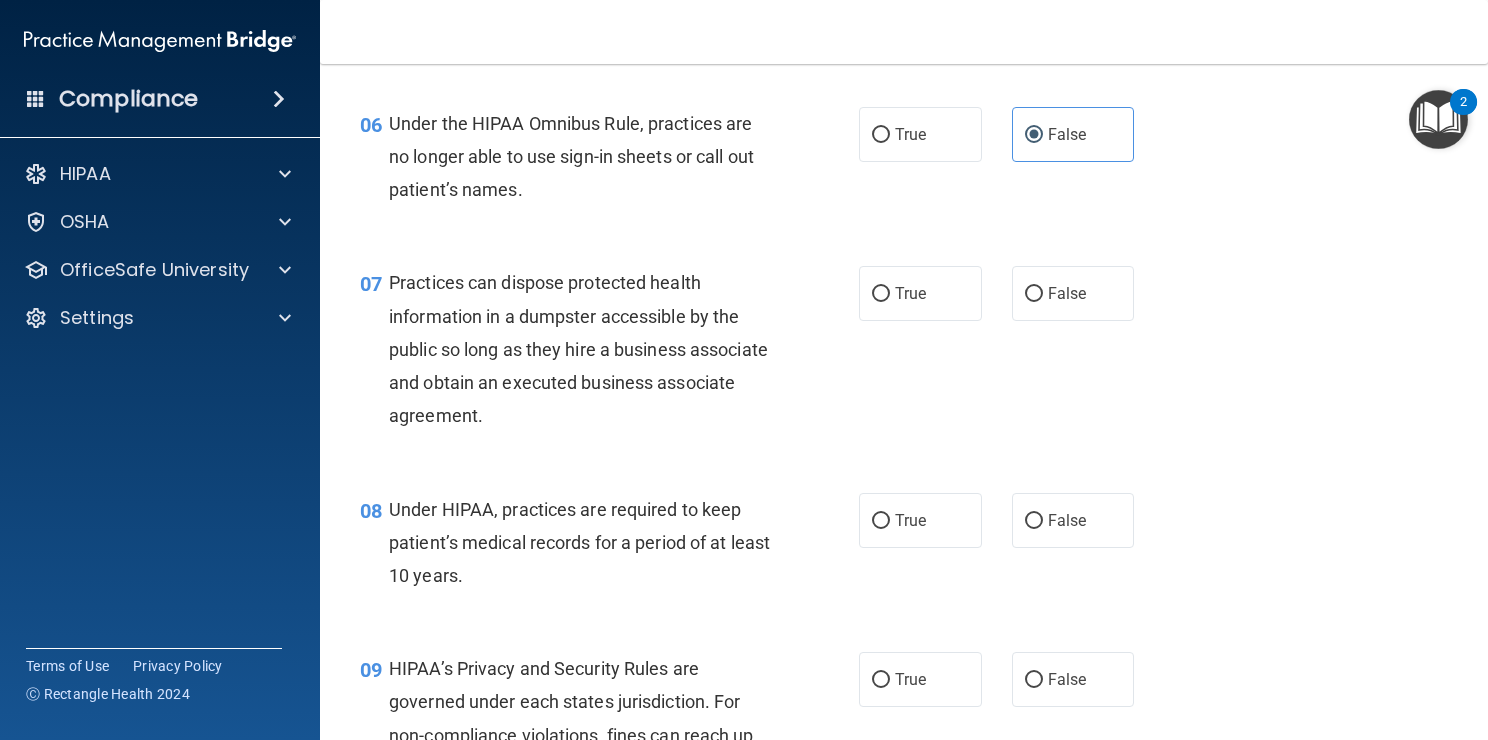 scroll, scrollTop: 1044, scrollLeft: 0, axis: vertical 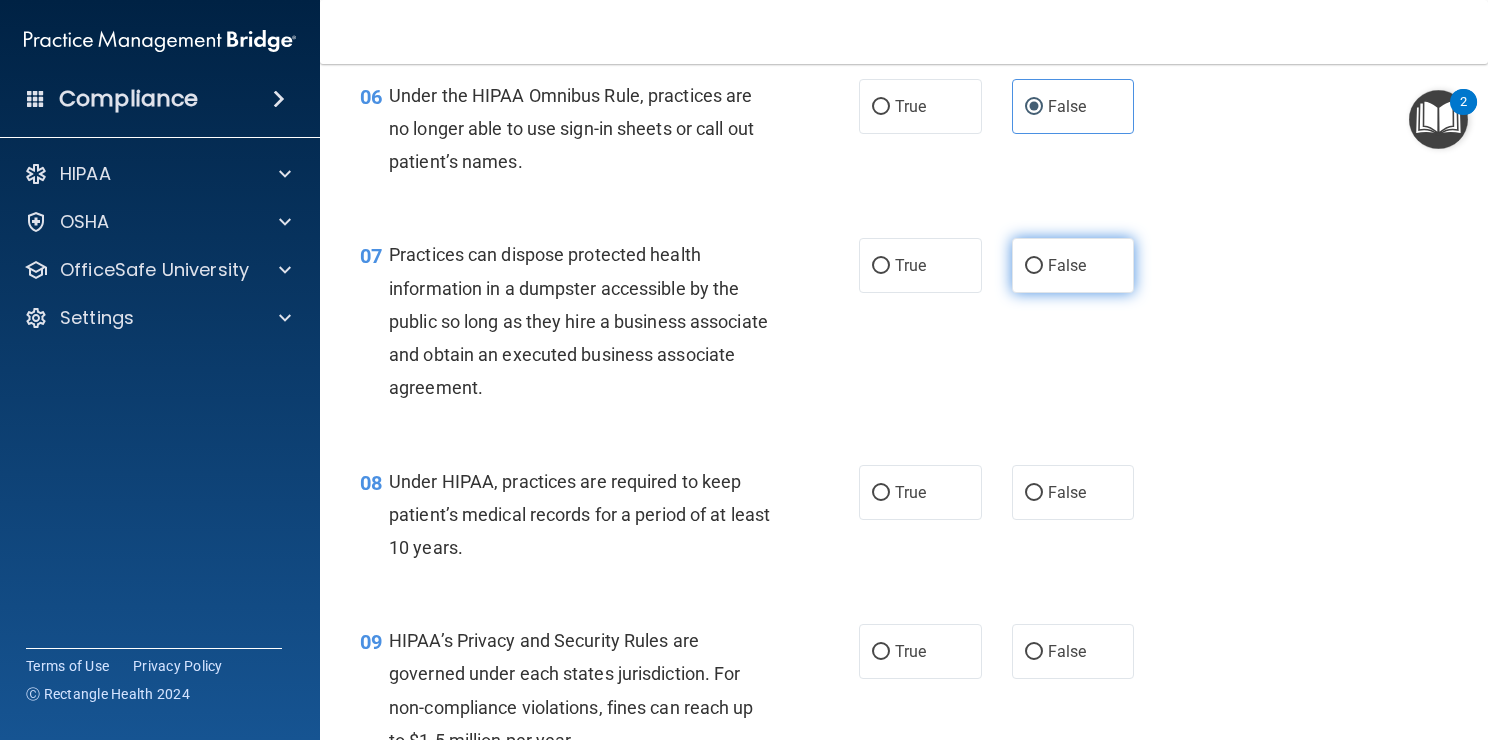 click on "False" at bounding box center (1073, 265) 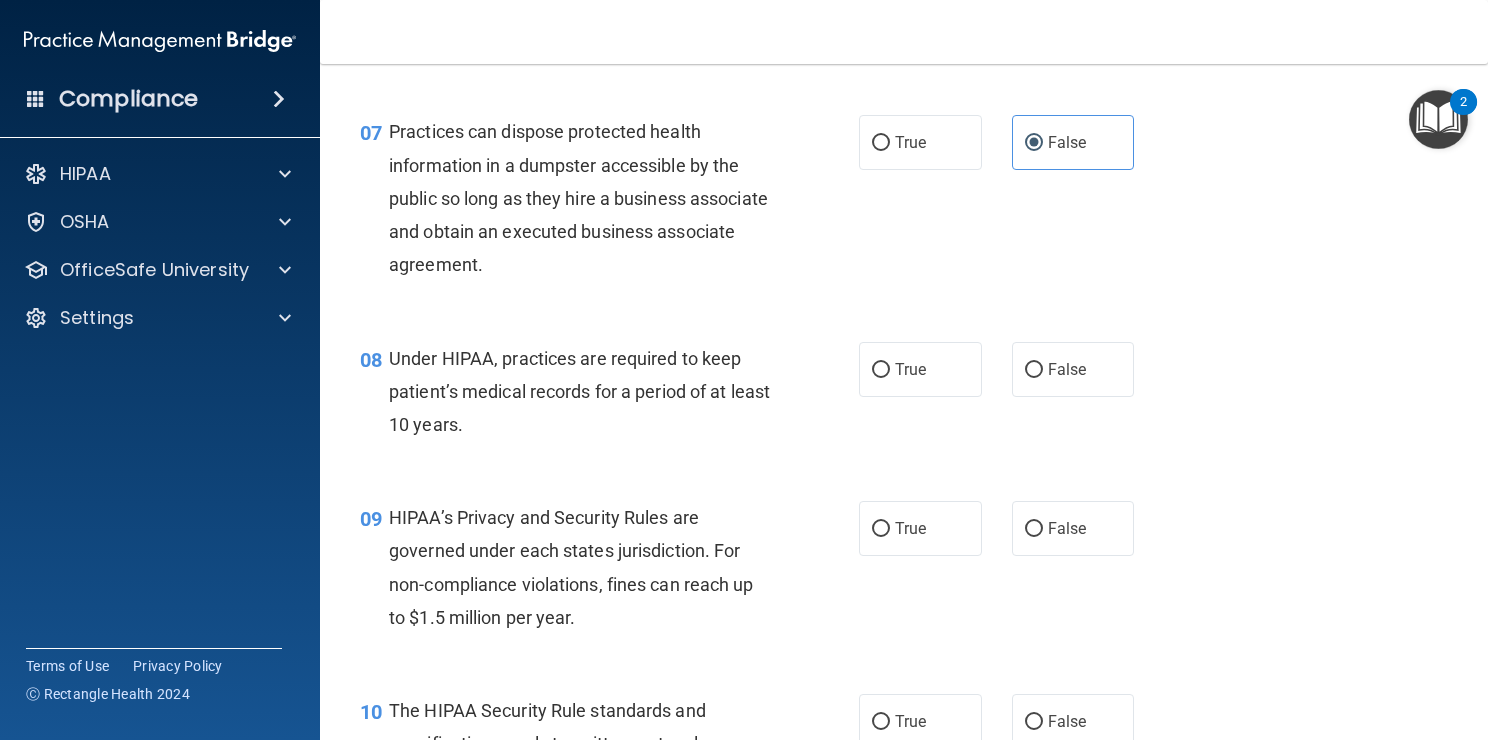 scroll, scrollTop: 1175, scrollLeft: 0, axis: vertical 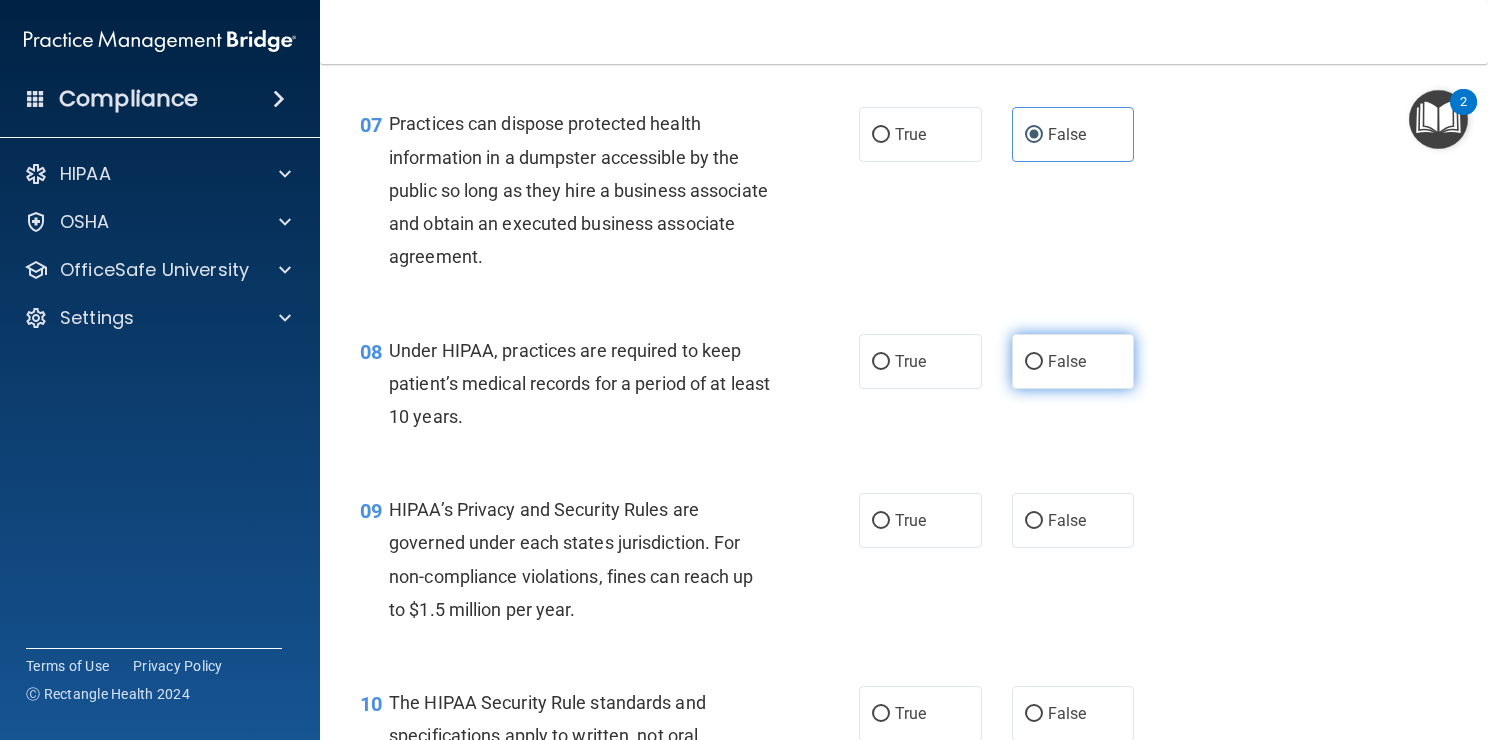 click on "False" at bounding box center [1067, 361] 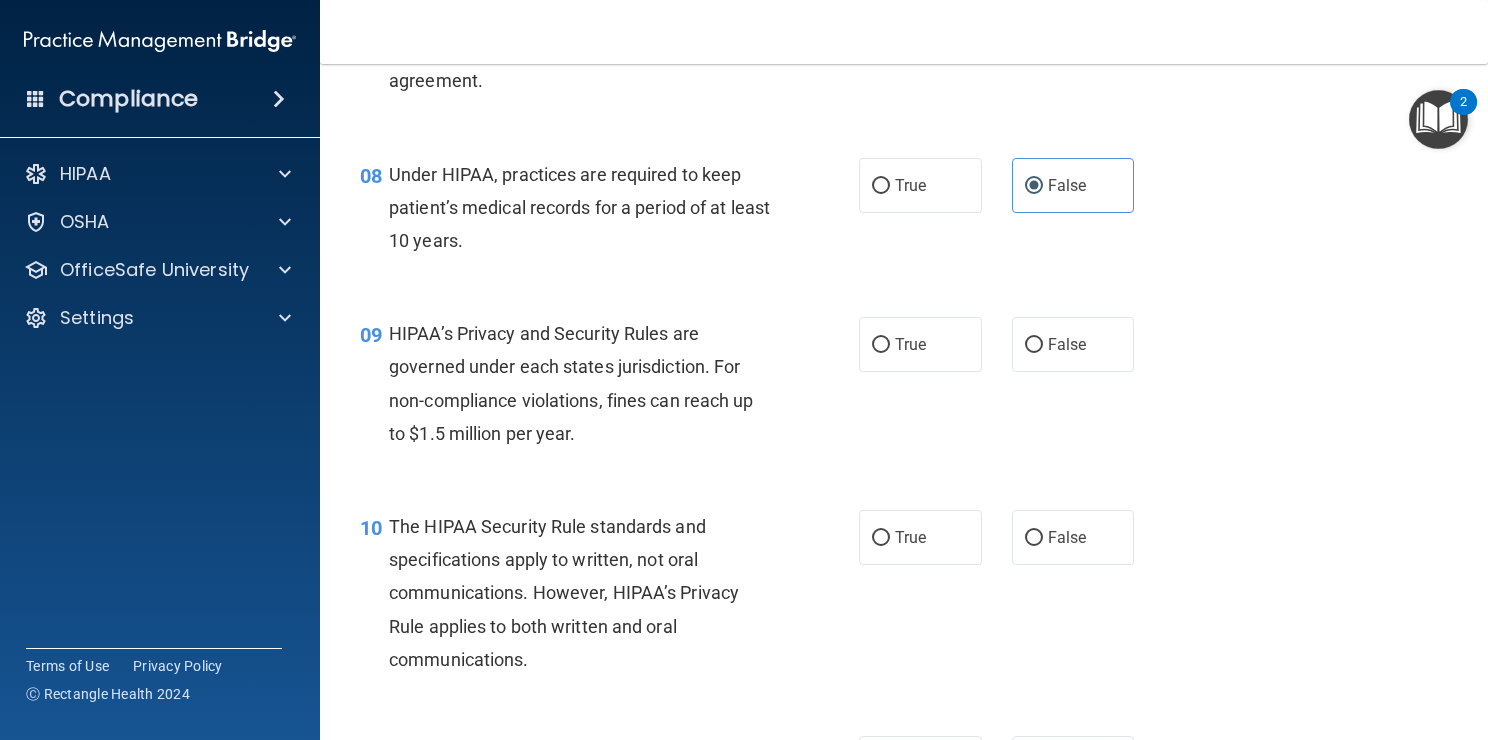 scroll, scrollTop: 1352, scrollLeft: 0, axis: vertical 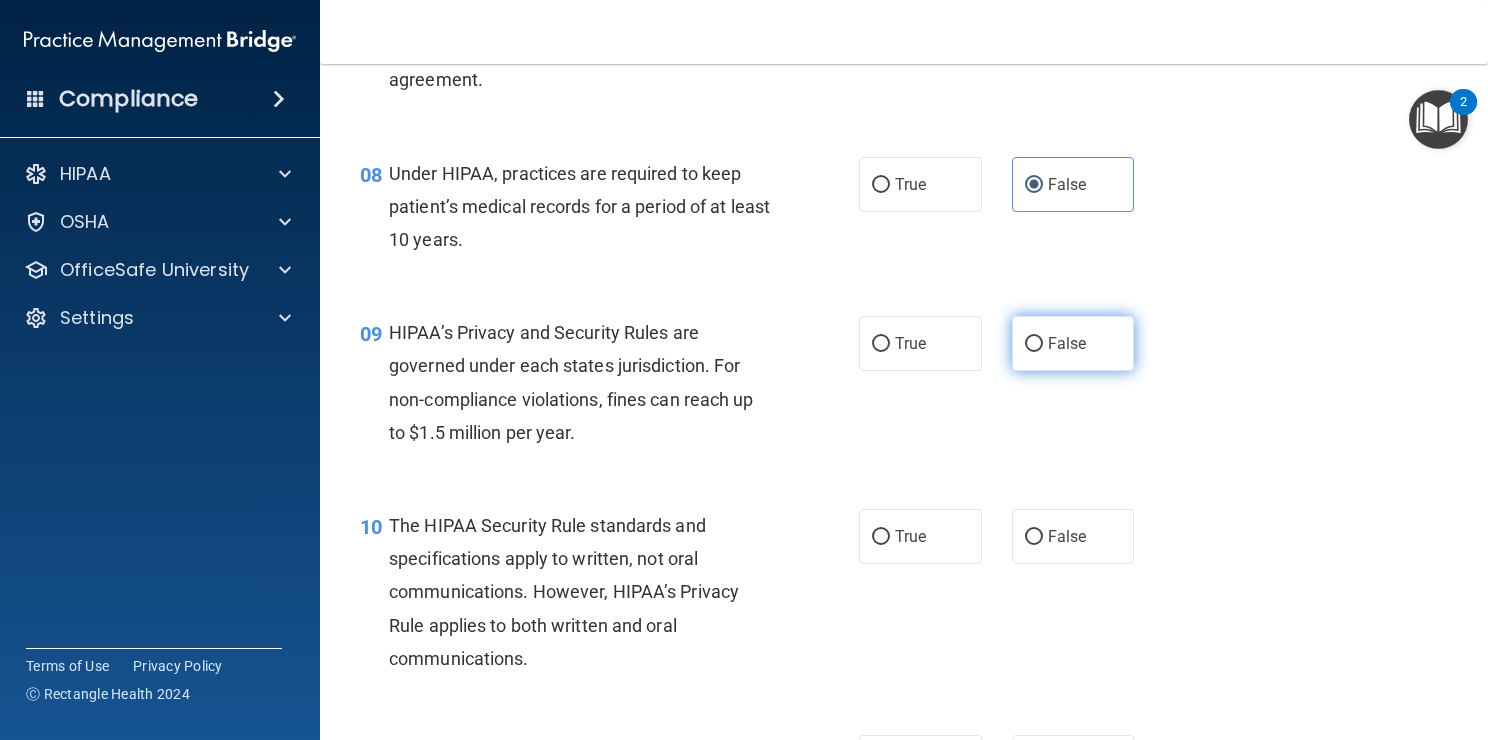 click on "False" at bounding box center [1073, 343] 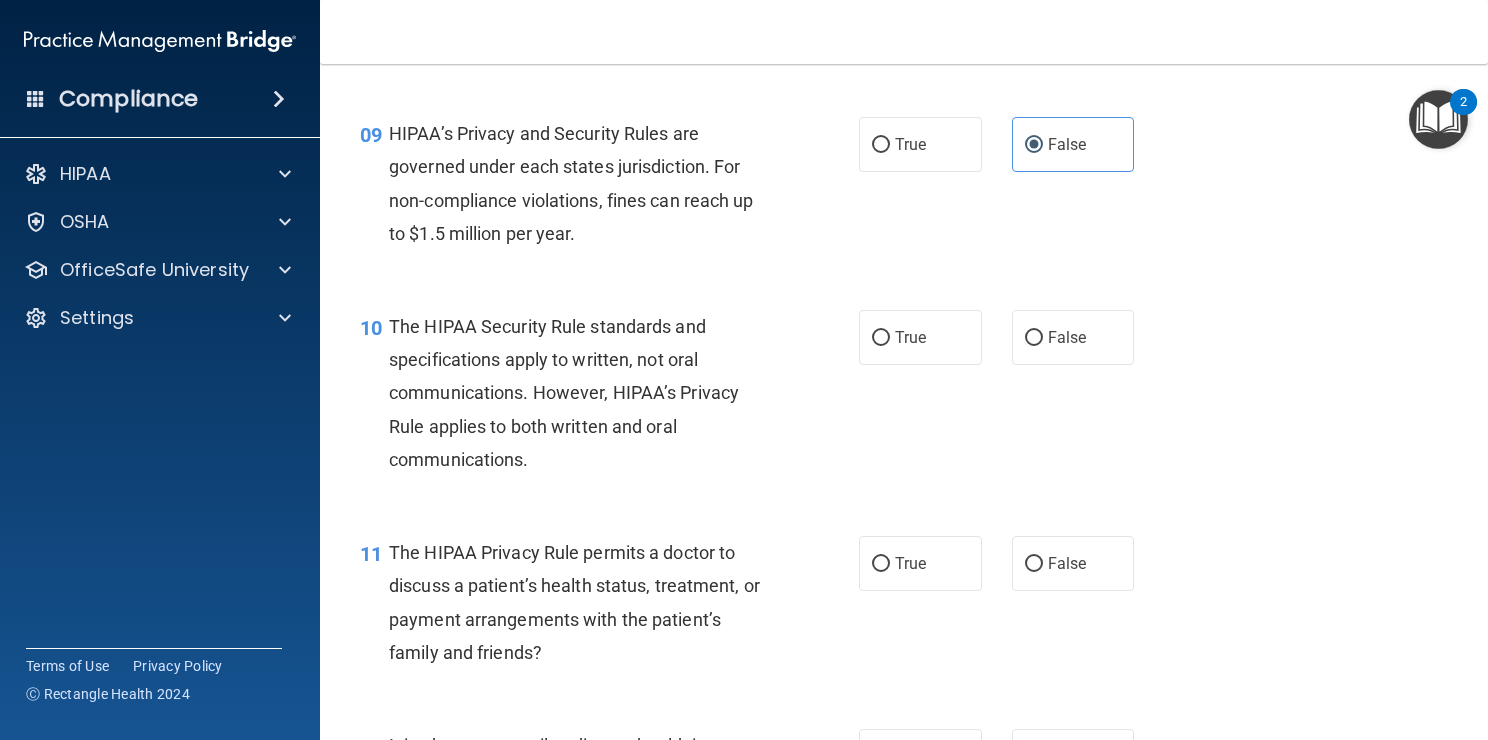 scroll, scrollTop: 1554, scrollLeft: 0, axis: vertical 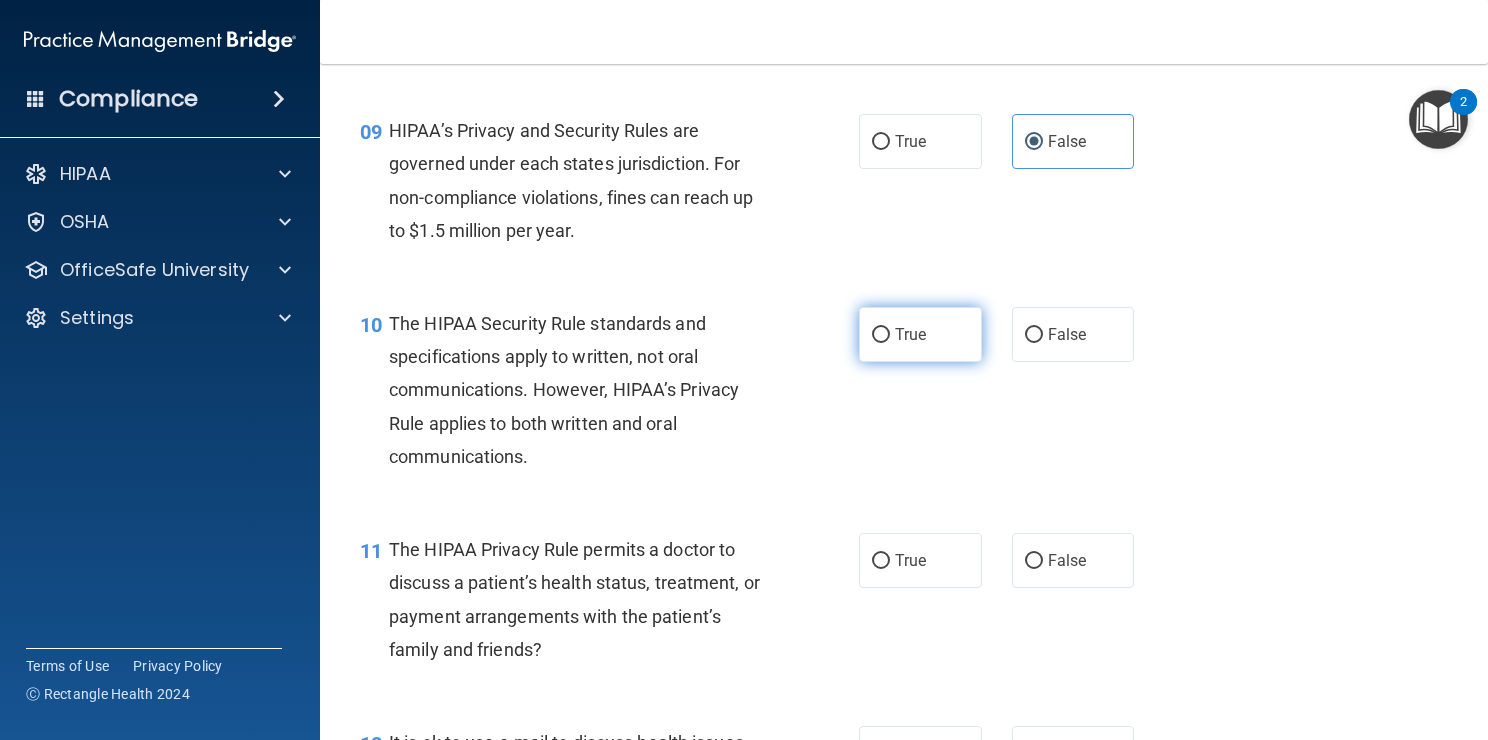 click on "True" at bounding box center (920, 334) 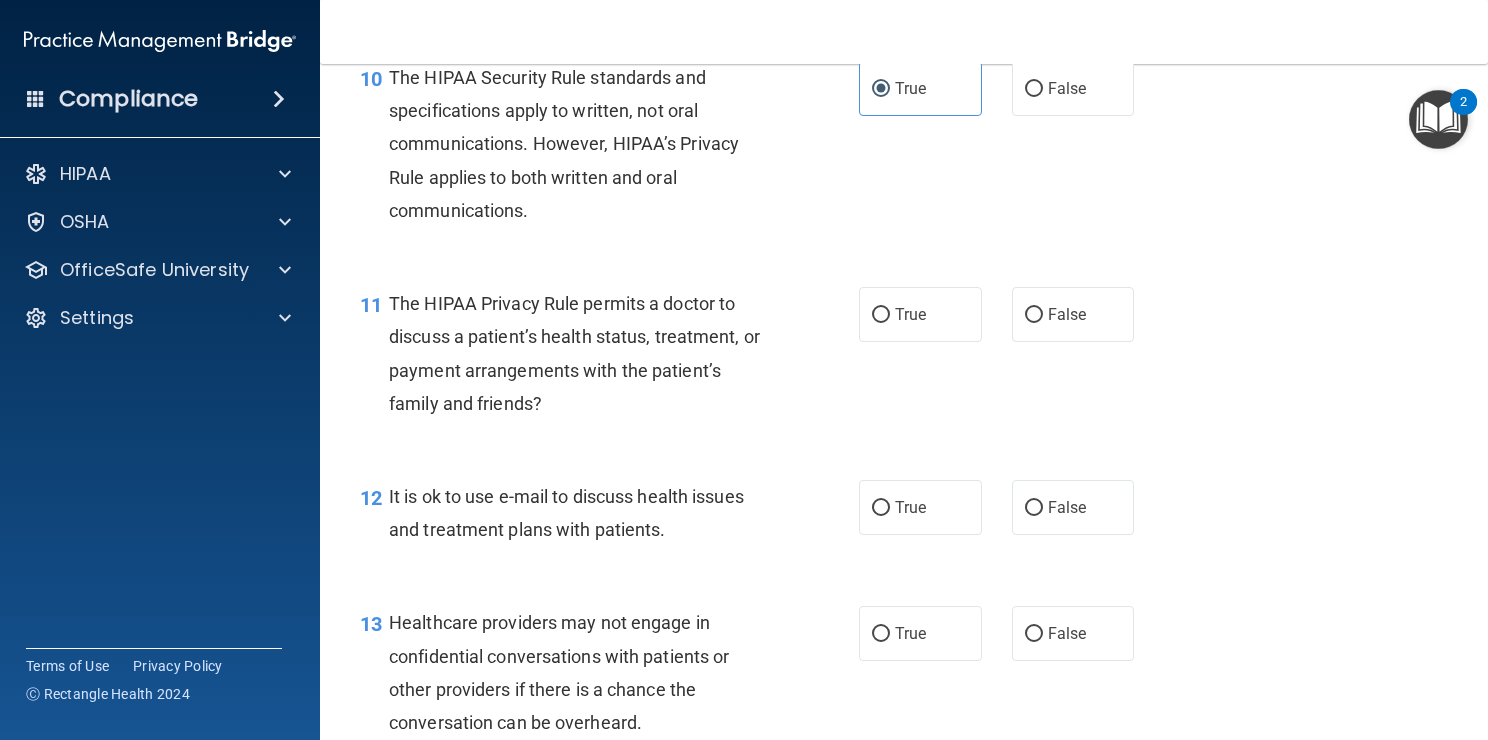 scroll, scrollTop: 1802, scrollLeft: 0, axis: vertical 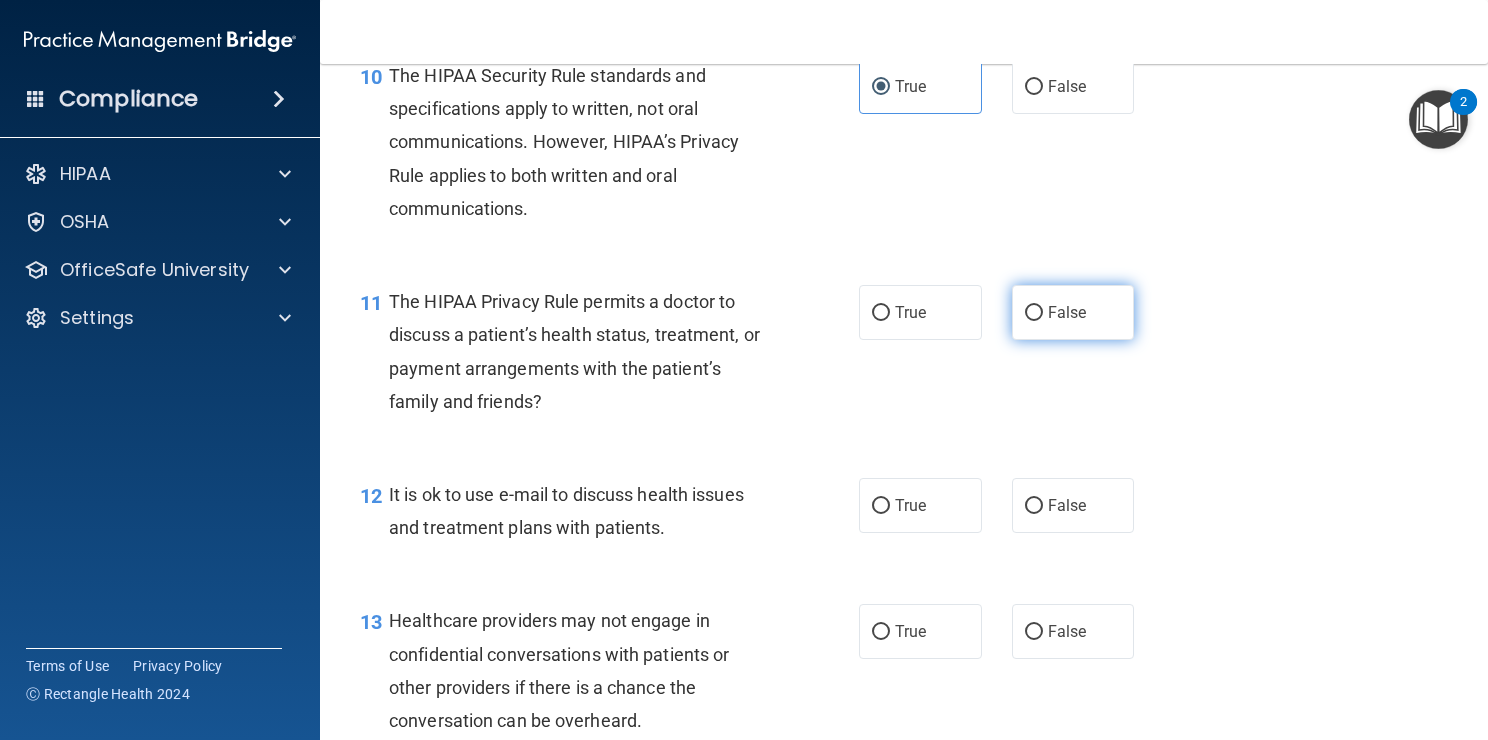 click on "False" at bounding box center [1073, 312] 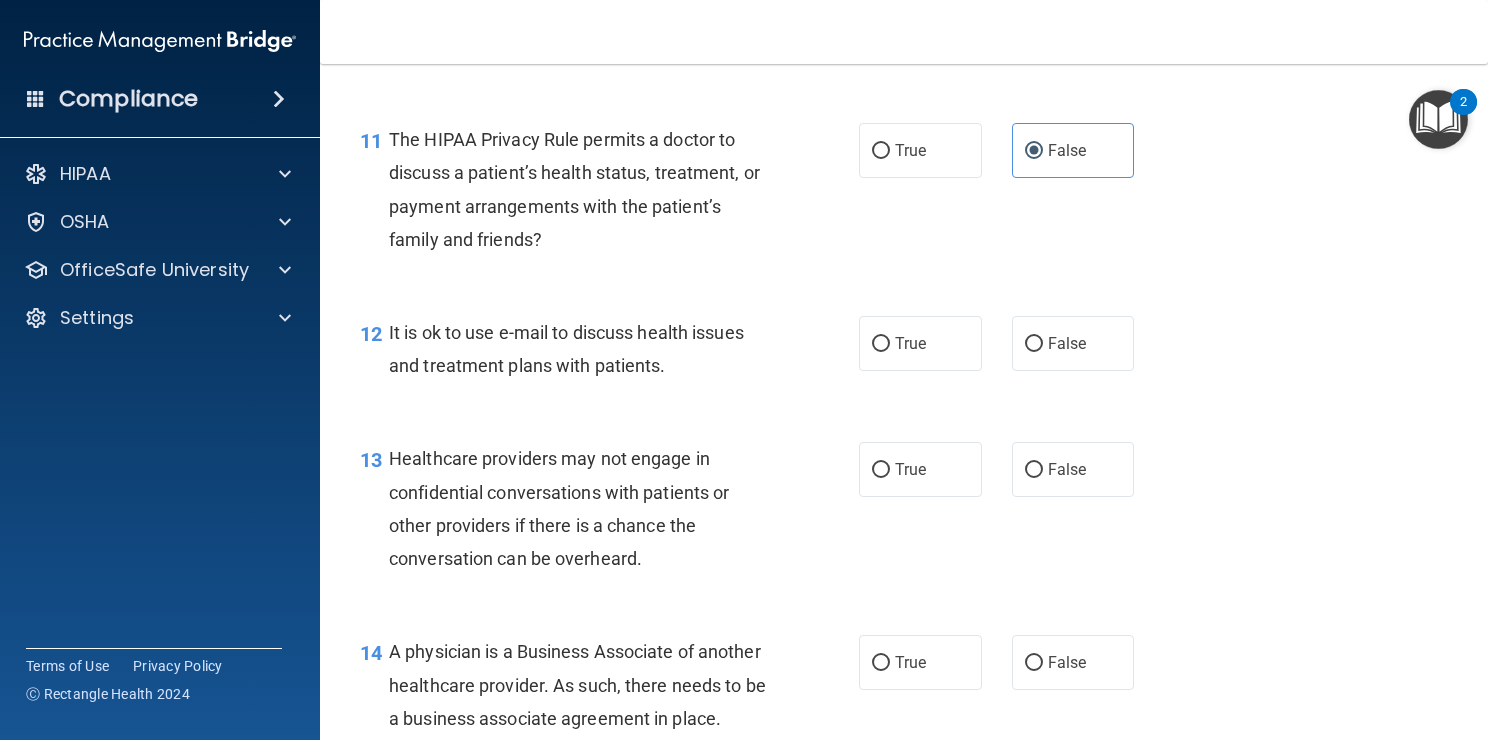 scroll, scrollTop: 1966, scrollLeft: 0, axis: vertical 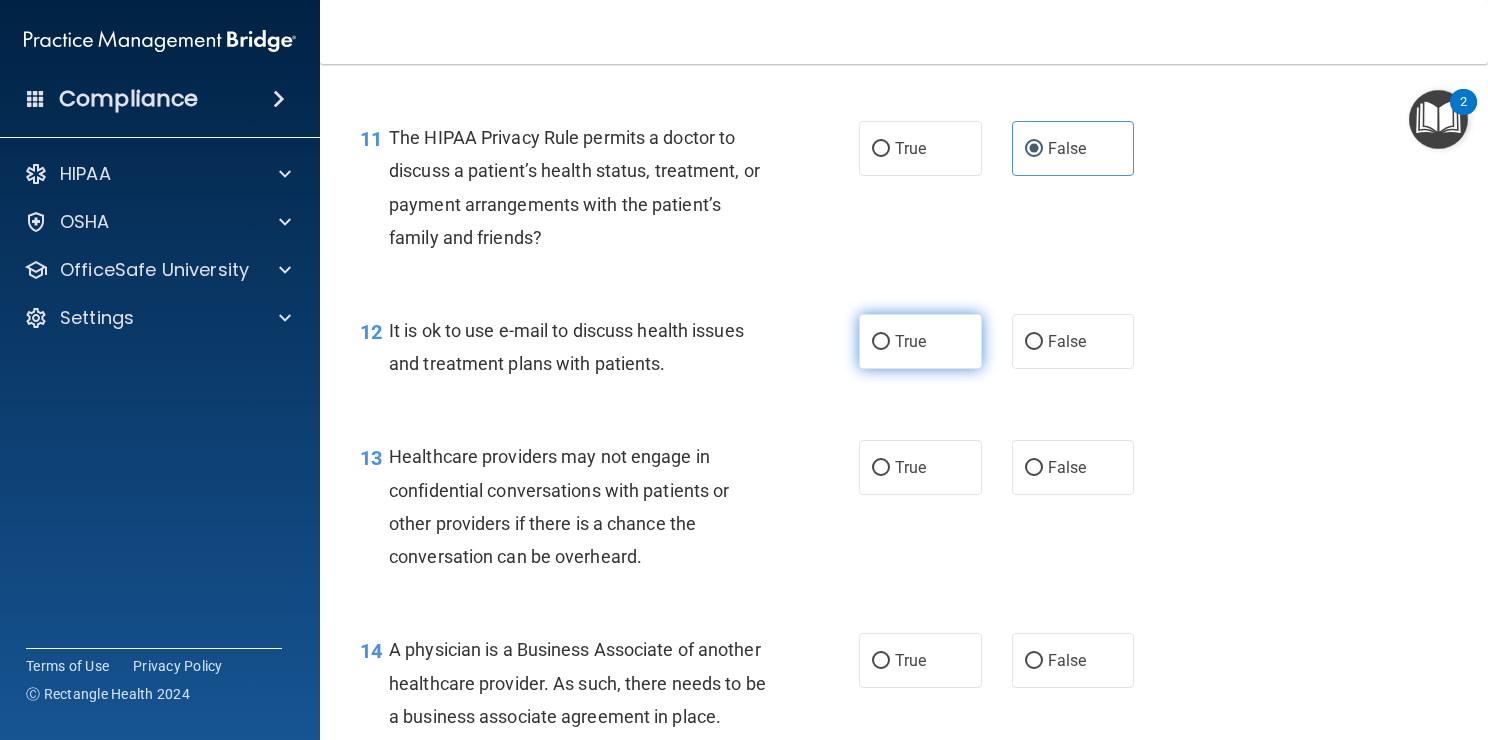 click on "True" at bounding box center (910, 341) 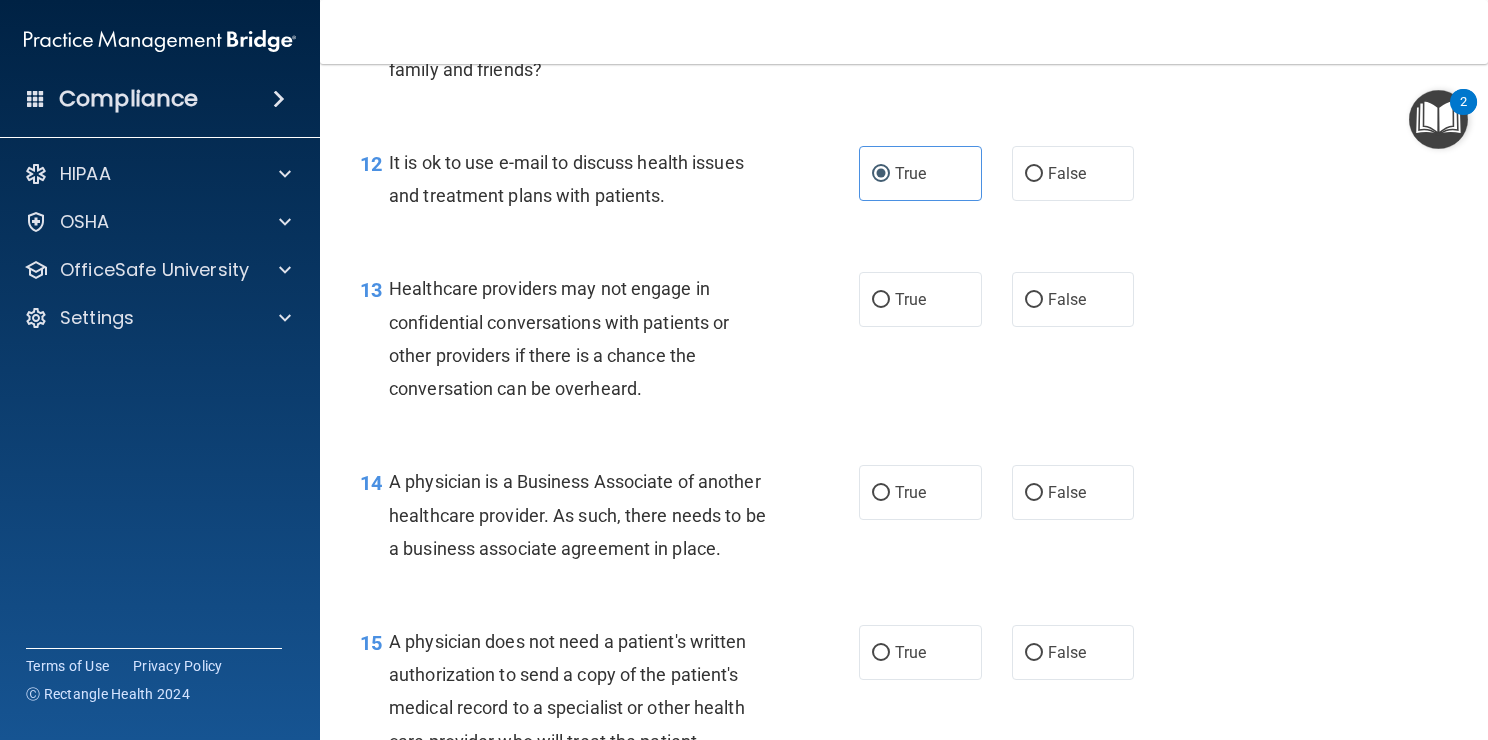 scroll, scrollTop: 2140, scrollLeft: 0, axis: vertical 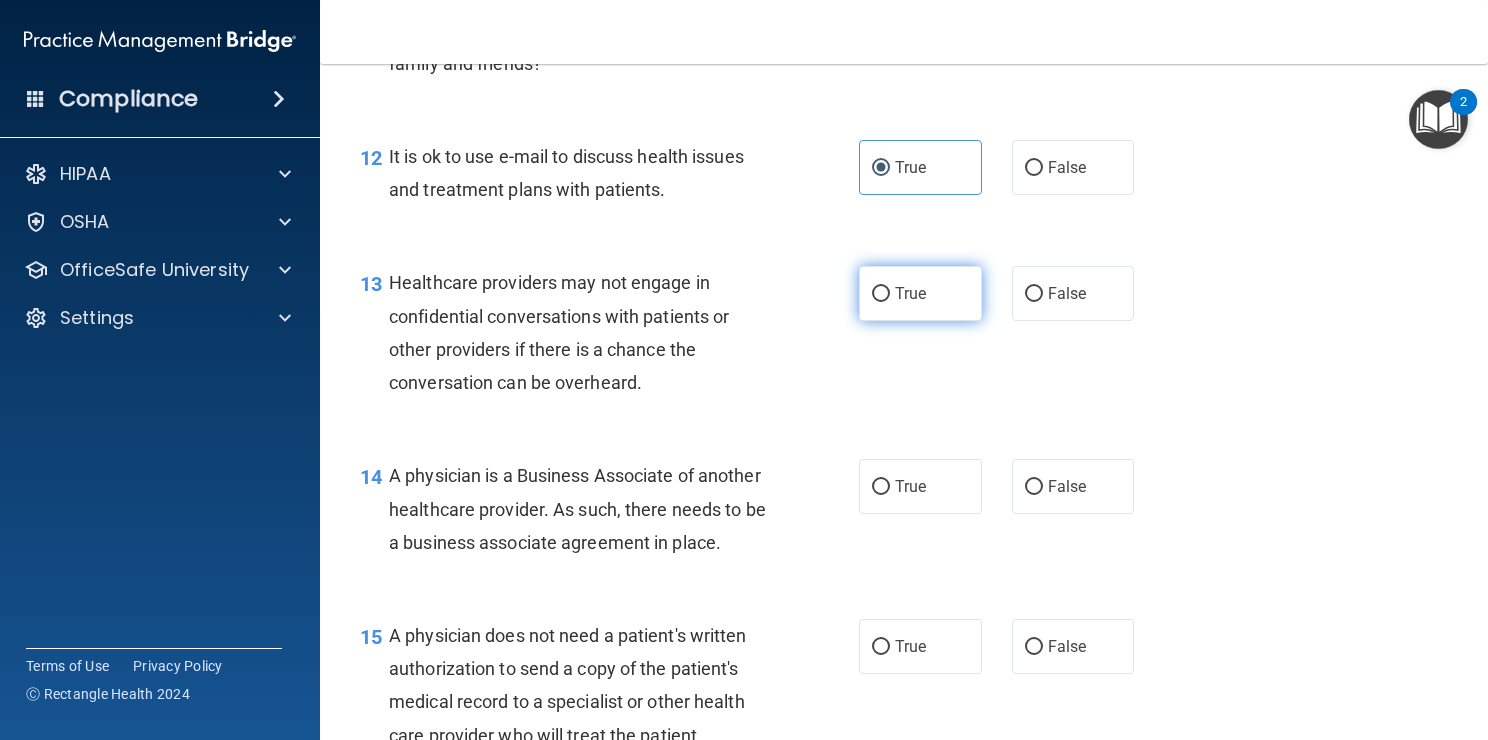 click on "True" at bounding box center [910, 293] 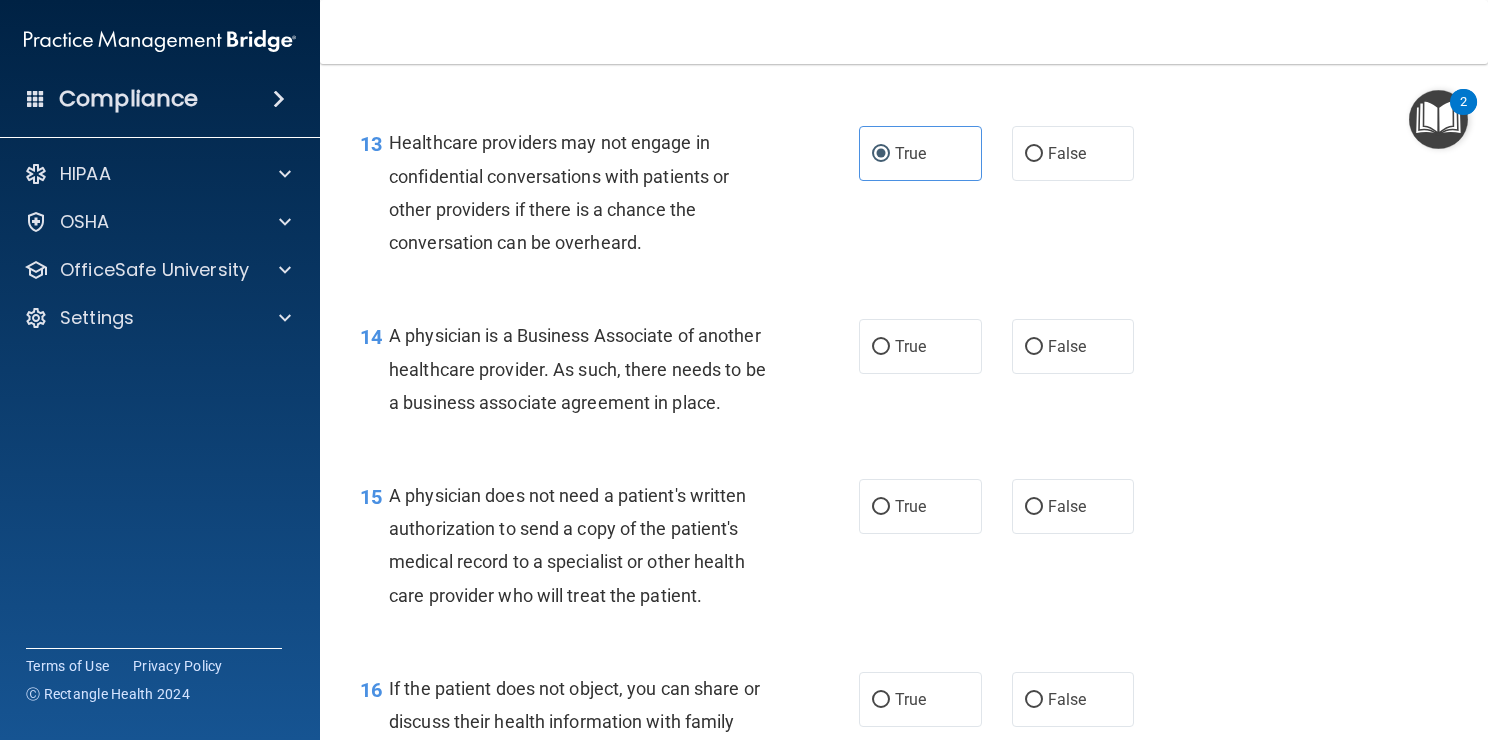 scroll, scrollTop: 2348, scrollLeft: 0, axis: vertical 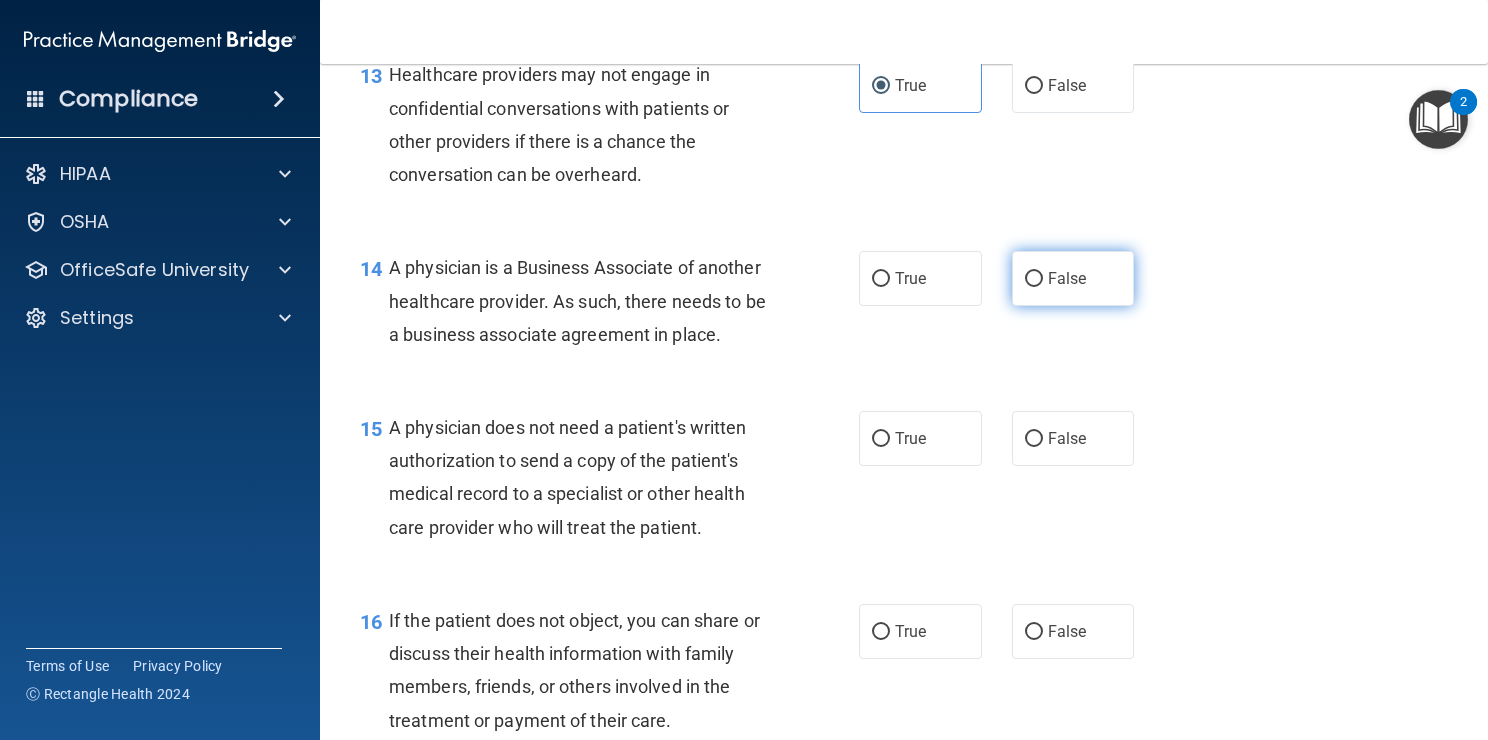 click on "False" at bounding box center (1073, 278) 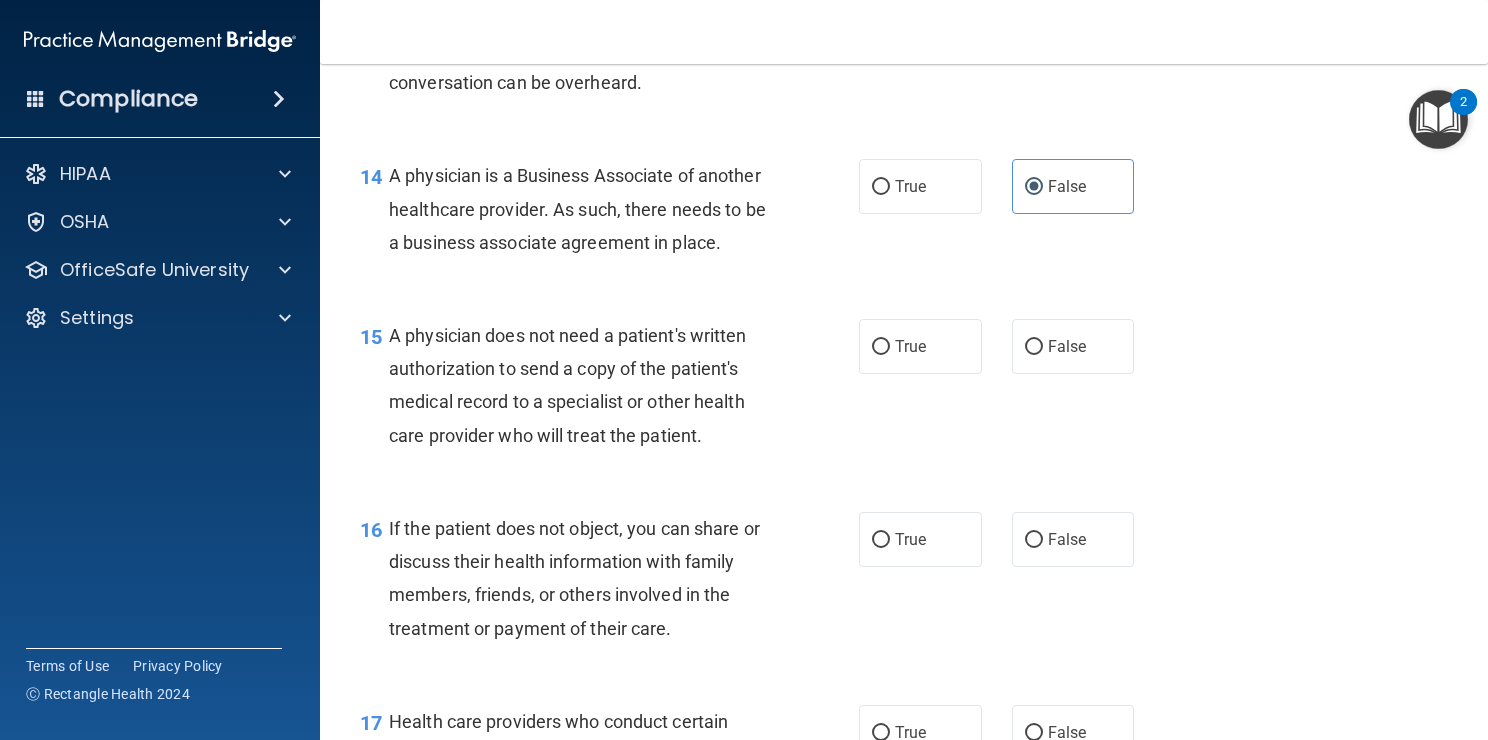 scroll, scrollTop: 2462, scrollLeft: 0, axis: vertical 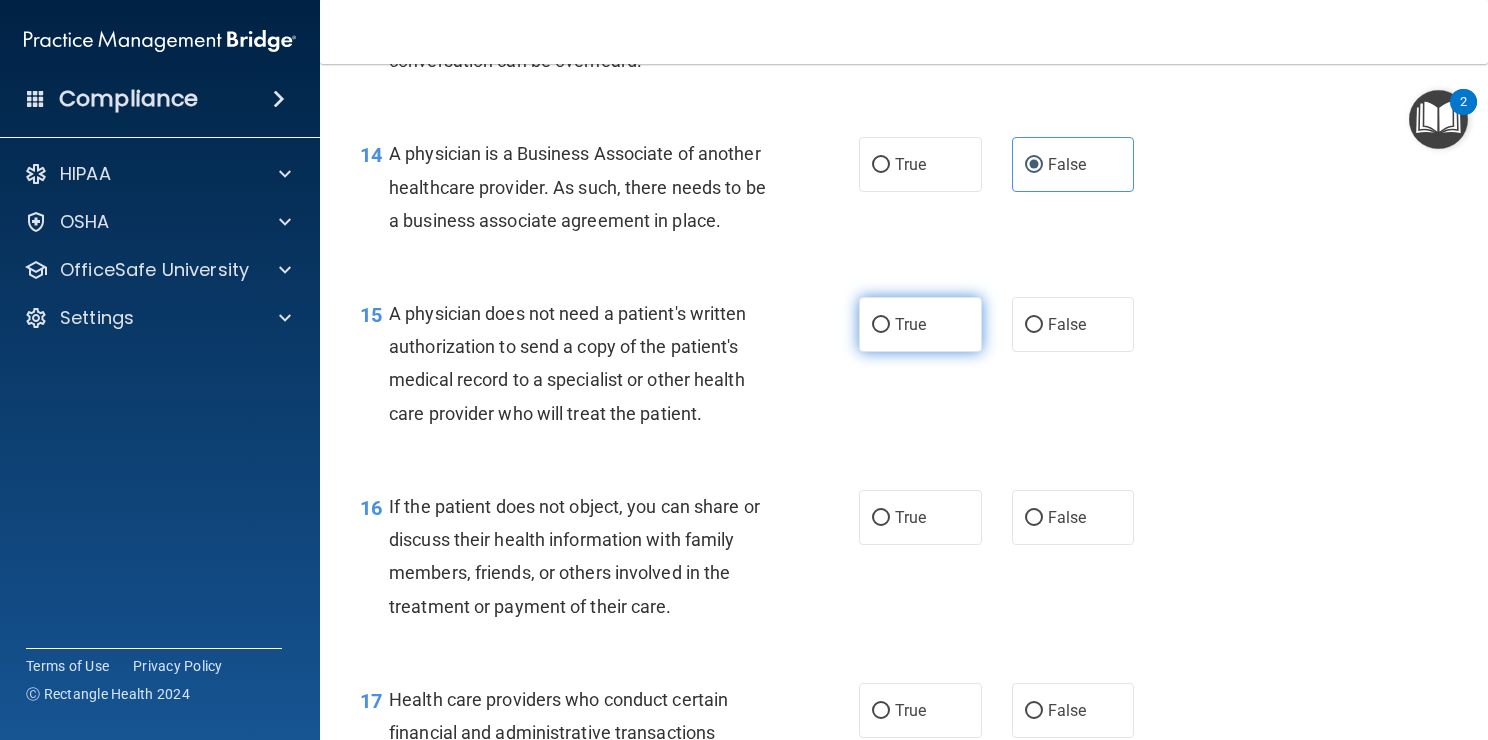 click on "True" at bounding box center (910, 324) 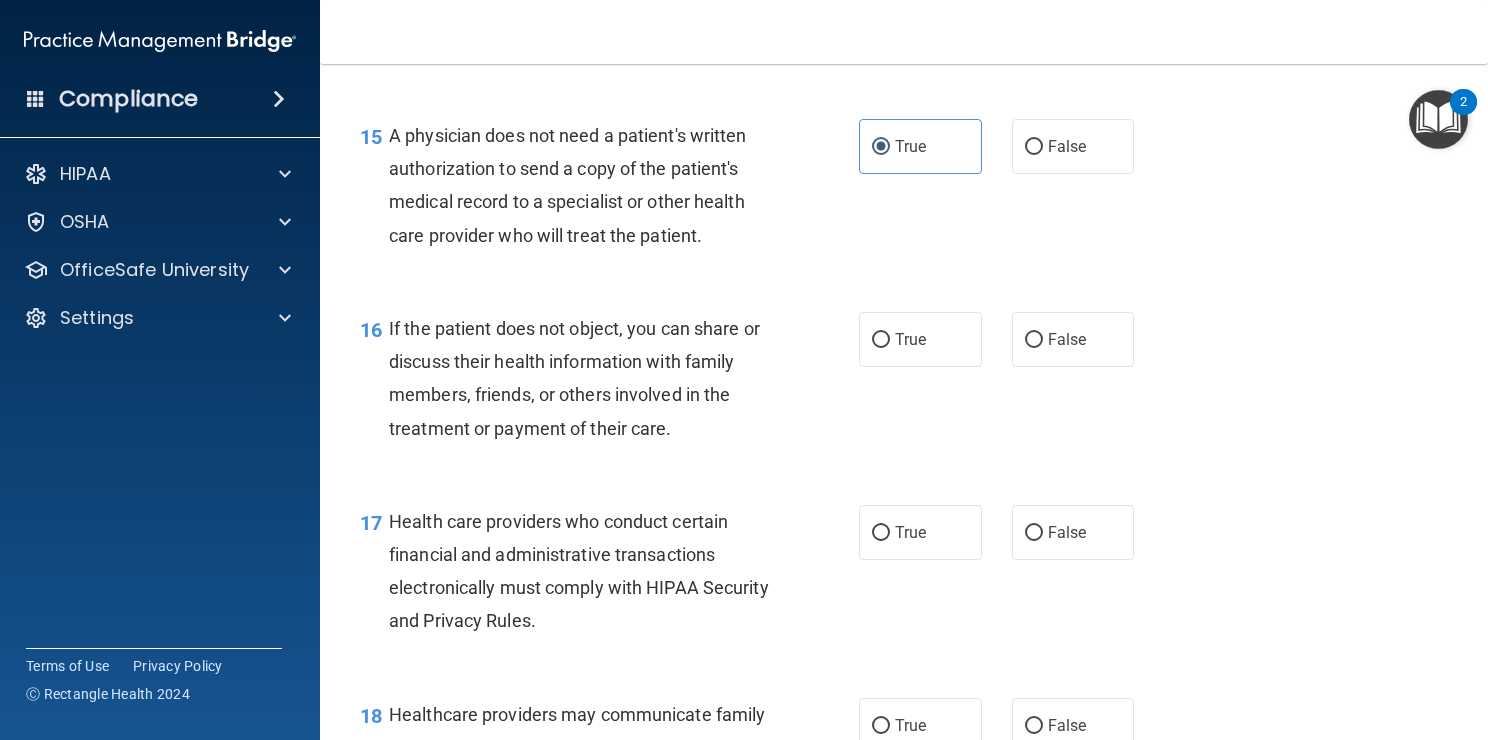 scroll, scrollTop: 2643, scrollLeft: 0, axis: vertical 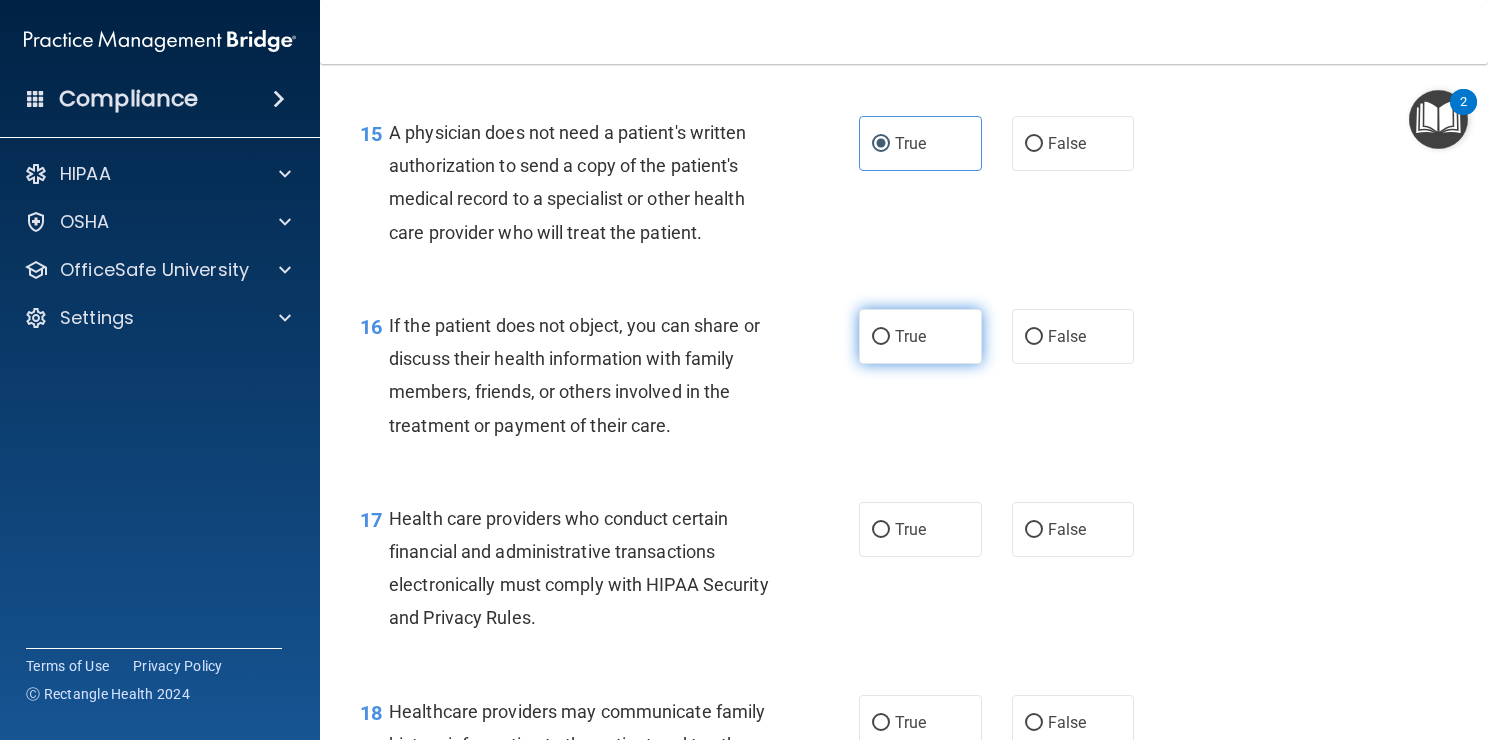 click on "True" at bounding box center [920, 336] 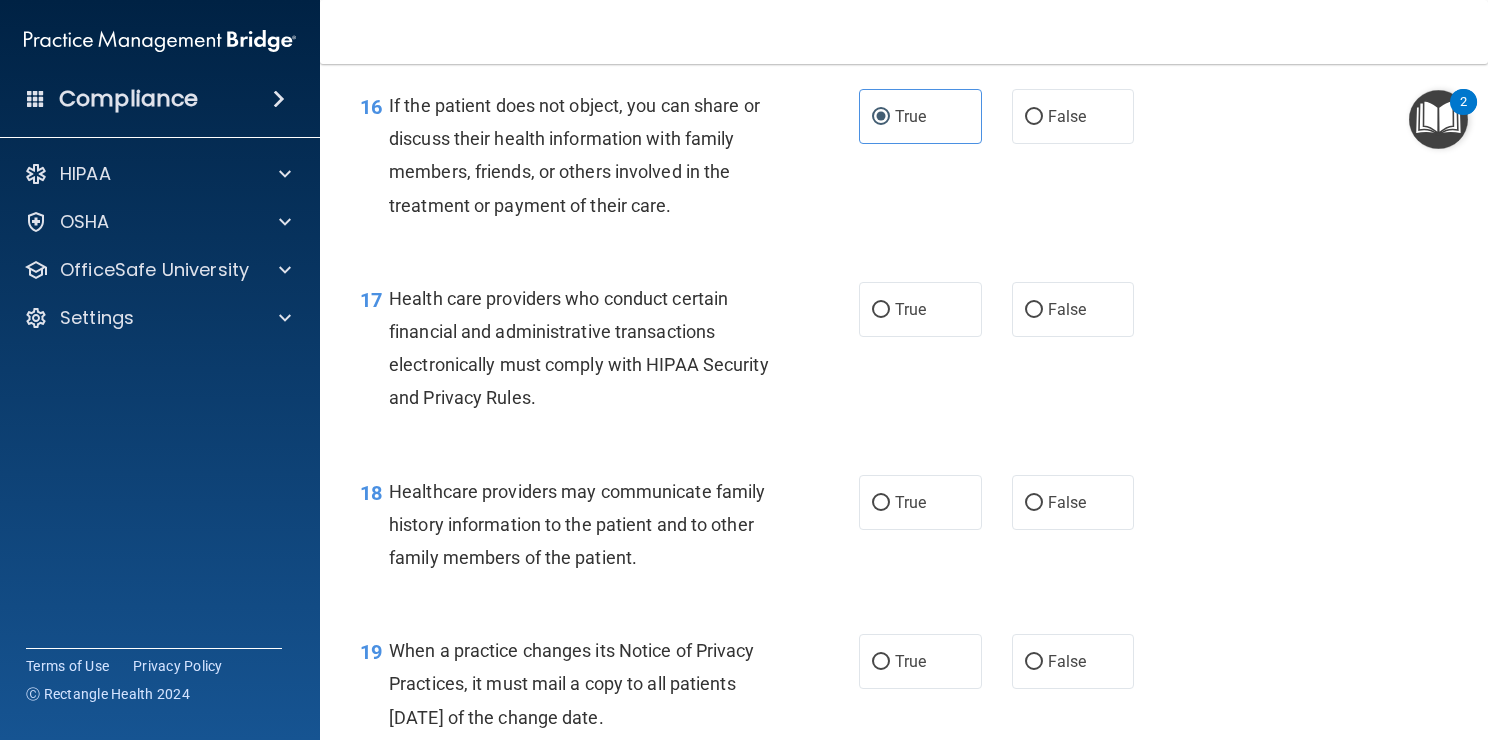 scroll, scrollTop: 2880, scrollLeft: 0, axis: vertical 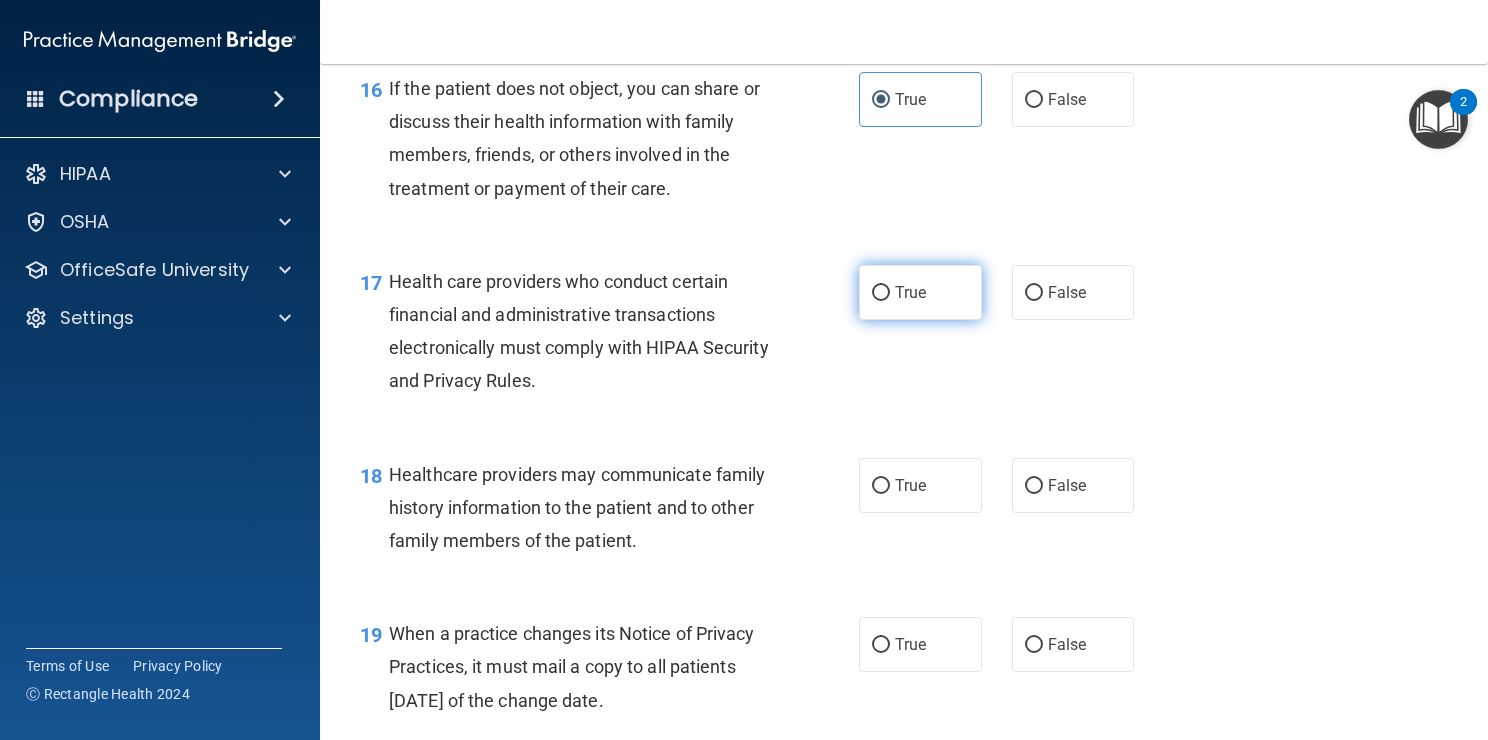 click on "True" at bounding box center [910, 292] 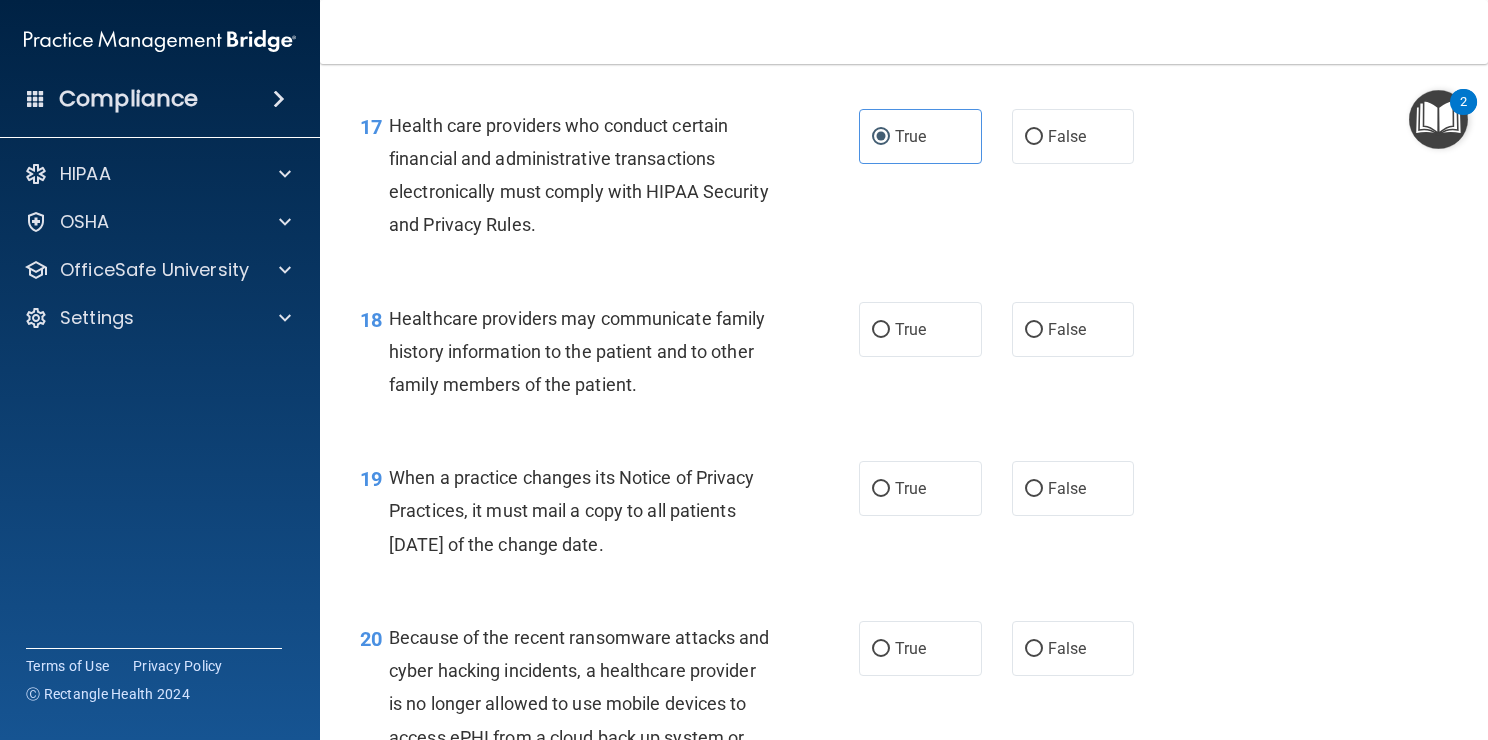 scroll, scrollTop: 3040, scrollLeft: 0, axis: vertical 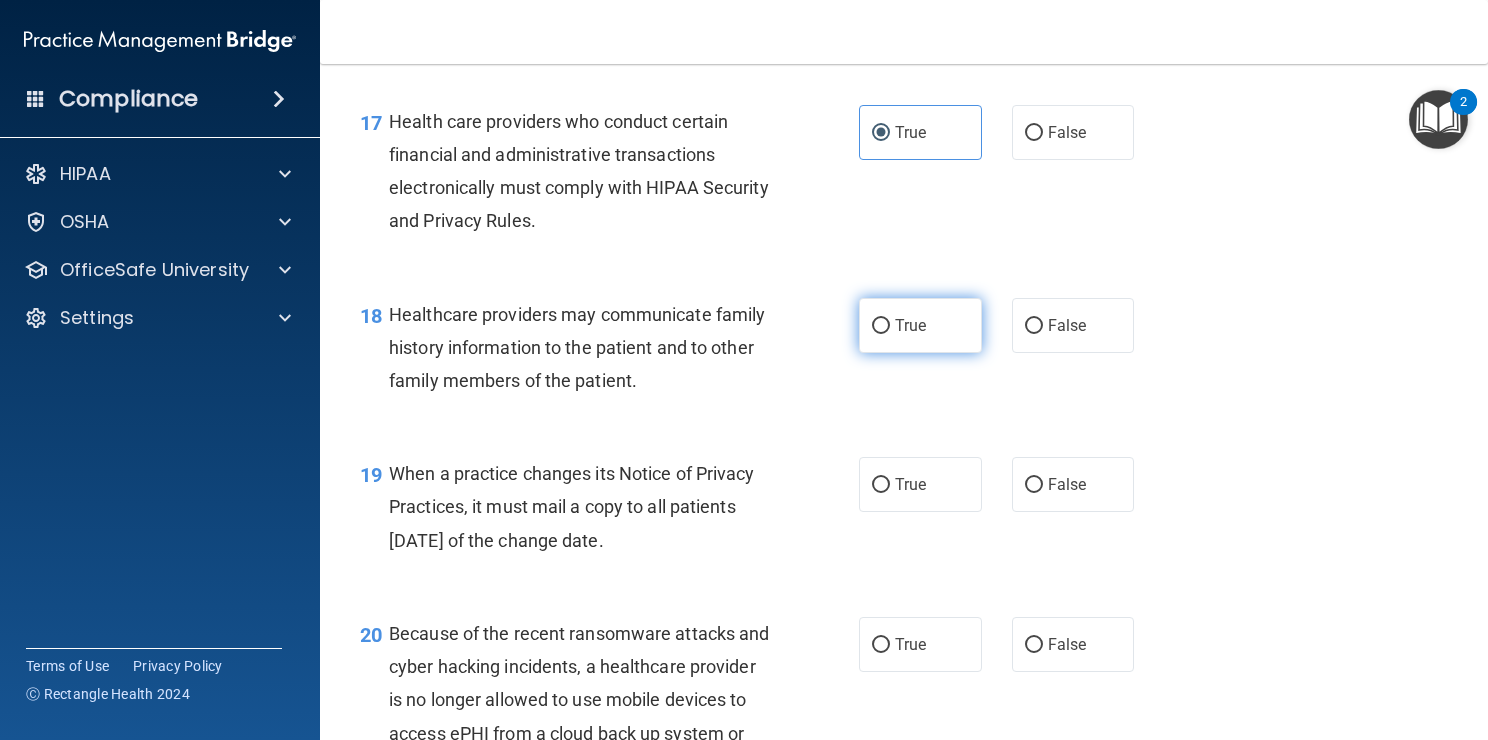 click on "True" at bounding box center [910, 325] 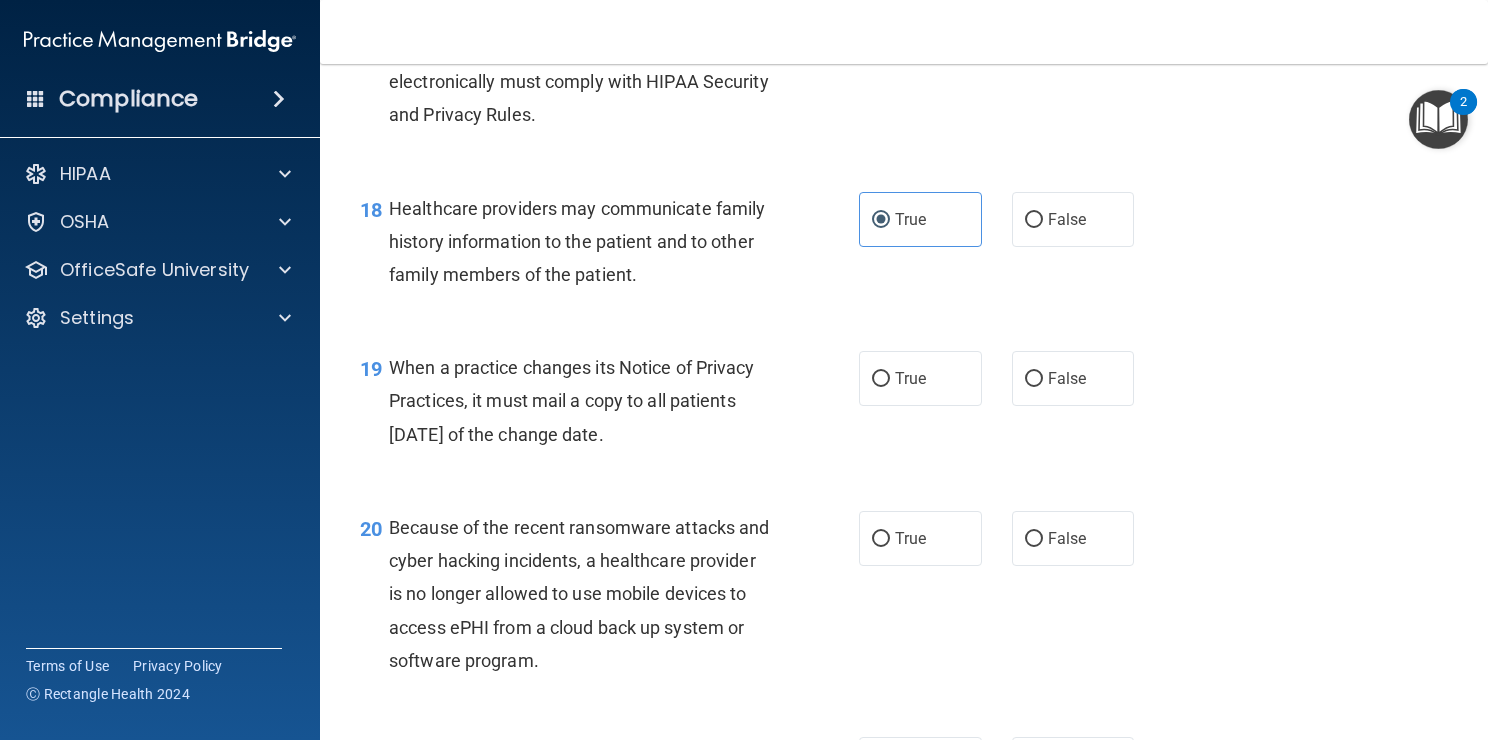 scroll, scrollTop: 3176, scrollLeft: 0, axis: vertical 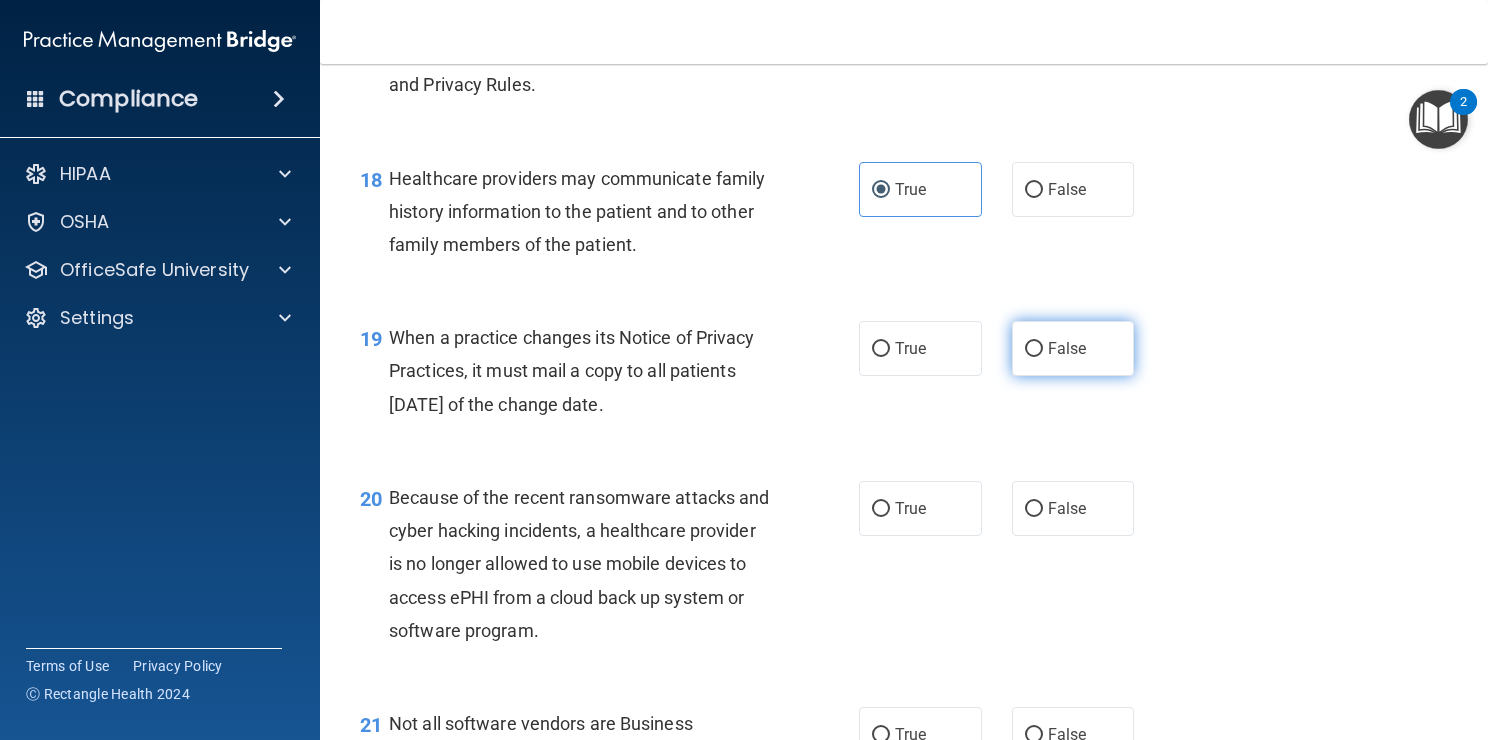 click on "False" at bounding box center (1073, 348) 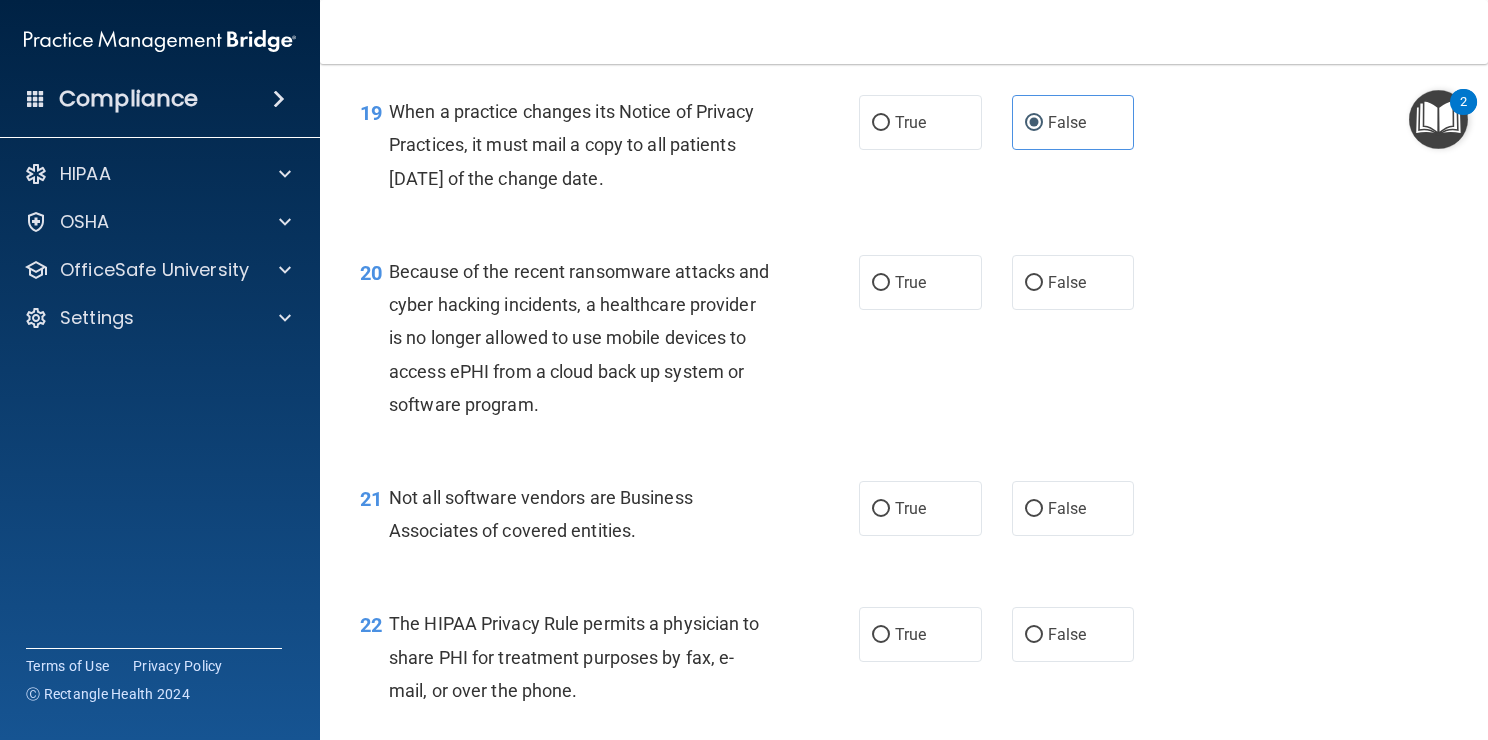 scroll, scrollTop: 3403, scrollLeft: 0, axis: vertical 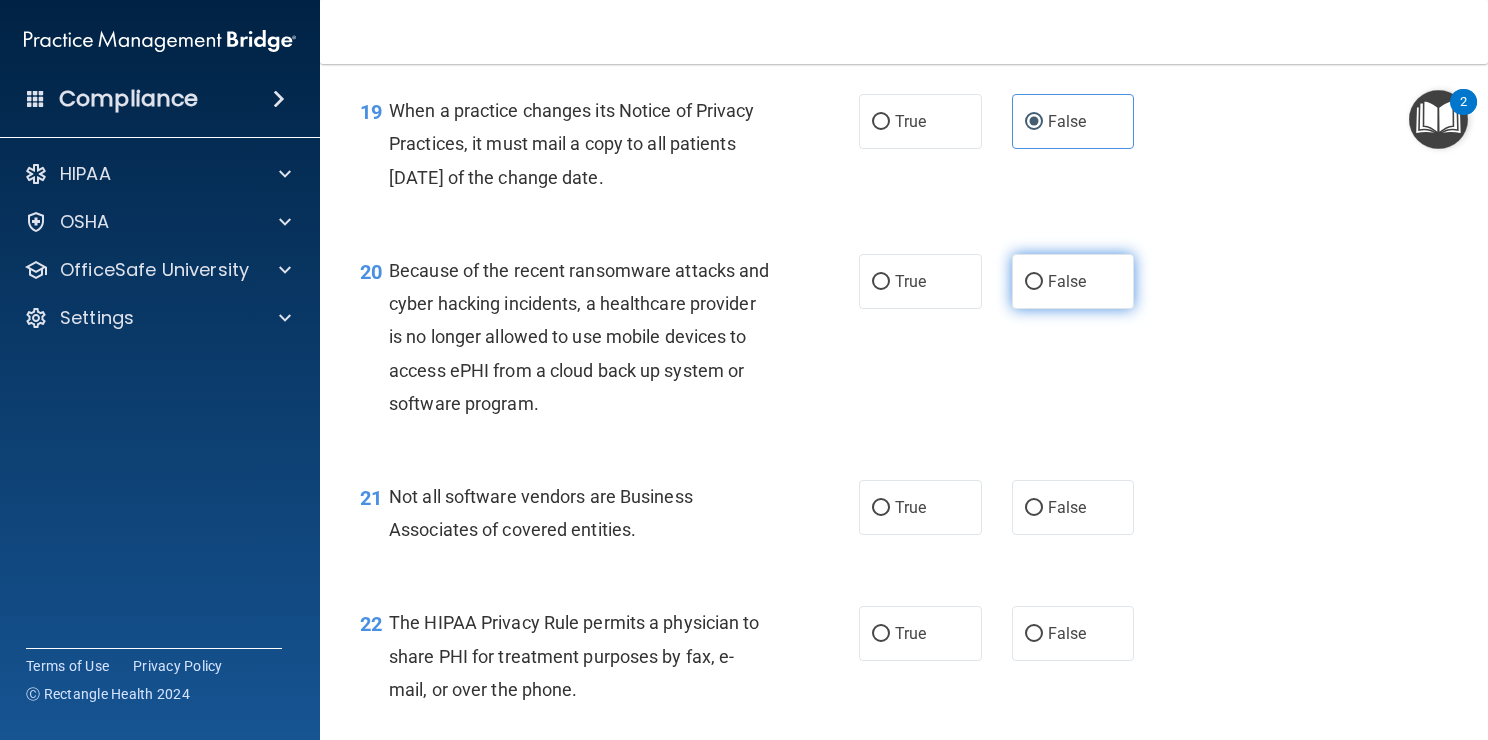 click on "False" at bounding box center (1073, 281) 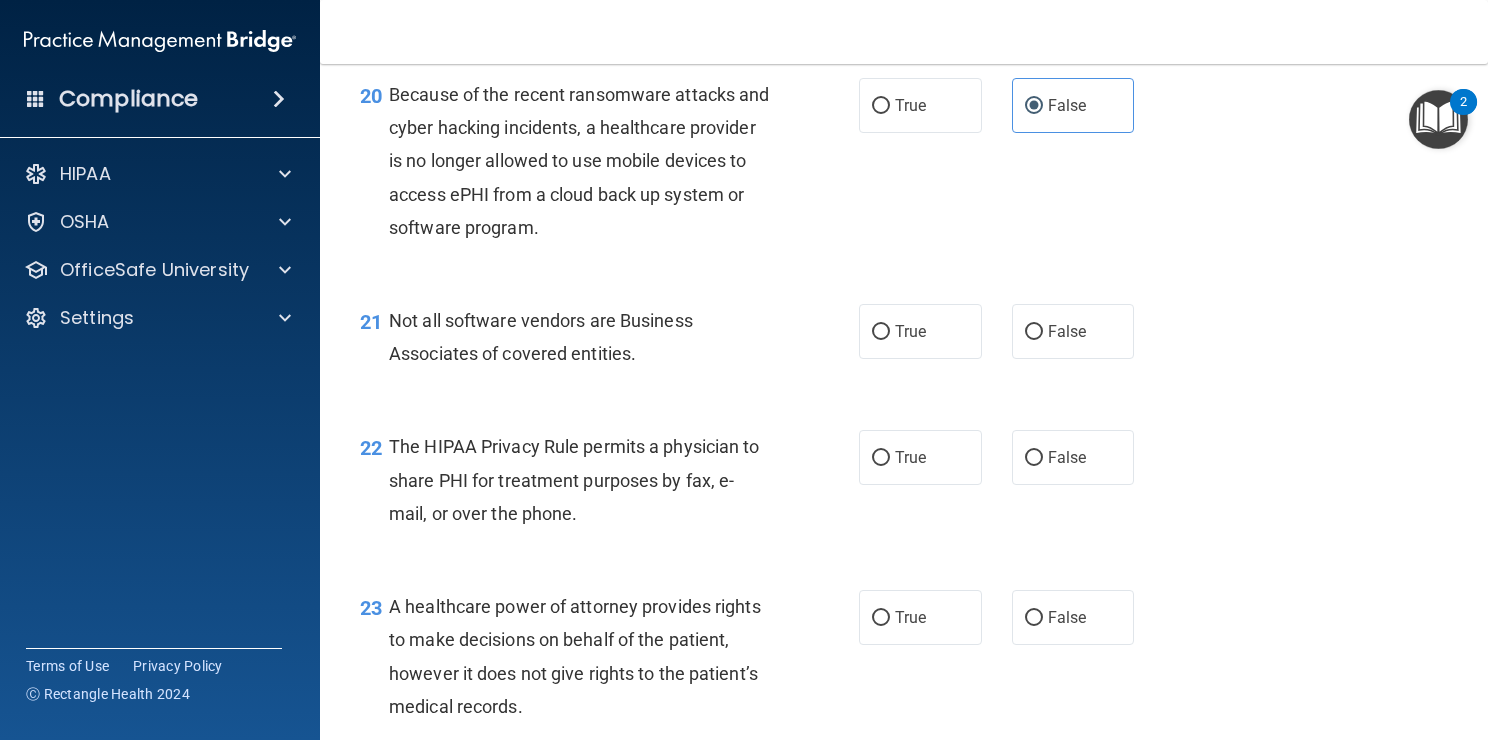 scroll, scrollTop: 3580, scrollLeft: 0, axis: vertical 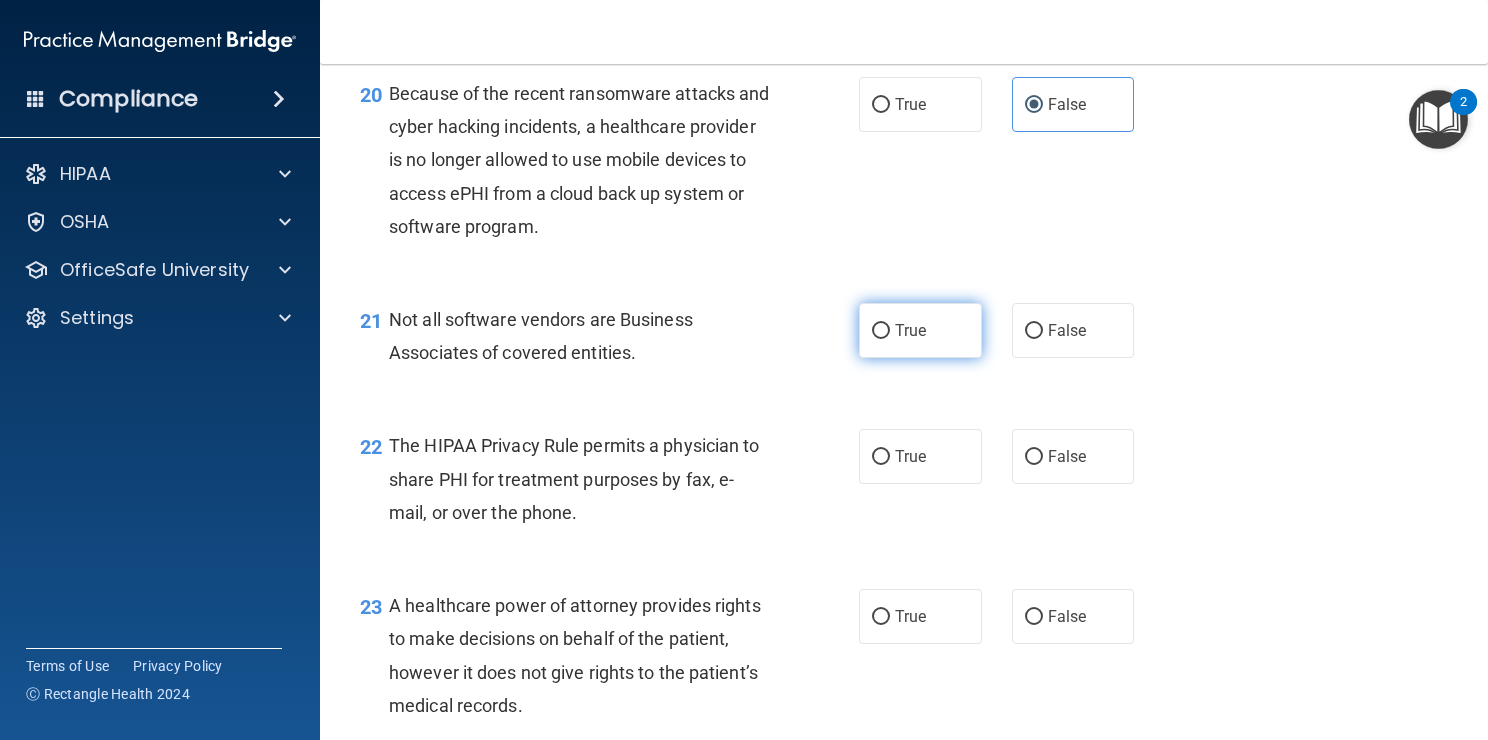 click on "True" at bounding box center [920, 330] 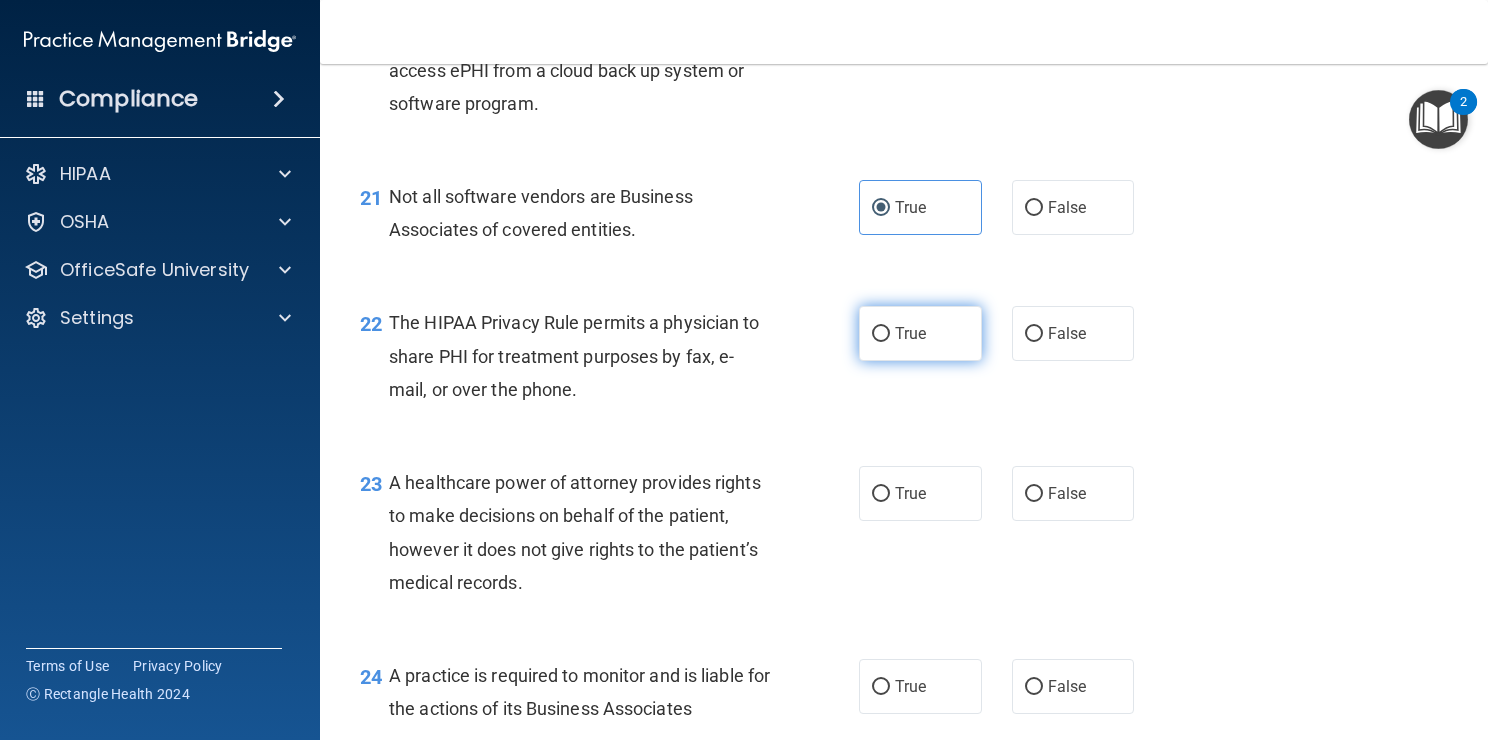 scroll, scrollTop: 3704, scrollLeft: 0, axis: vertical 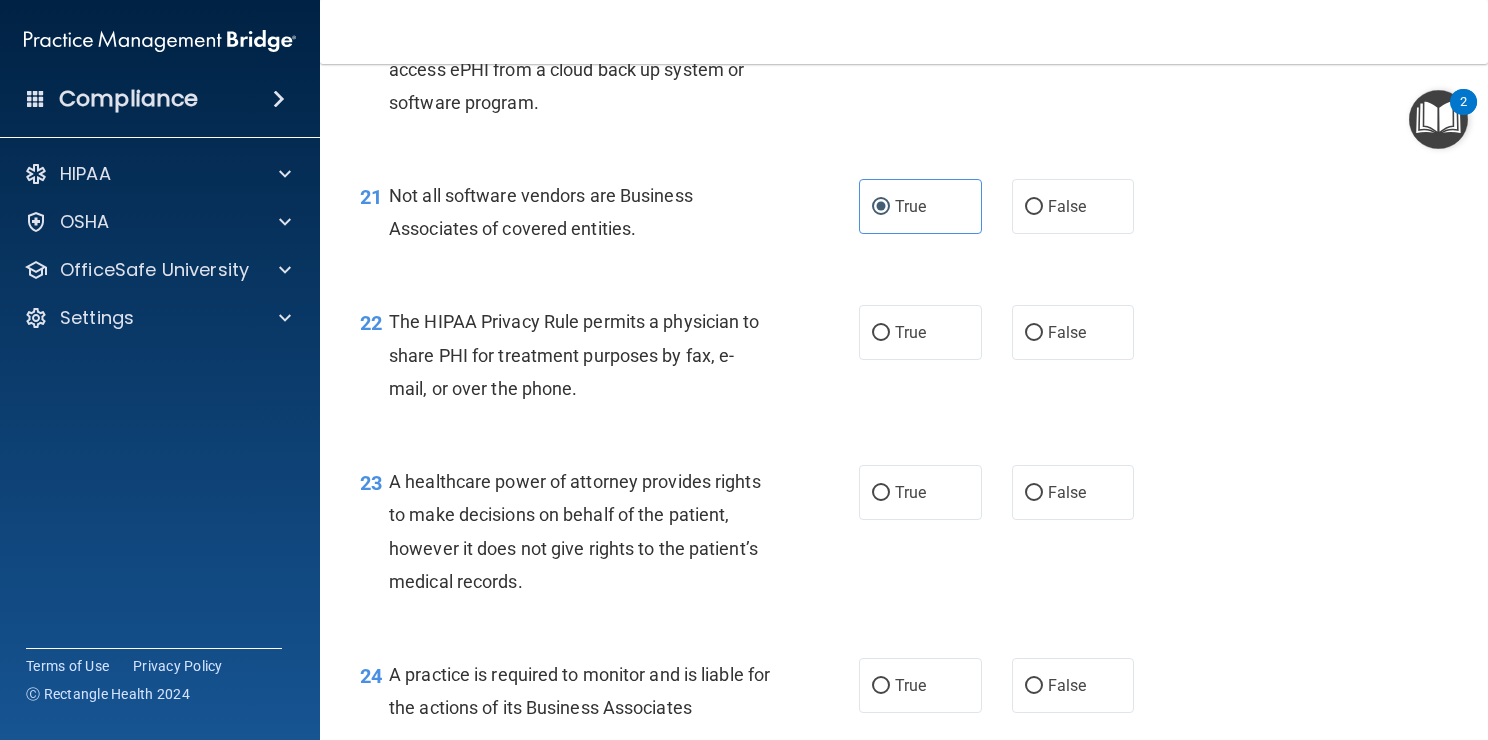 click on "22       The HIPAA Privacy Rule permits a physician to share PHI for treatment purposes by fax, e-mail, or over the phone.                 True           False" at bounding box center [904, 360] 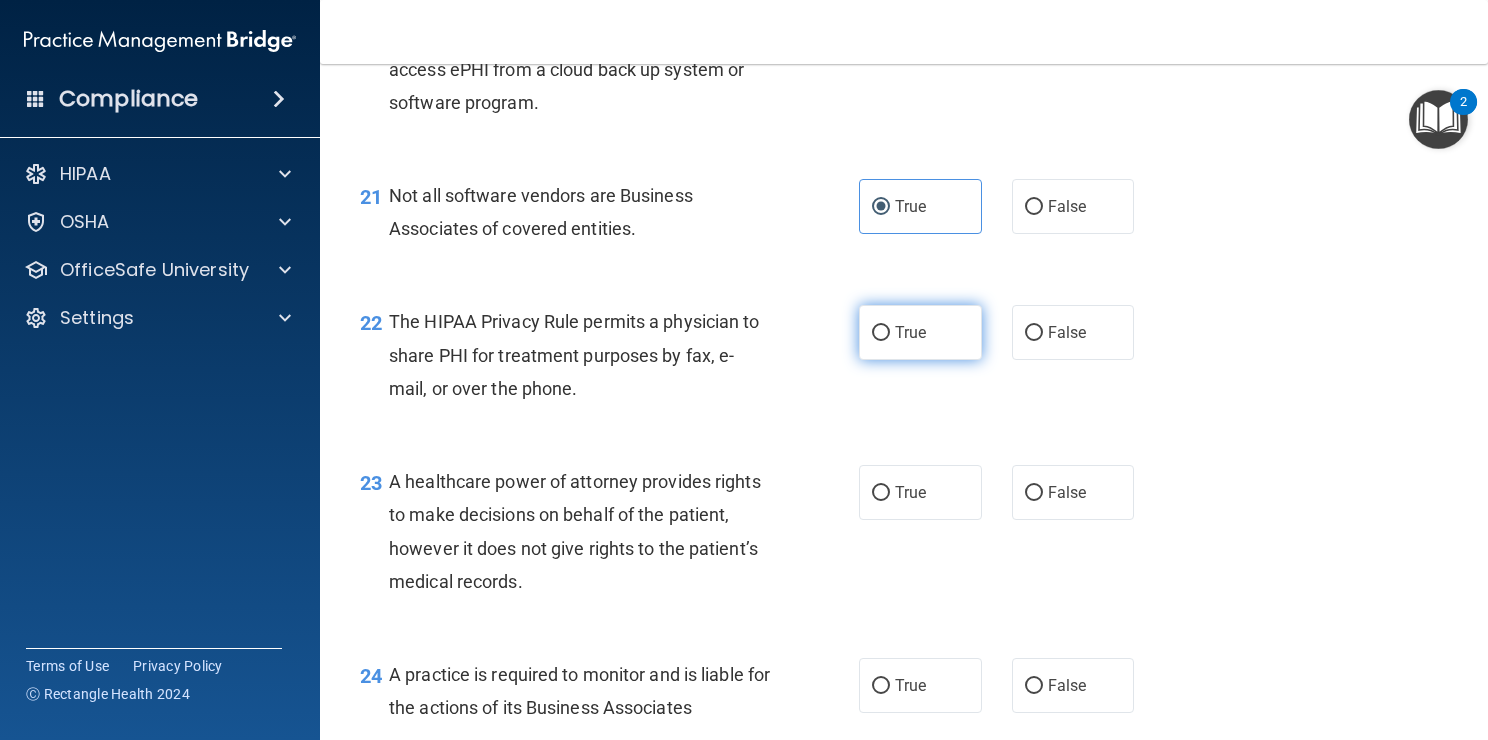 click on "True" at bounding box center (910, 332) 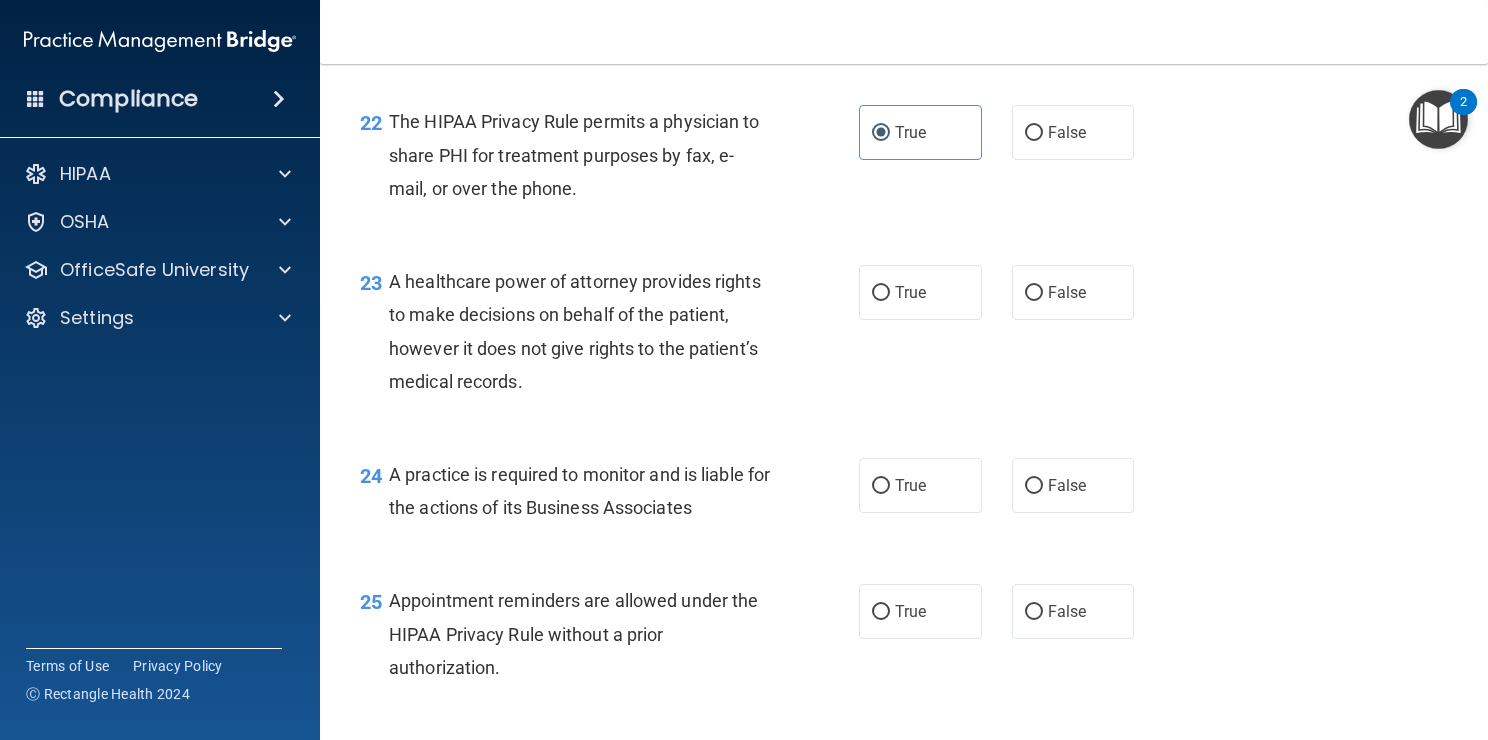 scroll, scrollTop: 3904, scrollLeft: 0, axis: vertical 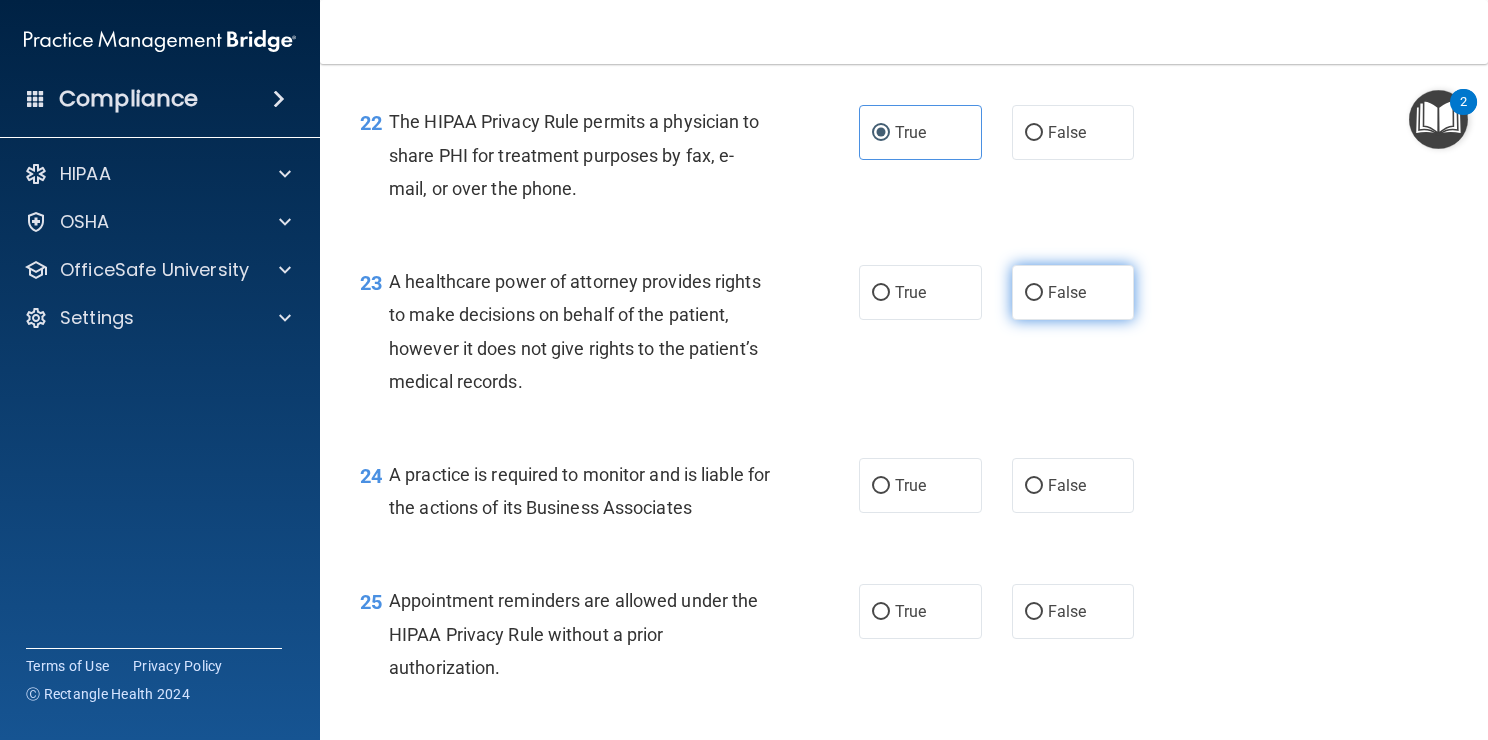 click on "False" at bounding box center [1073, 292] 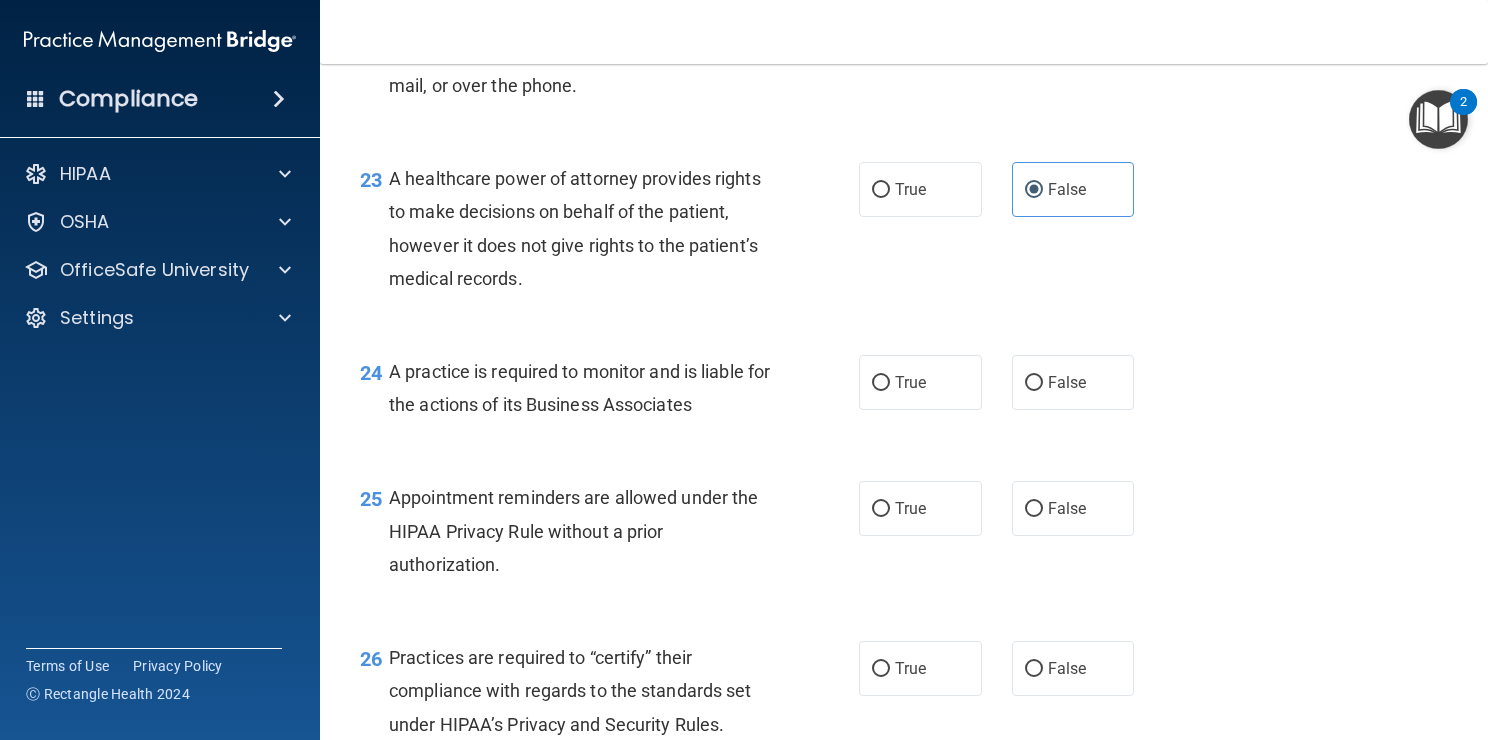 scroll, scrollTop: 4058, scrollLeft: 0, axis: vertical 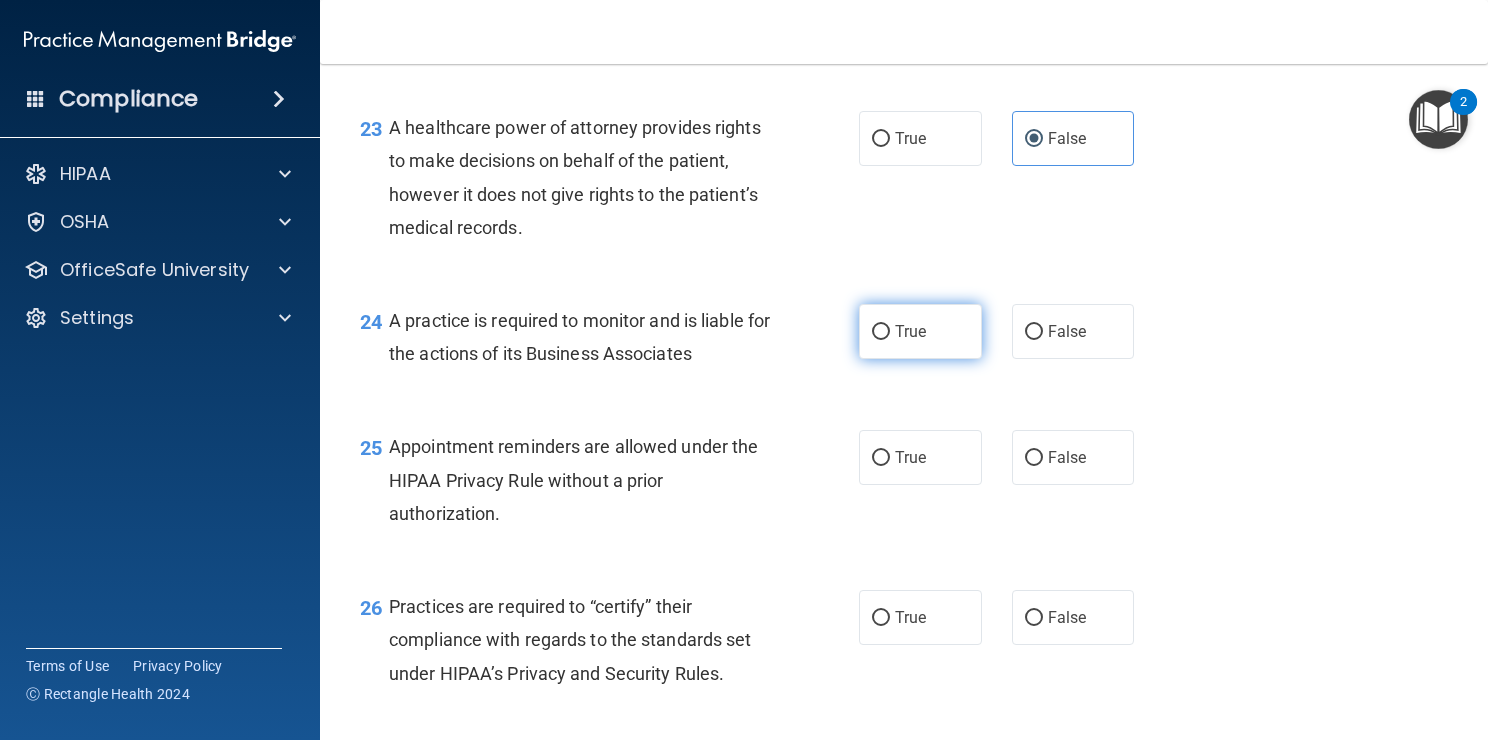 click on "True" at bounding box center [920, 331] 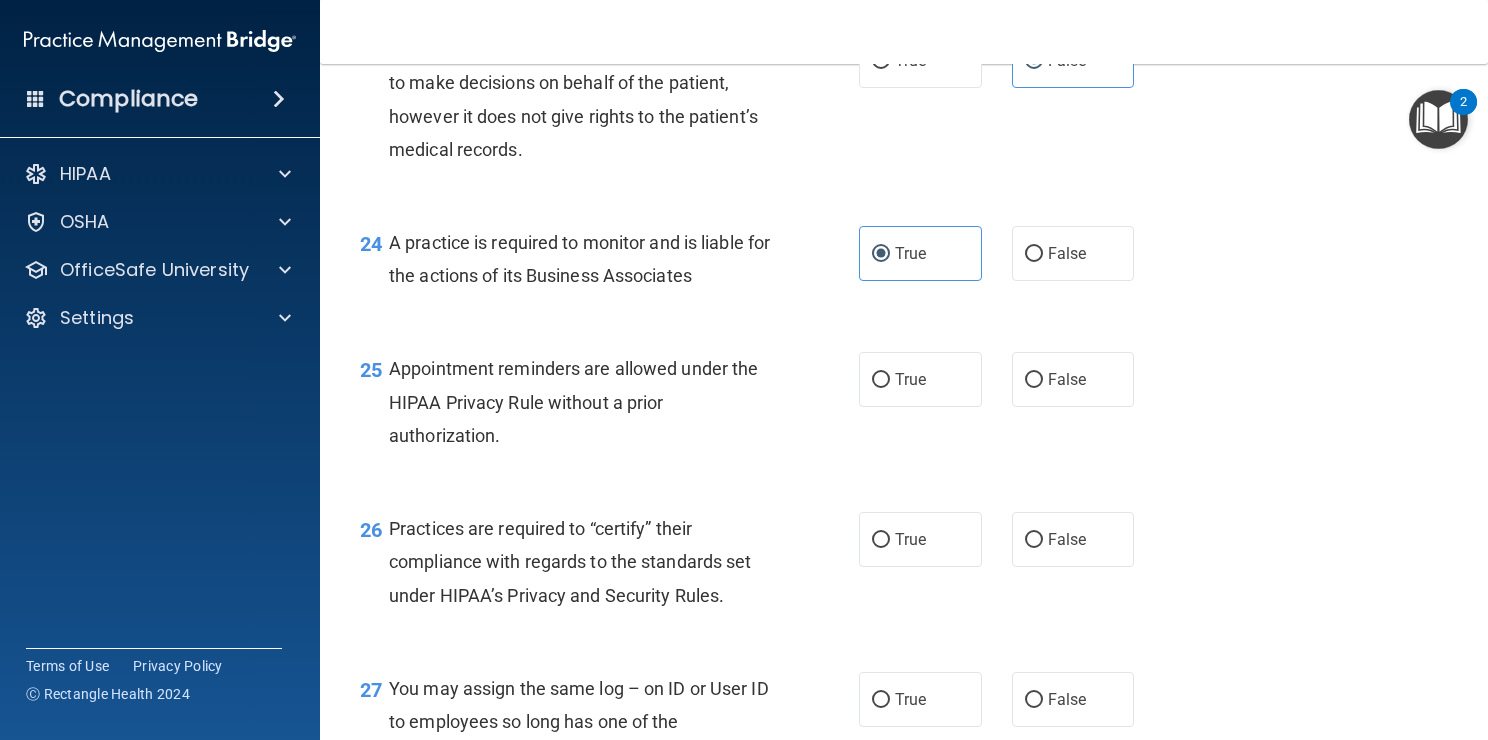scroll, scrollTop: 4140, scrollLeft: 0, axis: vertical 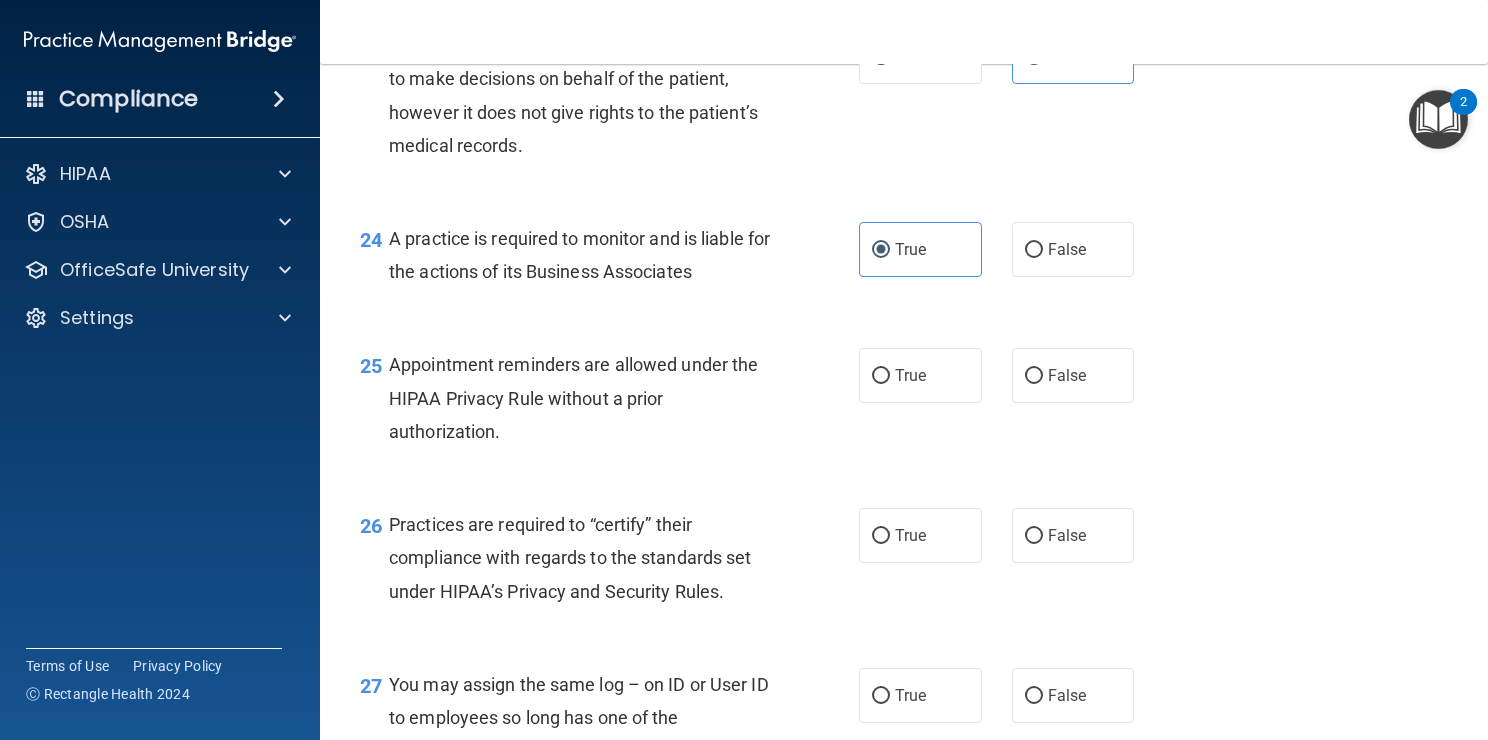 click on "25       Appointment reminders are allowed under the HIPAA Privacy Rule without a prior authorization.                 True           False" at bounding box center [904, 403] 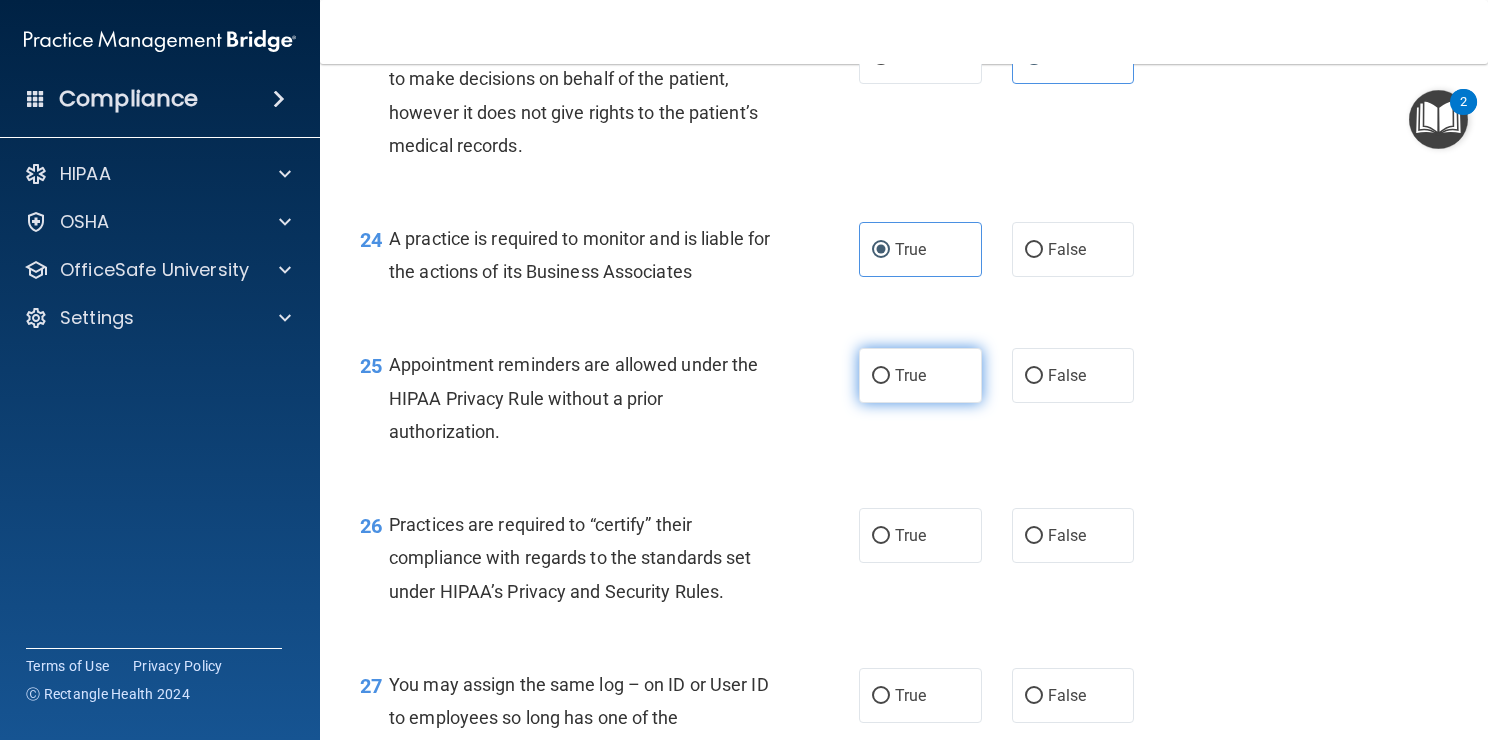 click on "True" at bounding box center [920, 375] 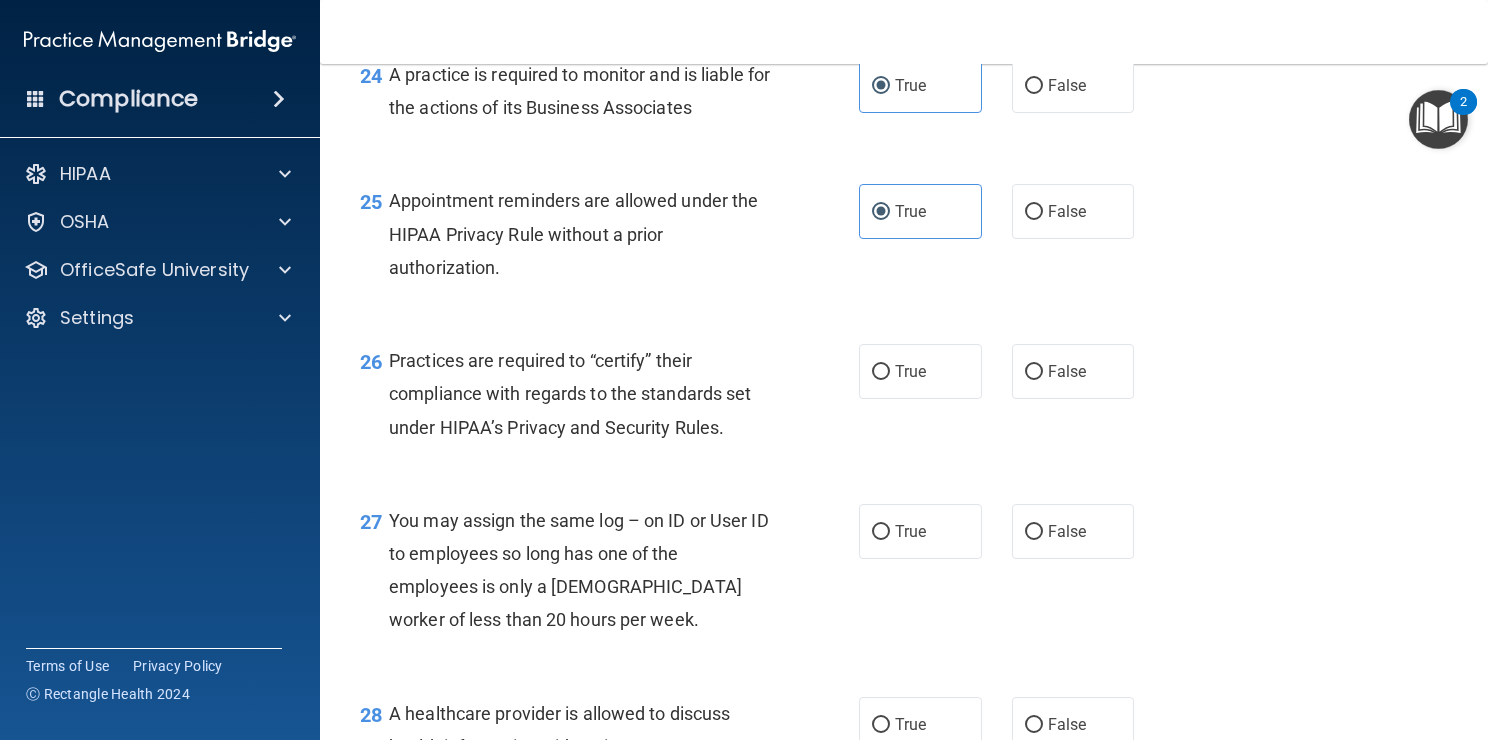 scroll, scrollTop: 4312, scrollLeft: 0, axis: vertical 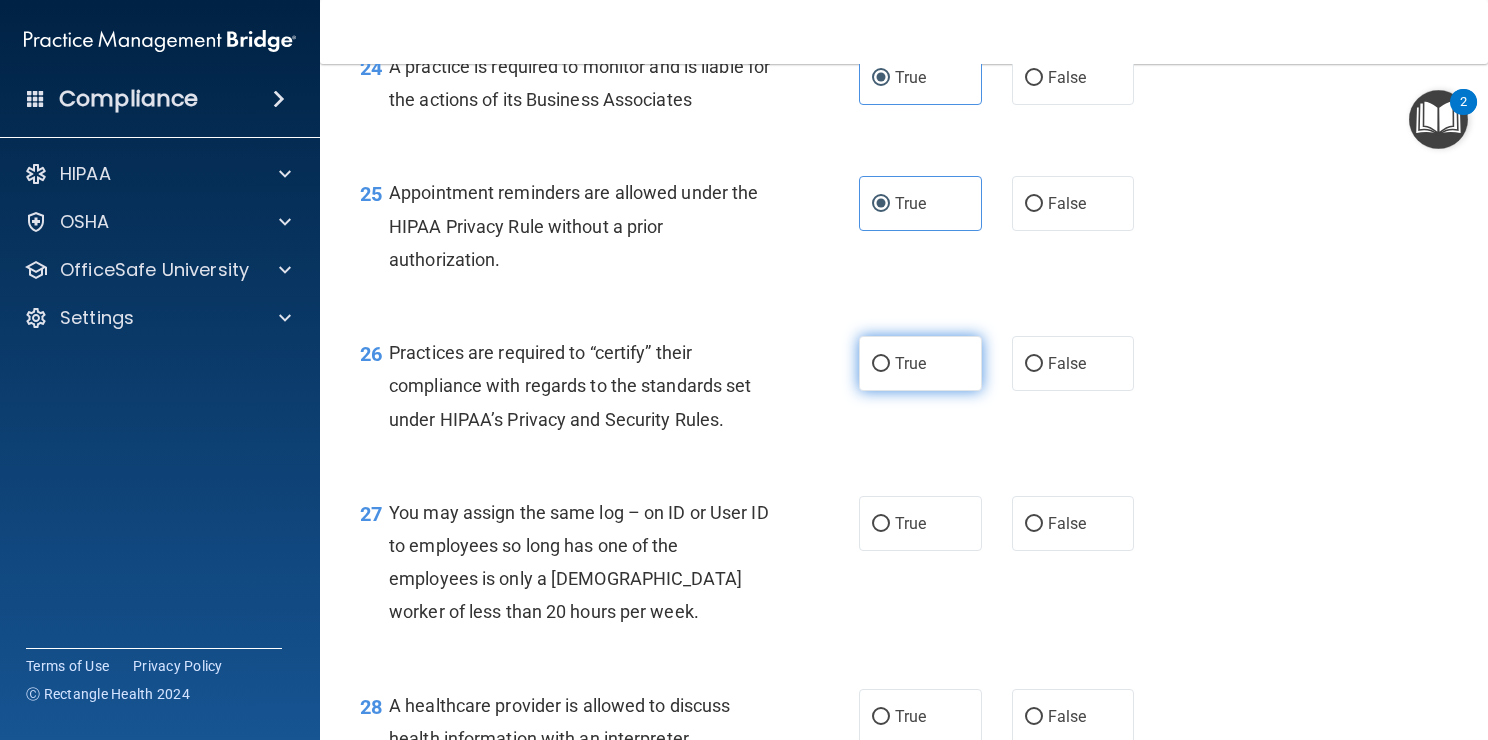 click on "True" at bounding box center (910, 363) 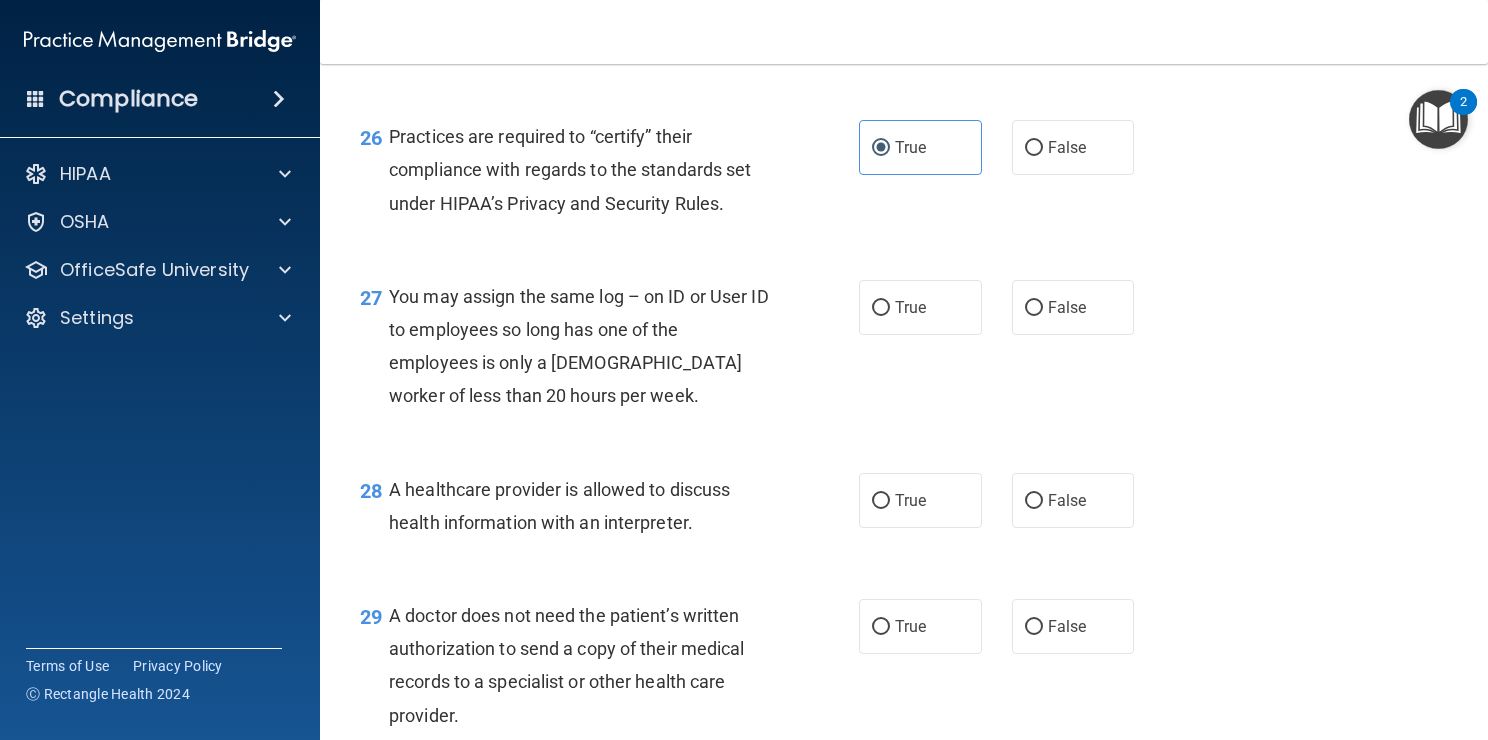 scroll, scrollTop: 4528, scrollLeft: 0, axis: vertical 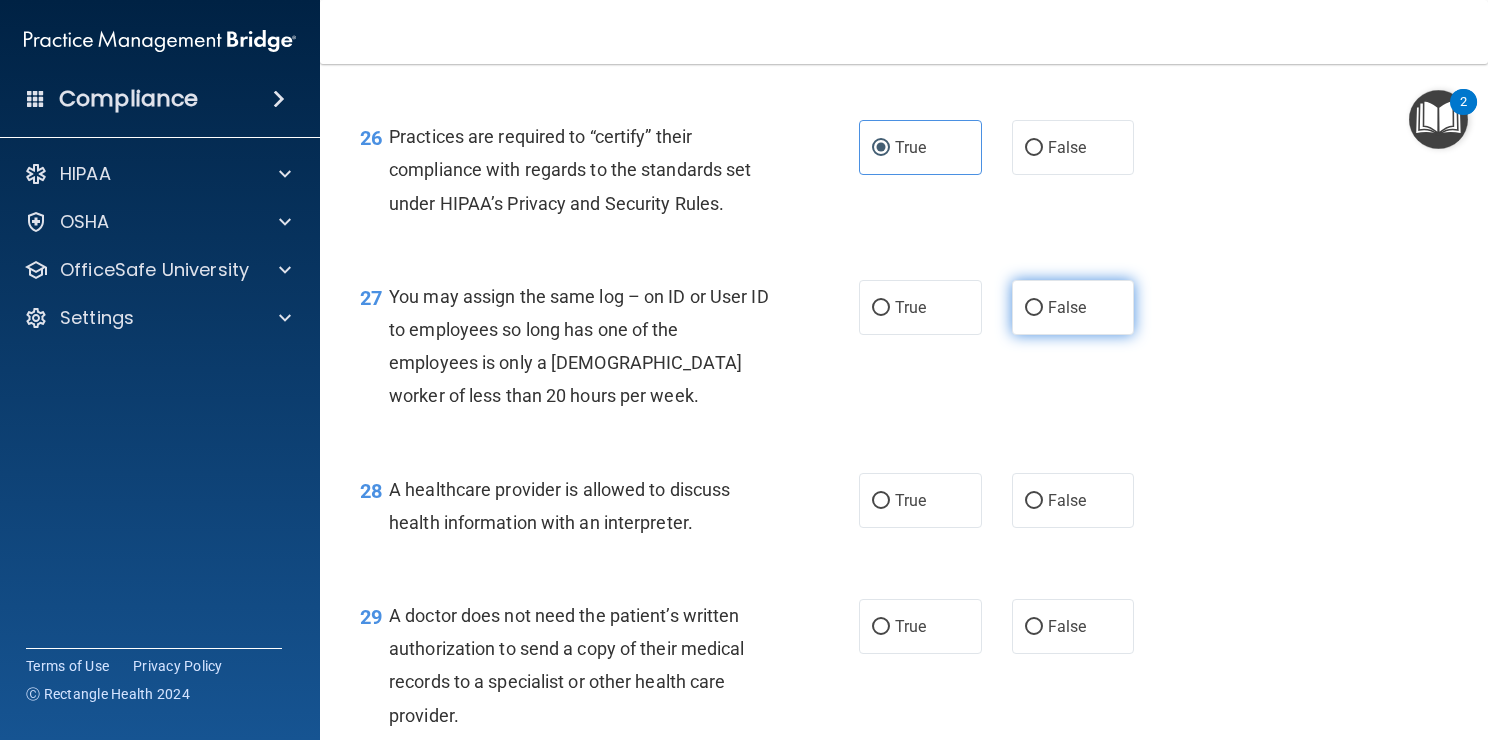 click on "False" at bounding box center (1073, 307) 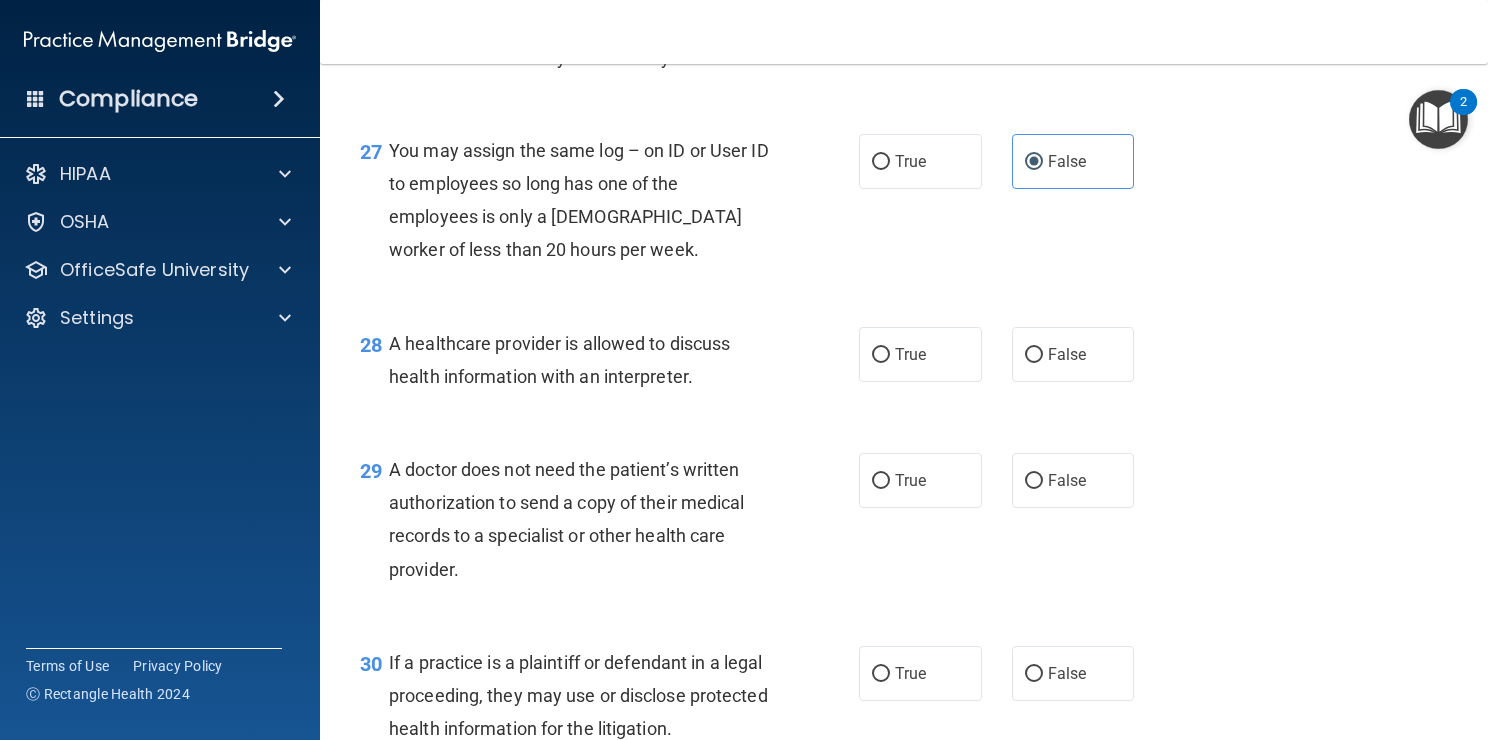 scroll, scrollTop: 4676, scrollLeft: 0, axis: vertical 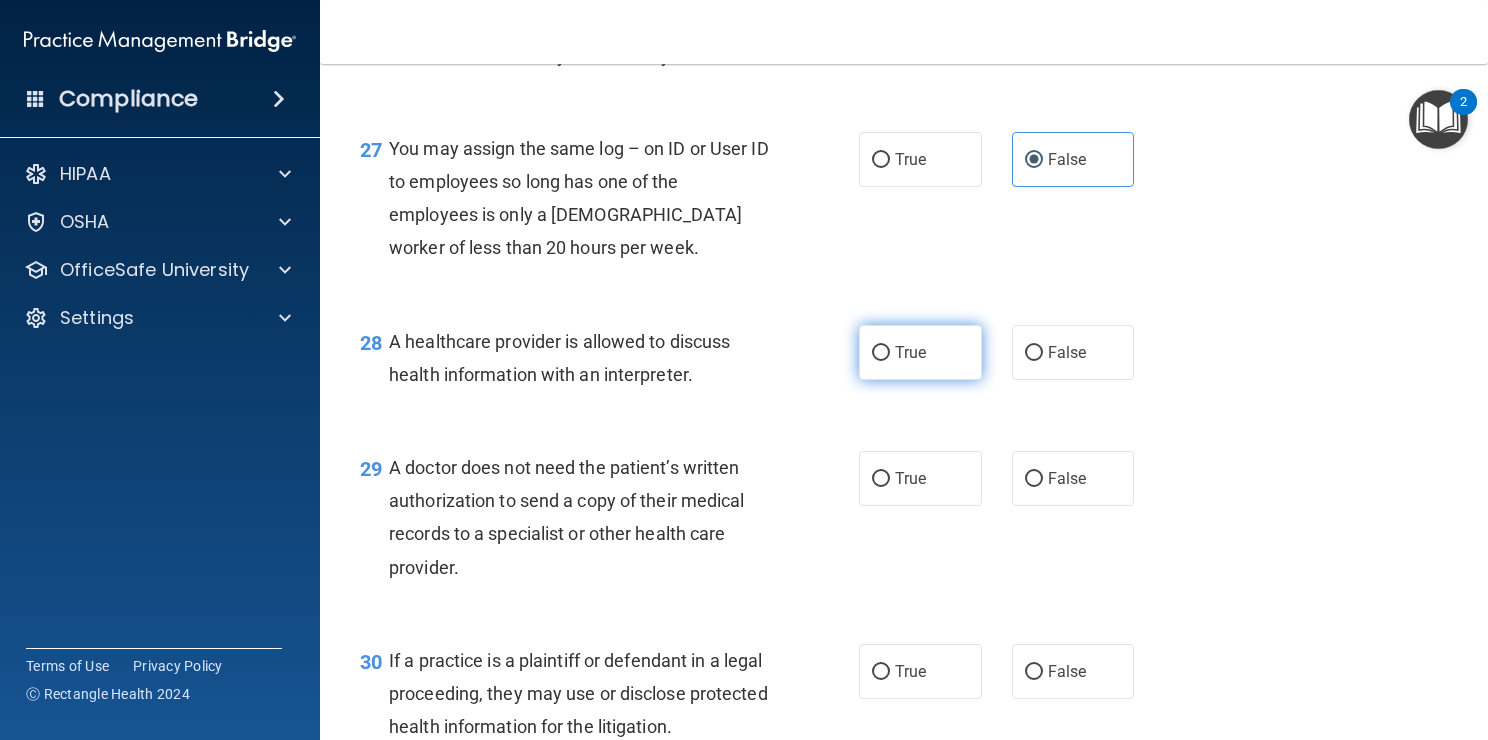 click on "True" at bounding box center (920, 352) 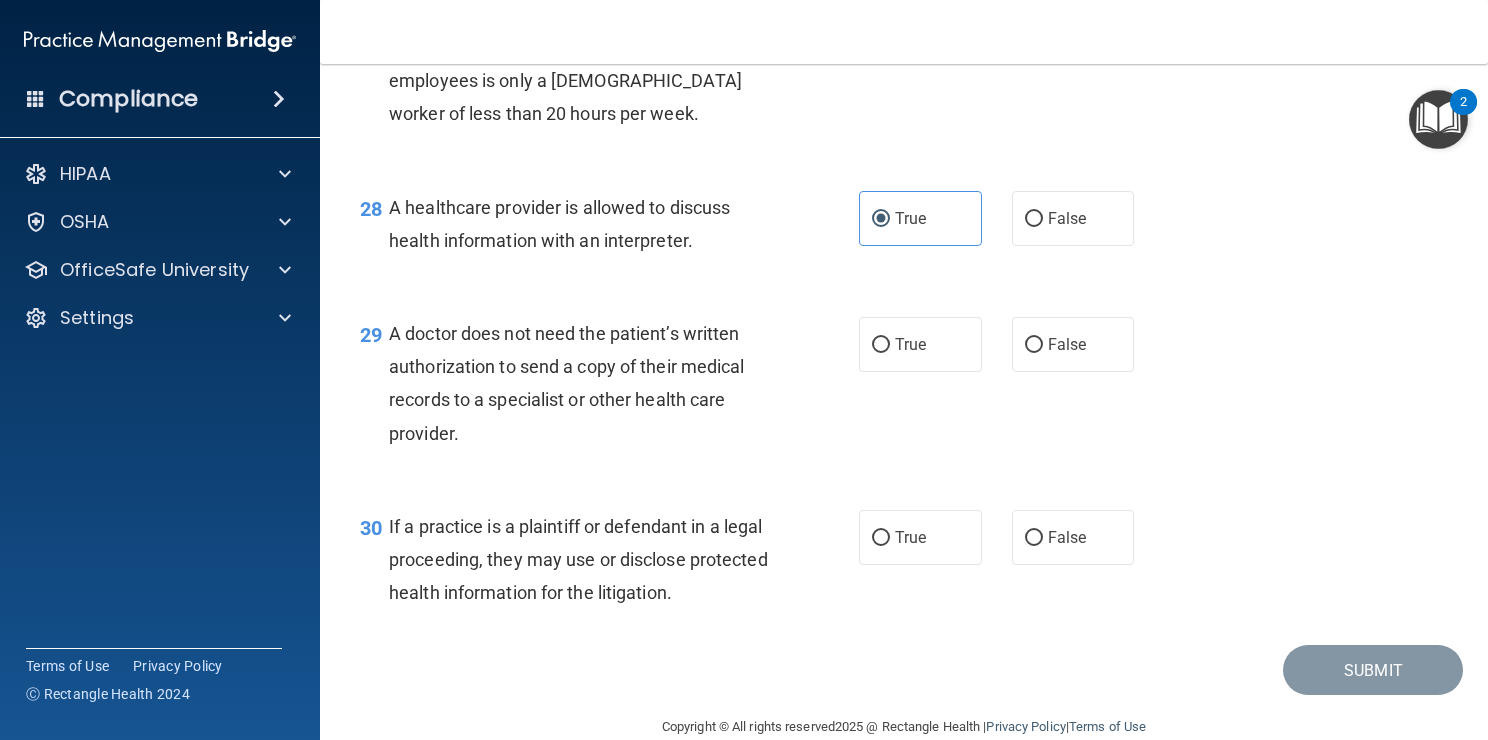 scroll, scrollTop: 4811, scrollLeft: 0, axis: vertical 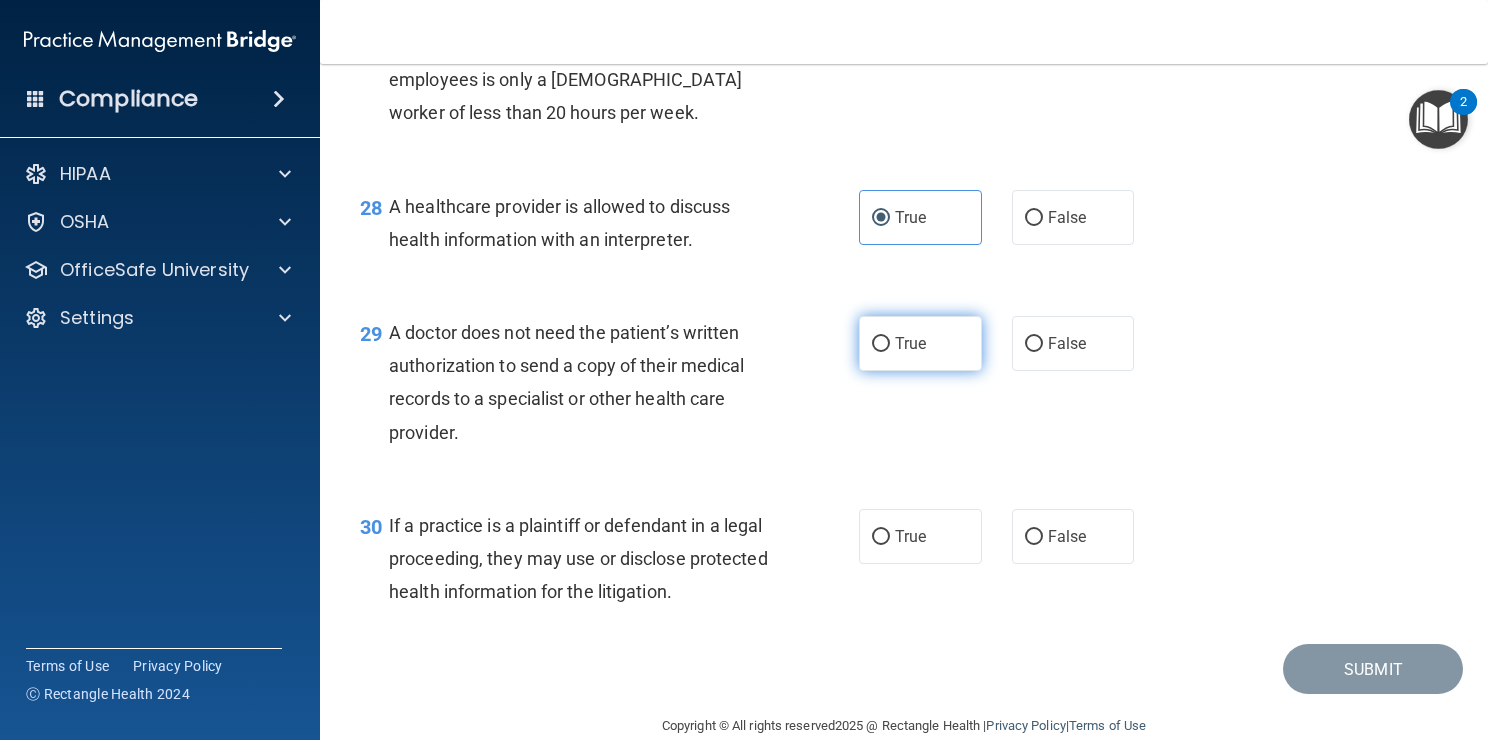click on "True" at bounding box center (910, 343) 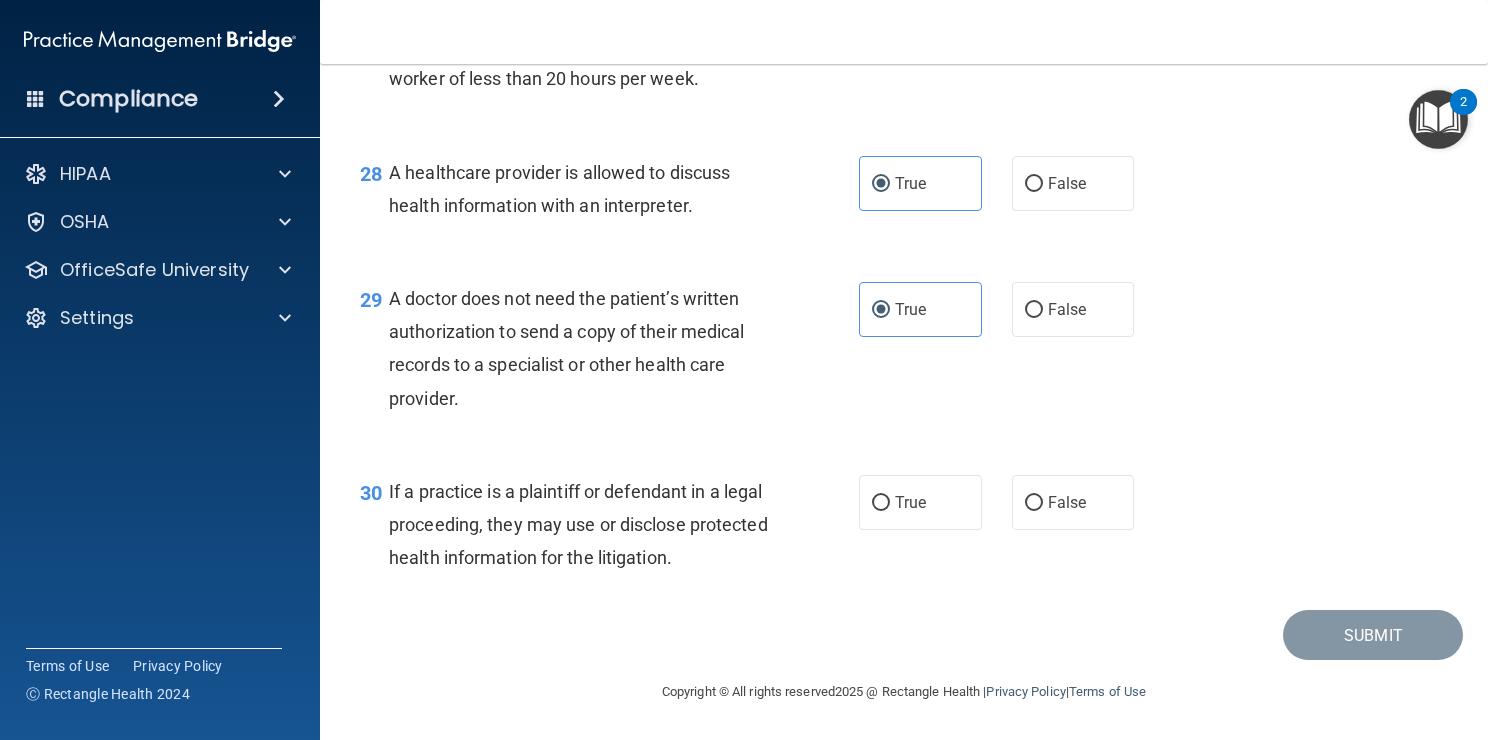 scroll, scrollTop: 4912, scrollLeft: 0, axis: vertical 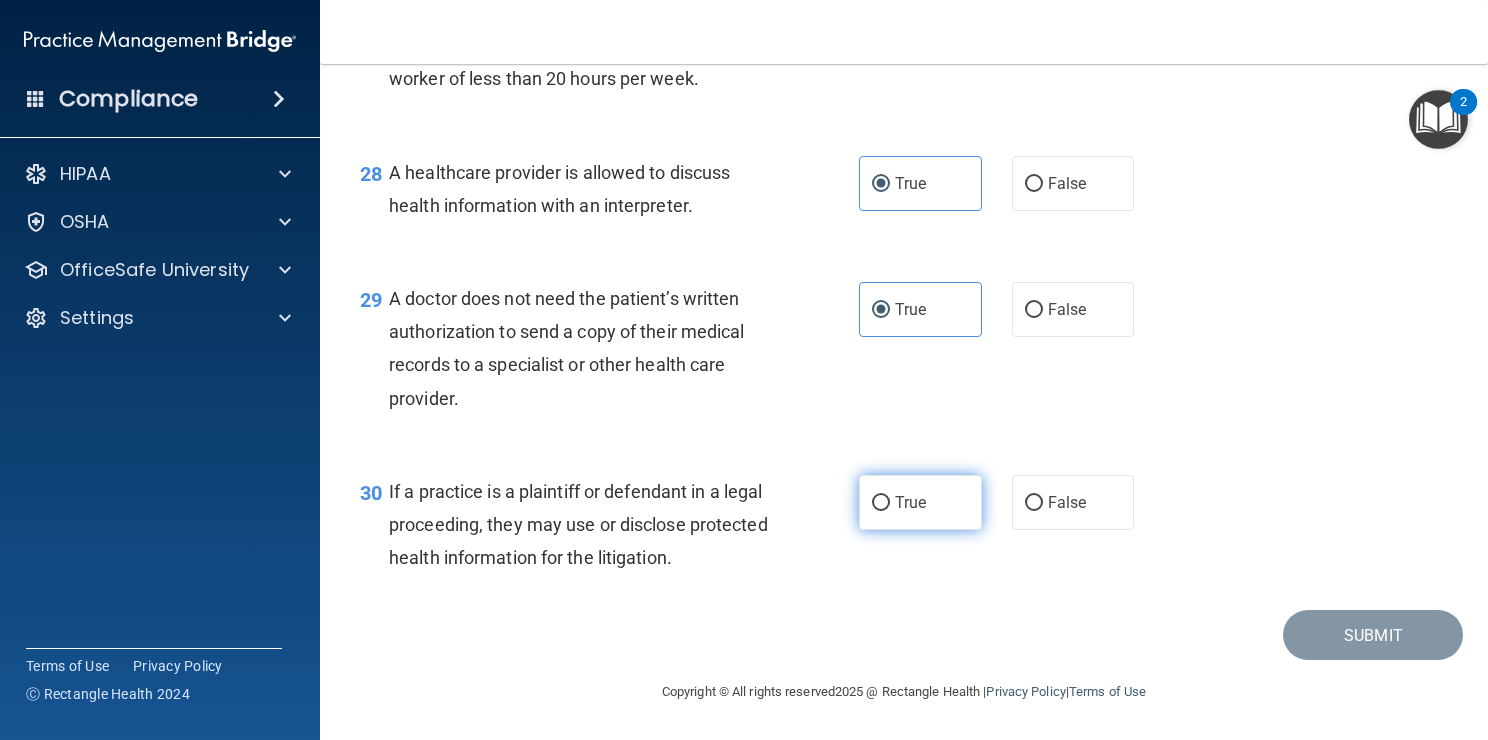 click on "True" at bounding box center [910, 502] 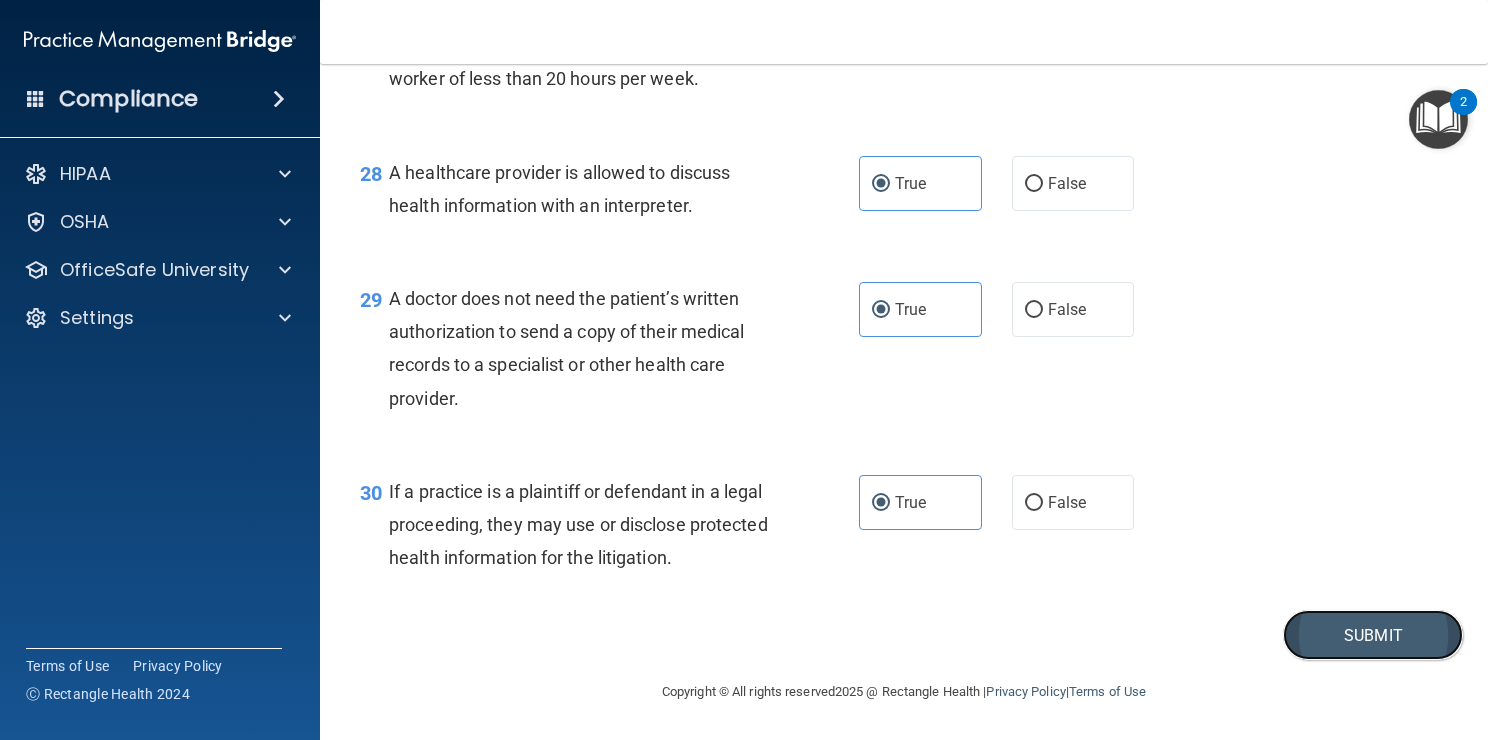 click on "Submit" at bounding box center [1373, 635] 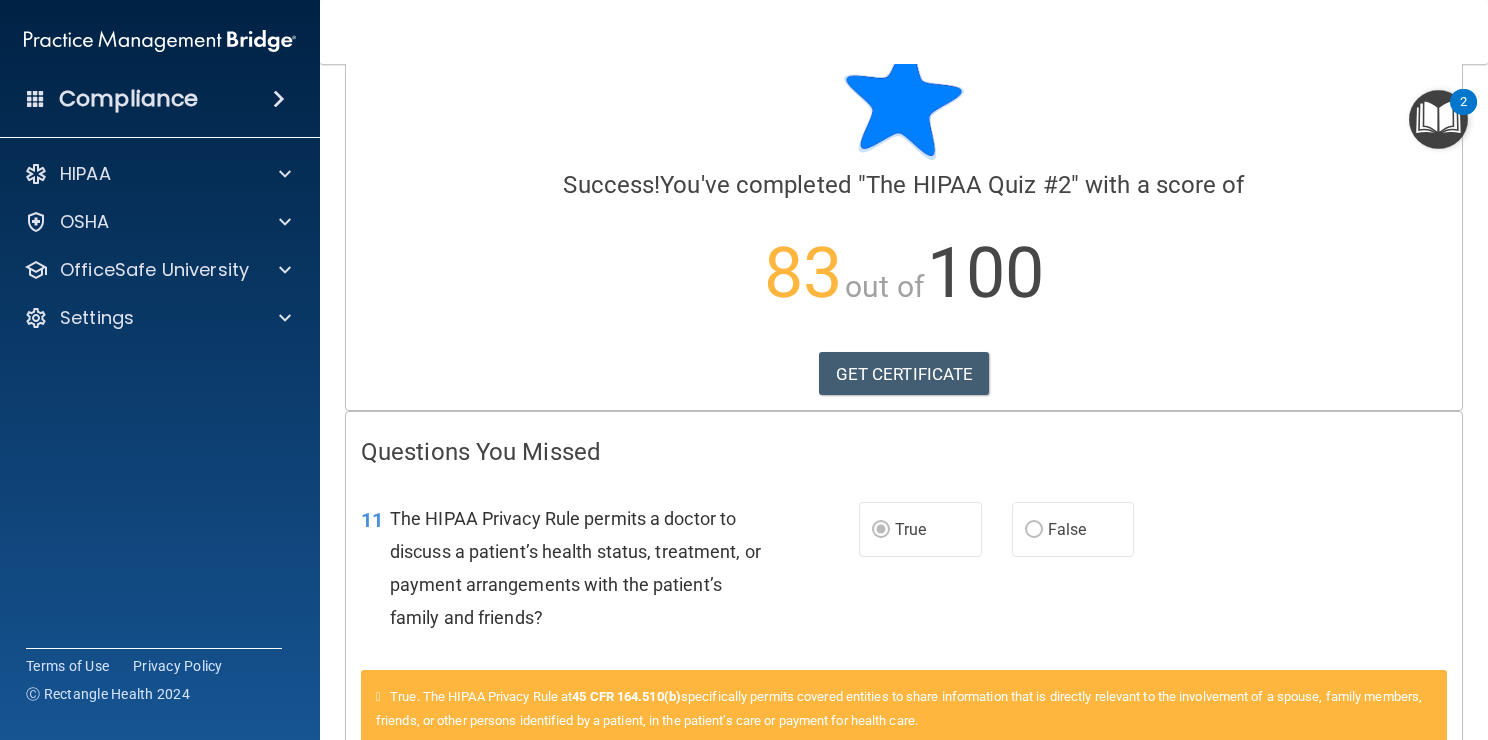 scroll, scrollTop: 0, scrollLeft: 0, axis: both 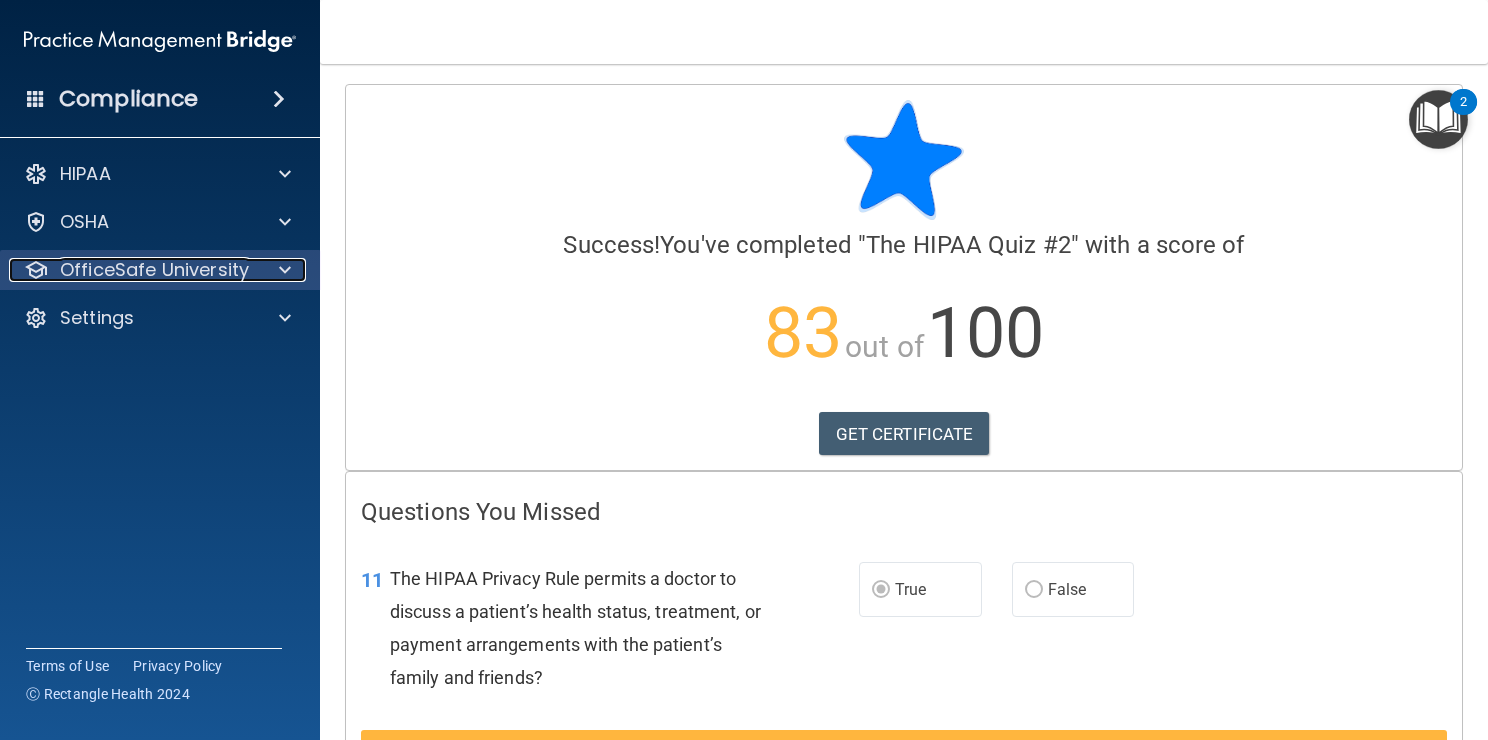 click on "OfficeSafe University" at bounding box center (154, 270) 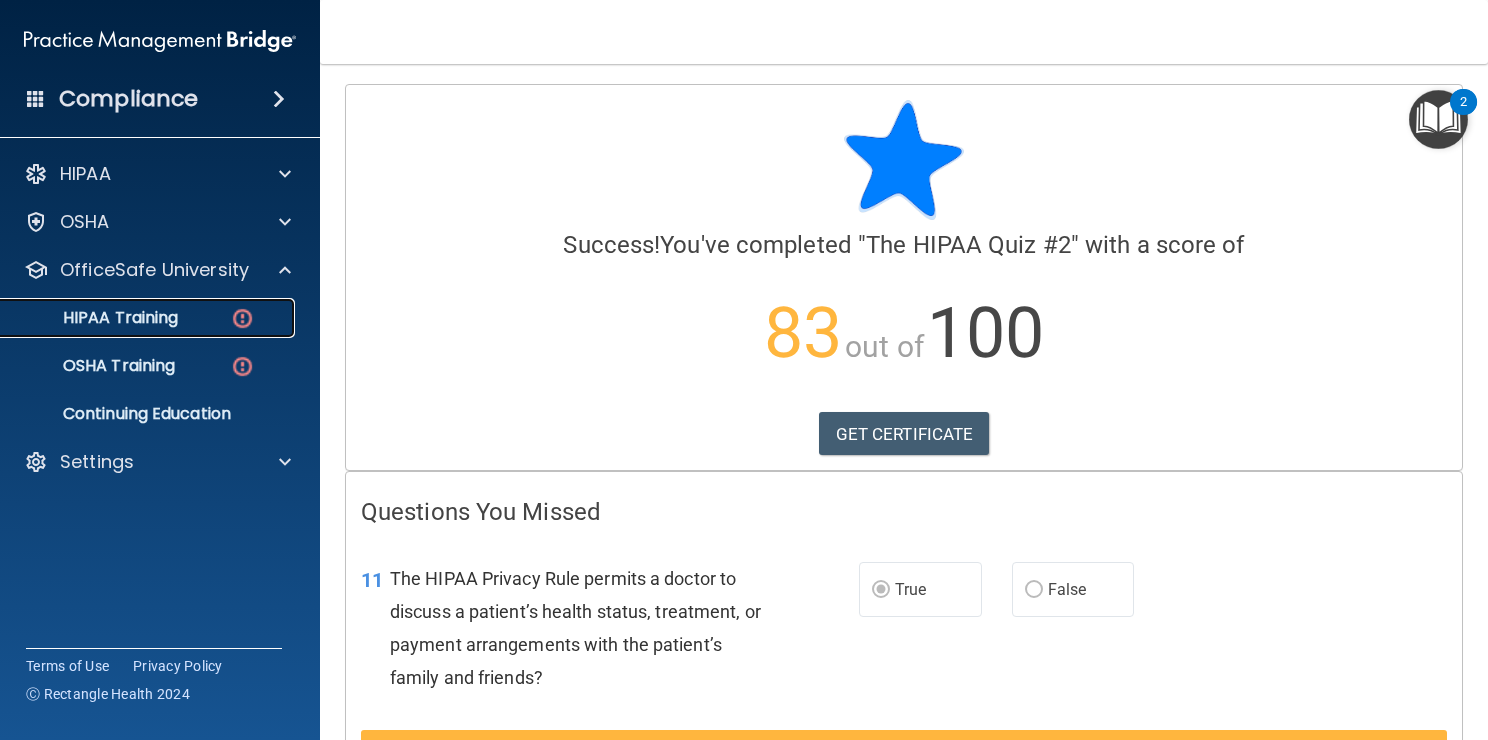 click on "HIPAA Training" at bounding box center [137, 318] 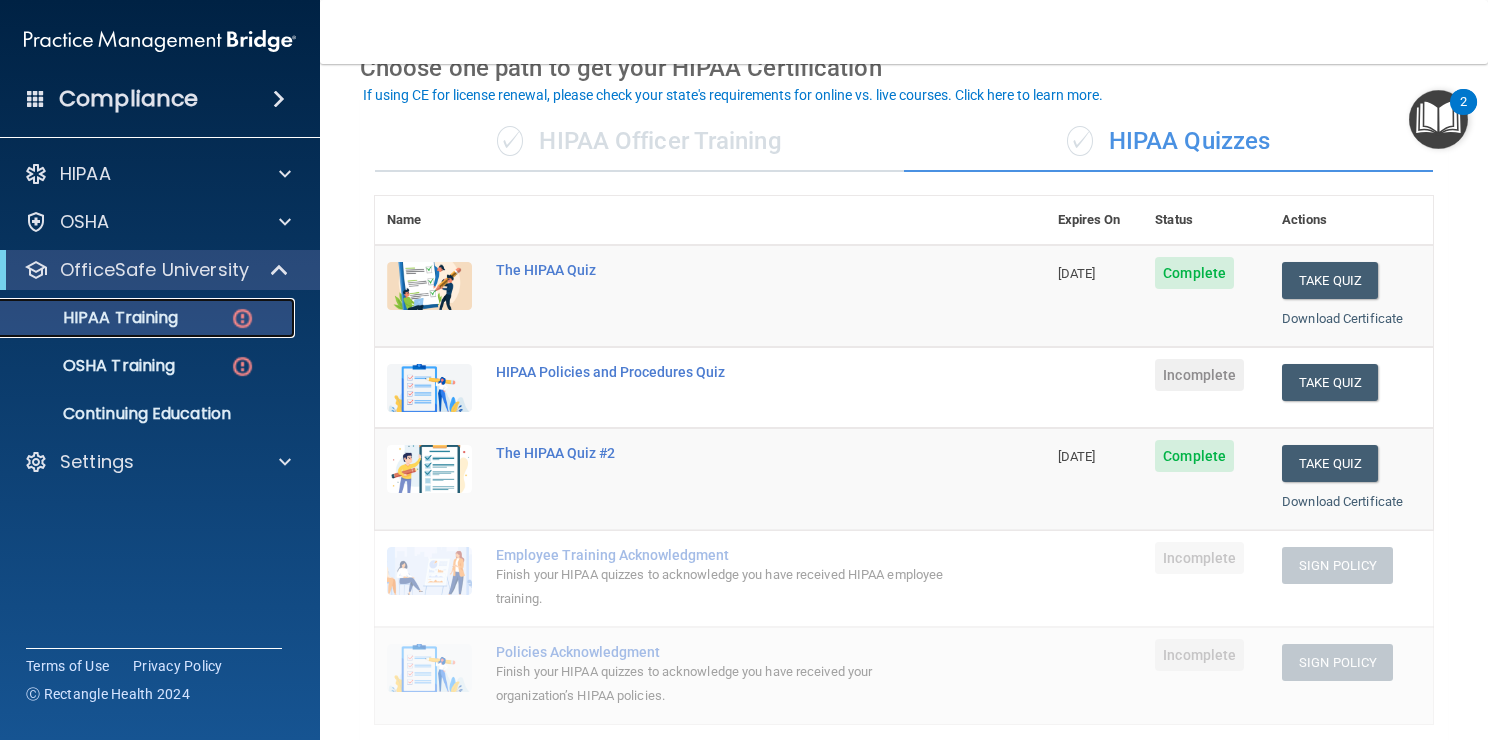 scroll, scrollTop: 110, scrollLeft: 0, axis: vertical 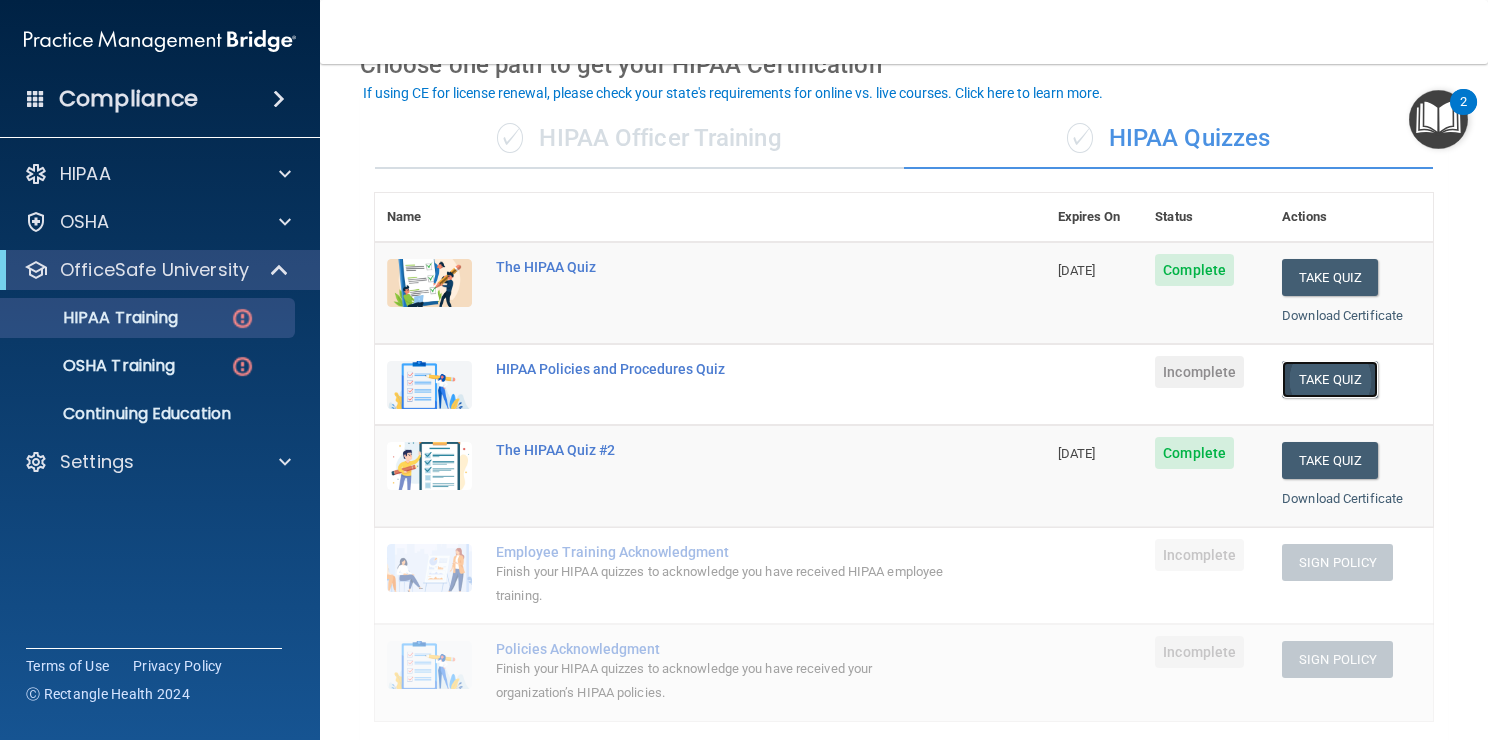 click on "Take Quiz" at bounding box center [1330, 379] 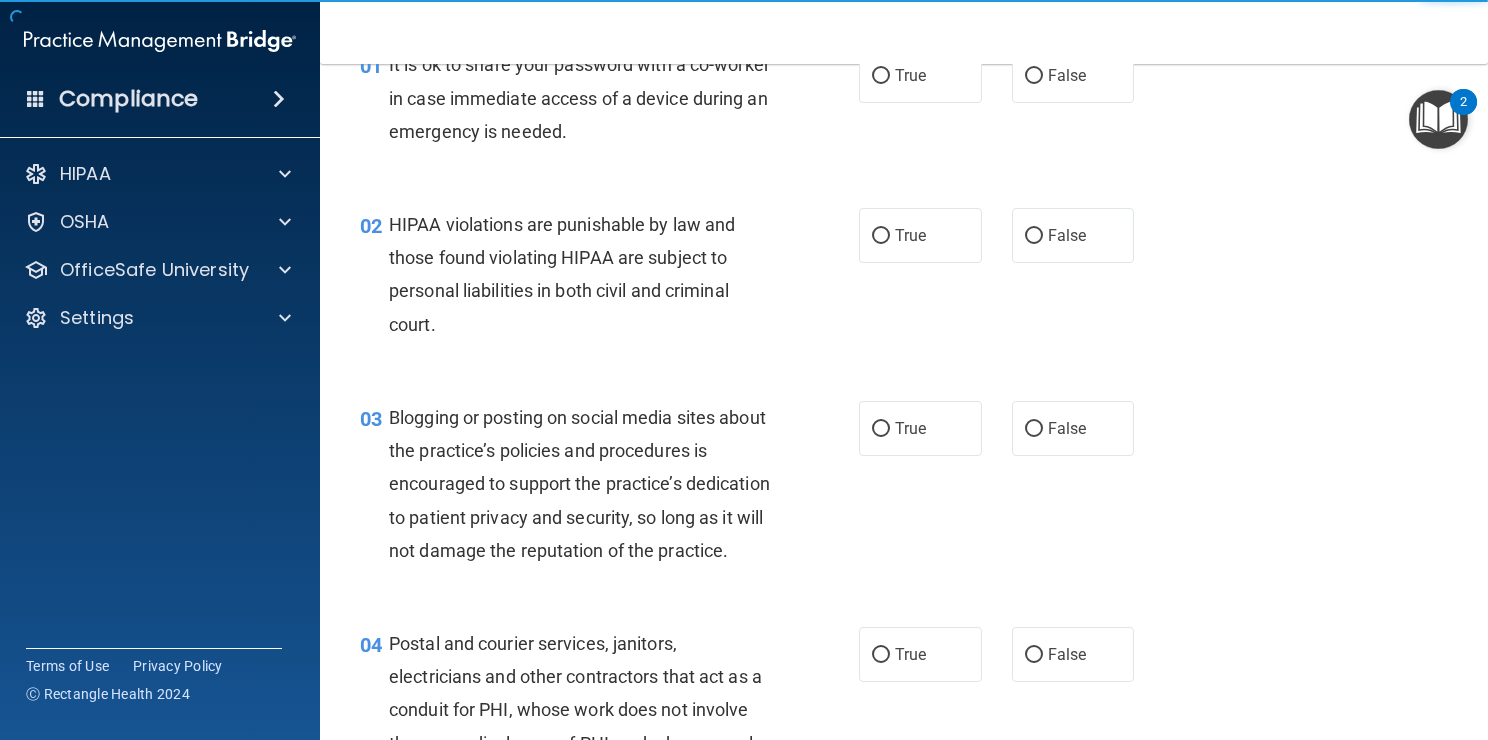 scroll, scrollTop: 0, scrollLeft: 0, axis: both 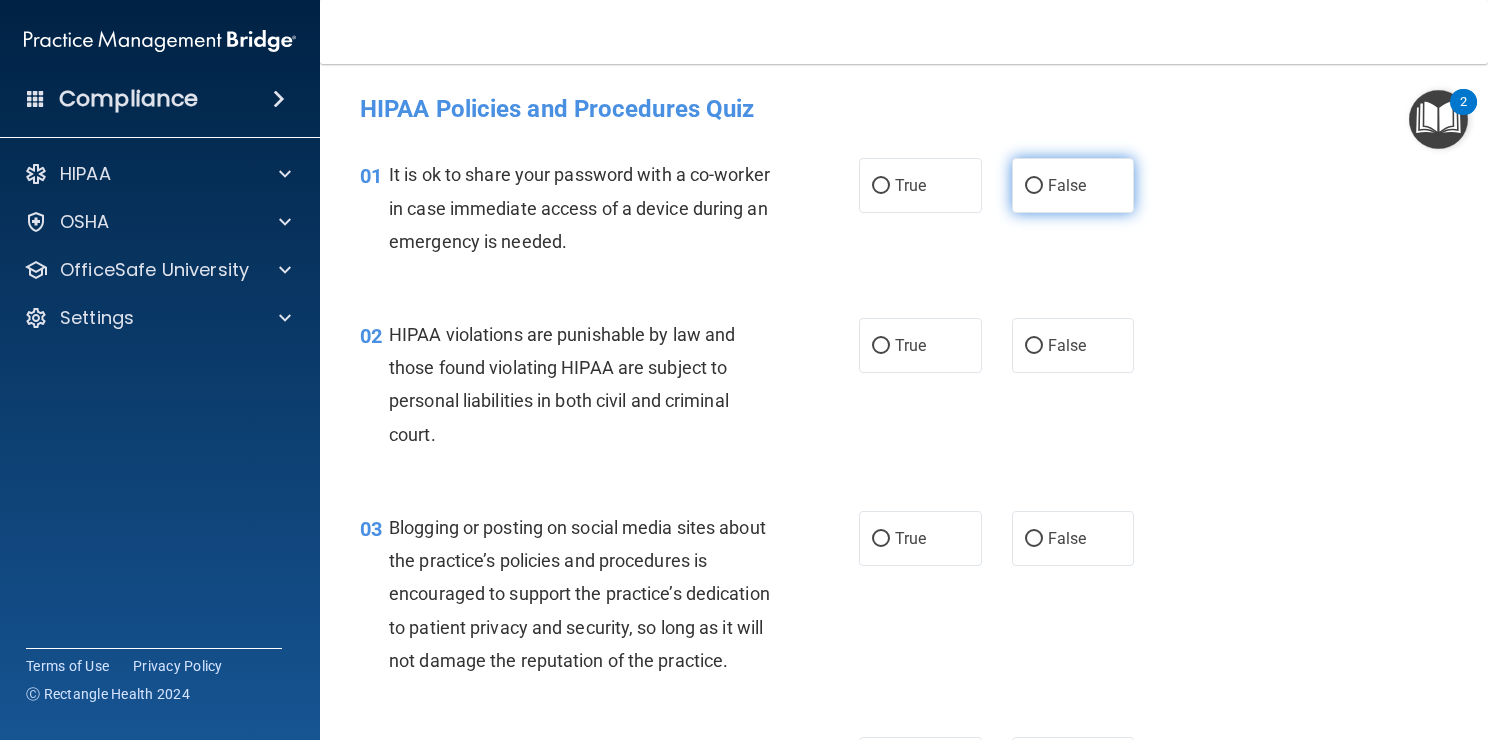 click on "False" at bounding box center [1067, 185] 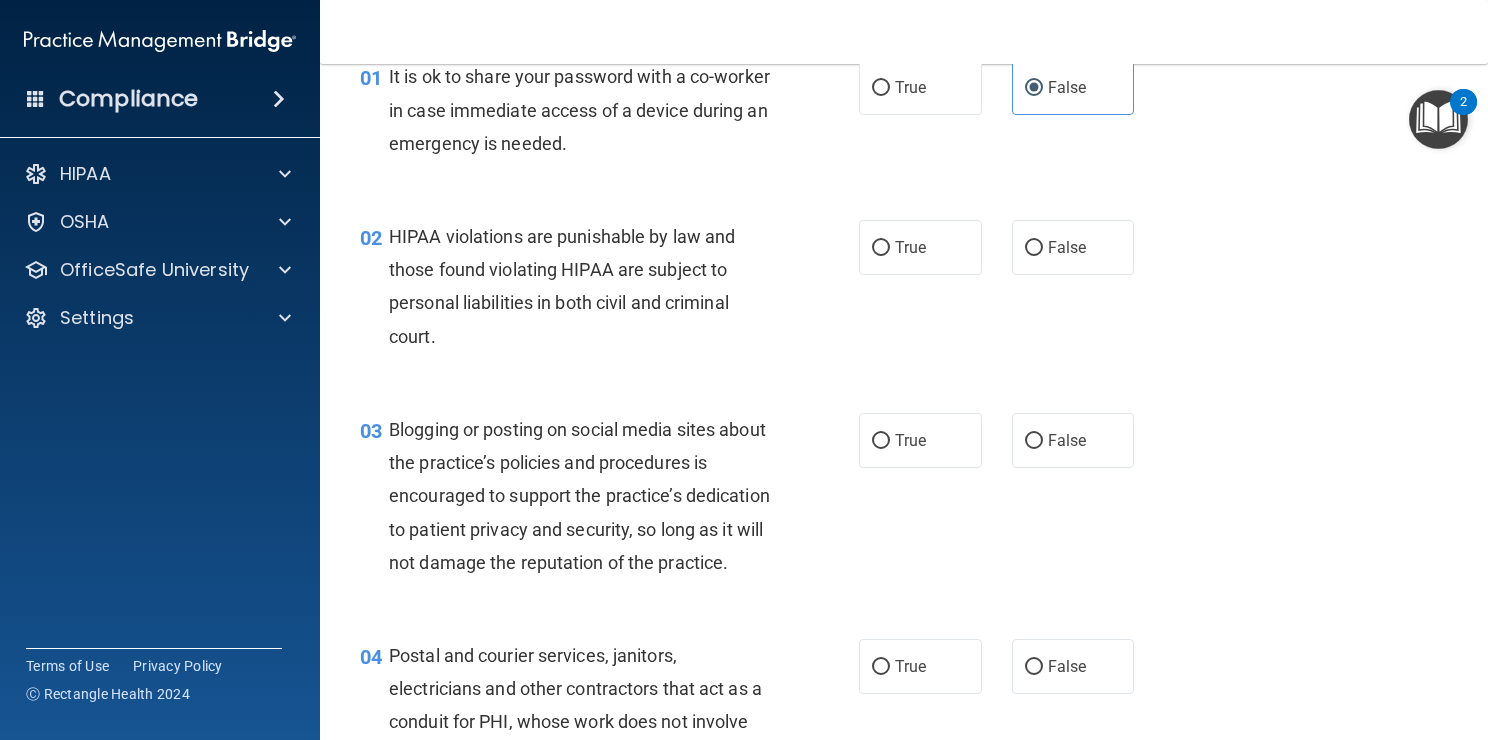scroll, scrollTop: 99, scrollLeft: 0, axis: vertical 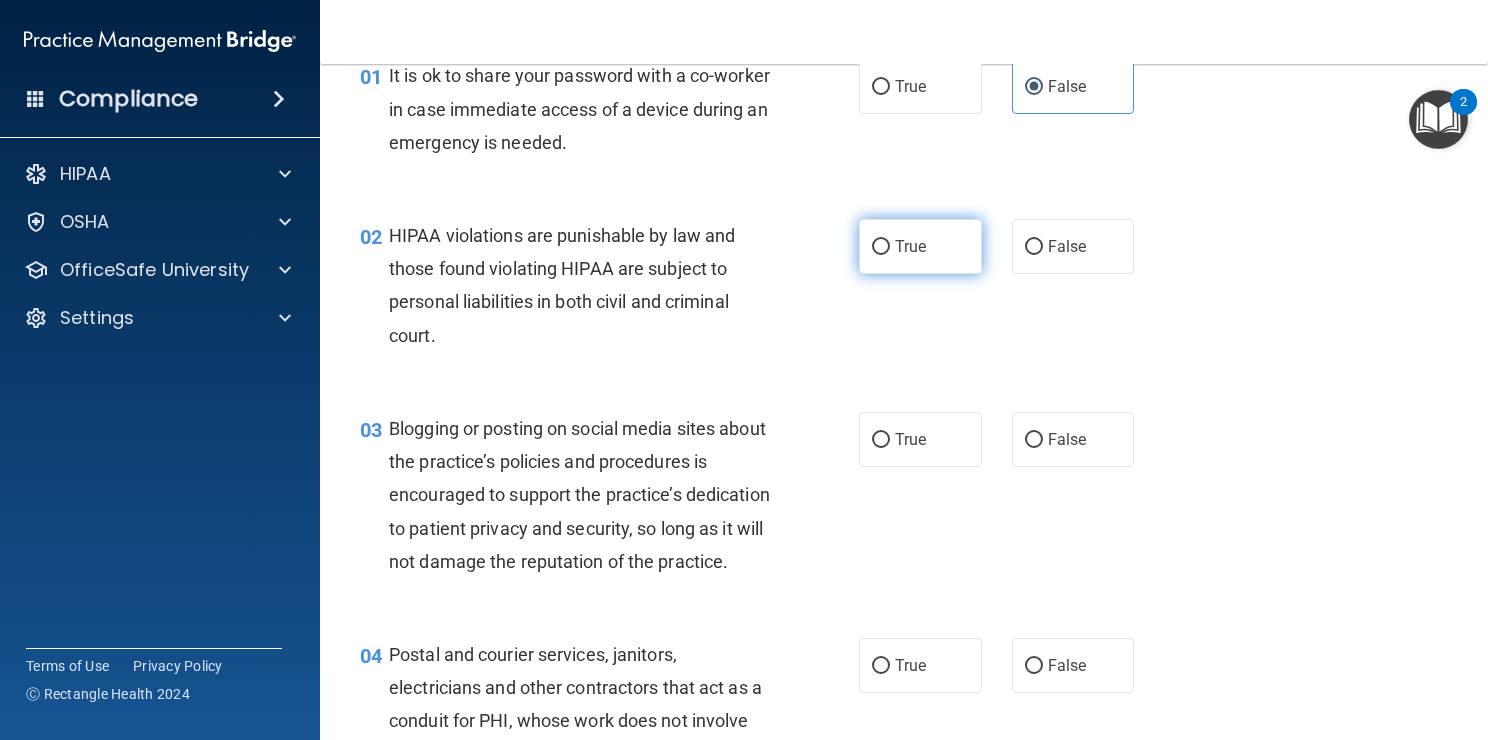 click on "True" at bounding box center (920, 246) 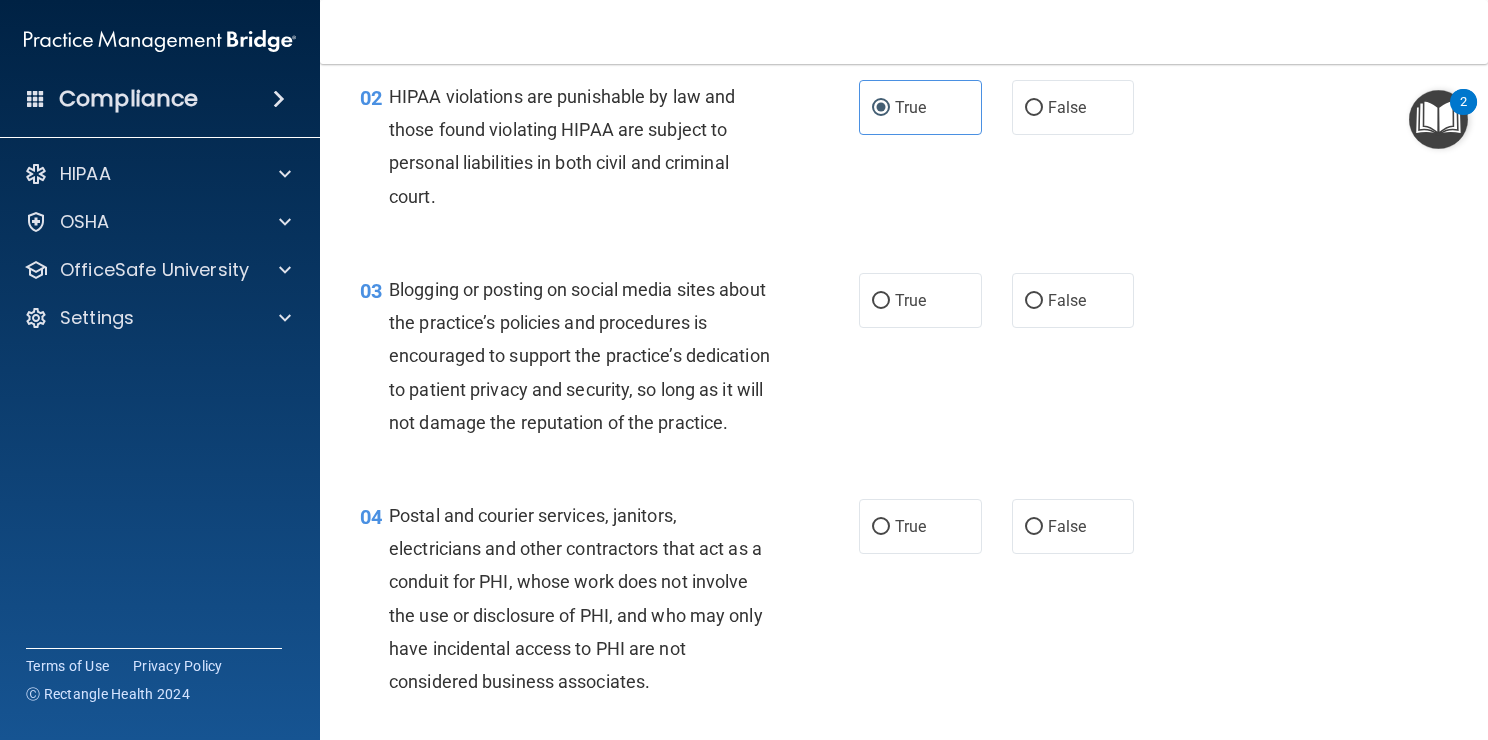 scroll, scrollTop: 242, scrollLeft: 0, axis: vertical 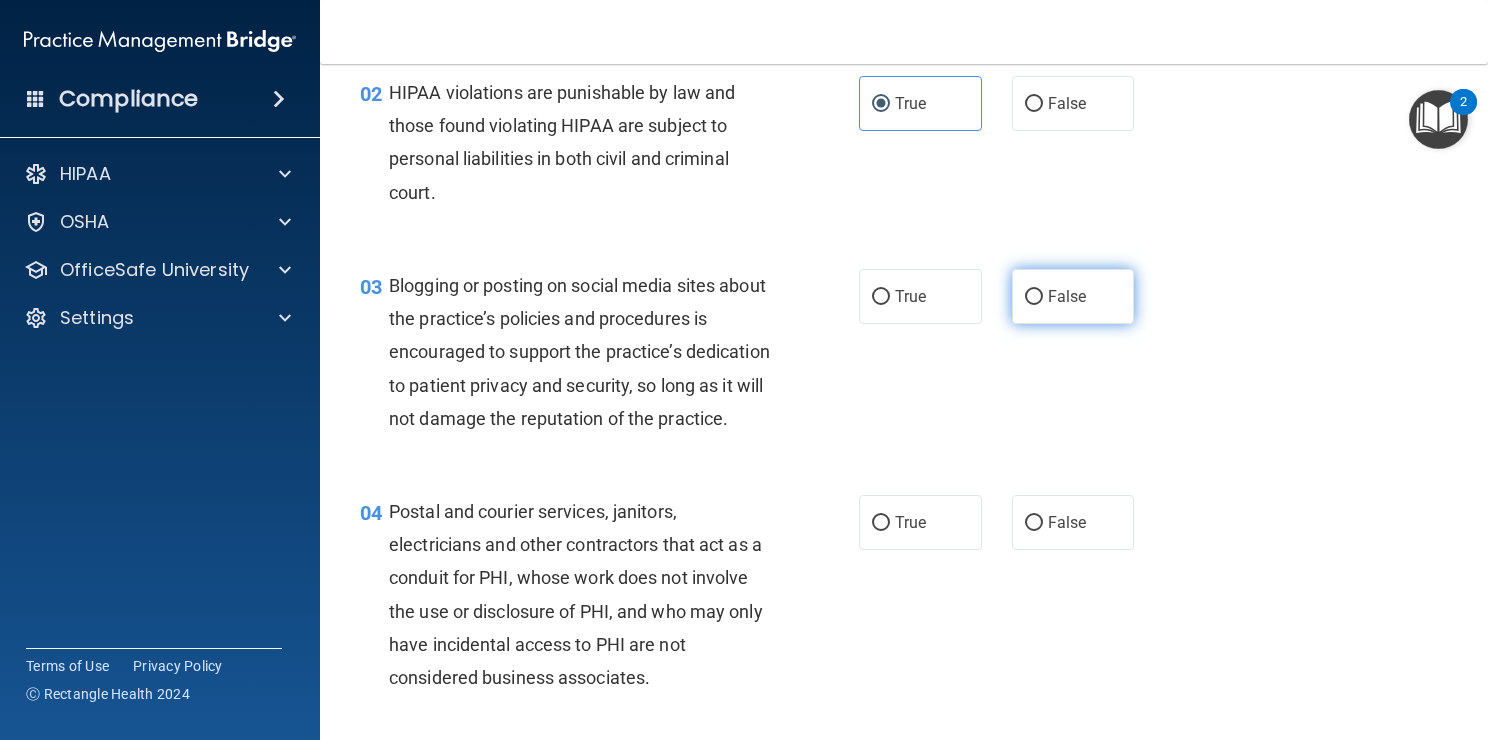 click on "False" at bounding box center (1034, 297) 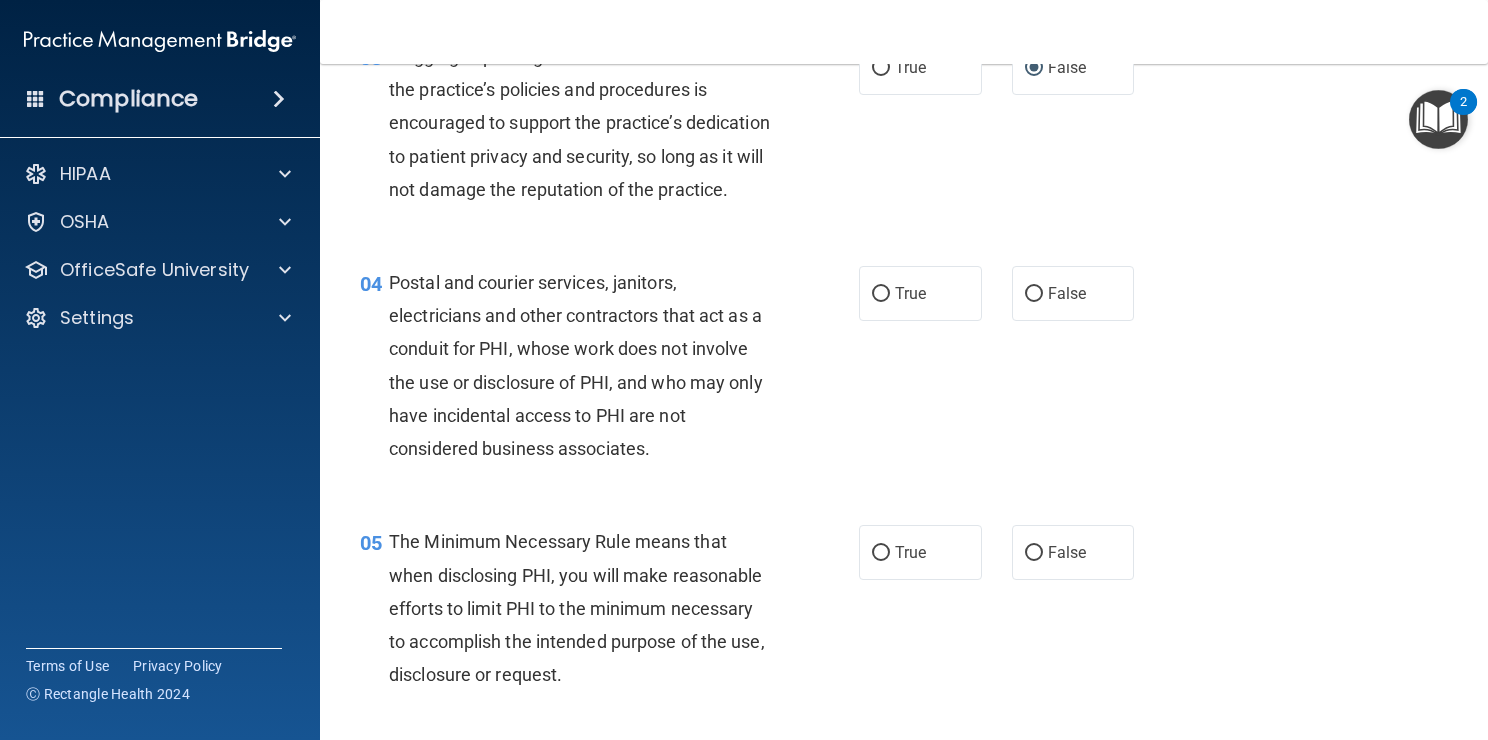 scroll, scrollTop: 472, scrollLeft: 0, axis: vertical 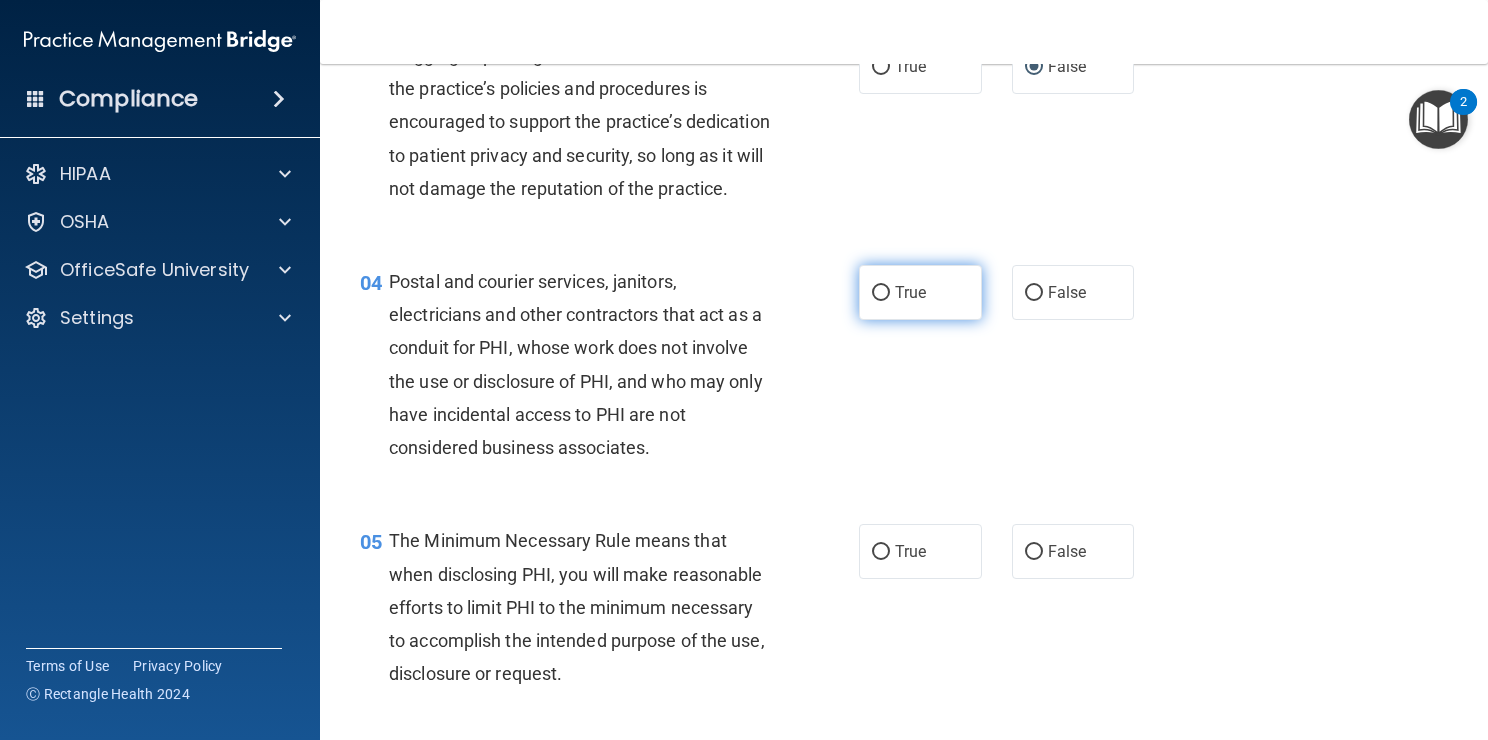 click on "True" at bounding box center [910, 292] 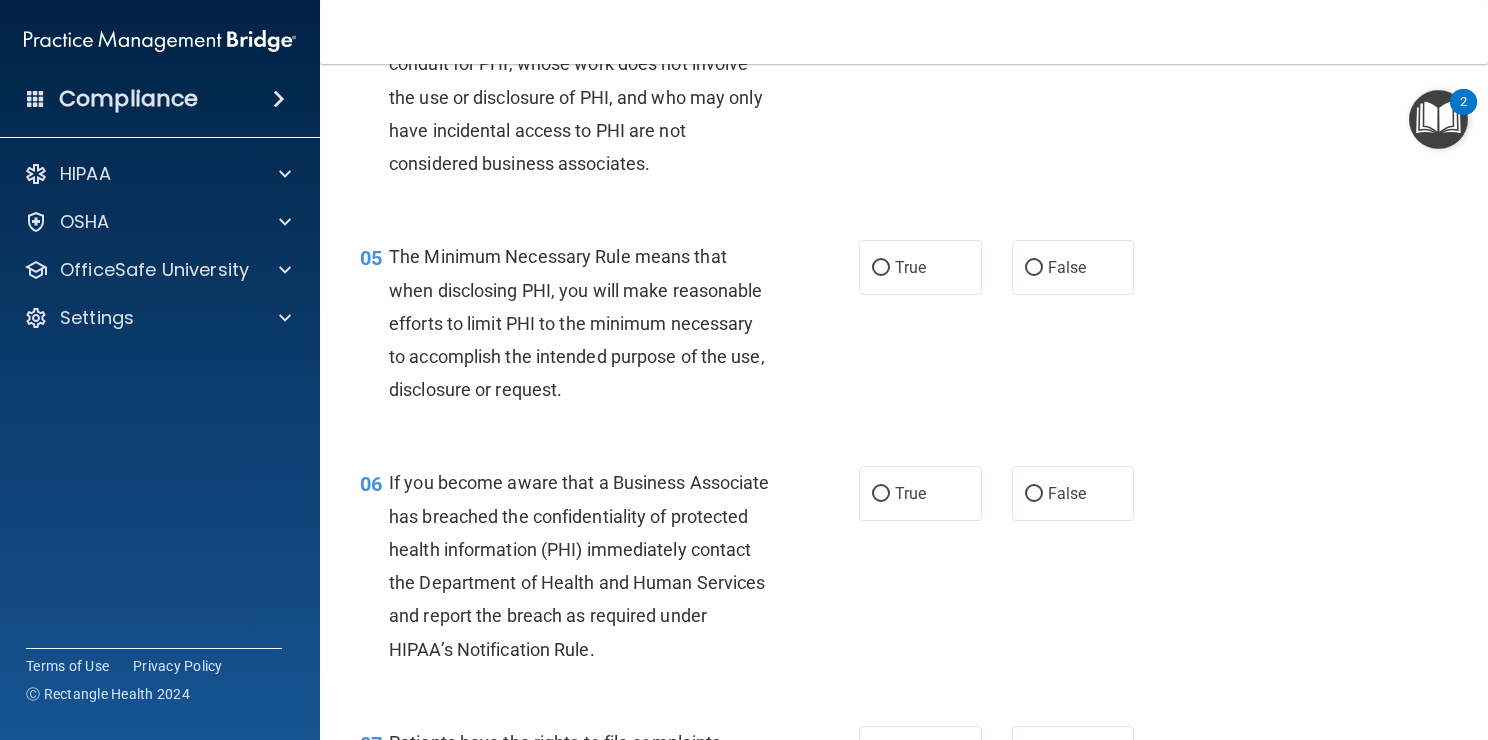 scroll, scrollTop: 760, scrollLeft: 0, axis: vertical 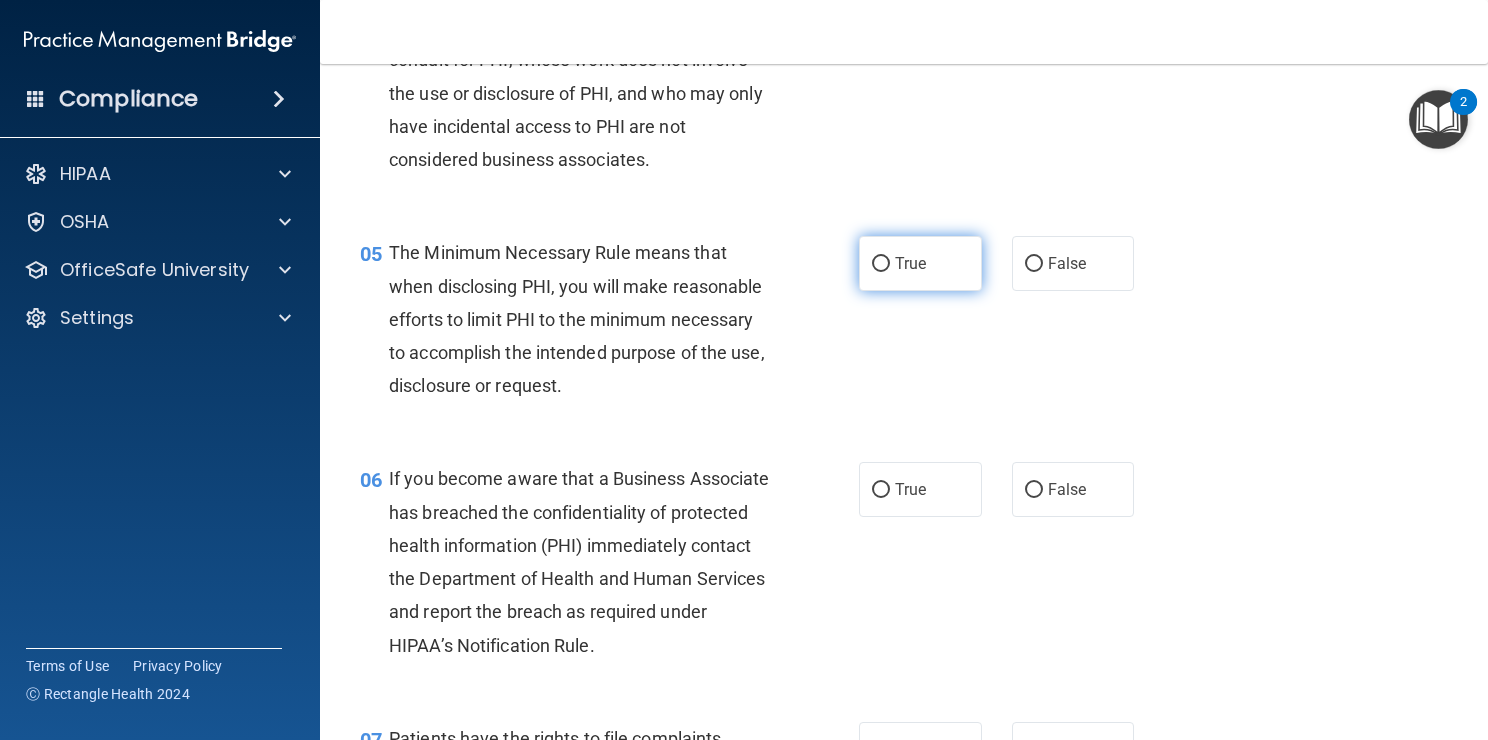 click on "True" at bounding box center (910, 263) 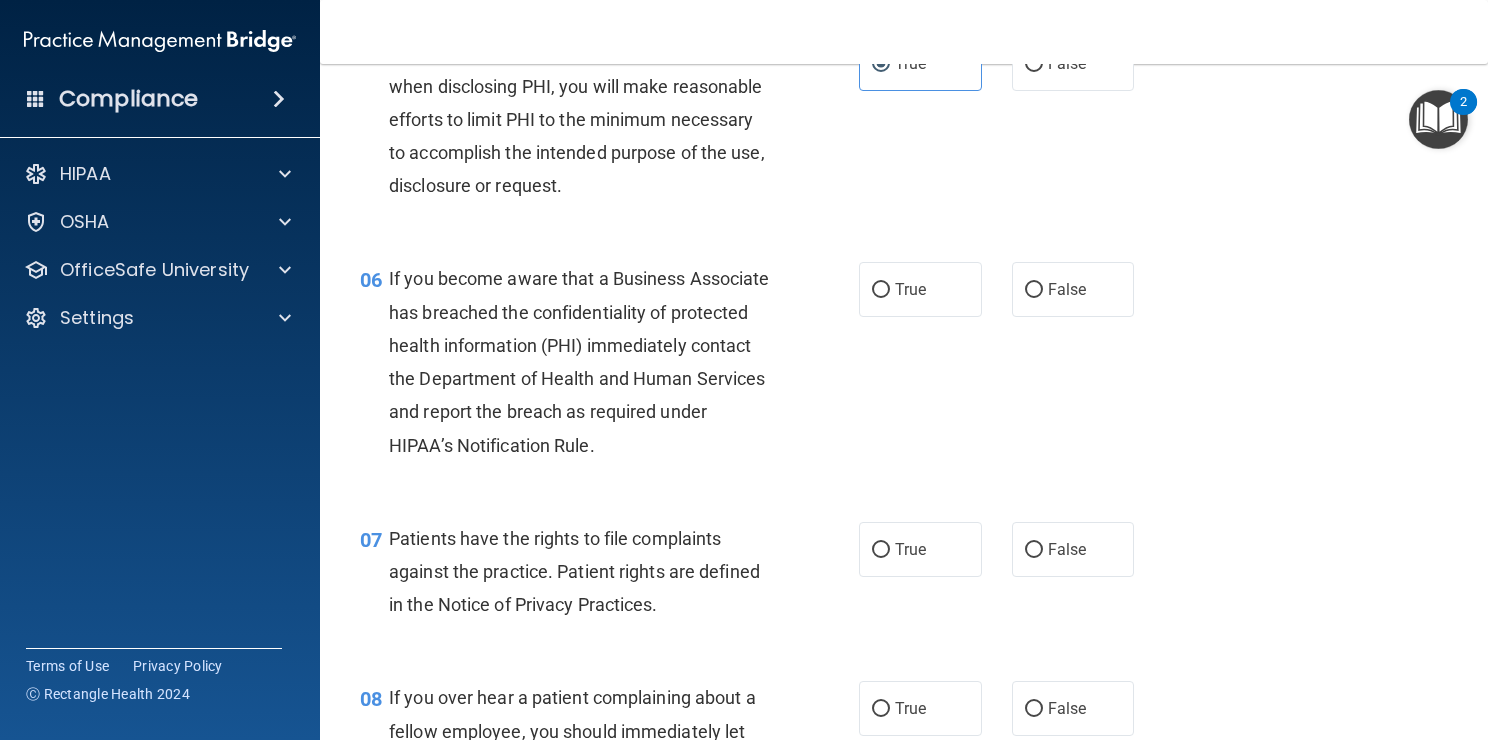 scroll, scrollTop: 962, scrollLeft: 0, axis: vertical 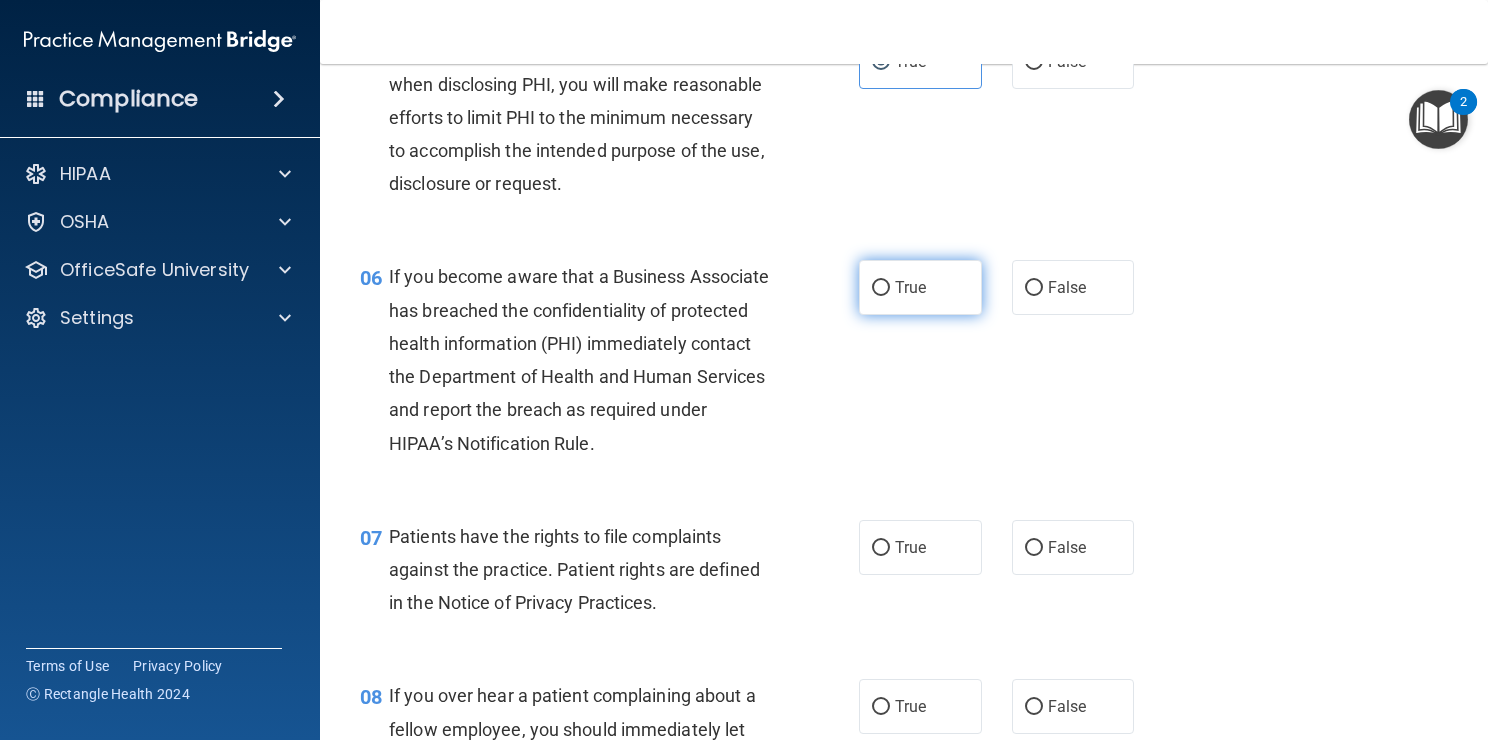 click on "True" at bounding box center [920, 287] 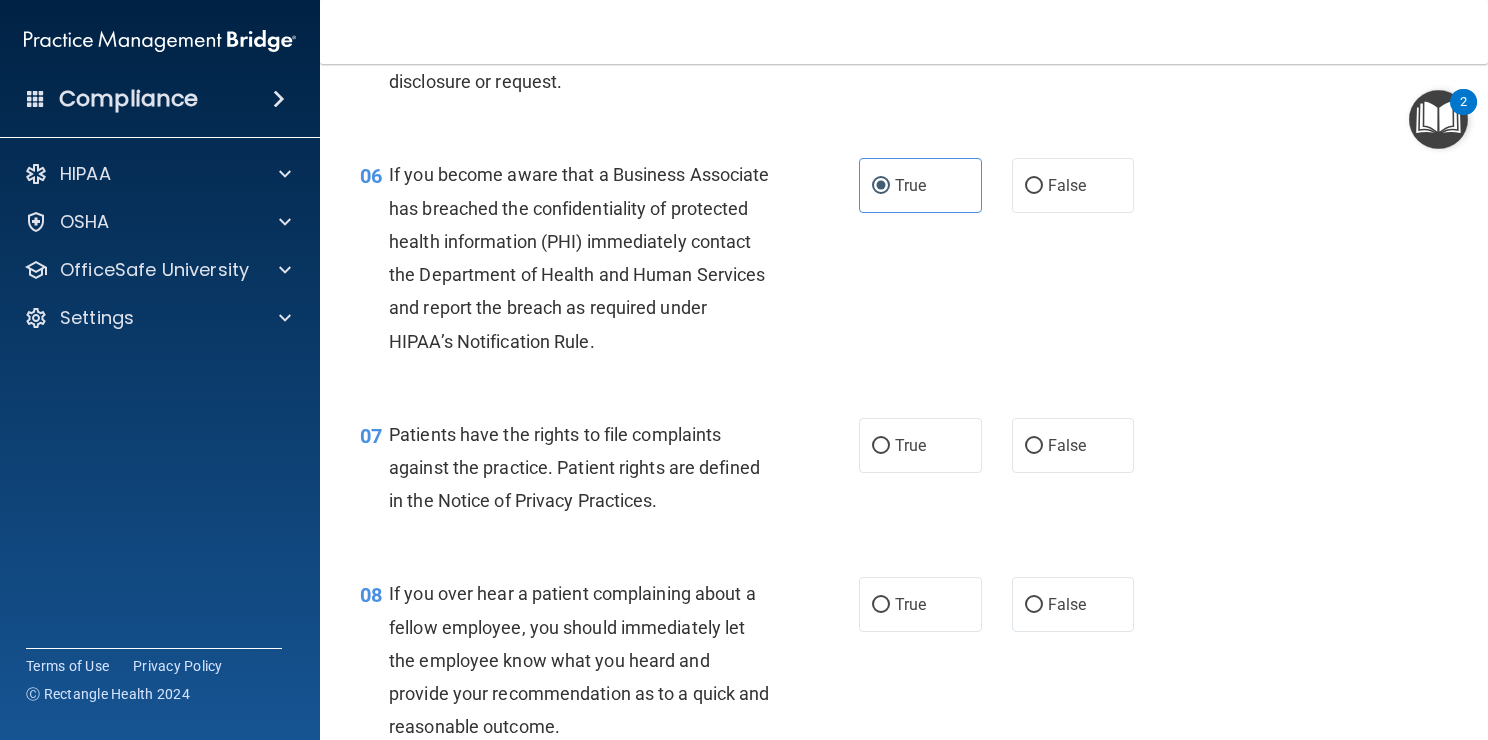 scroll, scrollTop: 1079, scrollLeft: 0, axis: vertical 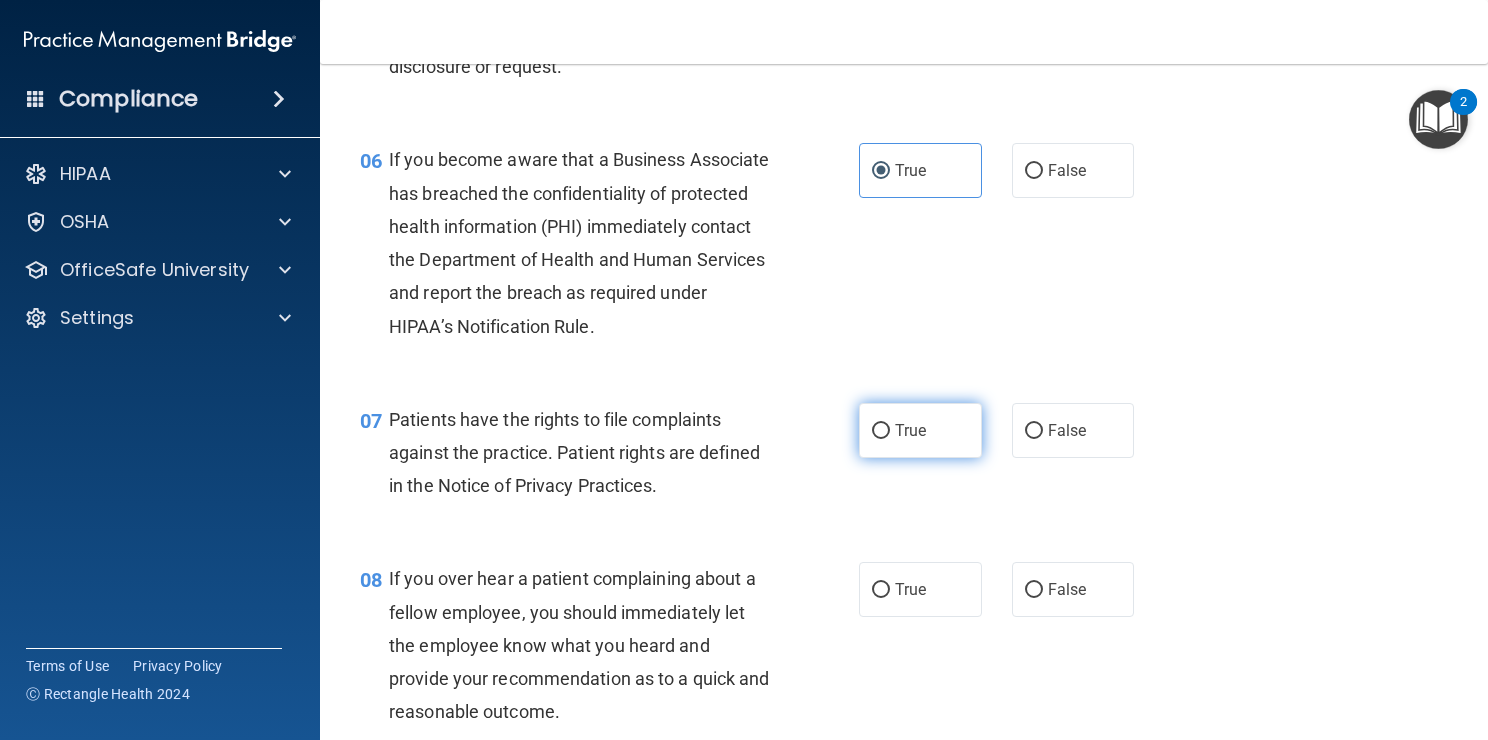 click on "True" at bounding box center [910, 430] 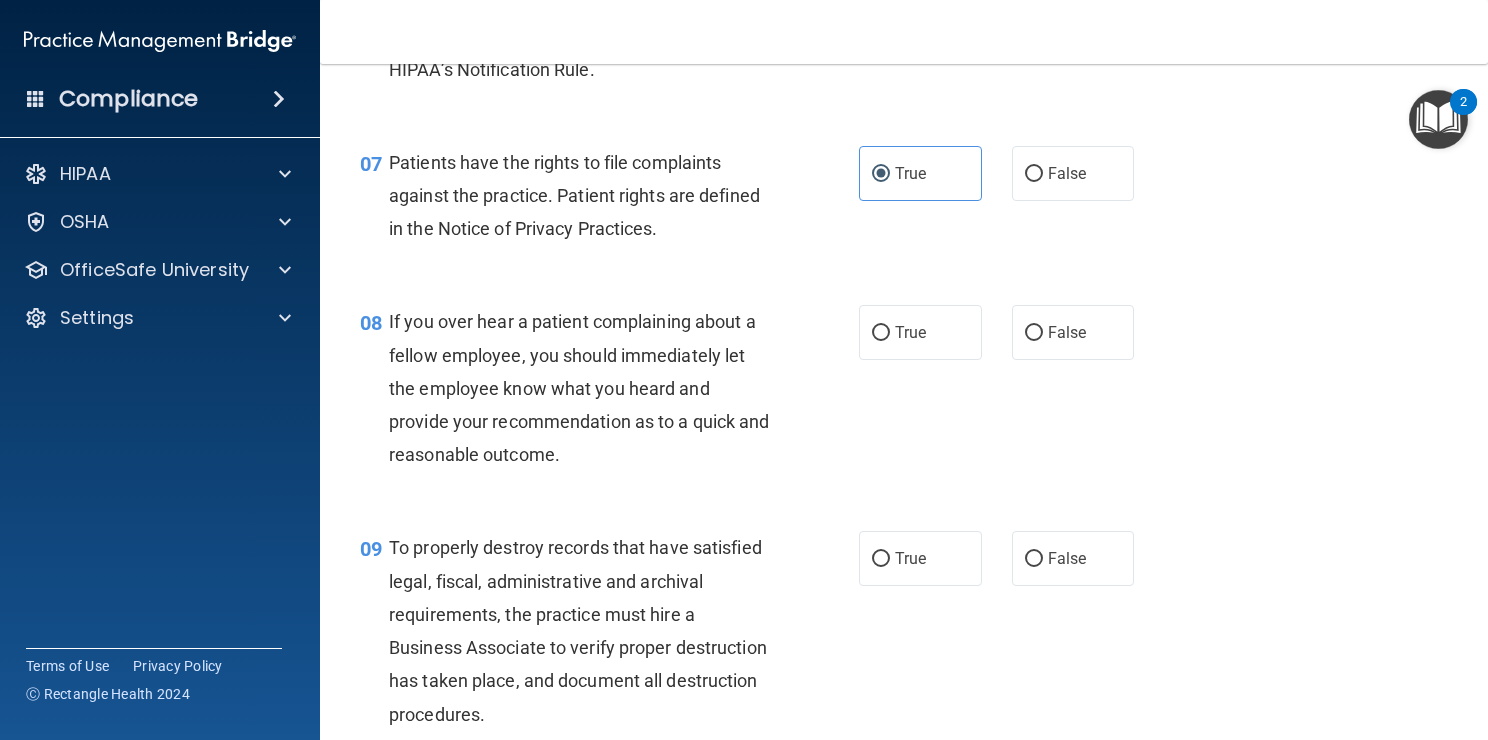 scroll, scrollTop: 1344, scrollLeft: 0, axis: vertical 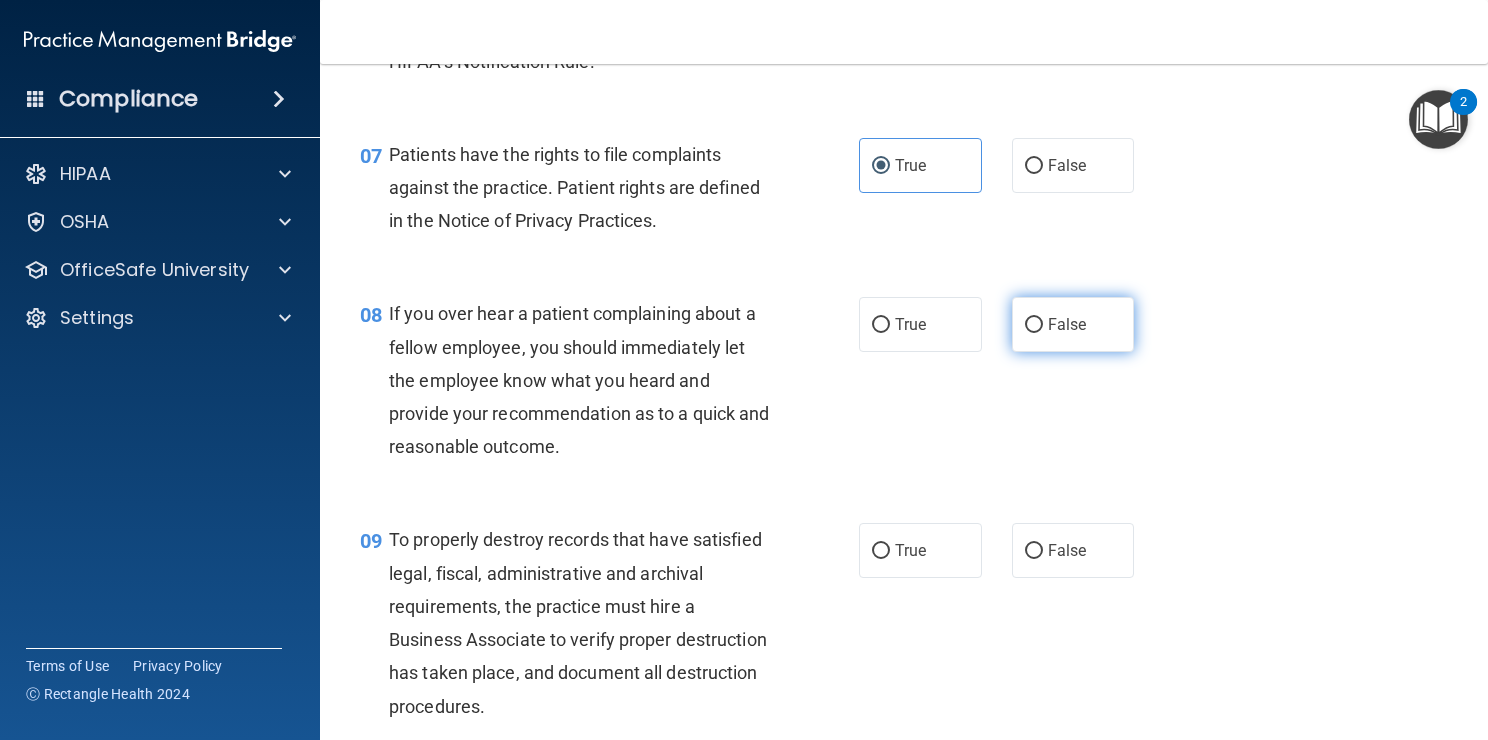 click on "False" at bounding box center [1034, 325] 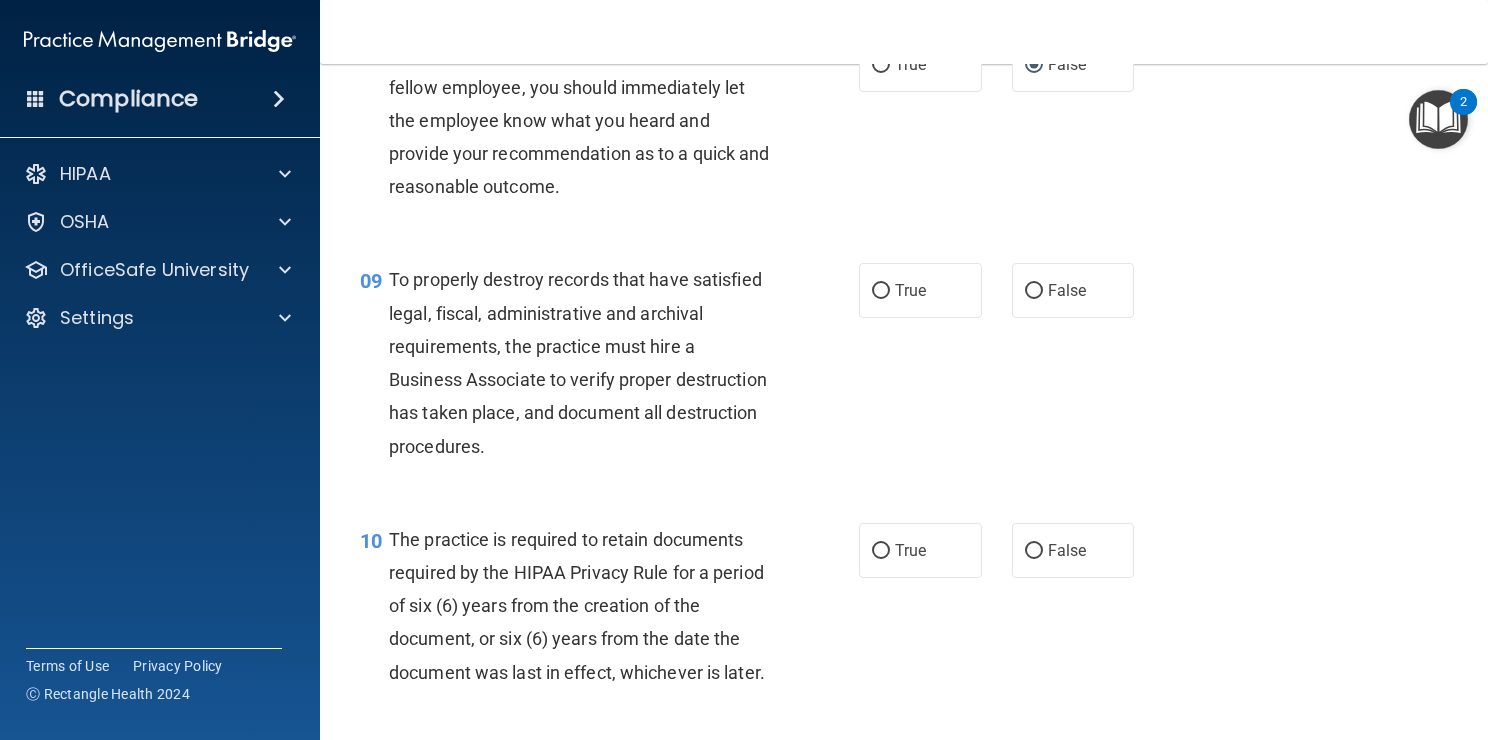 scroll, scrollTop: 1611, scrollLeft: 0, axis: vertical 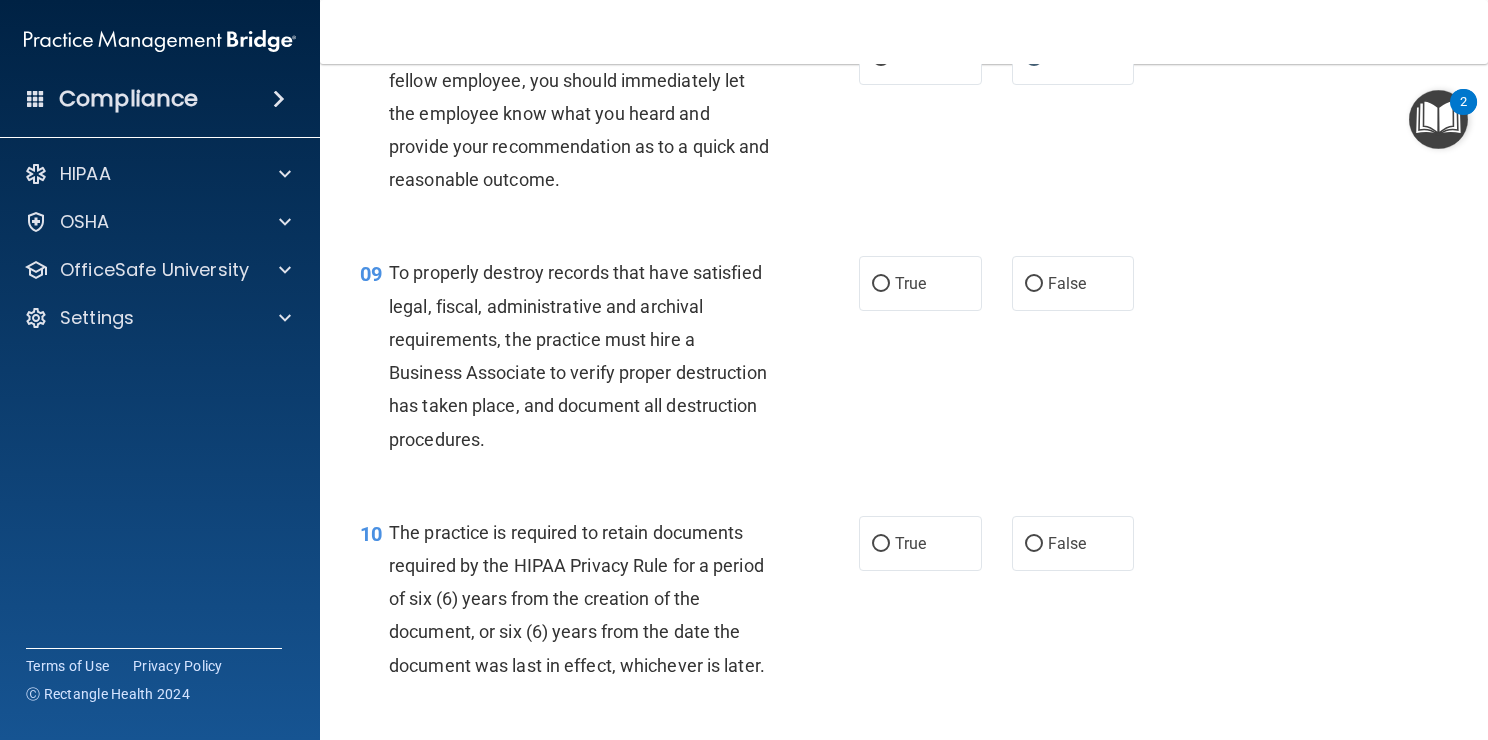 click on "09       To properly destroy records that have satisfied legal, fiscal, administrative and archival requirements, the practice must hire a Business Associate to verify proper destruction has taken place, and document all destruction procedures.                  True           False" at bounding box center [904, 360] 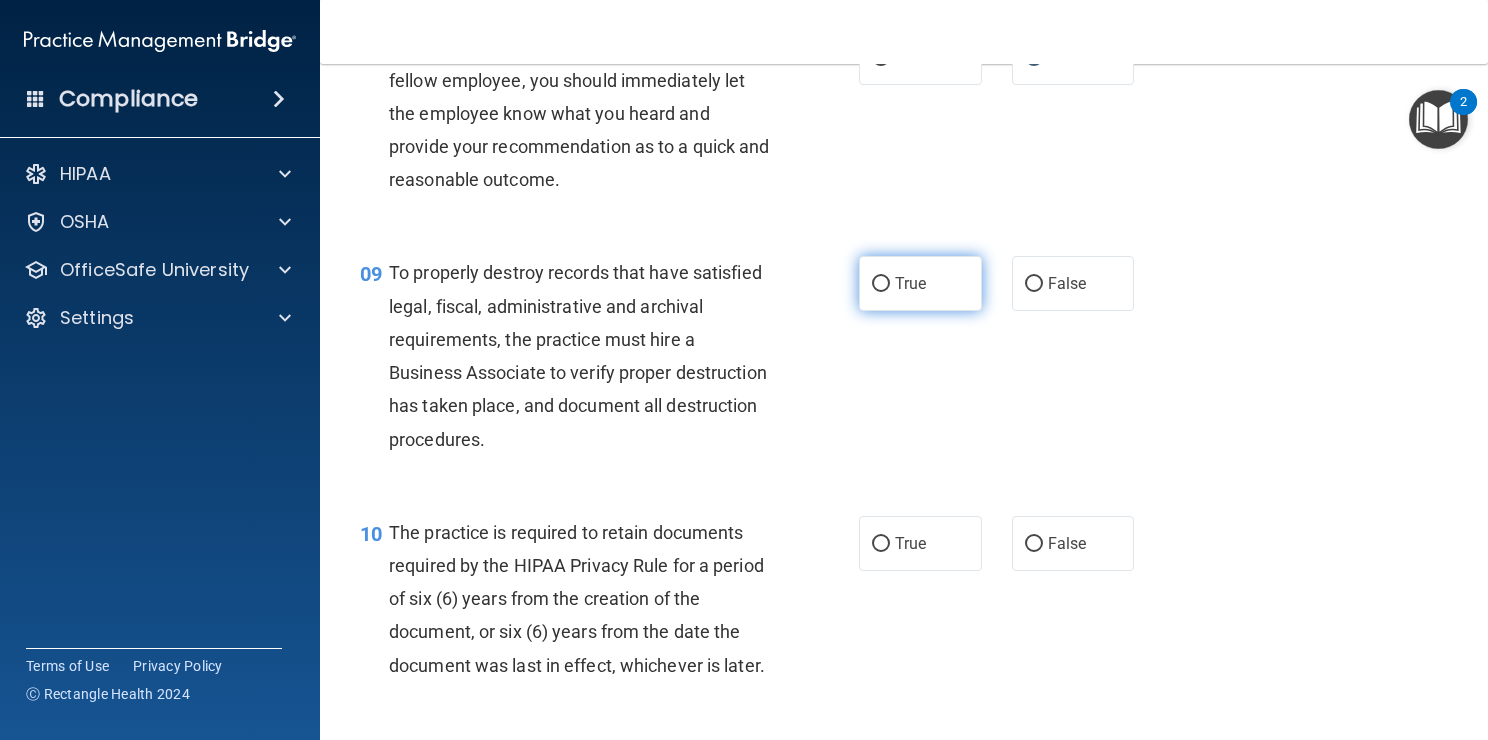 click on "True" at bounding box center (920, 283) 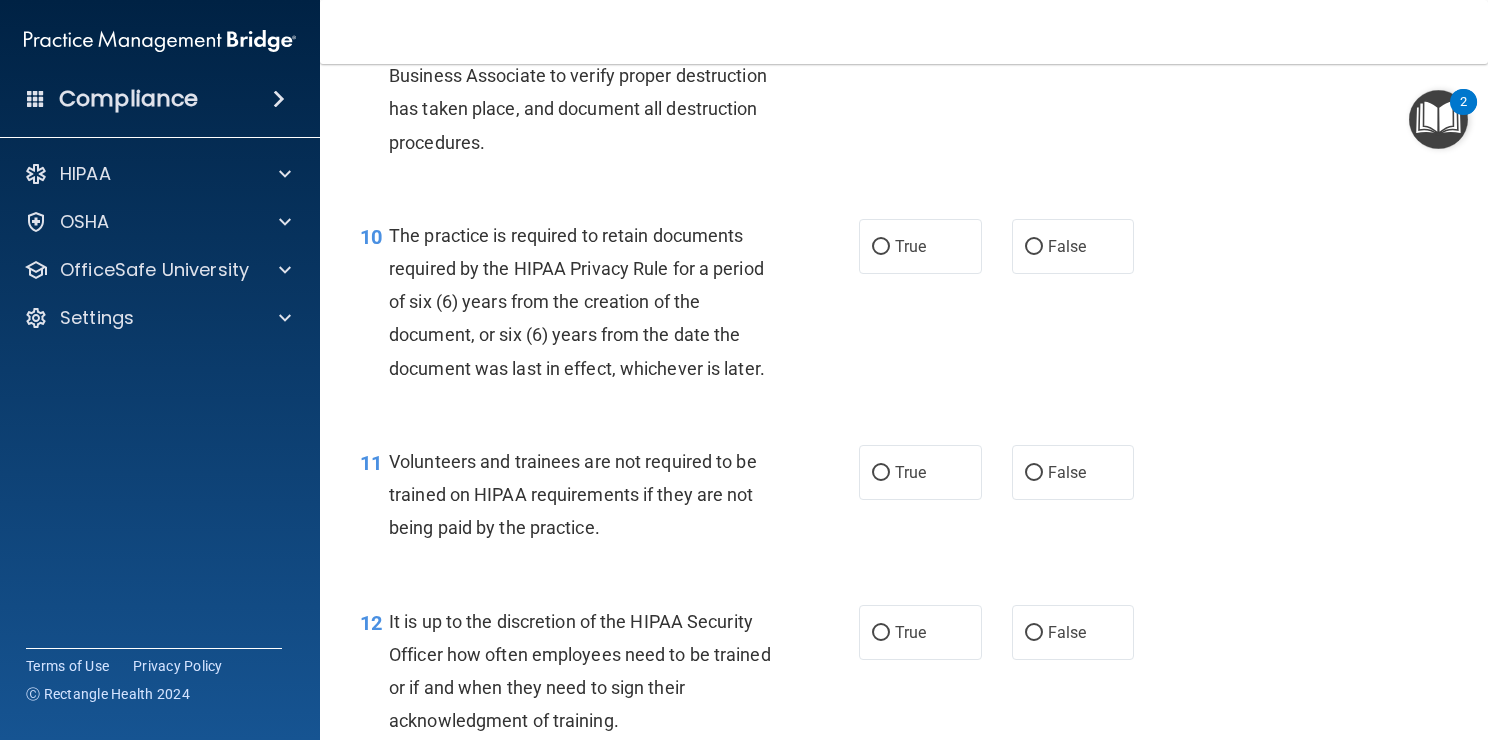 scroll, scrollTop: 1910, scrollLeft: 0, axis: vertical 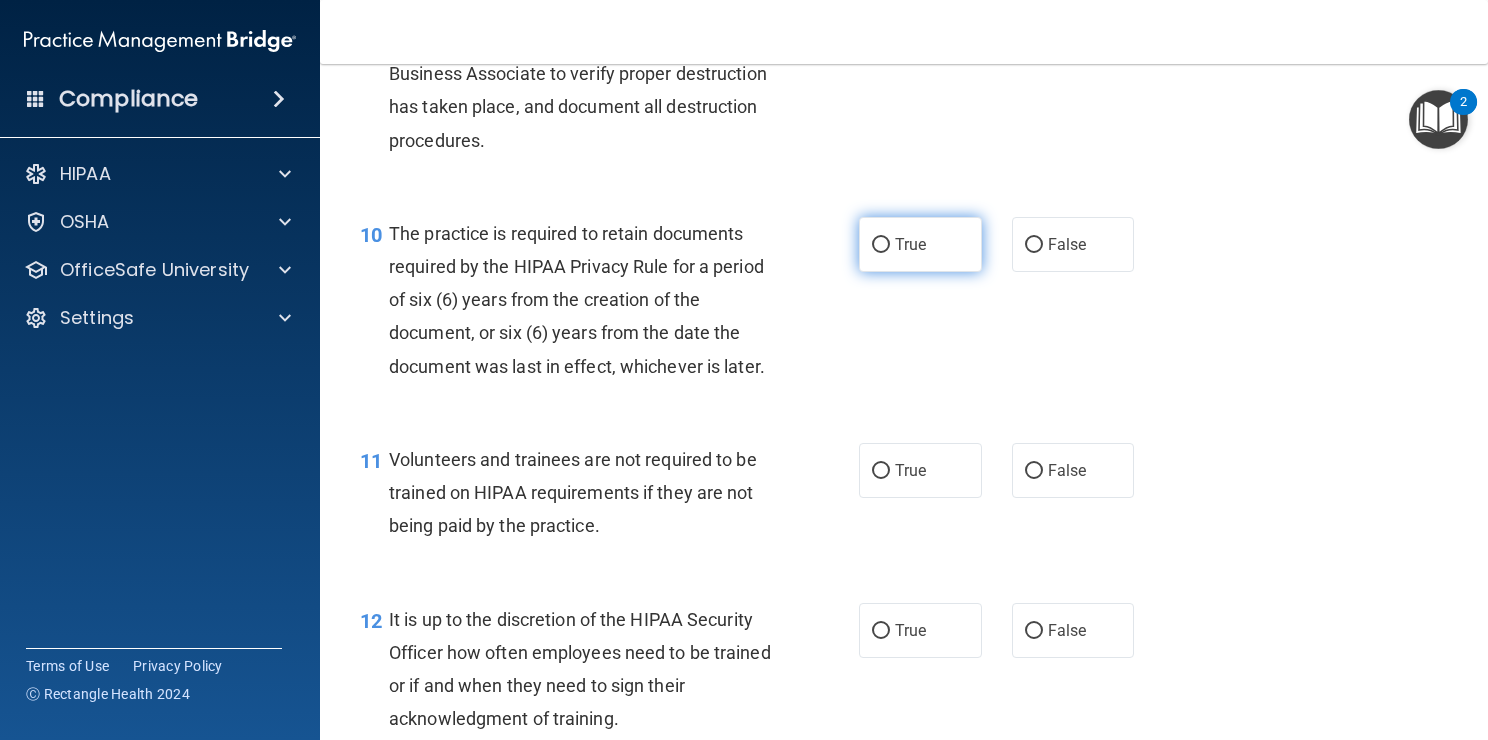 click on "True" at bounding box center (920, 244) 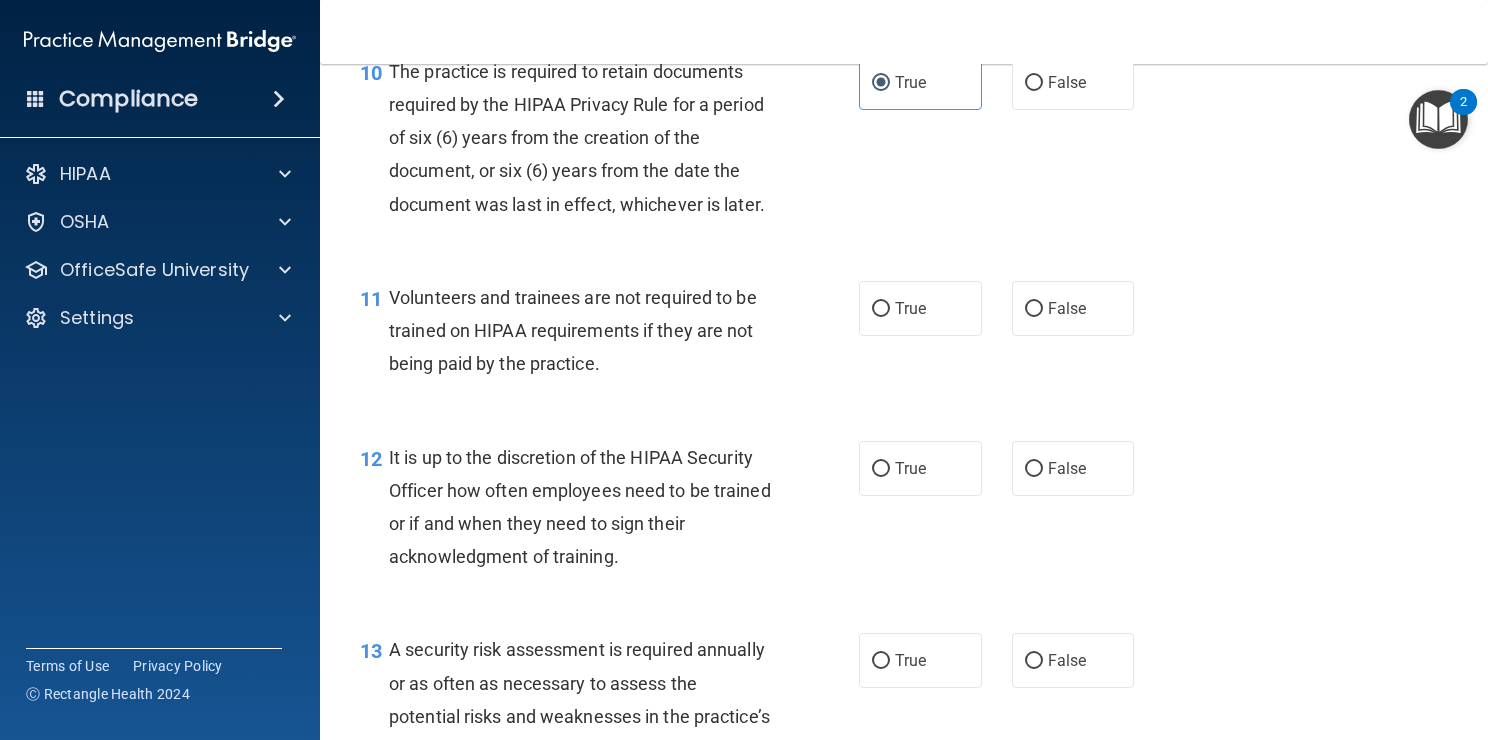 scroll, scrollTop: 2082, scrollLeft: 0, axis: vertical 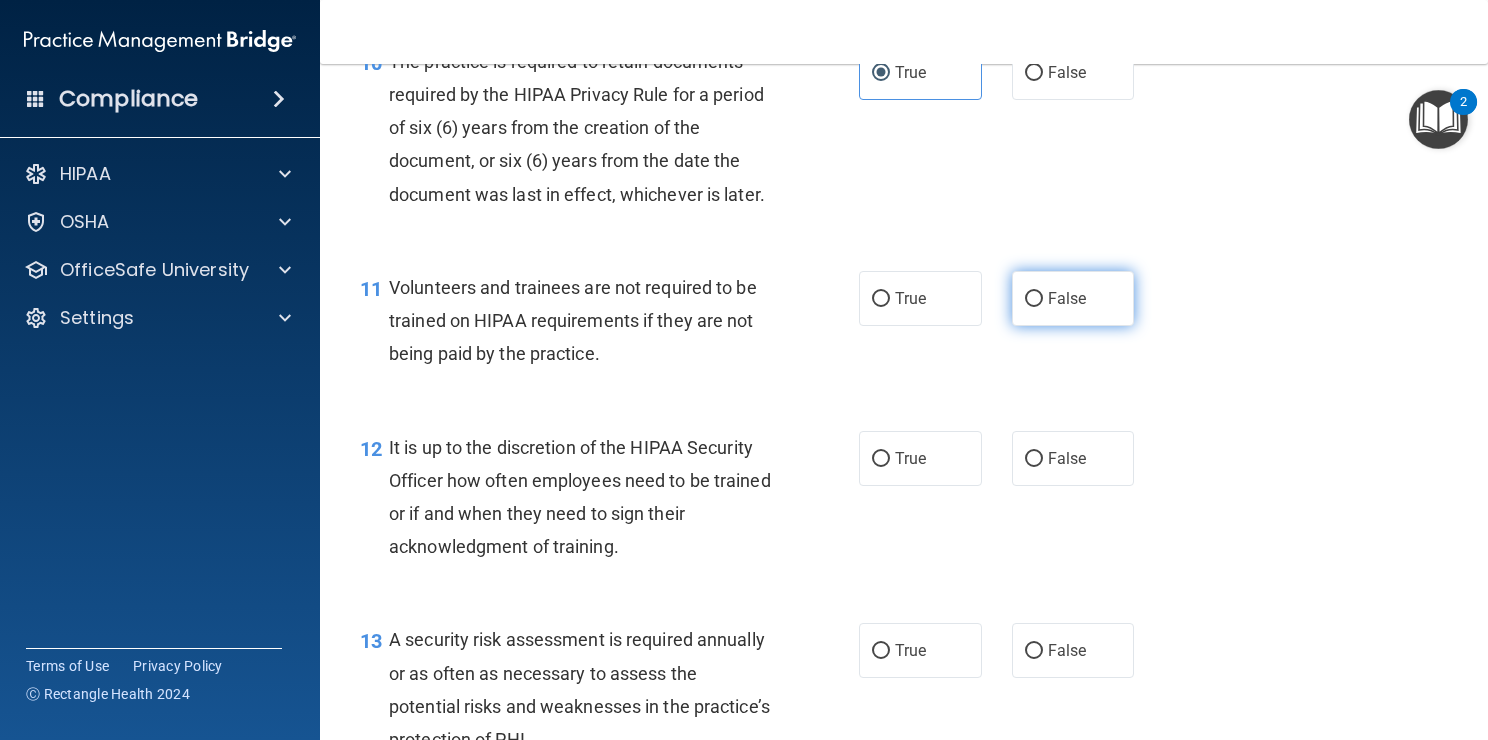 click on "False" at bounding box center [1073, 298] 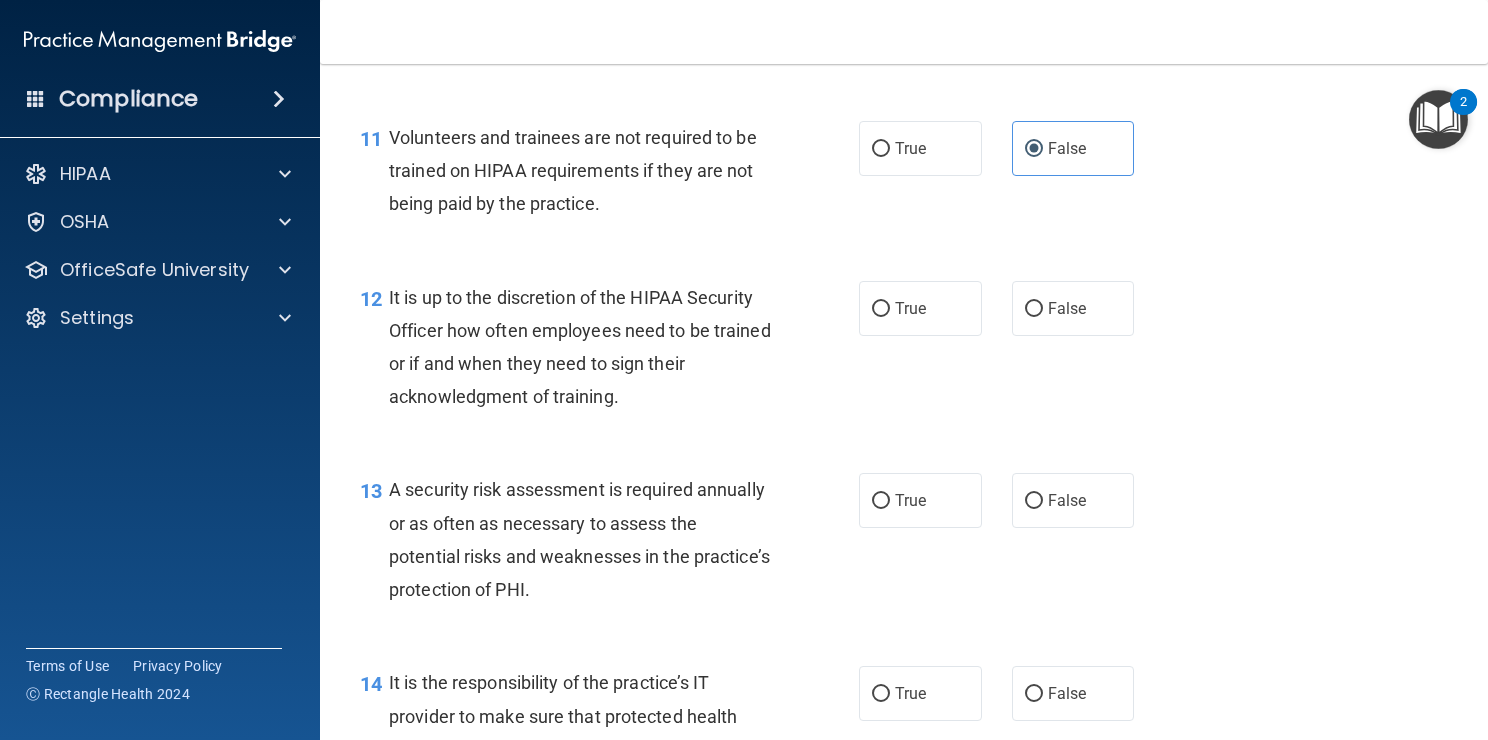 scroll, scrollTop: 2234, scrollLeft: 0, axis: vertical 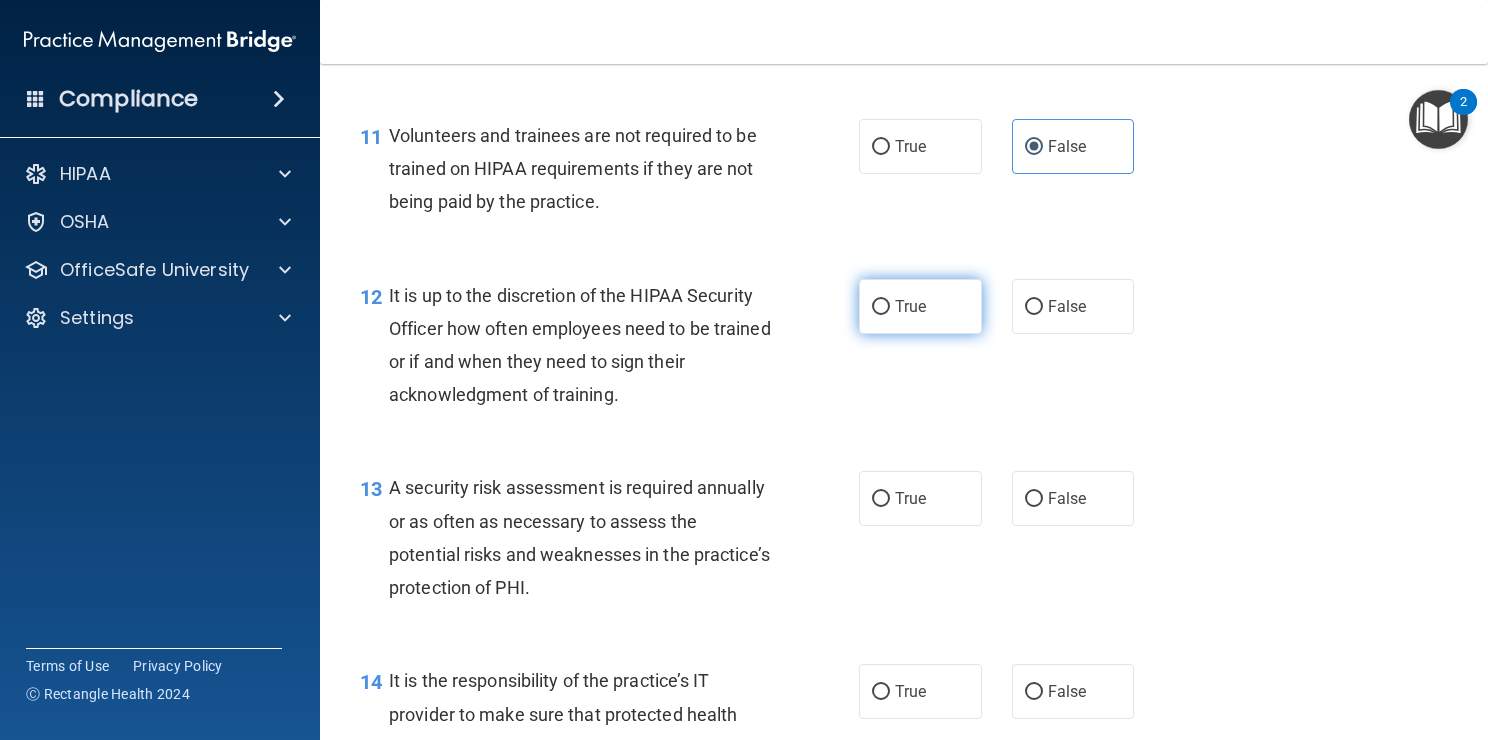 click on "True" at bounding box center [920, 306] 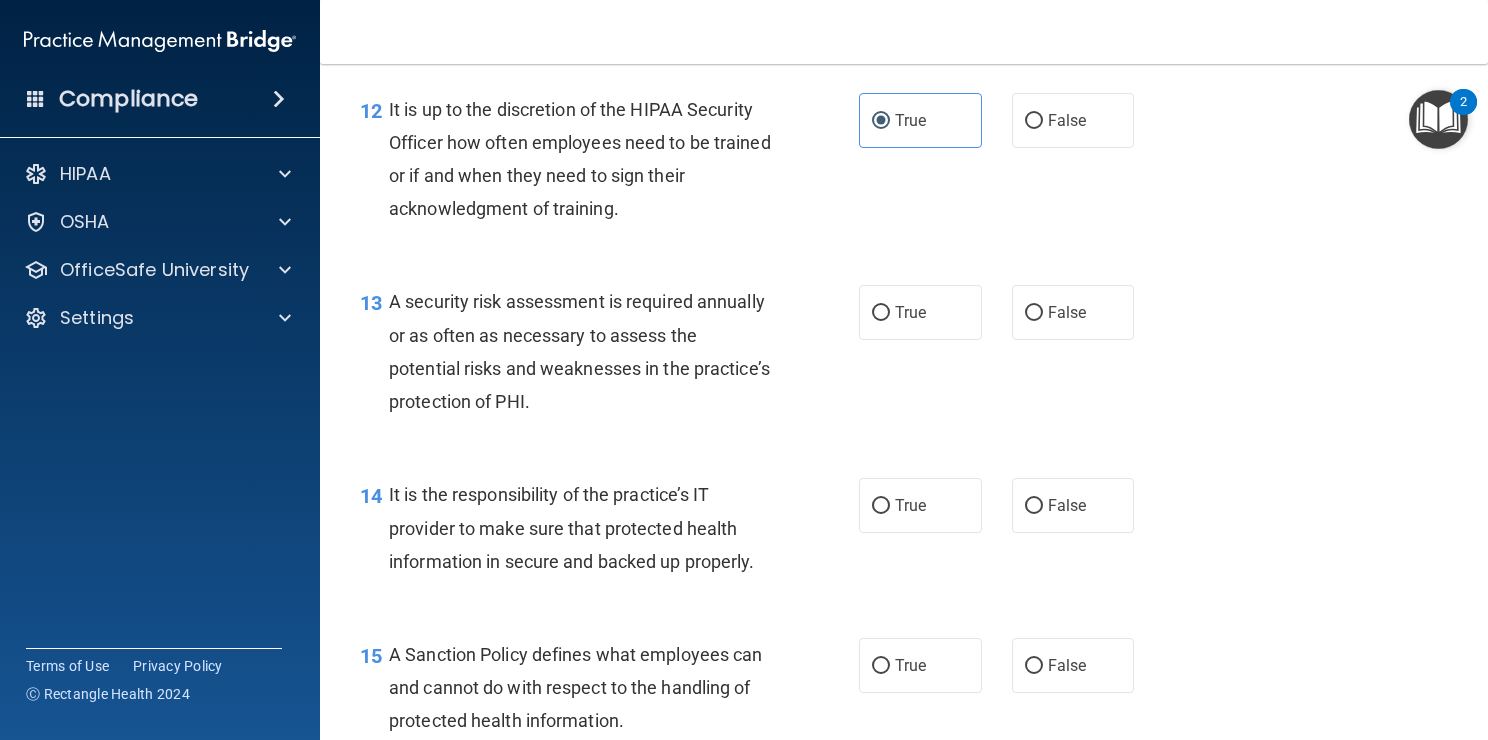 scroll, scrollTop: 2432, scrollLeft: 0, axis: vertical 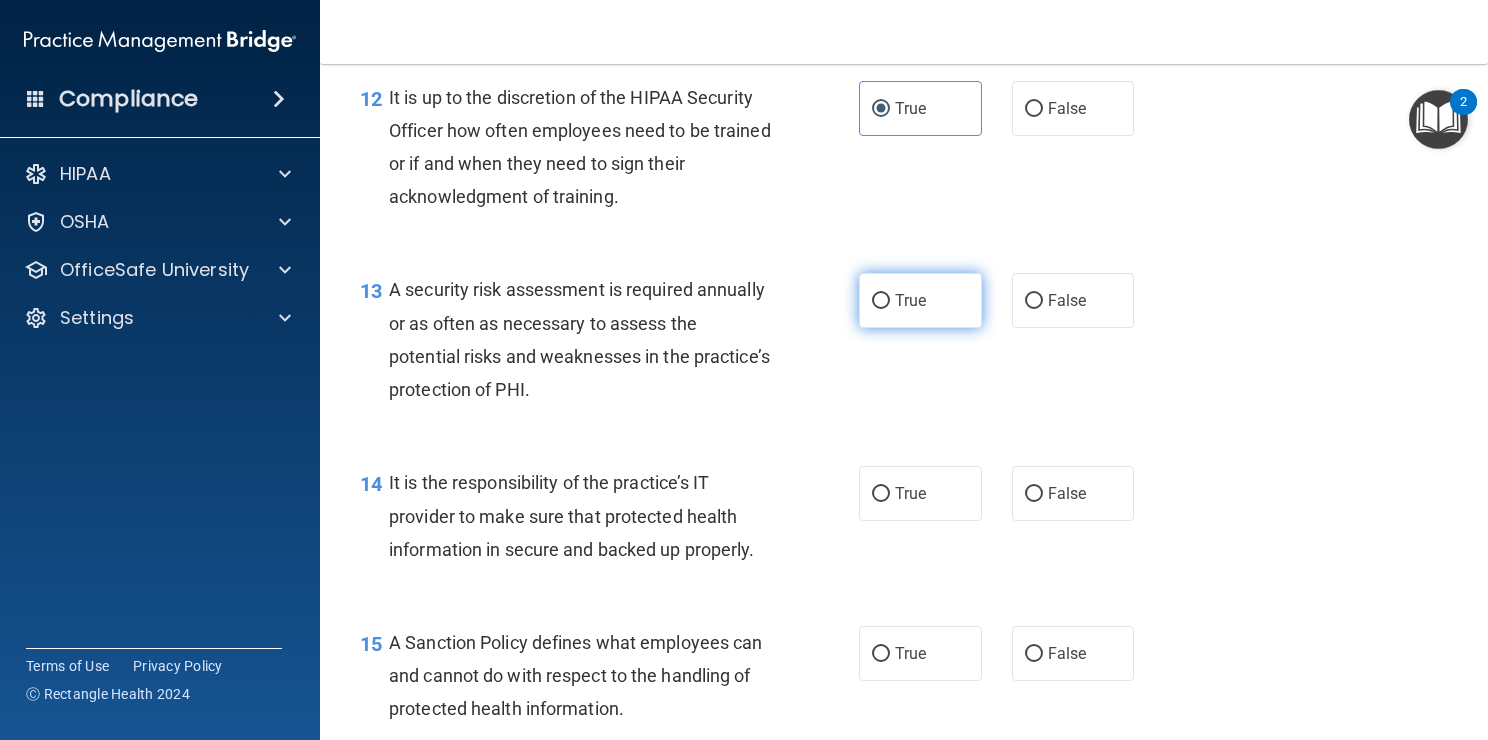 click on "True" at bounding box center [920, 300] 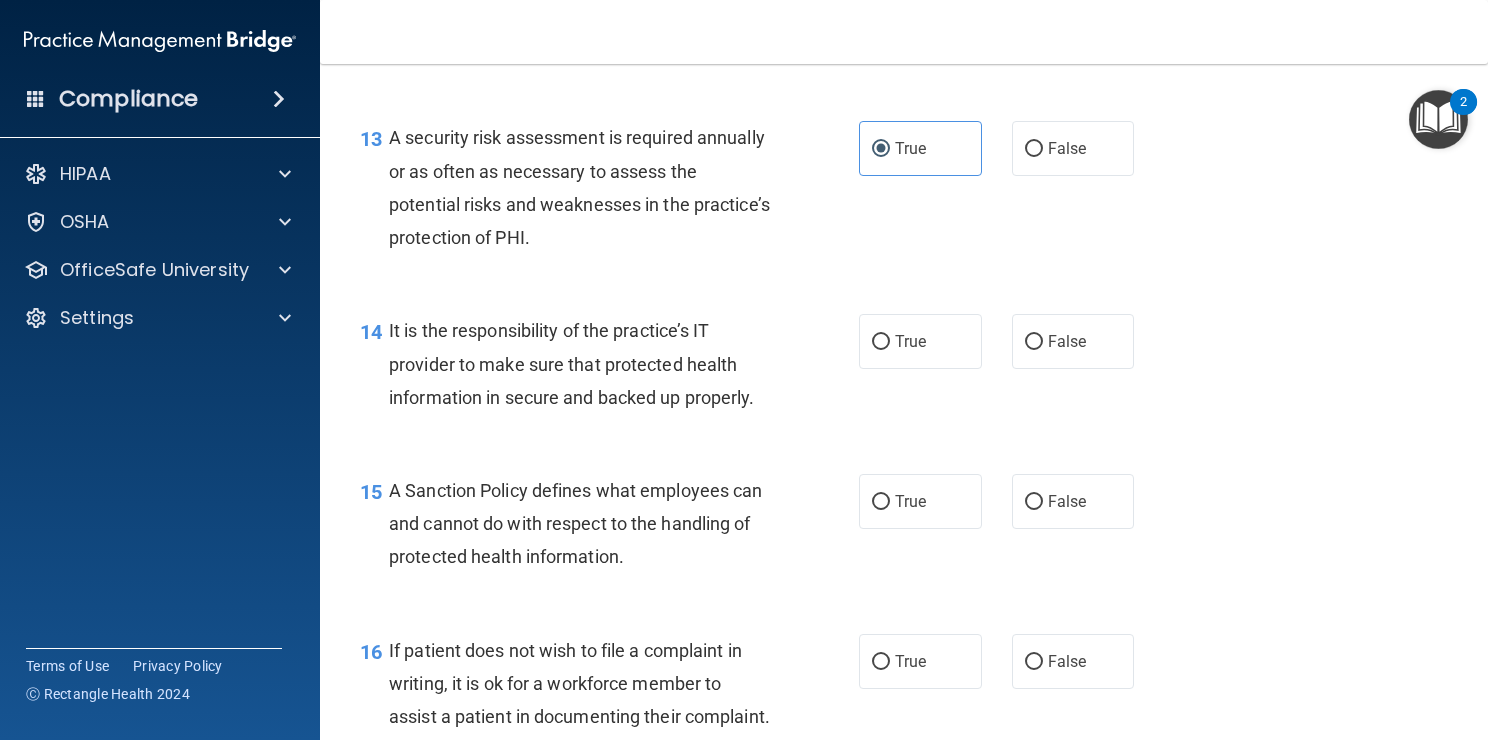 scroll, scrollTop: 2586, scrollLeft: 0, axis: vertical 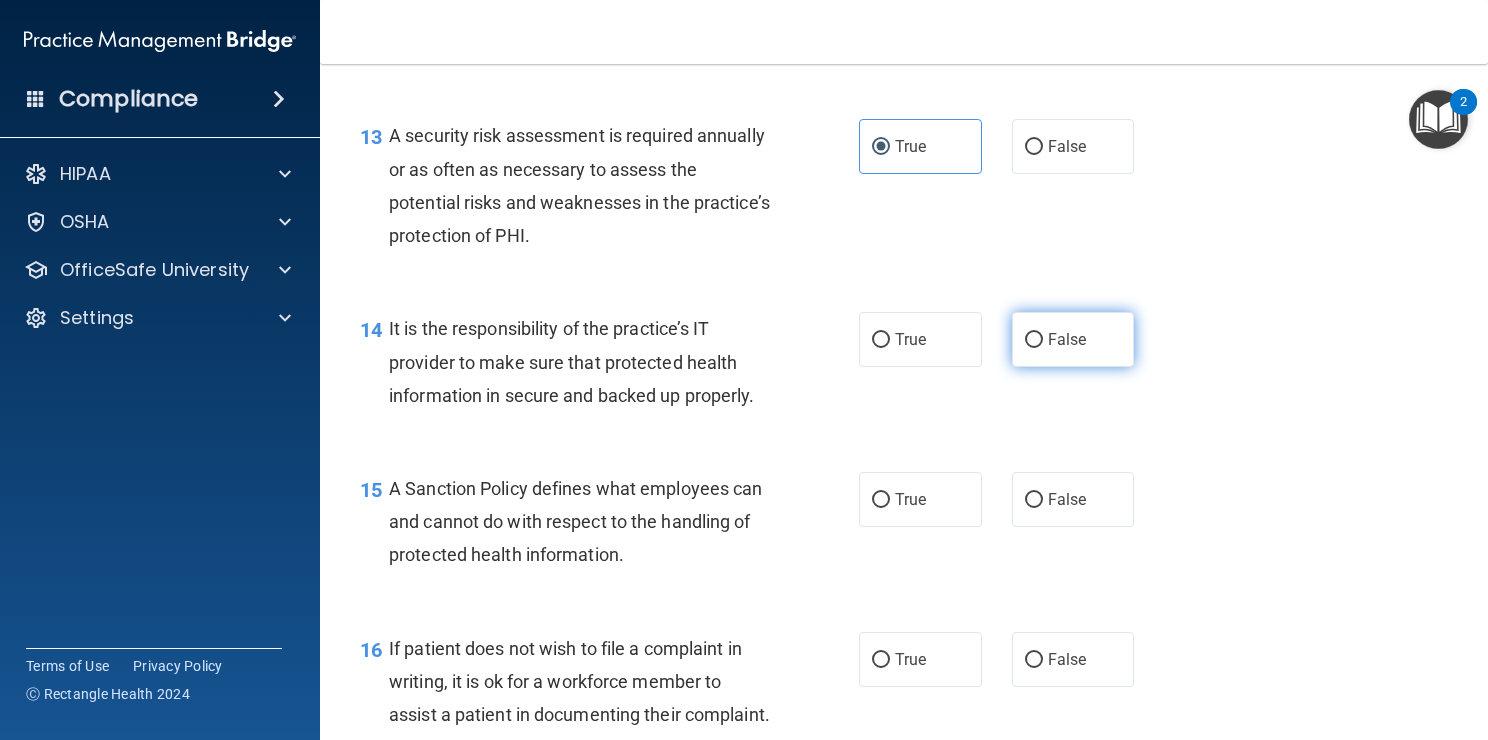 click on "False" at bounding box center (1073, 339) 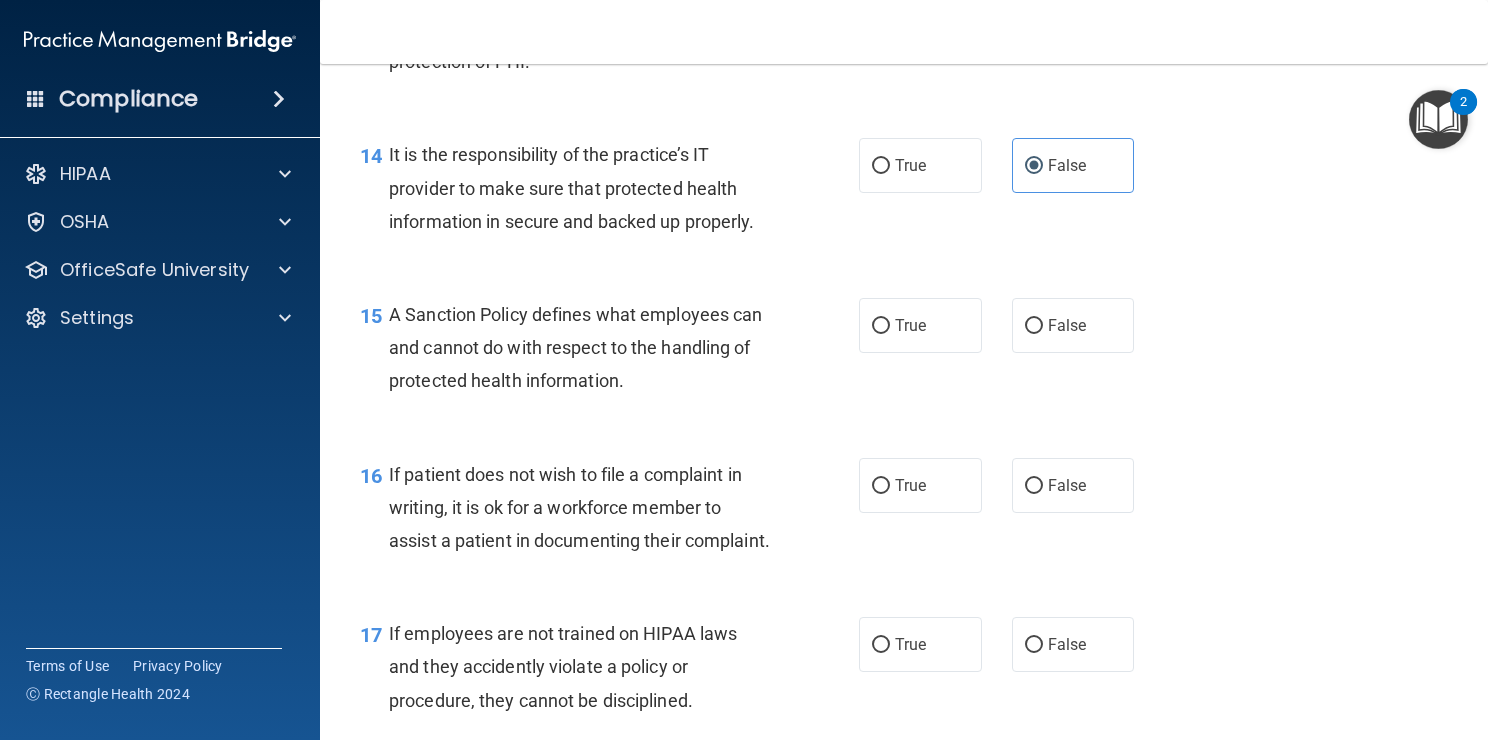 scroll, scrollTop: 2762, scrollLeft: 0, axis: vertical 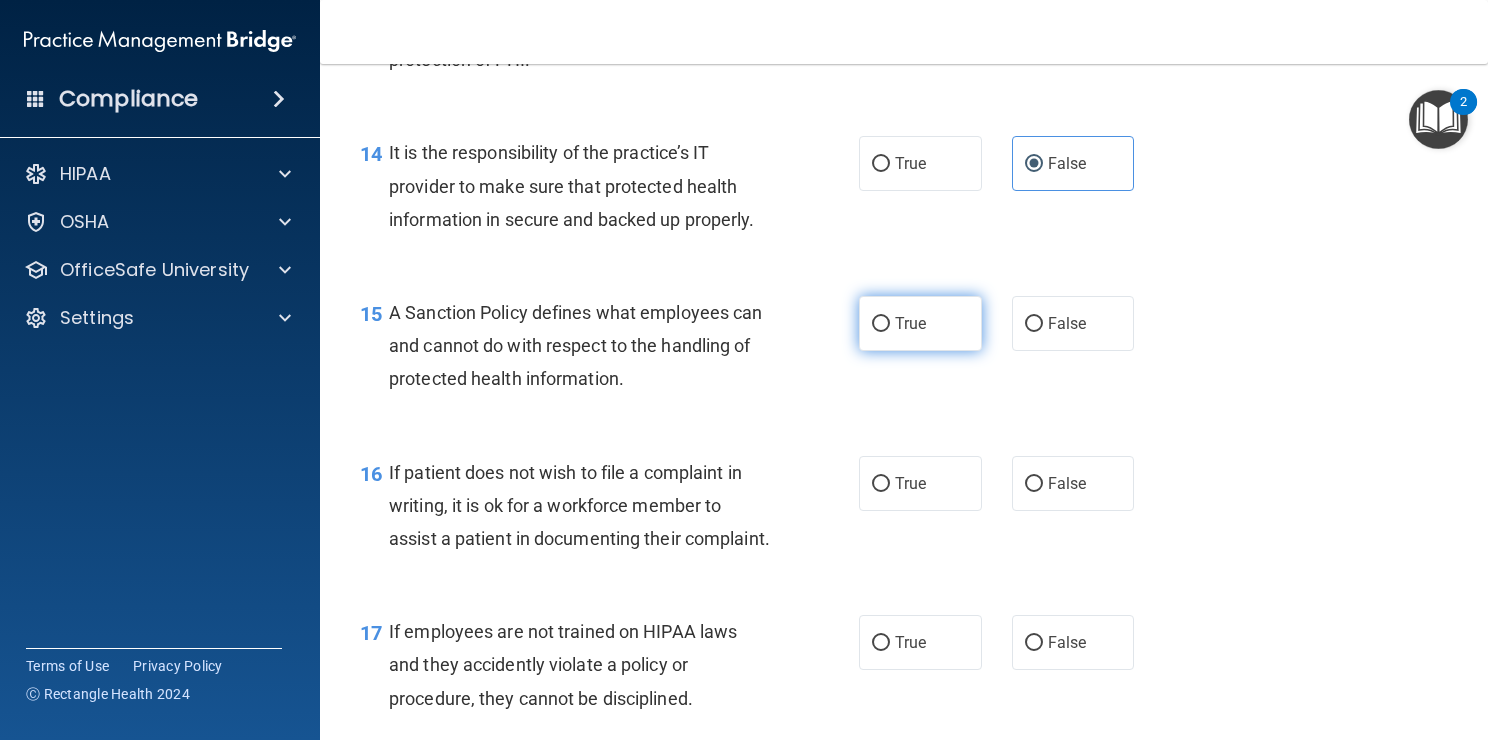 click on "True" at bounding box center [881, 324] 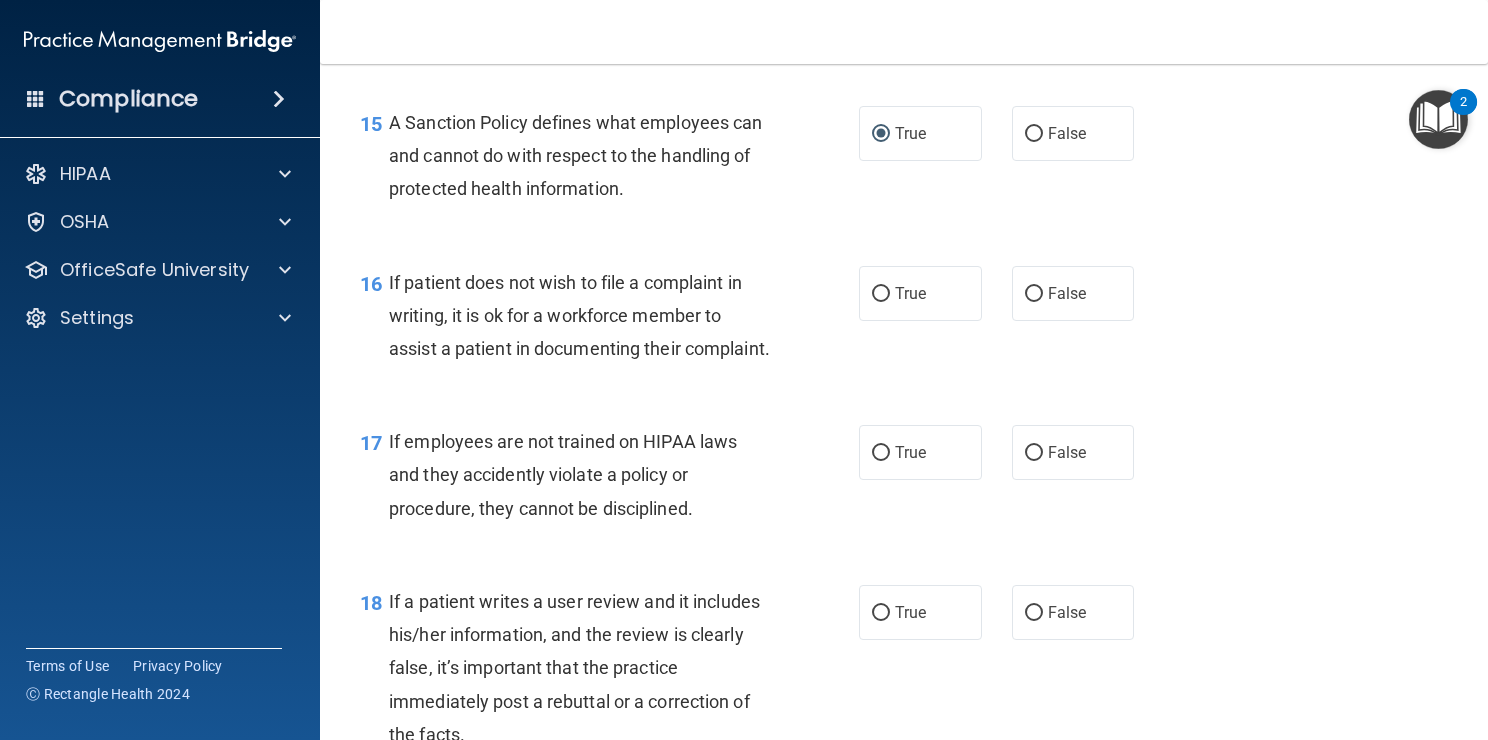 scroll, scrollTop: 2959, scrollLeft: 0, axis: vertical 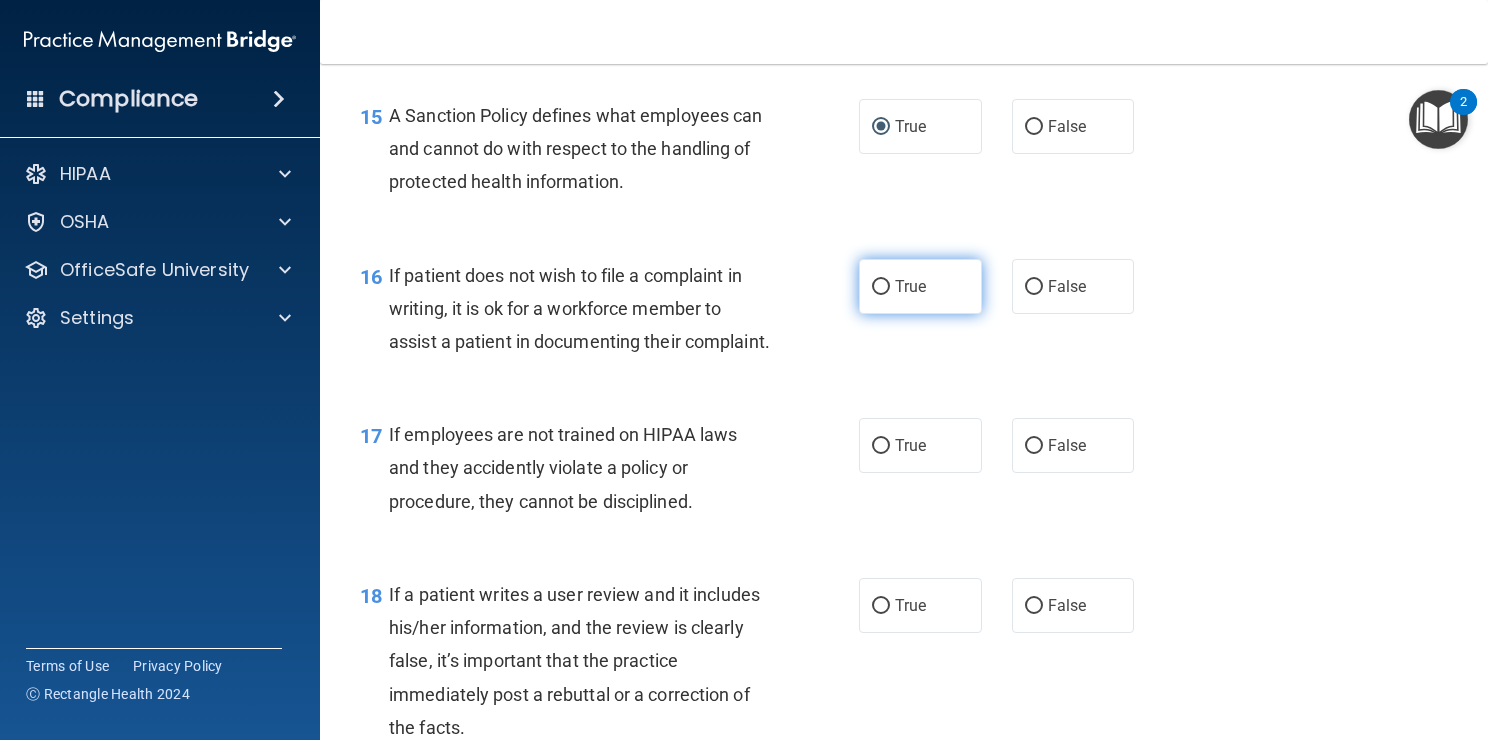 click on "True" at bounding box center [920, 286] 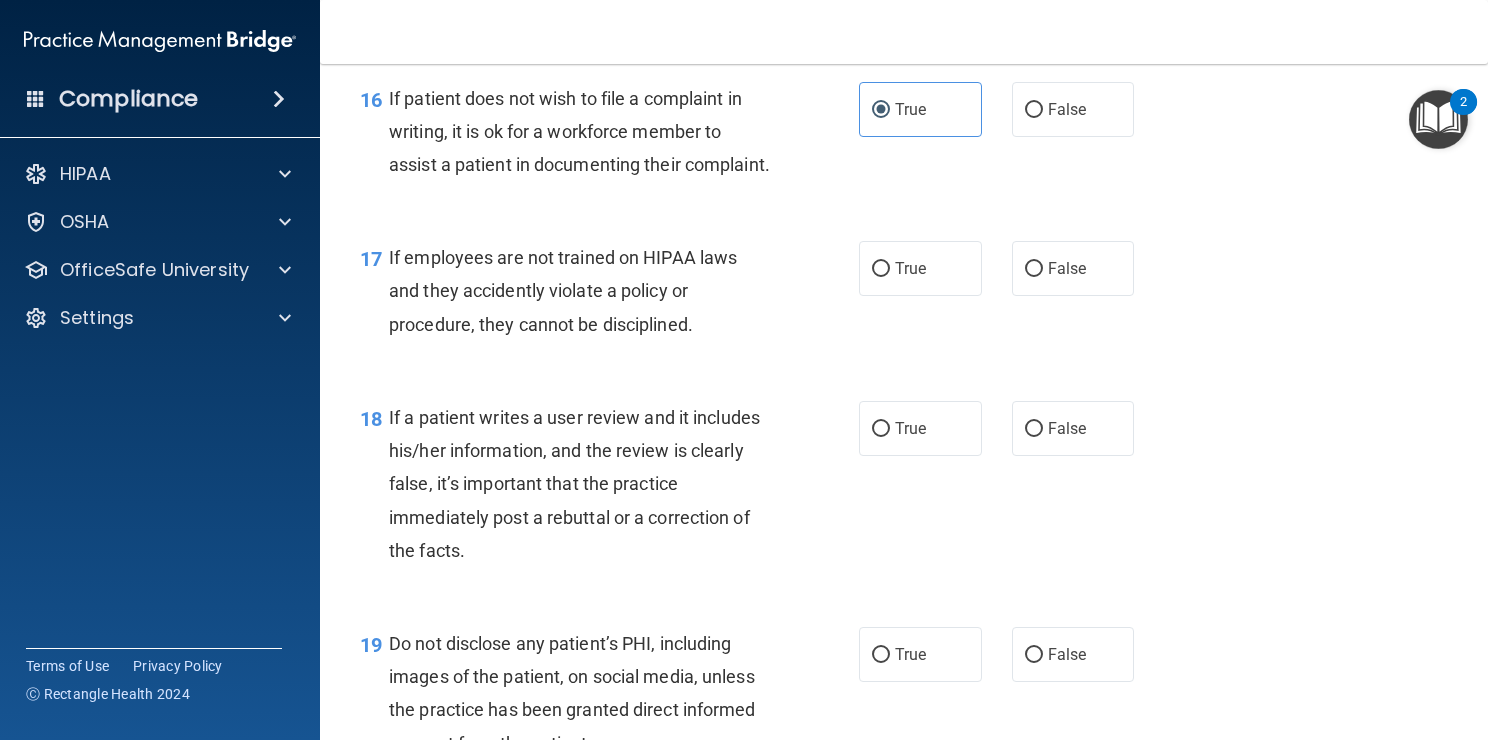 scroll, scrollTop: 3142, scrollLeft: 0, axis: vertical 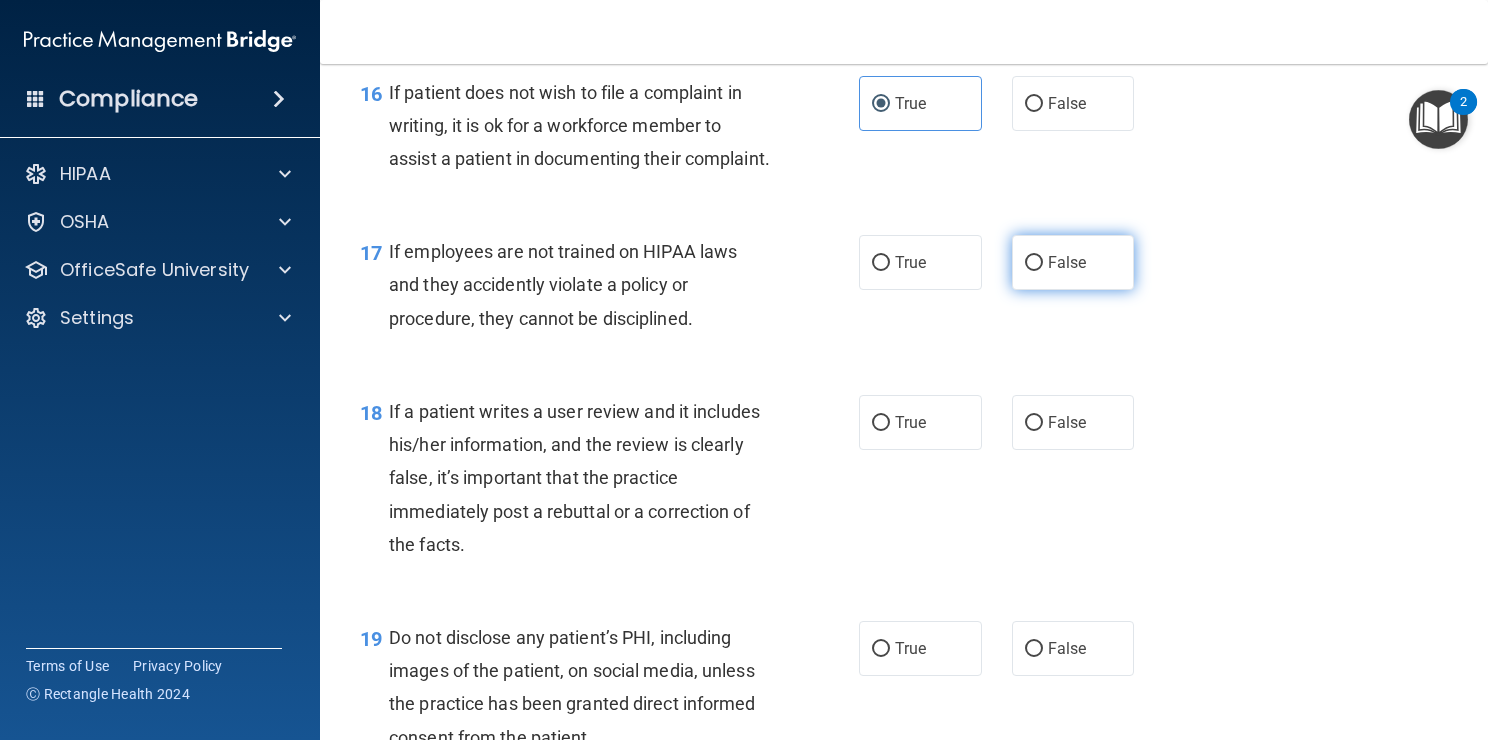 click on "False" at bounding box center [1034, 263] 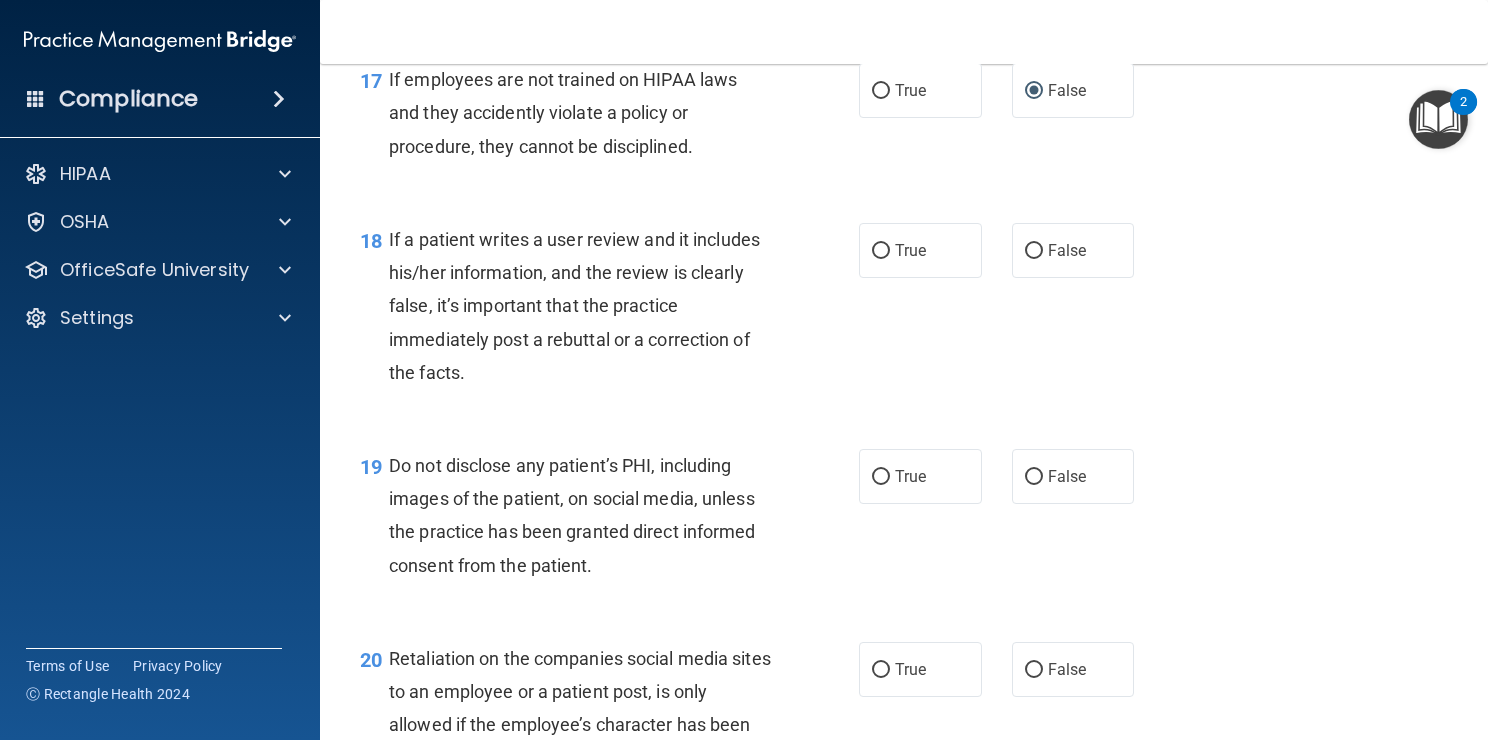 scroll, scrollTop: 3324, scrollLeft: 0, axis: vertical 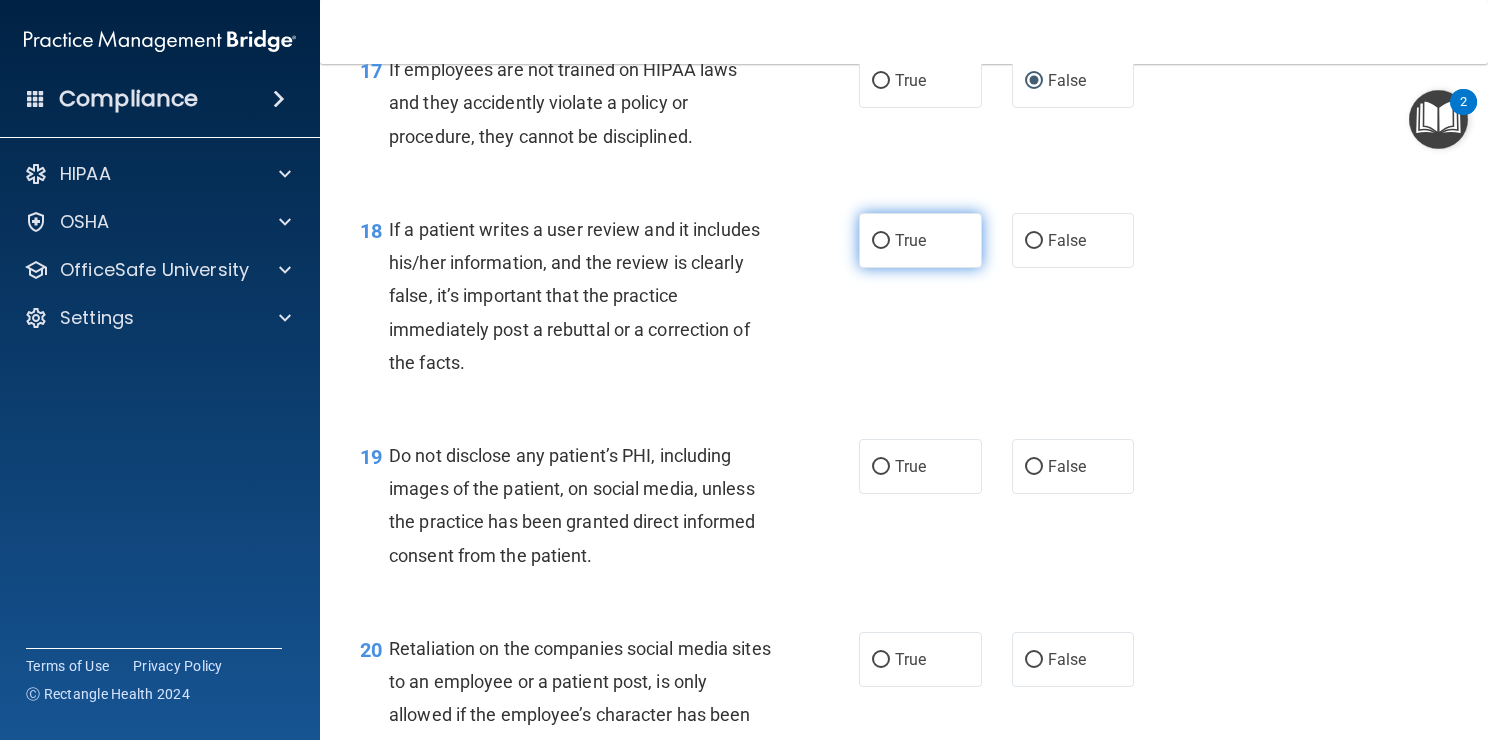 click on "True" at bounding box center [910, 240] 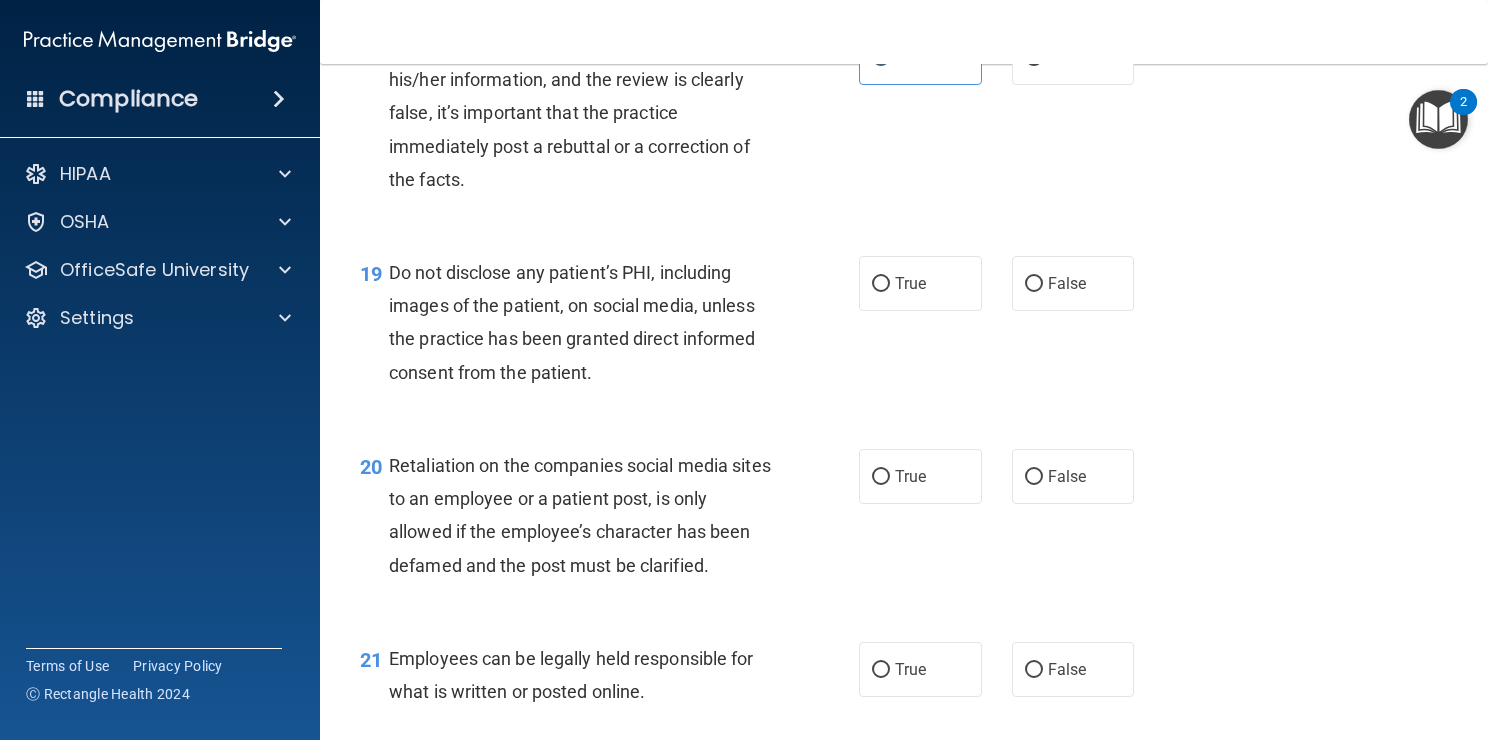 scroll, scrollTop: 3516, scrollLeft: 0, axis: vertical 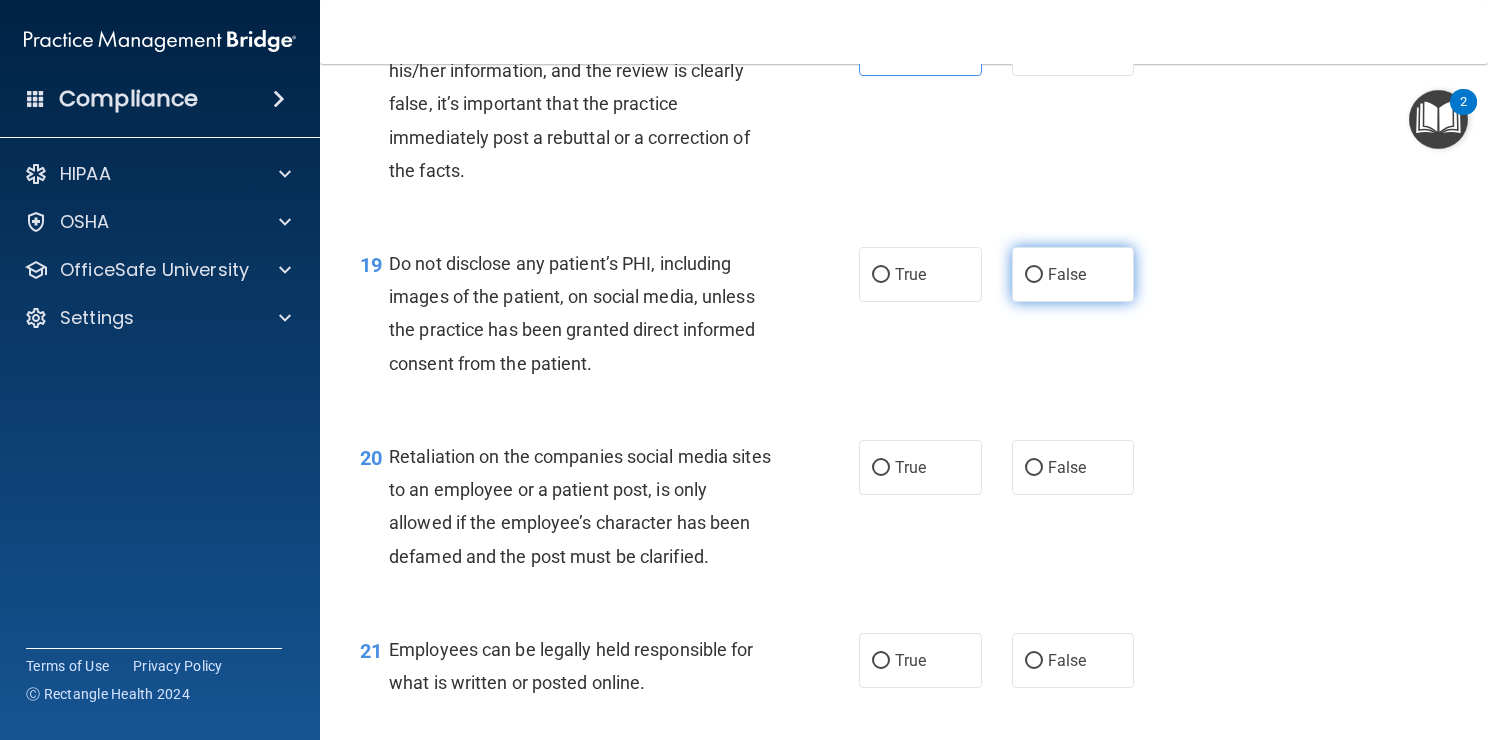 click on "False" at bounding box center [1073, 274] 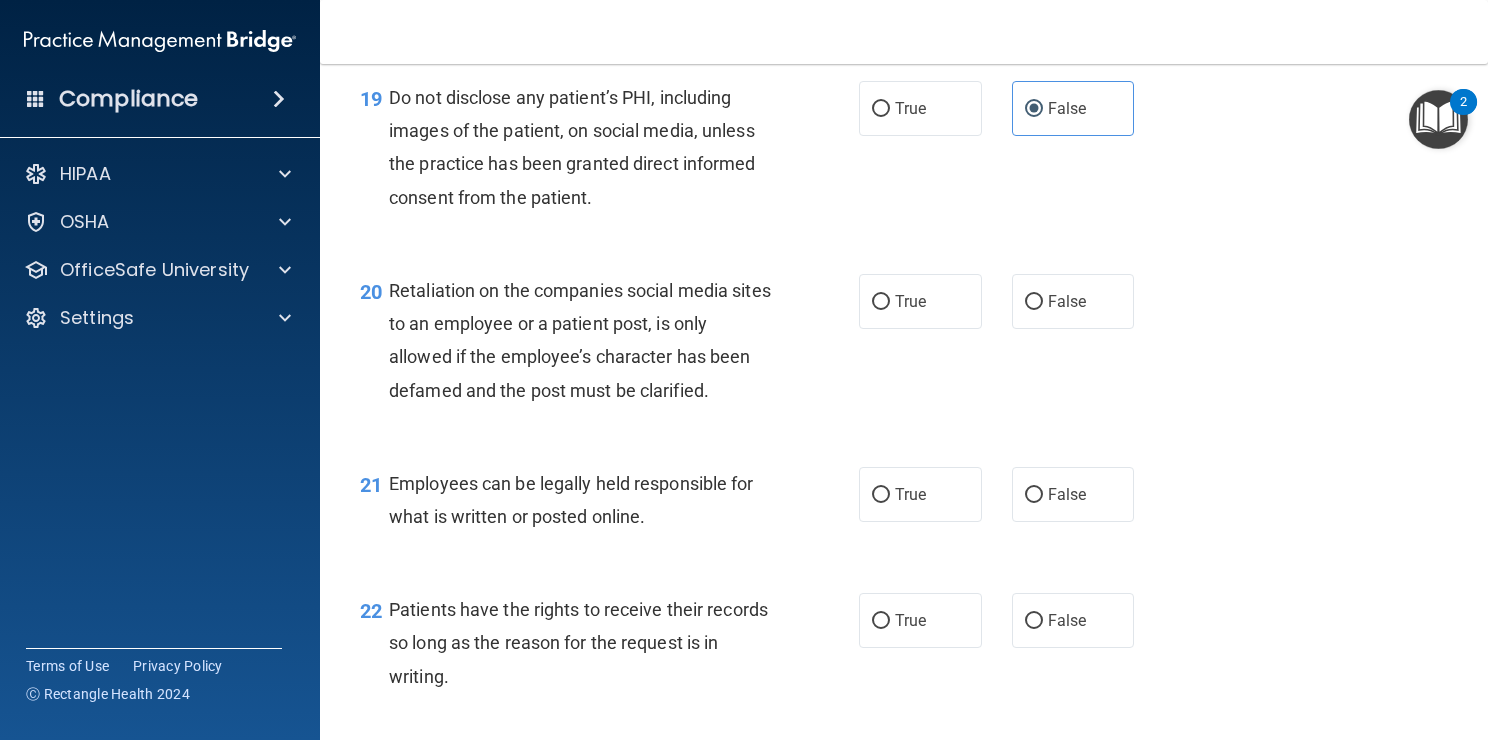 scroll, scrollTop: 3690, scrollLeft: 0, axis: vertical 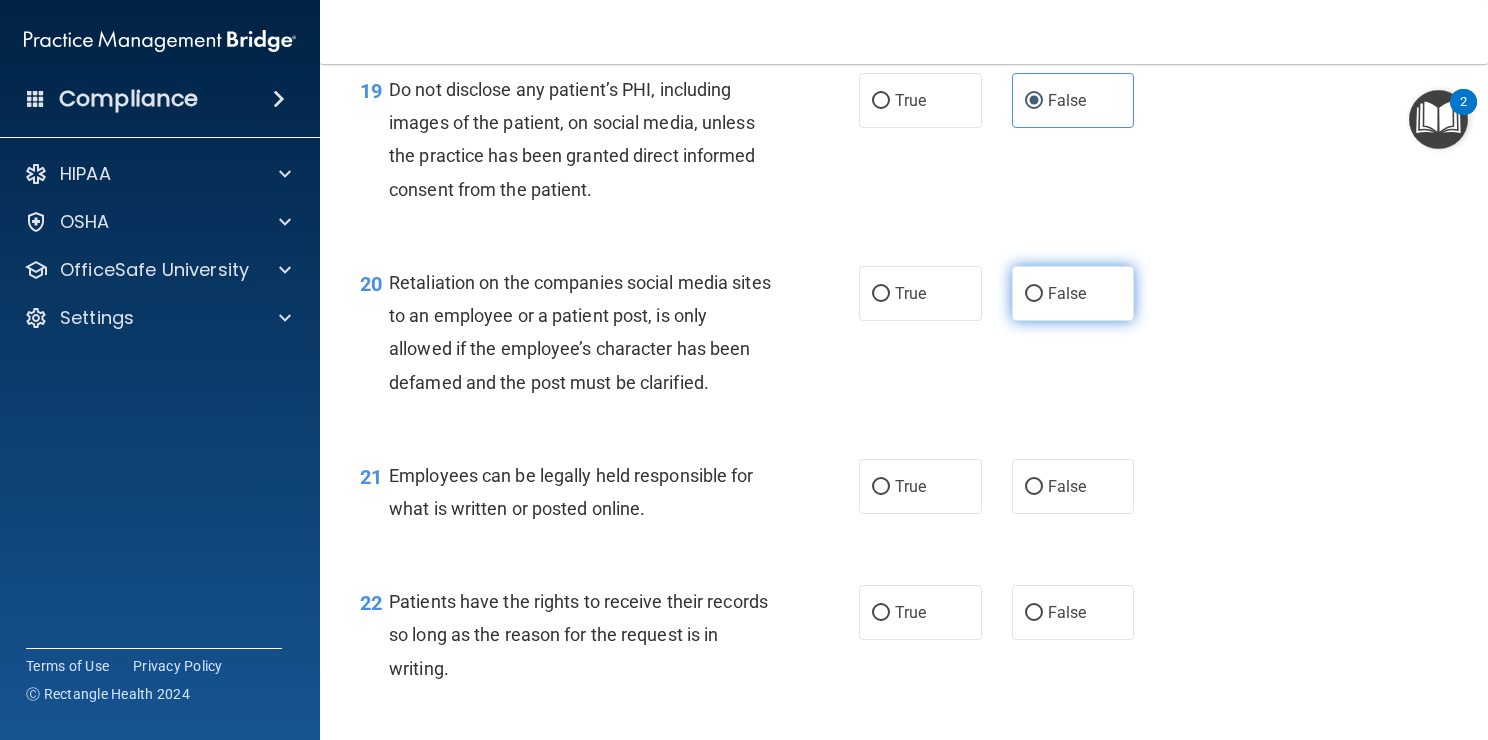 click on "False" at bounding box center (1073, 293) 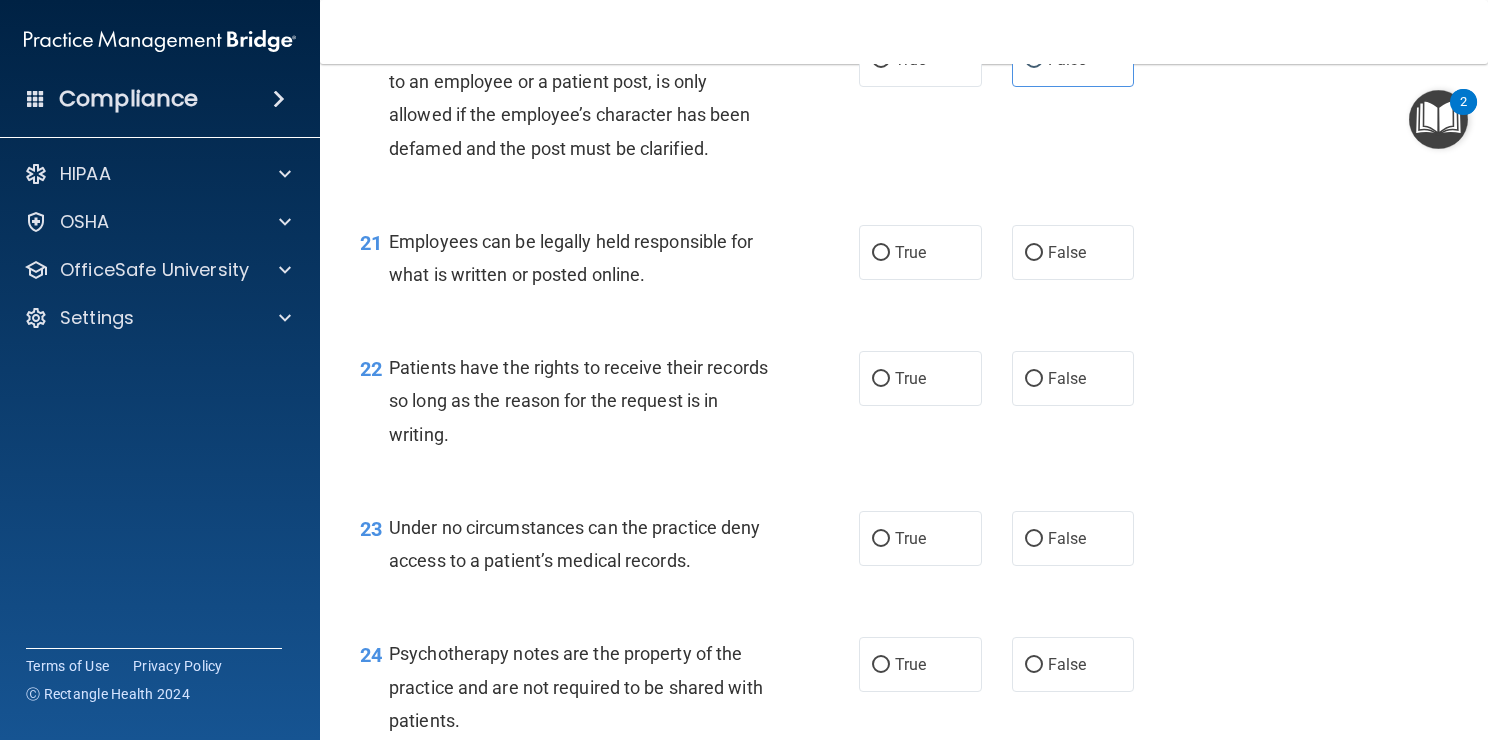 scroll, scrollTop: 3927, scrollLeft: 0, axis: vertical 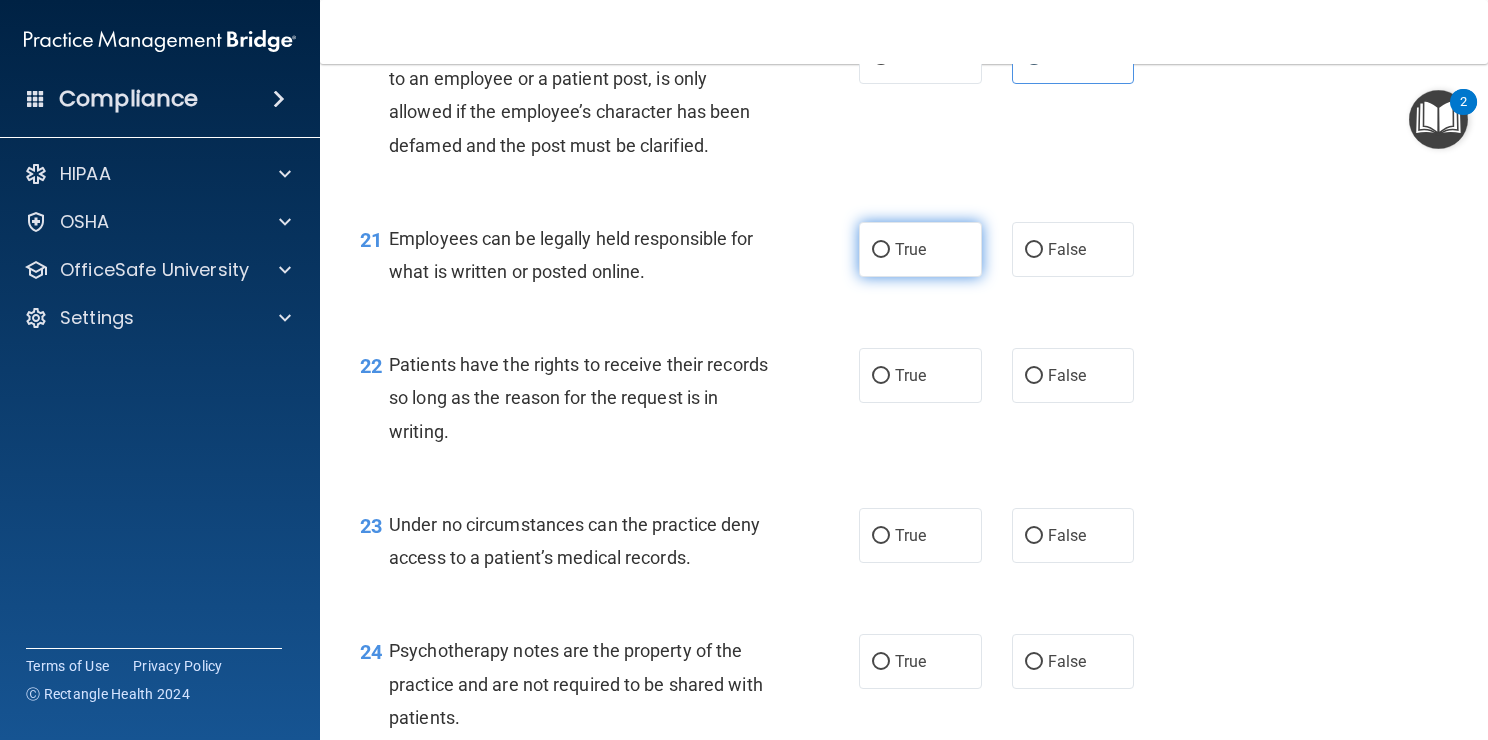 click on "True" at bounding box center [920, 249] 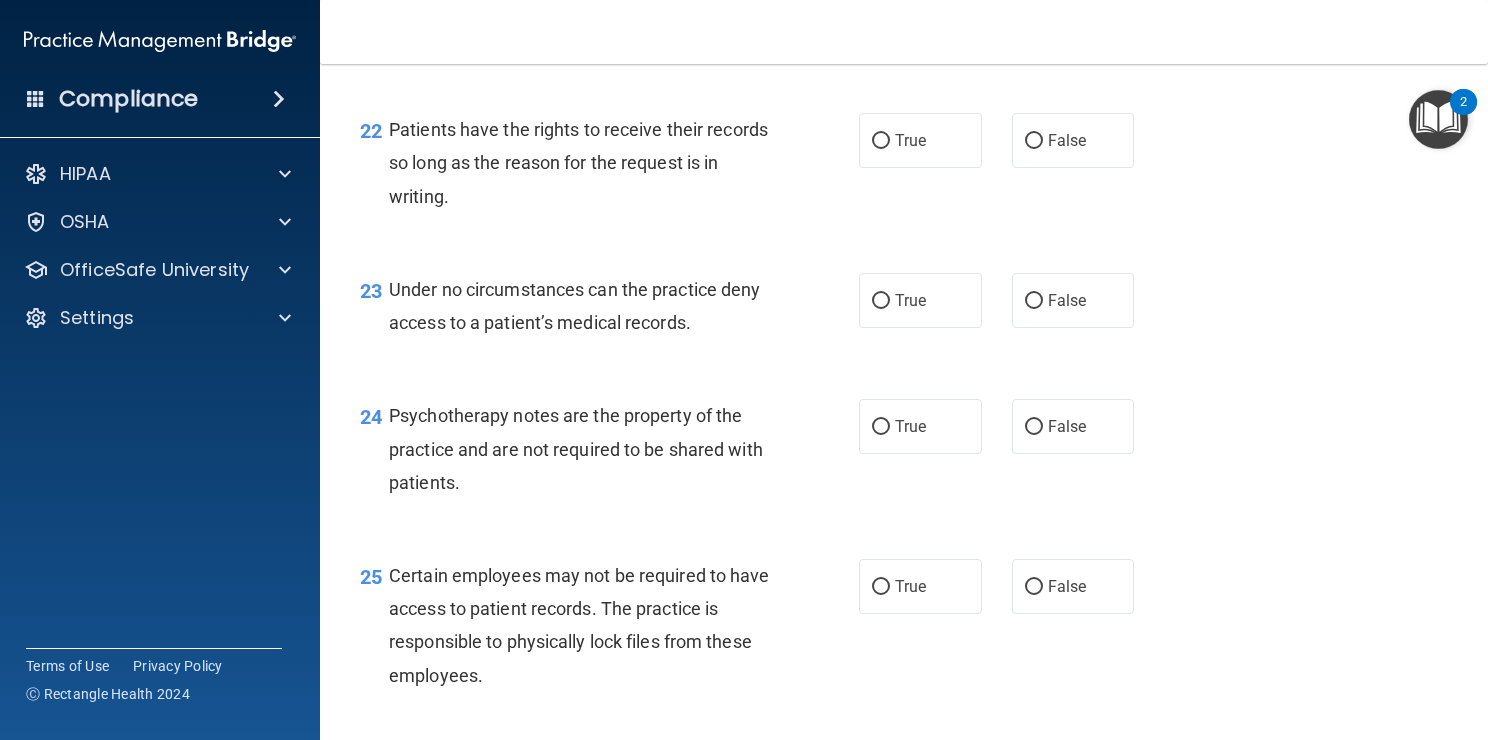 scroll, scrollTop: 4168, scrollLeft: 0, axis: vertical 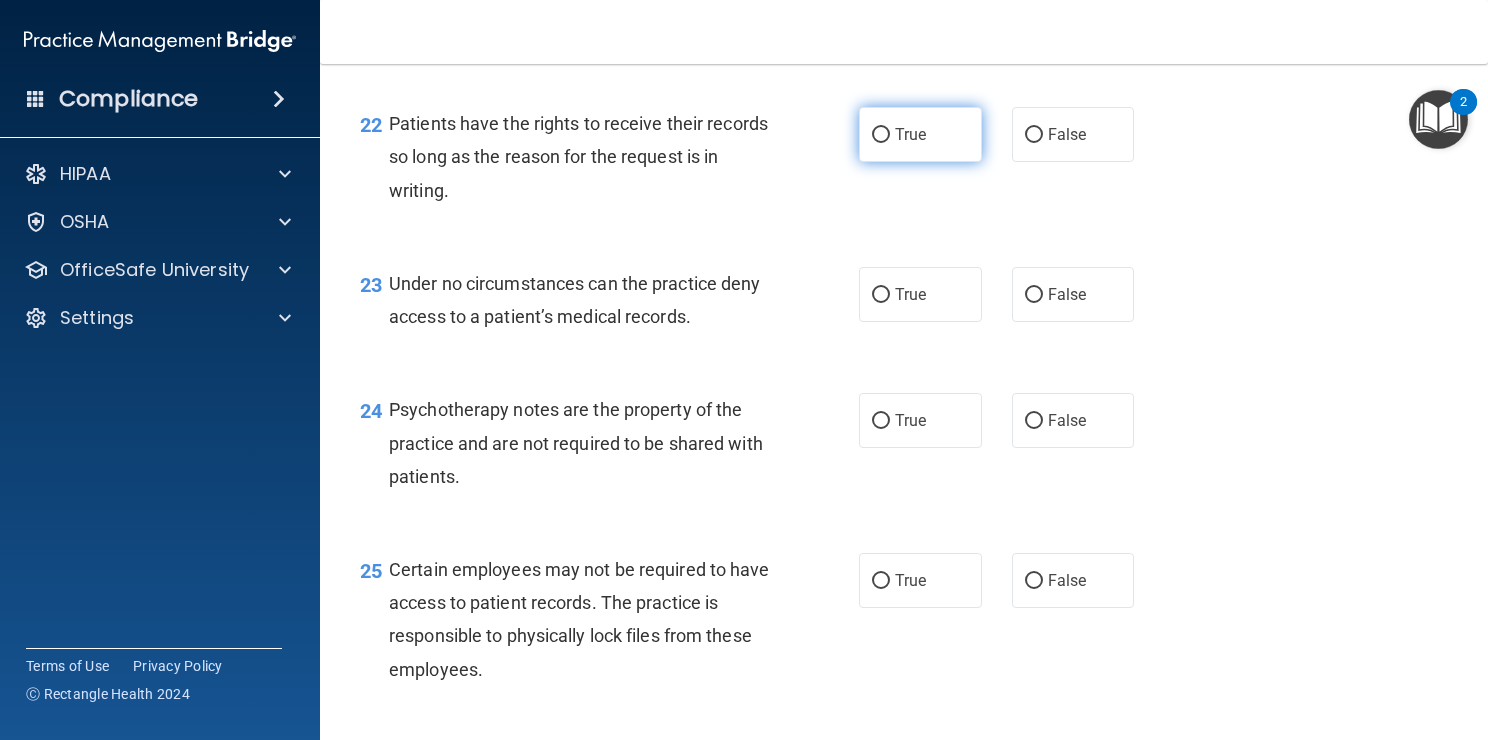 click on "True" at bounding box center (881, 135) 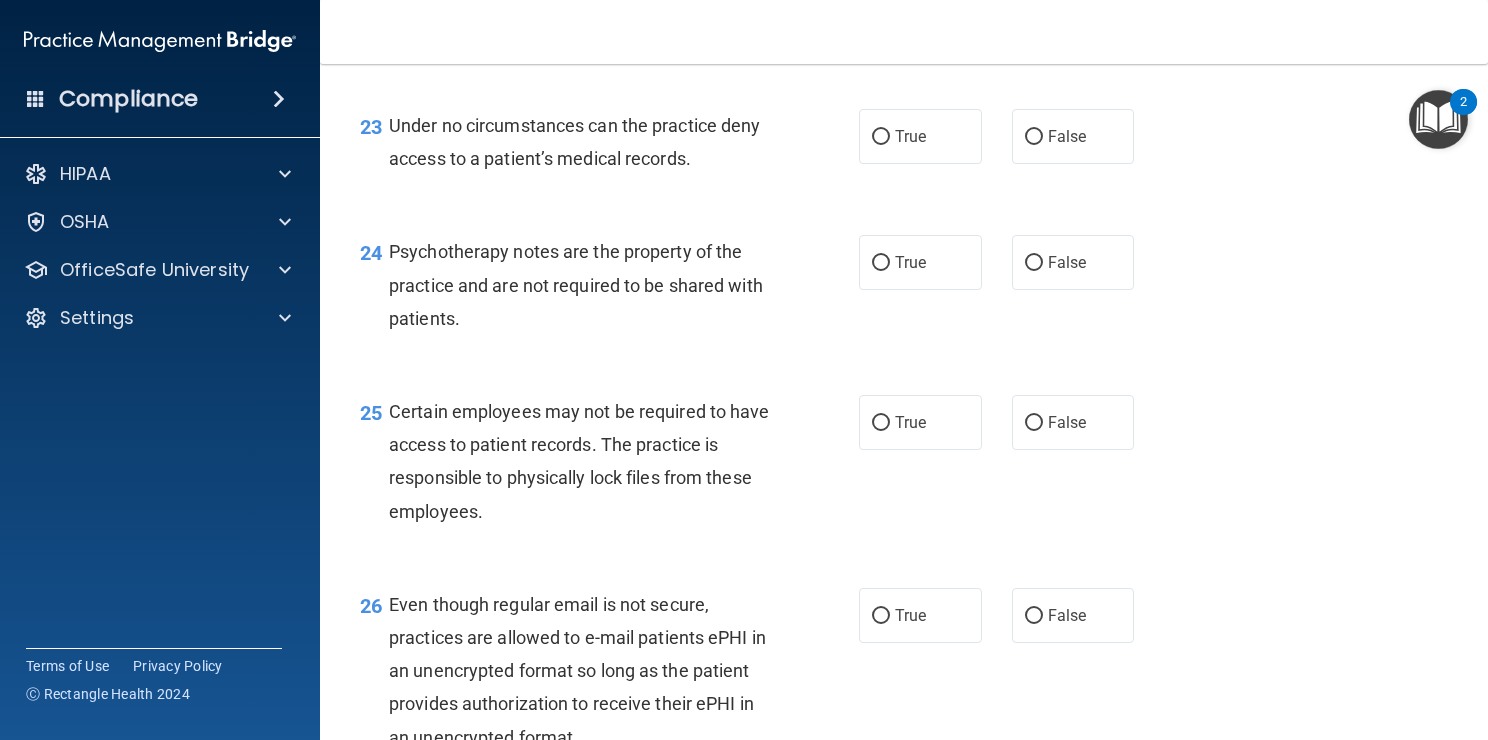 scroll, scrollTop: 4334, scrollLeft: 0, axis: vertical 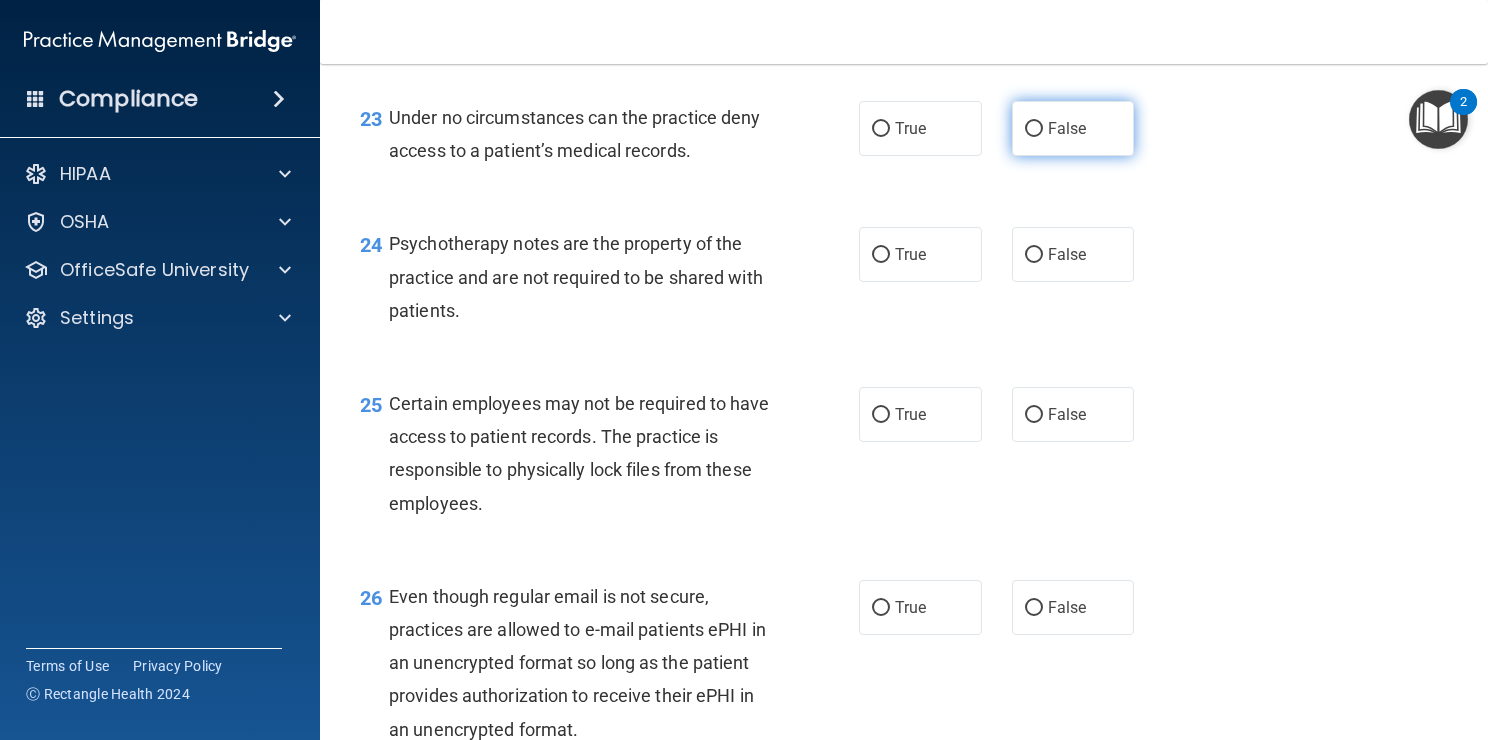 click on "False" at bounding box center (1073, 128) 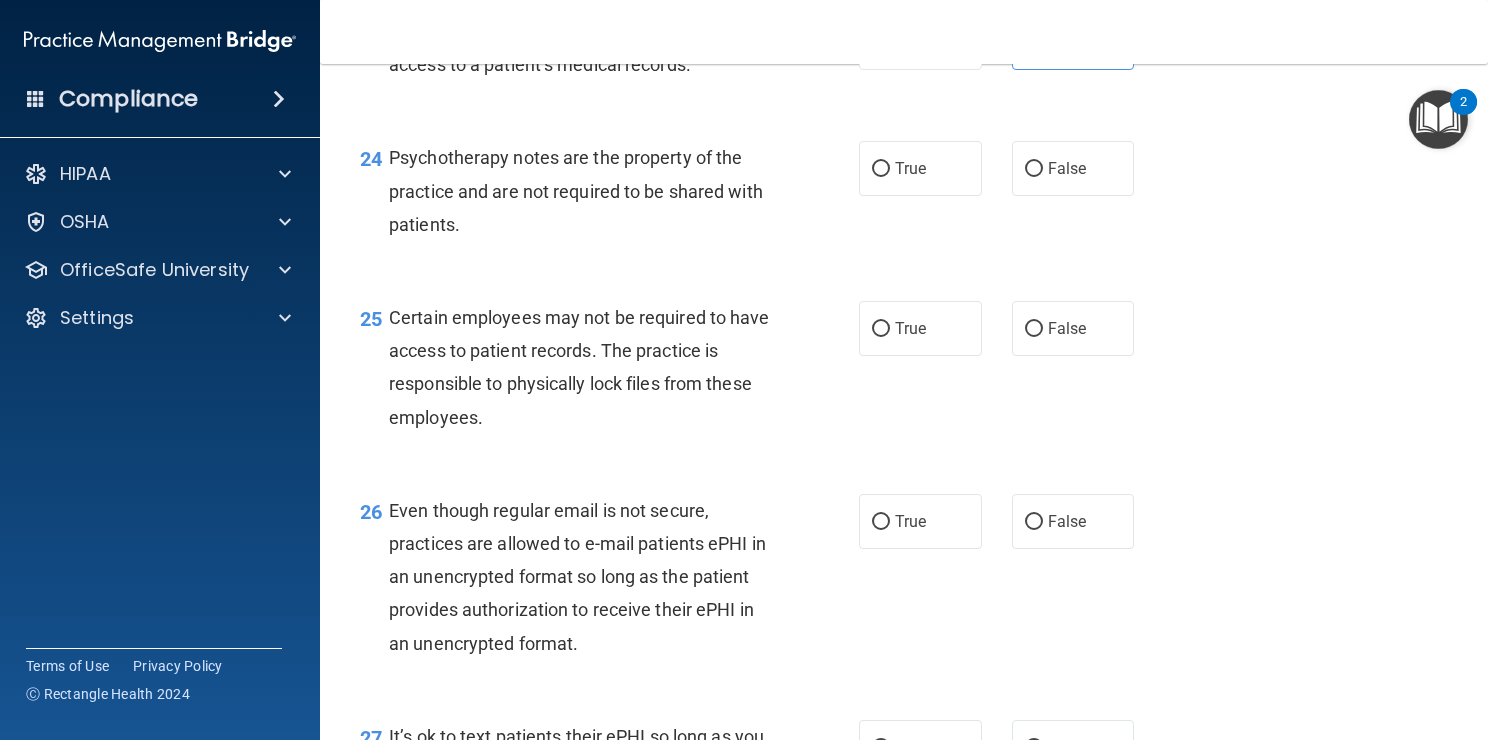 scroll, scrollTop: 4435, scrollLeft: 0, axis: vertical 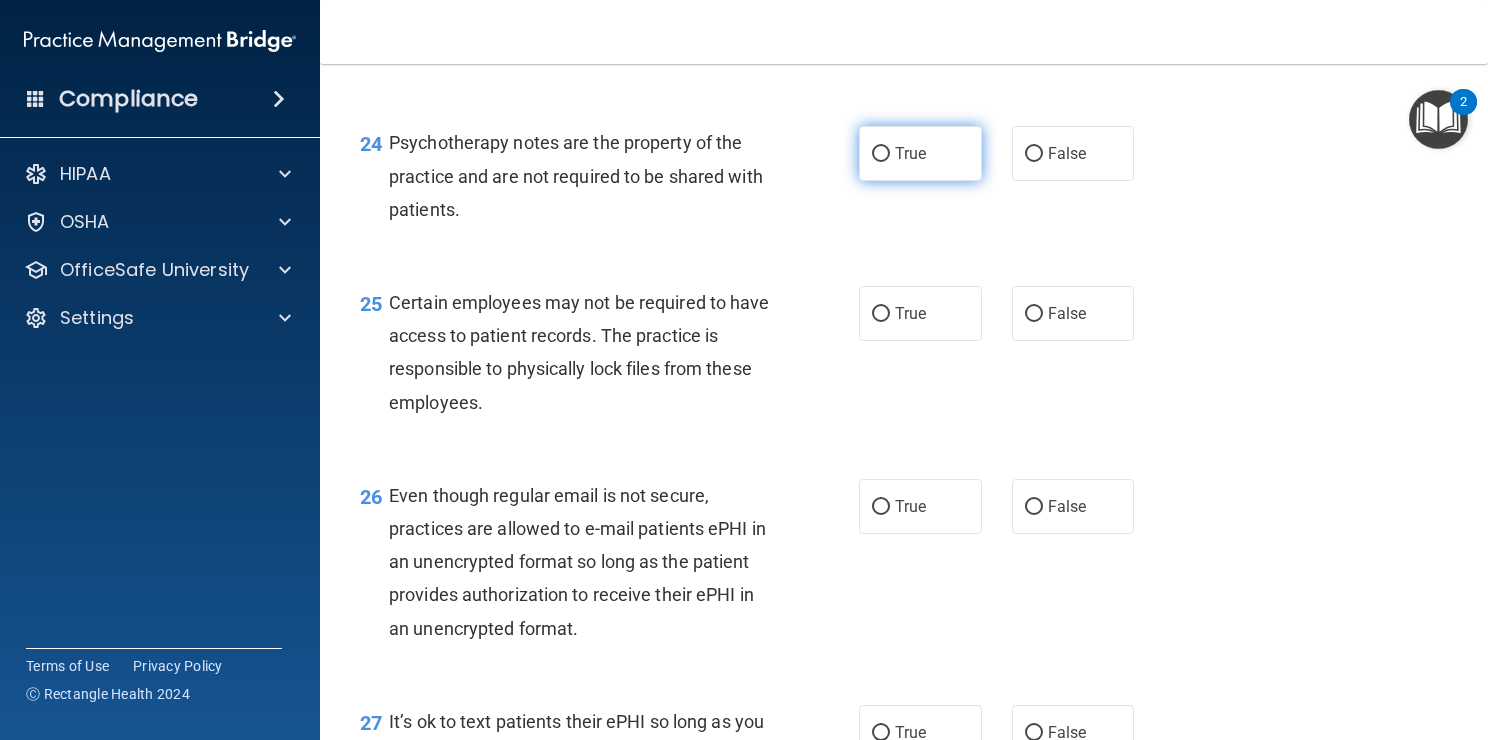 click on "True" at bounding box center [920, 153] 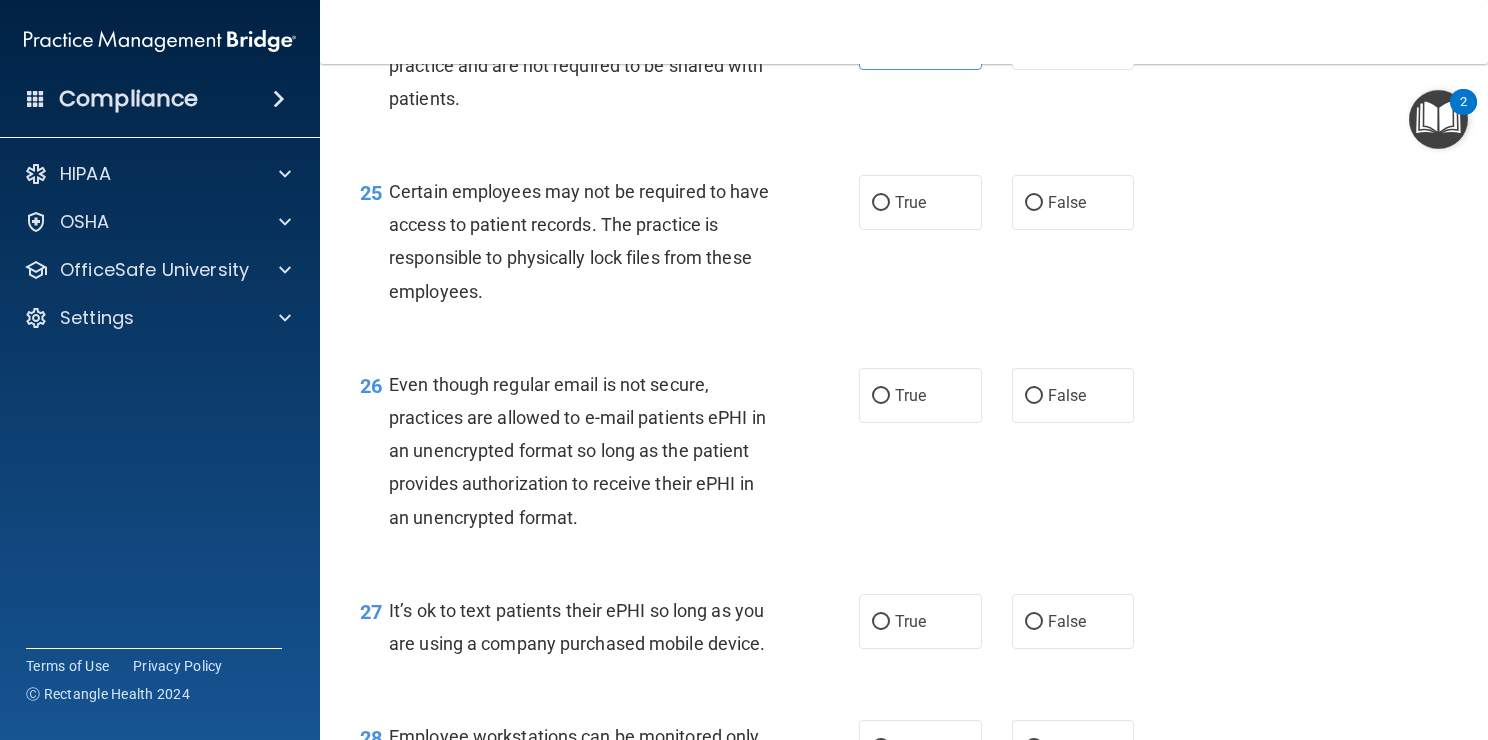 scroll, scrollTop: 4583, scrollLeft: 0, axis: vertical 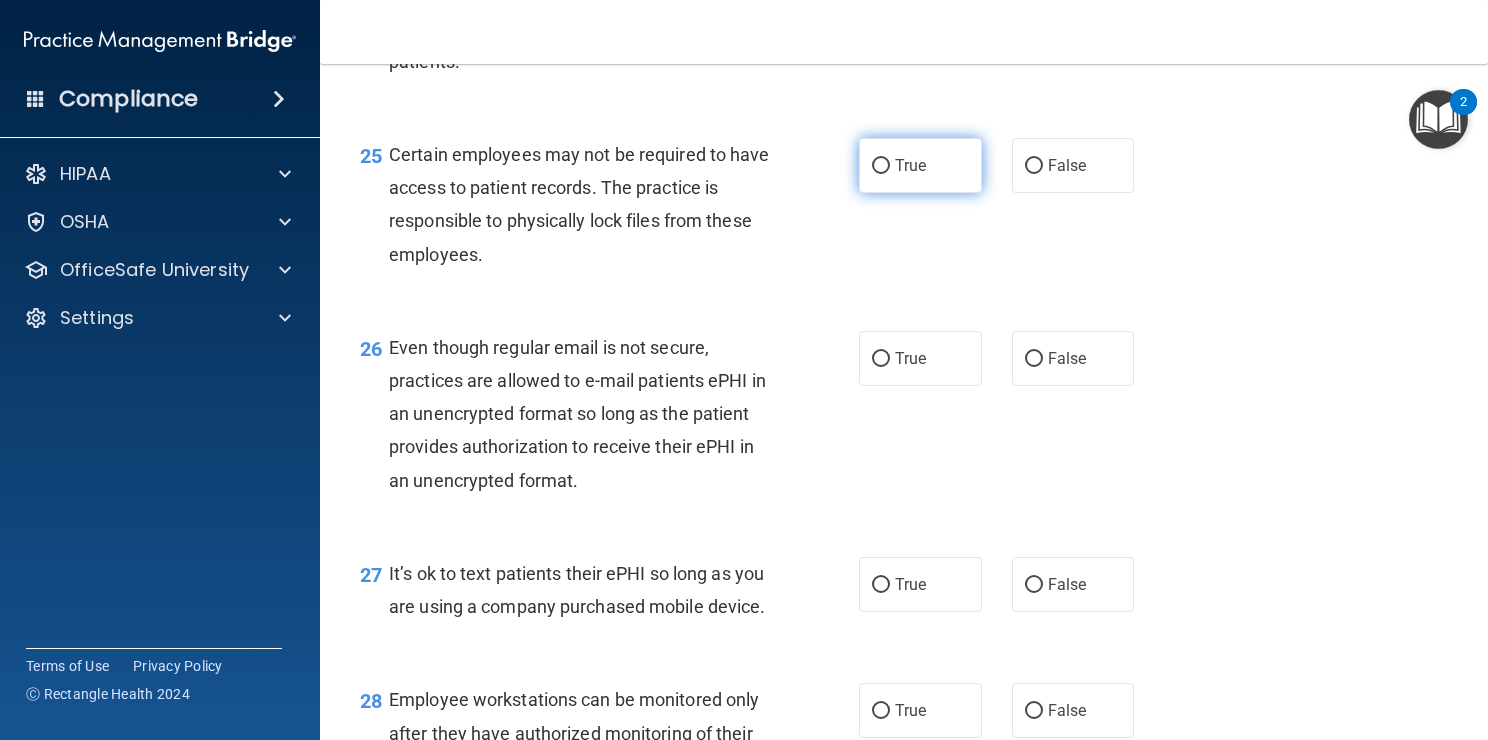click on "True" at bounding box center [920, 165] 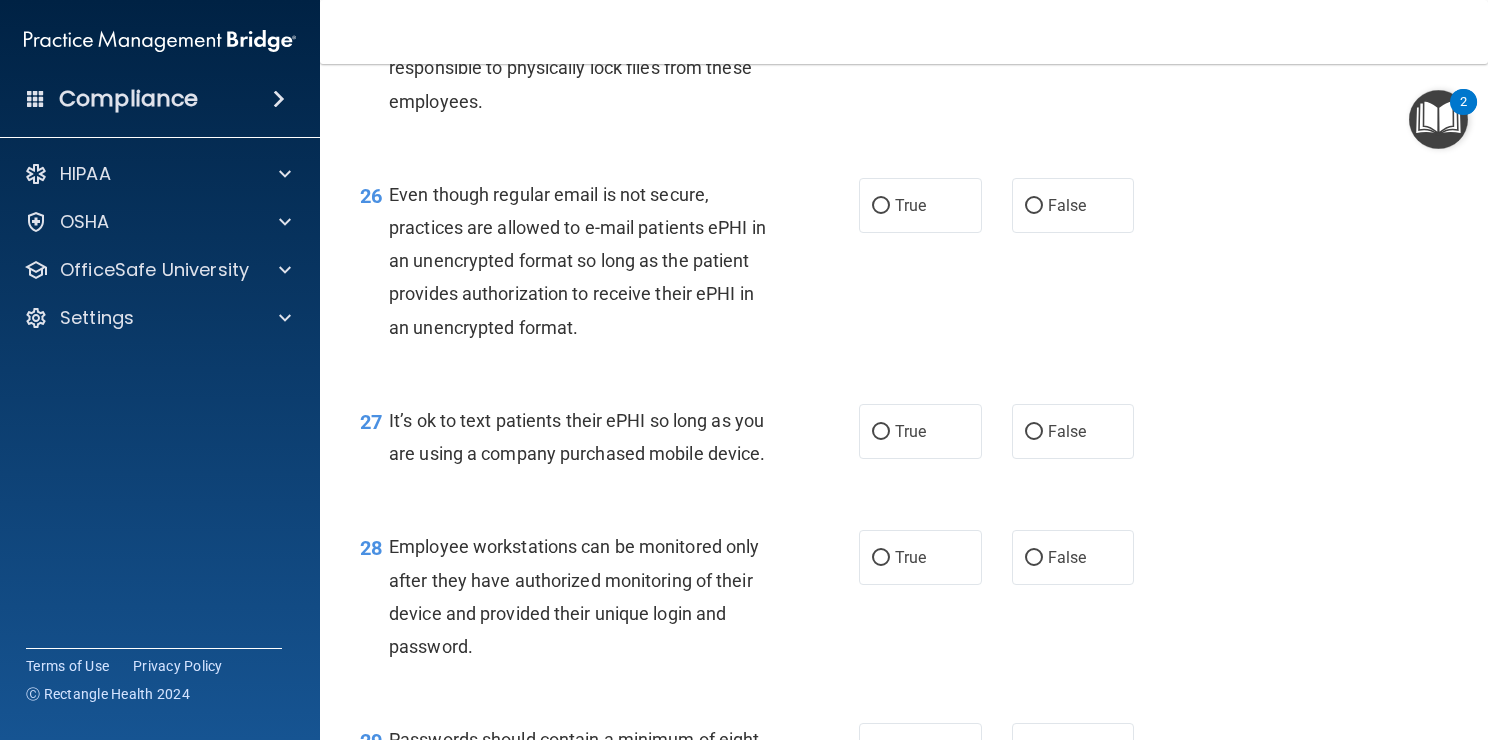 scroll, scrollTop: 4739, scrollLeft: 0, axis: vertical 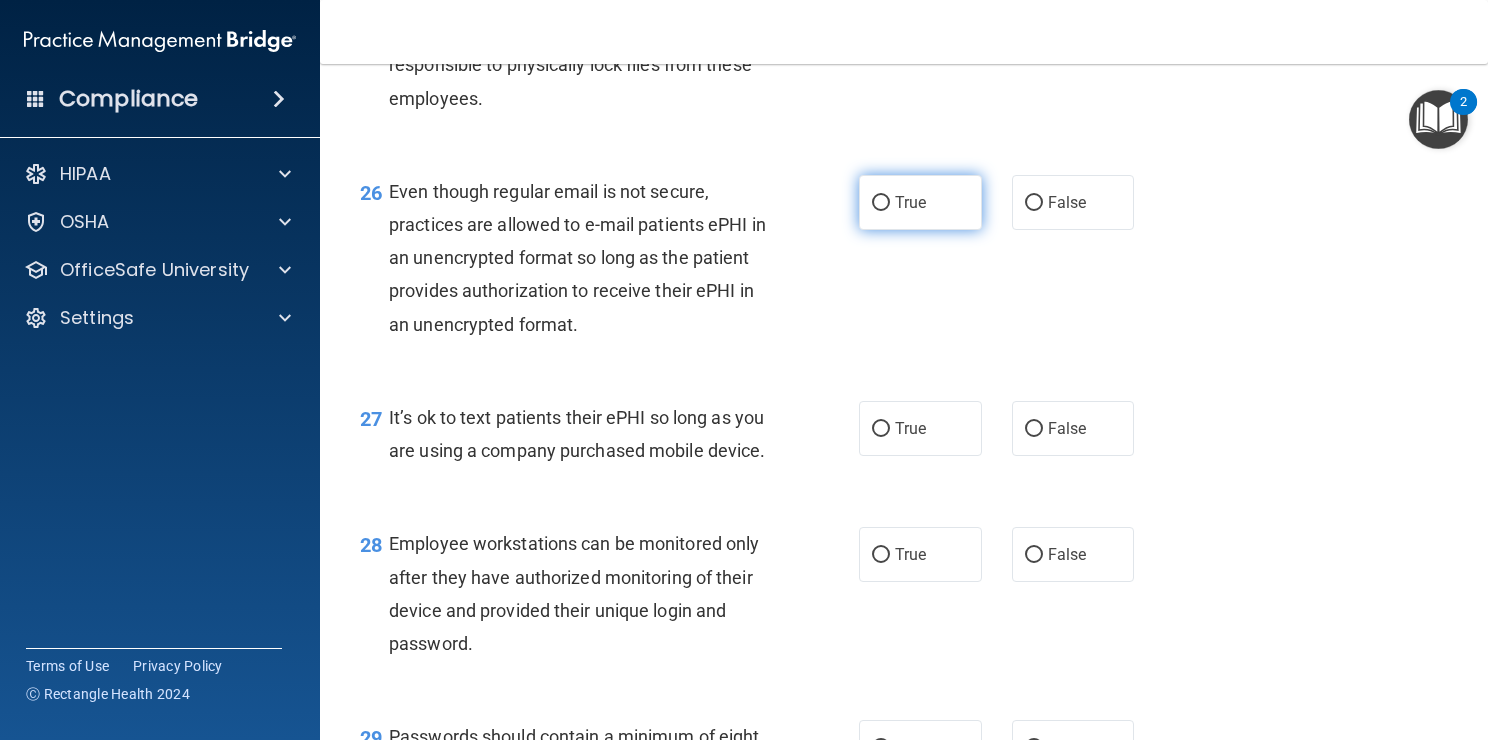 click on "True" at bounding box center (920, 202) 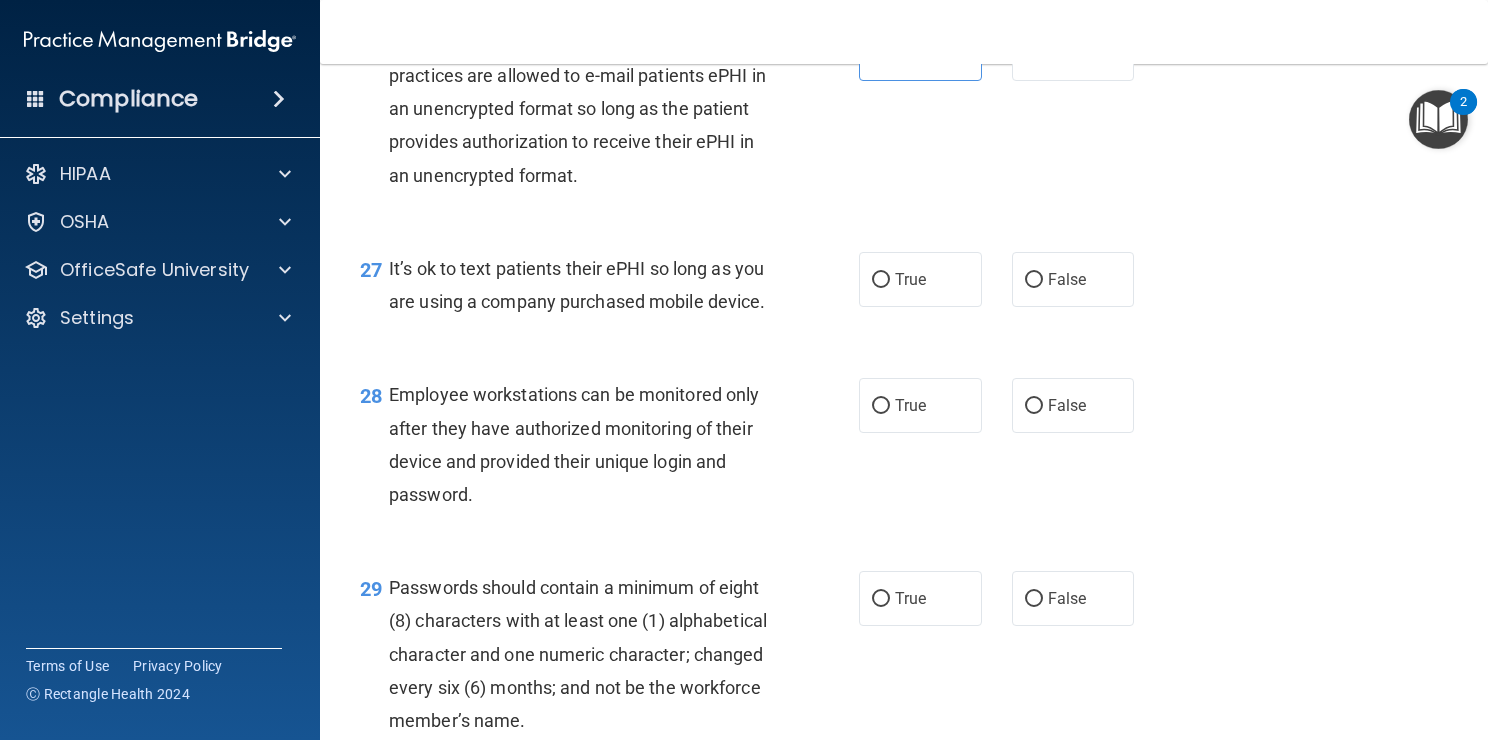 scroll, scrollTop: 4891, scrollLeft: 0, axis: vertical 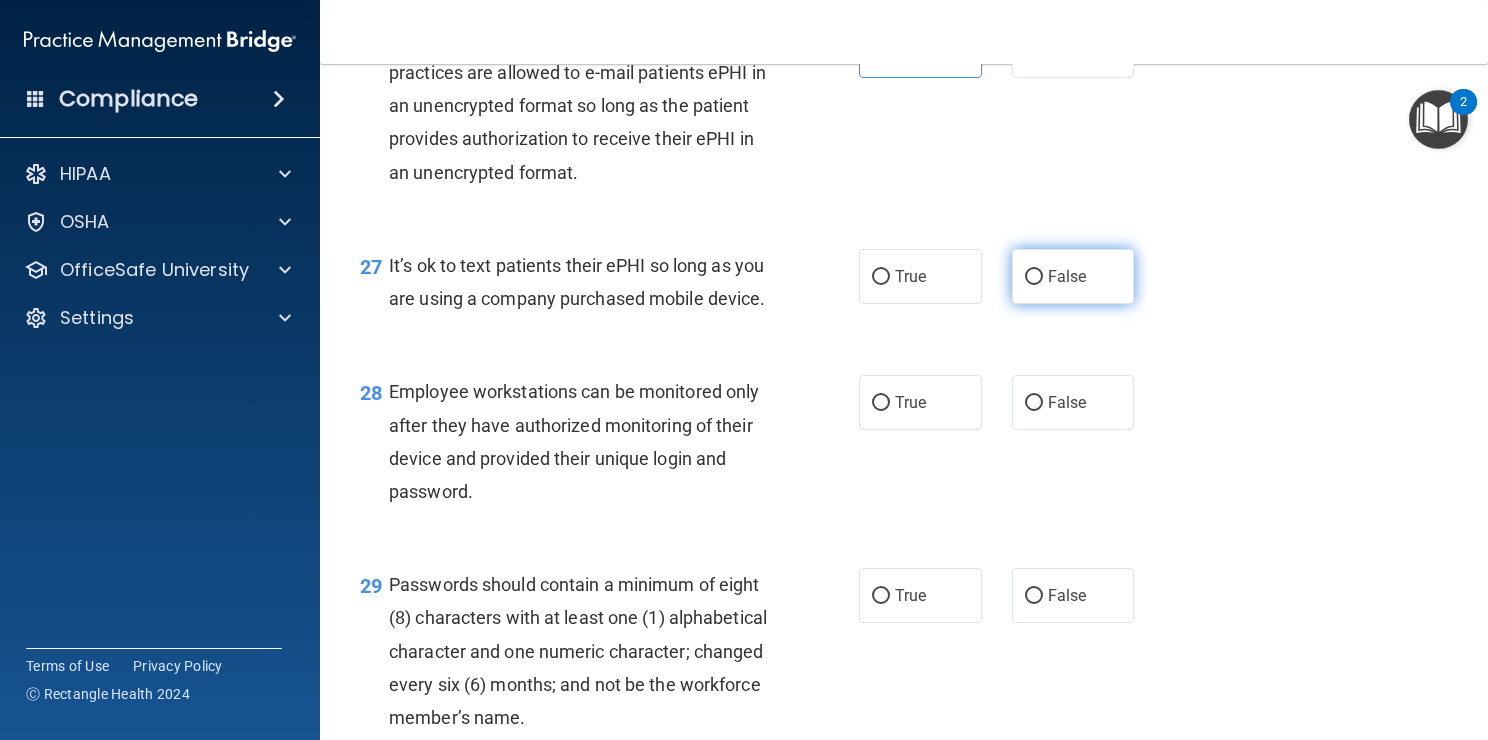 click on "False" at bounding box center (1067, 276) 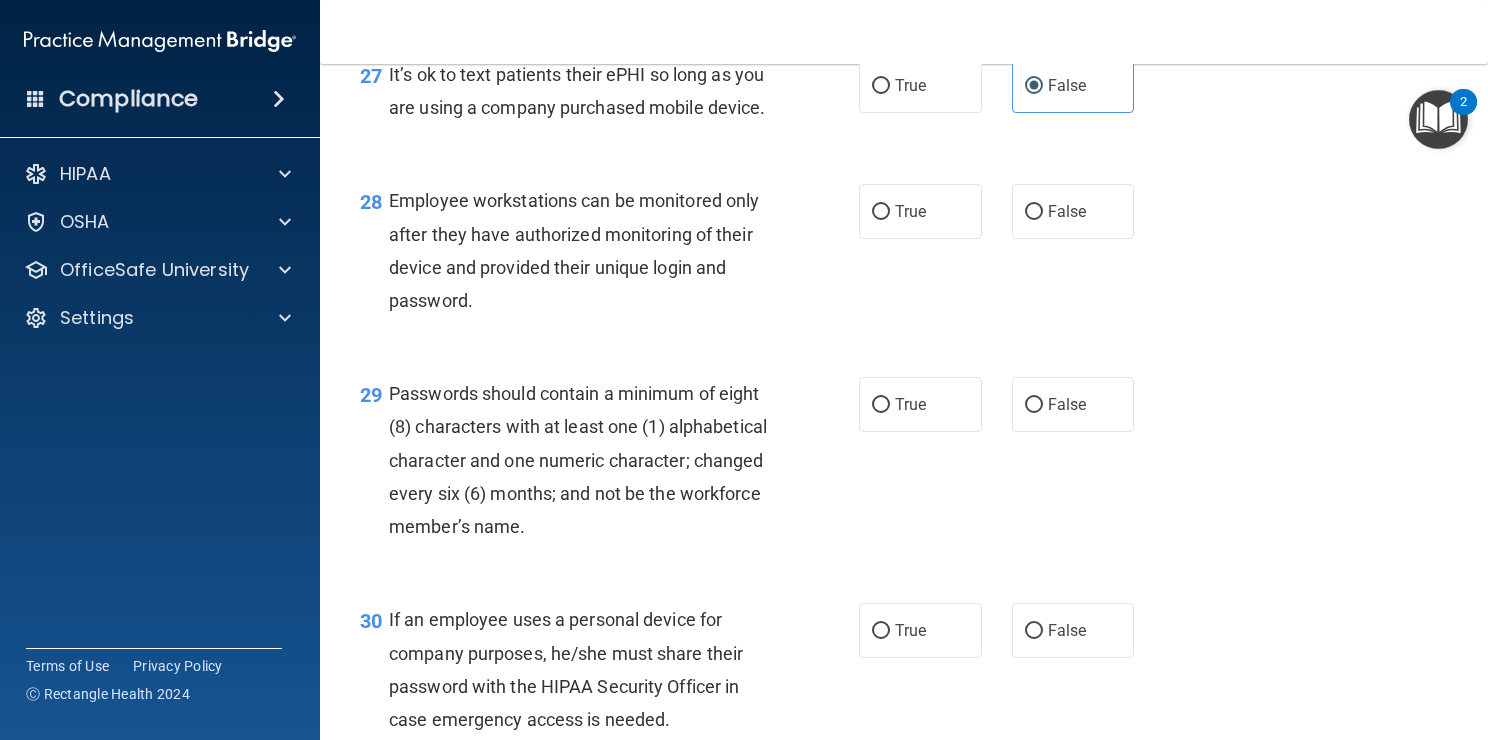 scroll, scrollTop: 5083, scrollLeft: 0, axis: vertical 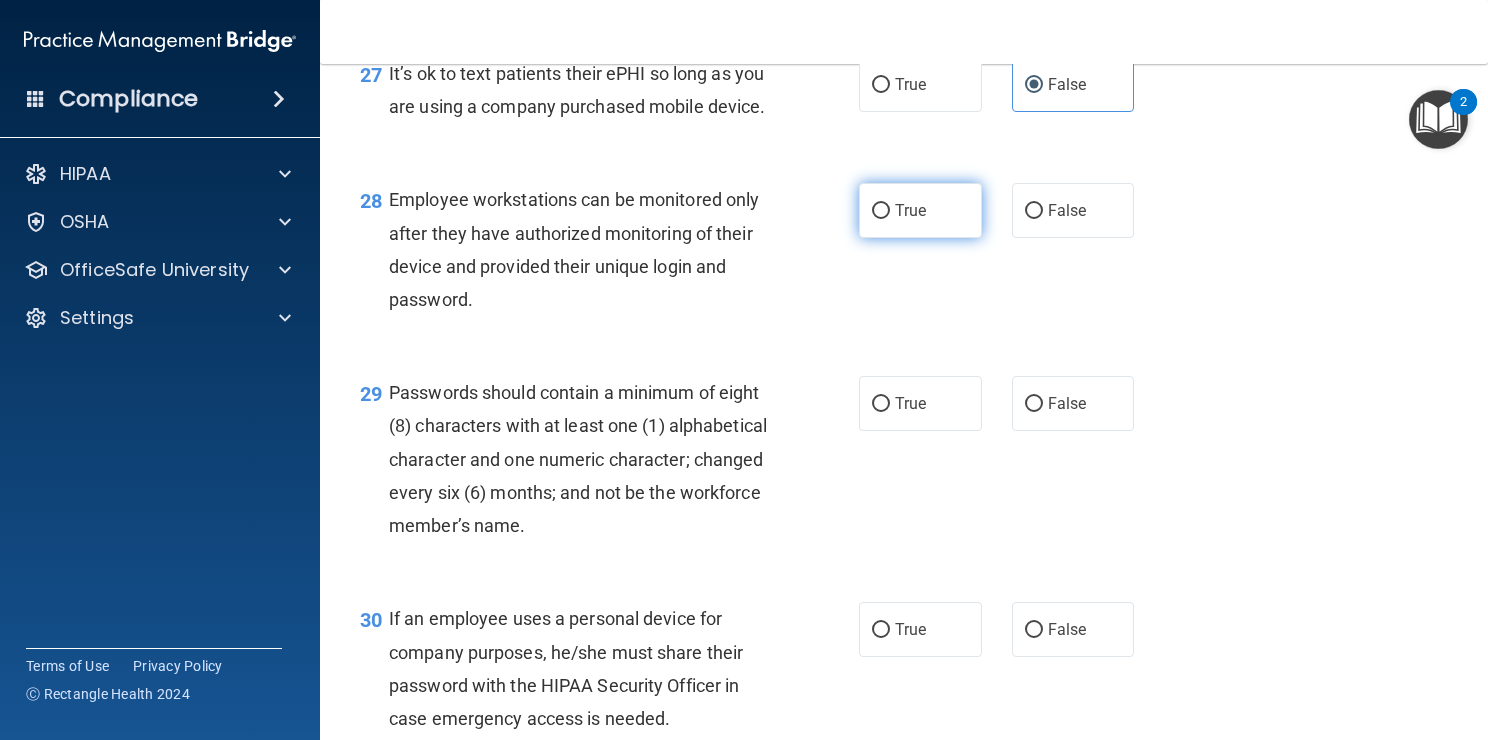 click on "True" at bounding box center [920, 210] 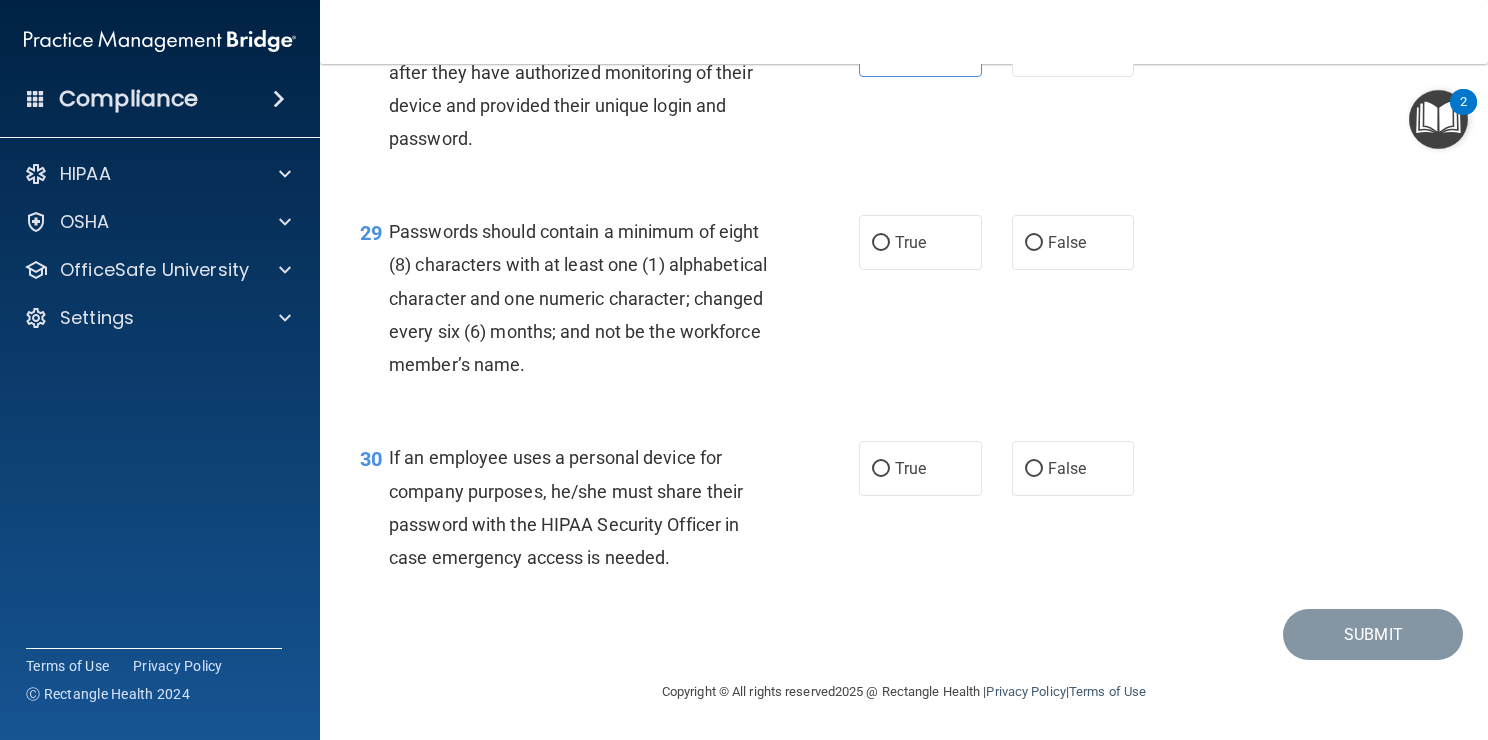 scroll, scrollTop: 5250, scrollLeft: 0, axis: vertical 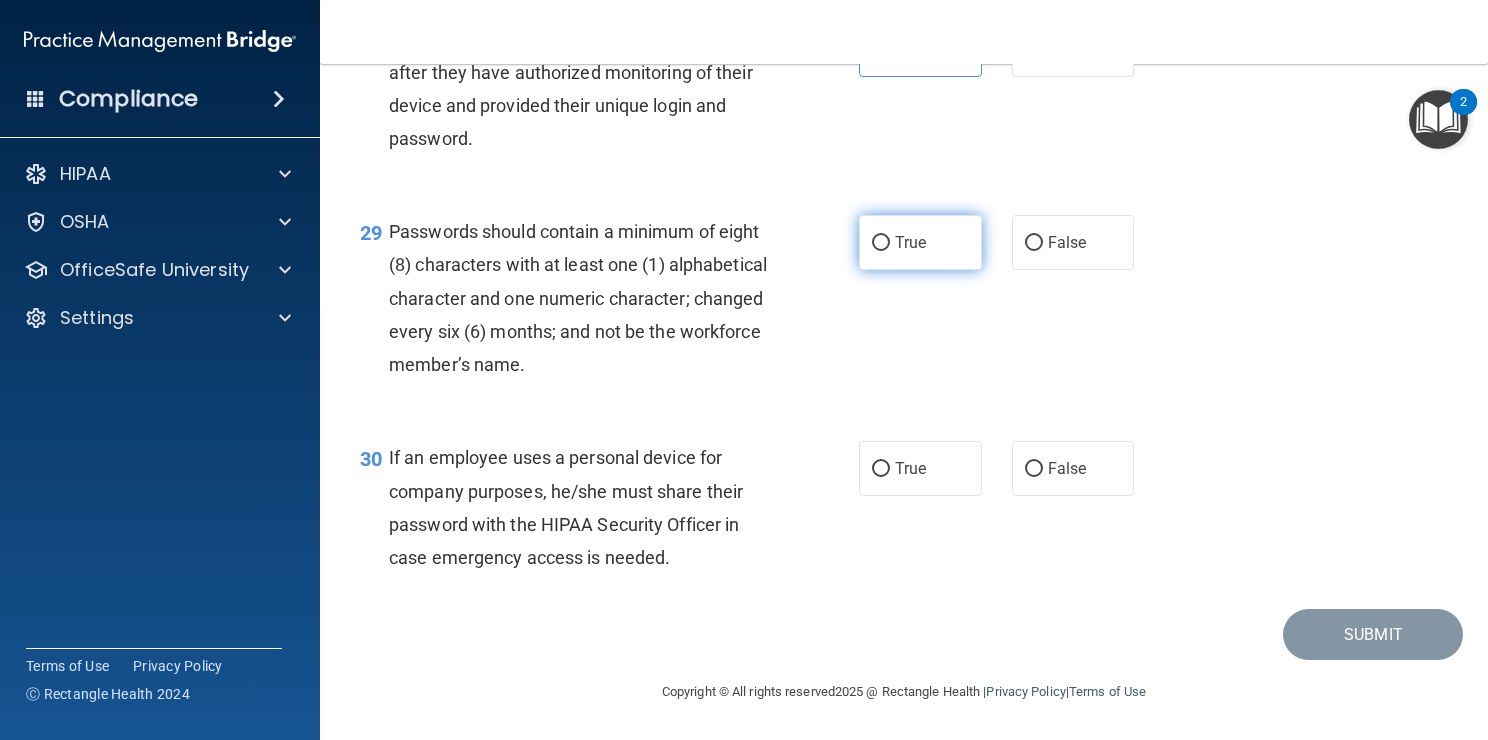 click on "True" at bounding box center [920, 242] 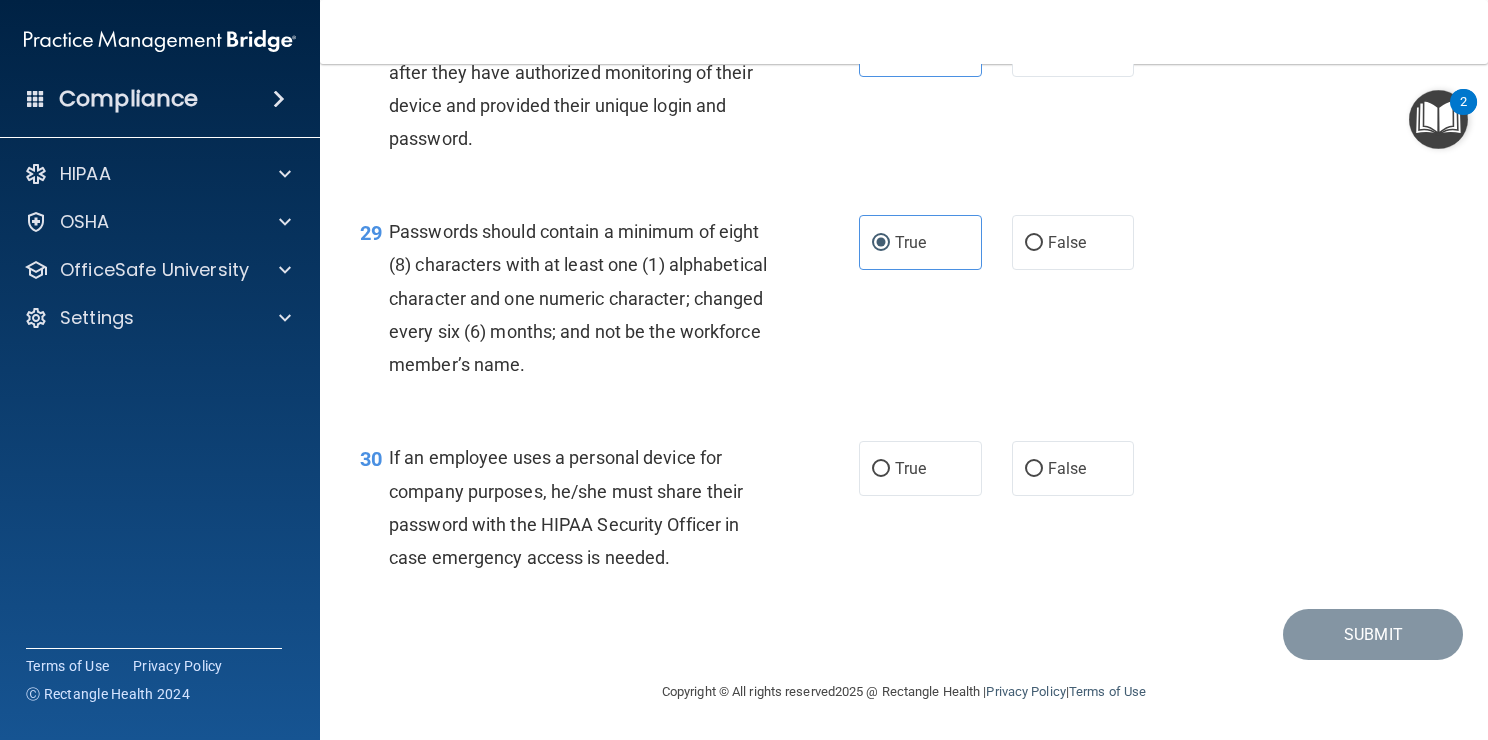 scroll, scrollTop: 5376, scrollLeft: 0, axis: vertical 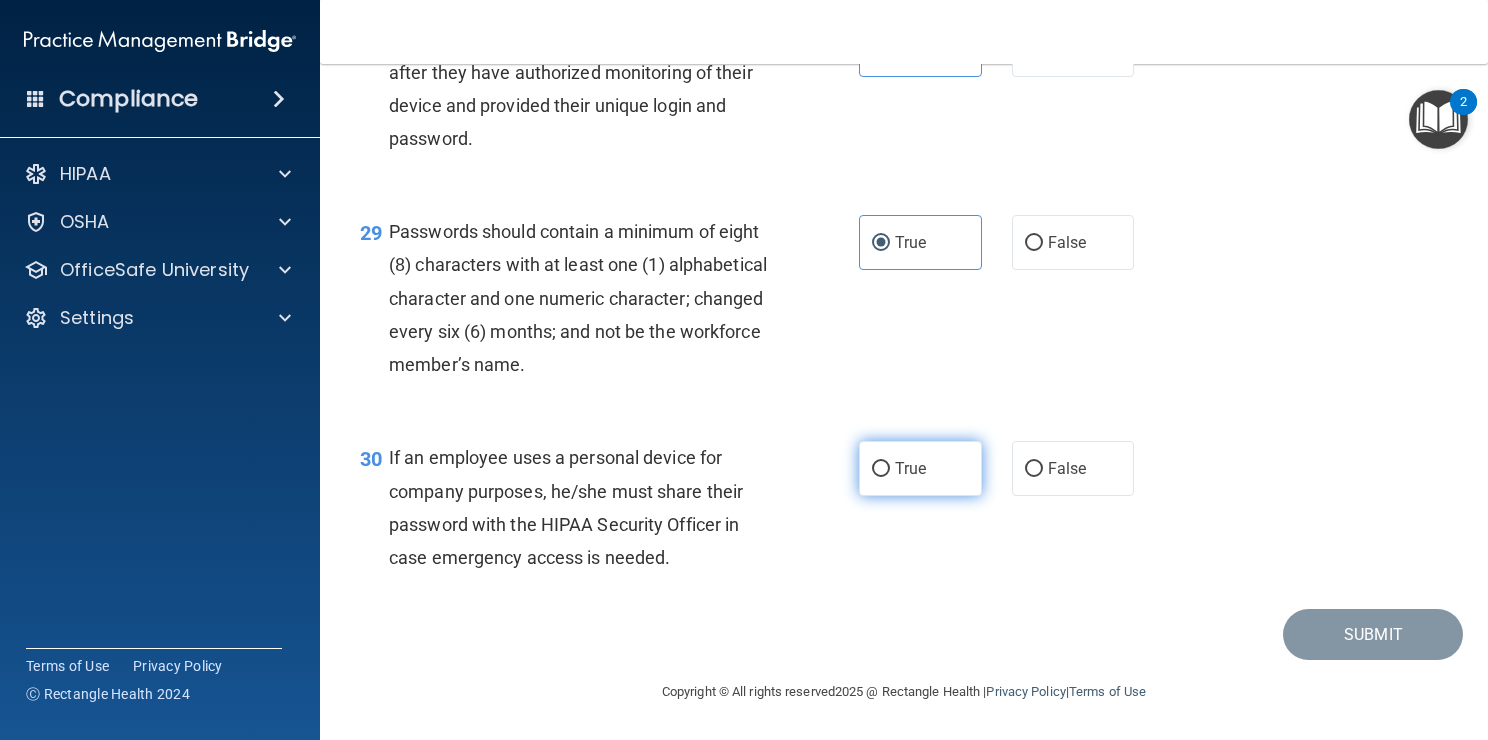click on "True" at bounding box center [920, 468] 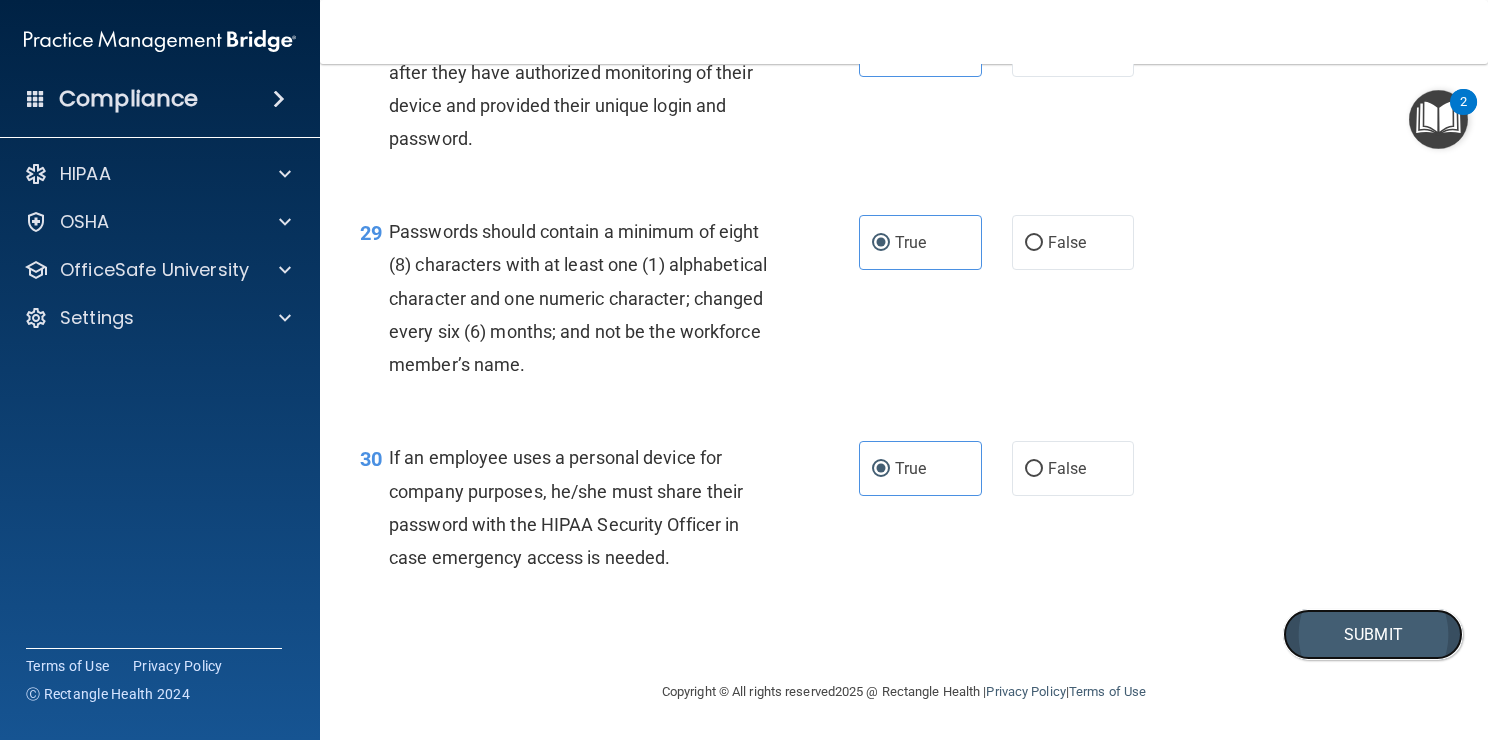 click on "Submit" at bounding box center [1373, 634] 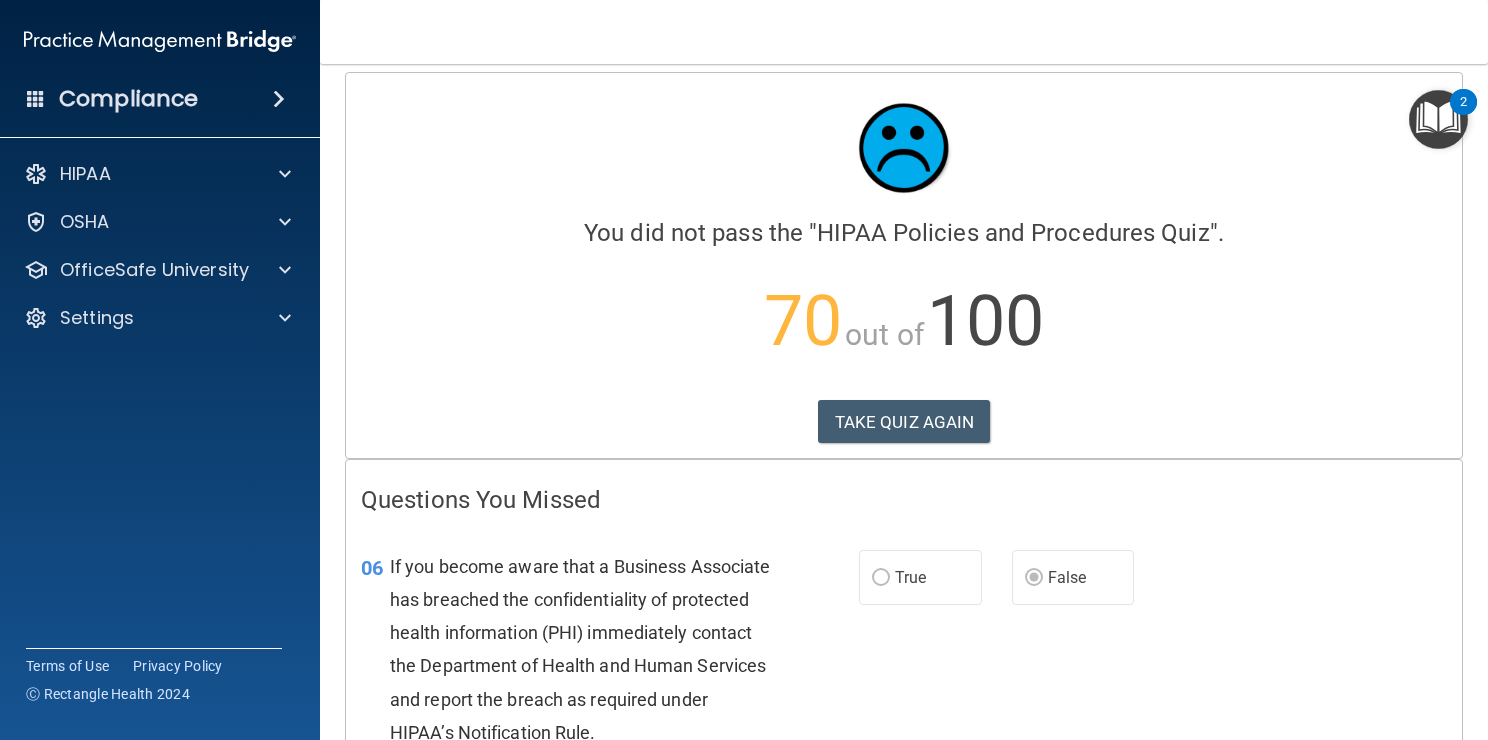 scroll, scrollTop: 0, scrollLeft: 0, axis: both 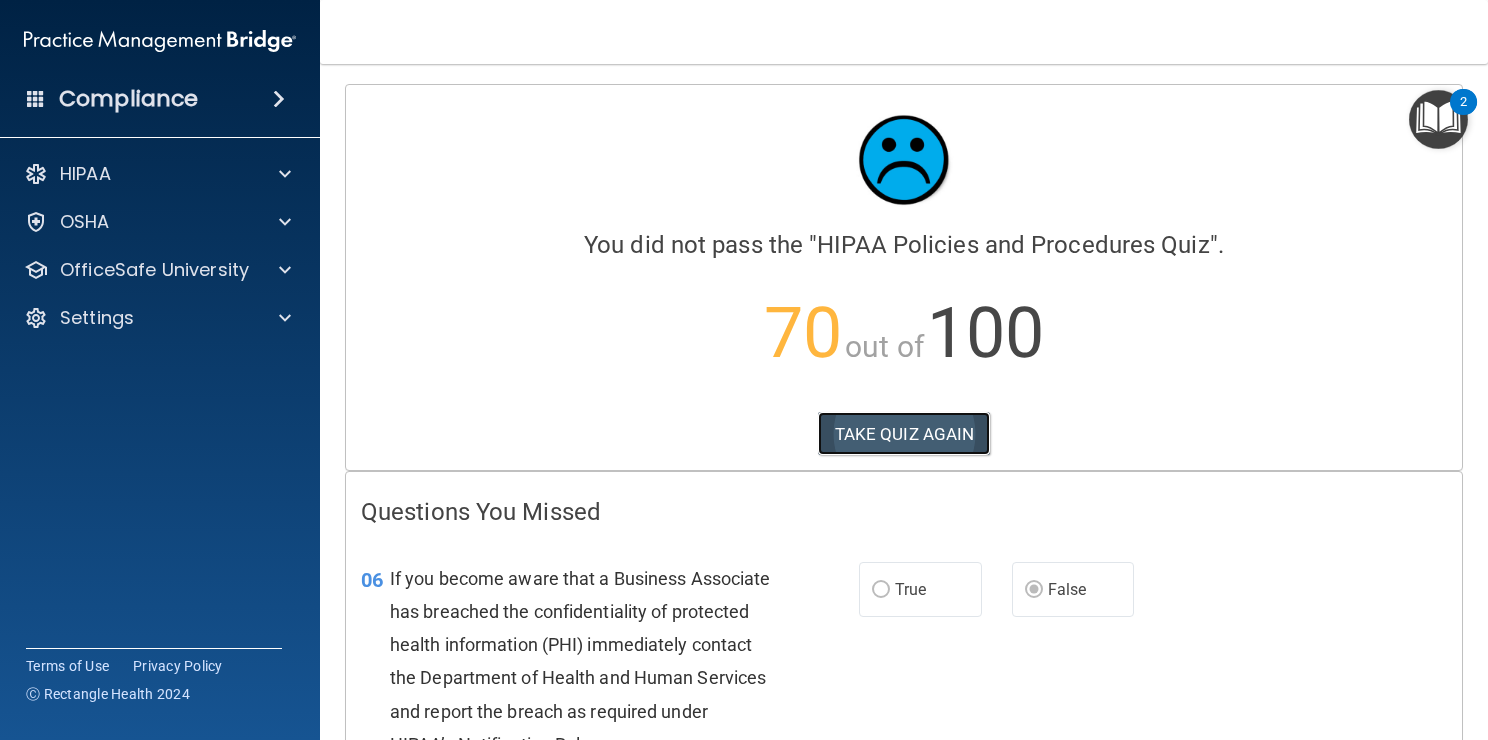 click on "TAKE QUIZ AGAIN" at bounding box center [904, 434] 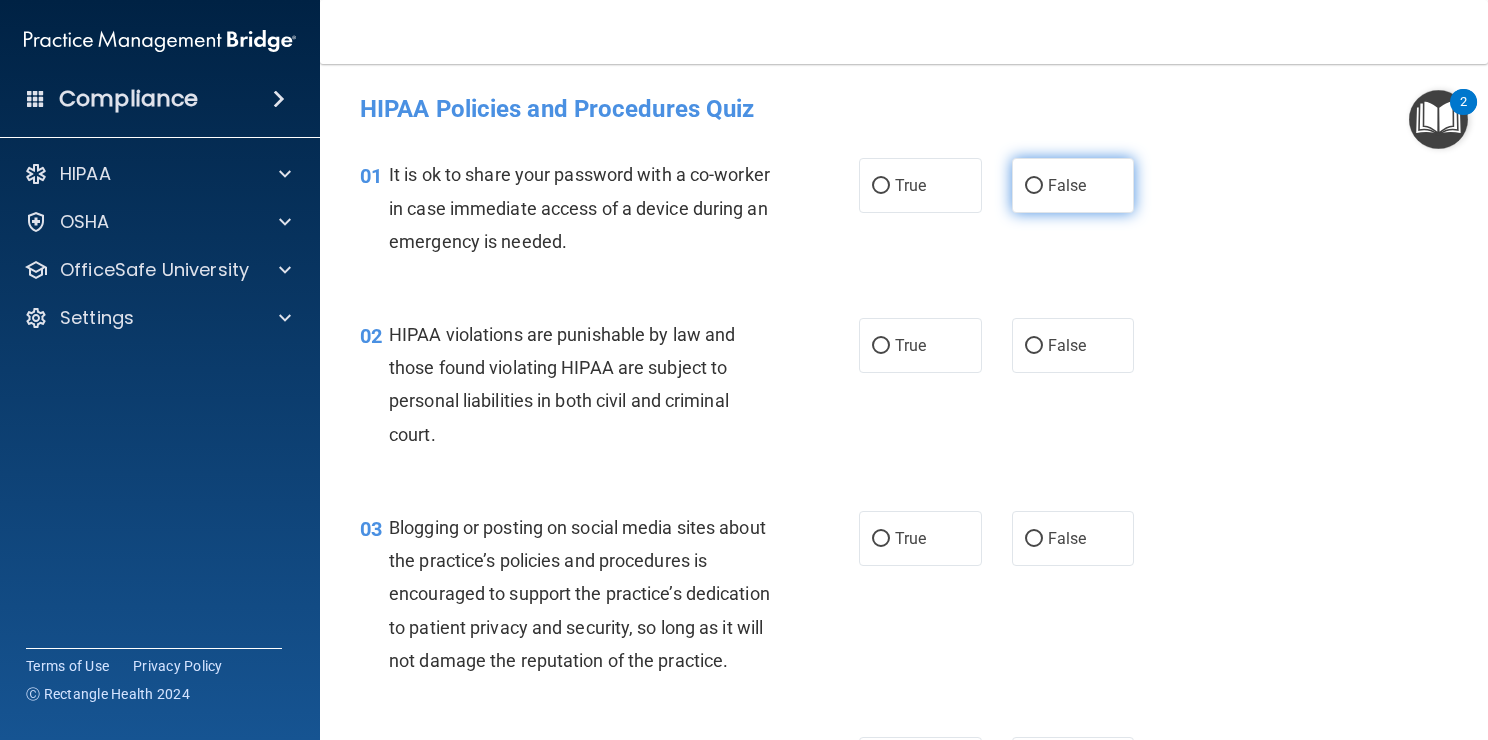 click on "False" at bounding box center [1034, 186] 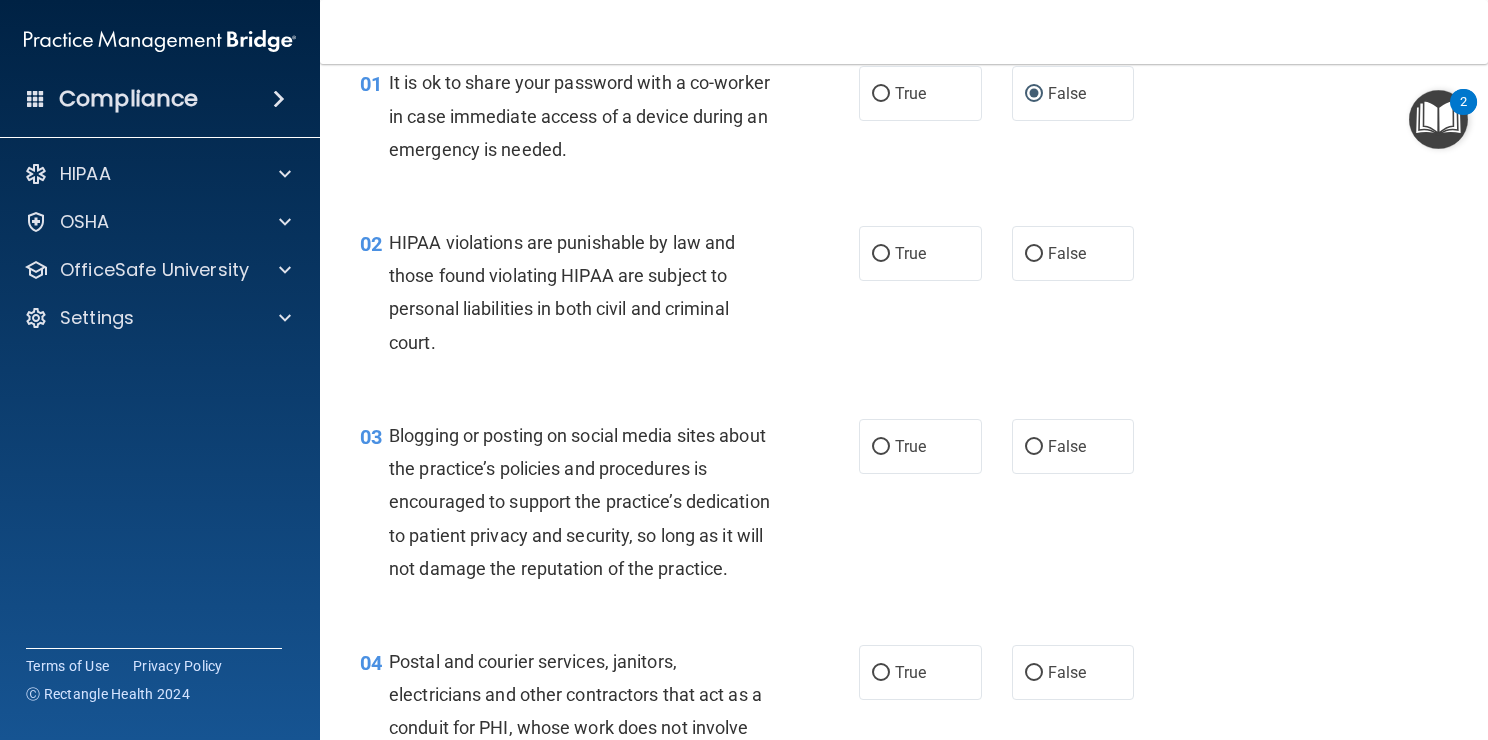scroll, scrollTop: 100, scrollLeft: 0, axis: vertical 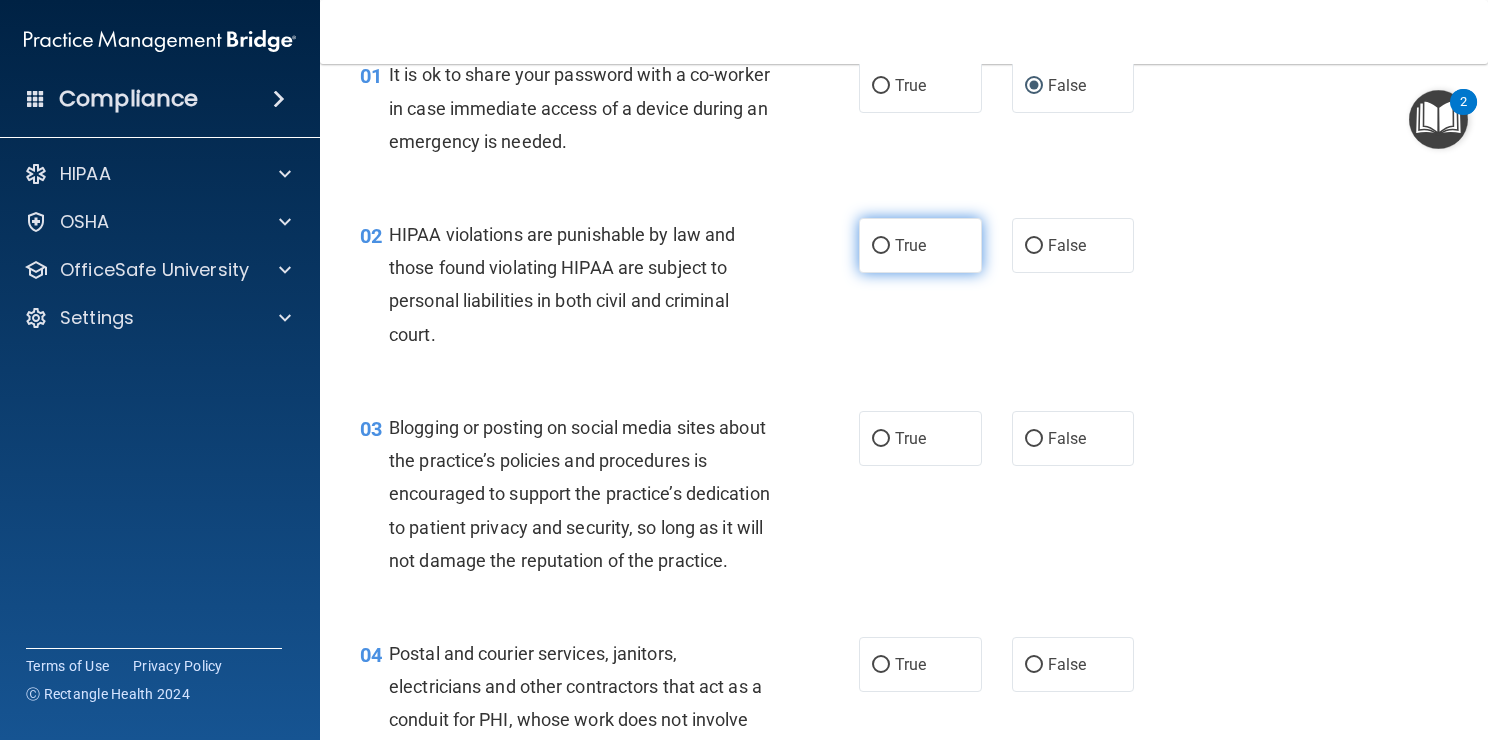 click on "True" at bounding box center [881, 246] 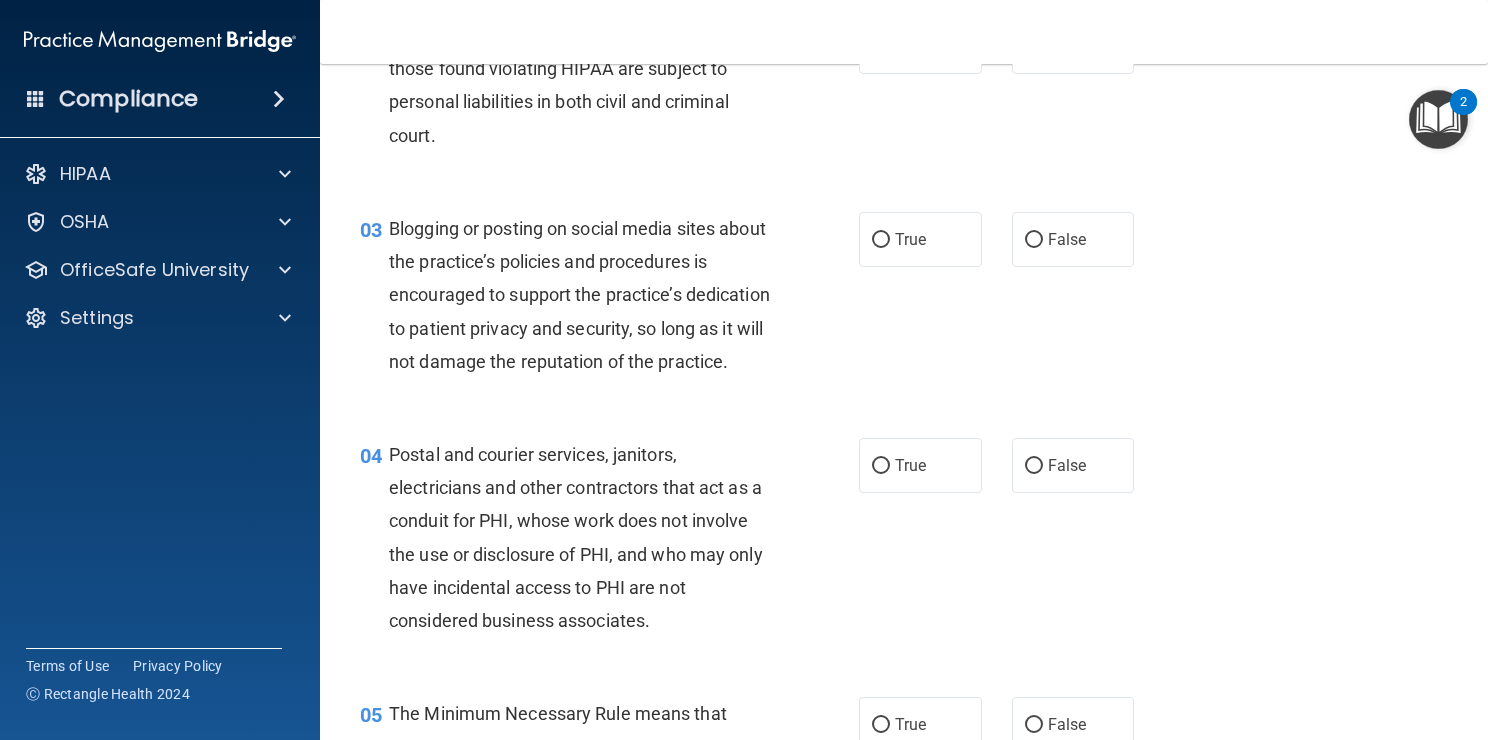 scroll, scrollTop: 300, scrollLeft: 0, axis: vertical 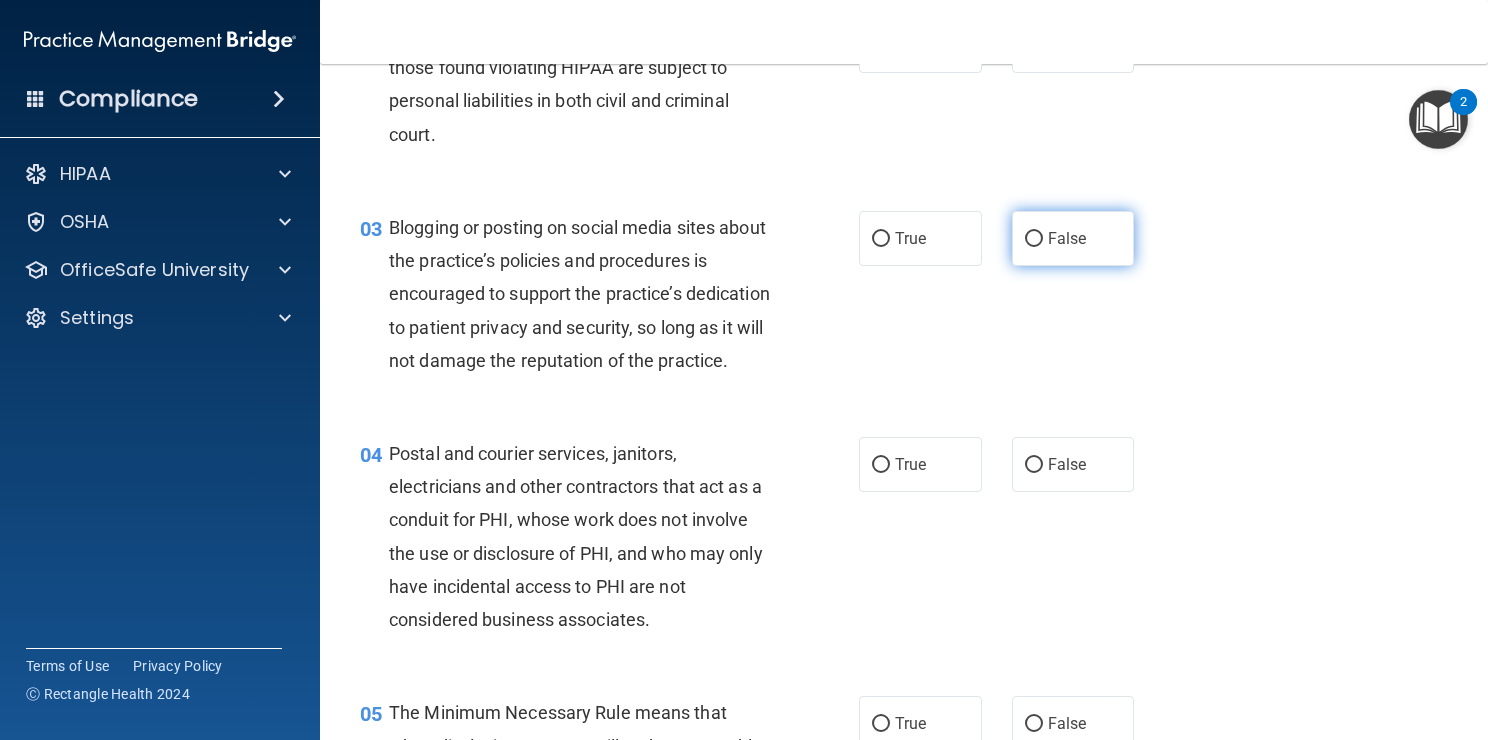 click on "False" at bounding box center (1034, 239) 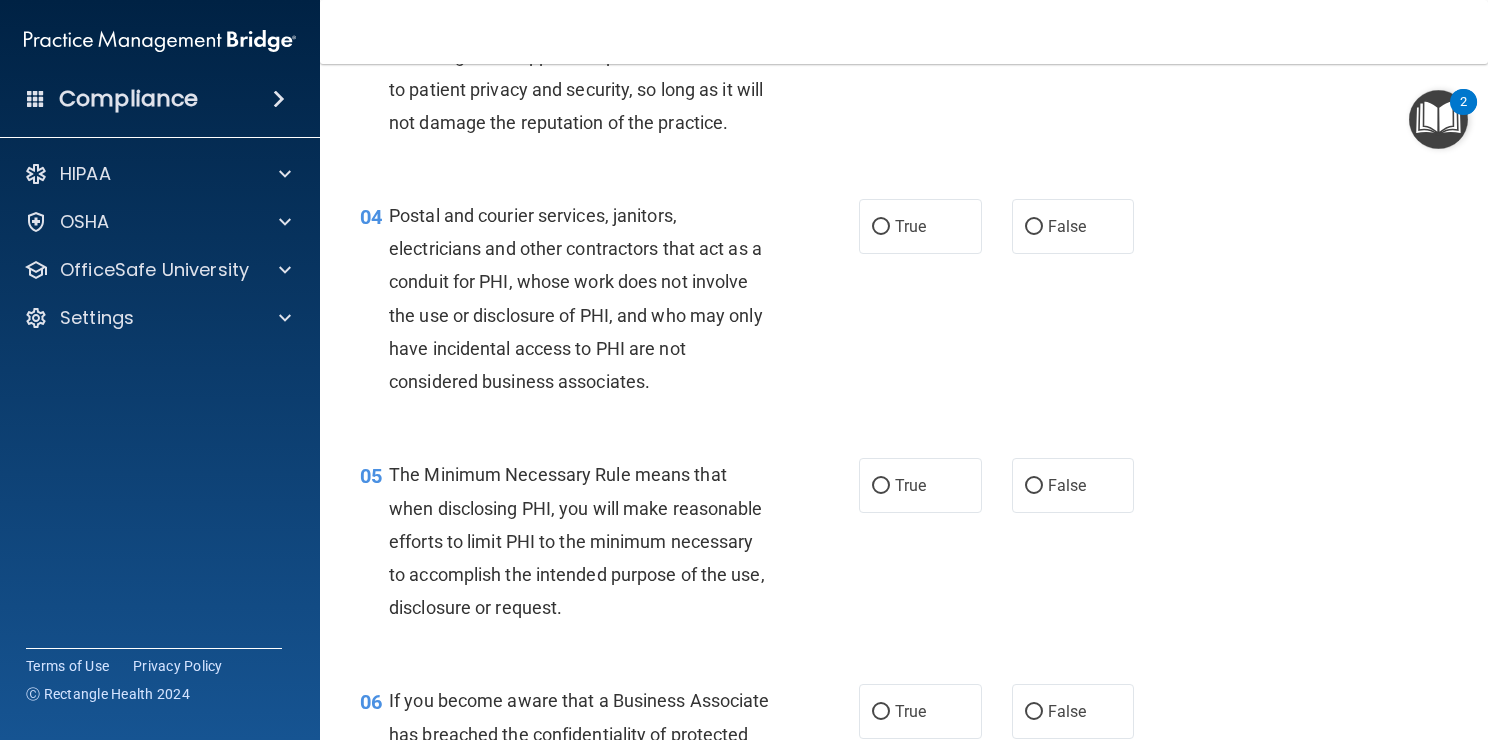 scroll, scrollTop: 548, scrollLeft: 0, axis: vertical 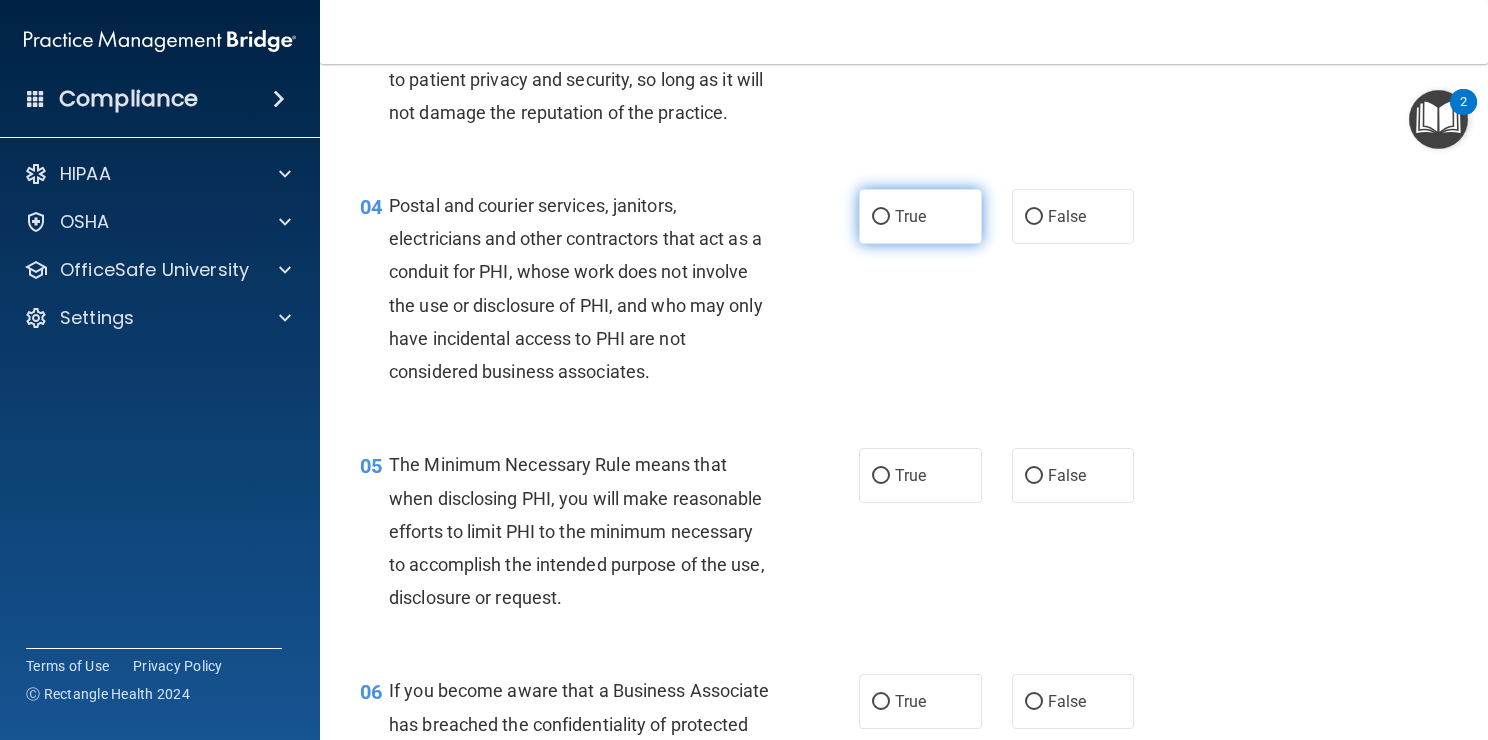 click on "True" at bounding box center (881, 217) 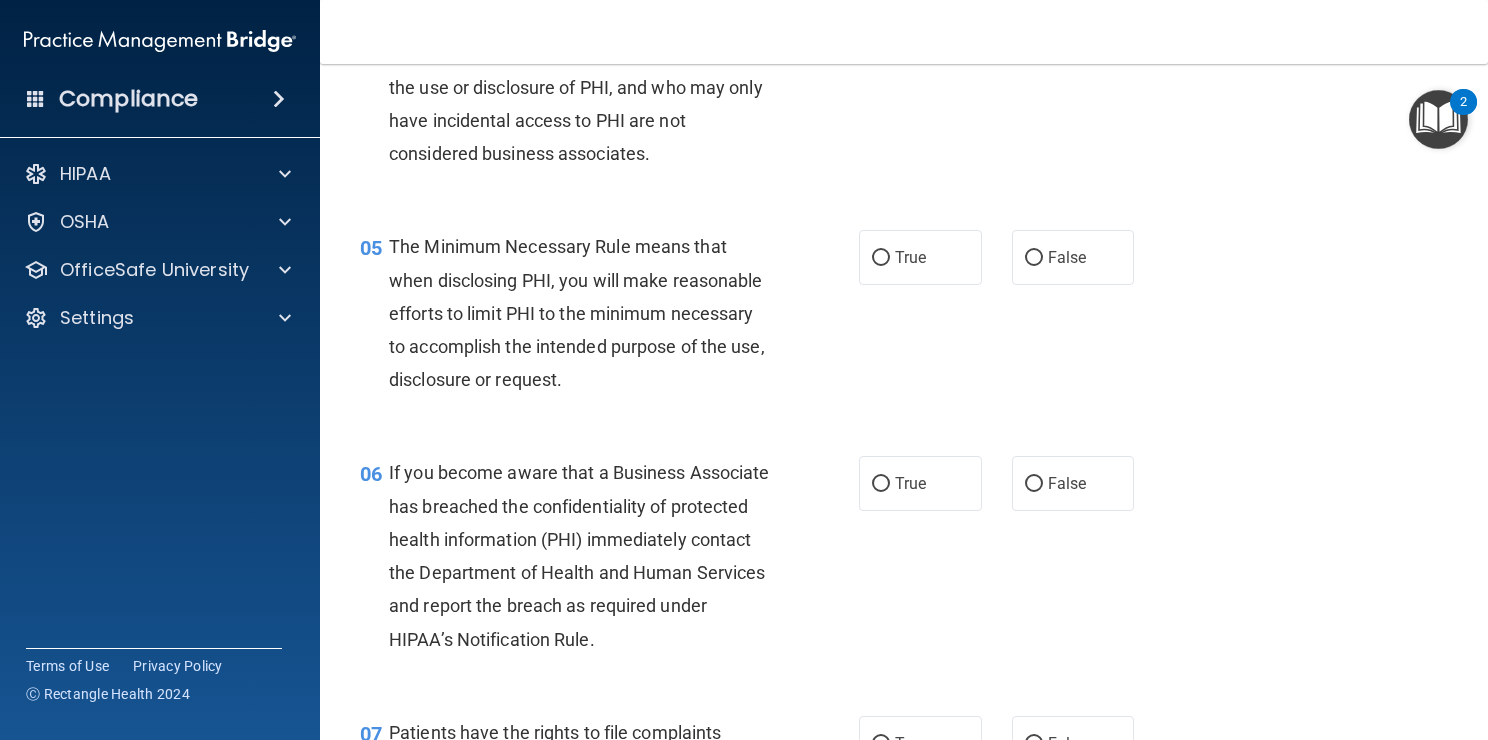 scroll, scrollTop: 767, scrollLeft: 0, axis: vertical 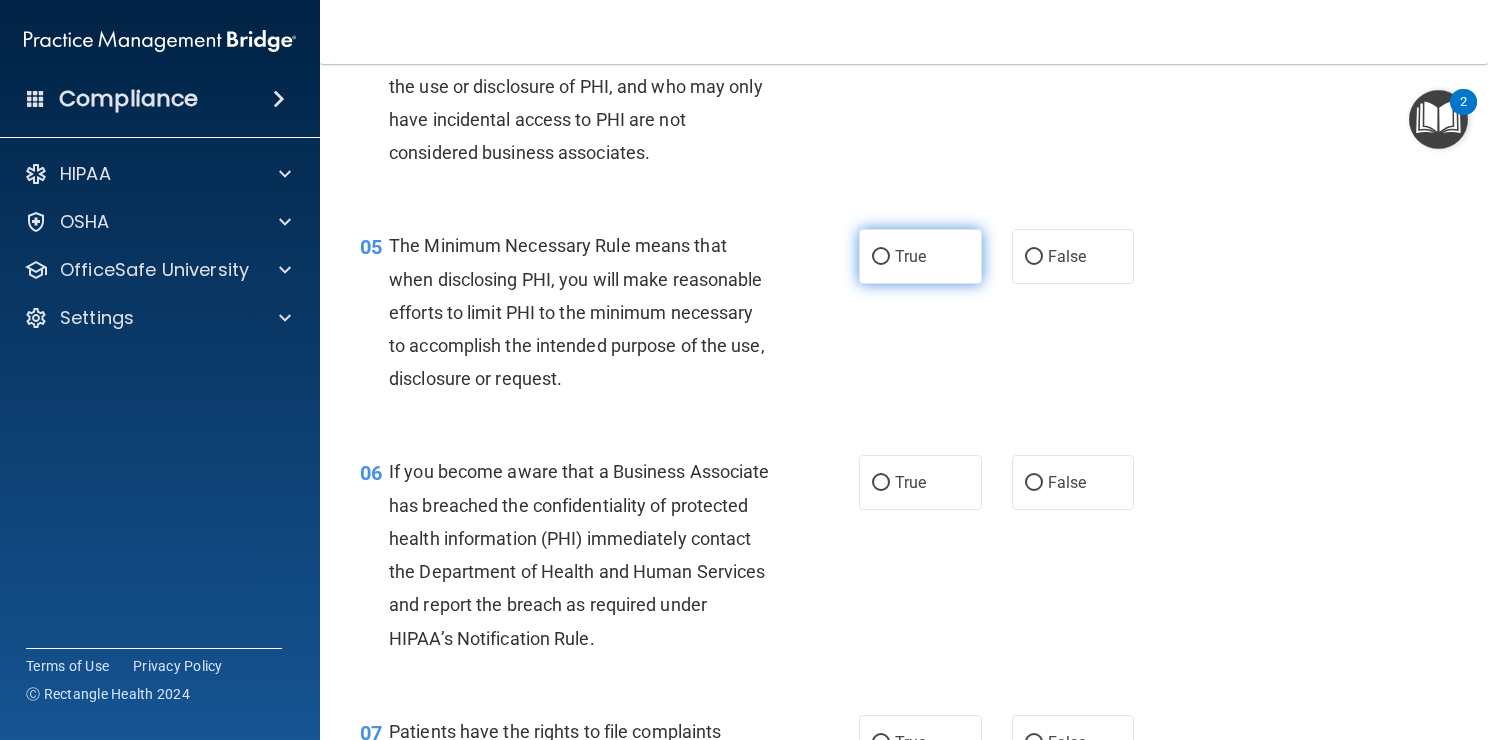 click on "True" at bounding box center (881, 257) 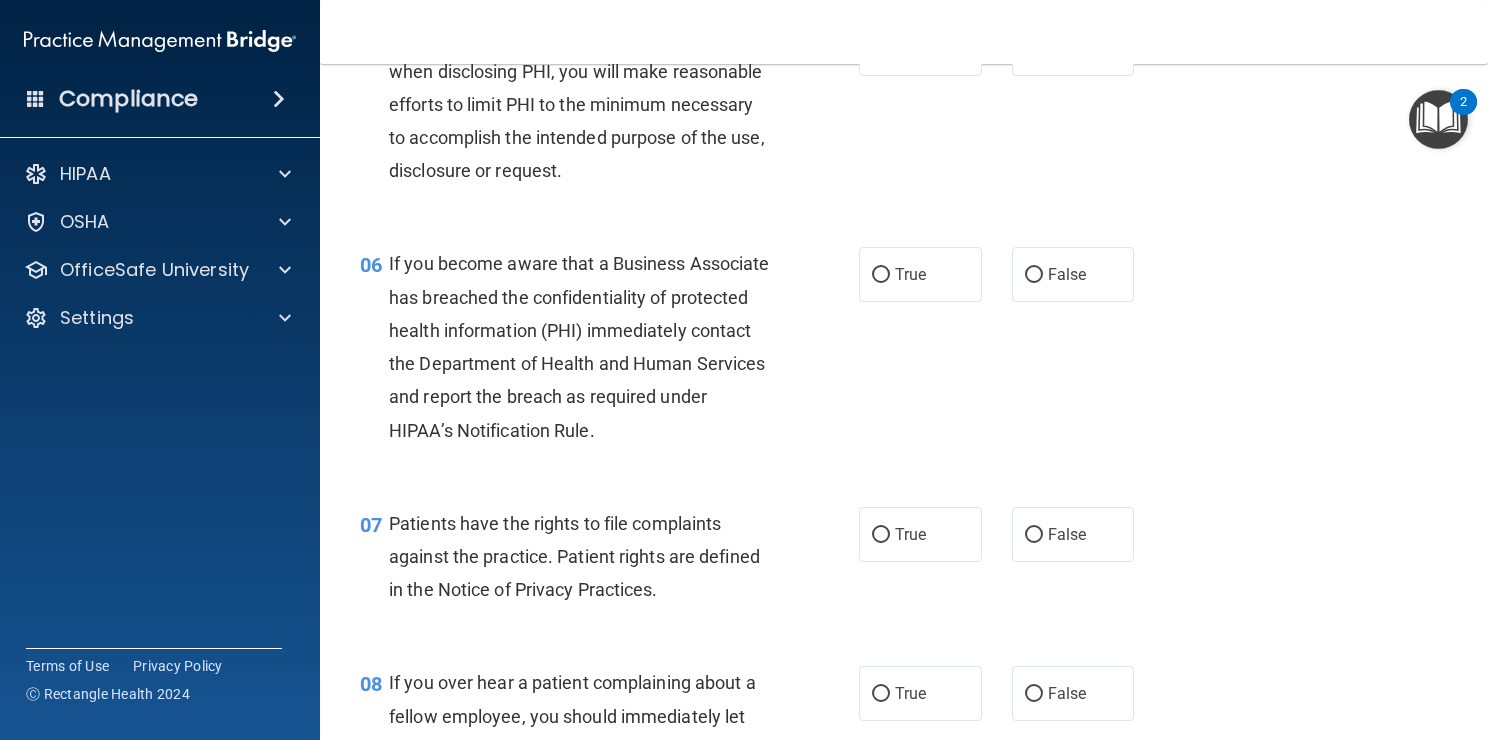 scroll, scrollTop: 976, scrollLeft: 0, axis: vertical 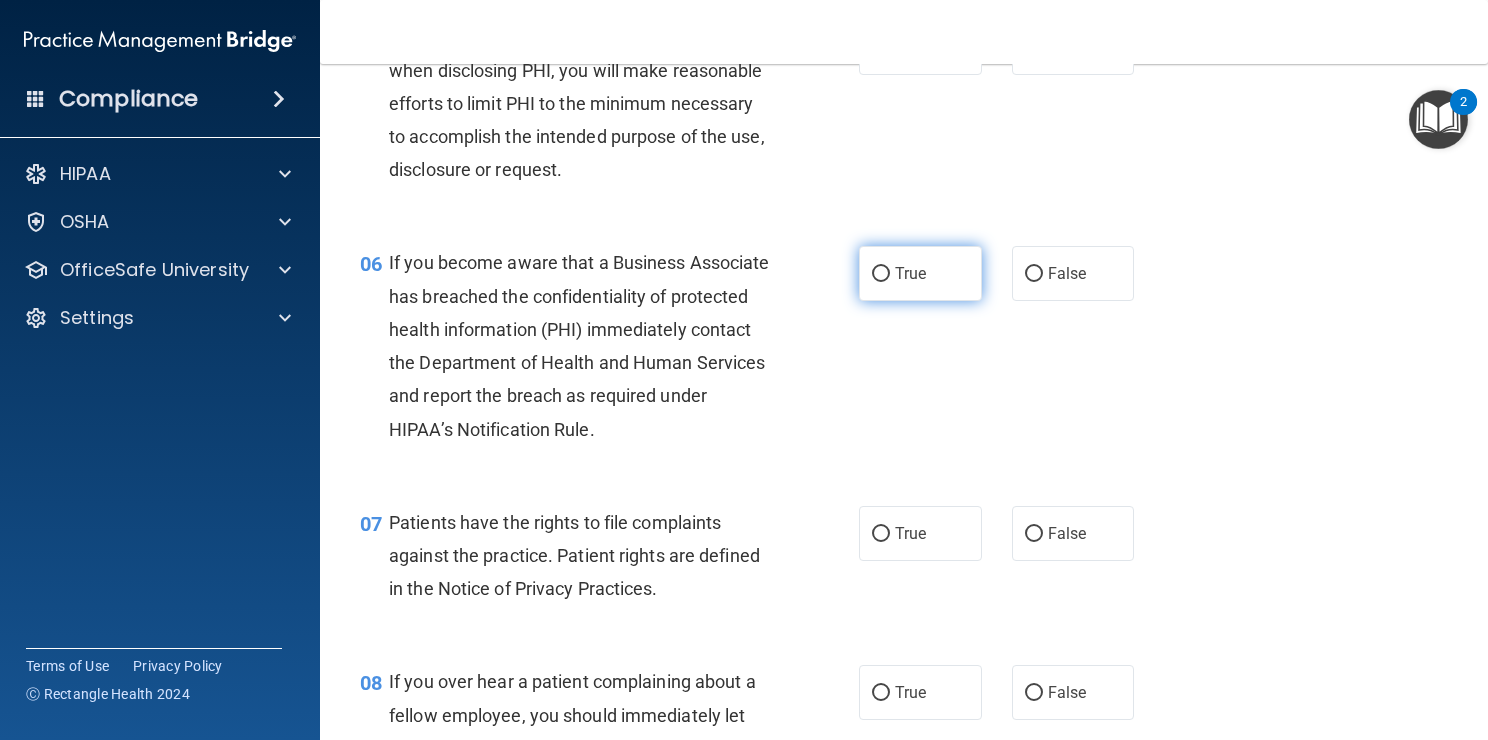 click on "True" at bounding box center (881, 274) 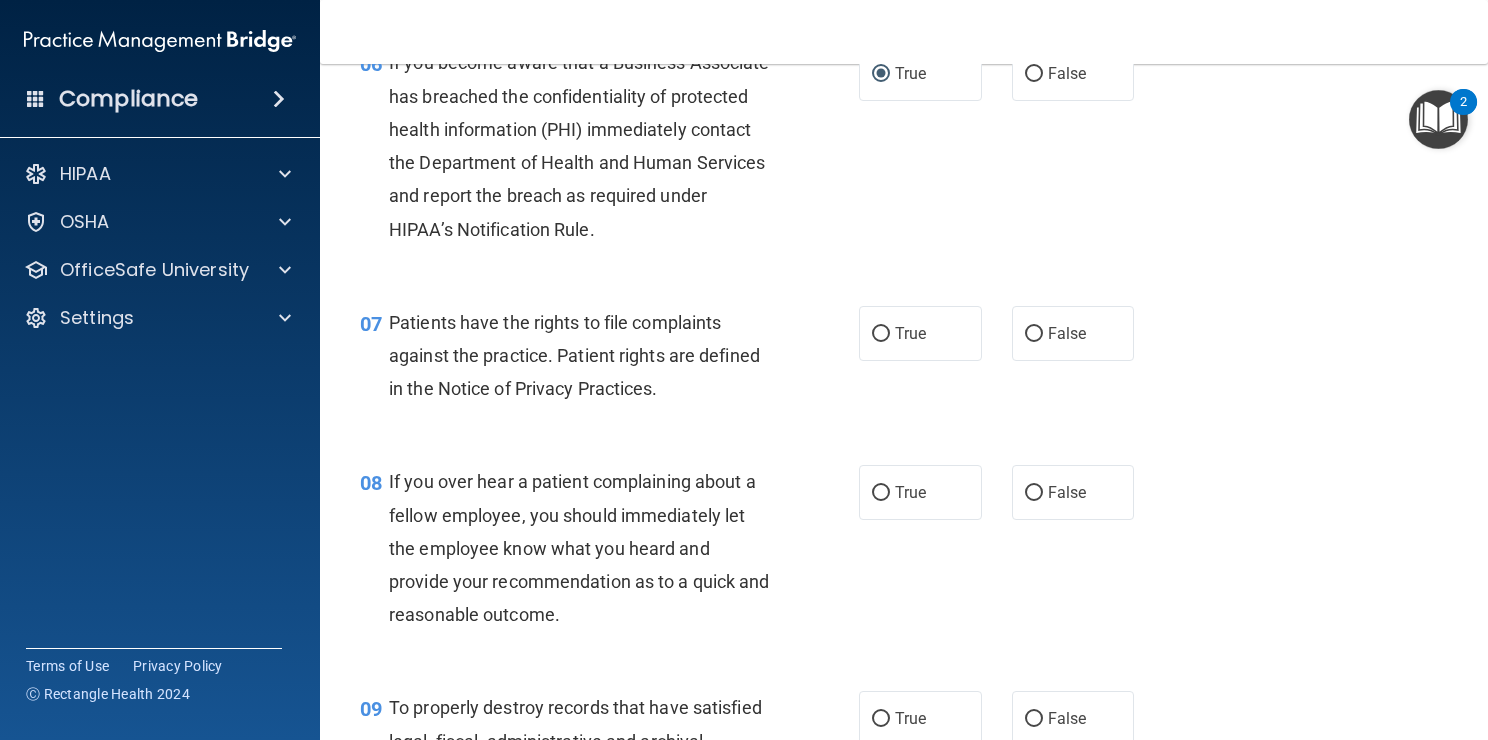 scroll, scrollTop: 1179, scrollLeft: 0, axis: vertical 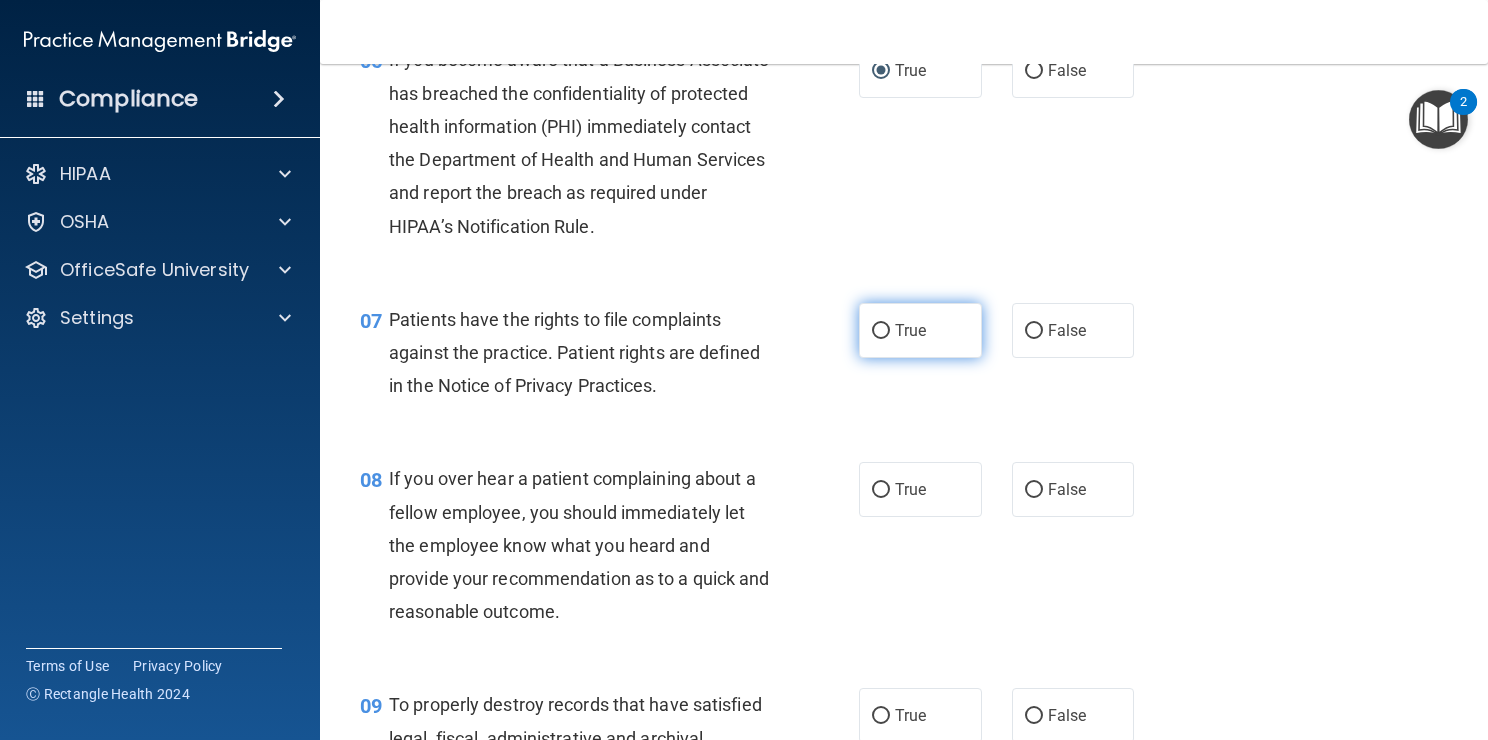 click on "True" at bounding box center (881, 331) 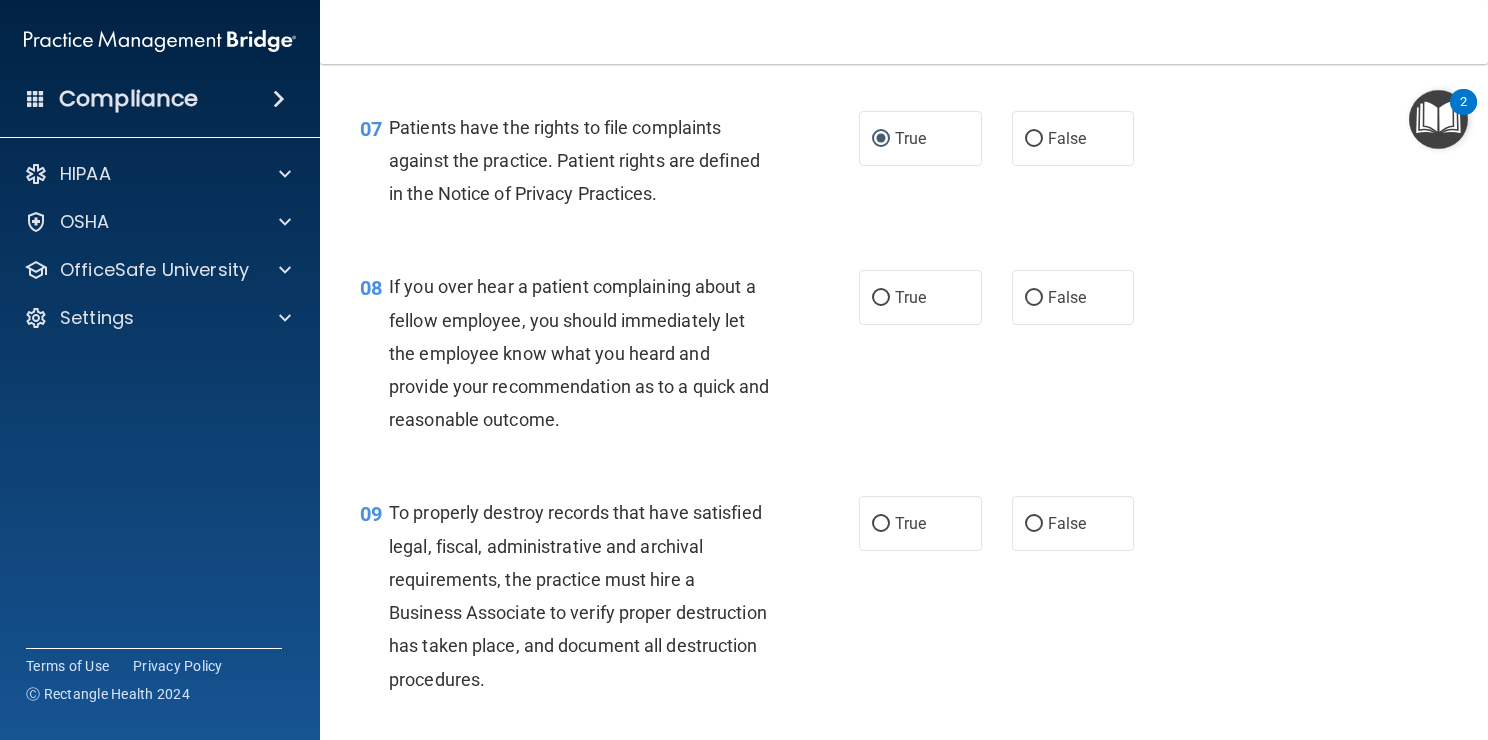 scroll, scrollTop: 1394, scrollLeft: 0, axis: vertical 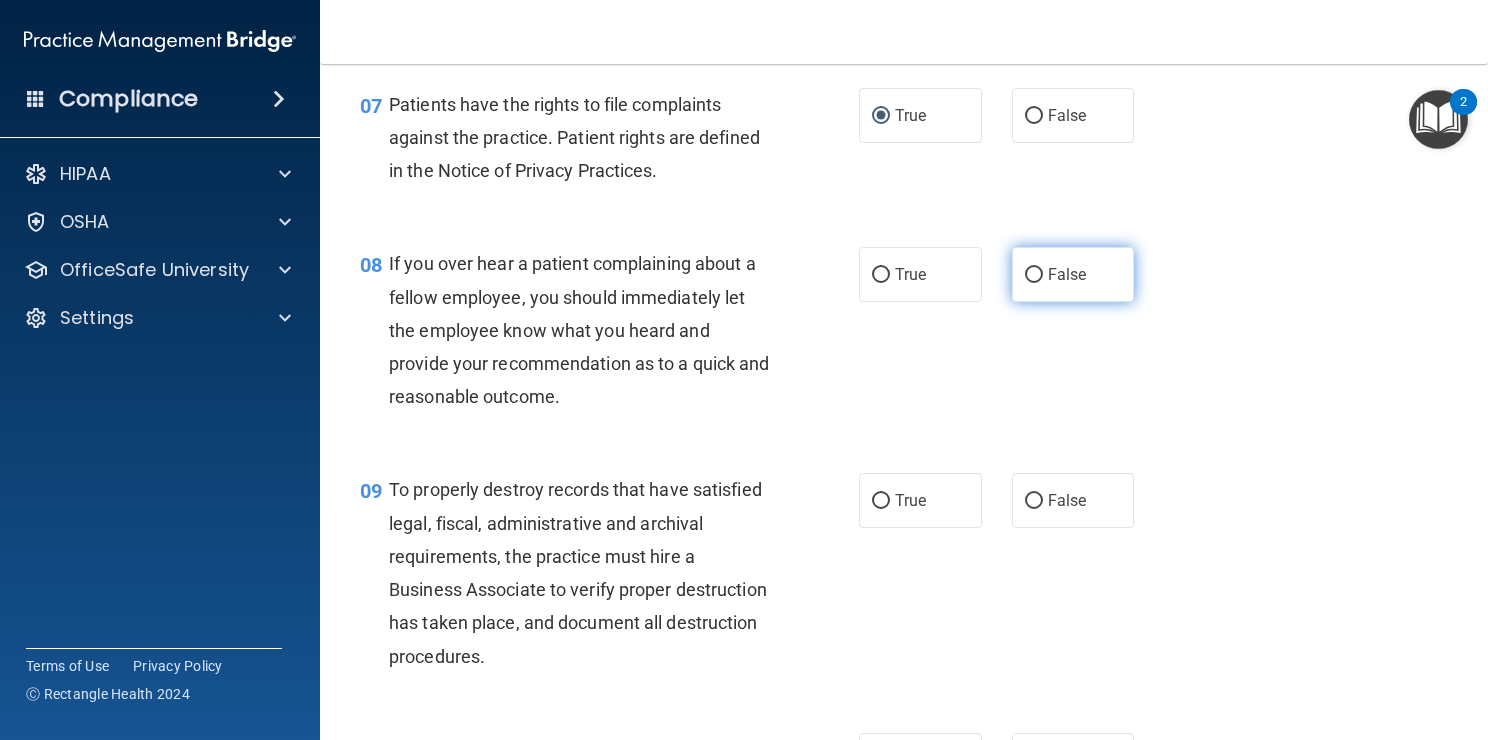 click on "False" at bounding box center [1034, 275] 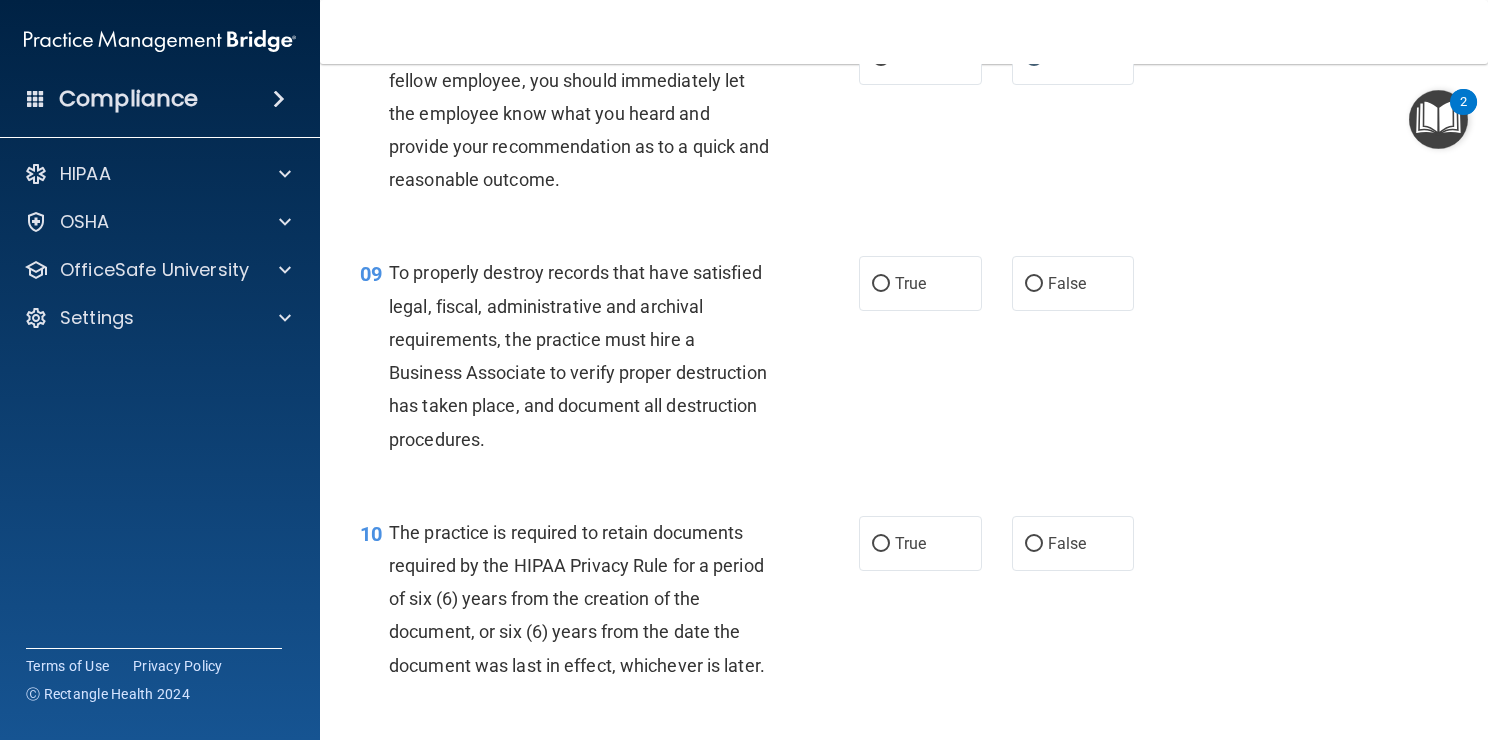 scroll, scrollTop: 1612, scrollLeft: 0, axis: vertical 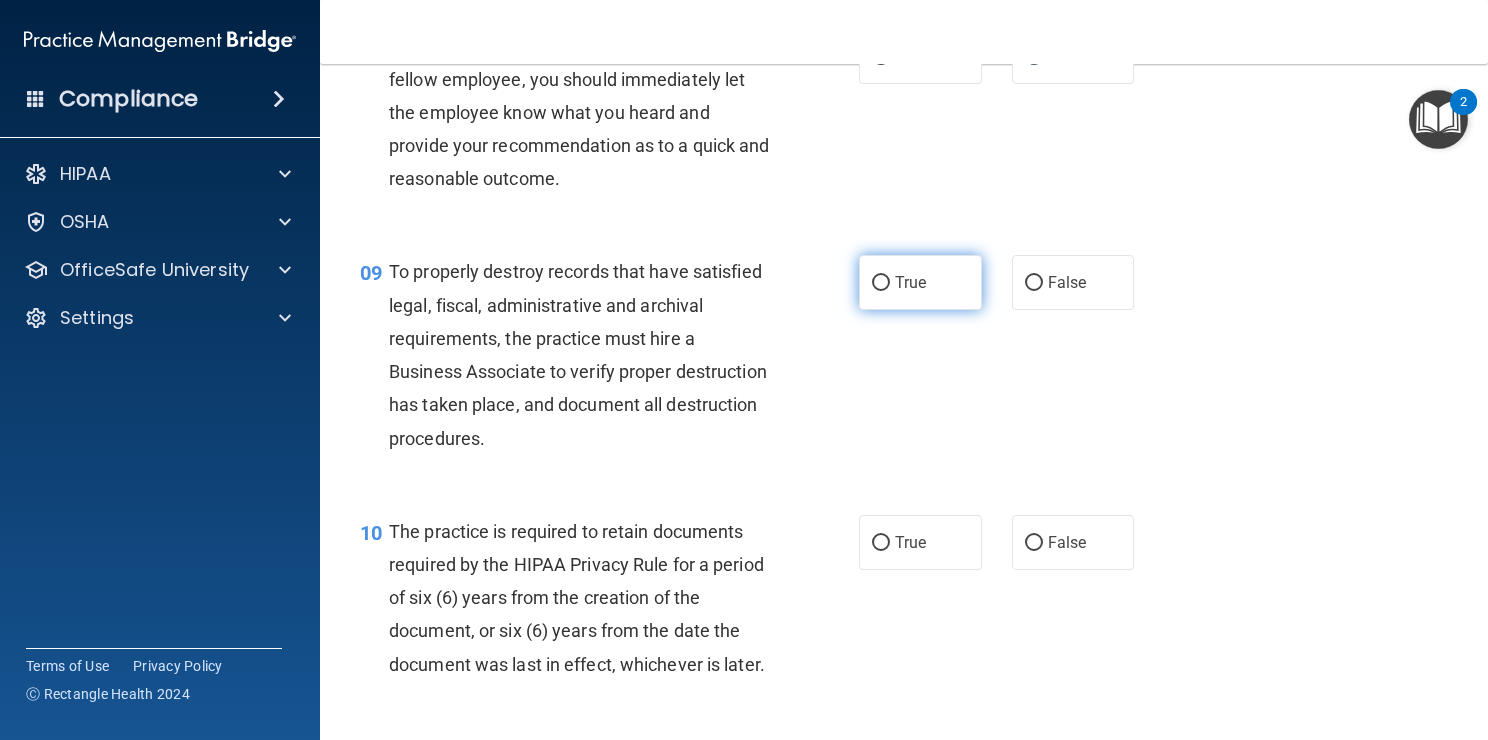 click on "True" at bounding box center [881, 283] 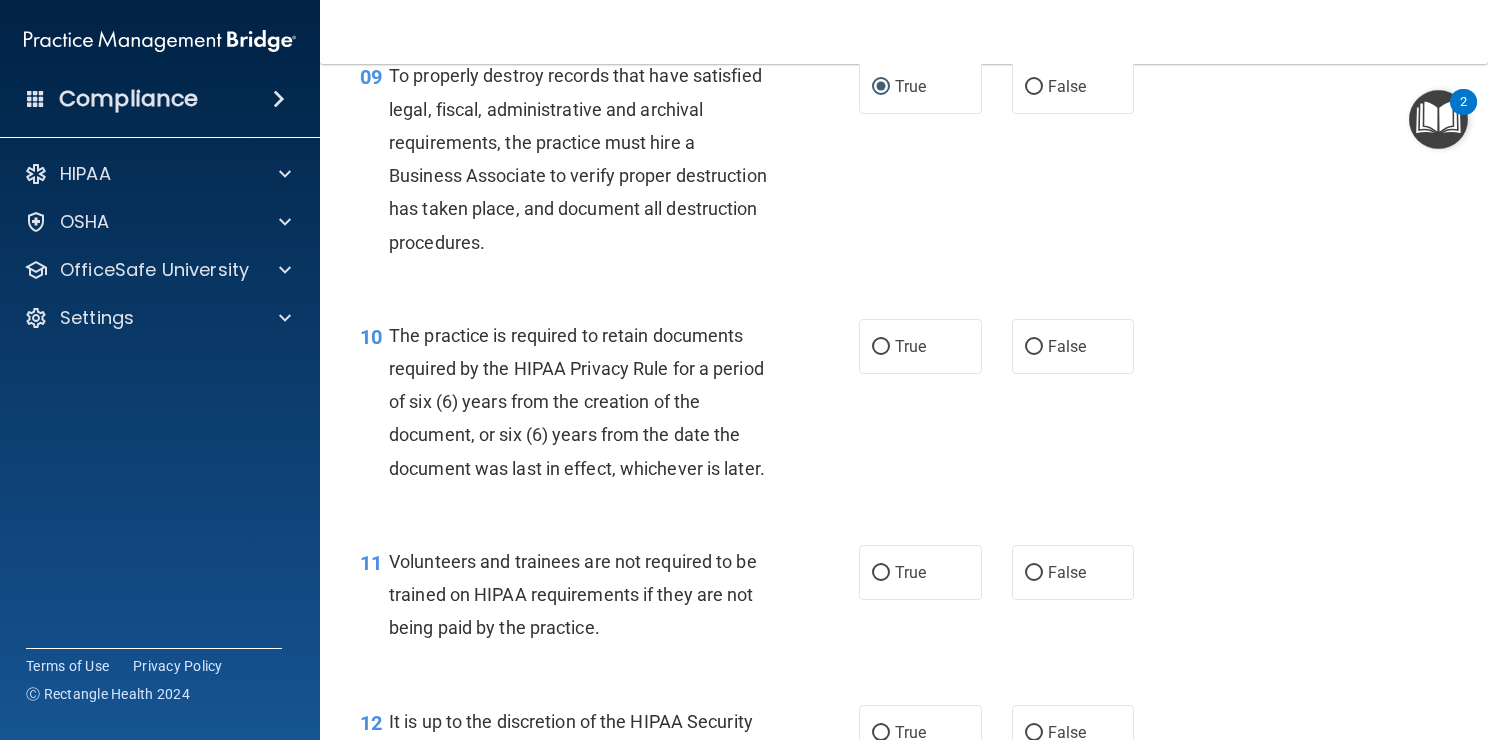 scroll, scrollTop: 1815, scrollLeft: 0, axis: vertical 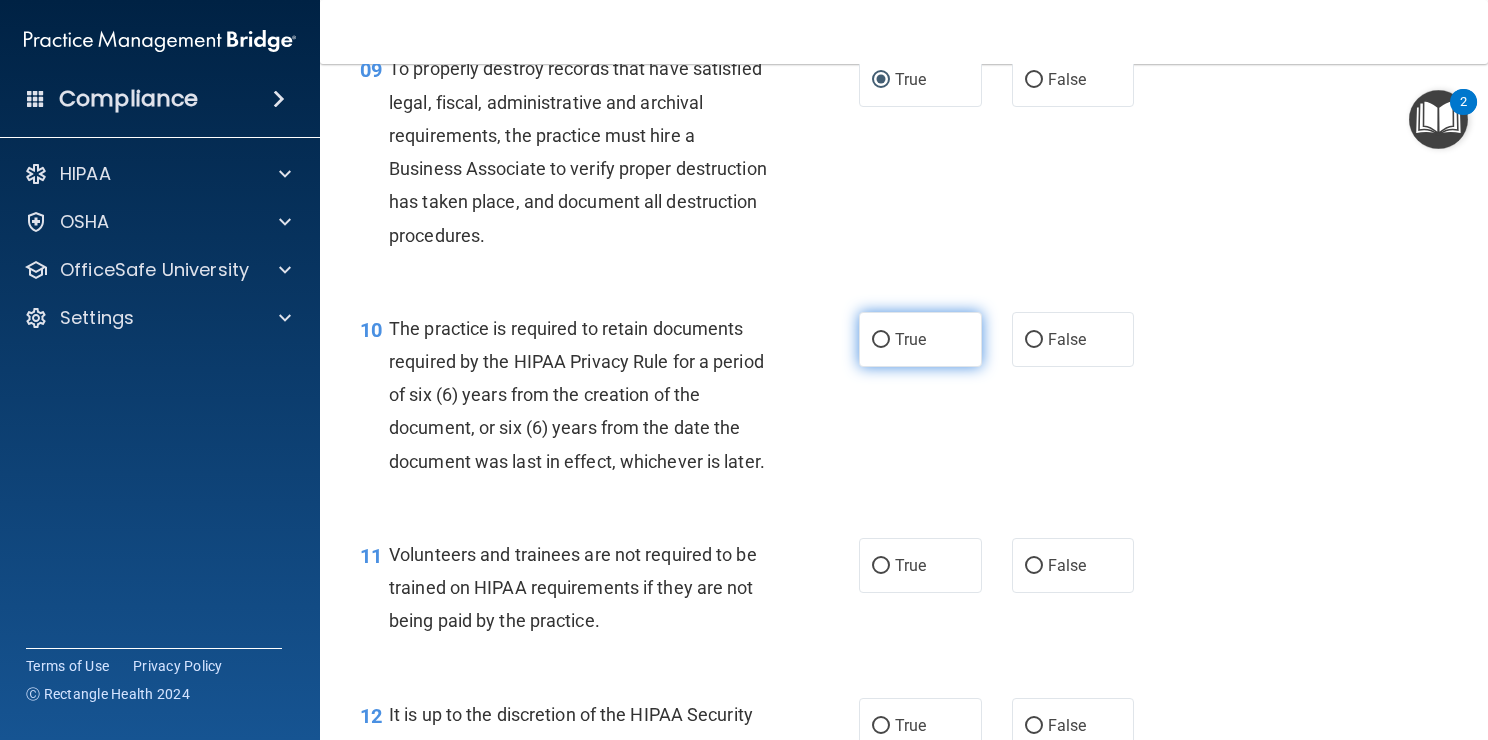 click on "True" at bounding box center (881, 340) 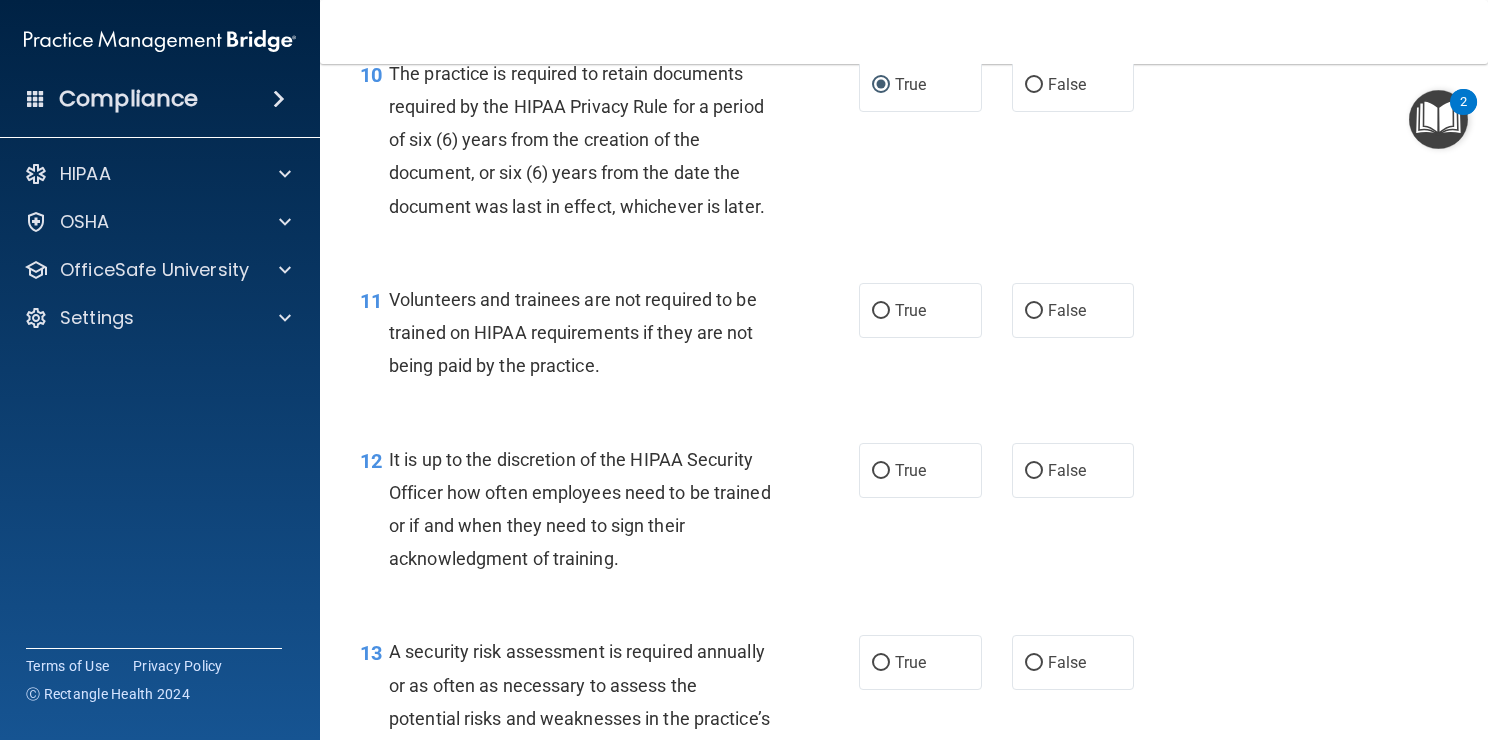 scroll, scrollTop: 2071, scrollLeft: 0, axis: vertical 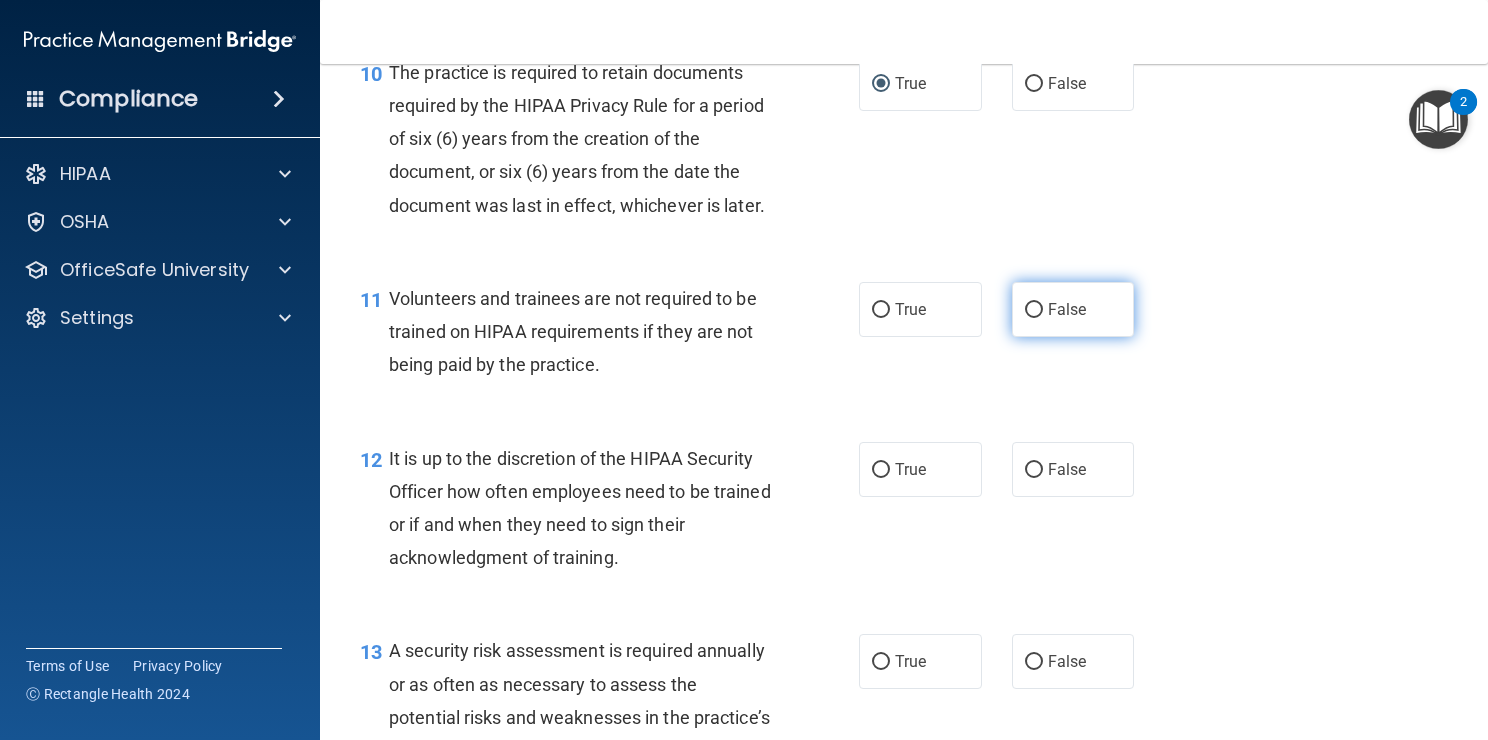 click on "False" at bounding box center [1034, 310] 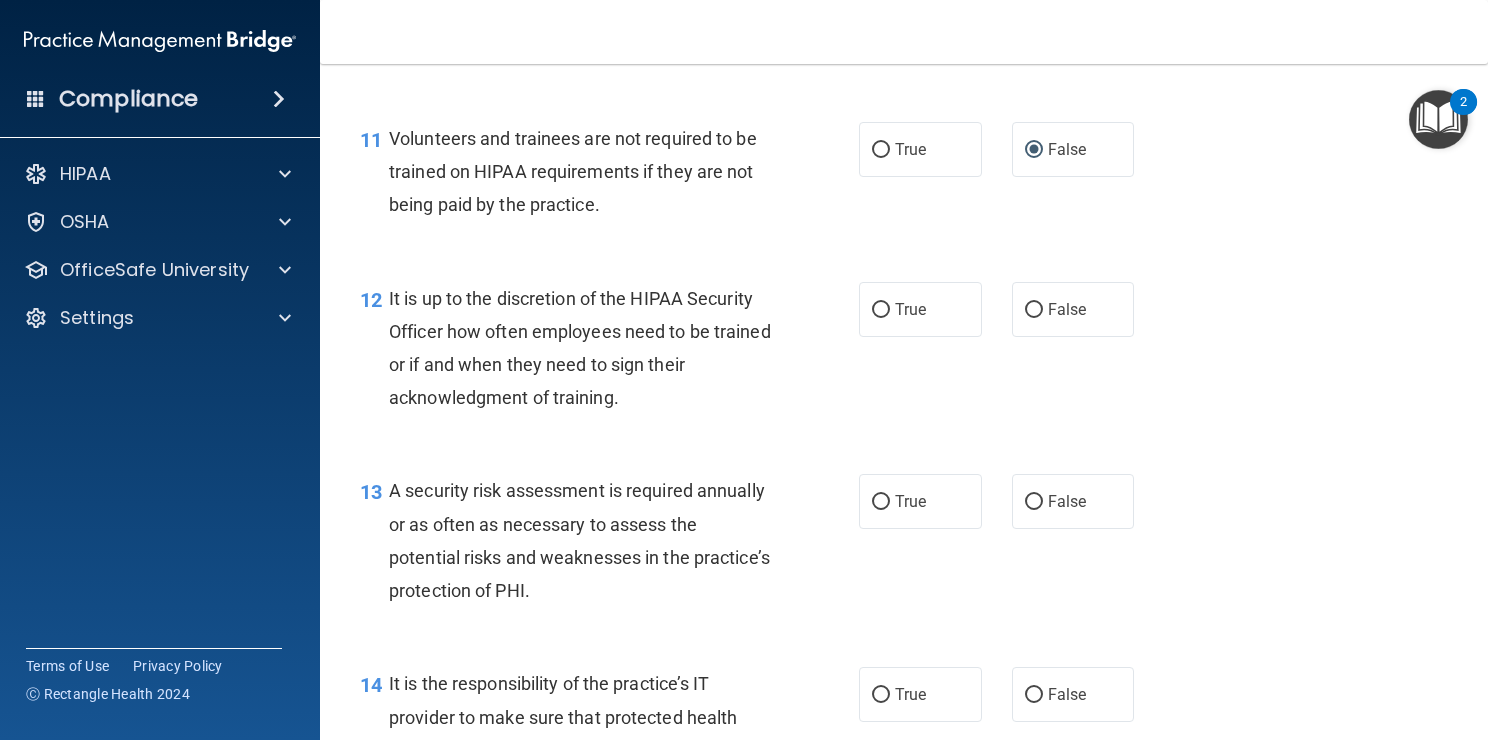 scroll, scrollTop: 2251, scrollLeft: 0, axis: vertical 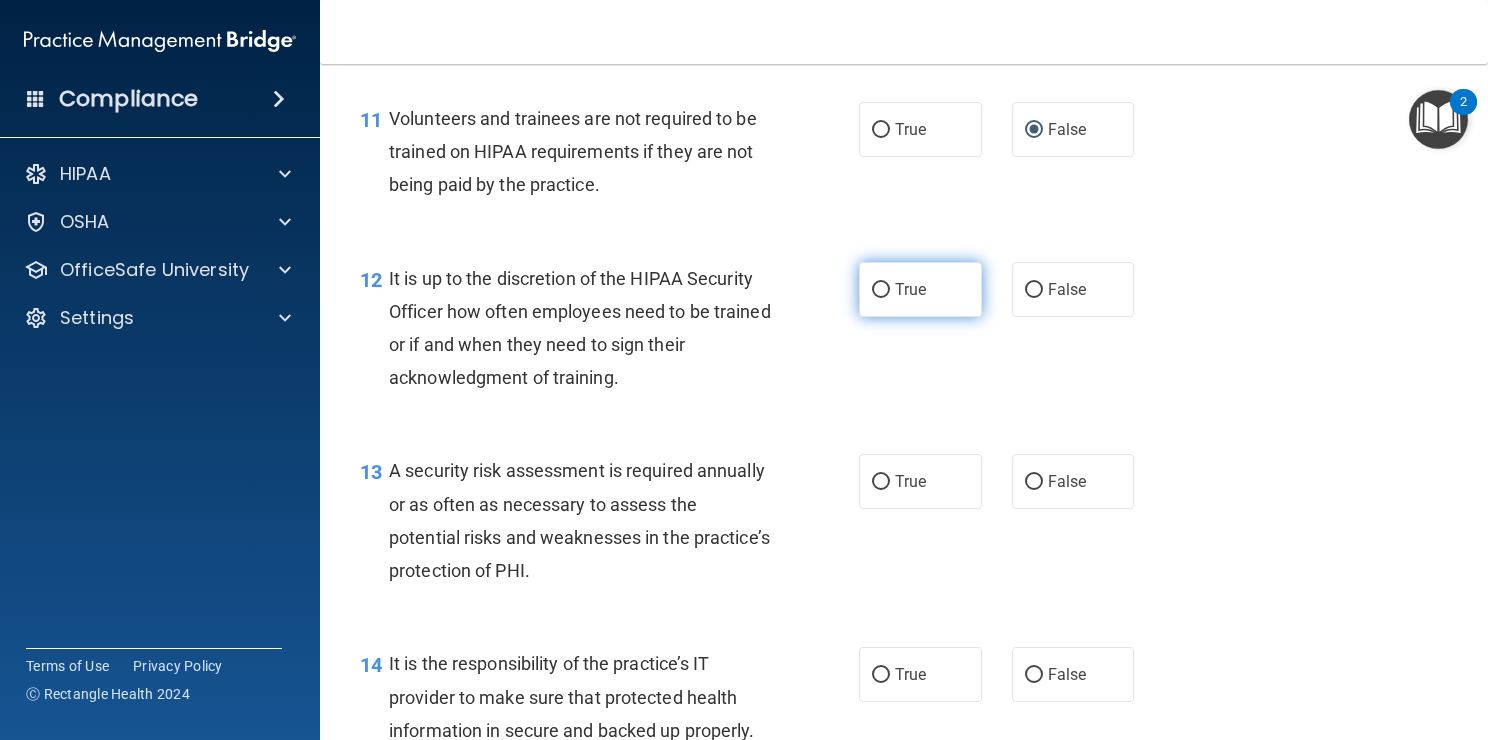 click on "True" at bounding box center (881, 290) 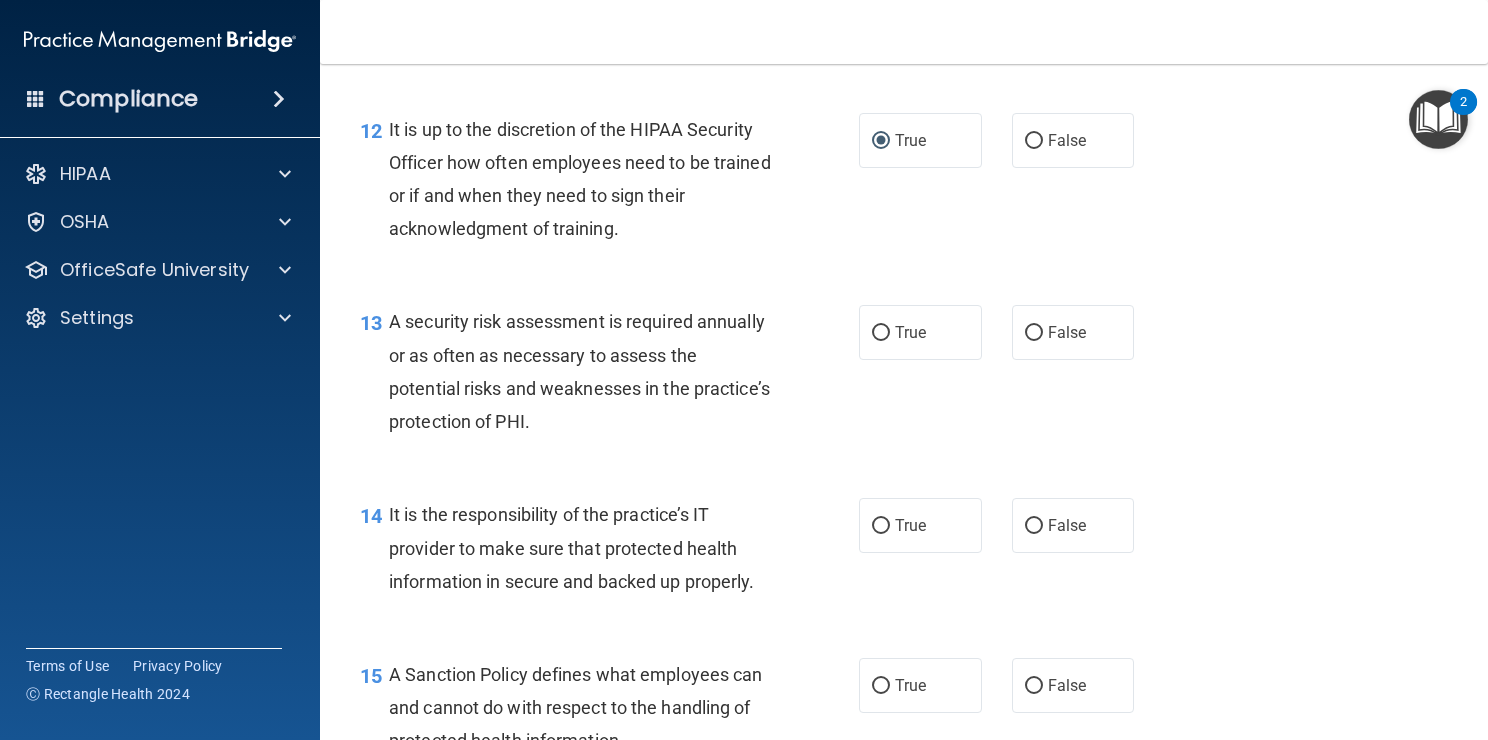 scroll, scrollTop: 2430, scrollLeft: 0, axis: vertical 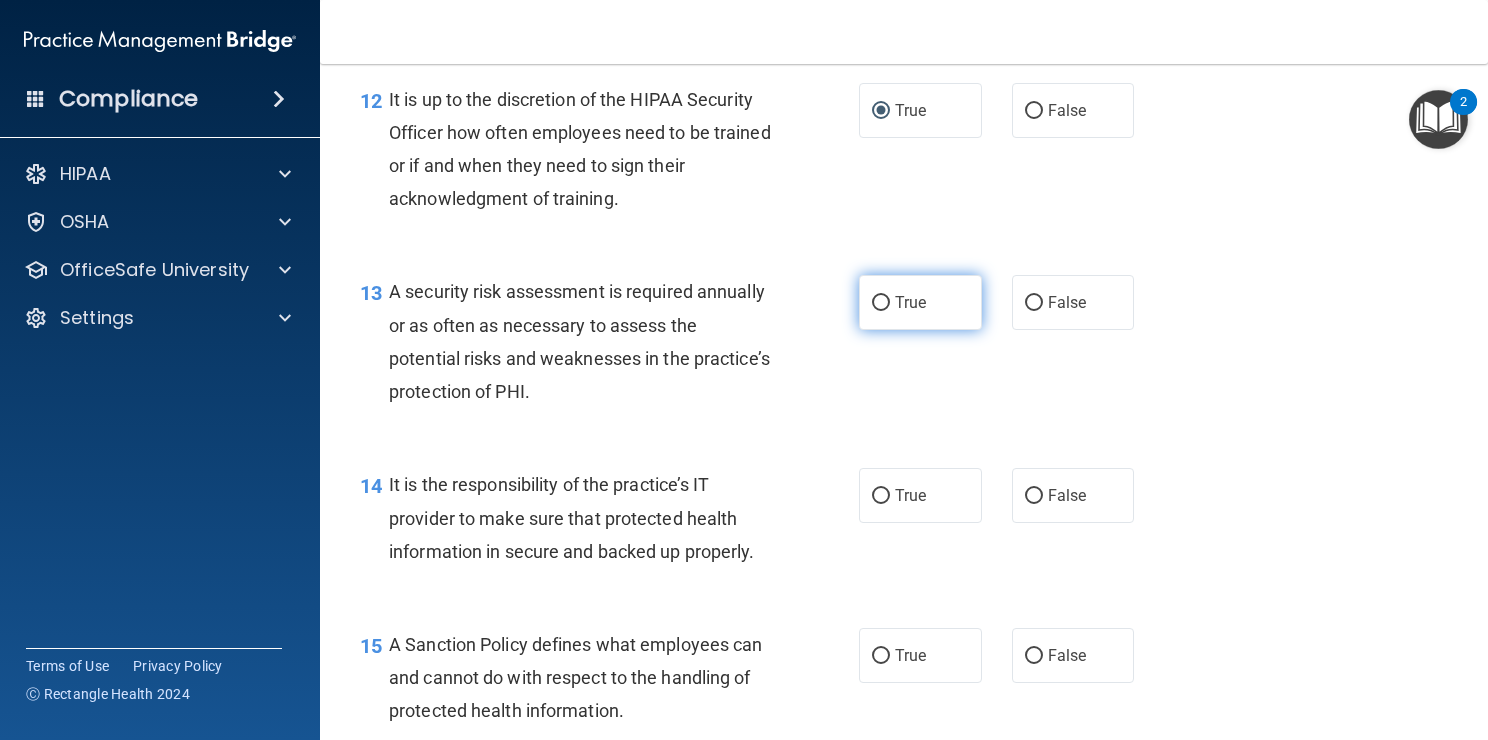 click on "True" at bounding box center (881, 303) 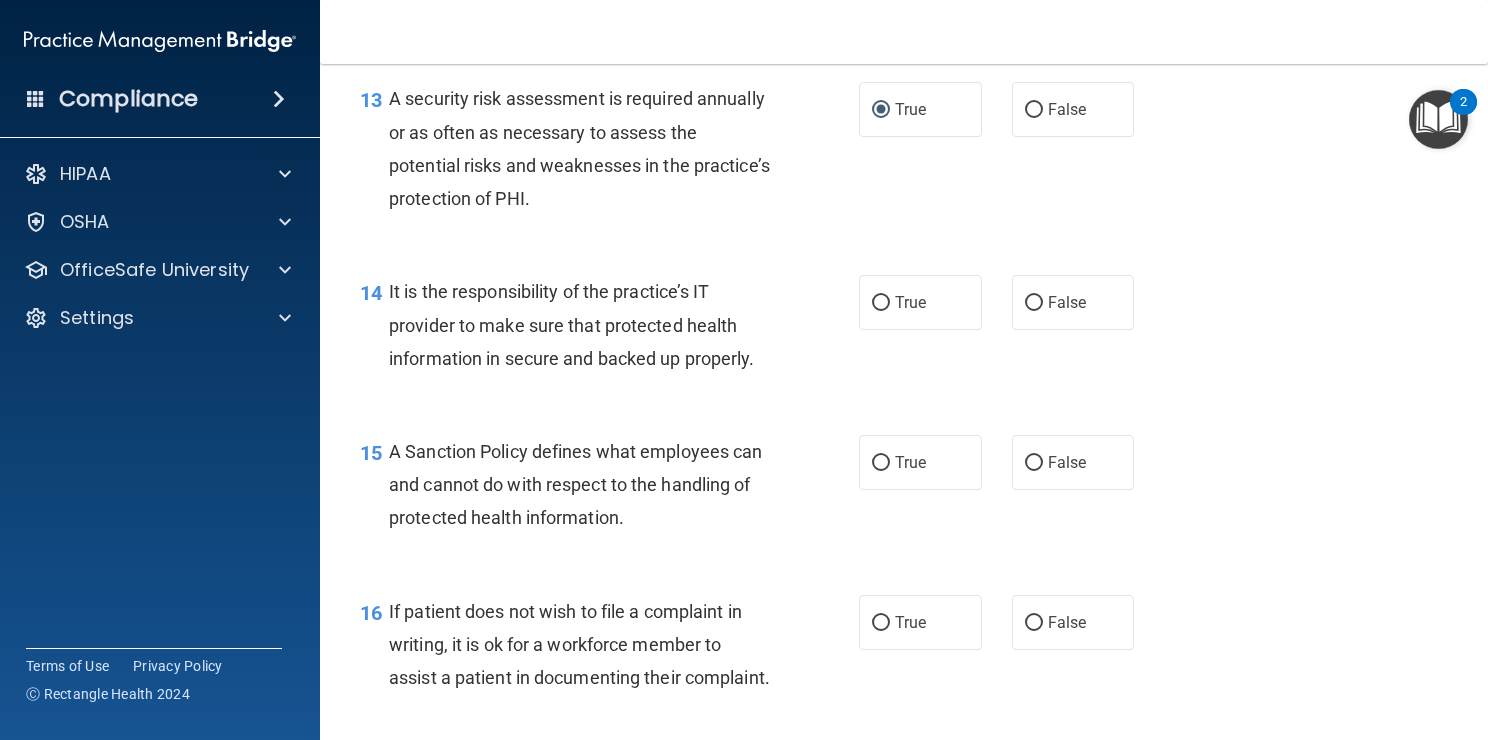 scroll, scrollTop: 2626, scrollLeft: 0, axis: vertical 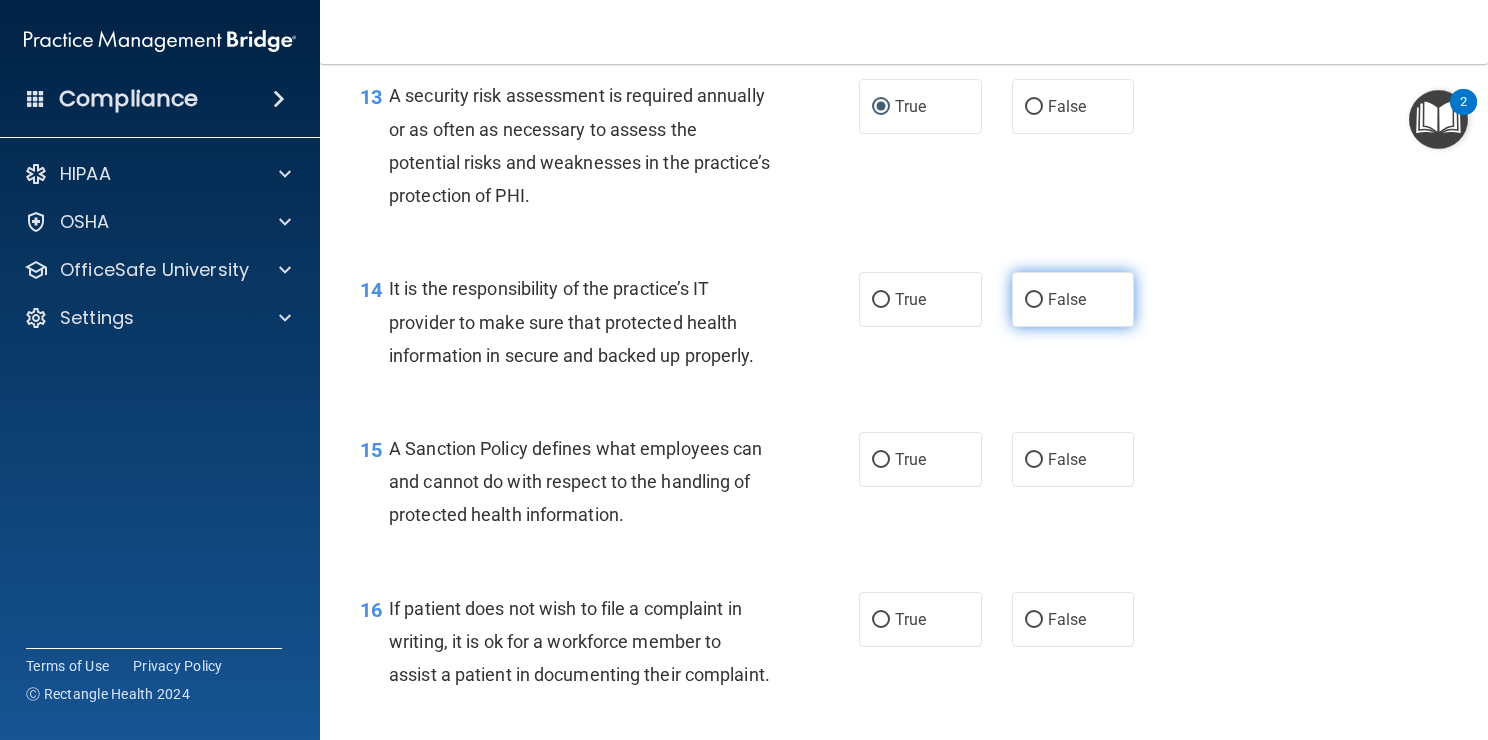 click on "False" at bounding box center (1073, 299) 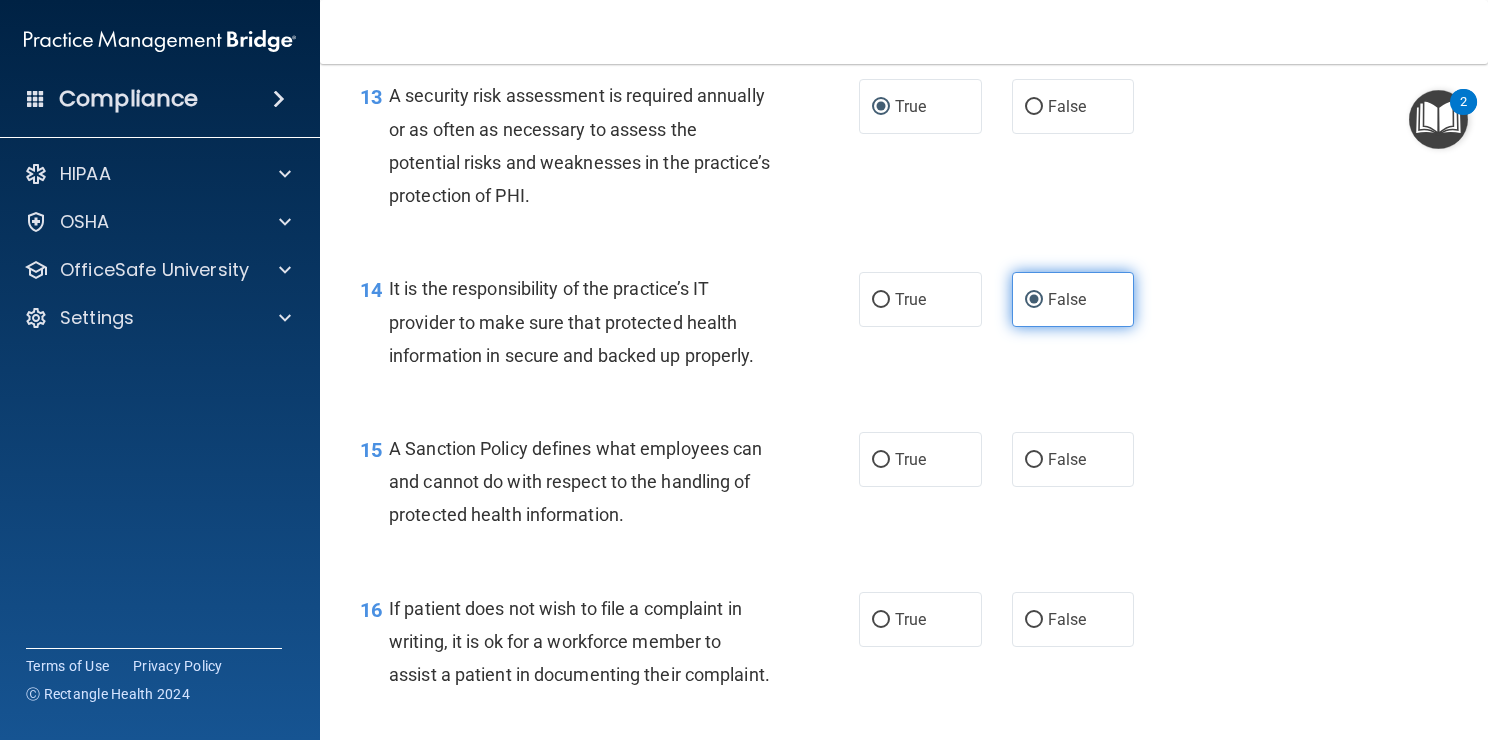 click on "False" at bounding box center [1073, 299] 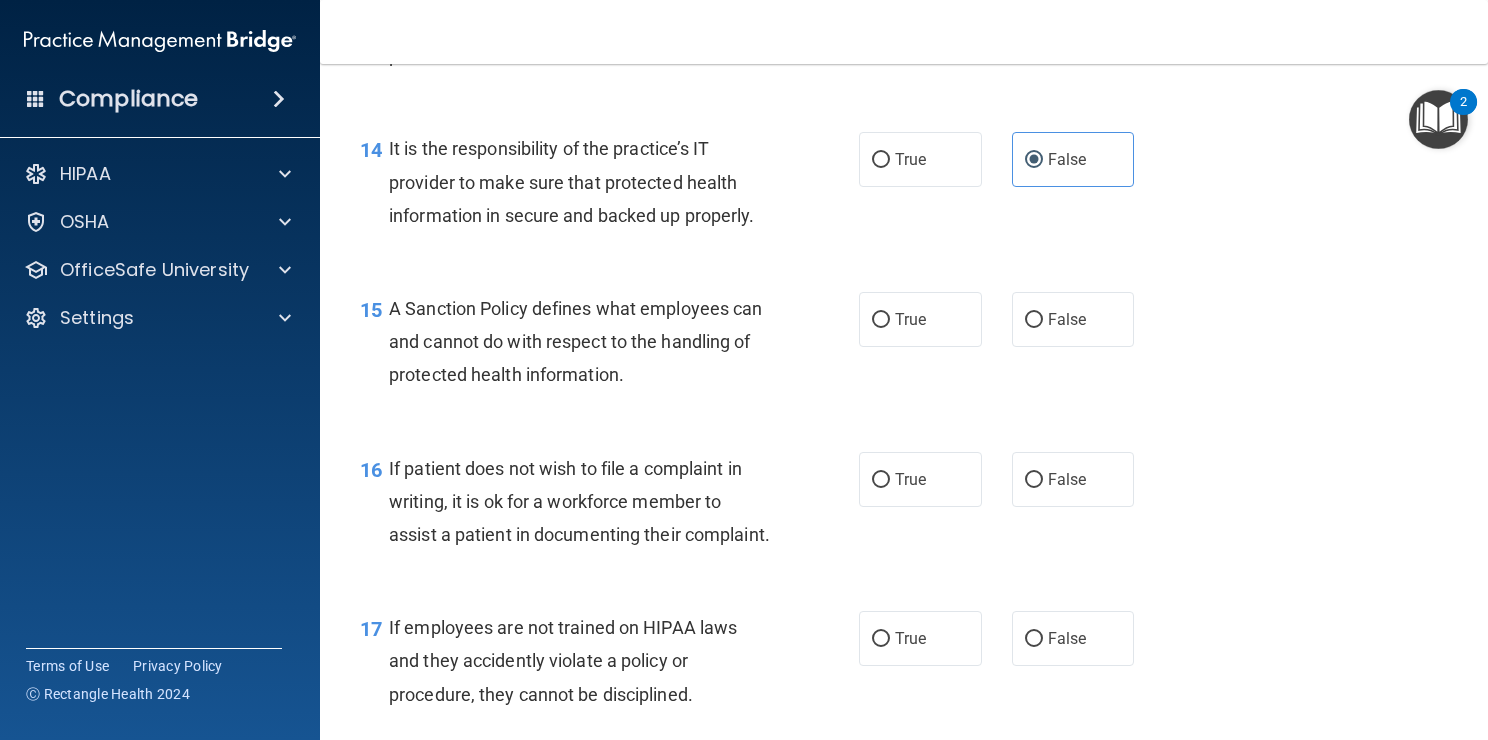 scroll, scrollTop: 2786, scrollLeft: 0, axis: vertical 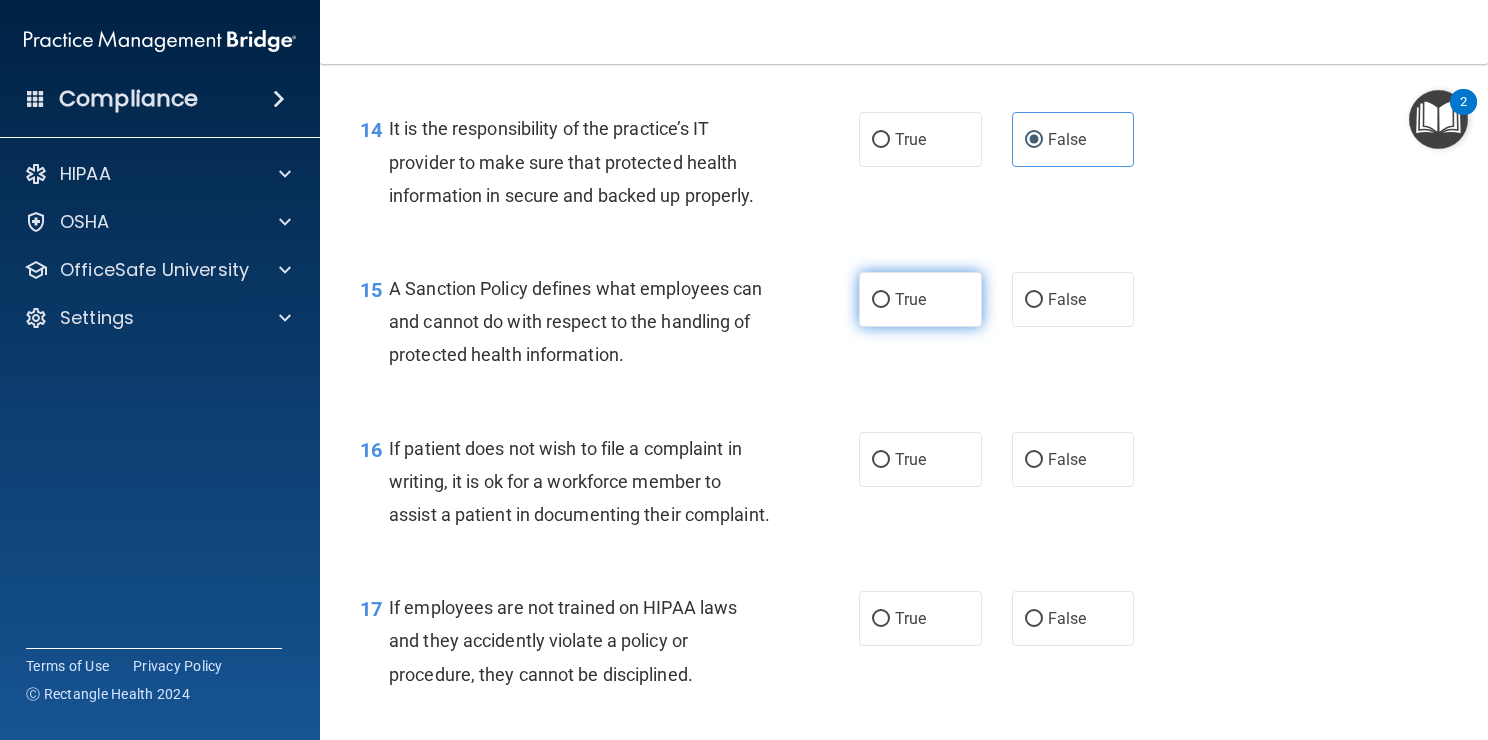 click on "True" at bounding box center (920, 299) 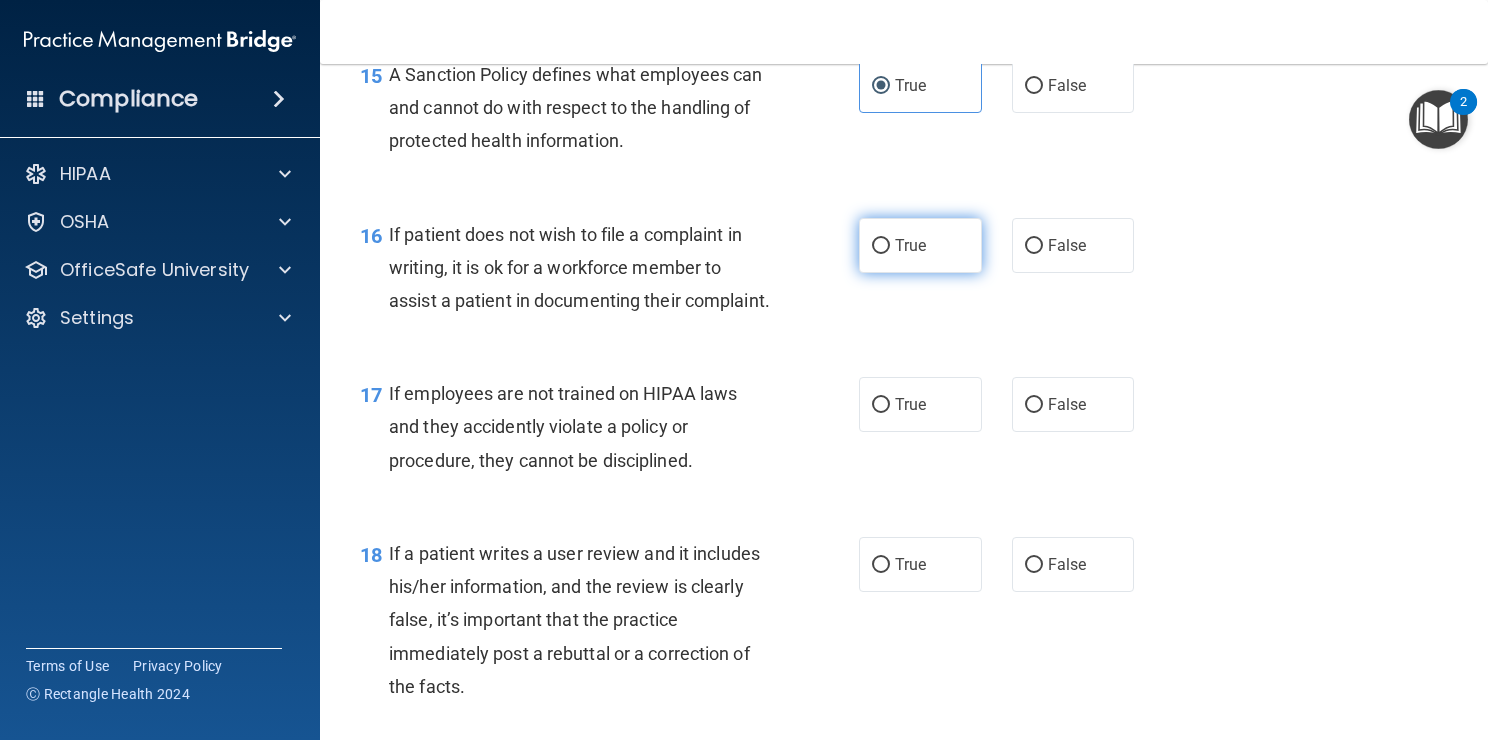 scroll, scrollTop: 3002, scrollLeft: 0, axis: vertical 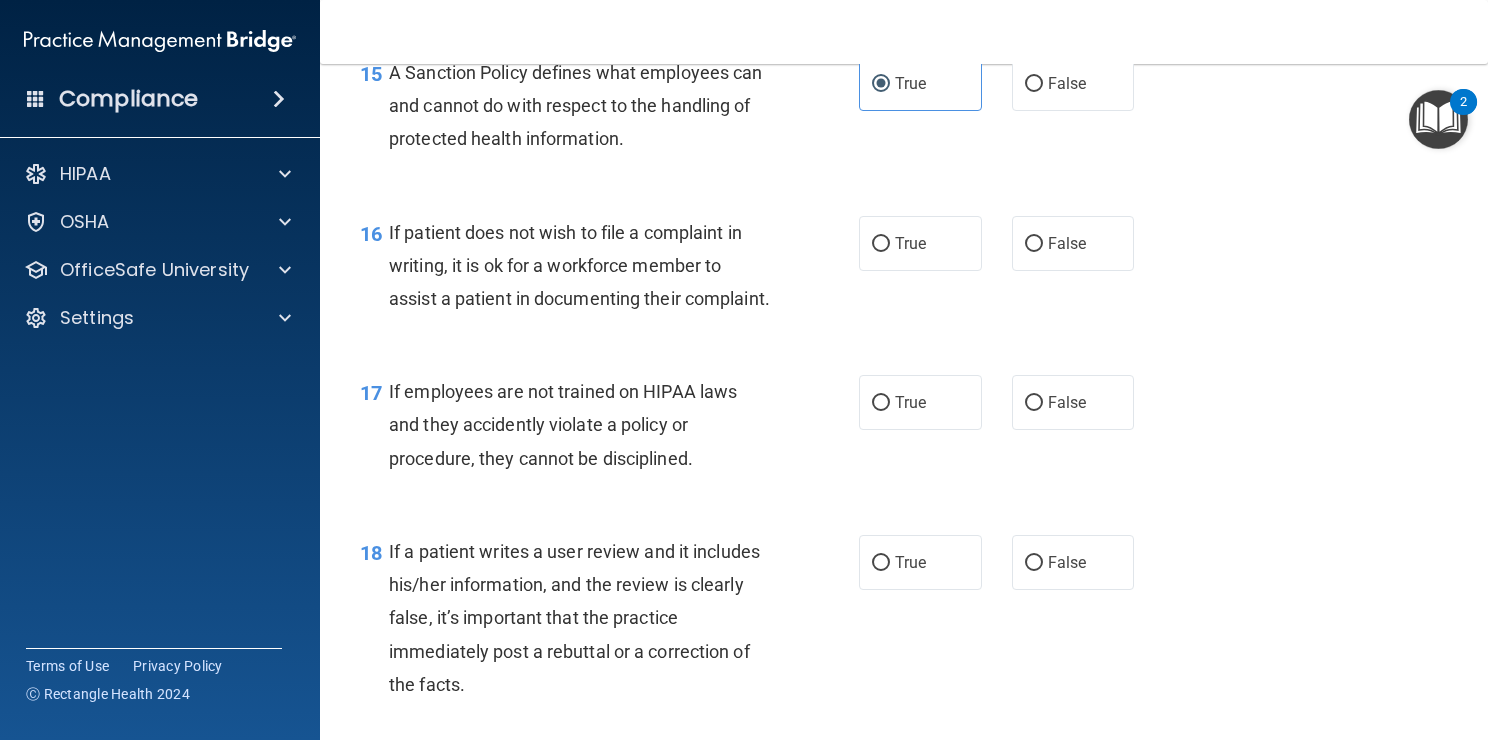 drag, startPoint x: 874, startPoint y: 308, endPoint x: 844, endPoint y: 337, distance: 41.725292 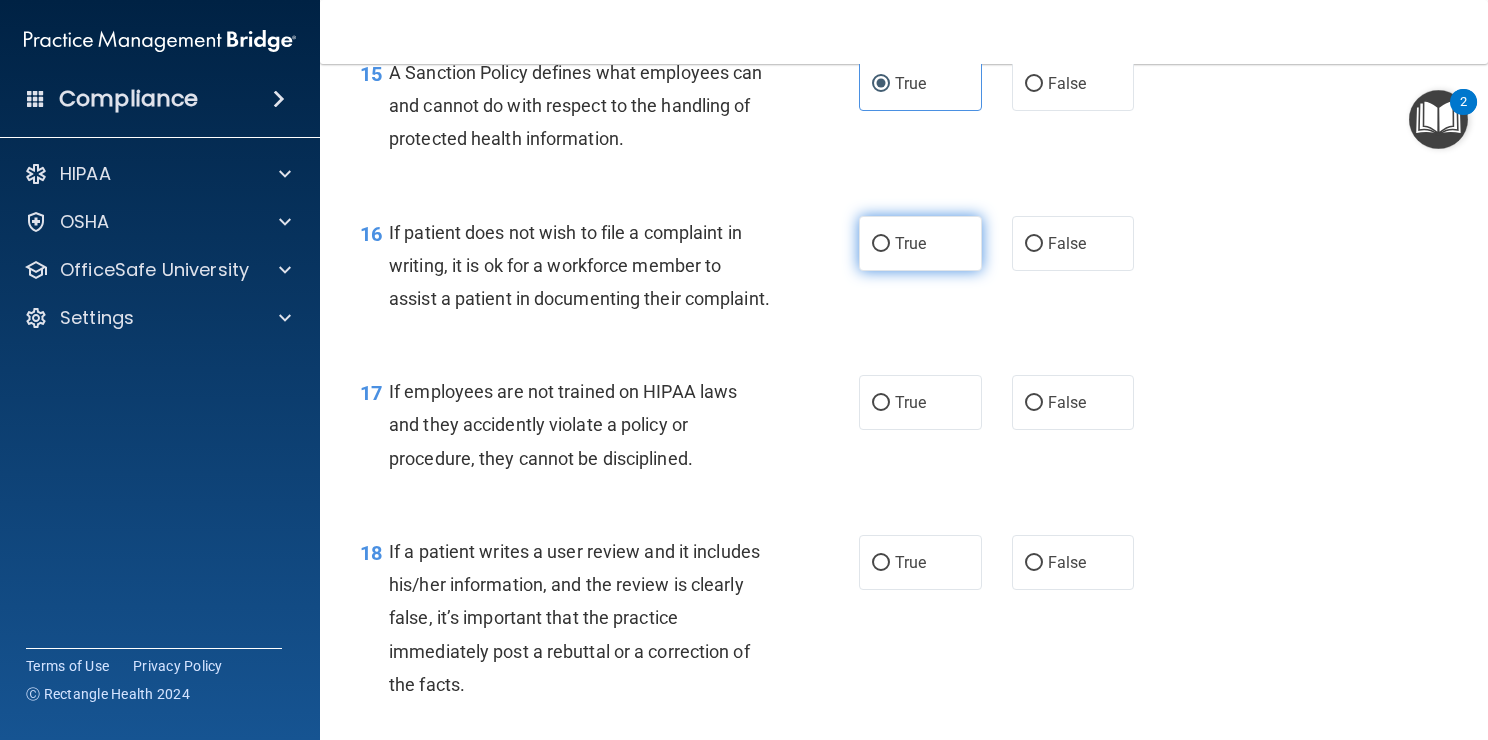 click on "True" at bounding box center (881, 244) 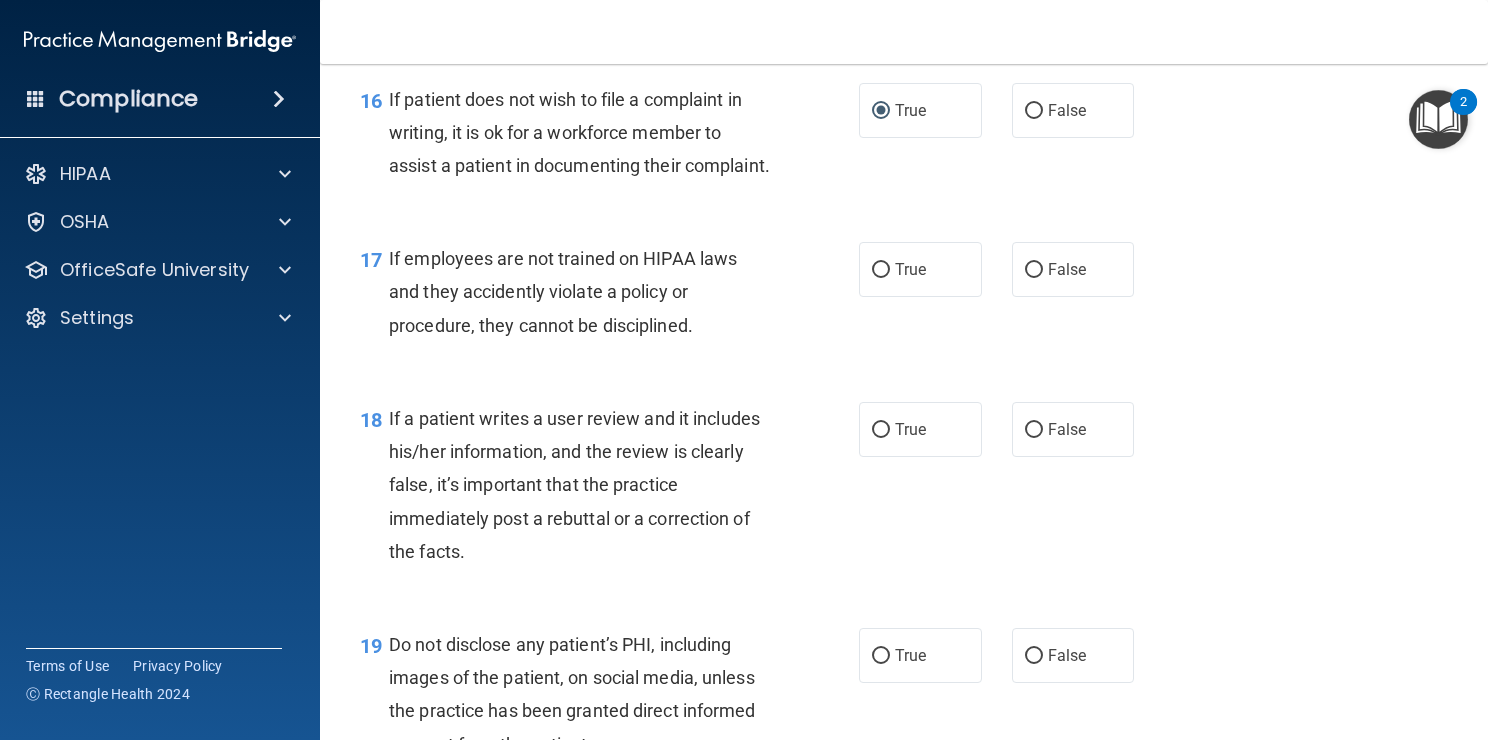 scroll, scrollTop: 3204, scrollLeft: 0, axis: vertical 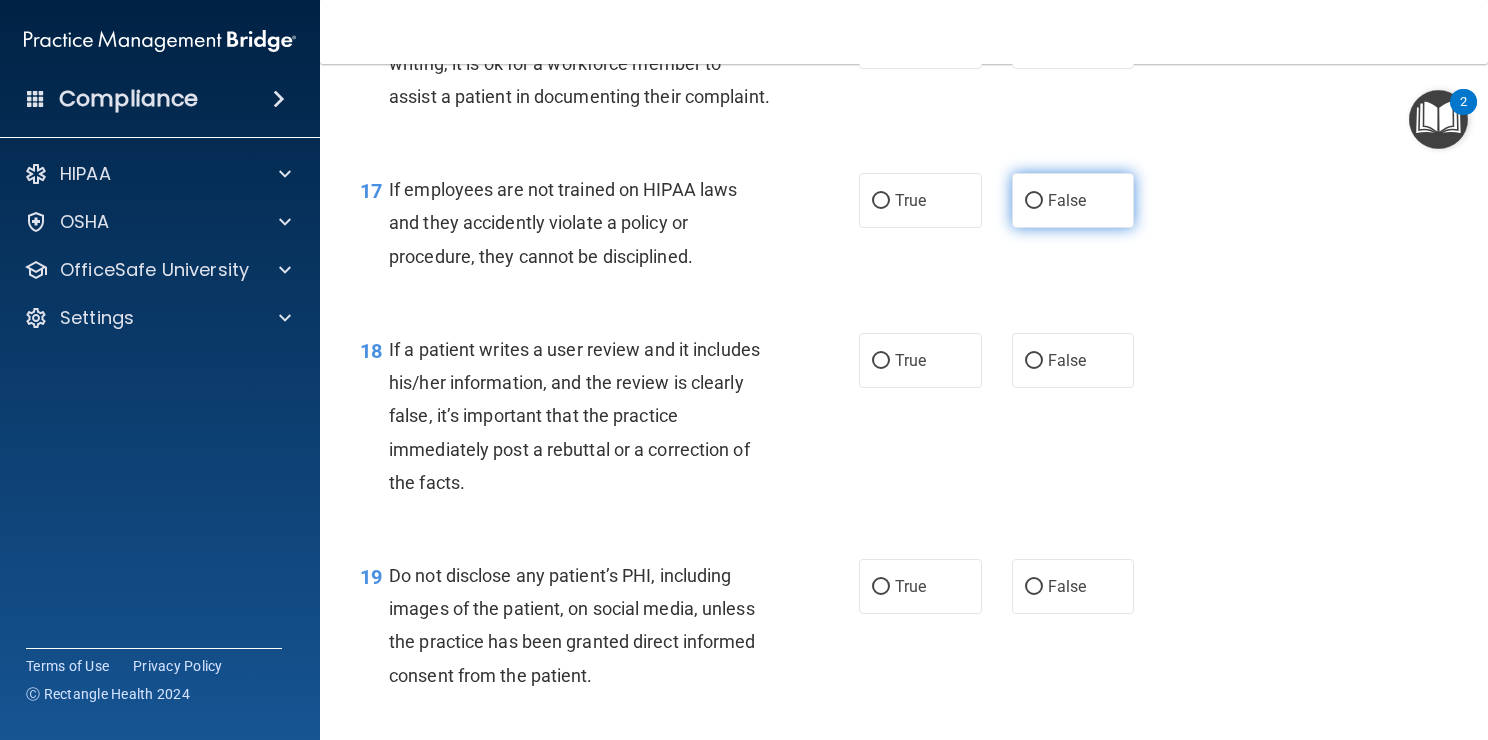 click on "False" at bounding box center [1034, 201] 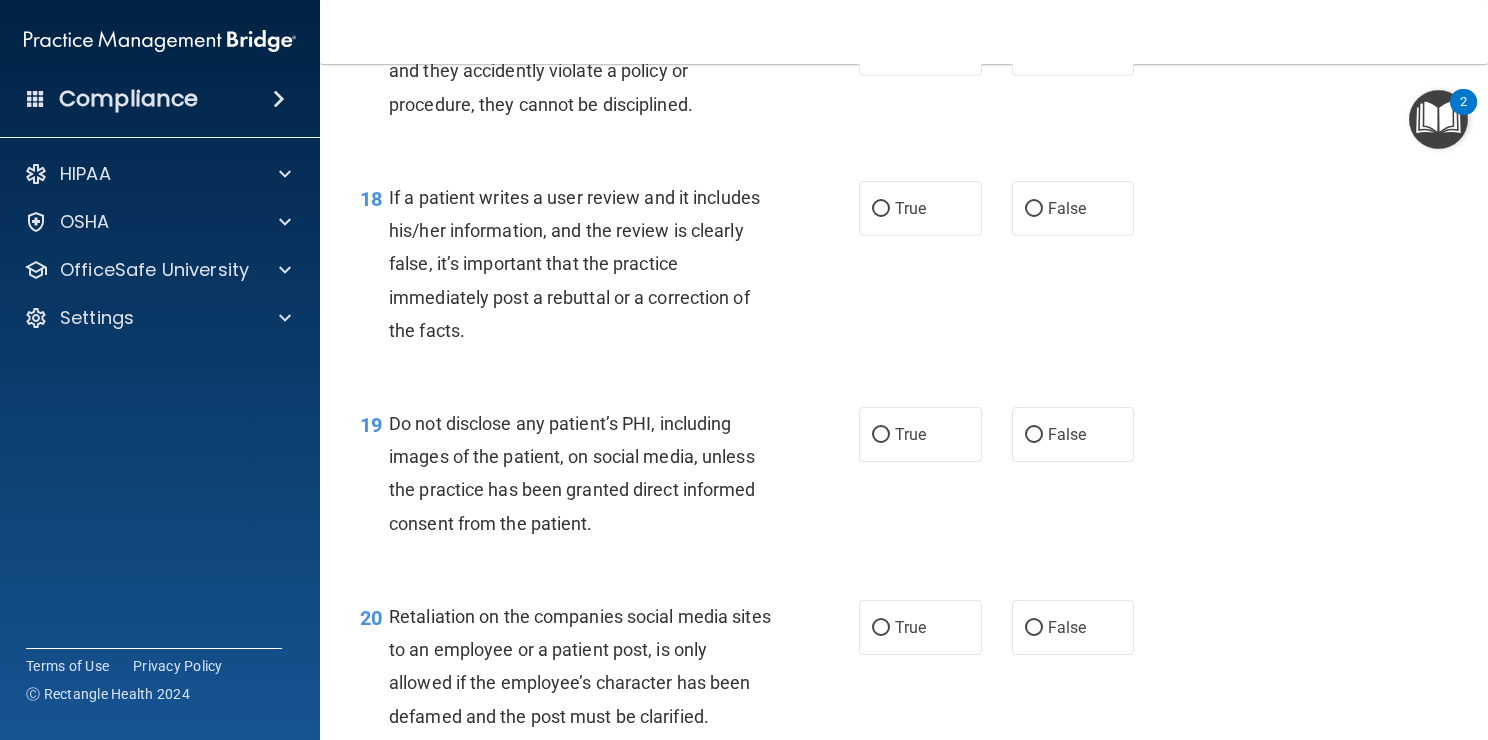 scroll, scrollTop: 3360, scrollLeft: 0, axis: vertical 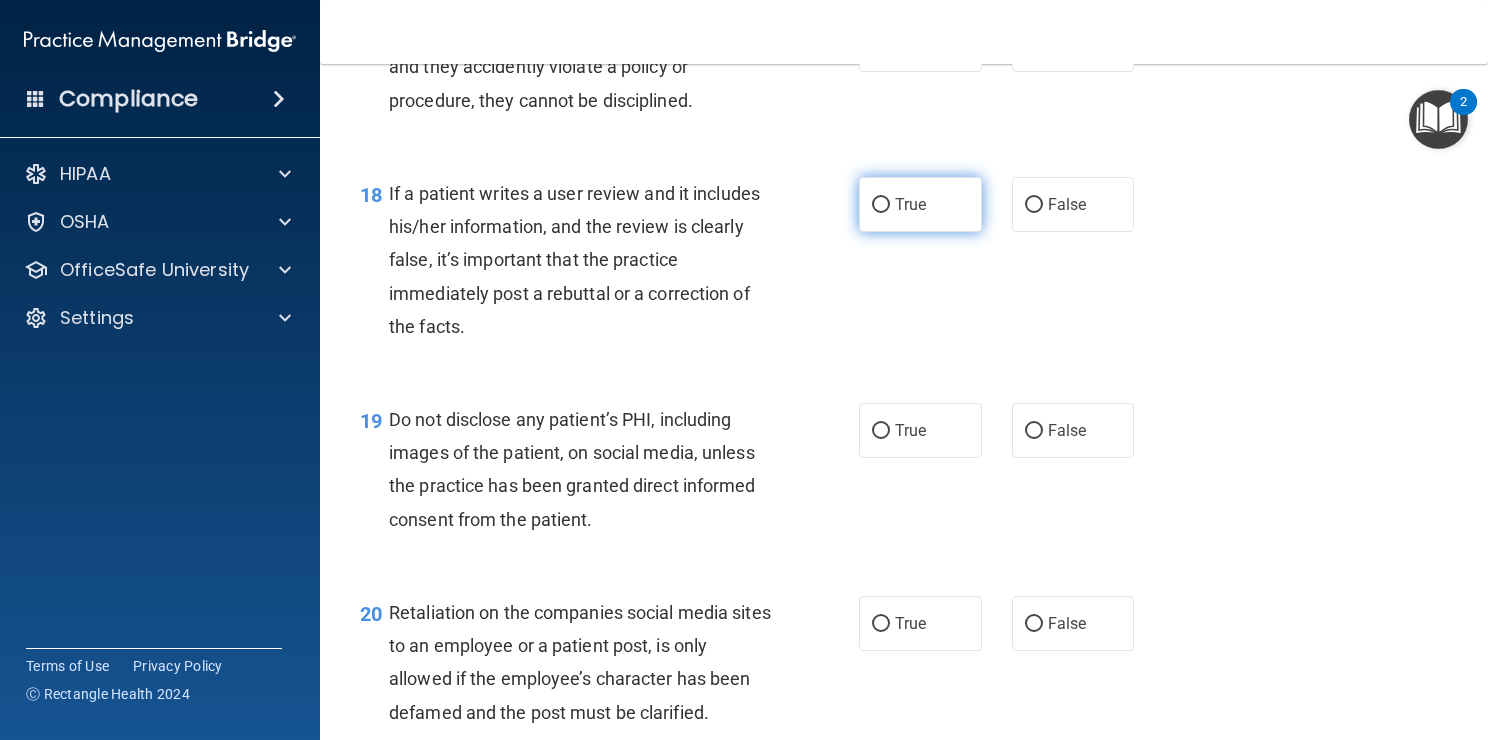 click on "True" at bounding box center (881, 205) 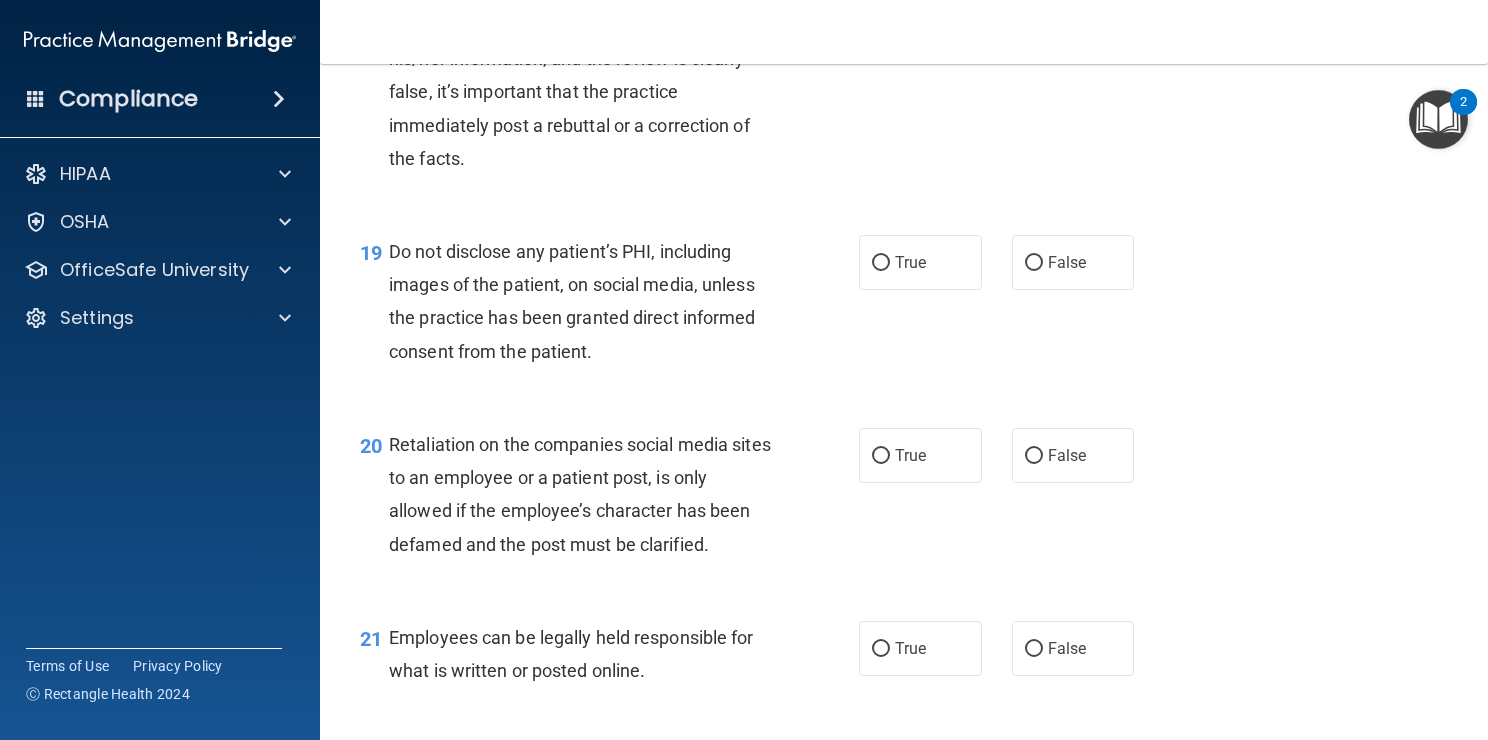 scroll, scrollTop: 3531, scrollLeft: 0, axis: vertical 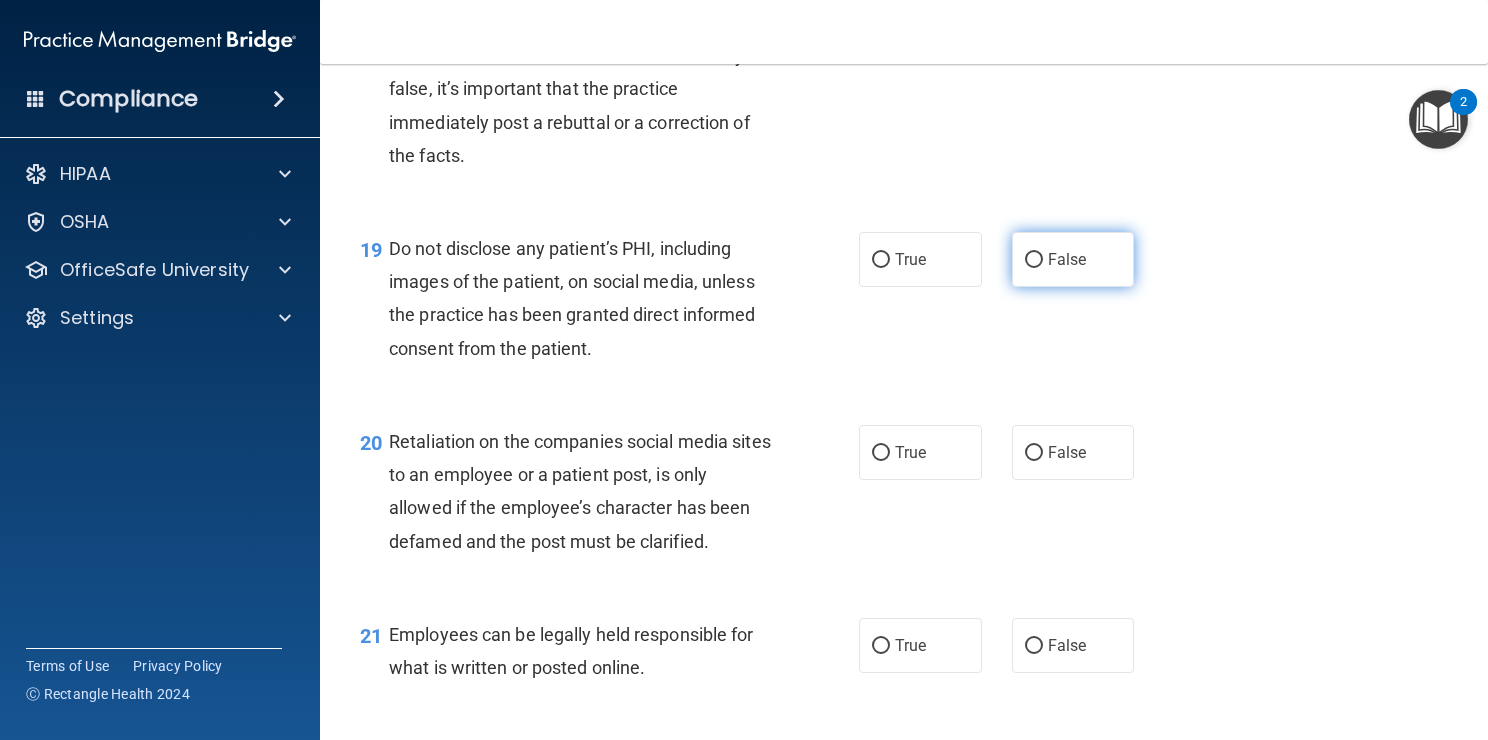 click on "False" at bounding box center [1034, 260] 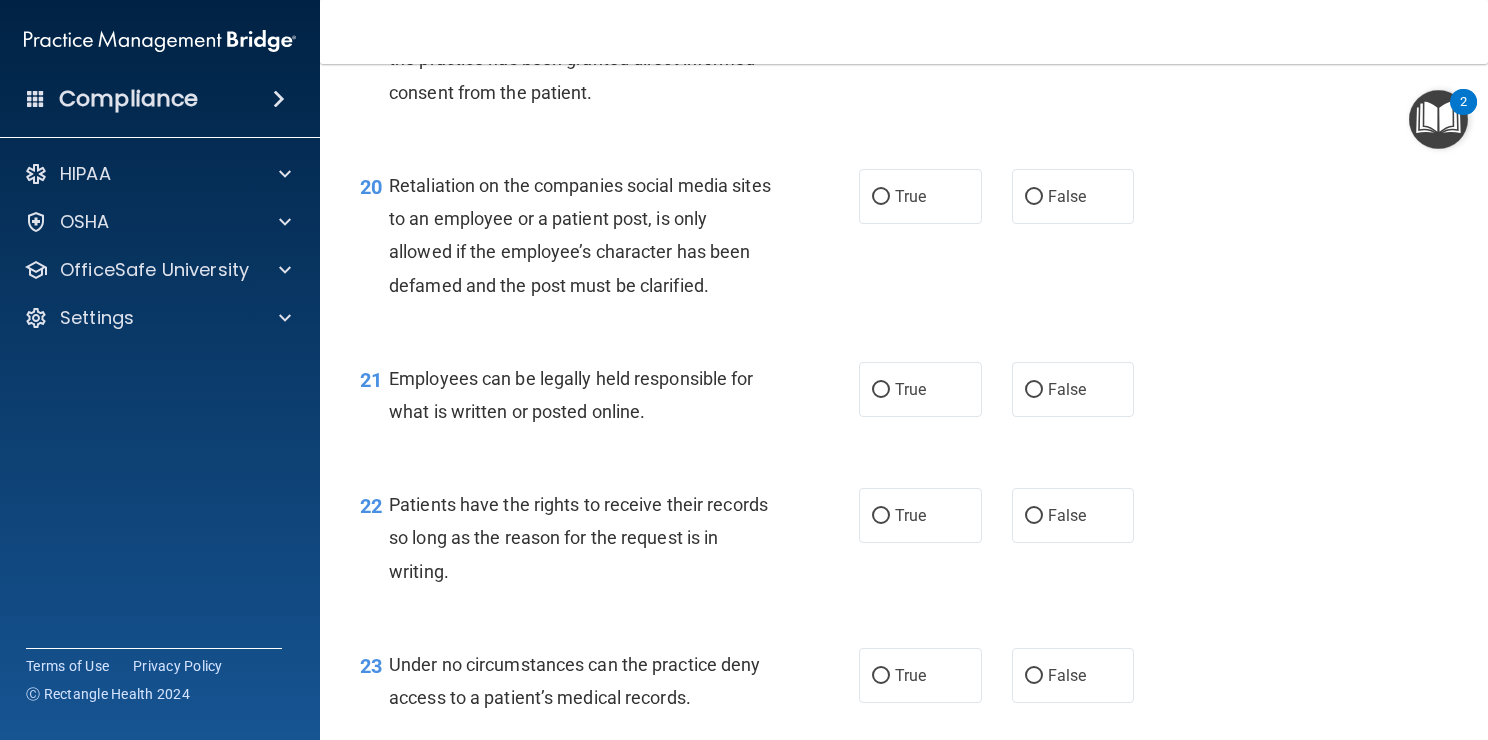 scroll, scrollTop: 3788, scrollLeft: 0, axis: vertical 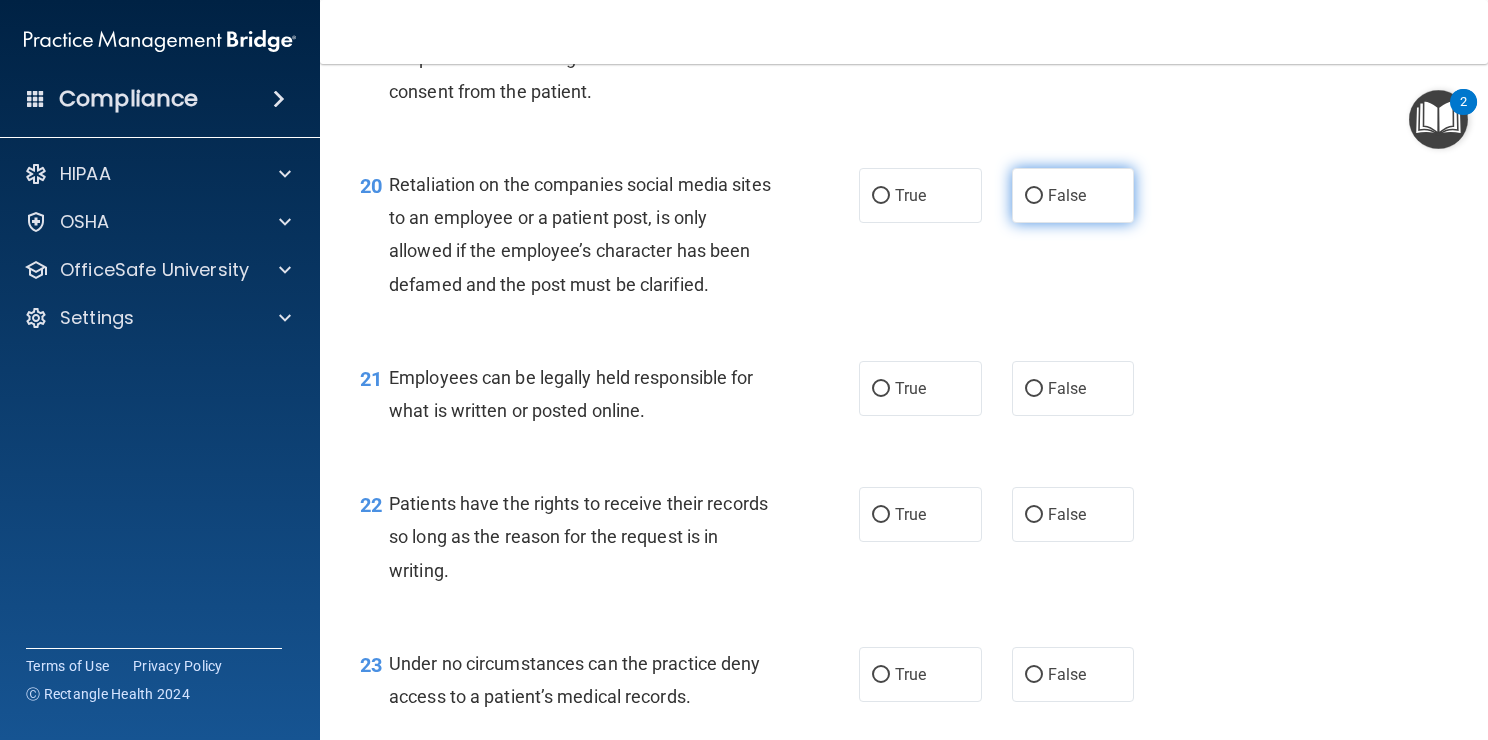 click on "False" at bounding box center (1034, 196) 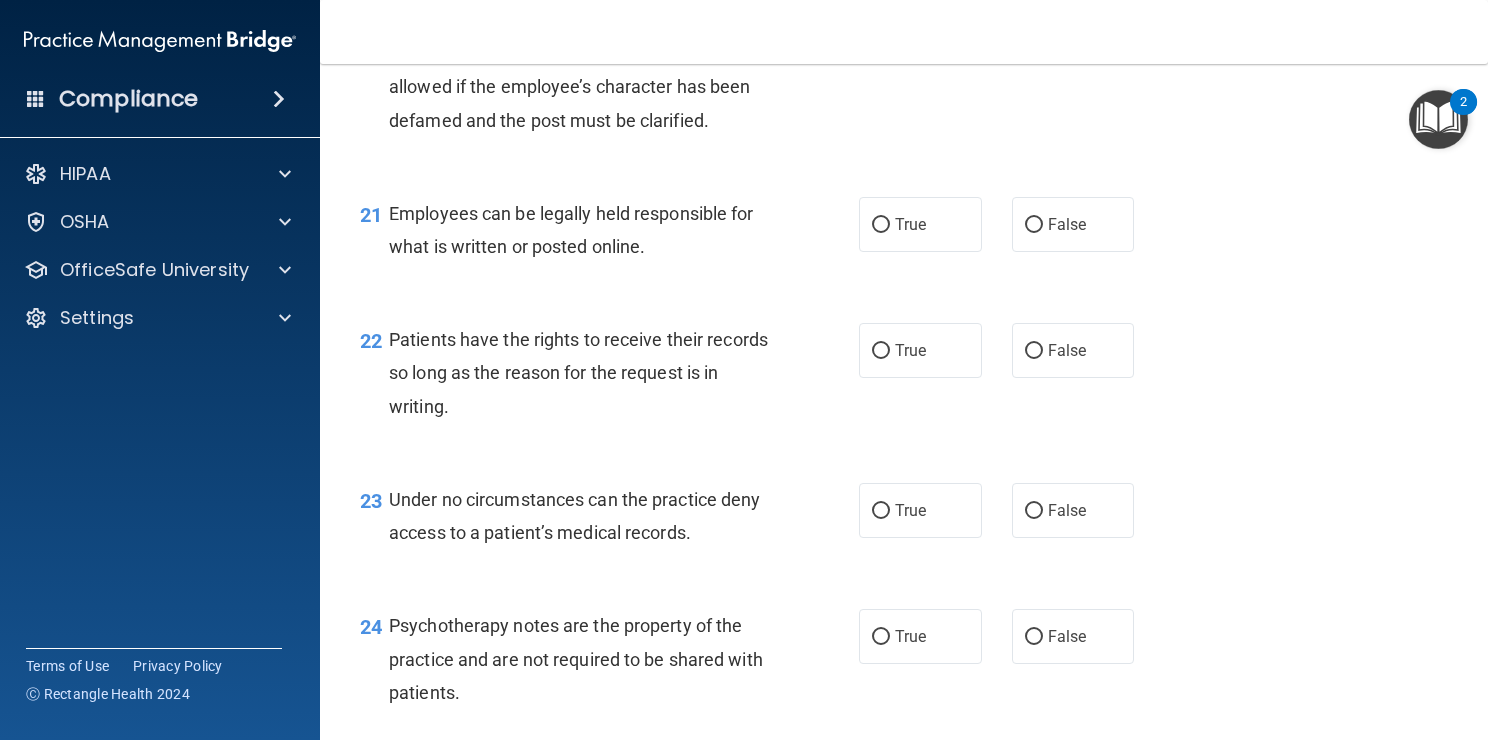 scroll, scrollTop: 3954, scrollLeft: 0, axis: vertical 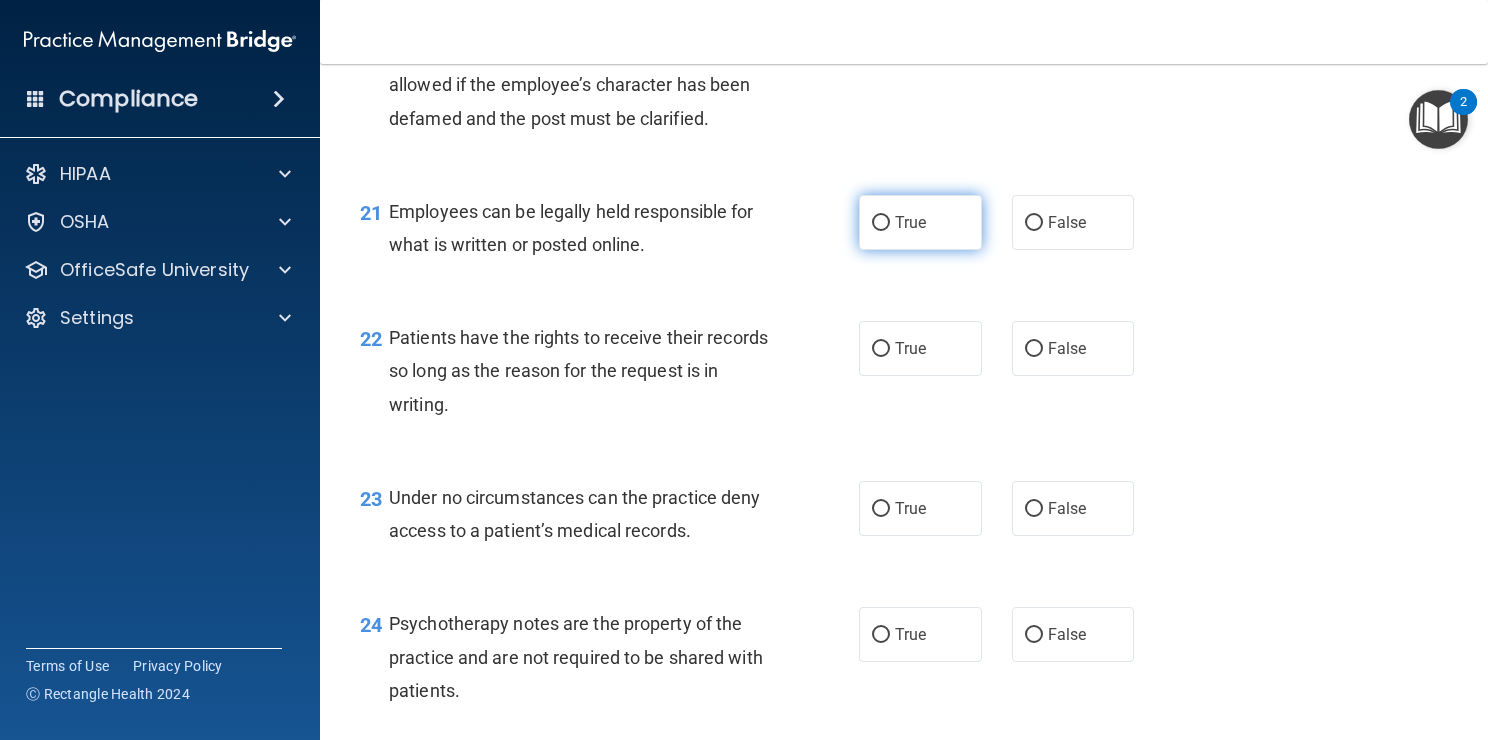 click on "True" at bounding box center [881, 223] 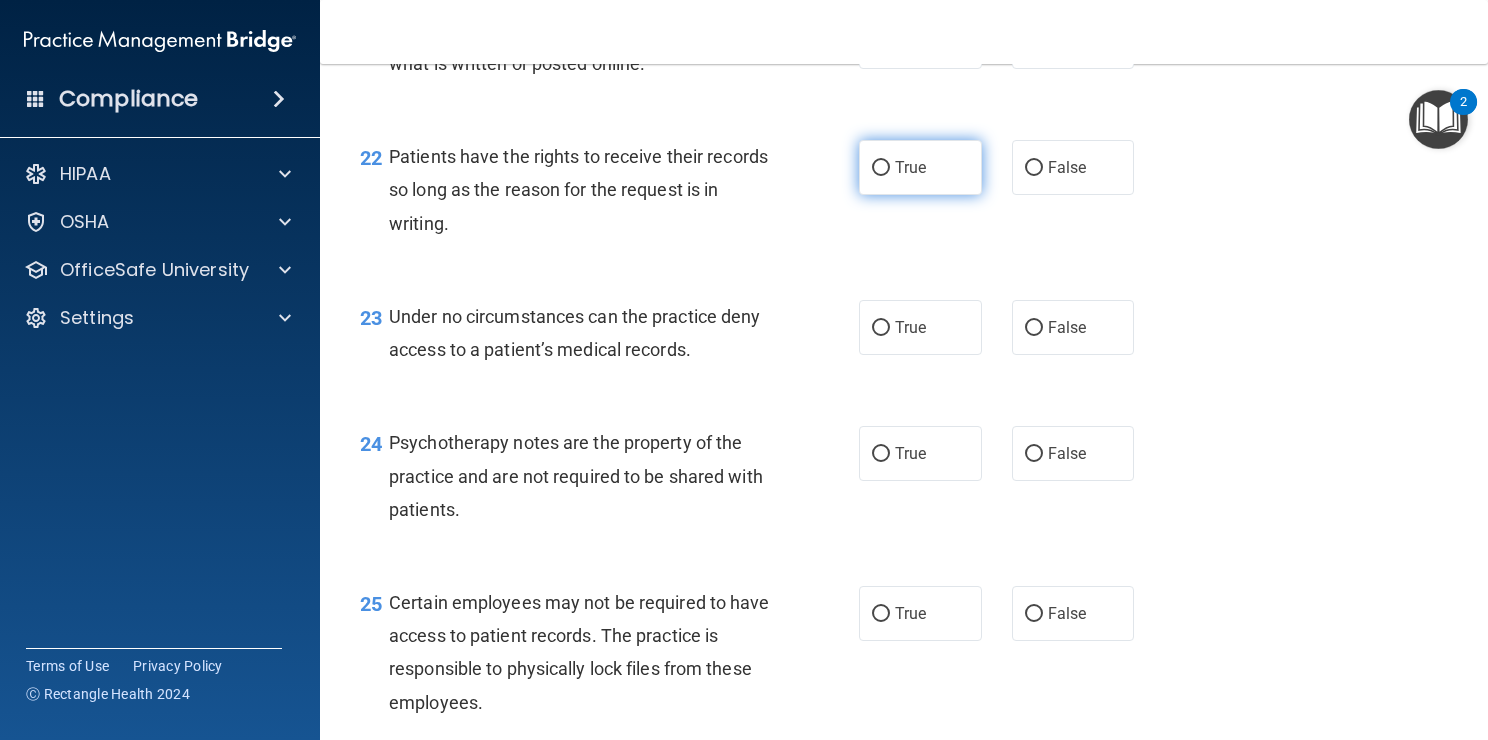 scroll, scrollTop: 4136, scrollLeft: 0, axis: vertical 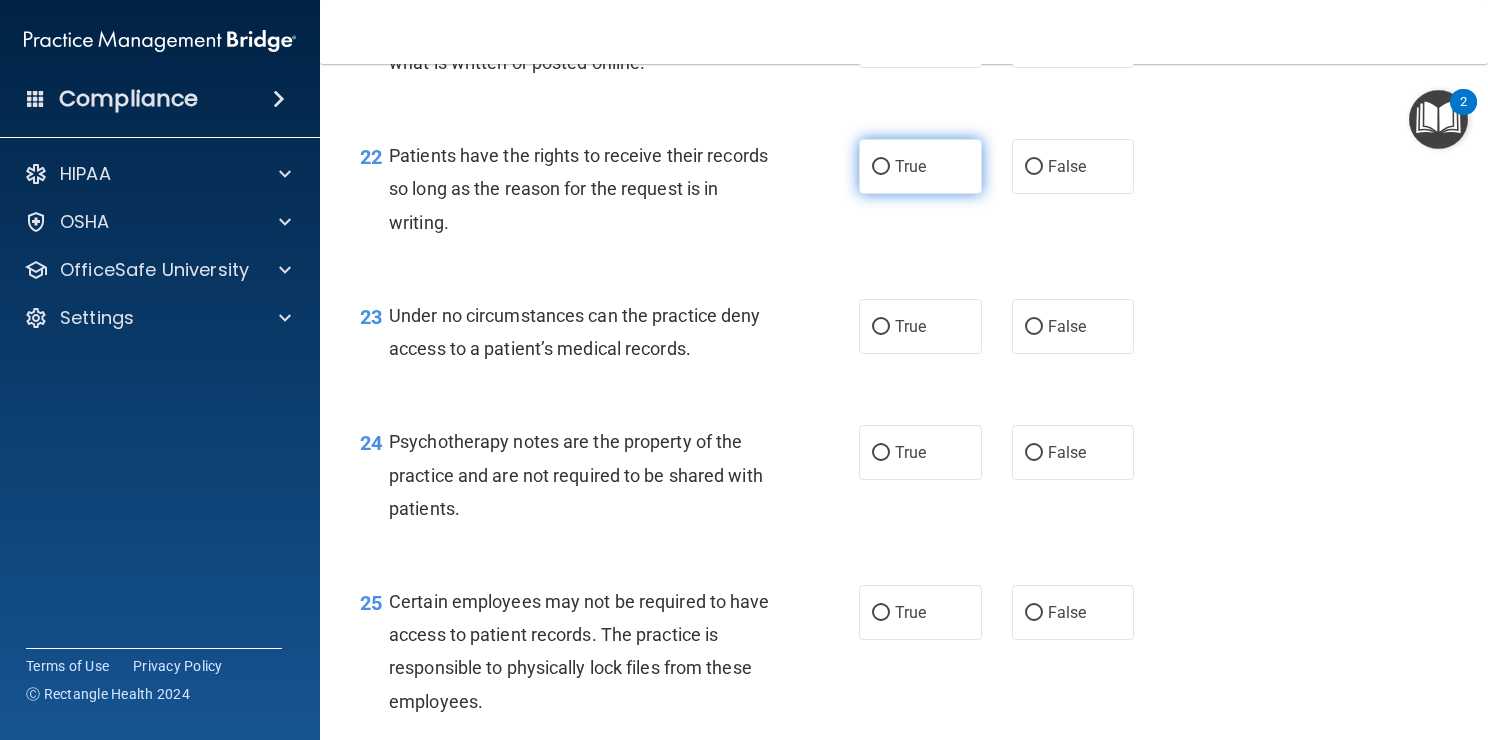 click on "True" at bounding box center (881, 167) 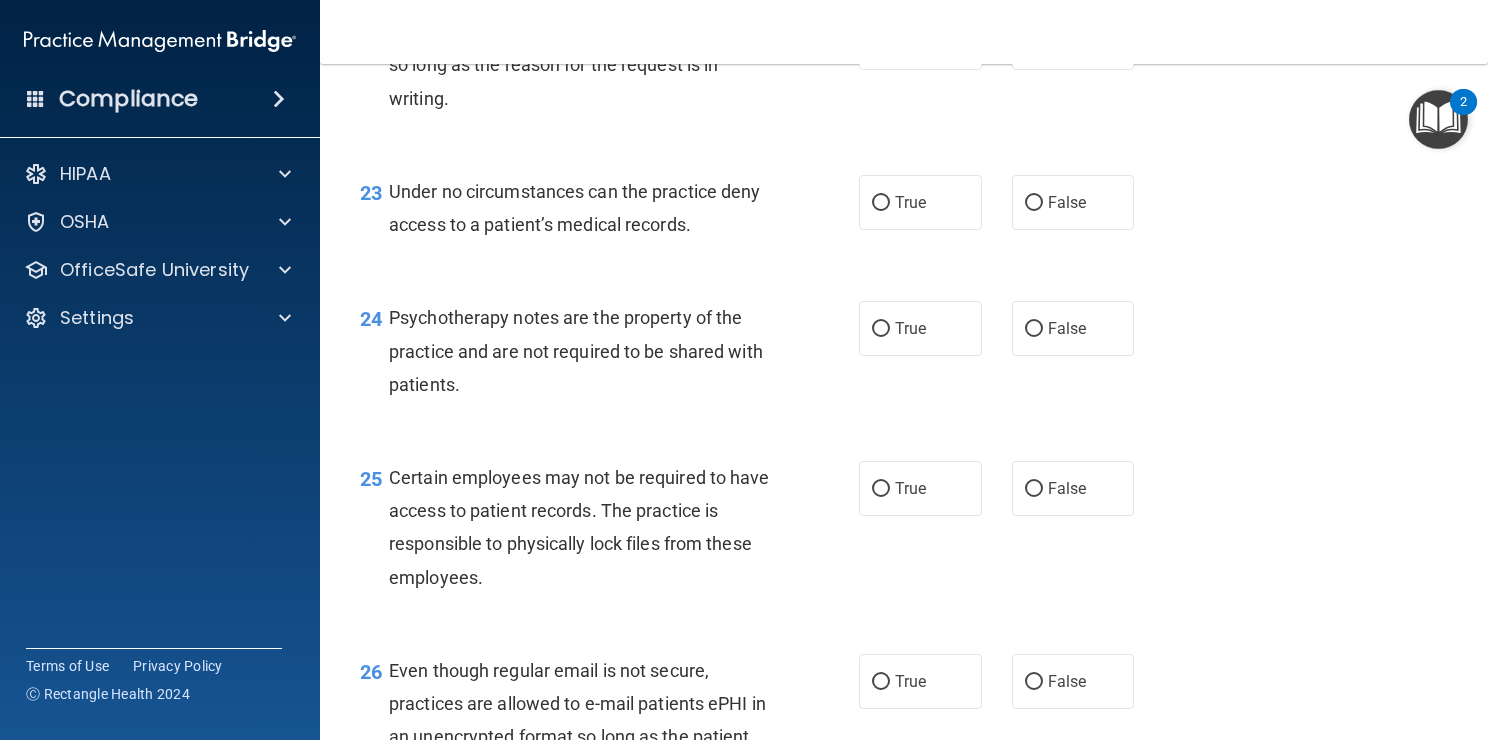scroll, scrollTop: 4262, scrollLeft: 0, axis: vertical 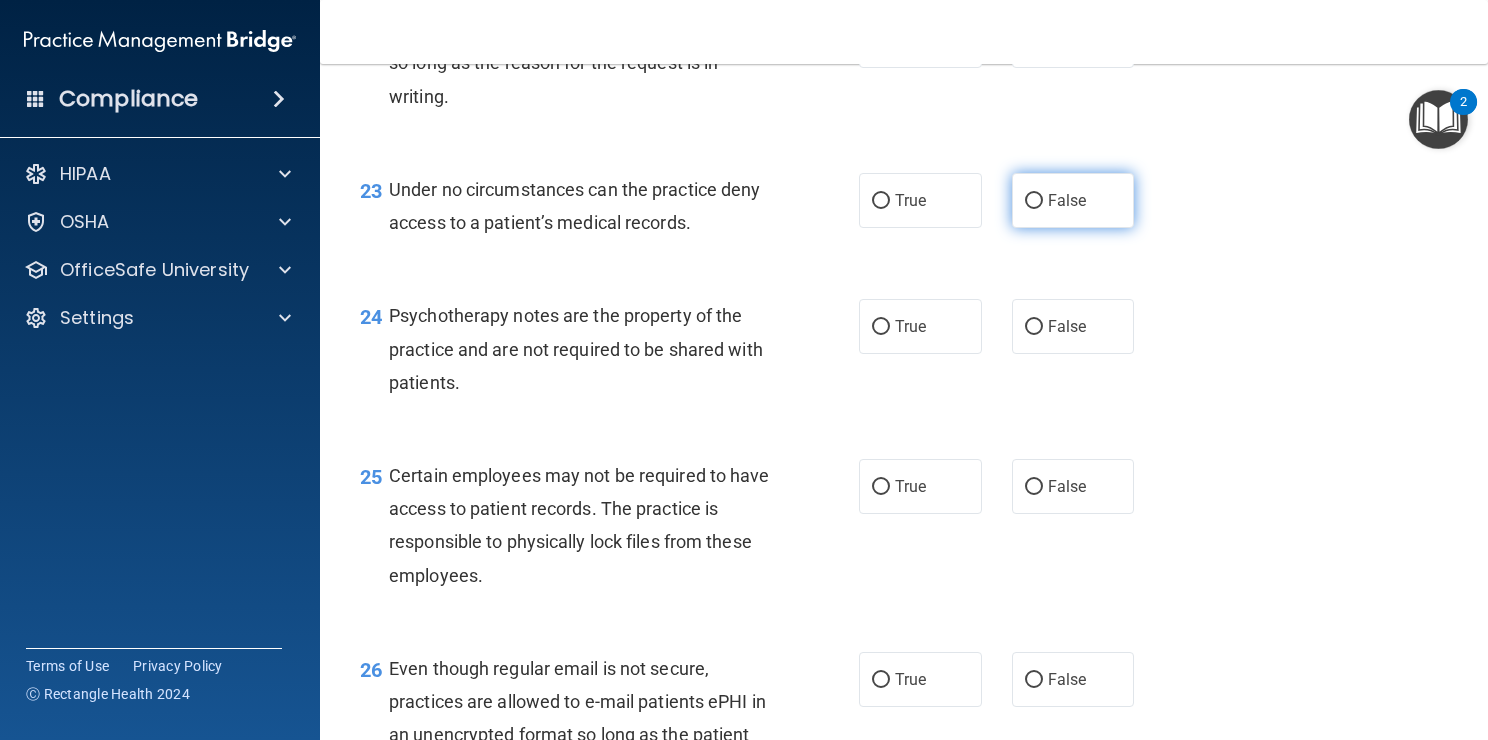 click on "False" at bounding box center (1034, 201) 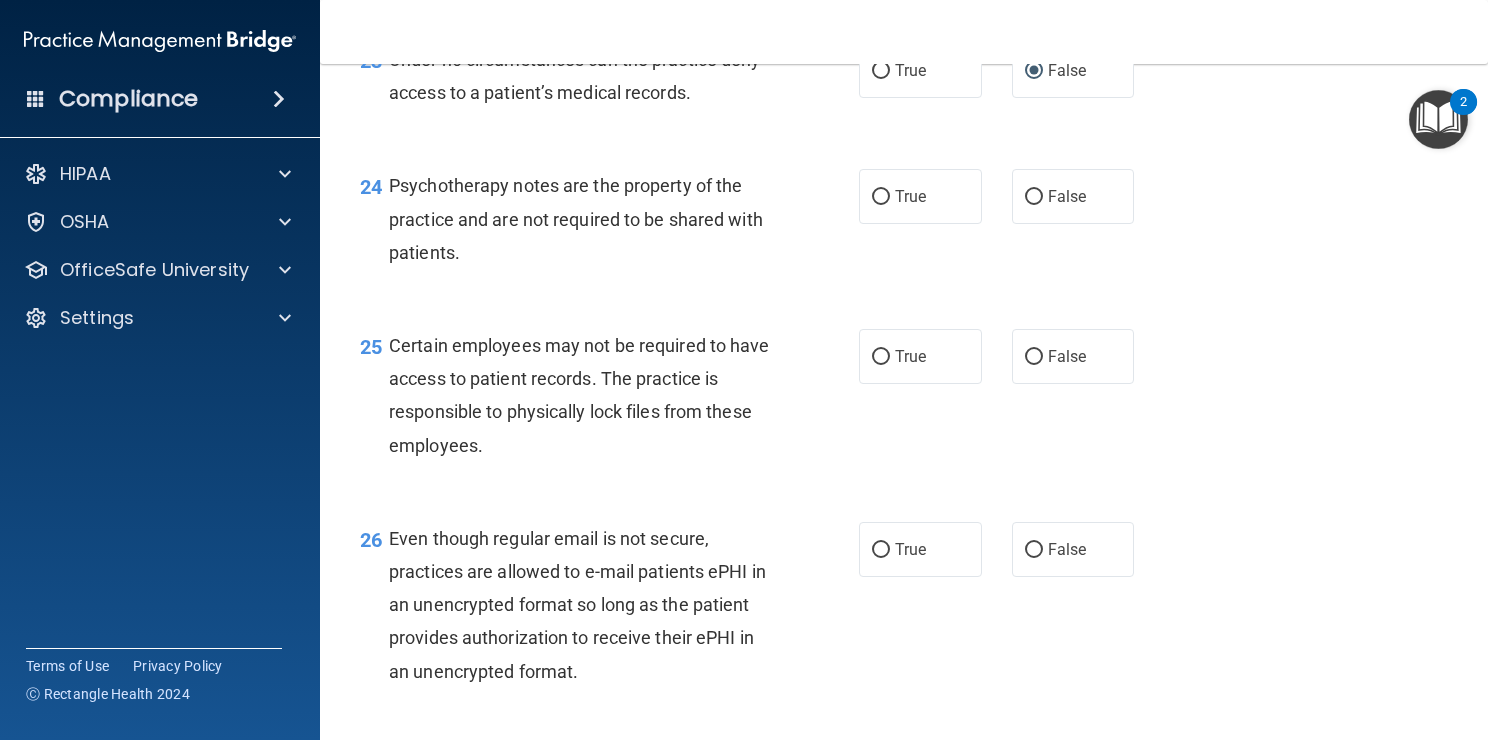 scroll, scrollTop: 4408, scrollLeft: 0, axis: vertical 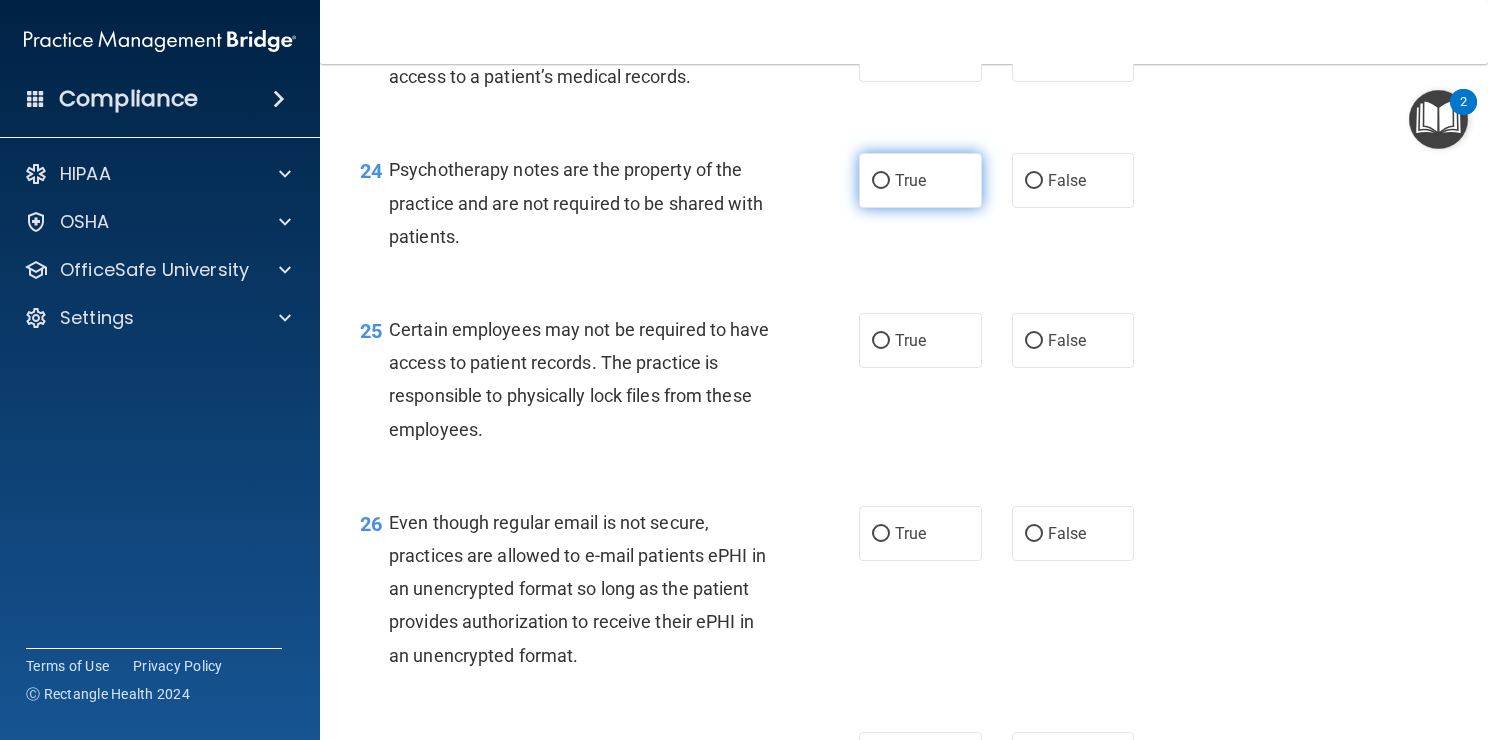 click on "True" at bounding box center [881, 181] 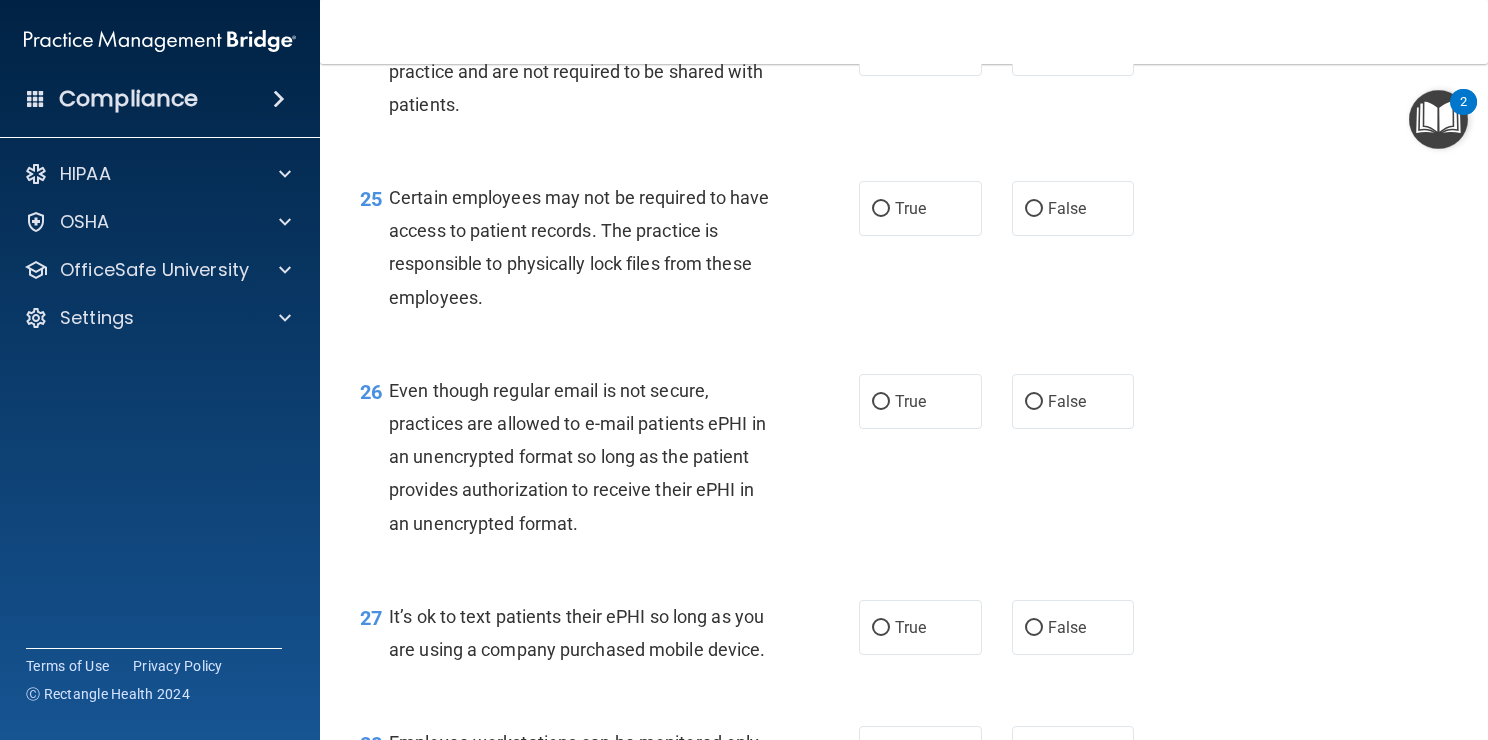 scroll, scrollTop: 4550, scrollLeft: 0, axis: vertical 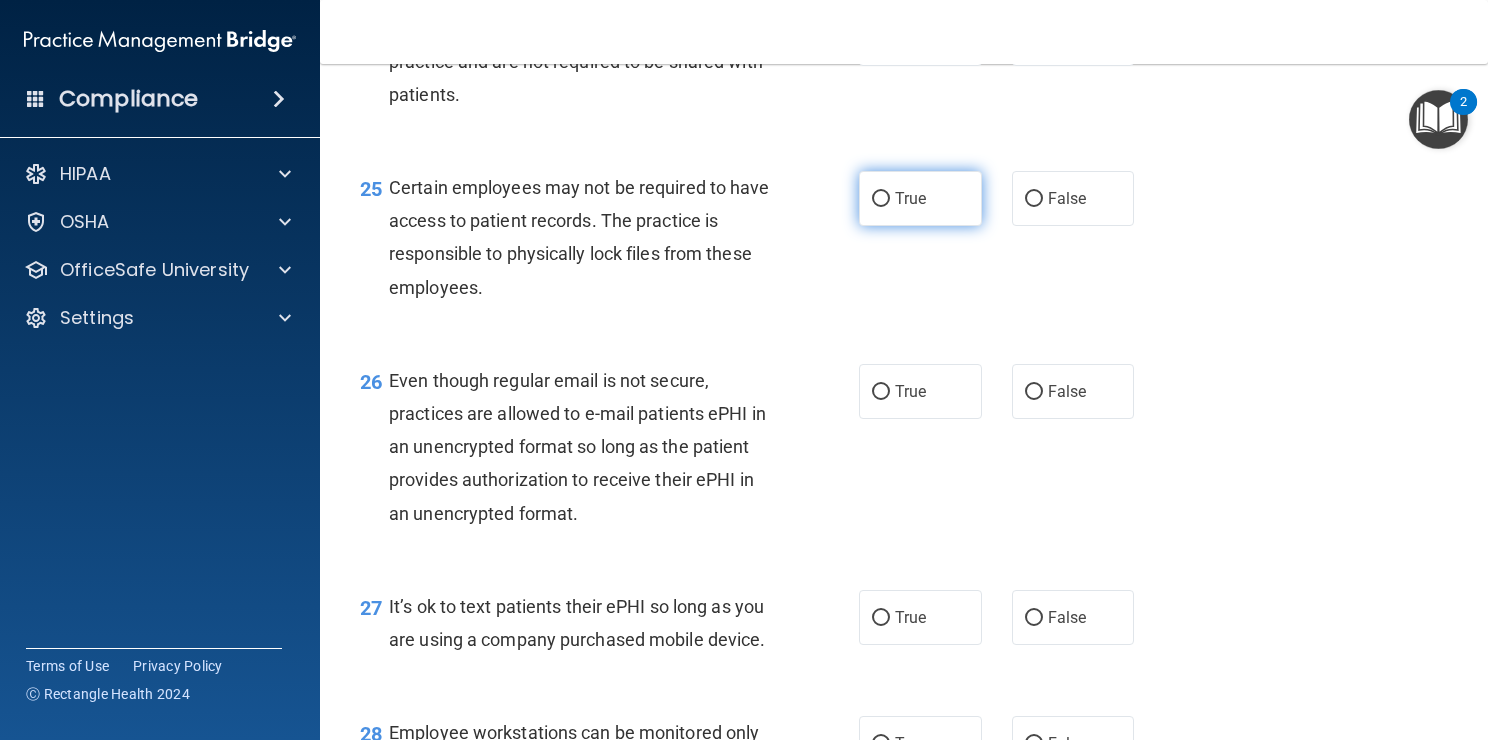 click on "True" at bounding box center (881, 199) 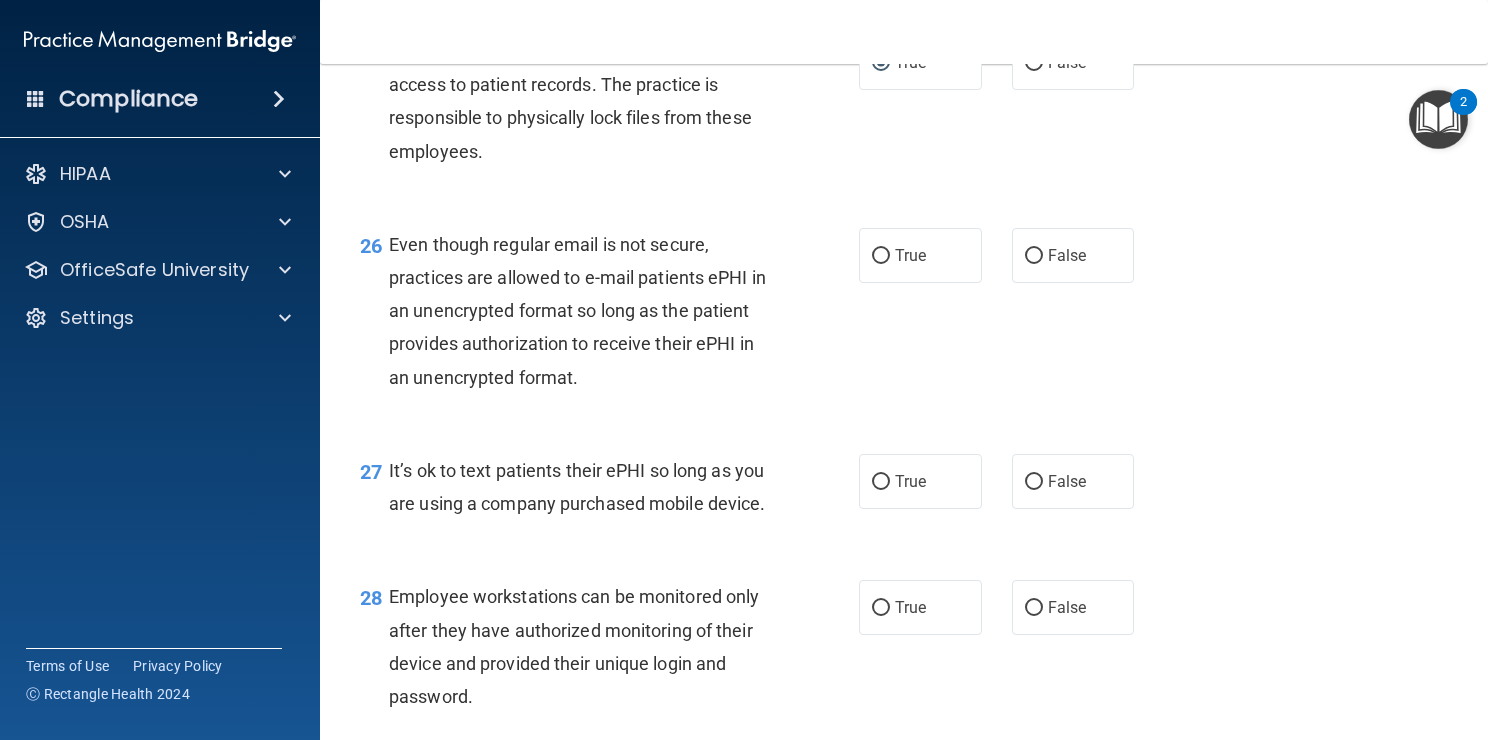 scroll, scrollTop: 4687, scrollLeft: 0, axis: vertical 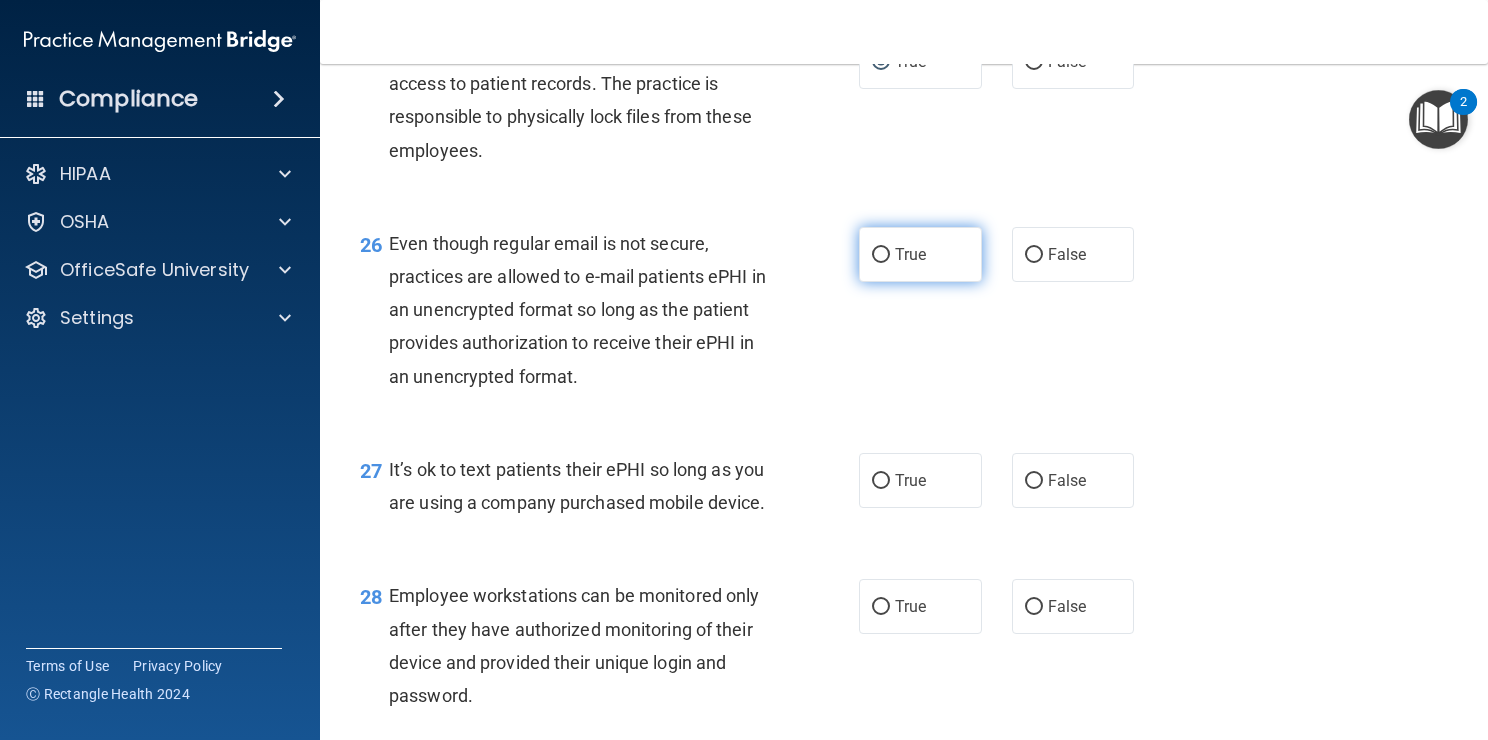 click on "True" at bounding box center [881, 255] 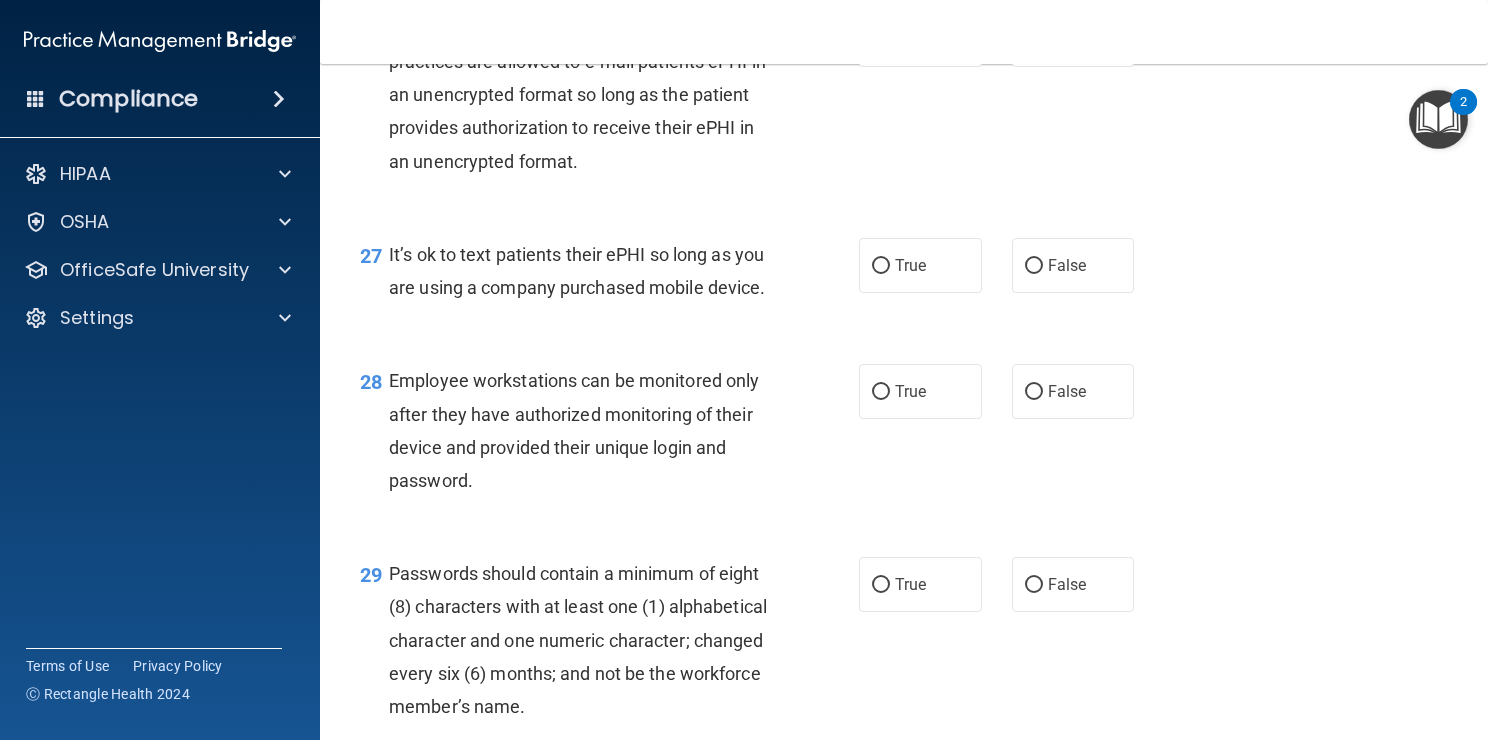 scroll, scrollTop: 4903, scrollLeft: 0, axis: vertical 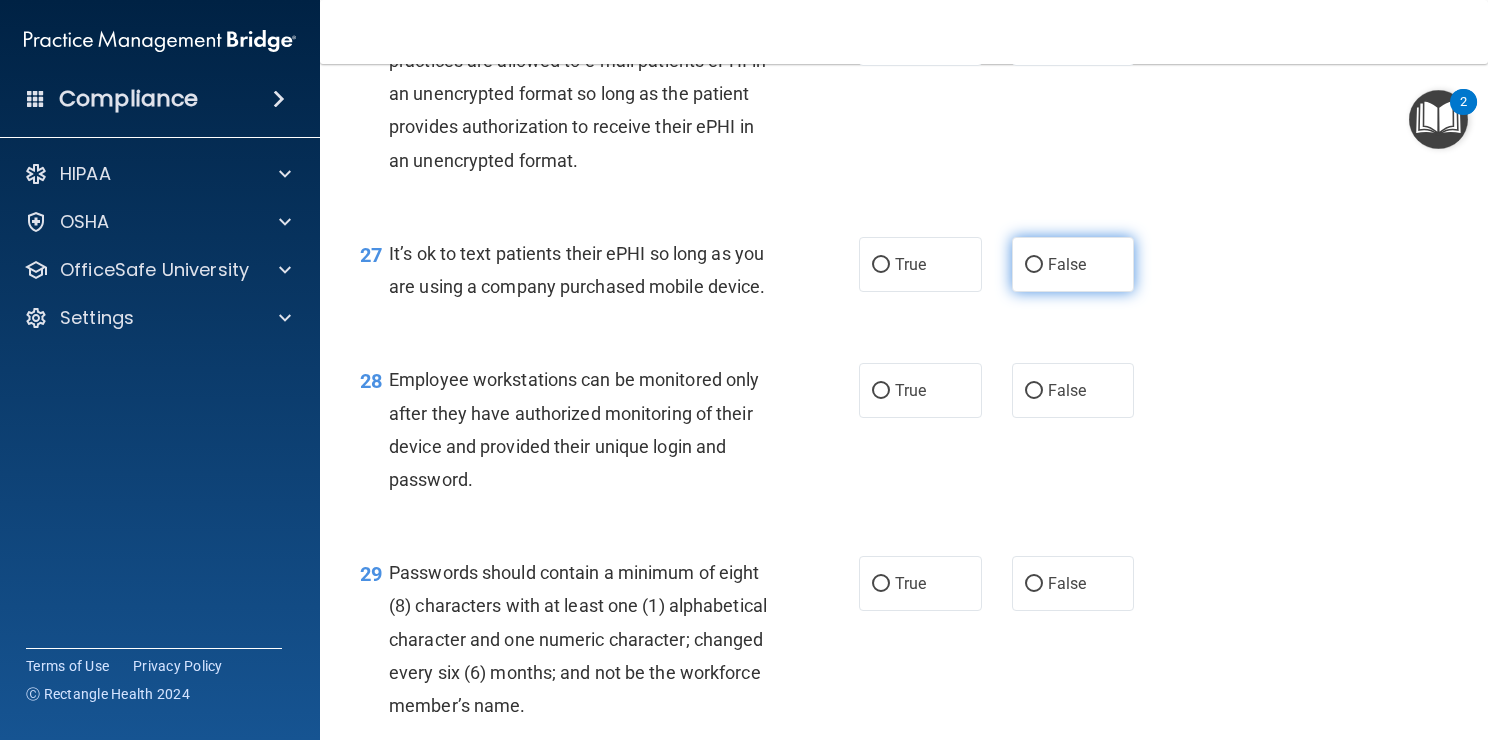 click on "False" at bounding box center [1034, 265] 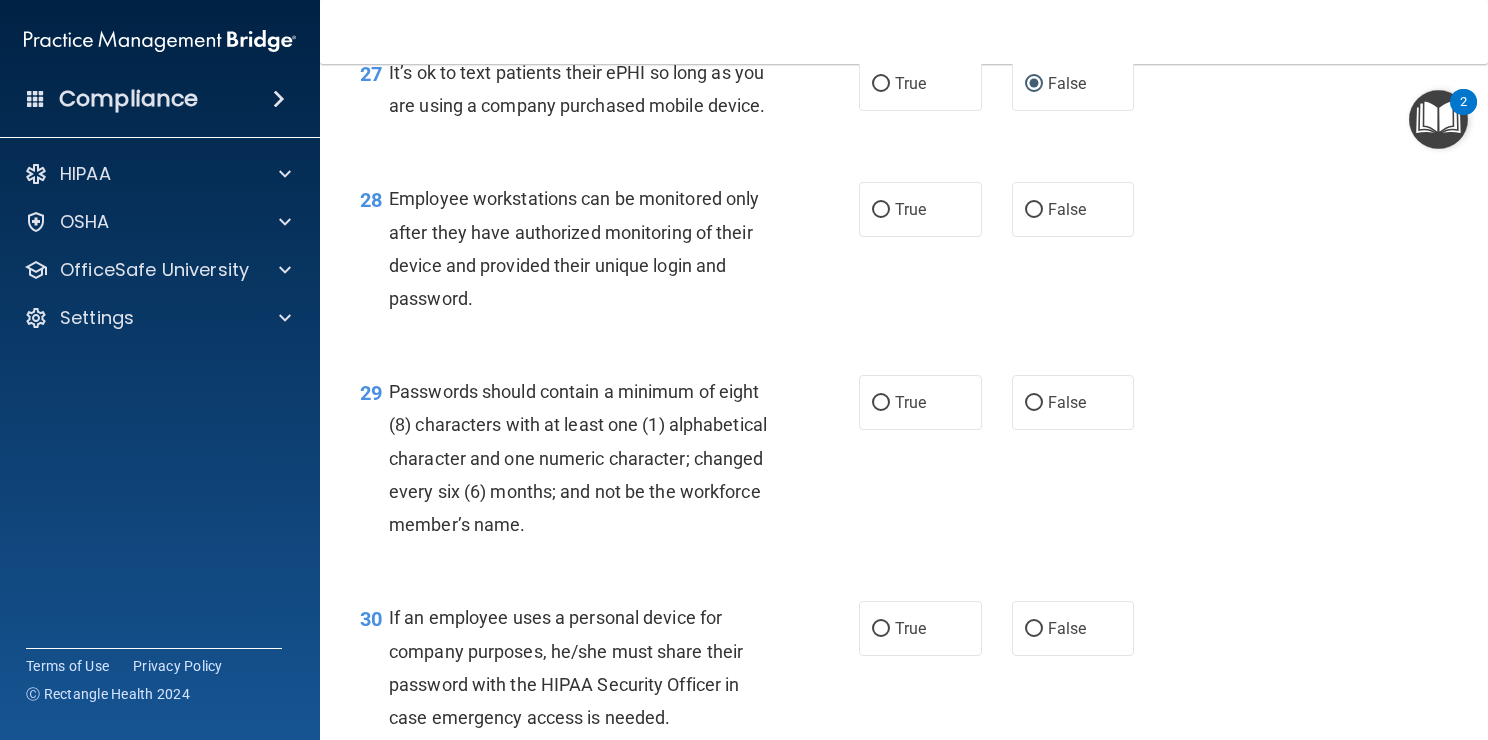 scroll, scrollTop: 5086, scrollLeft: 0, axis: vertical 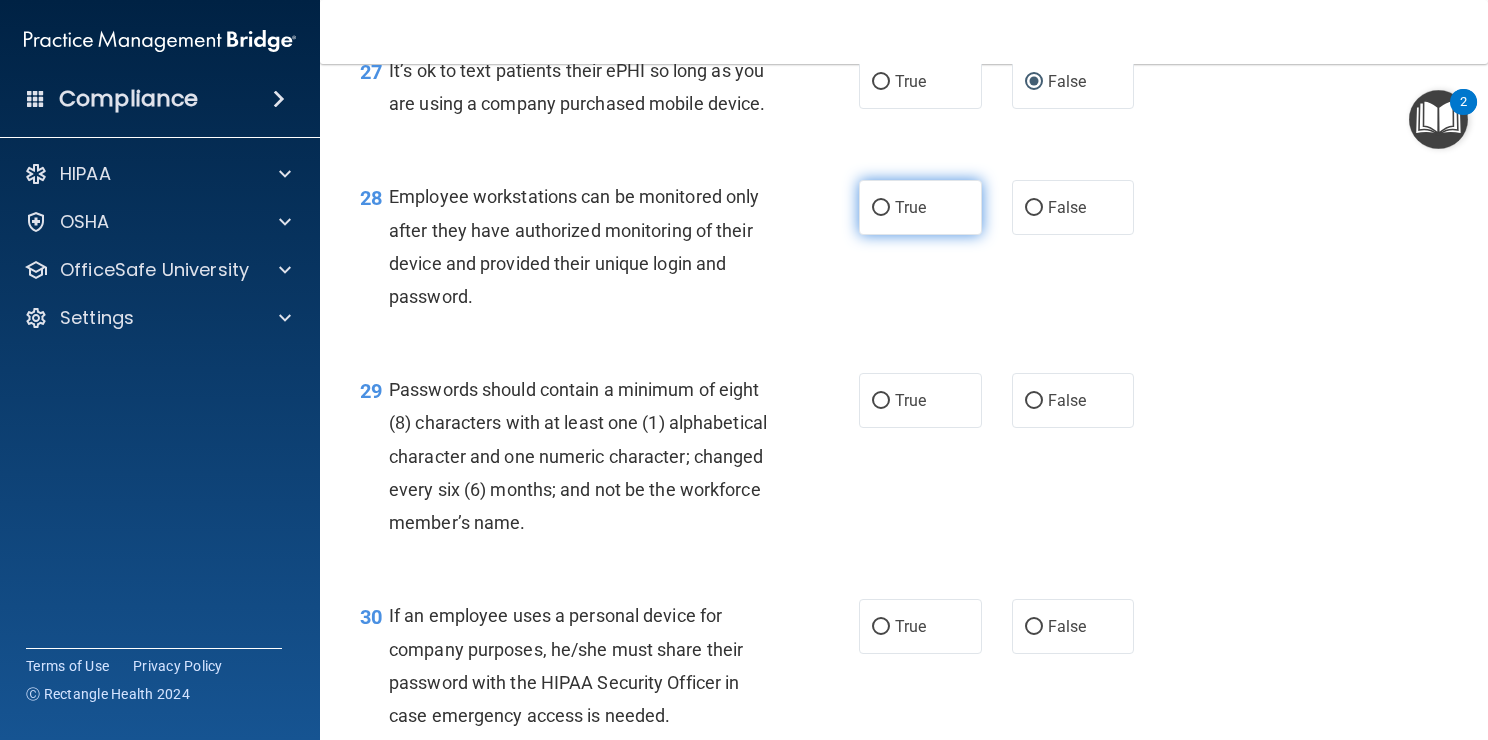 click on "True" at bounding box center [881, 208] 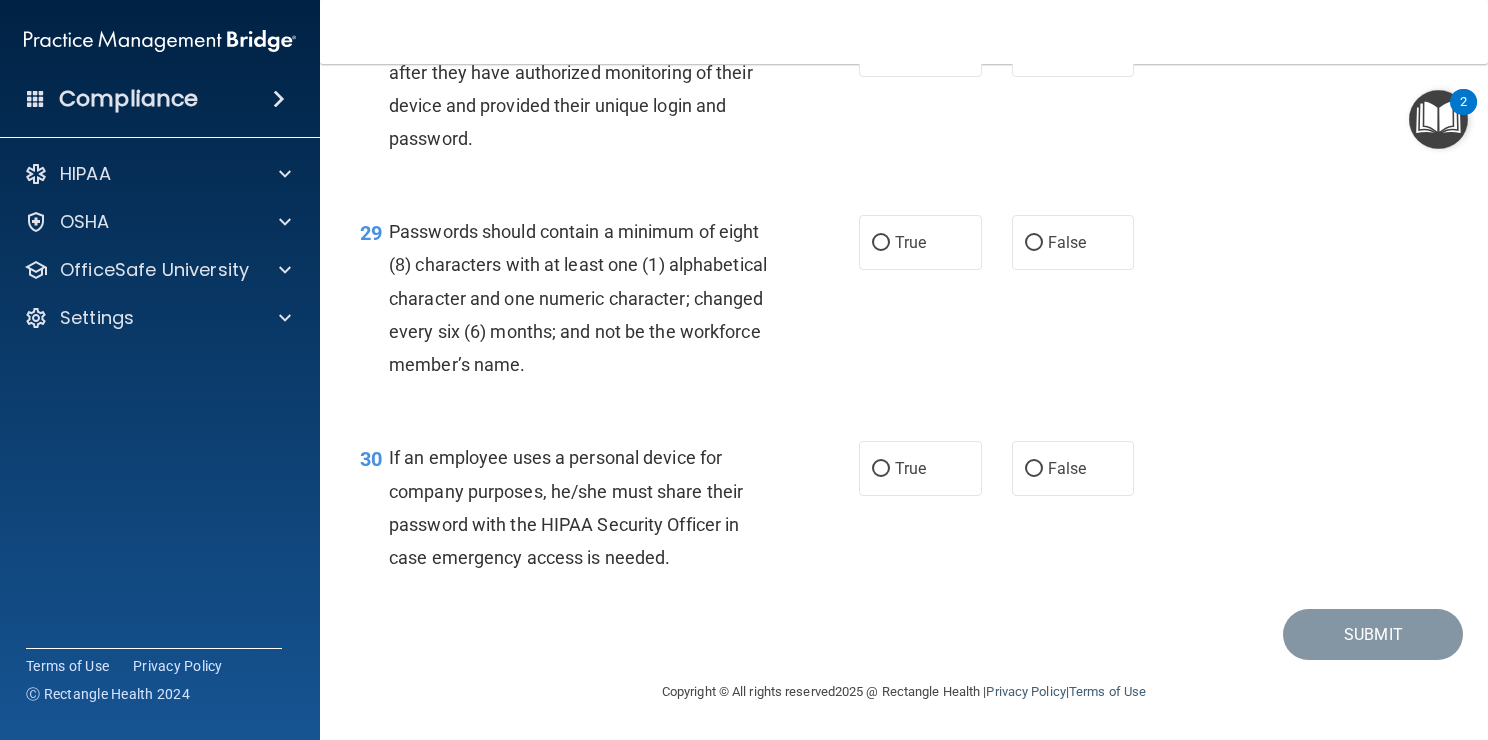 scroll, scrollTop: 5376, scrollLeft: 0, axis: vertical 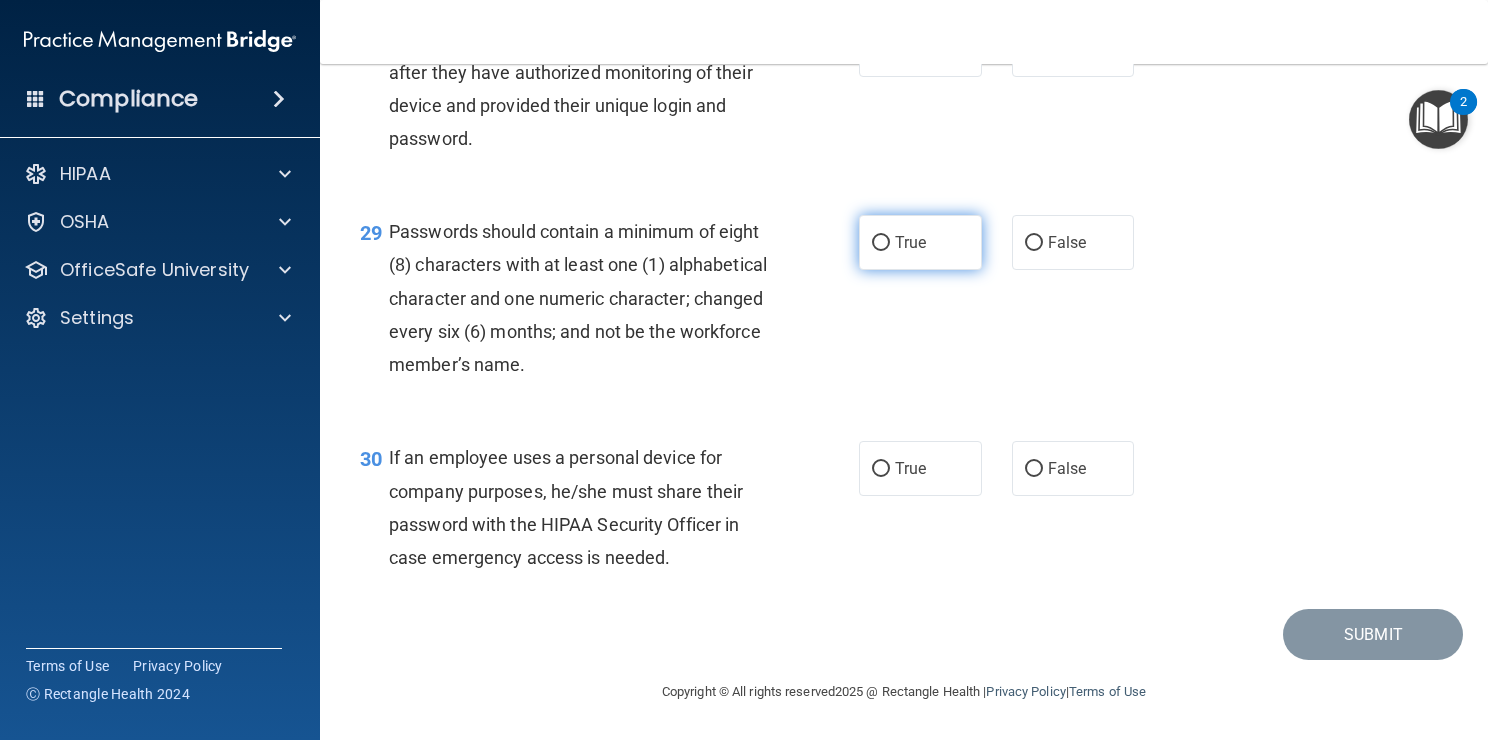 click on "True" at bounding box center [881, 243] 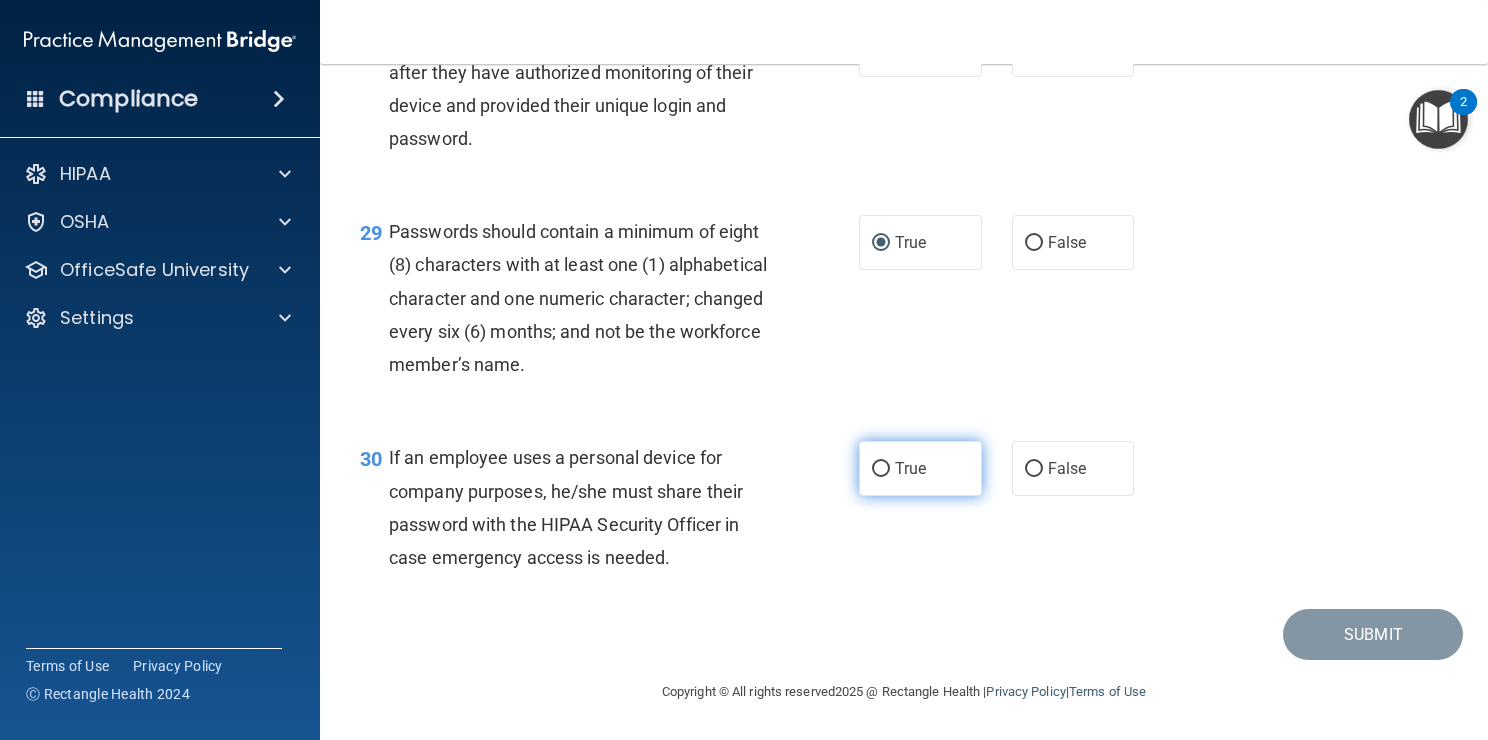 click on "True" at bounding box center [881, 469] 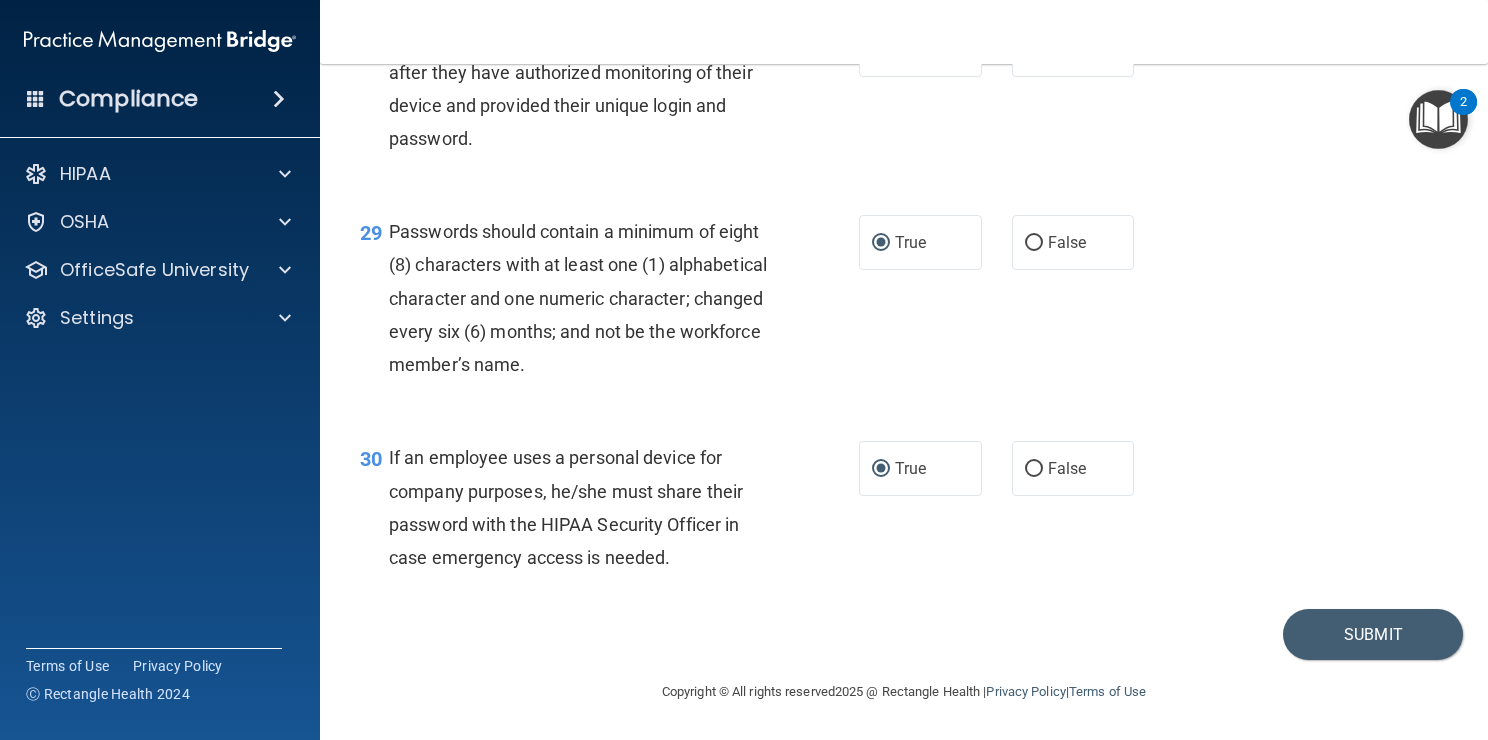 click on "30       If an employee uses a personal device for company purposes, he/she must share their password with the HIPAA Security Officer in case emergency access is needed.                 True           False" at bounding box center (904, 512) 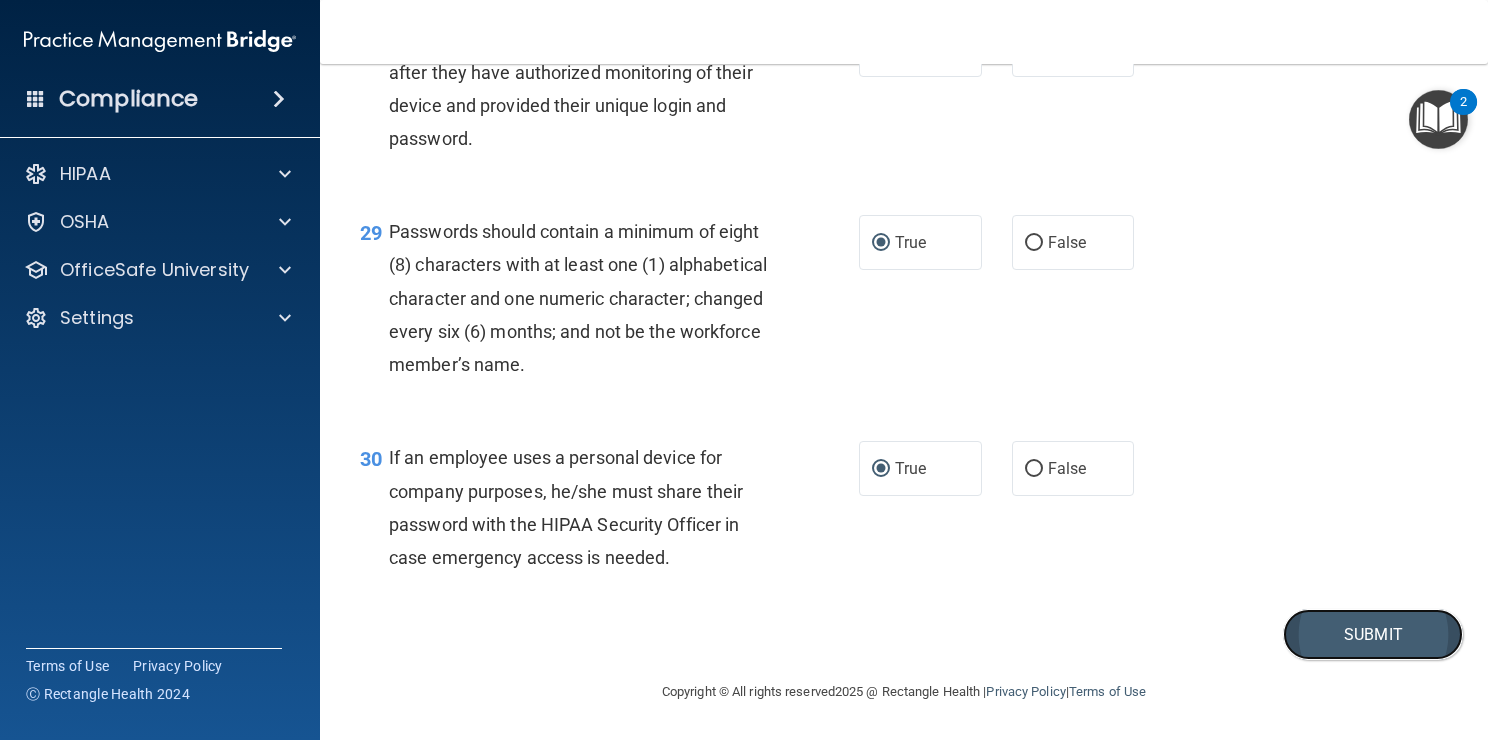 click on "Submit" at bounding box center [1373, 634] 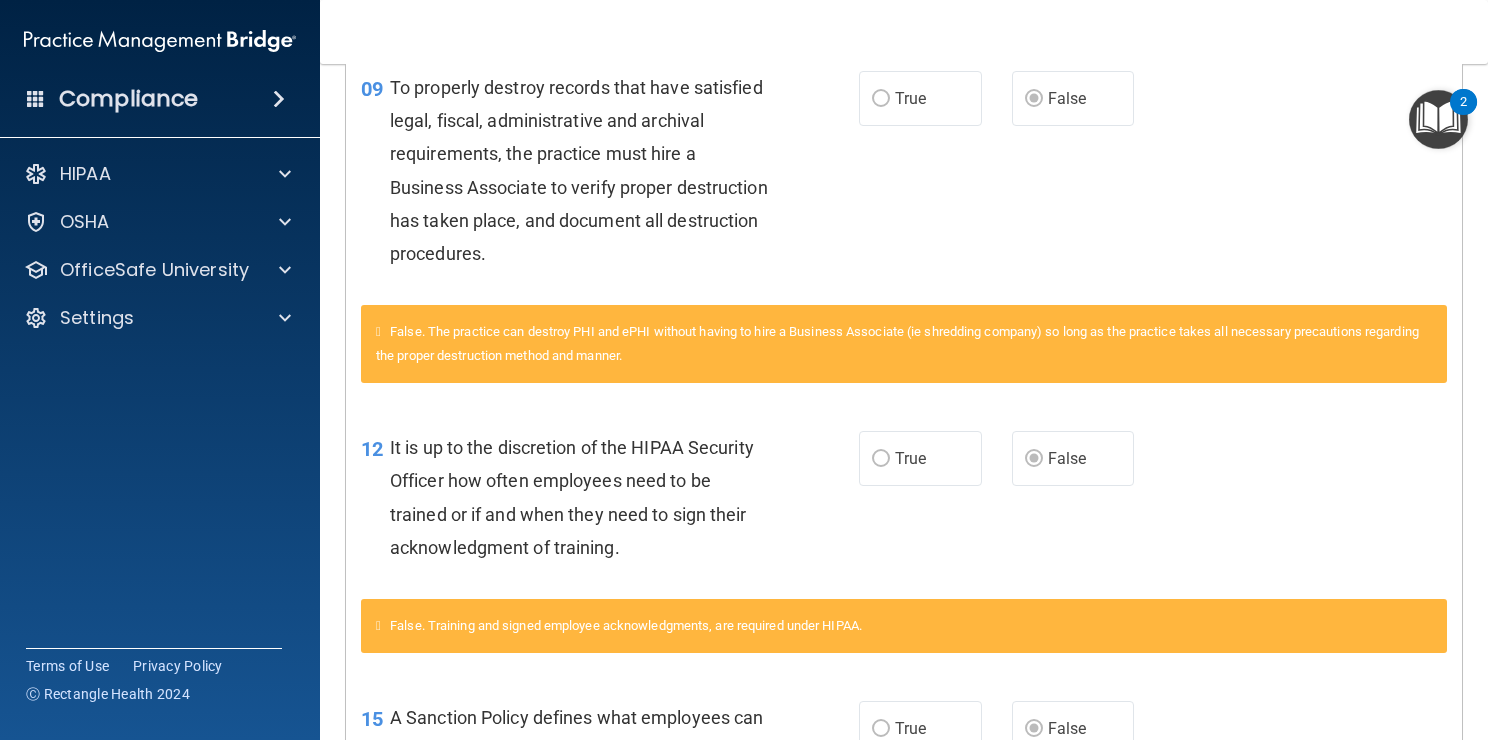 scroll, scrollTop: 0, scrollLeft: 0, axis: both 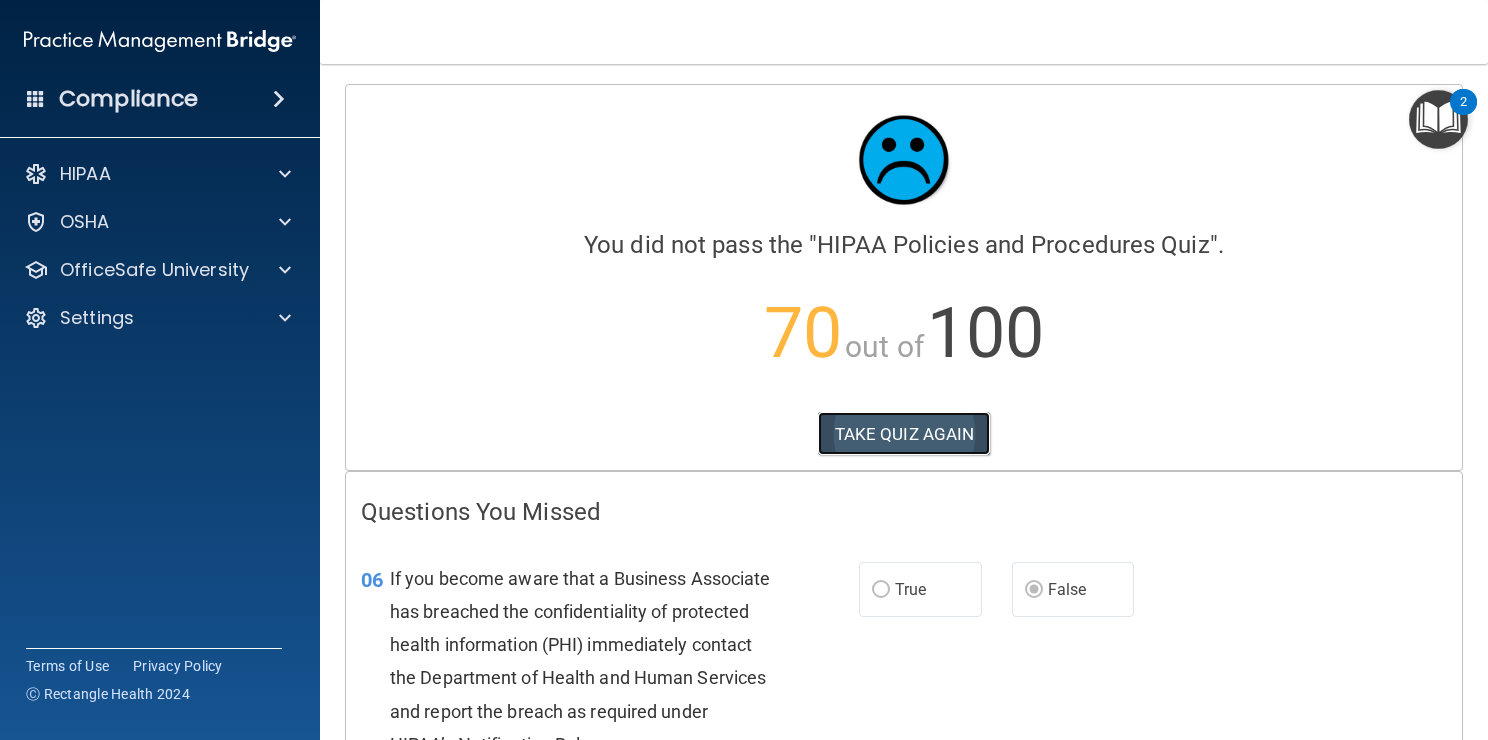 click on "TAKE QUIZ AGAIN" at bounding box center [904, 434] 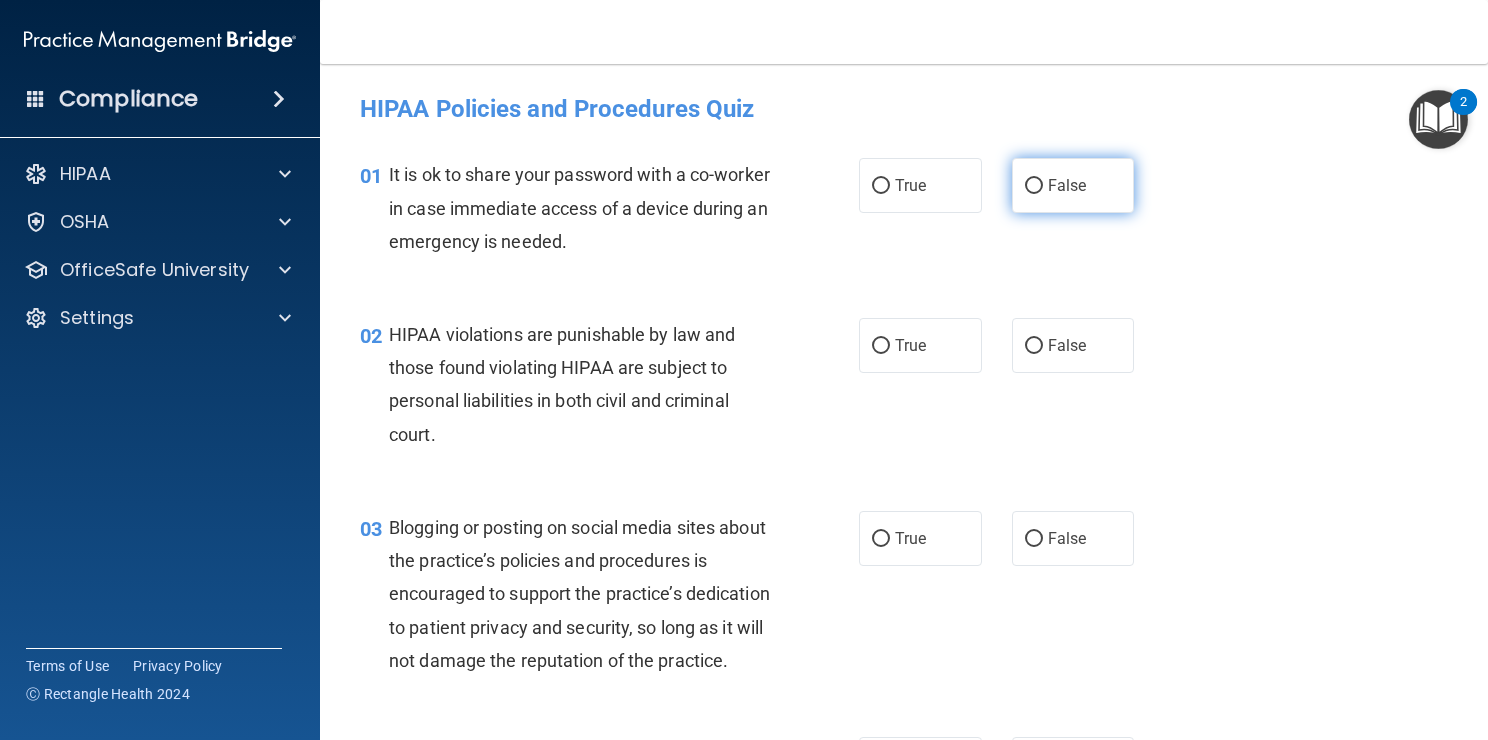click on "False" at bounding box center (1034, 186) 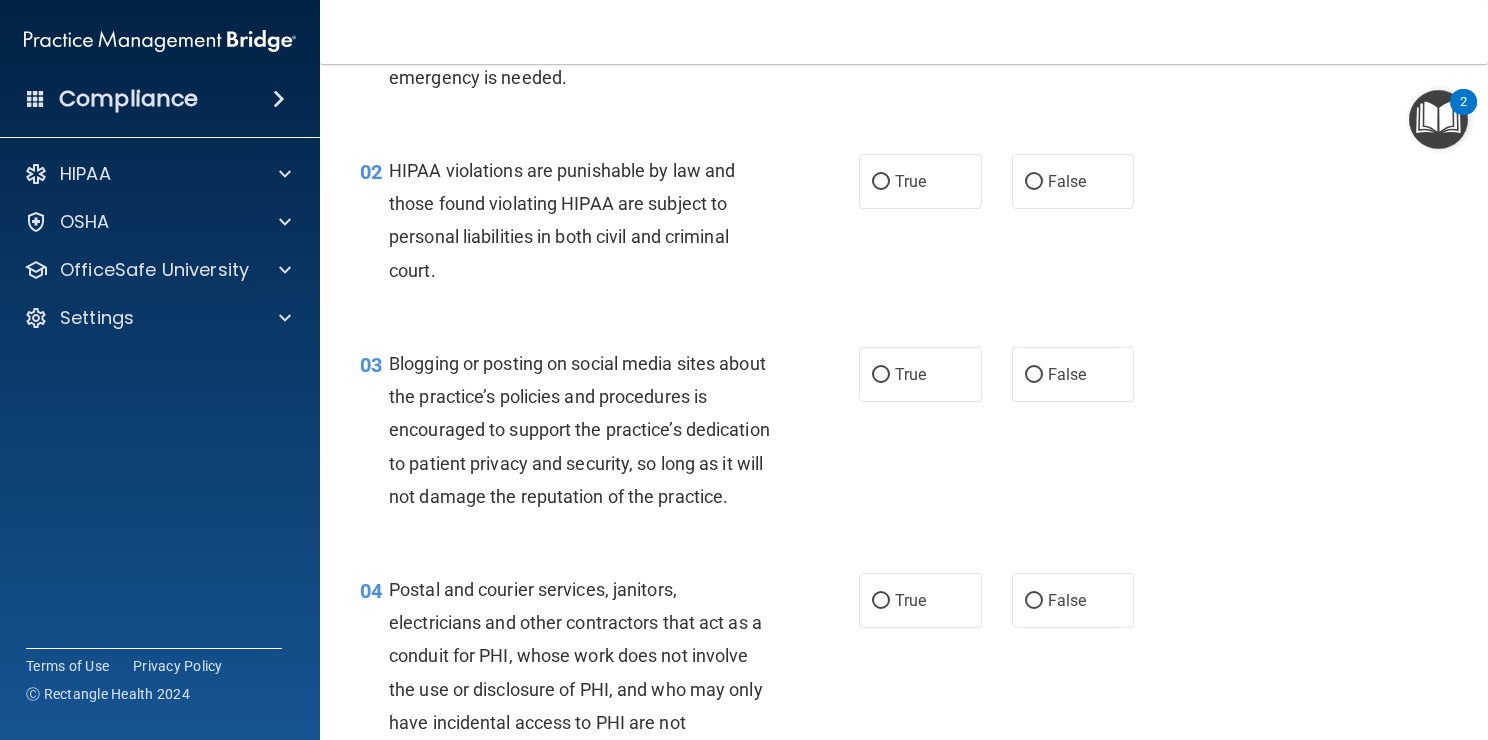 scroll, scrollTop: 166, scrollLeft: 0, axis: vertical 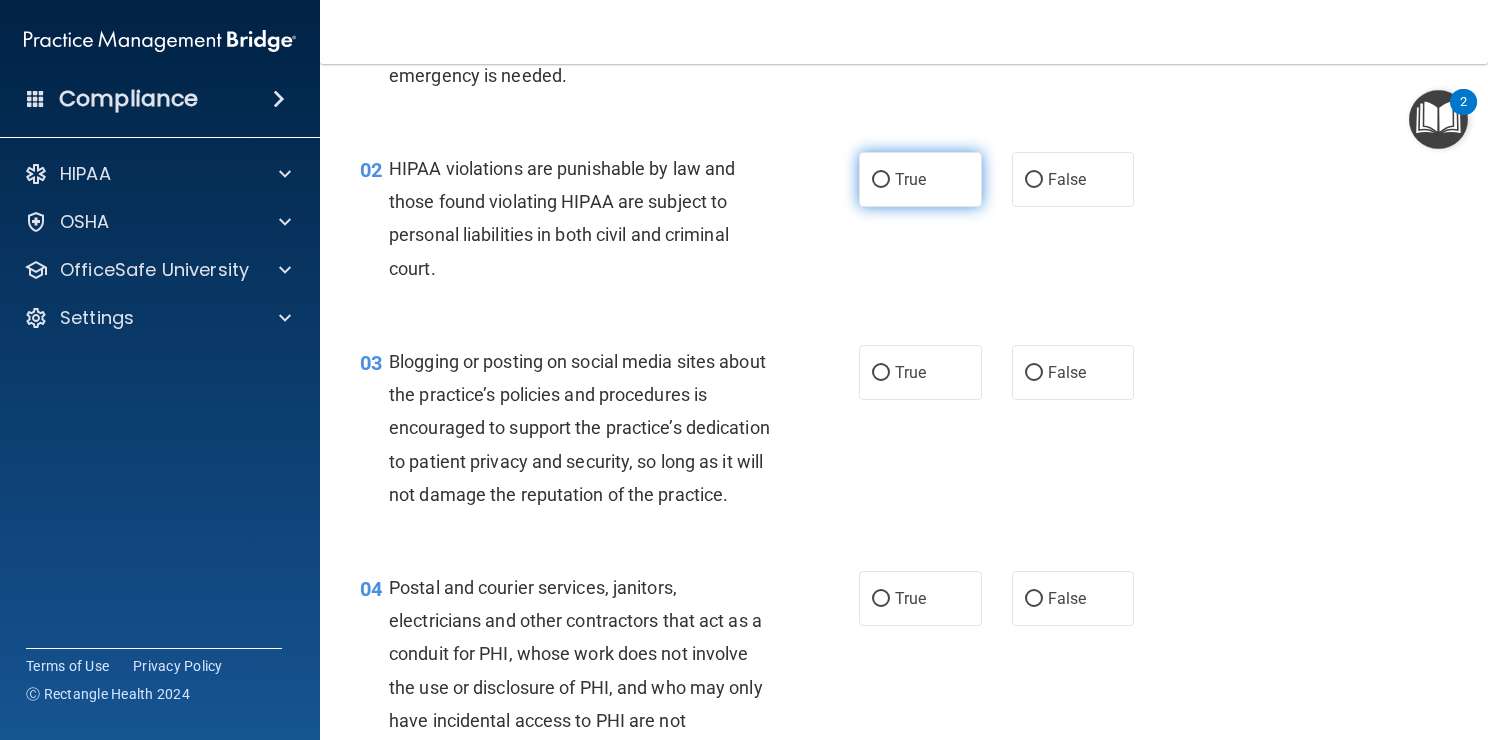 click on "True" at bounding box center [881, 180] 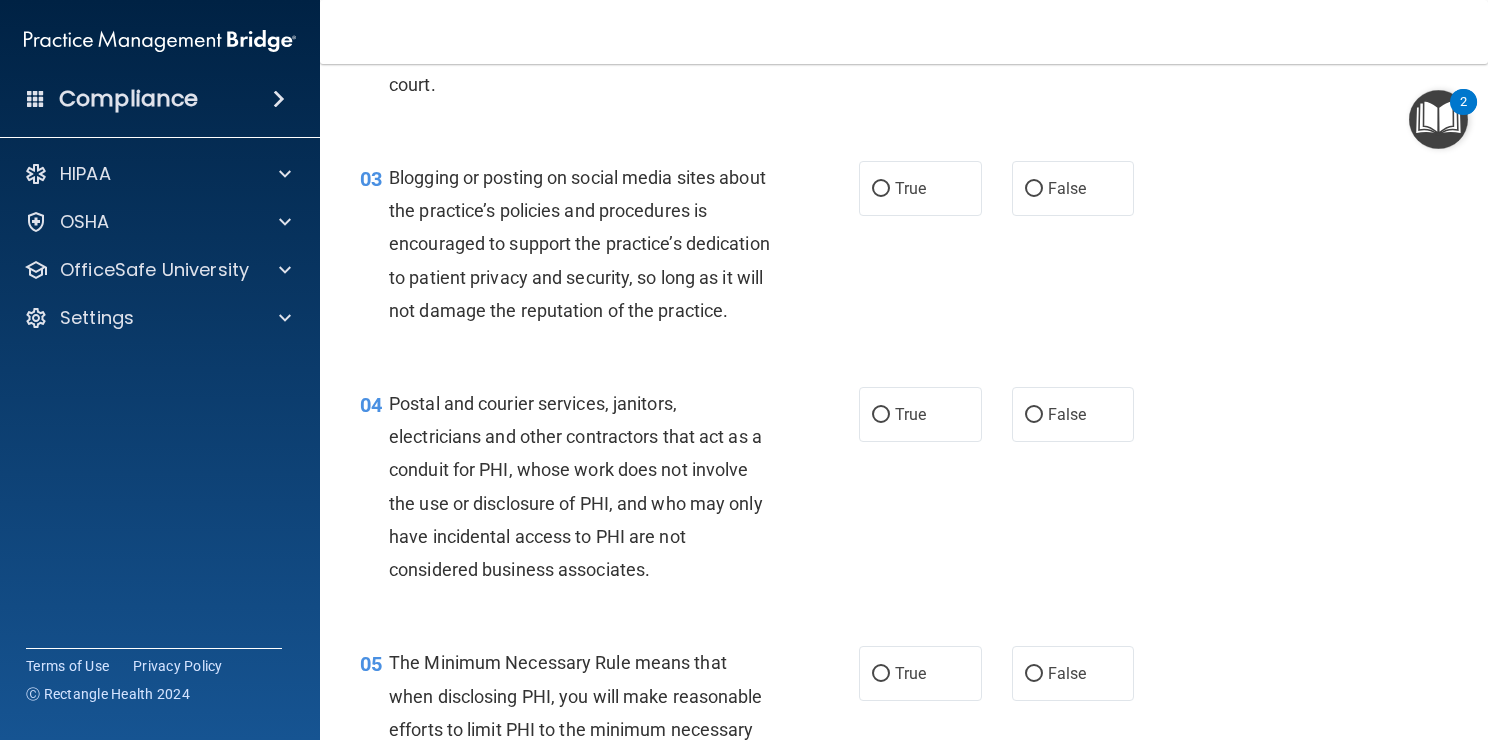 scroll, scrollTop: 355, scrollLeft: 0, axis: vertical 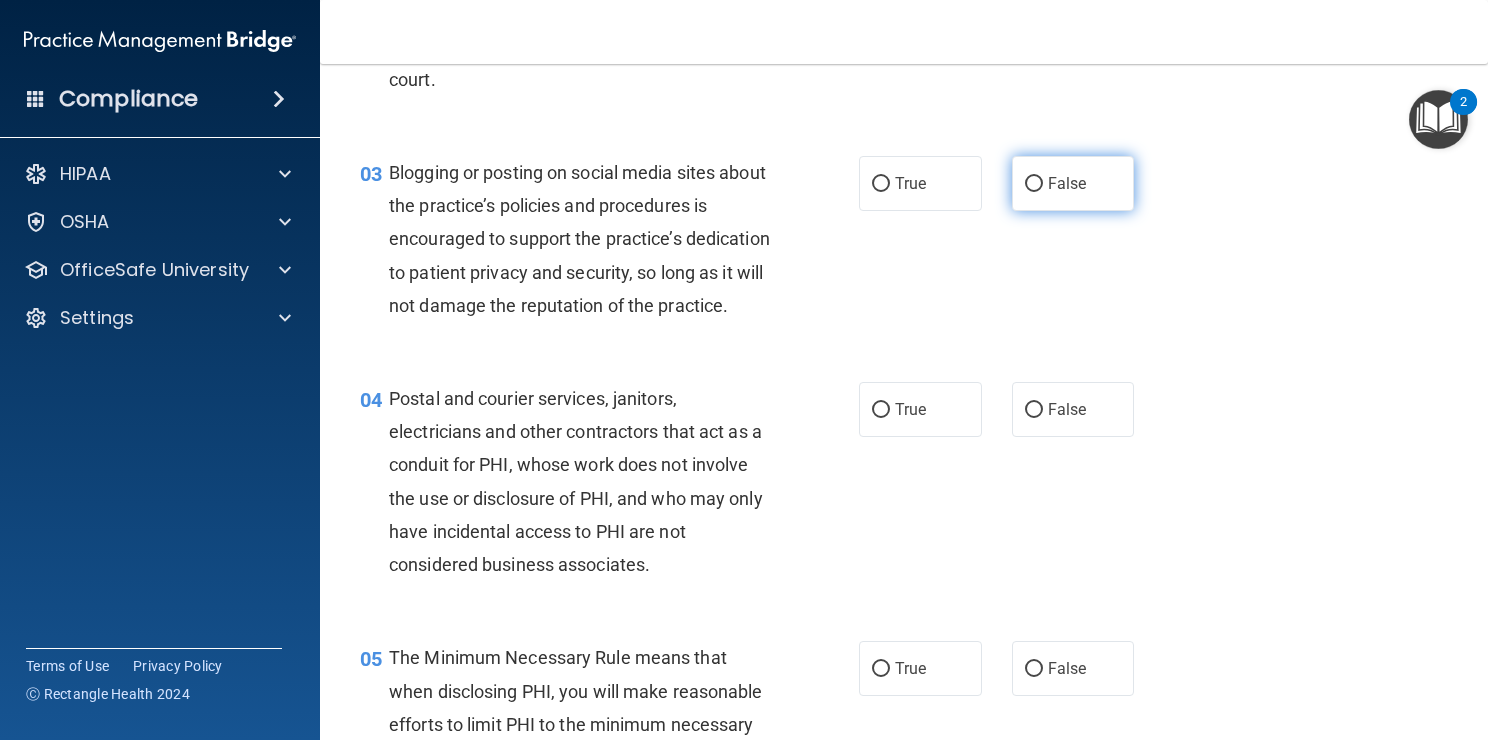 click on "False" at bounding box center [1034, 184] 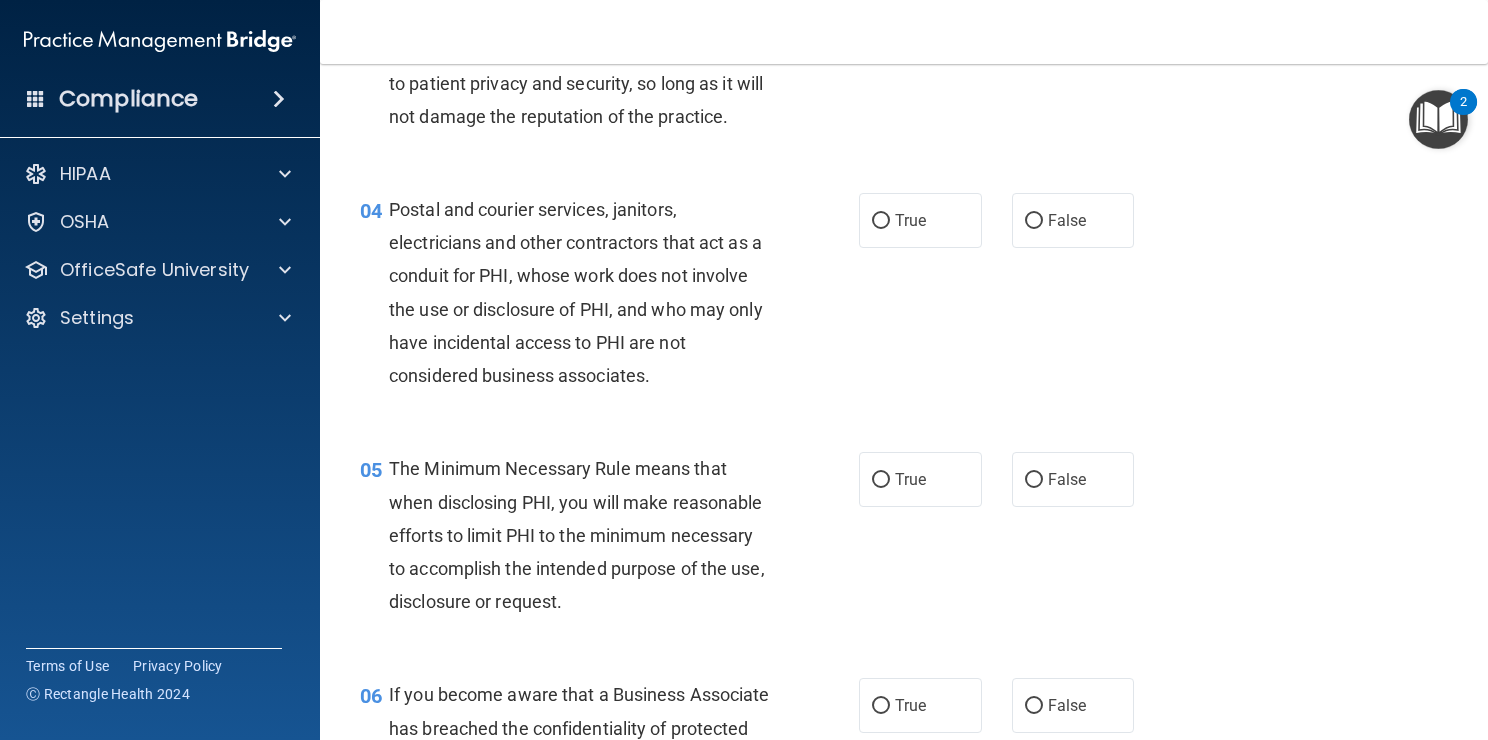 scroll, scrollTop: 552, scrollLeft: 0, axis: vertical 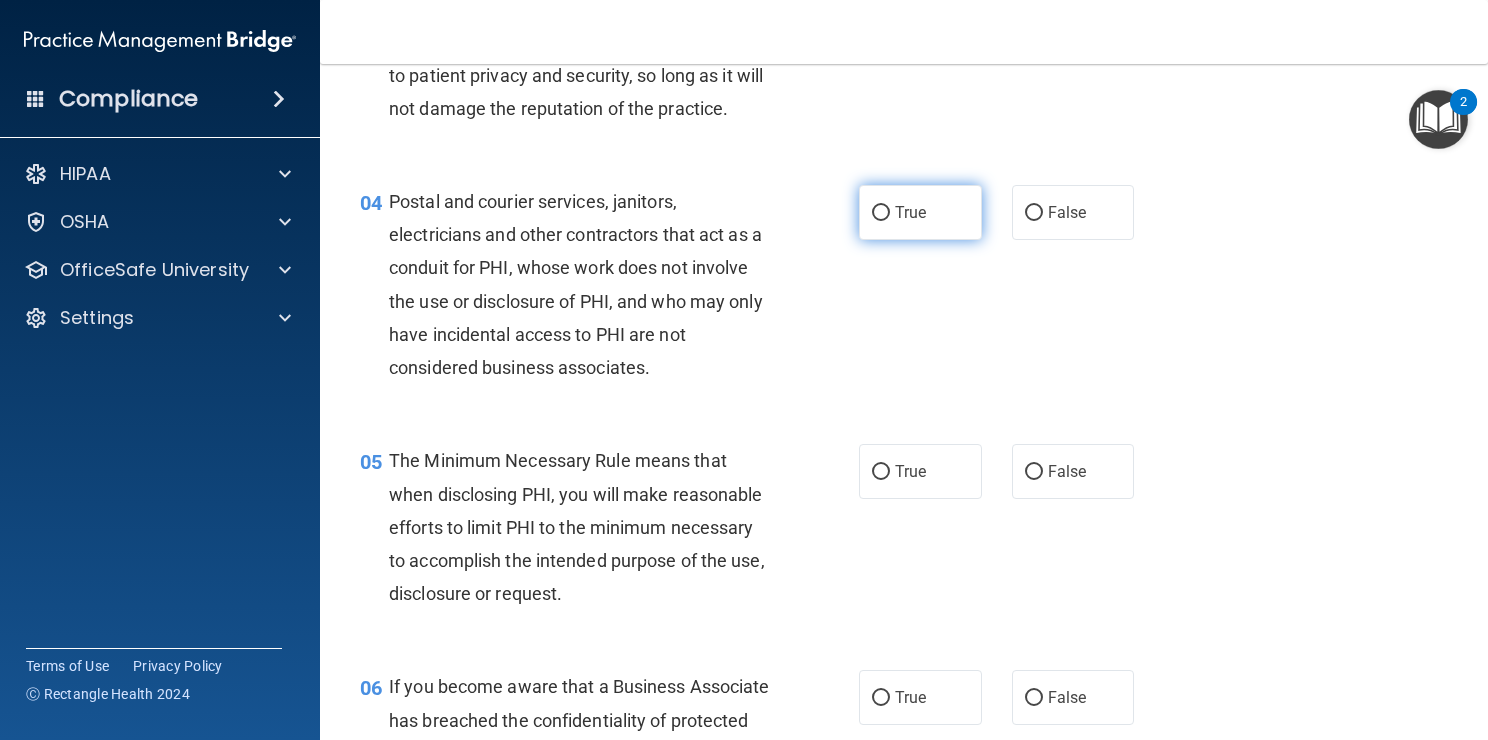 click on "True" at bounding box center (910, 212) 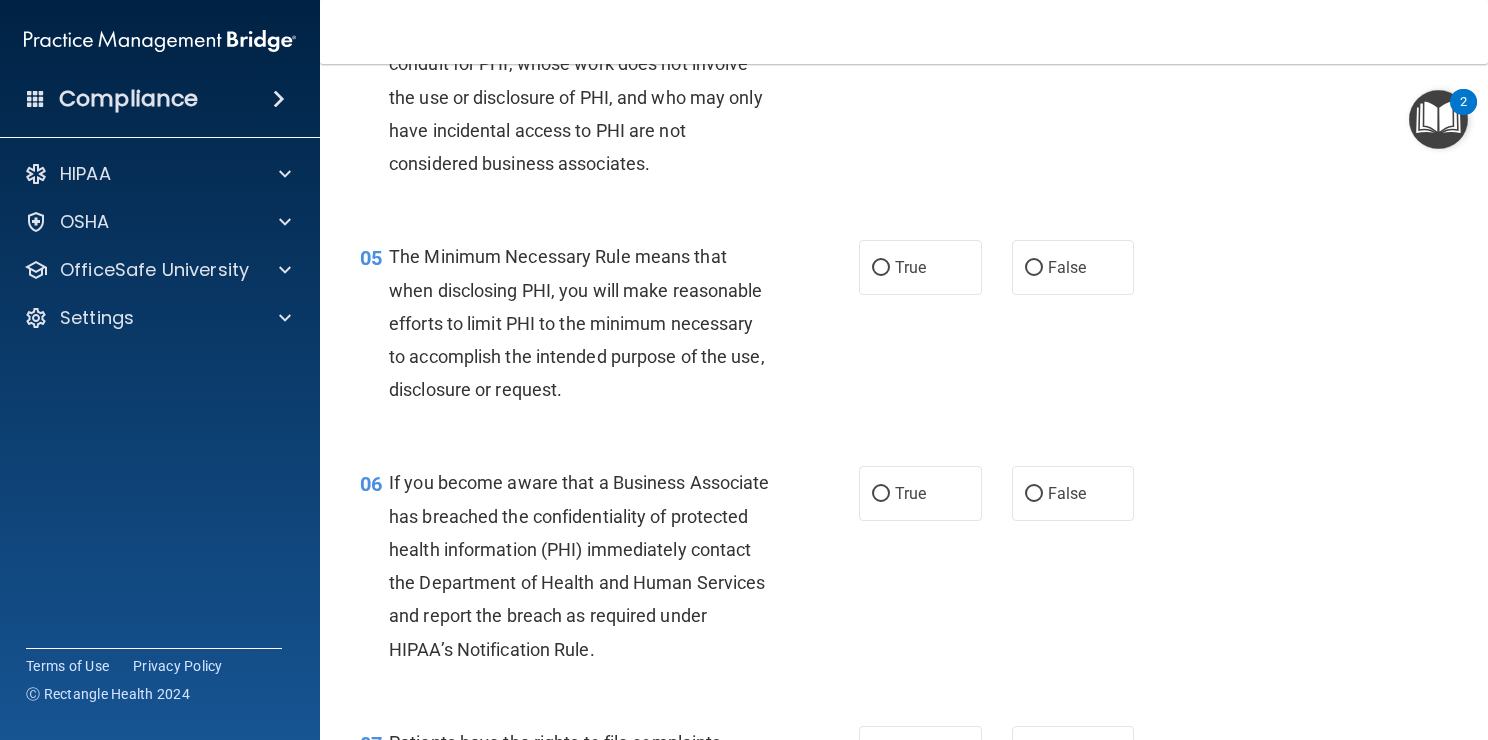 scroll, scrollTop: 756, scrollLeft: 0, axis: vertical 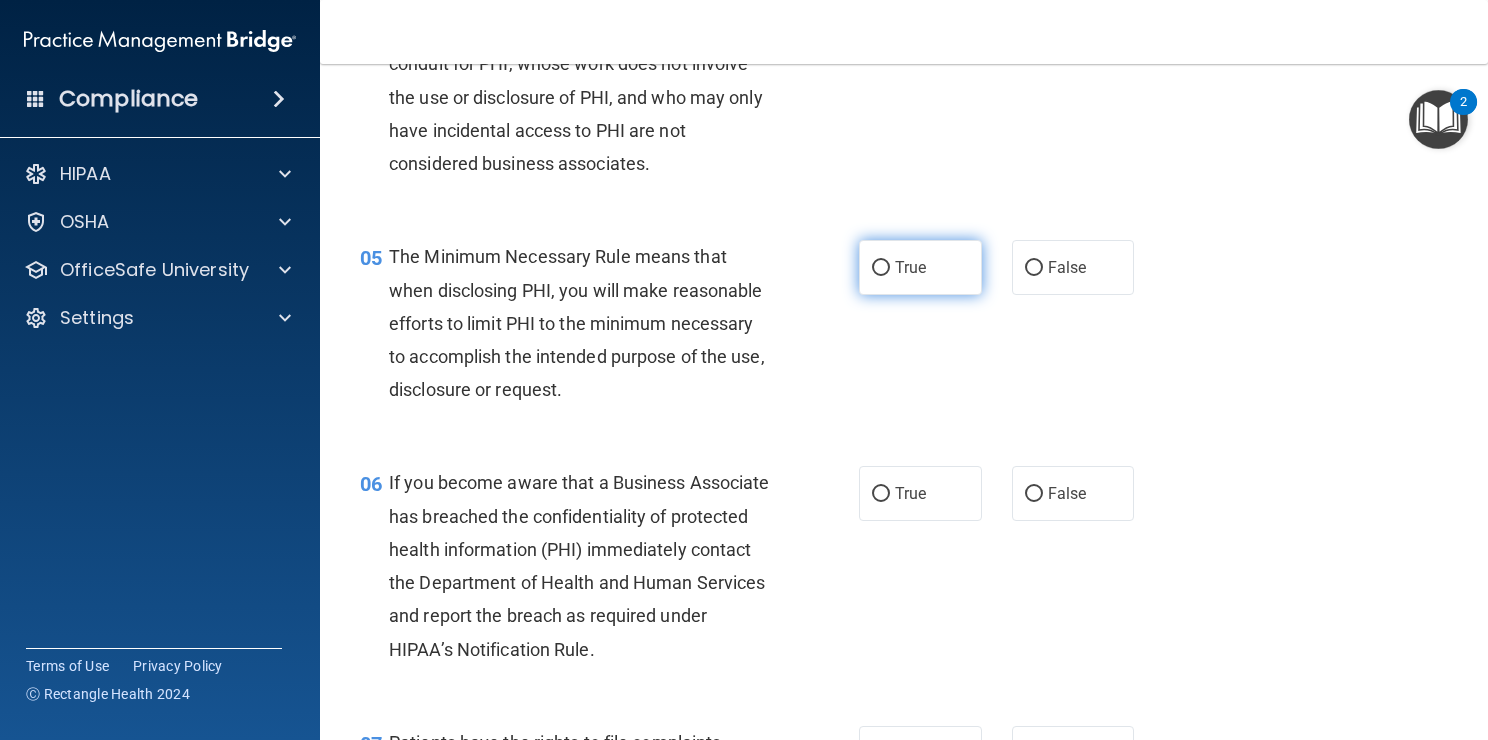 click on "True" at bounding box center [881, 268] 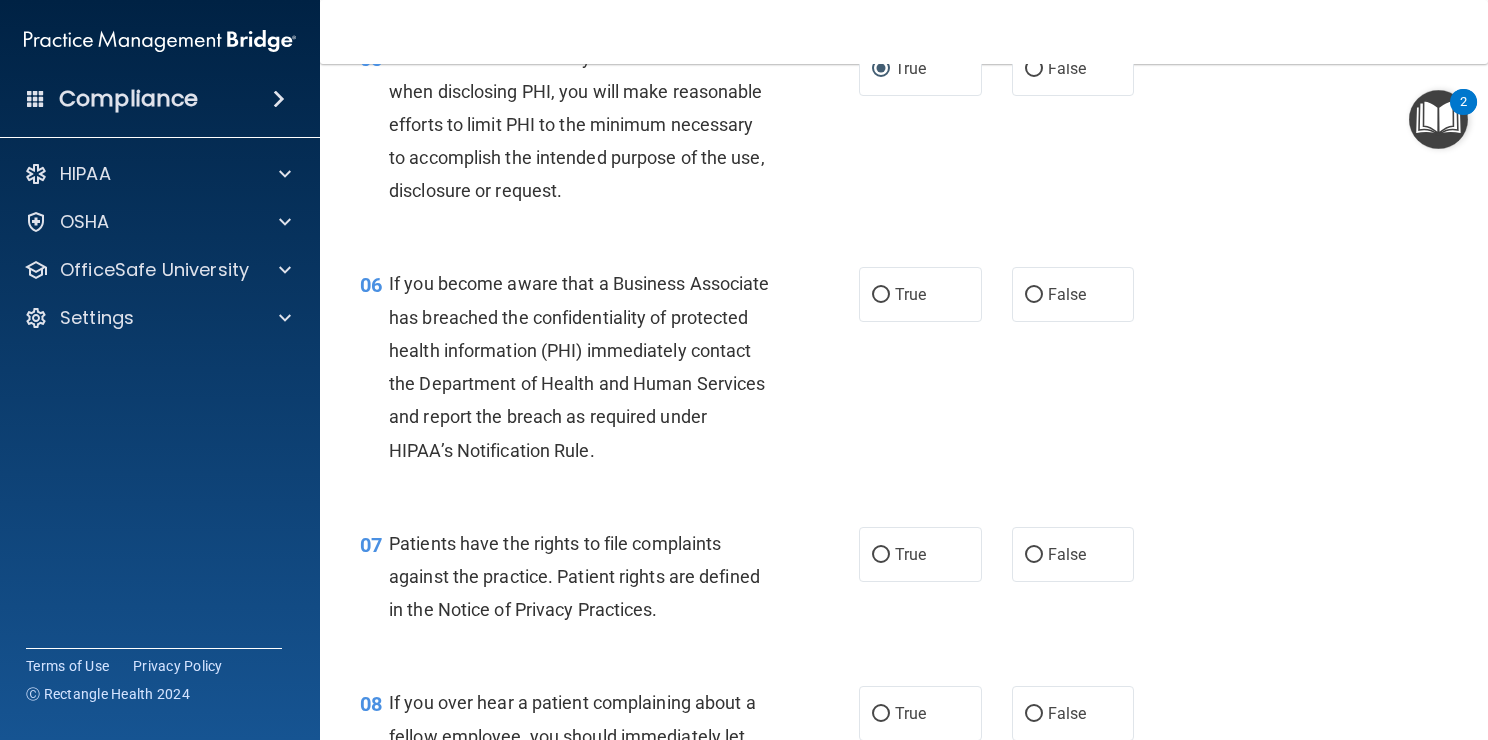 scroll, scrollTop: 956, scrollLeft: 0, axis: vertical 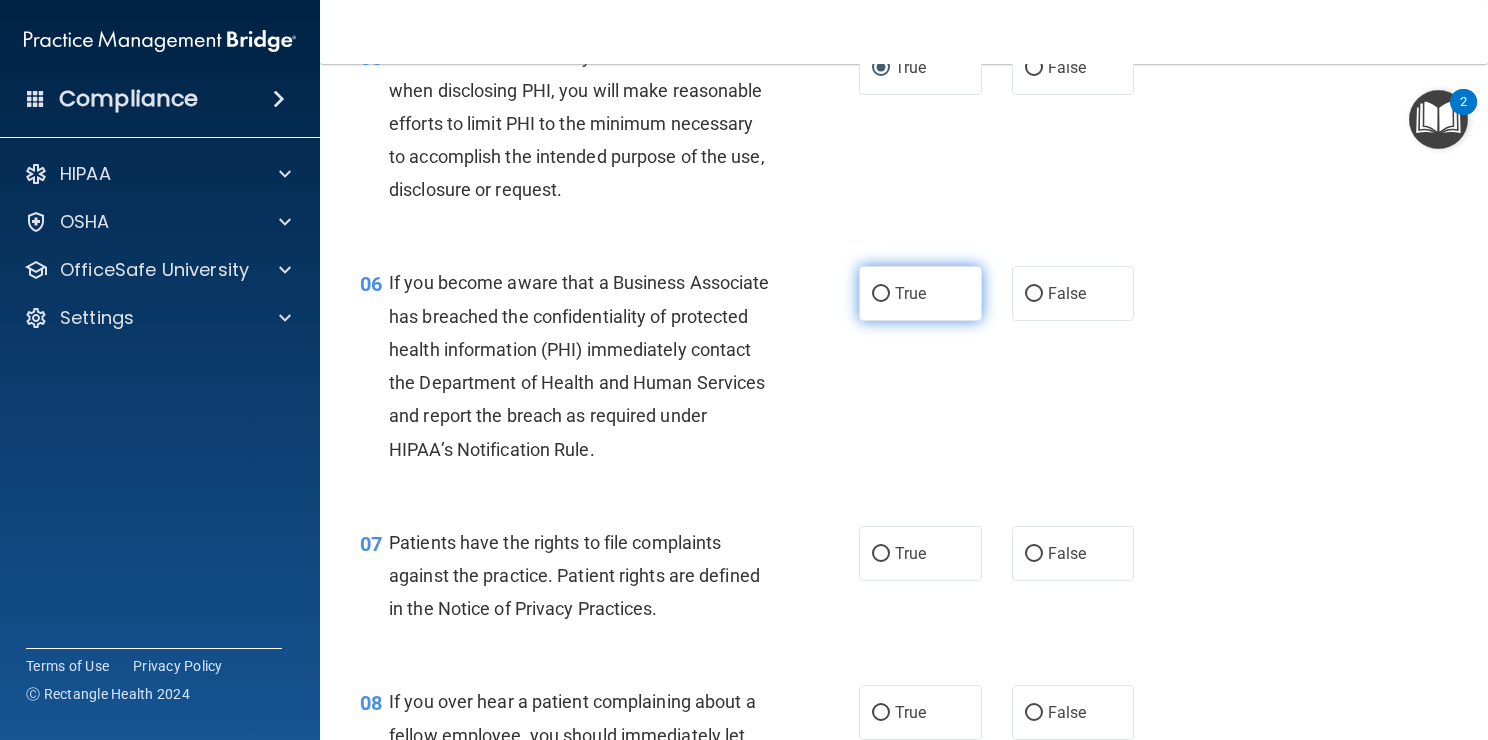click on "True" at bounding box center [881, 294] 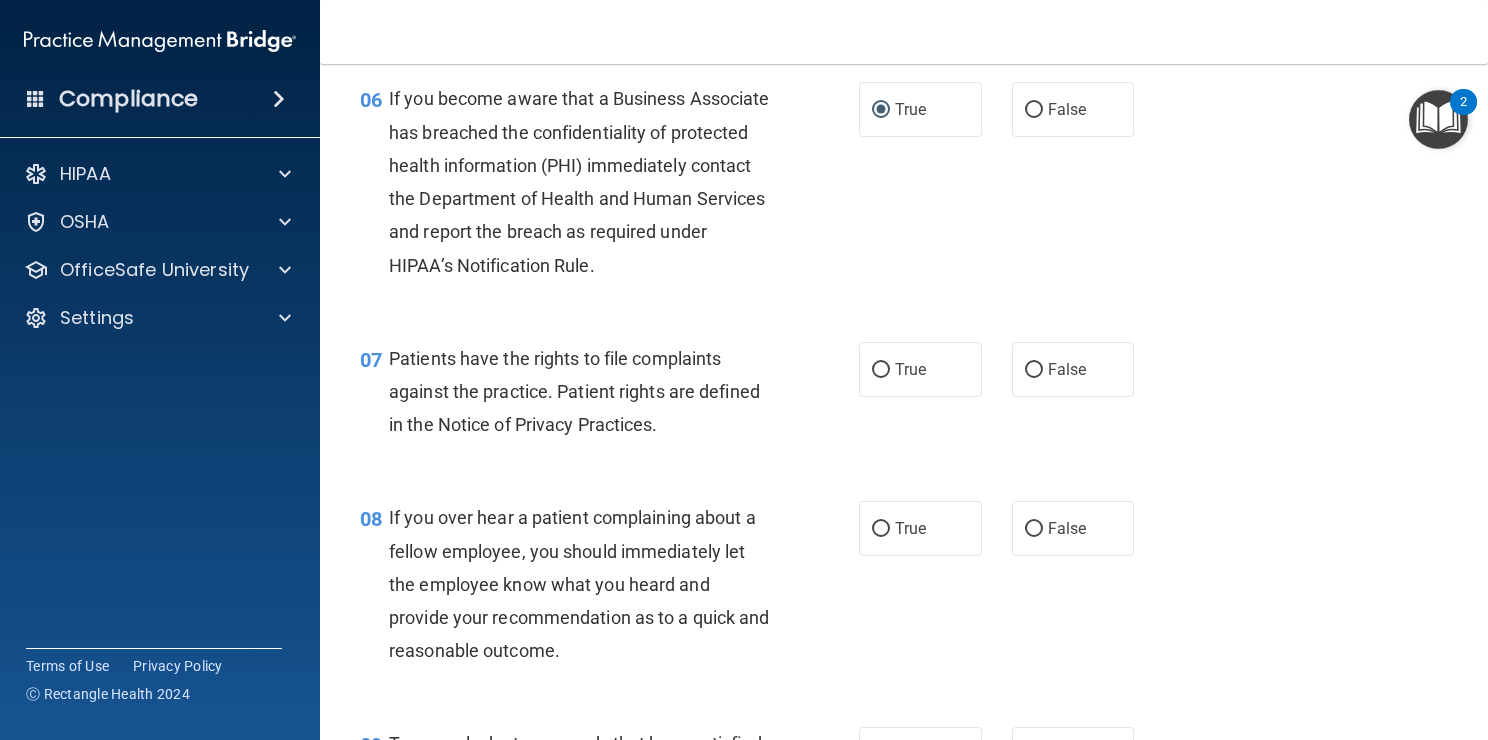scroll, scrollTop: 1140, scrollLeft: 0, axis: vertical 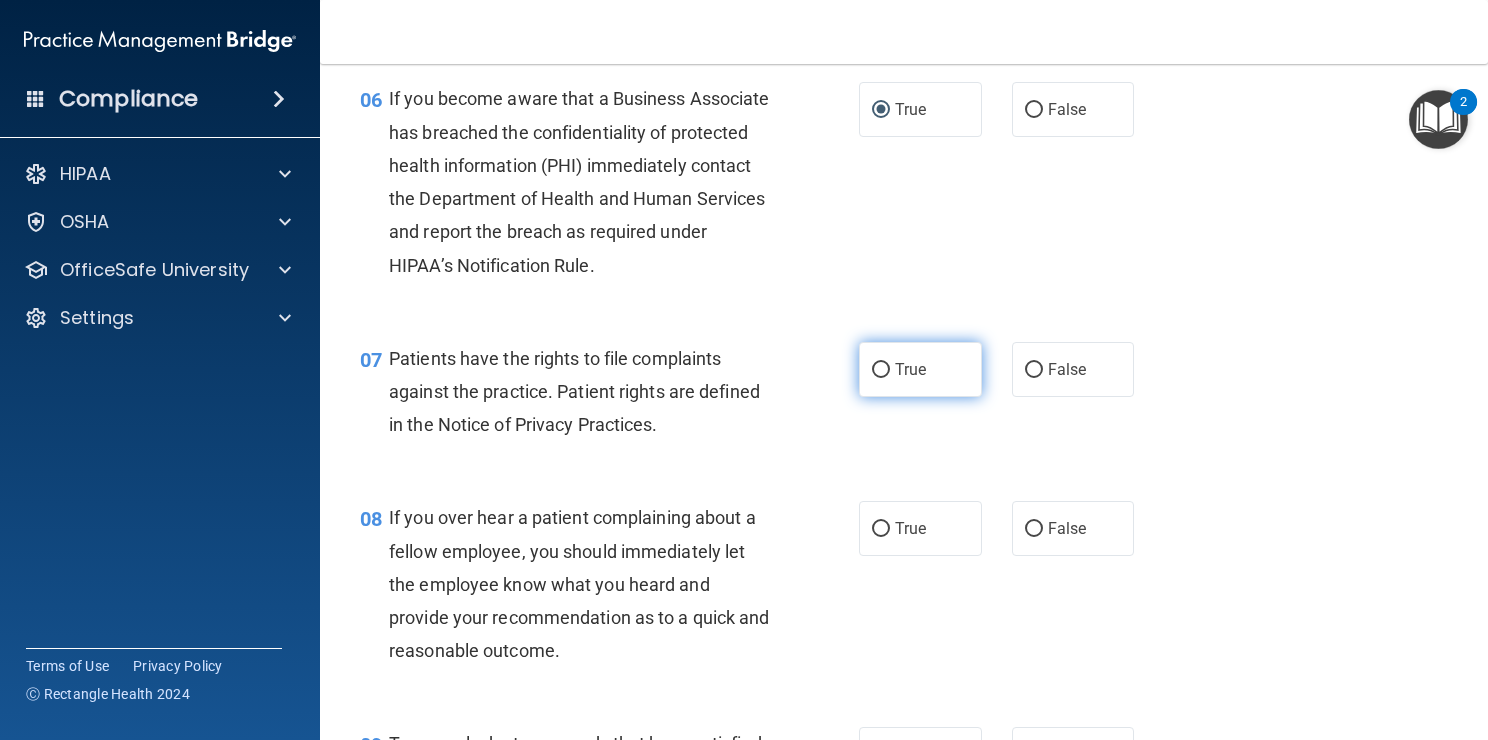 click on "True" at bounding box center (910, 369) 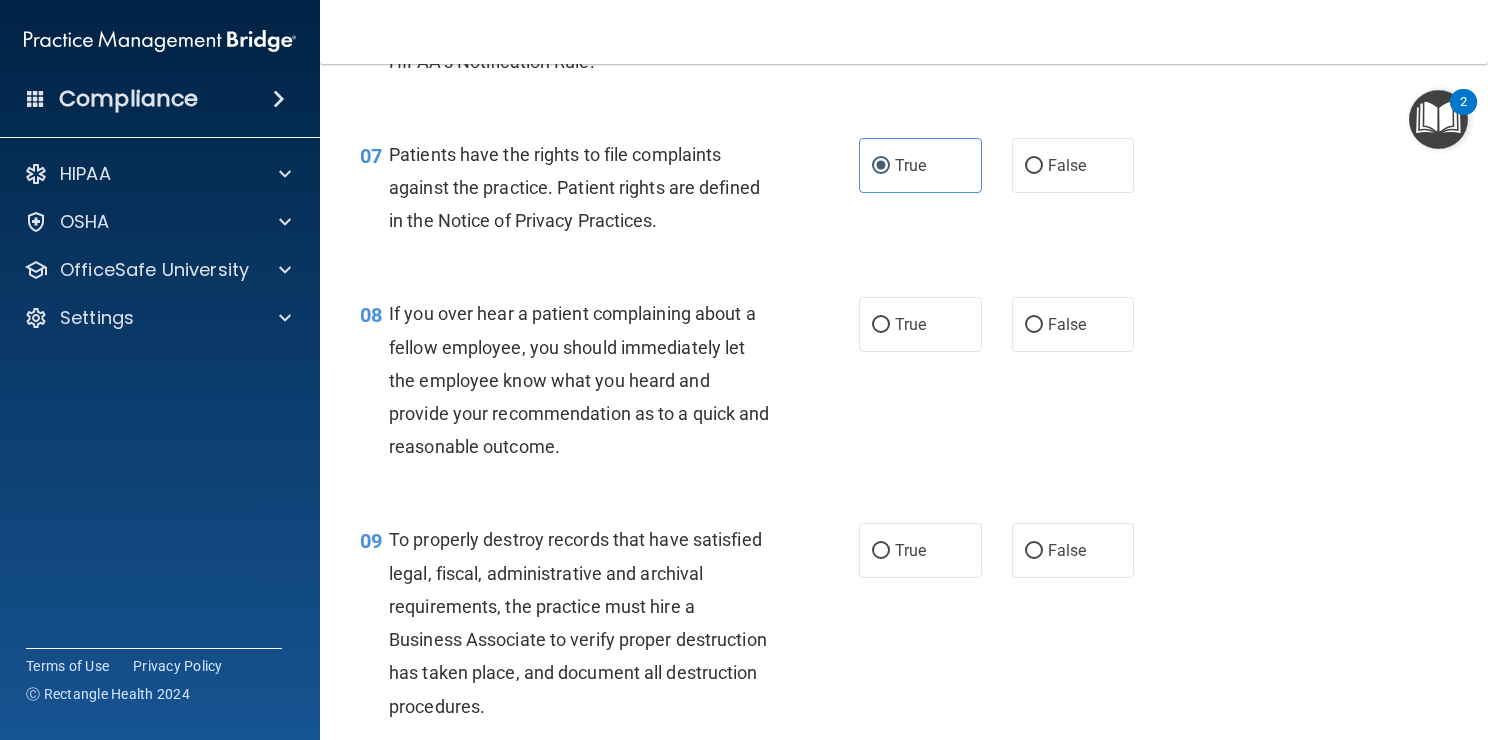 scroll, scrollTop: 1347, scrollLeft: 0, axis: vertical 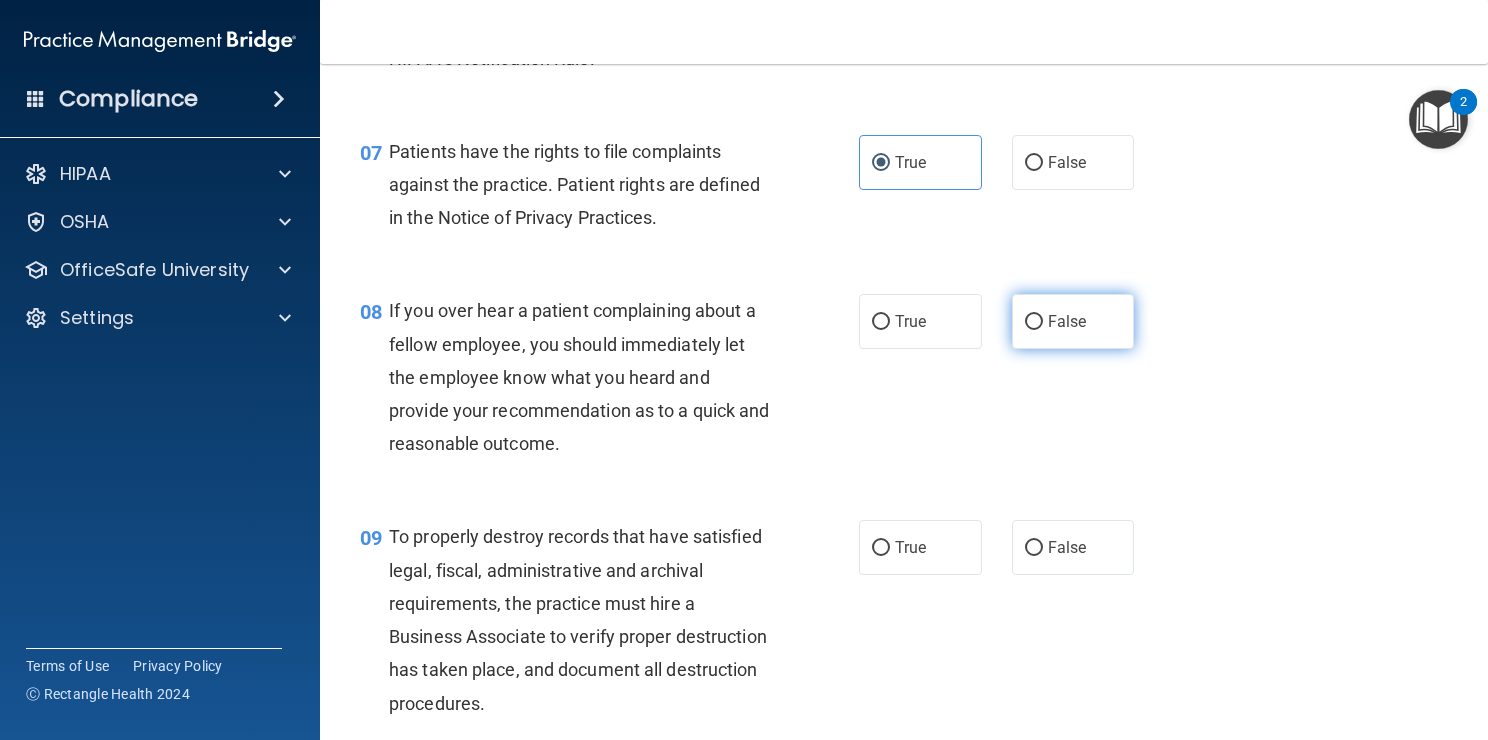 click on "False" at bounding box center [1073, 321] 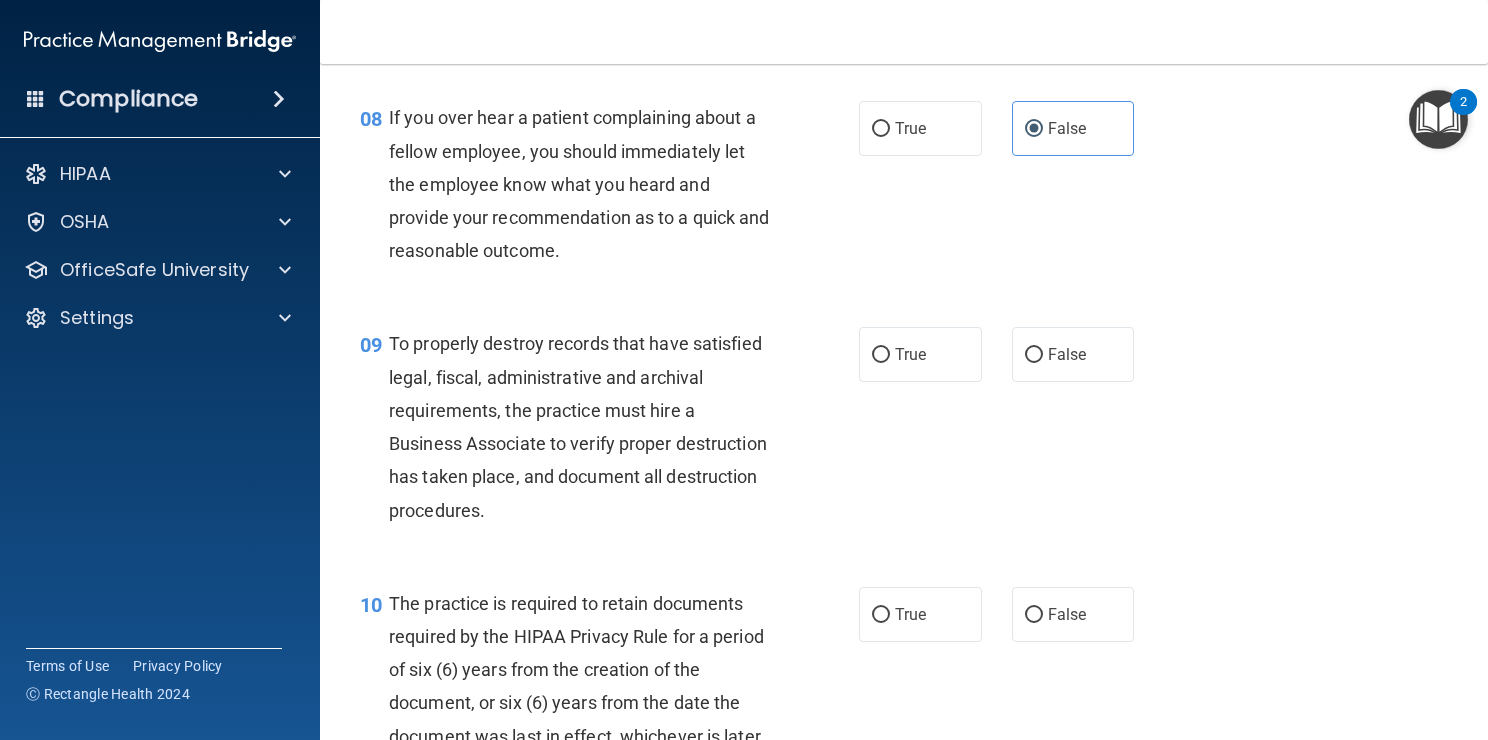 scroll, scrollTop: 1546, scrollLeft: 0, axis: vertical 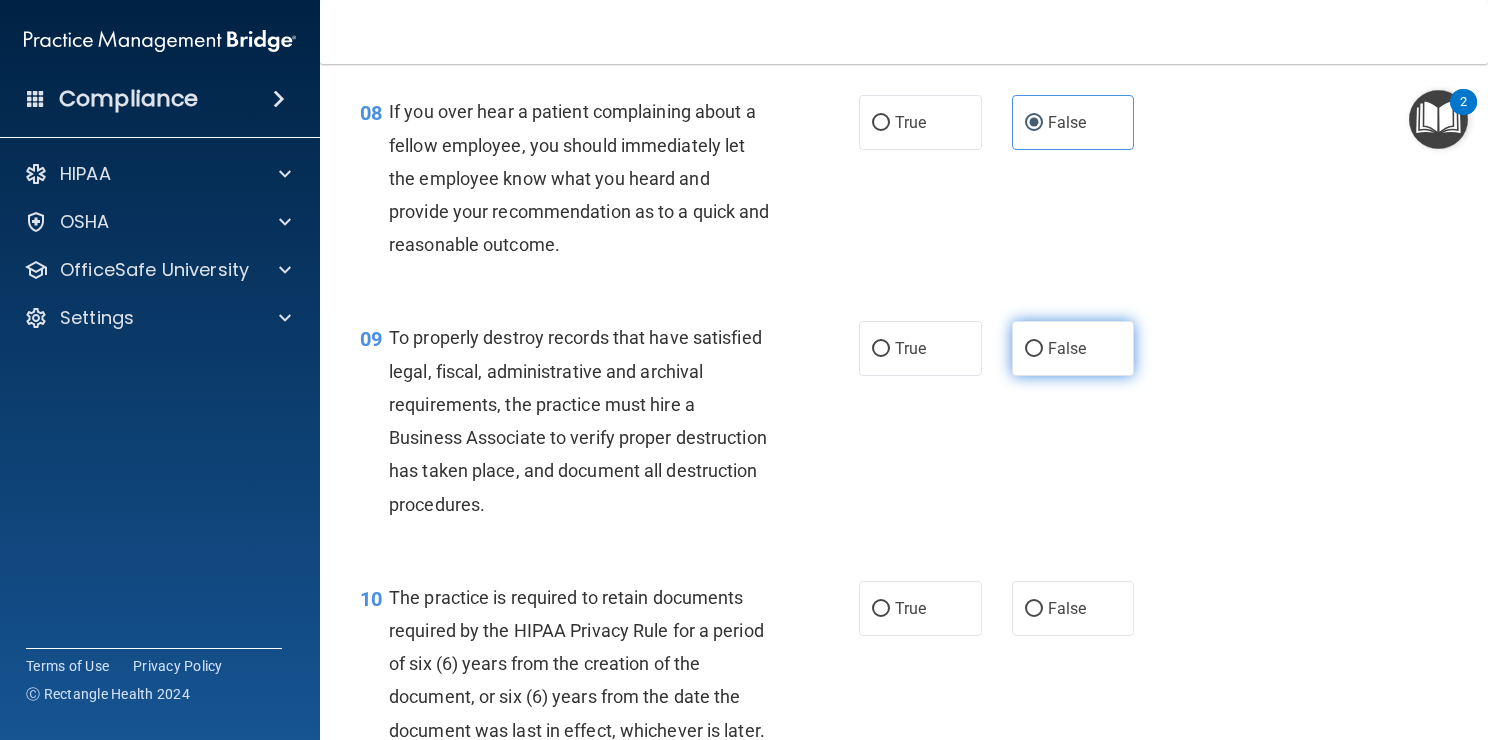 click on "False" at bounding box center [1034, 349] 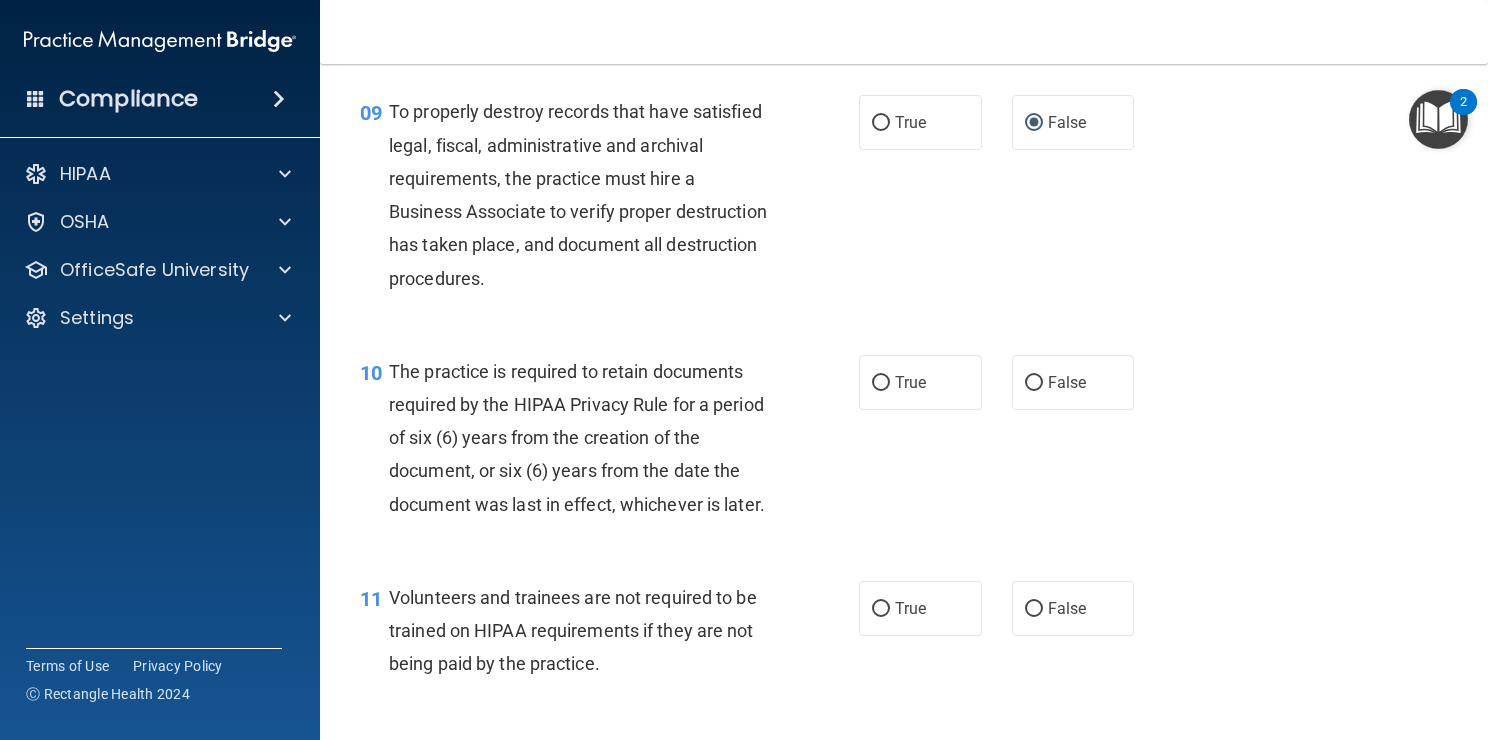 scroll, scrollTop: 1786, scrollLeft: 0, axis: vertical 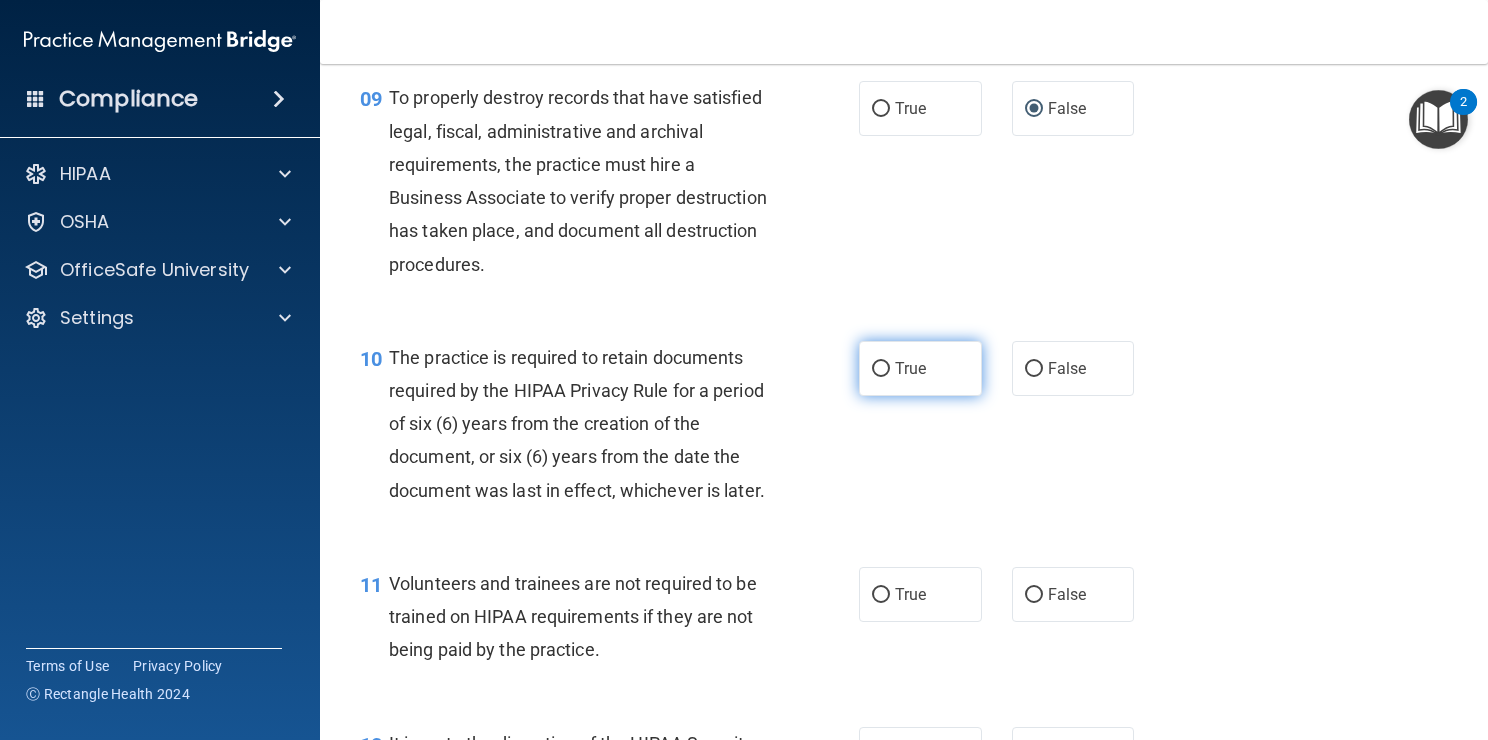 click on "True" at bounding box center (881, 369) 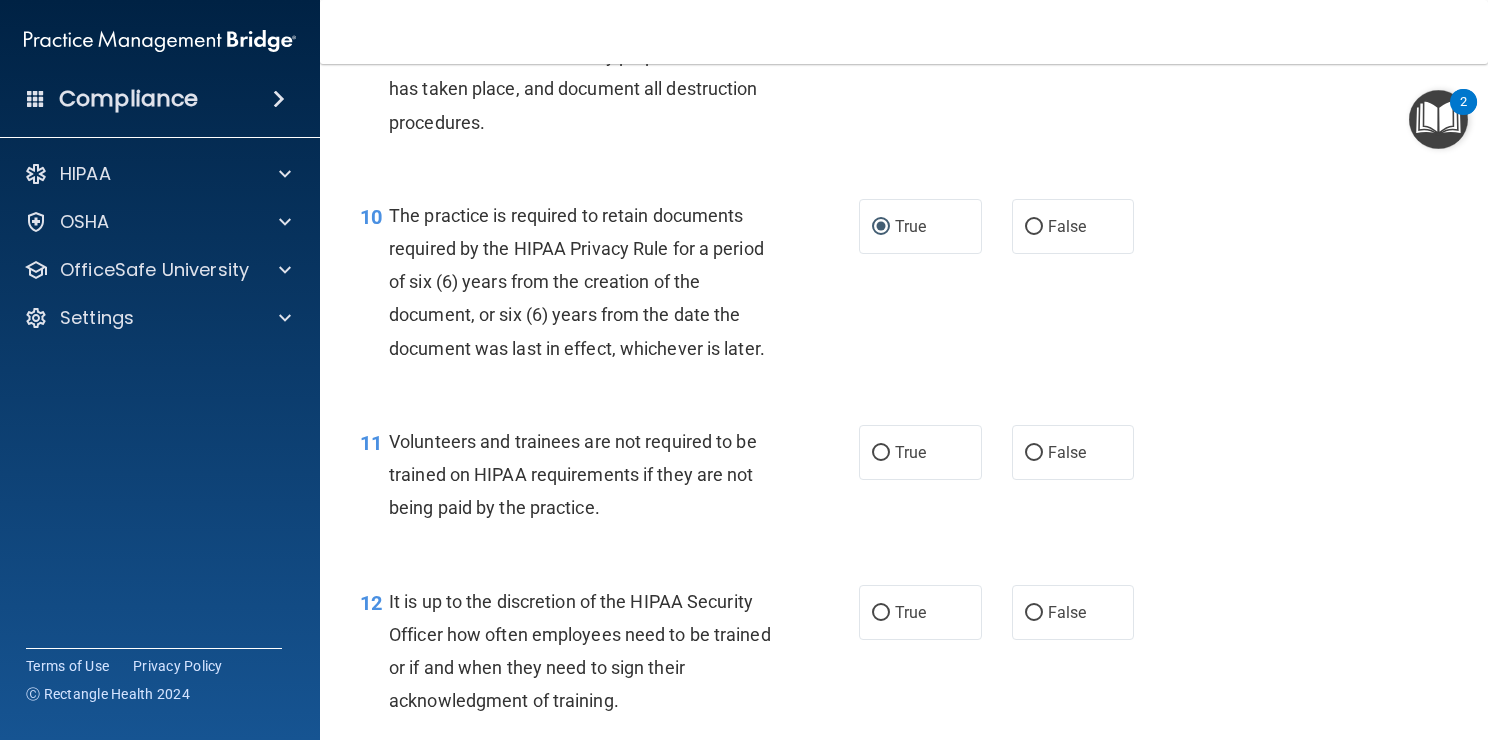 scroll, scrollTop: 2027, scrollLeft: 0, axis: vertical 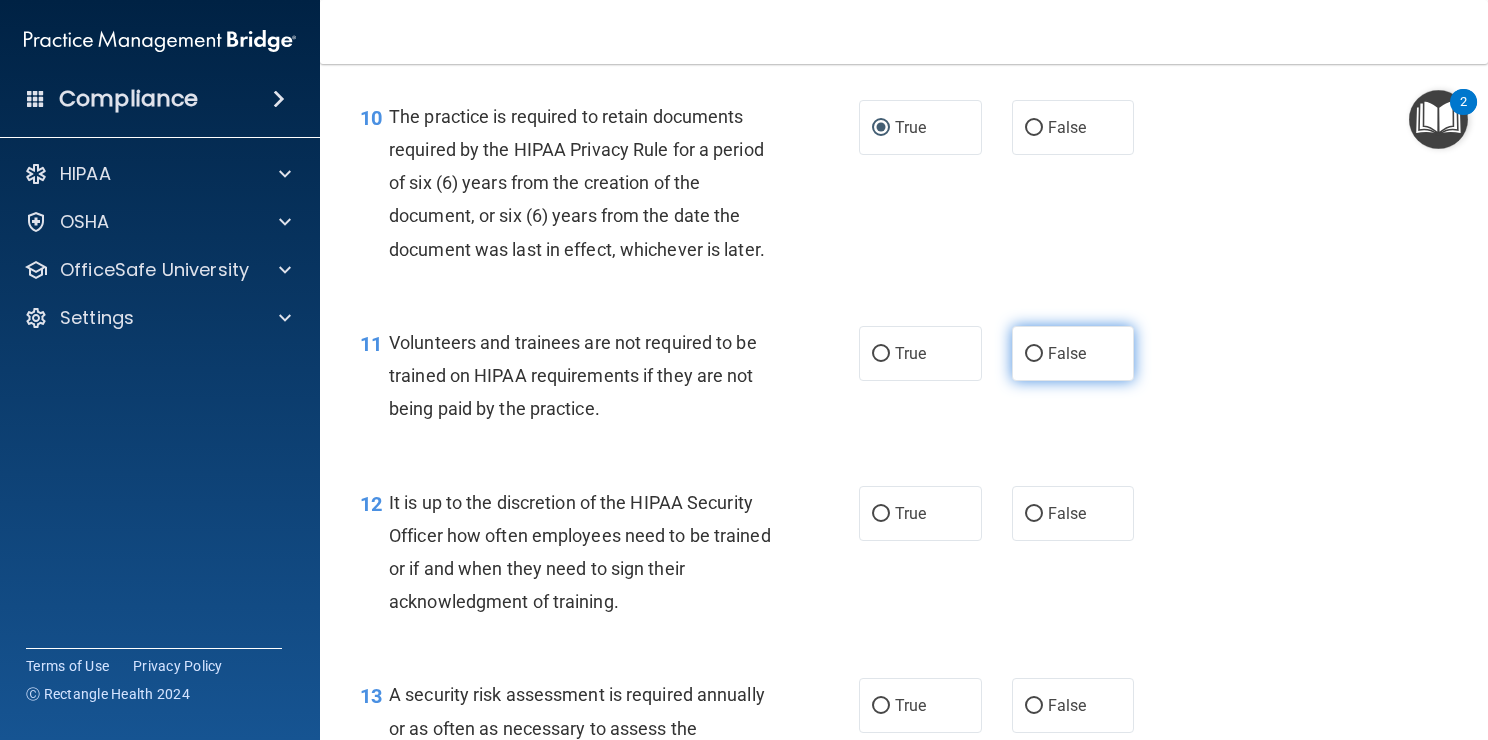 click on "False" at bounding box center (1073, 353) 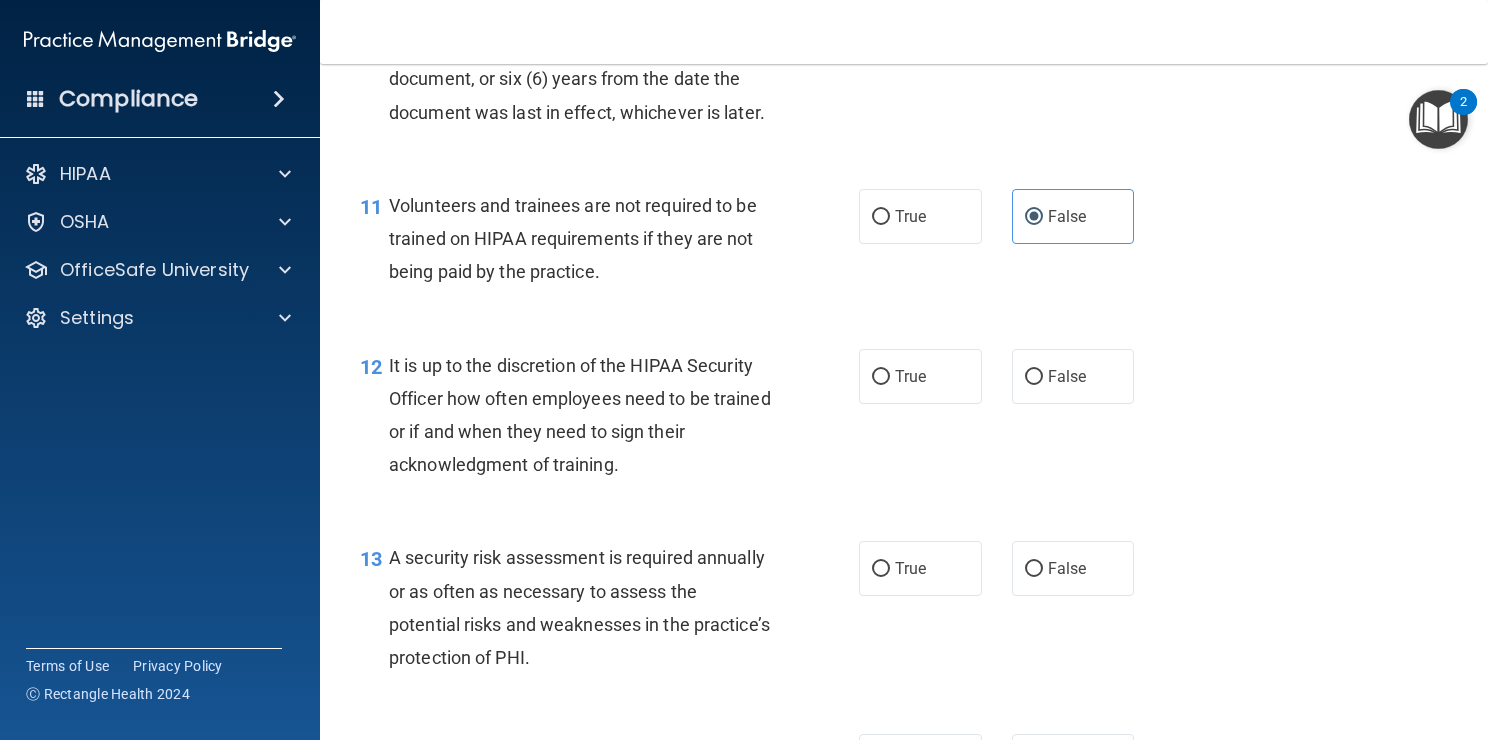 scroll, scrollTop: 2171, scrollLeft: 0, axis: vertical 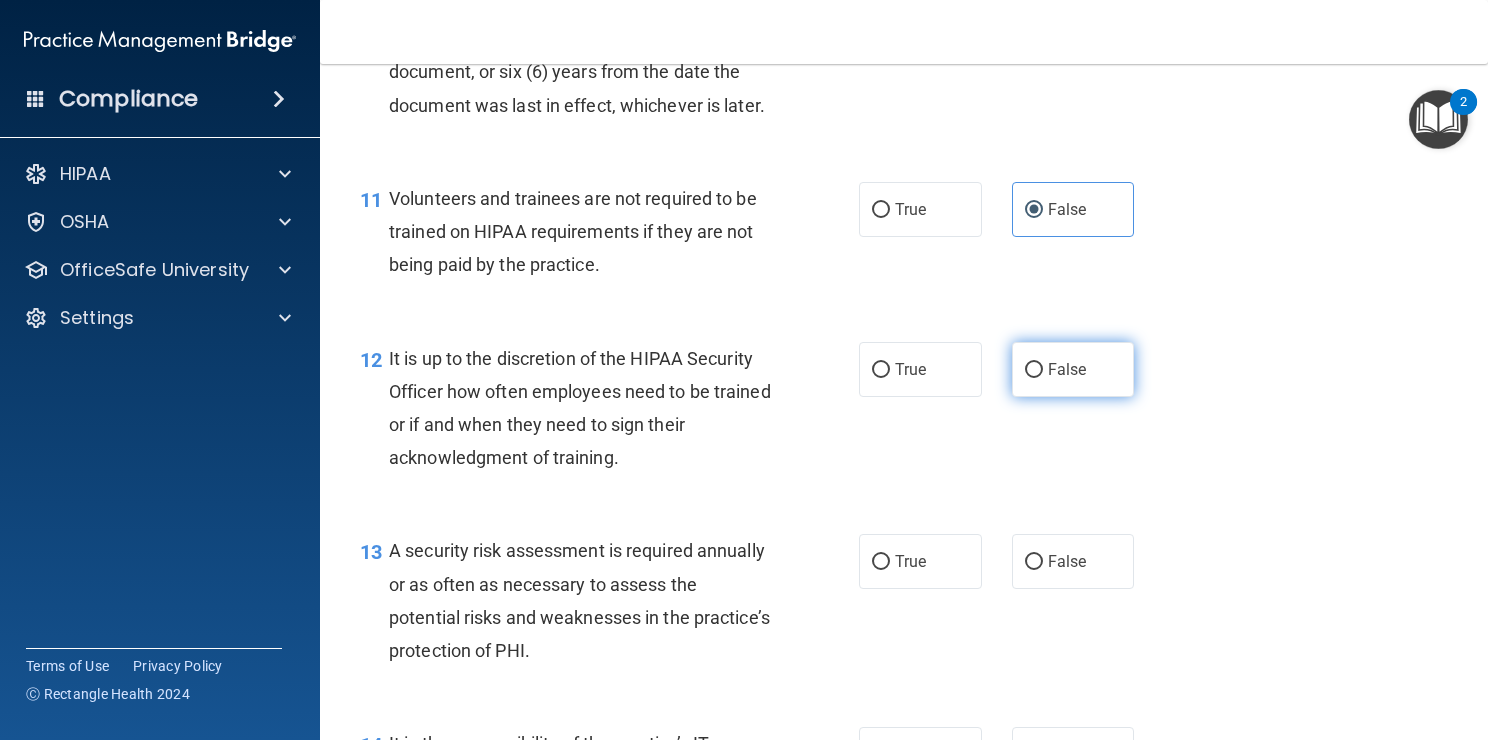 click on "False" at bounding box center [1034, 370] 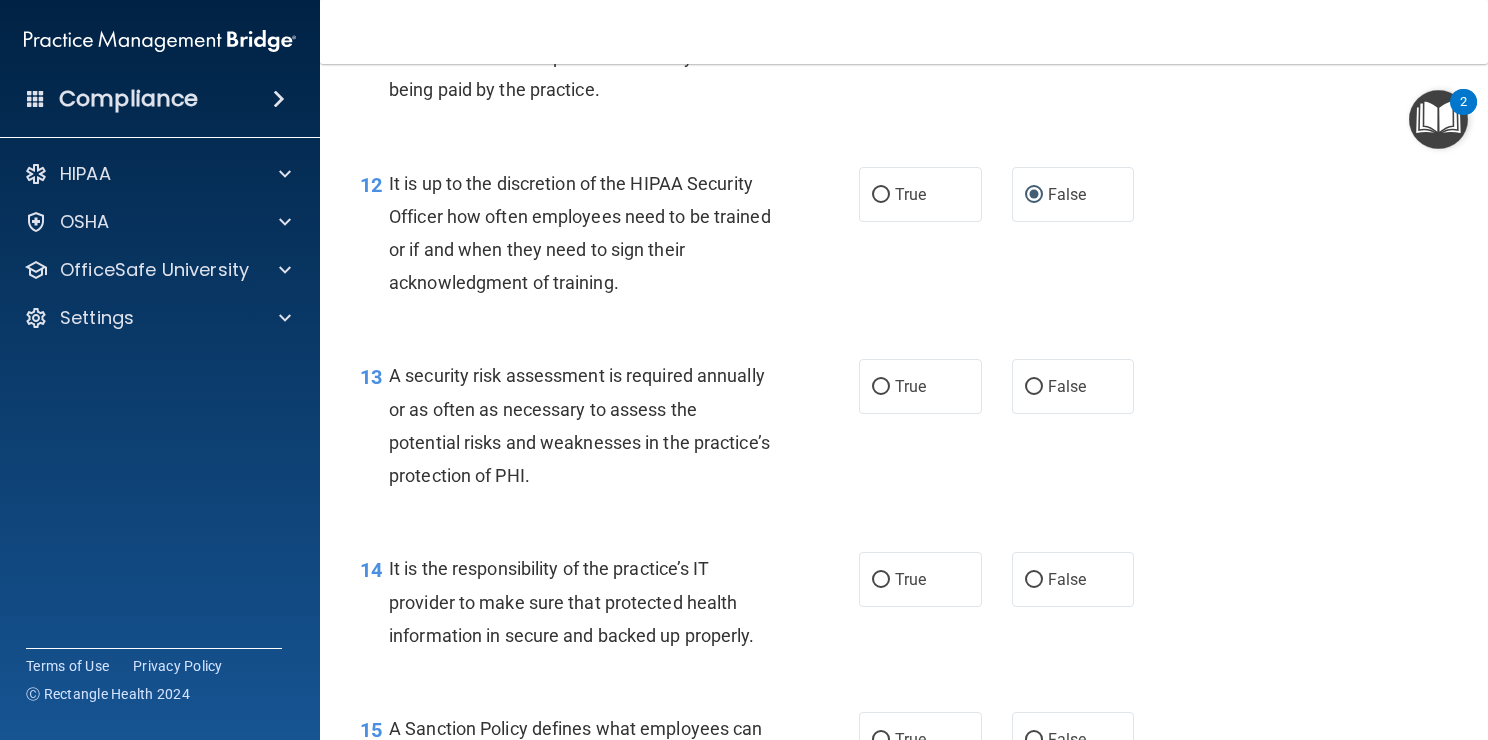 scroll, scrollTop: 2347, scrollLeft: 0, axis: vertical 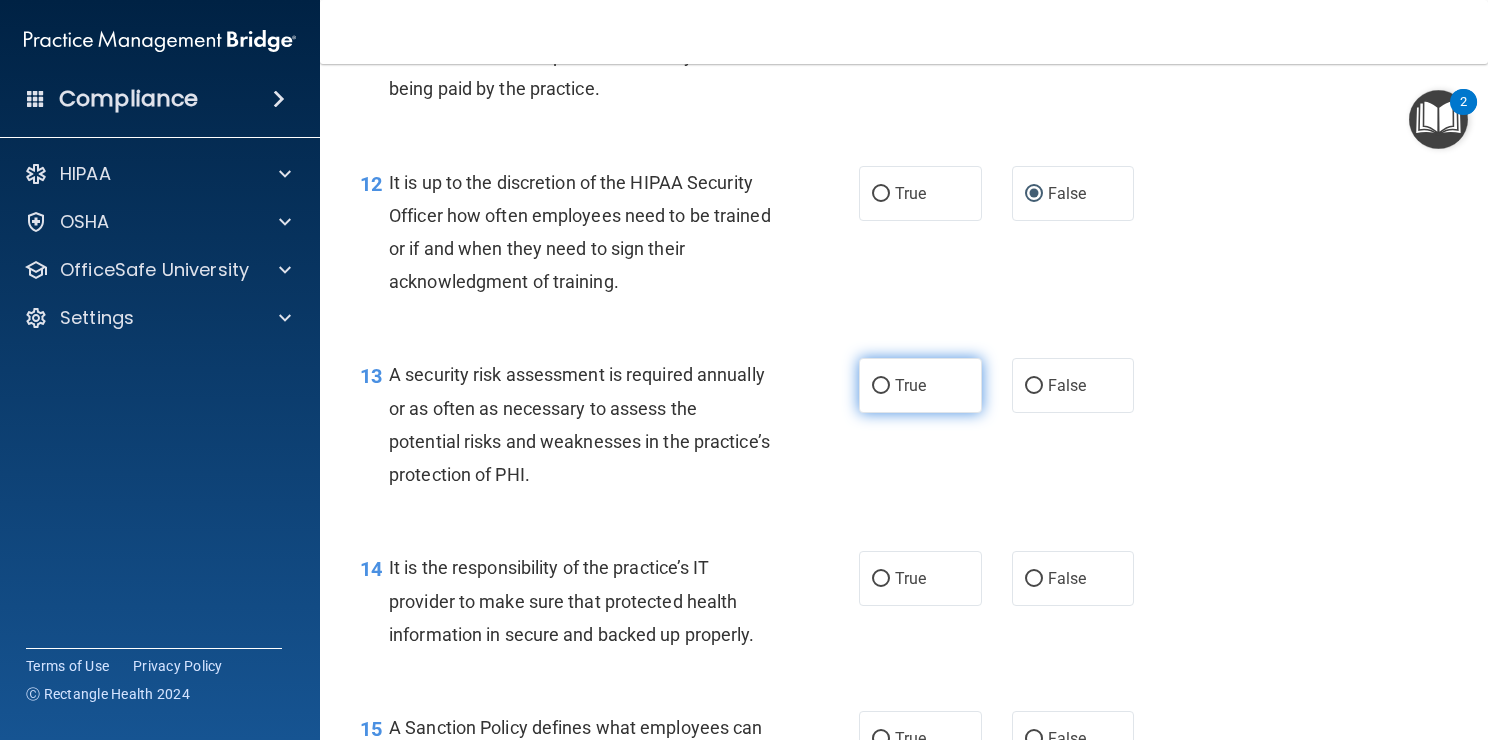 click on "True" at bounding box center [920, 385] 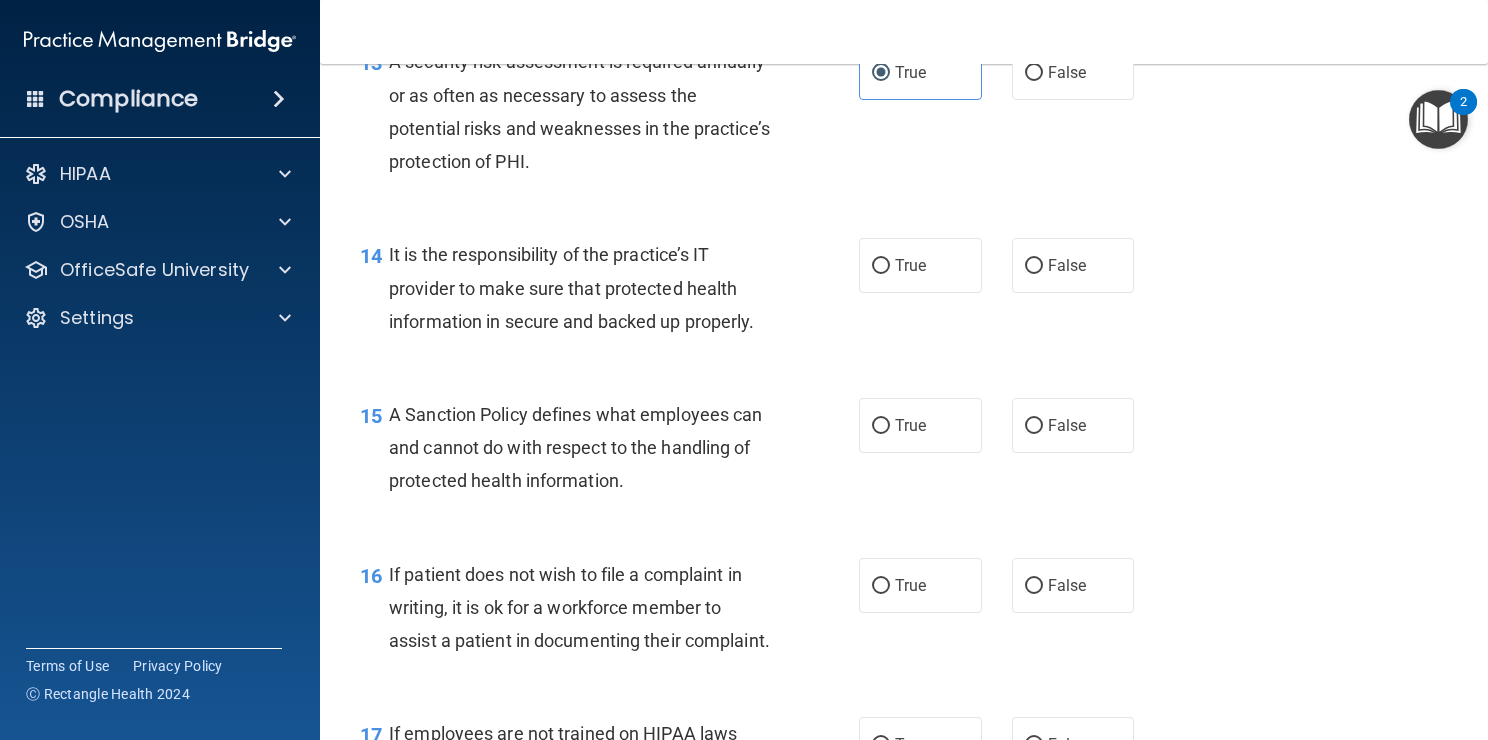 scroll, scrollTop: 2663, scrollLeft: 0, axis: vertical 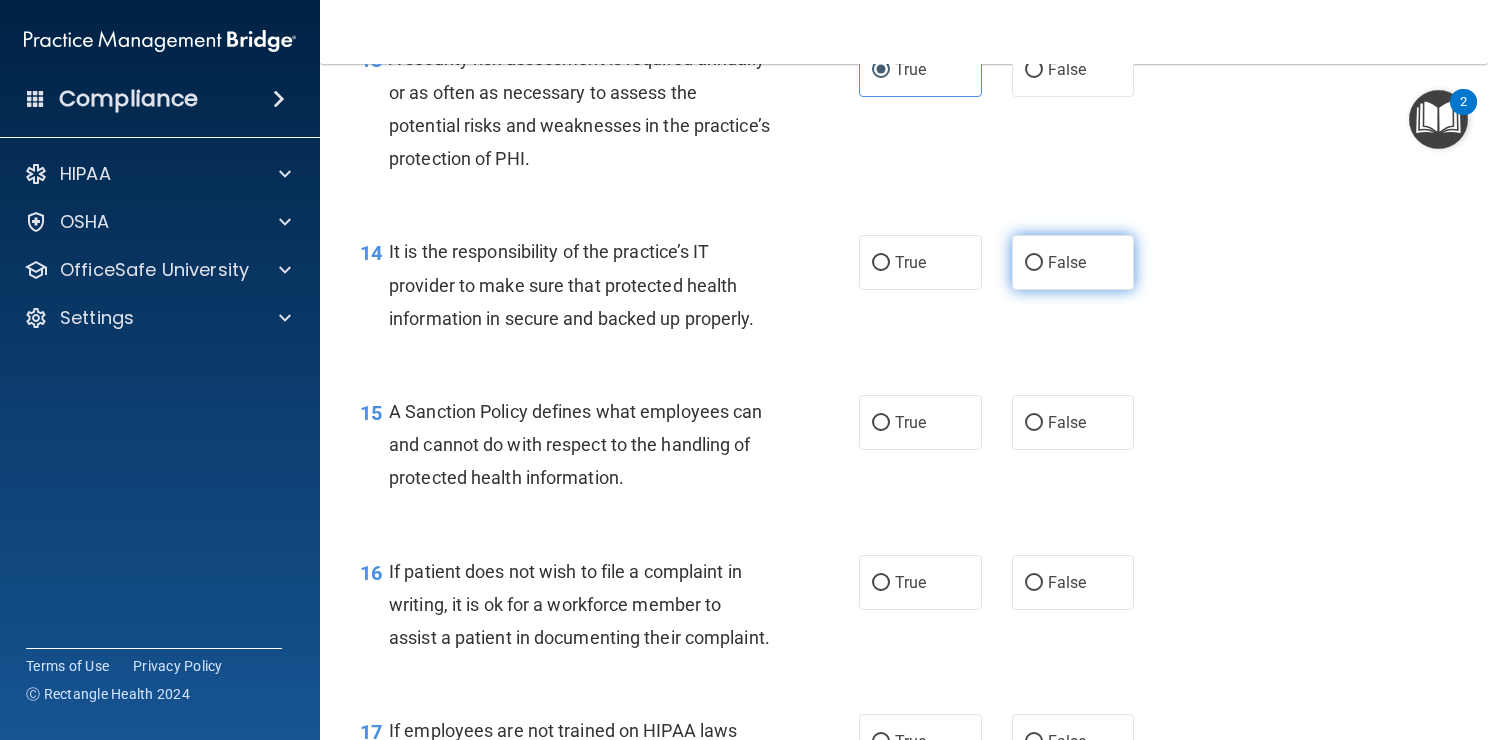 click on "False" at bounding box center [1073, 262] 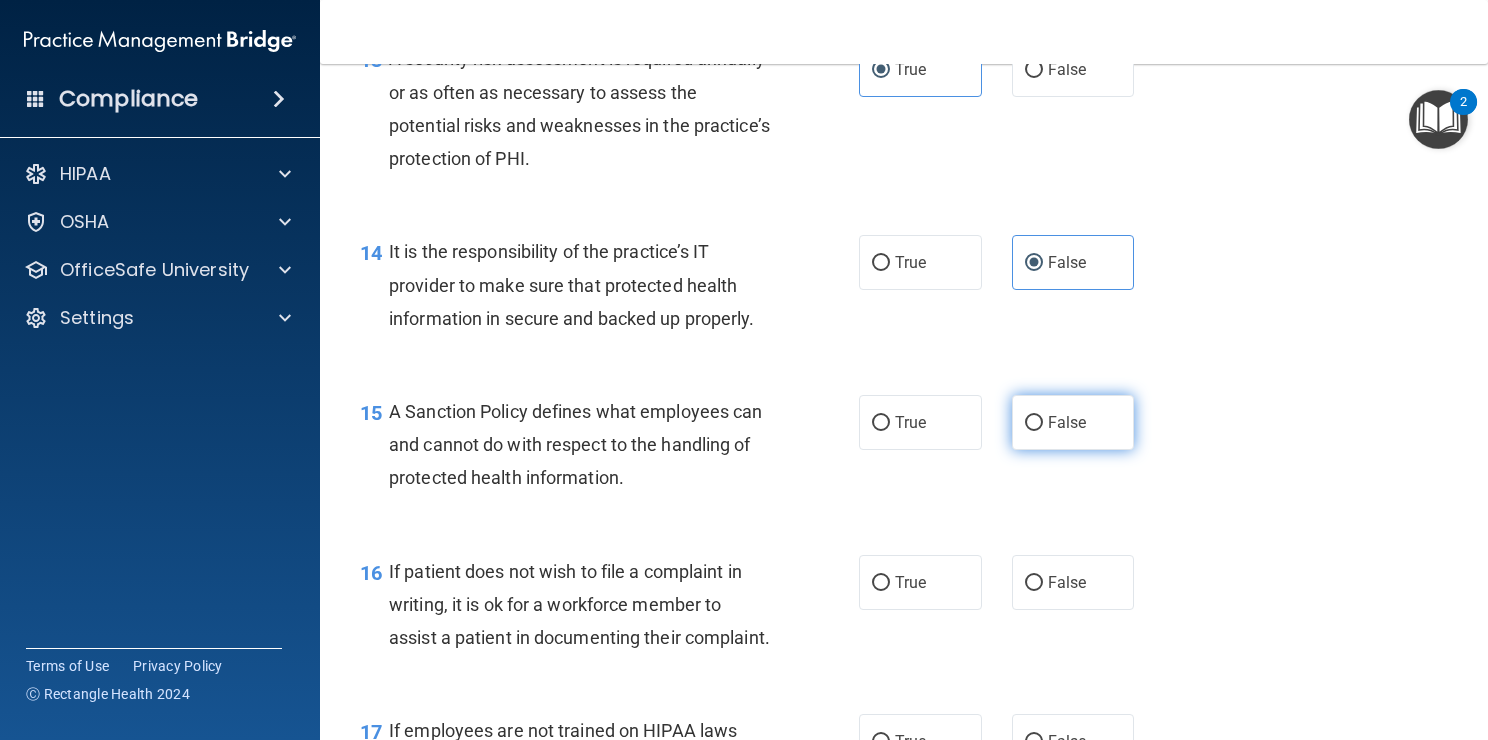 click on "False" at bounding box center [1073, 422] 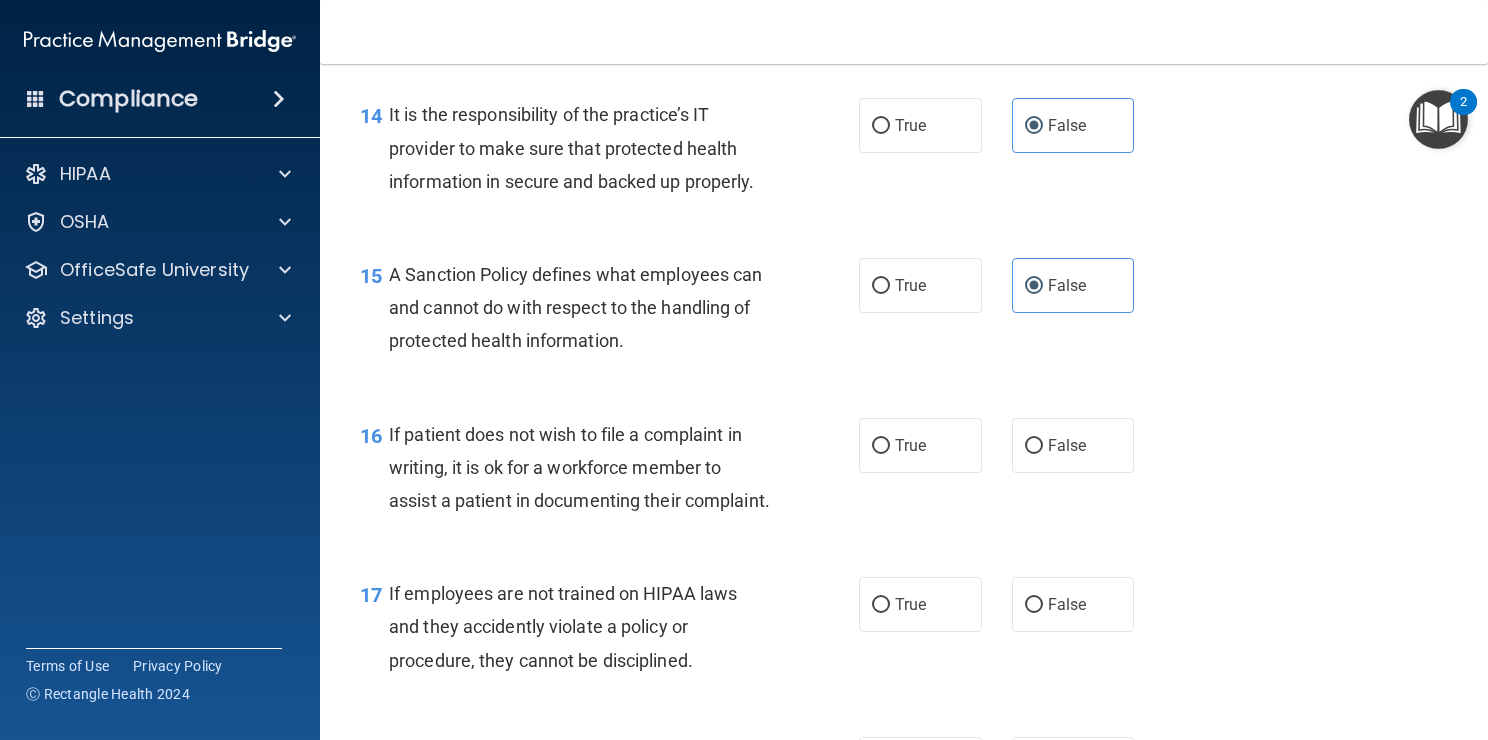 scroll, scrollTop: 2862, scrollLeft: 0, axis: vertical 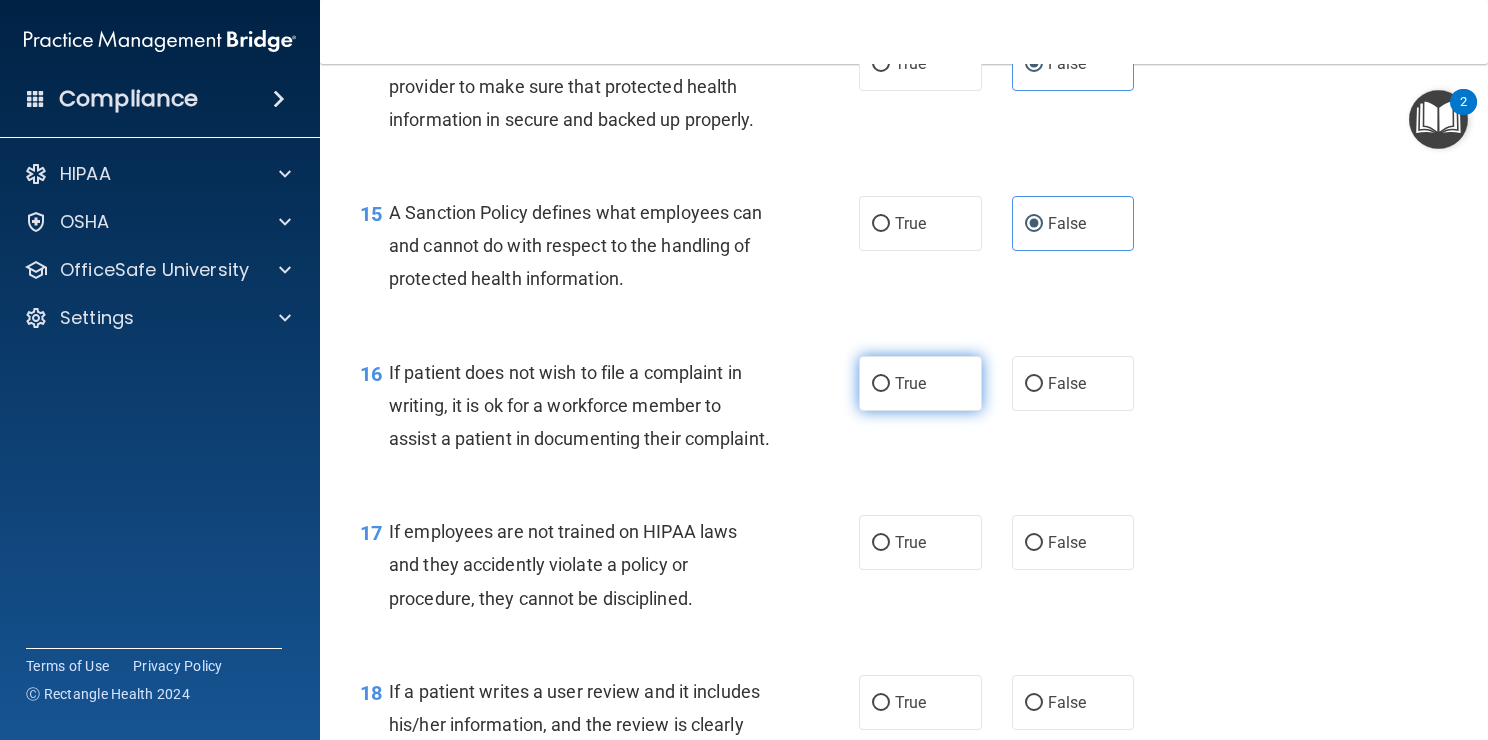 click on "True" at bounding box center [881, 384] 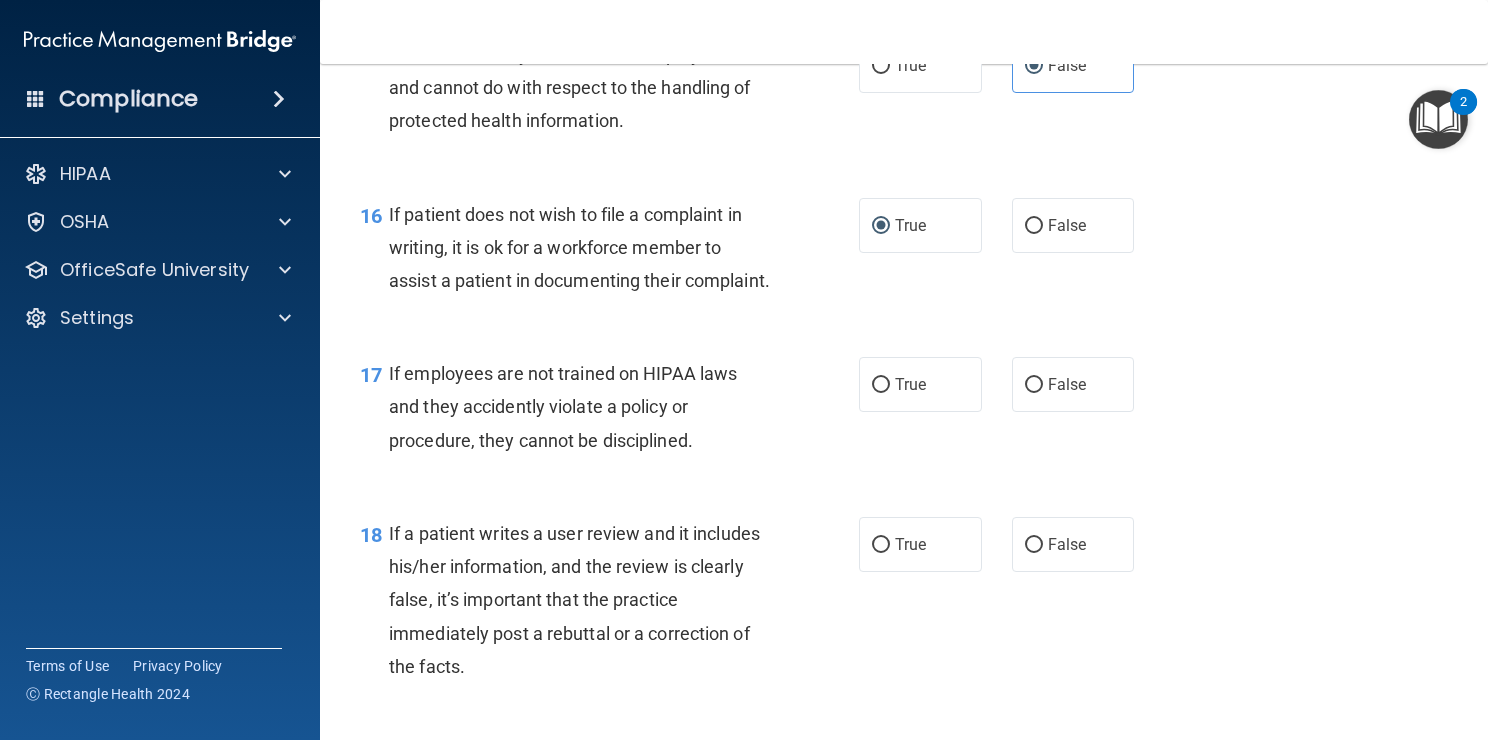 scroll, scrollTop: 3036, scrollLeft: 0, axis: vertical 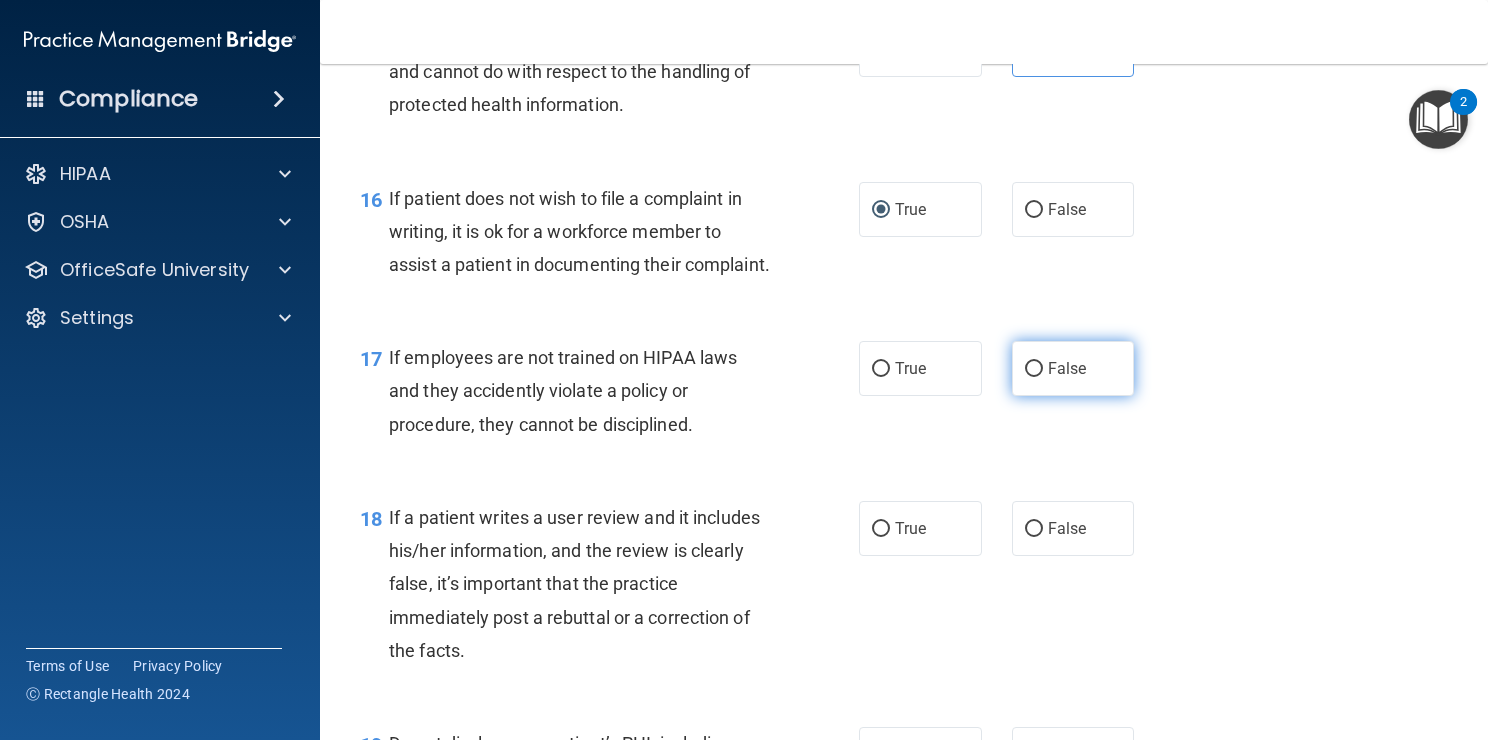 click on "False" at bounding box center [1034, 369] 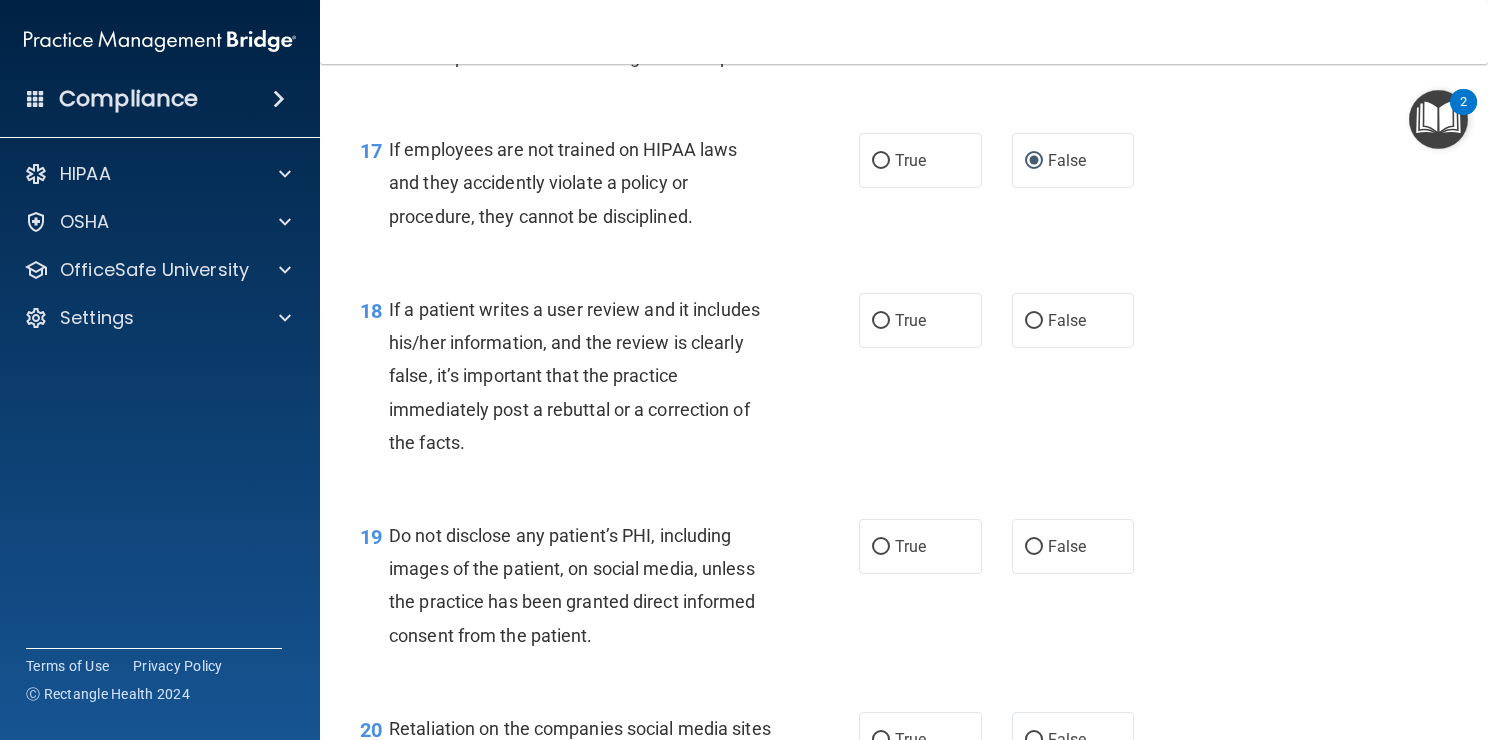 scroll, scrollTop: 3251, scrollLeft: 0, axis: vertical 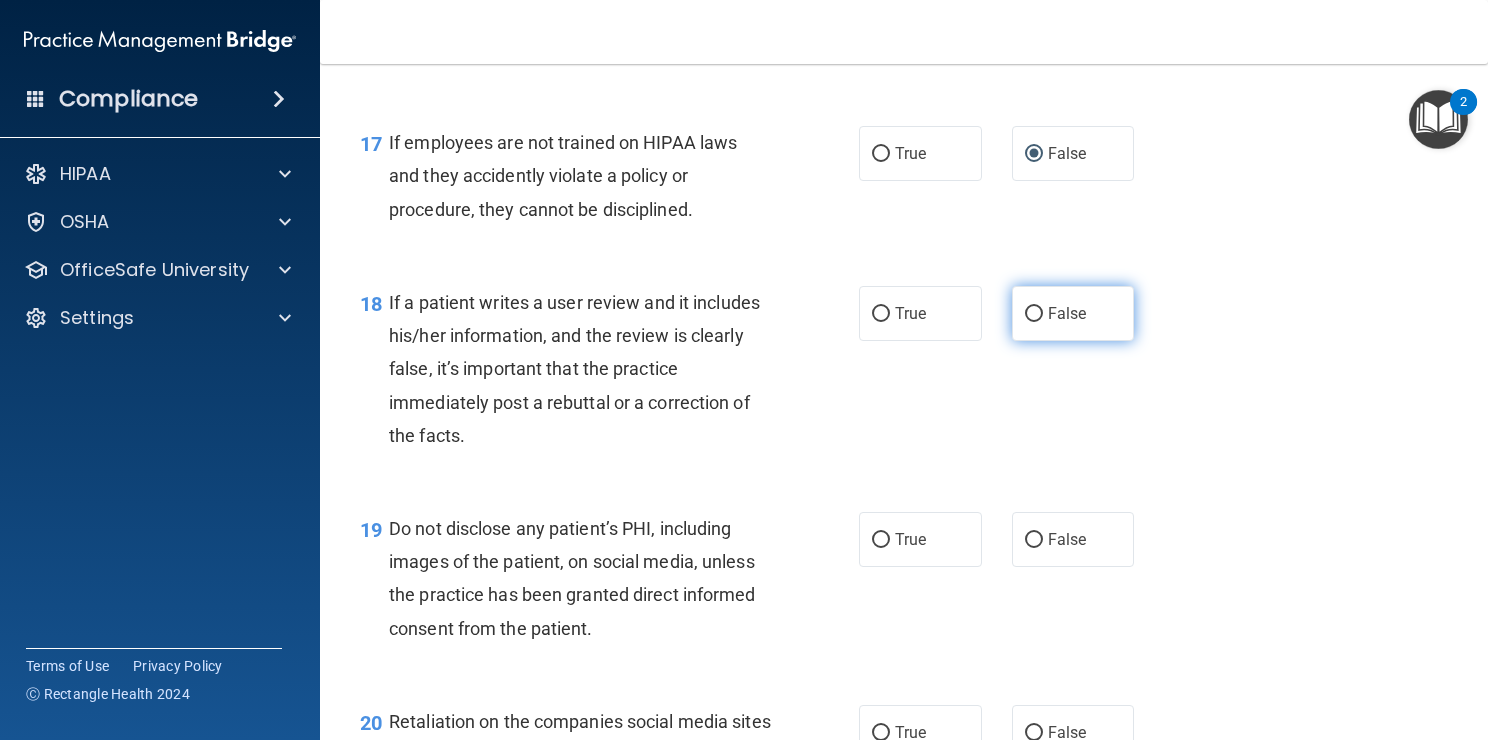 click on "False" at bounding box center [1067, 313] 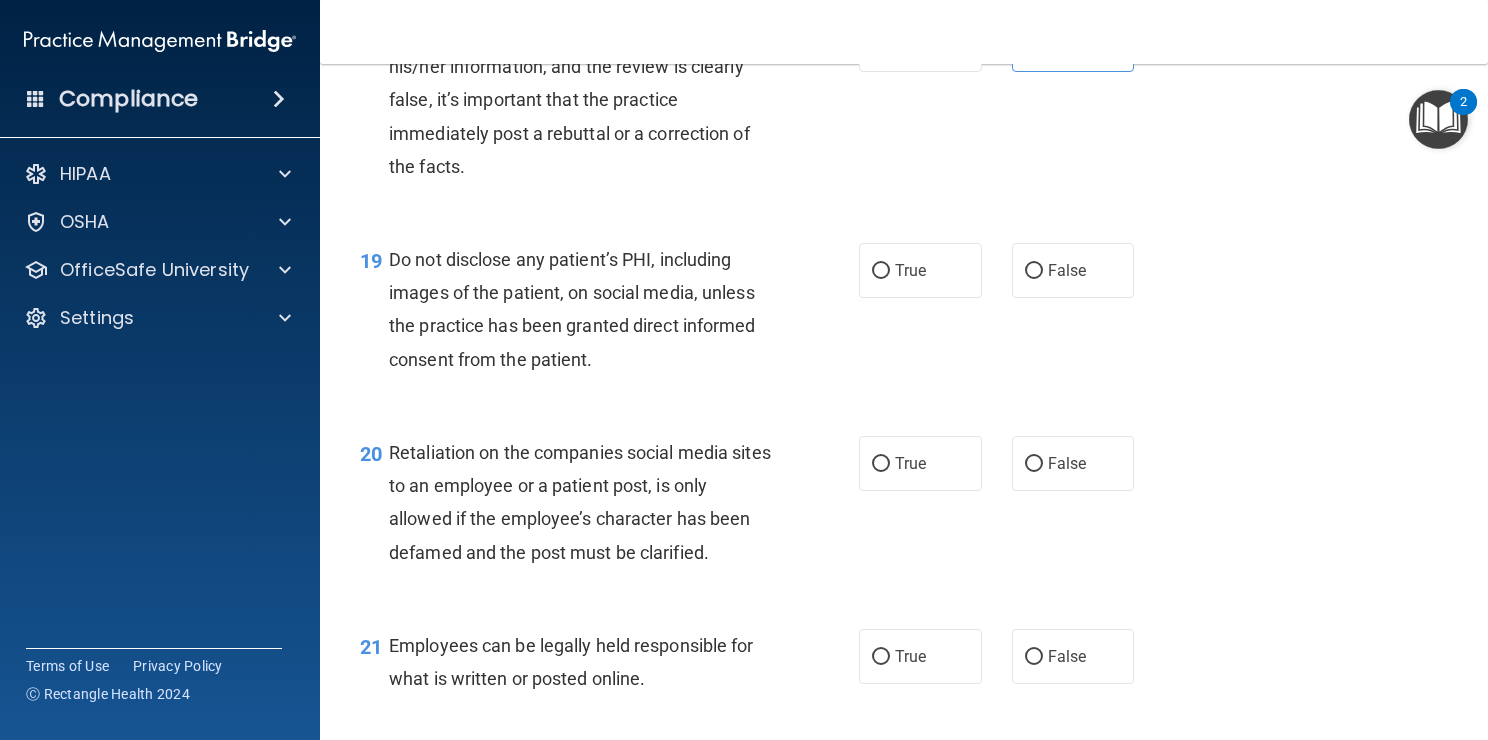scroll, scrollTop: 3522, scrollLeft: 0, axis: vertical 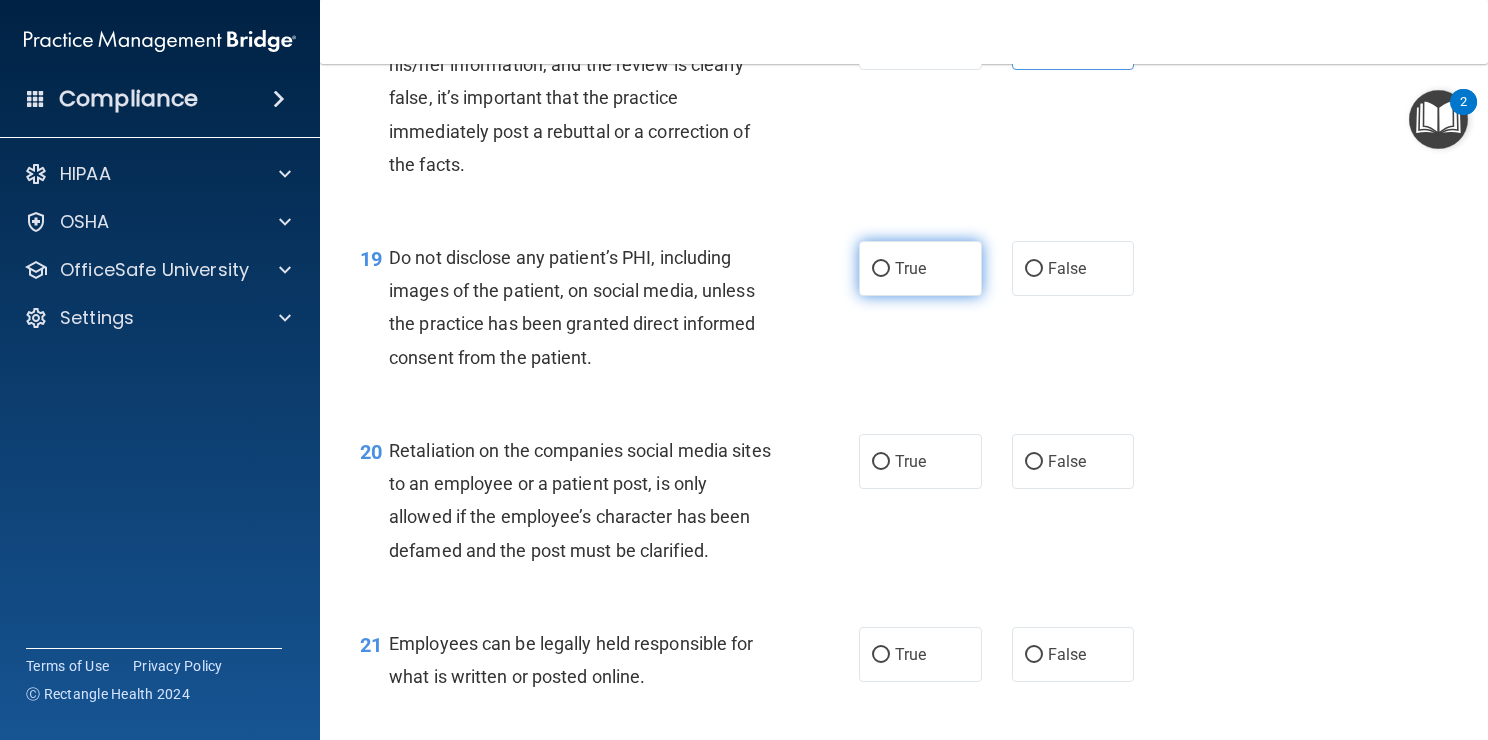 click on "True" at bounding box center [920, 268] 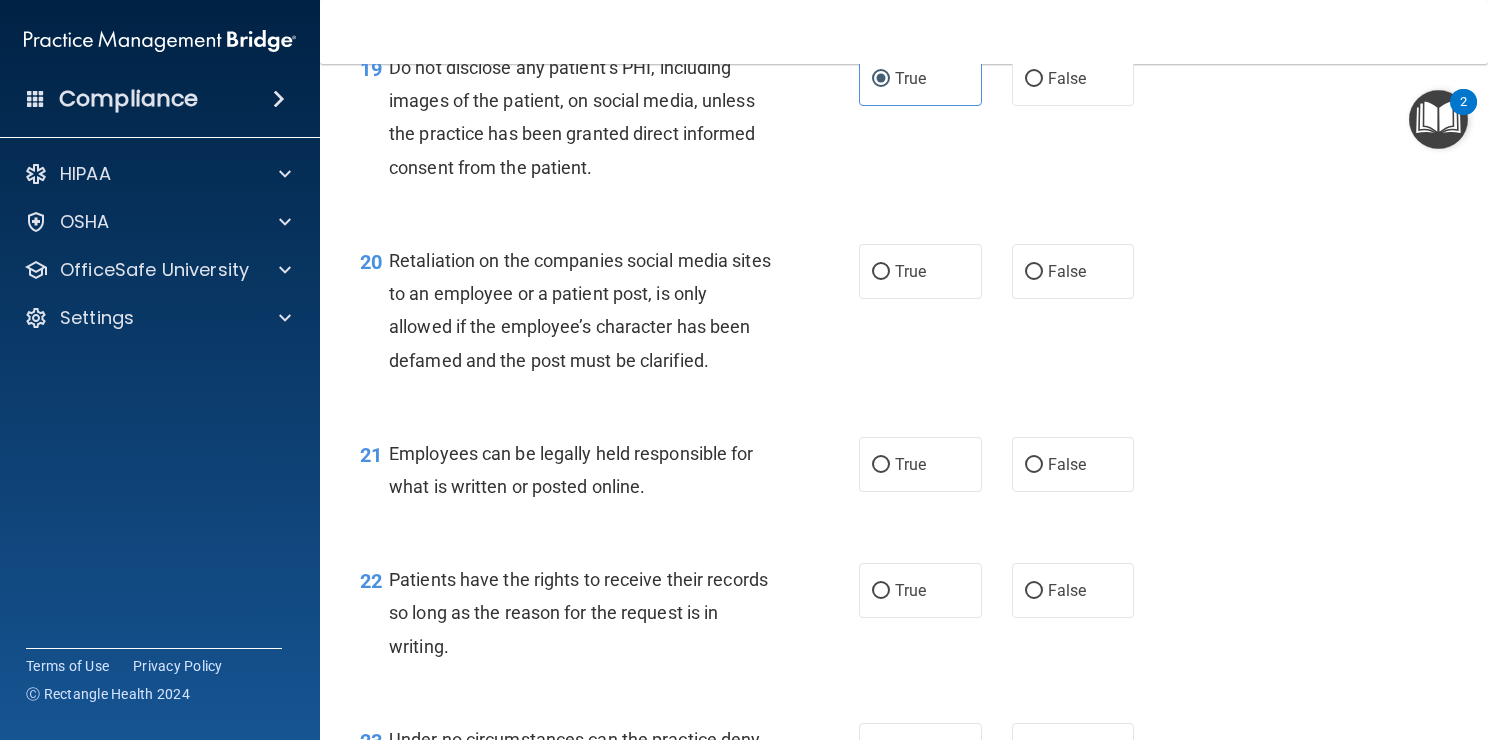 scroll, scrollTop: 3715, scrollLeft: 0, axis: vertical 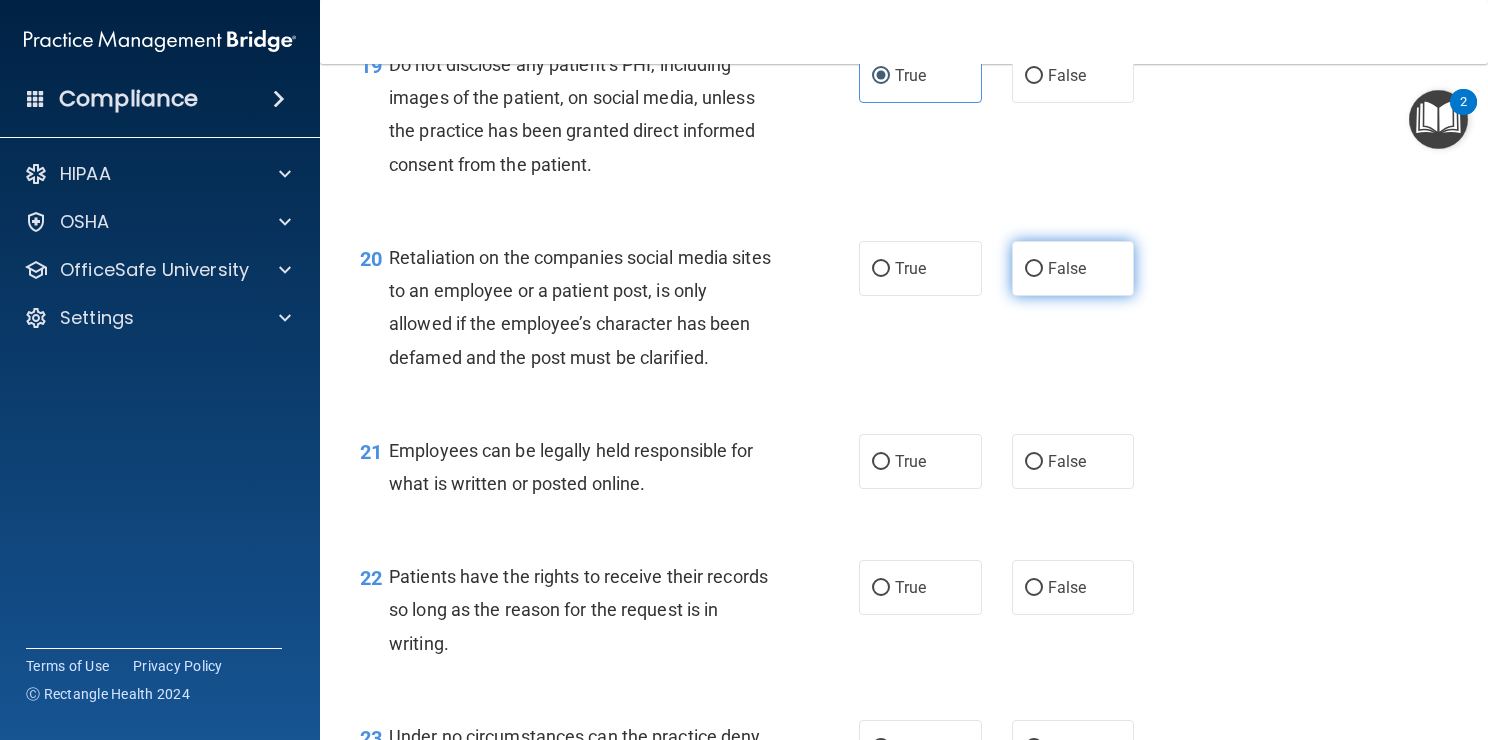 click on "False" at bounding box center [1034, 269] 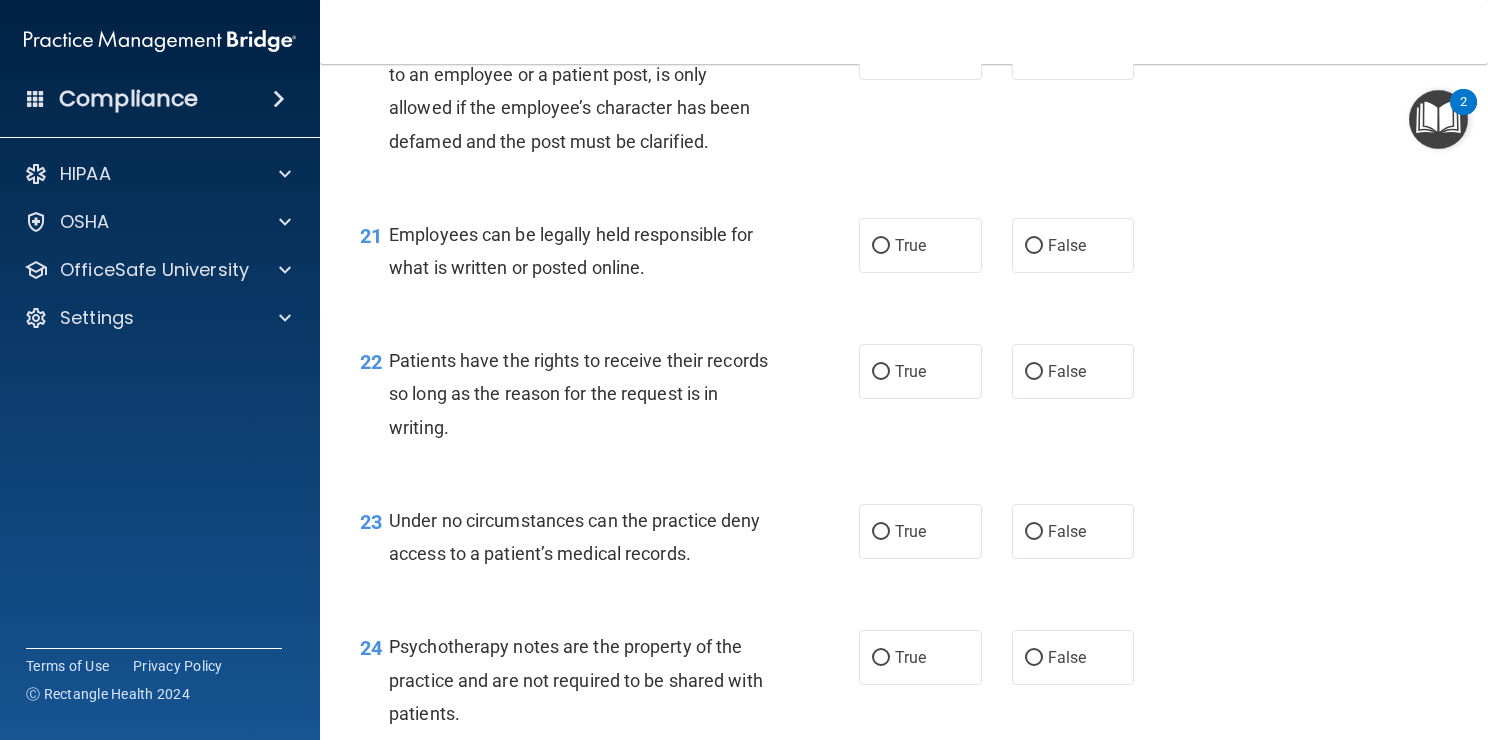 scroll, scrollTop: 3938, scrollLeft: 0, axis: vertical 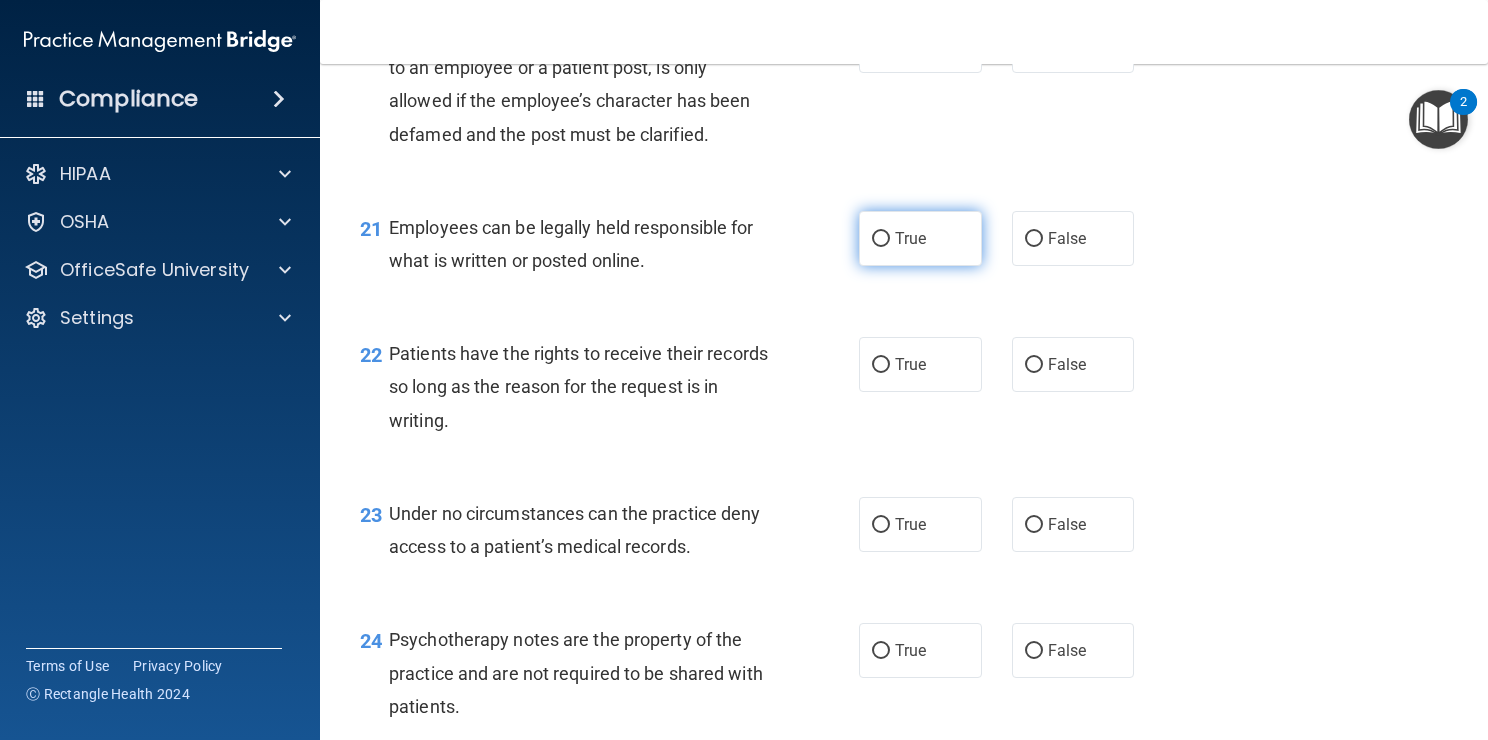 click on "True" at bounding box center (881, 239) 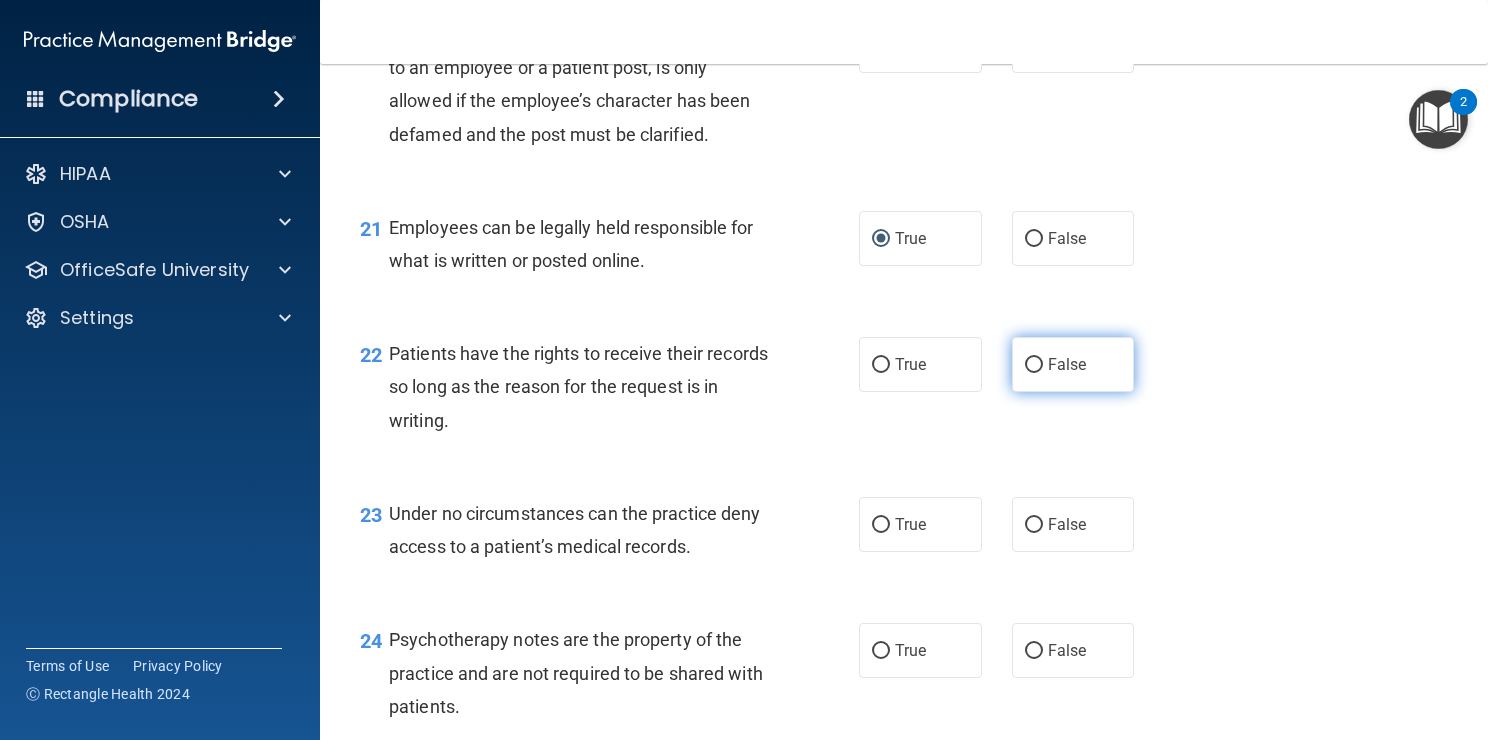click on "False" at bounding box center [1034, 365] 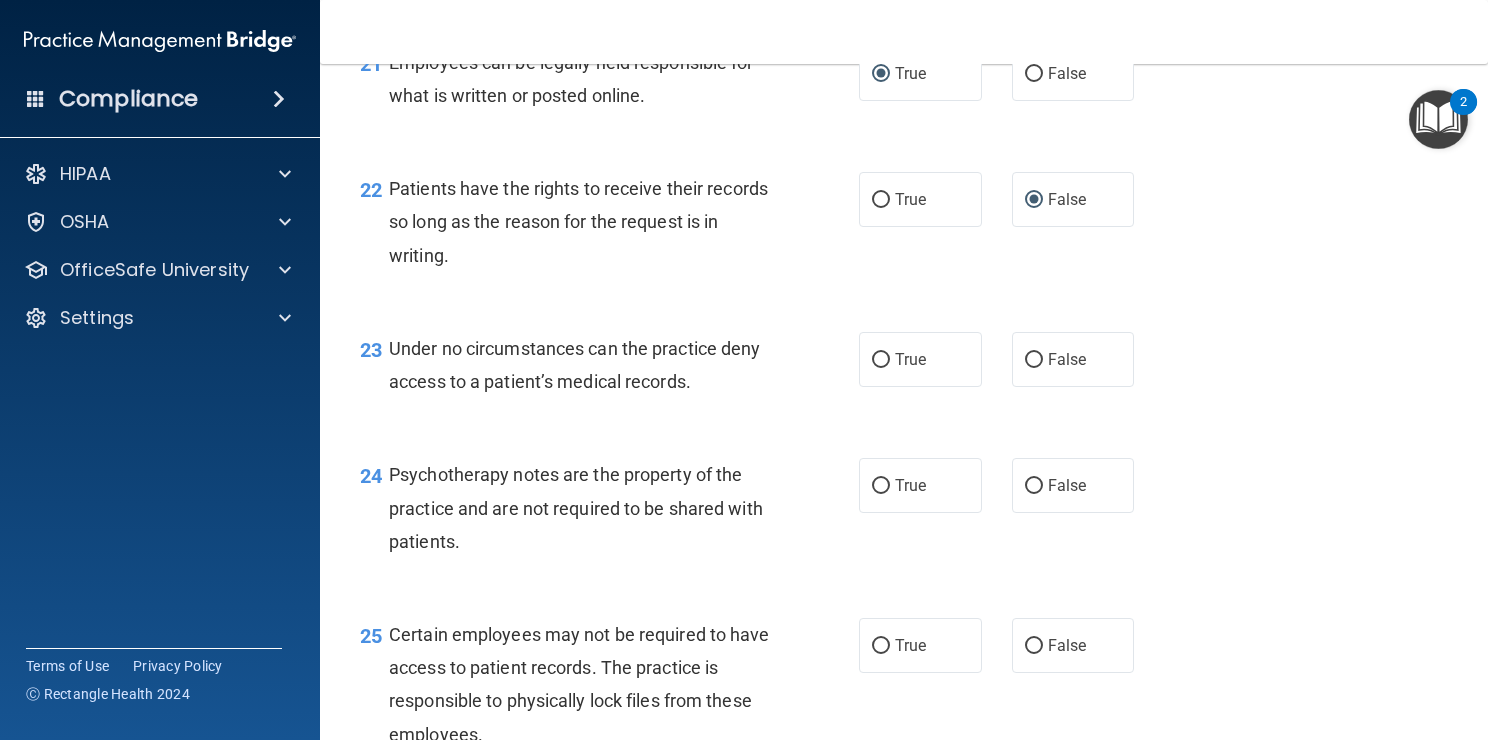 scroll, scrollTop: 4115, scrollLeft: 0, axis: vertical 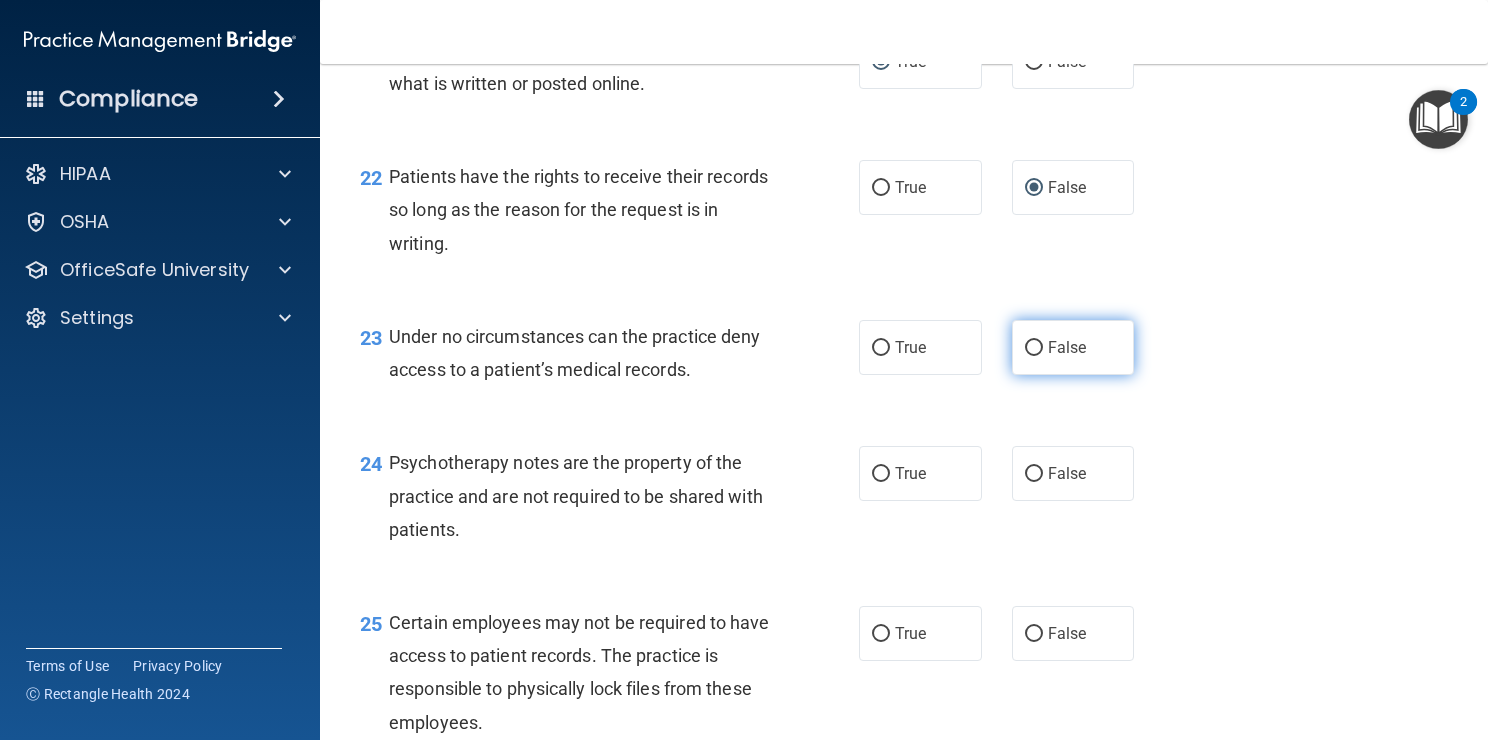 click on "False" at bounding box center [1034, 348] 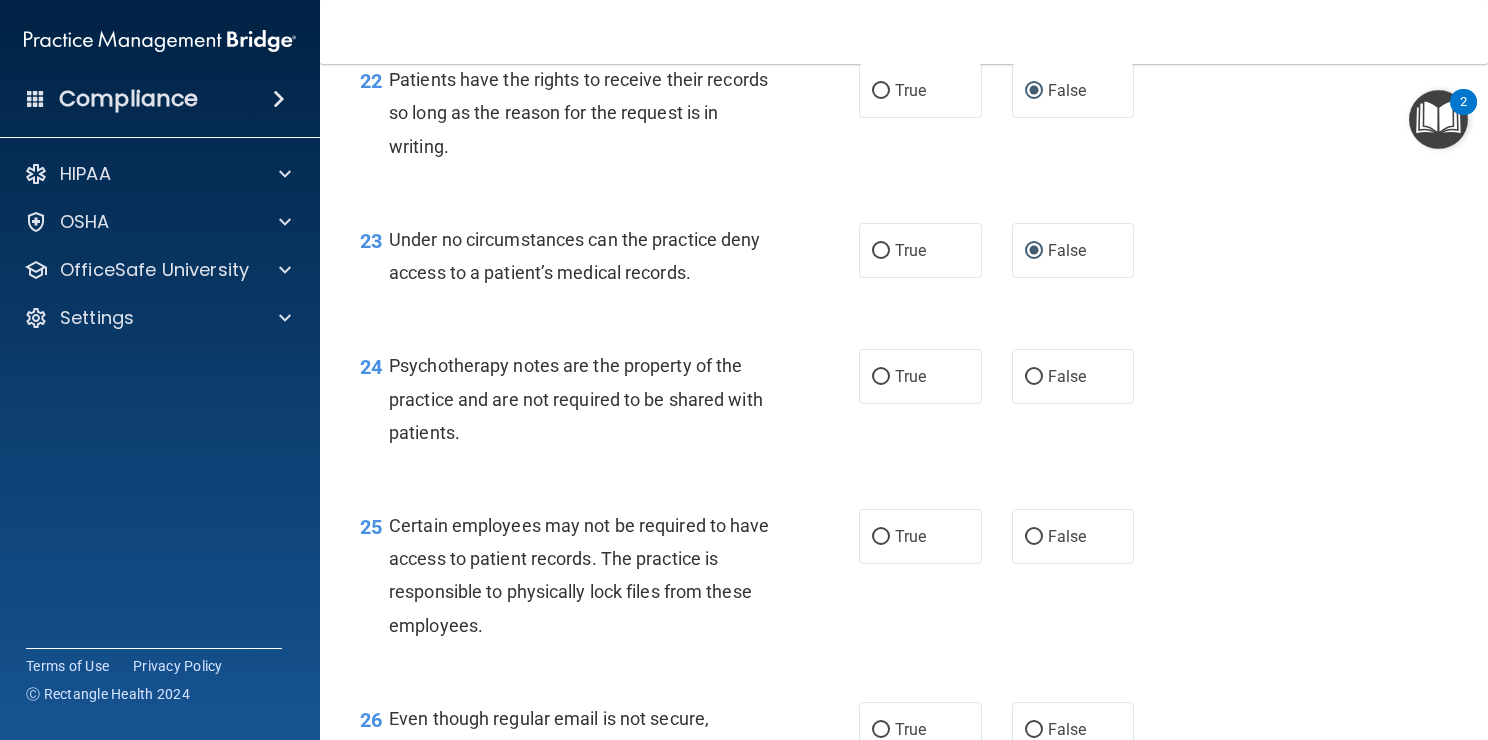 scroll, scrollTop: 4220, scrollLeft: 0, axis: vertical 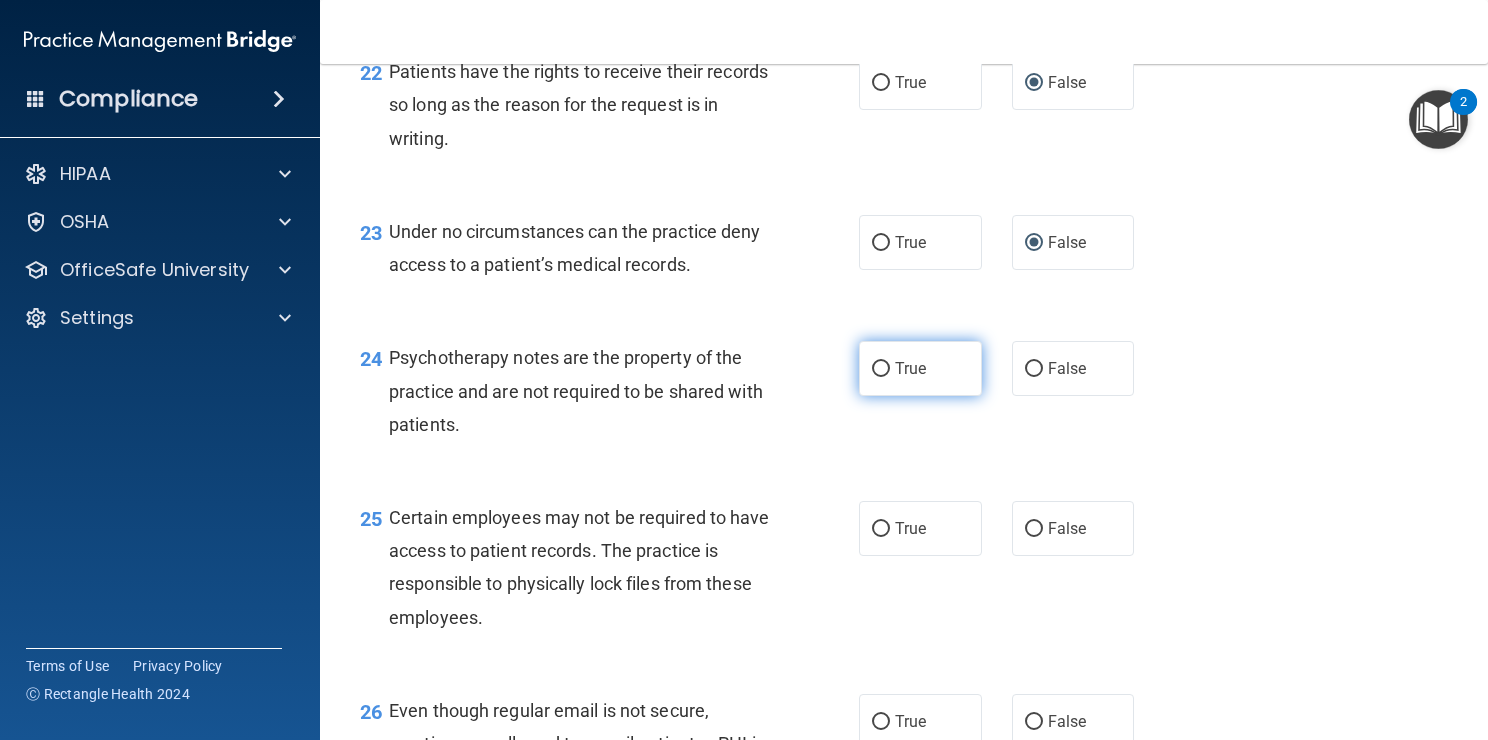 click on "True" at bounding box center (910, 368) 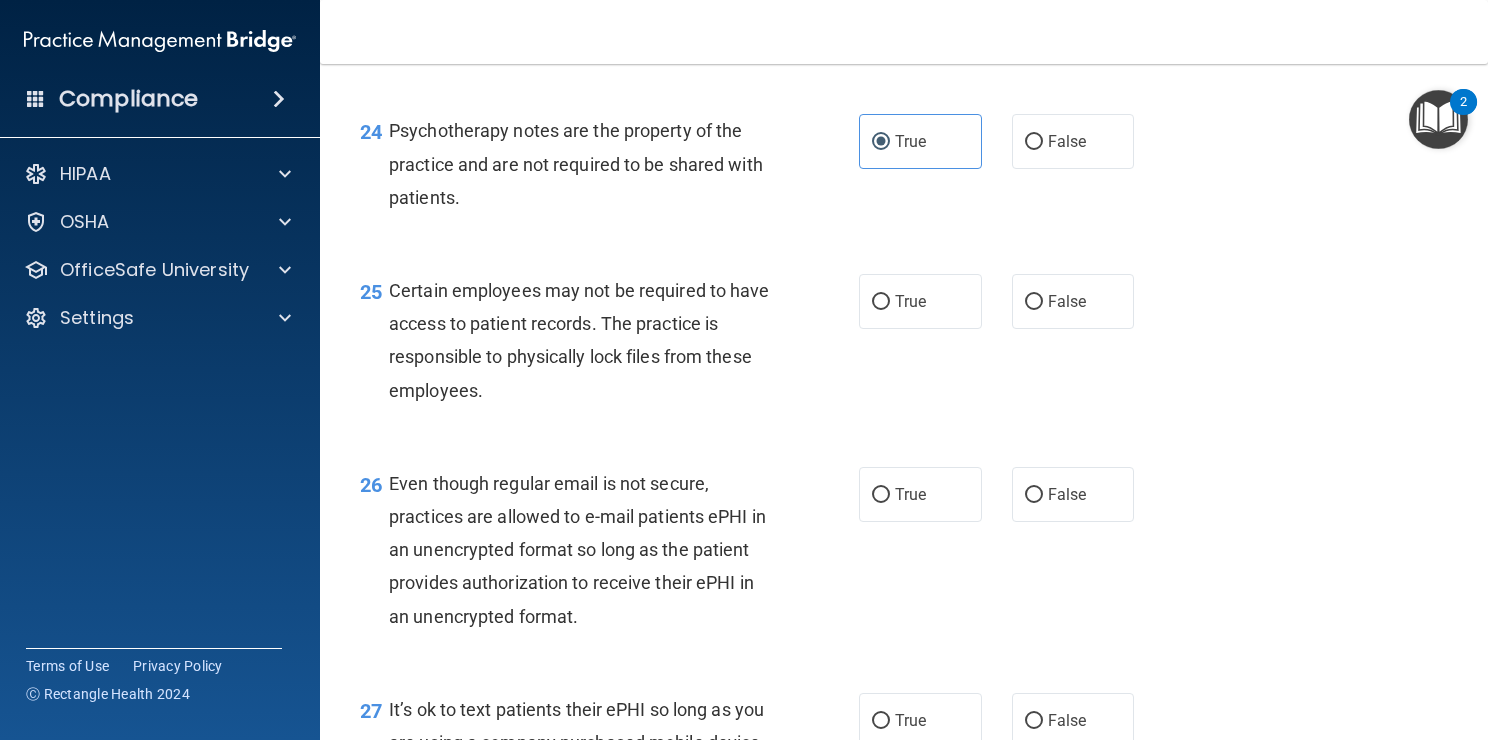 scroll, scrollTop: 4455, scrollLeft: 0, axis: vertical 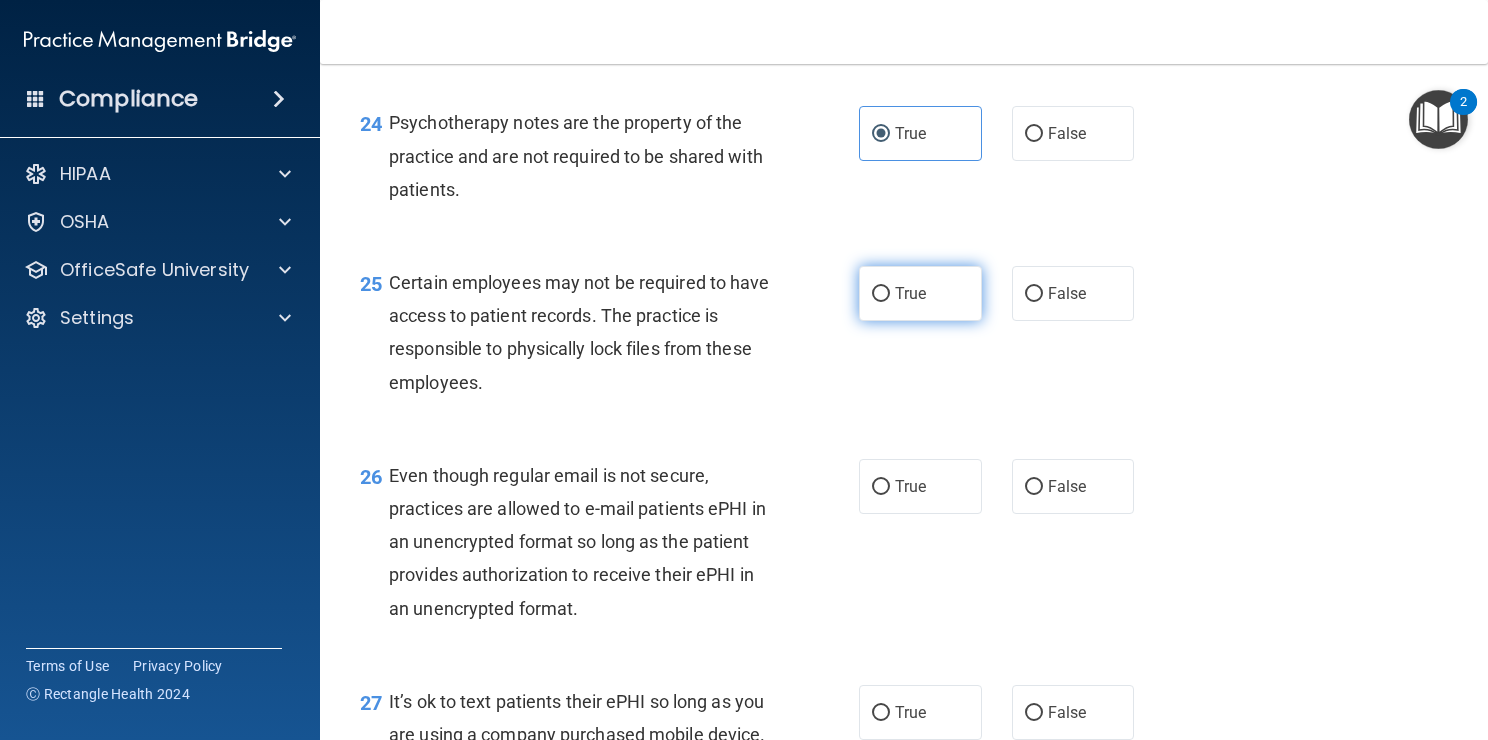click on "True" at bounding box center [881, 294] 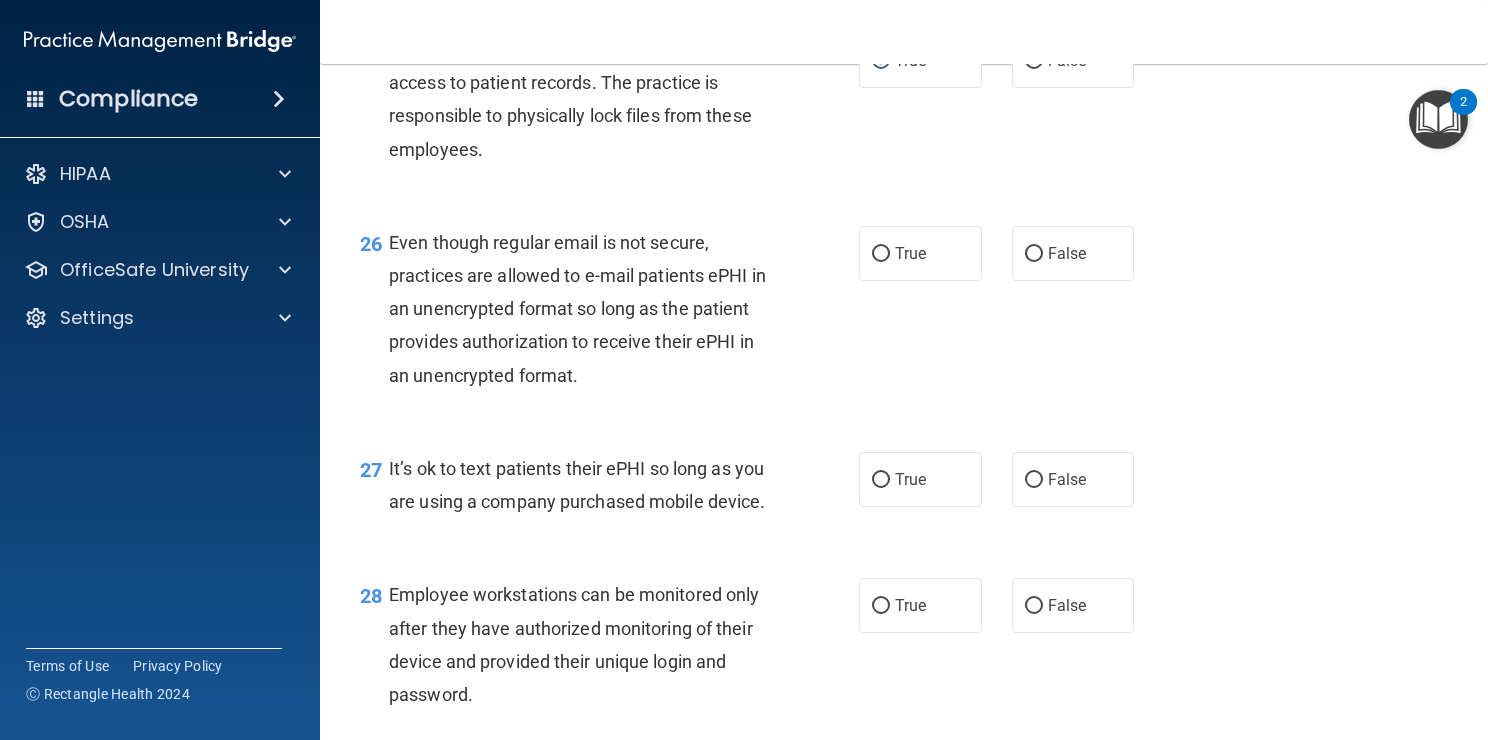 scroll, scrollTop: 4691, scrollLeft: 0, axis: vertical 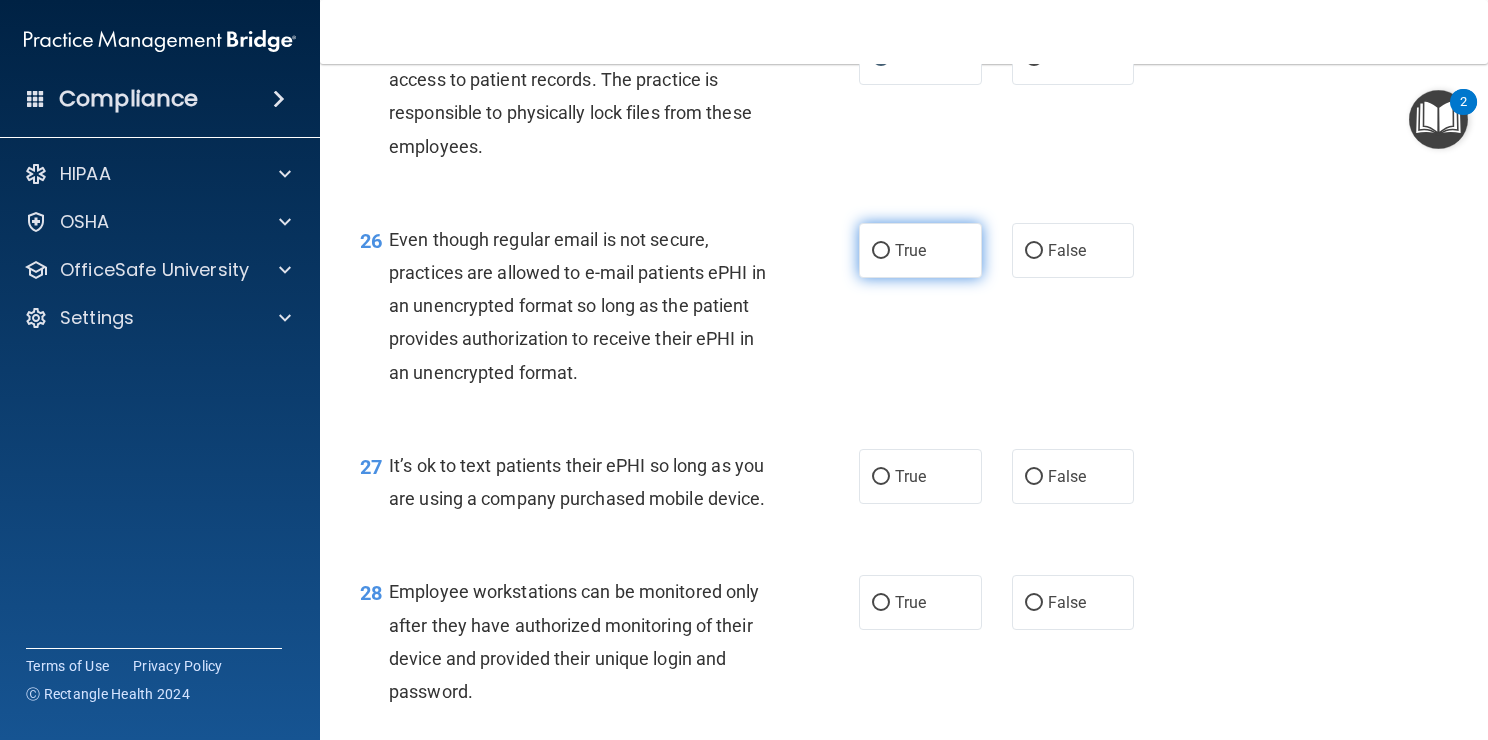 click on "True" at bounding box center (920, 250) 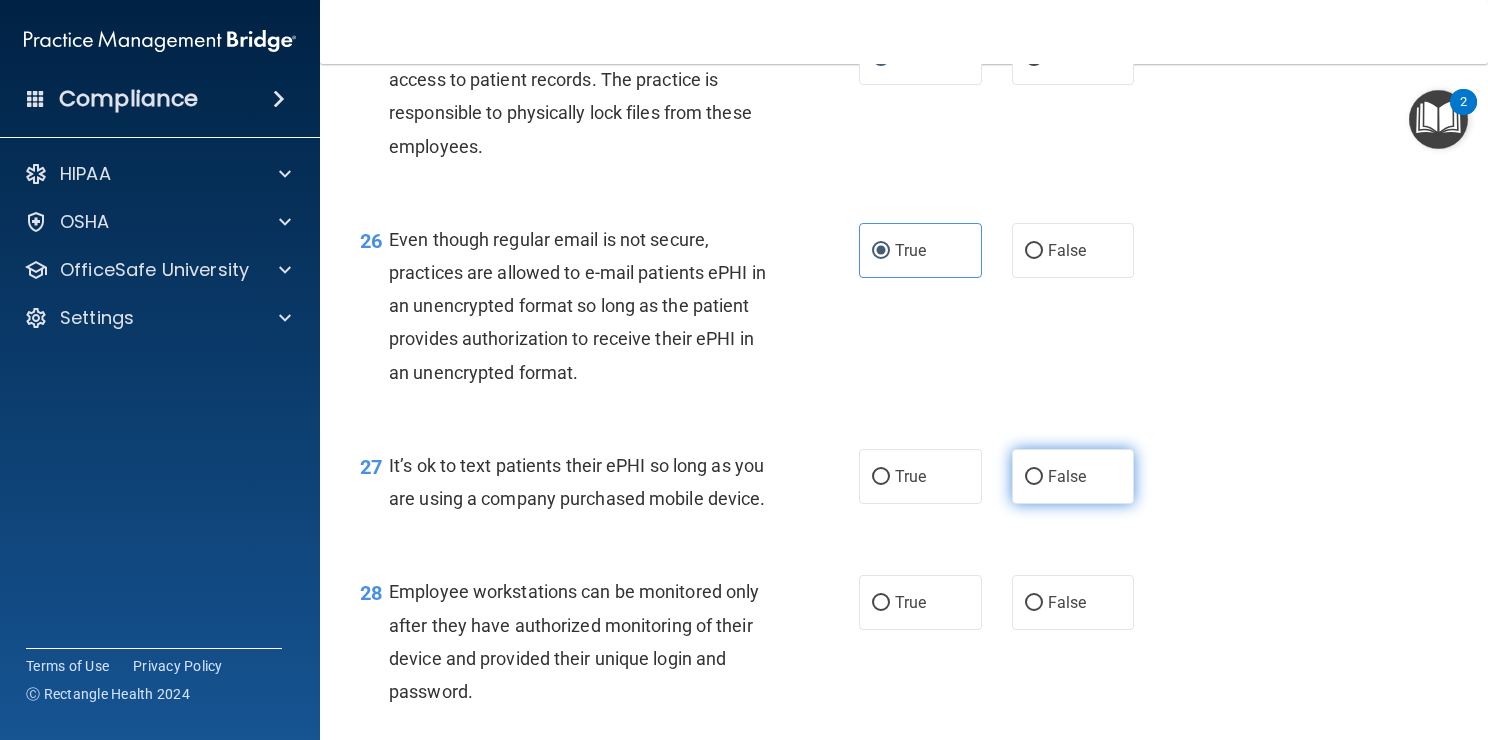 click on "False" at bounding box center [1034, 477] 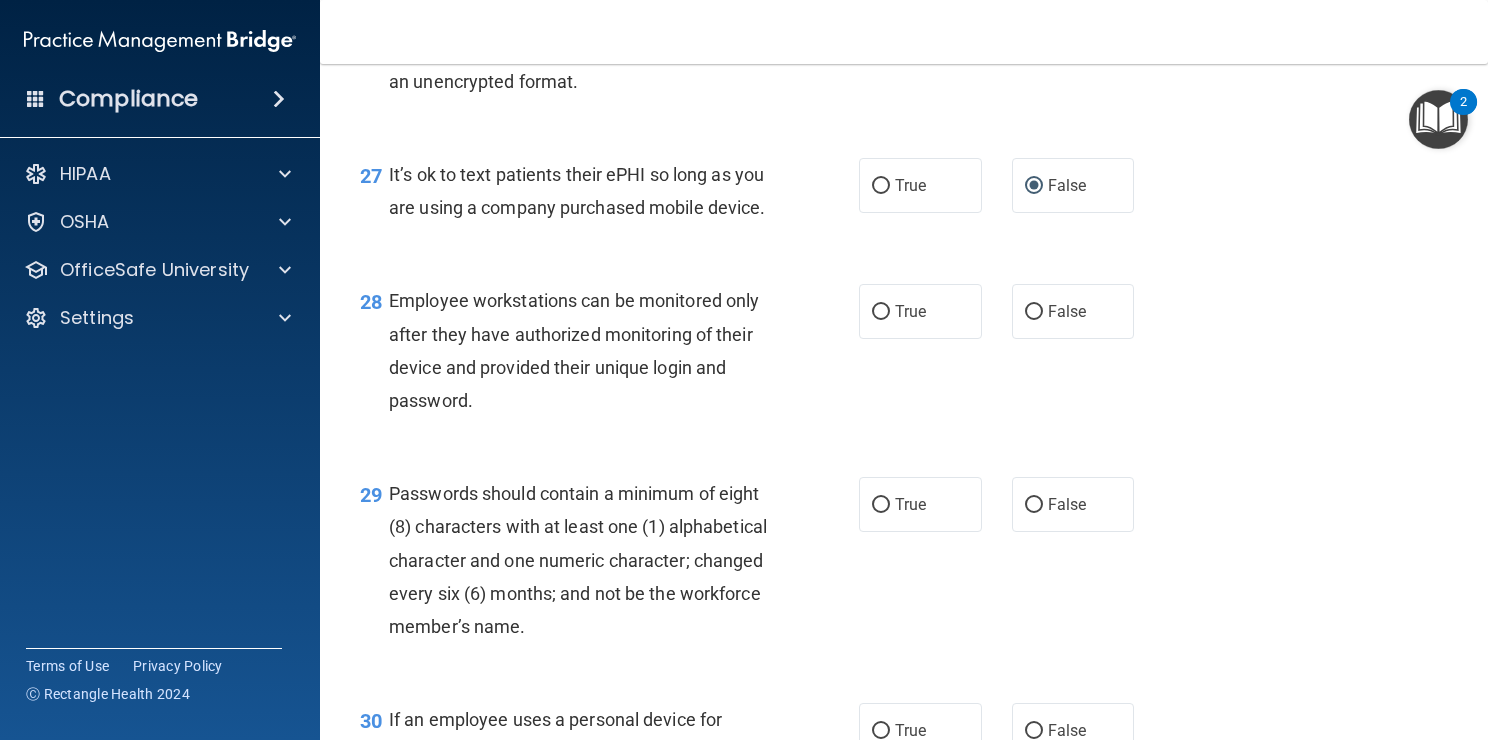 scroll, scrollTop: 4990, scrollLeft: 0, axis: vertical 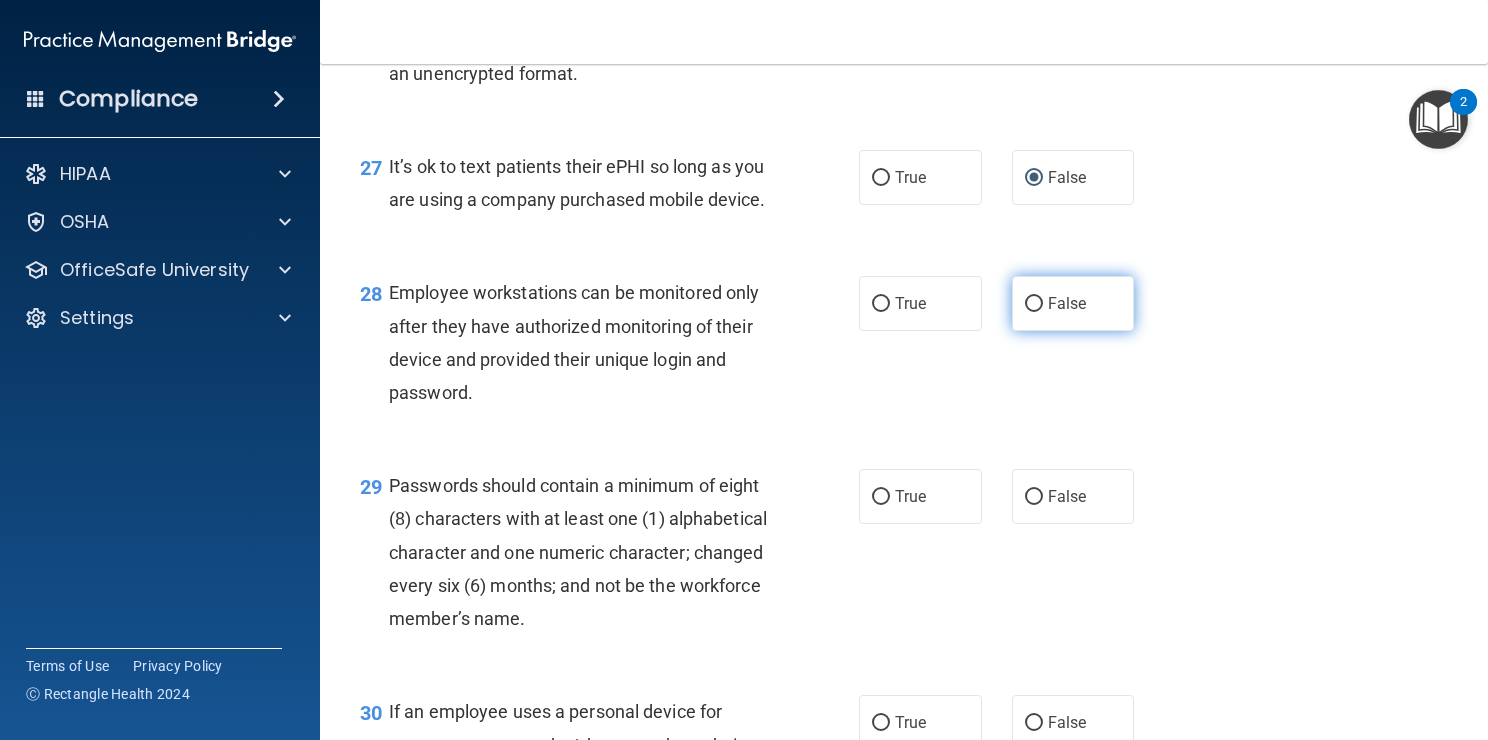 click on "False" at bounding box center (1034, 304) 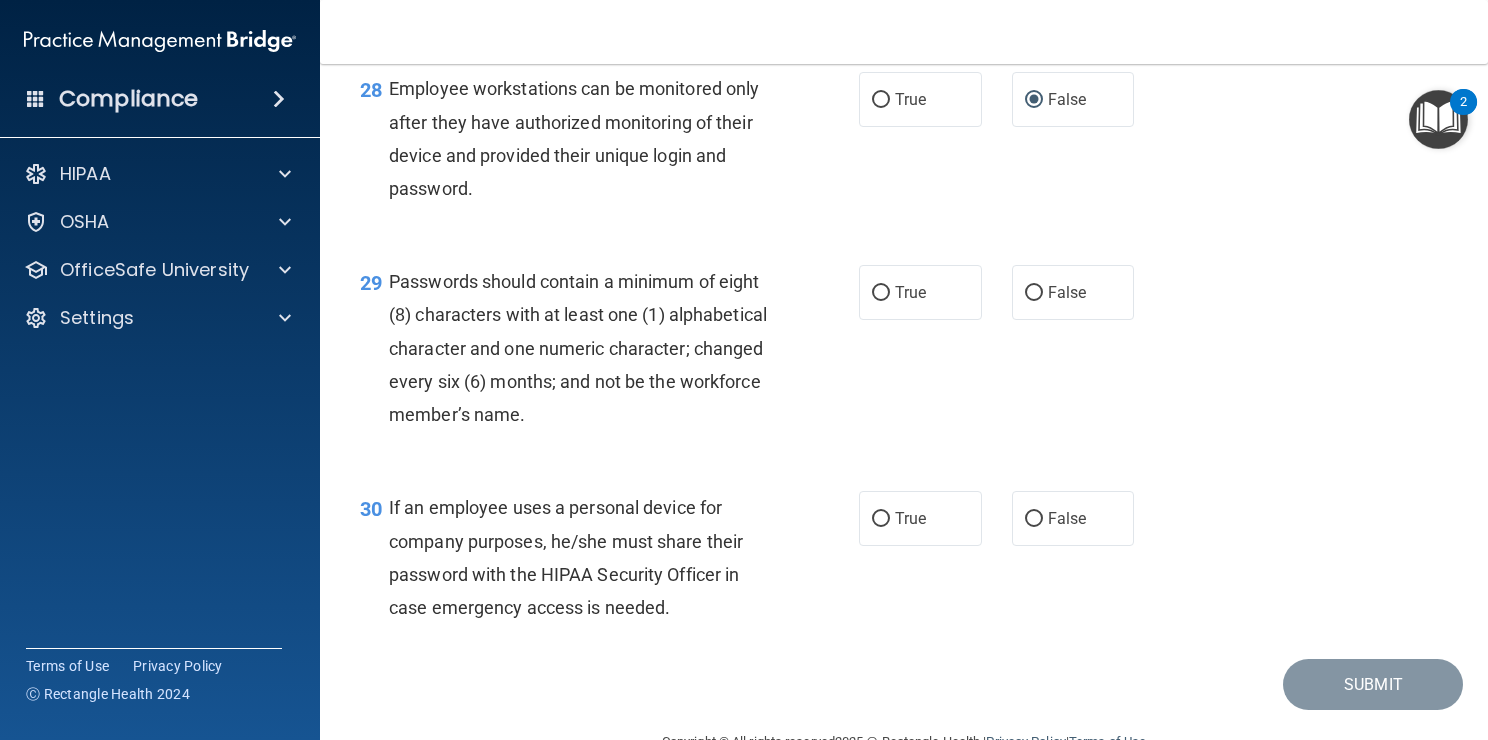scroll, scrollTop: 5196, scrollLeft: 0, axis: vertical 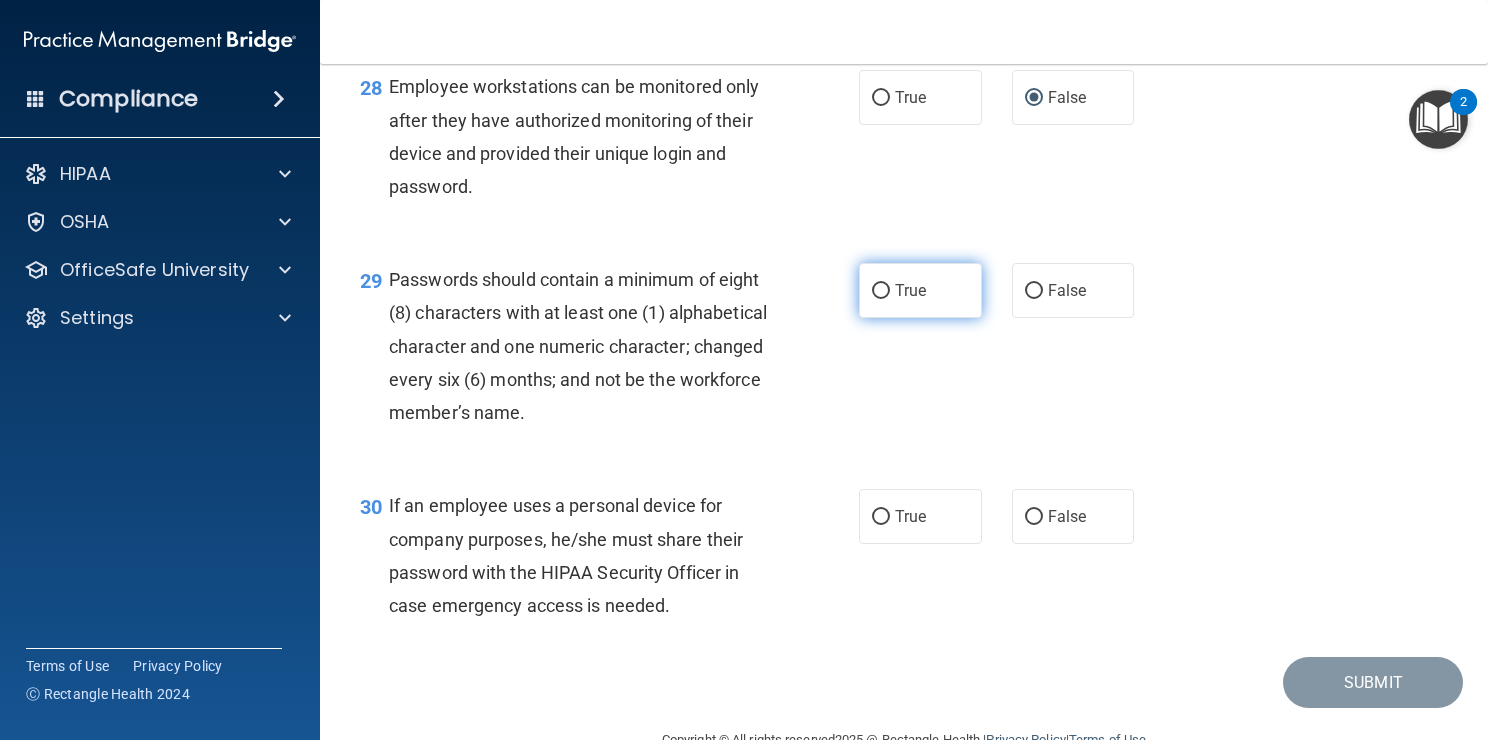 click on "True" at bounding box center (920, 290) 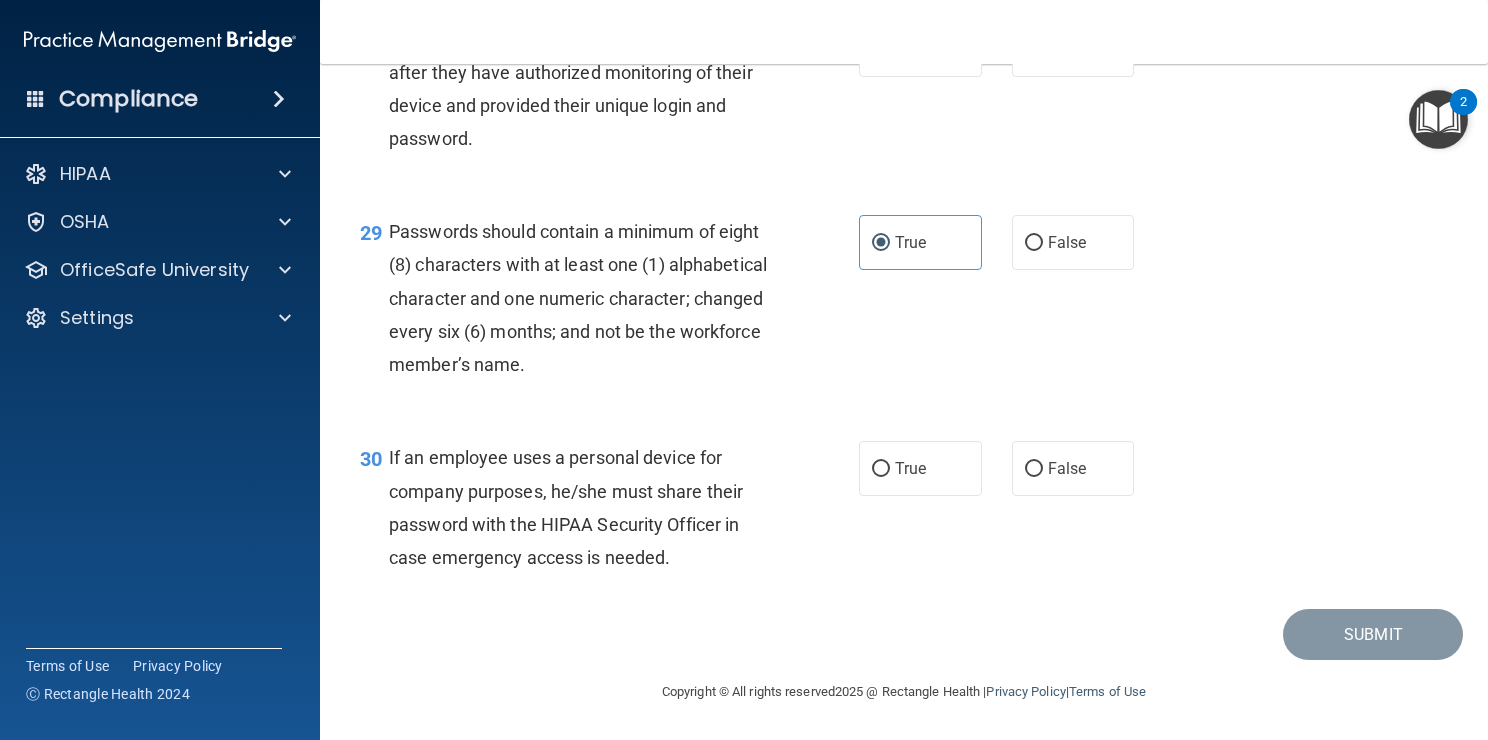 scroll, scrollTop: 5376, scrollLeft: 0, axis: vertical 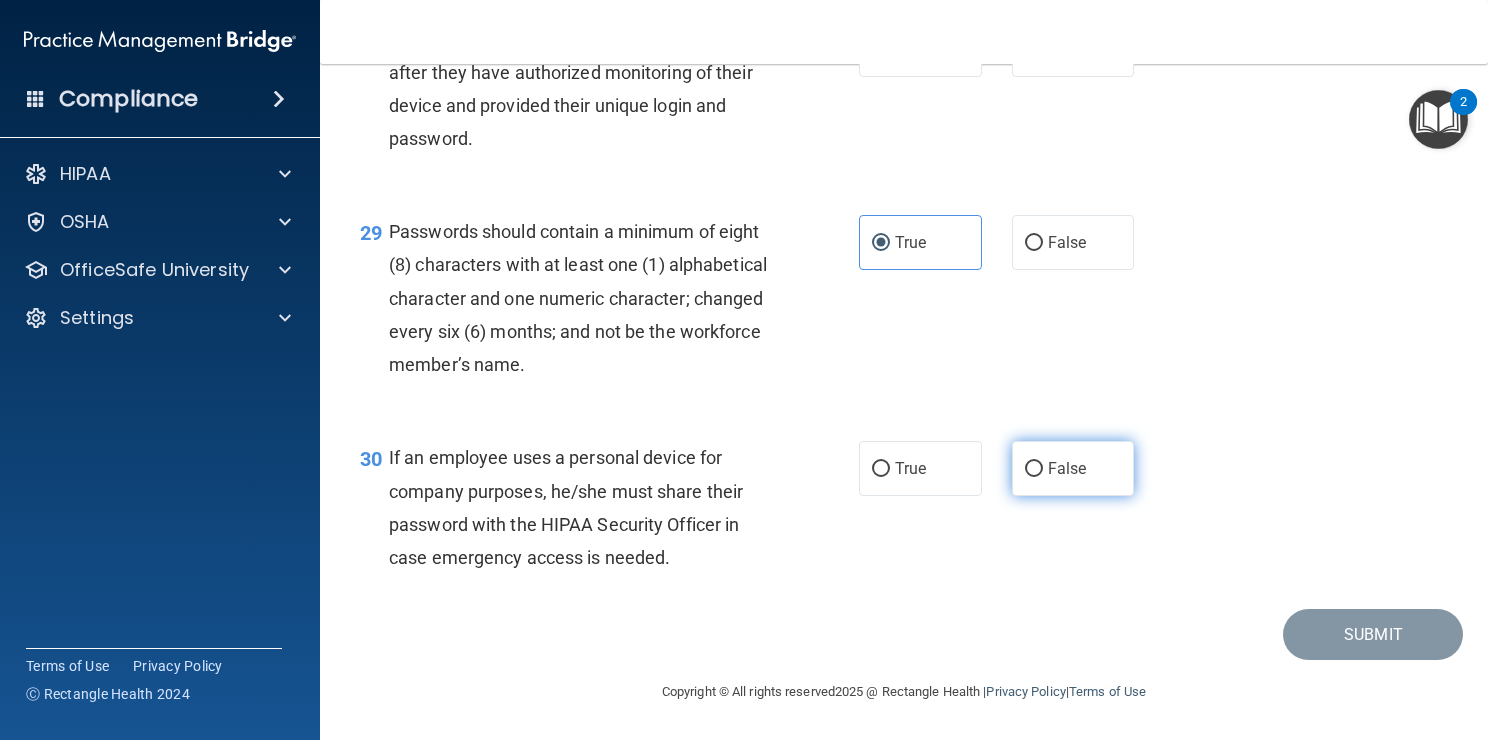 click on "False" at bounding box center (1034, 469) 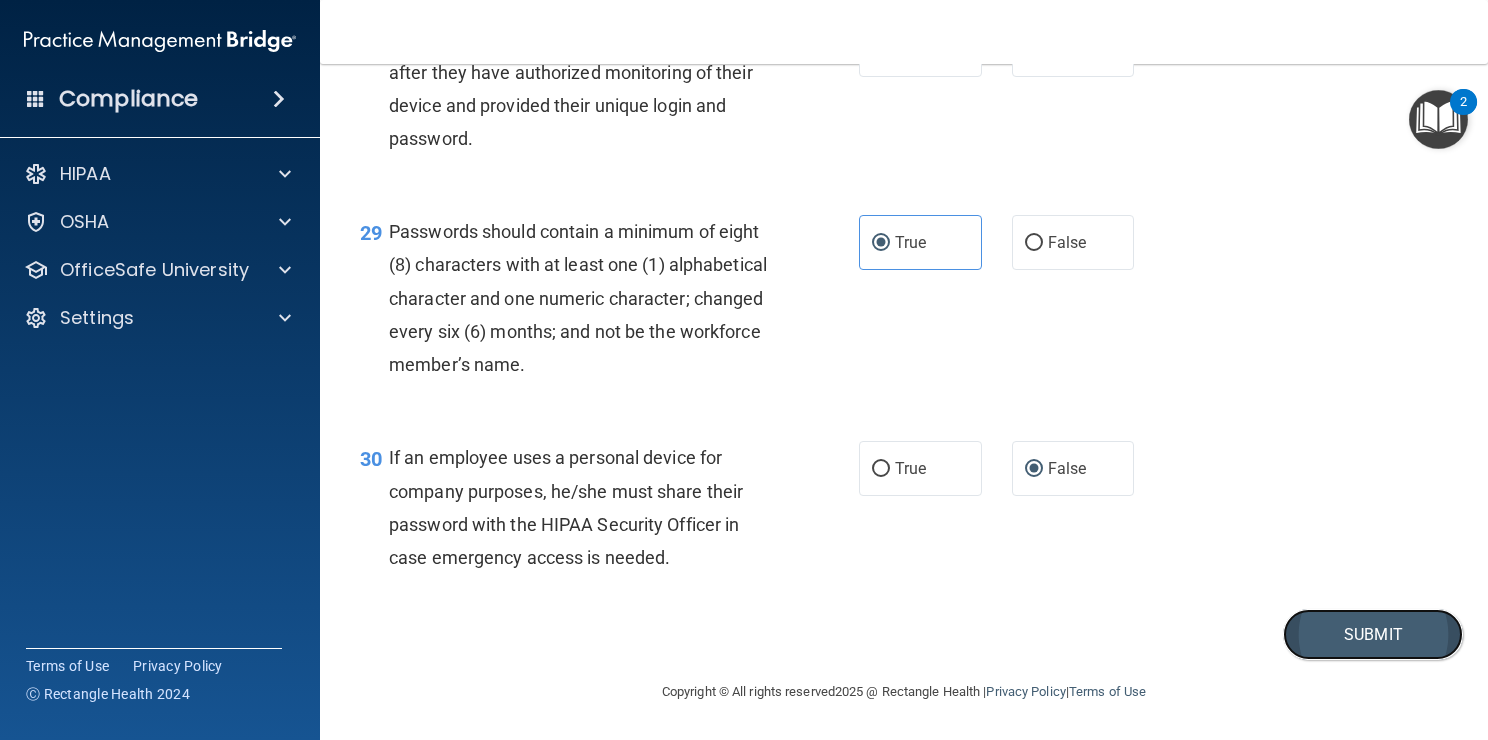 click on "Submit" at bounding box center [1373, 634] 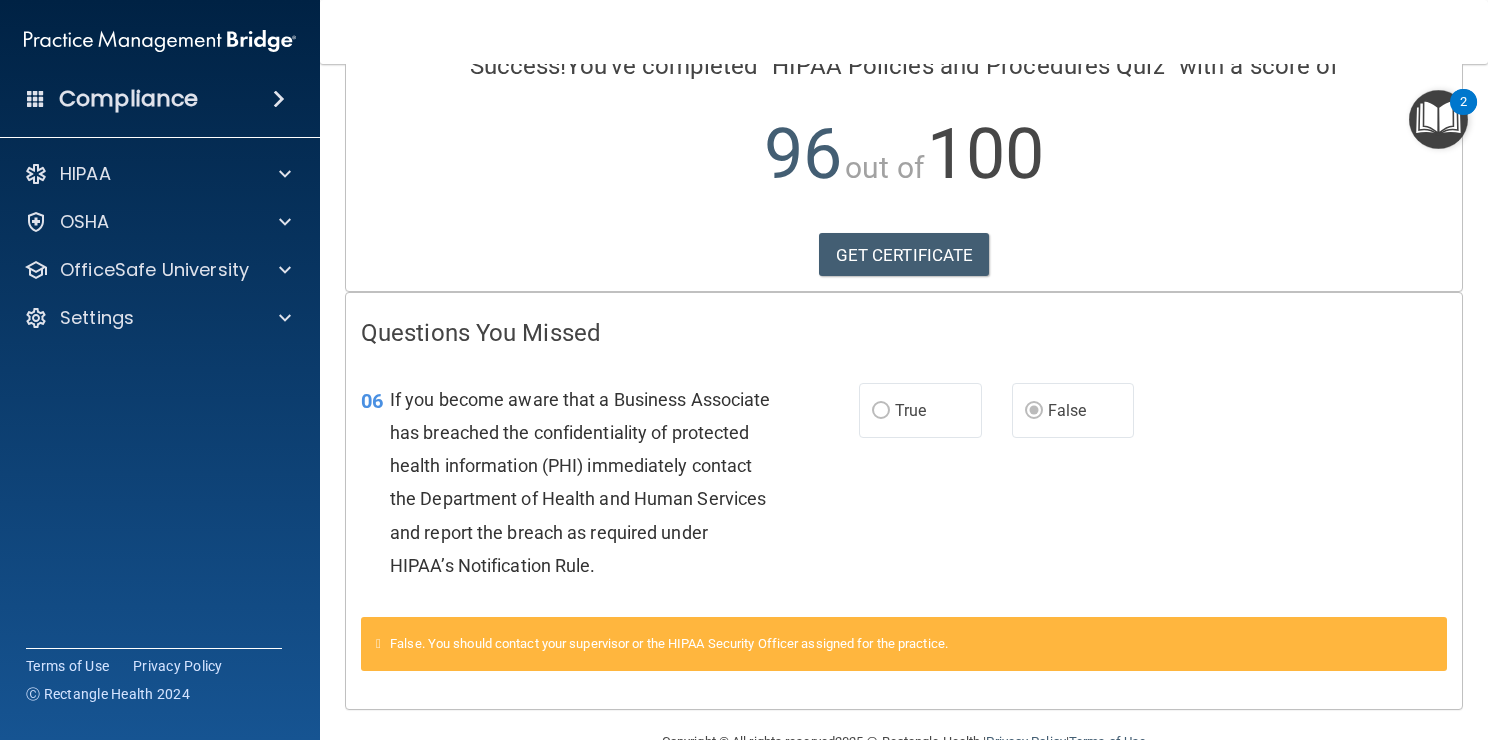 scroll, scrollTop: 0, scrollLeft: 0, axis: both 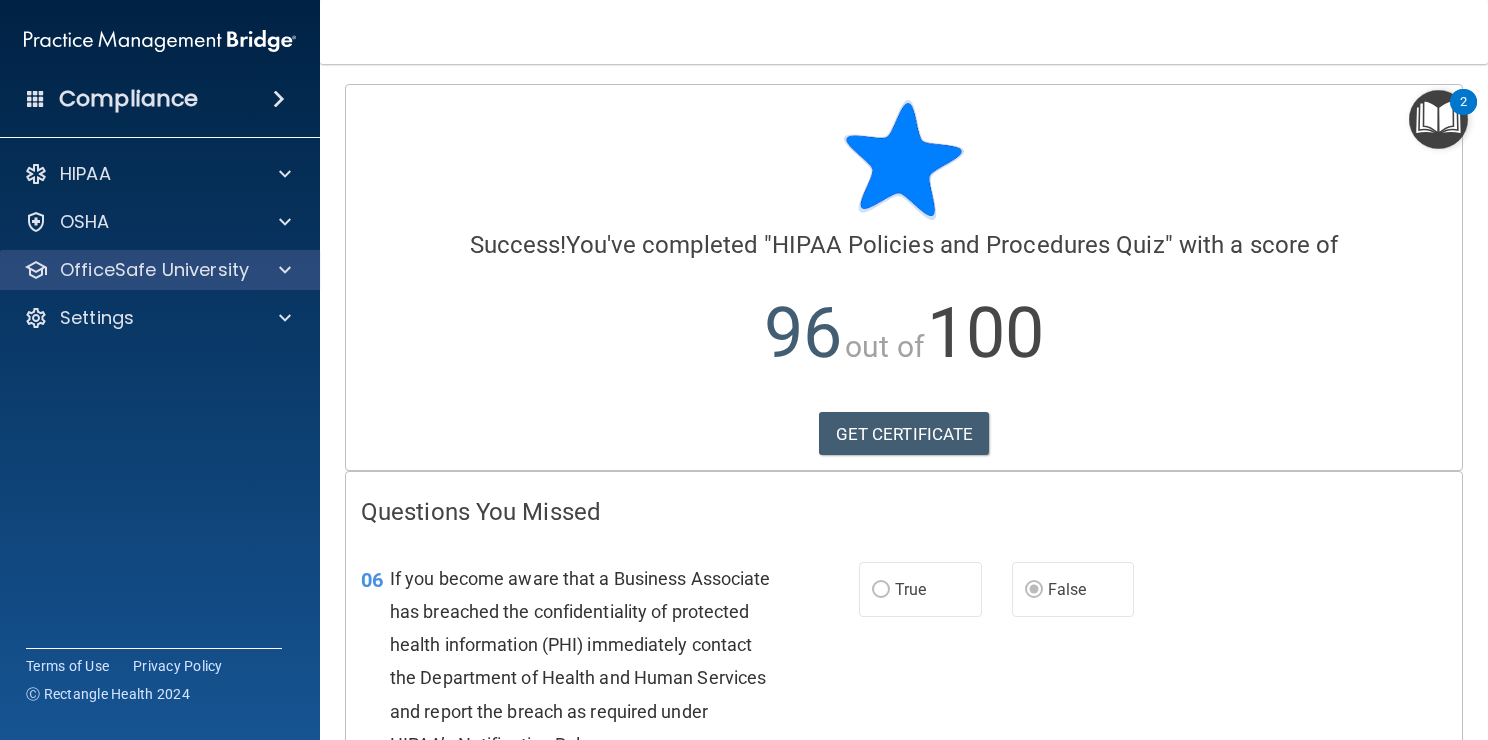 click on "OfficeSafe University" at bounding box center [160, 270] 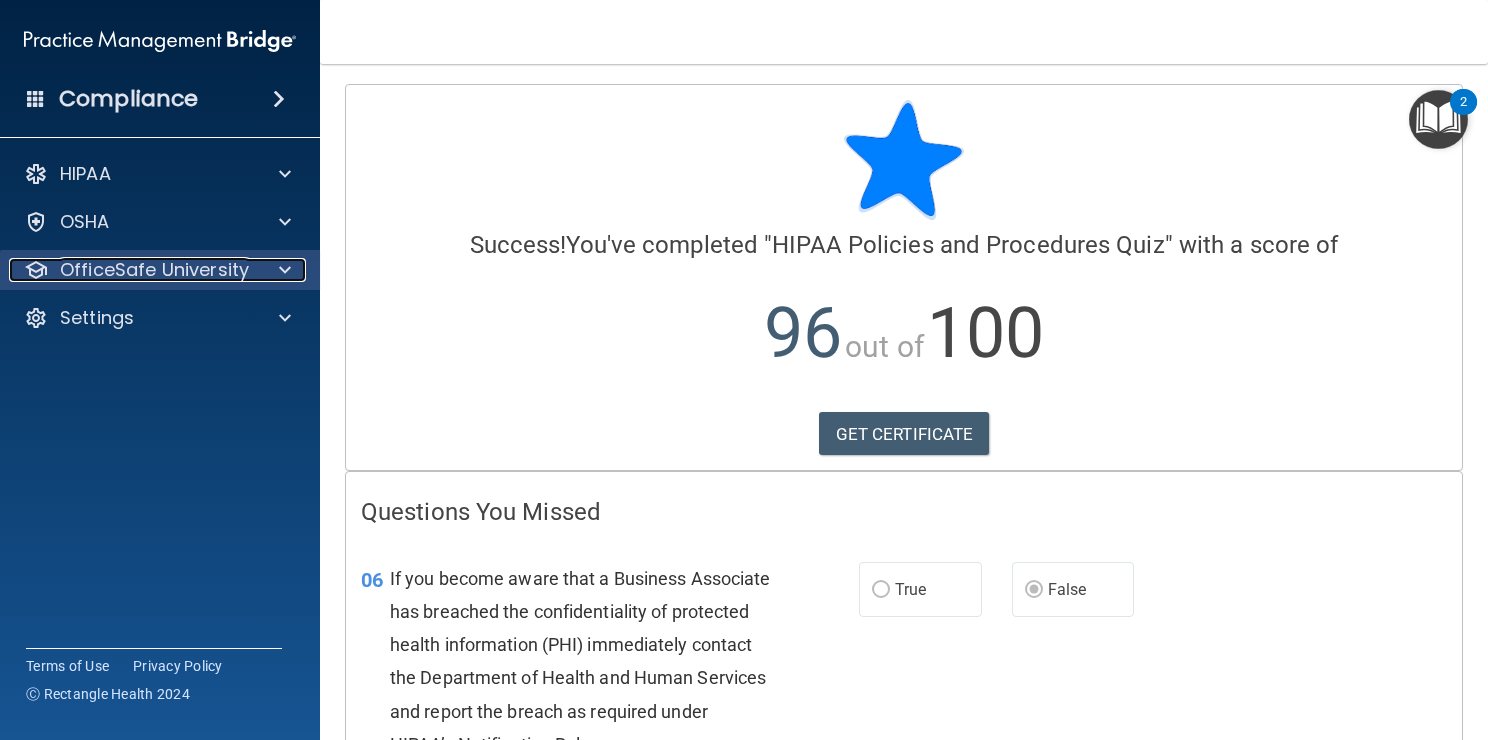 click on "OfficeSafe University" at bounding box center (154, 270) 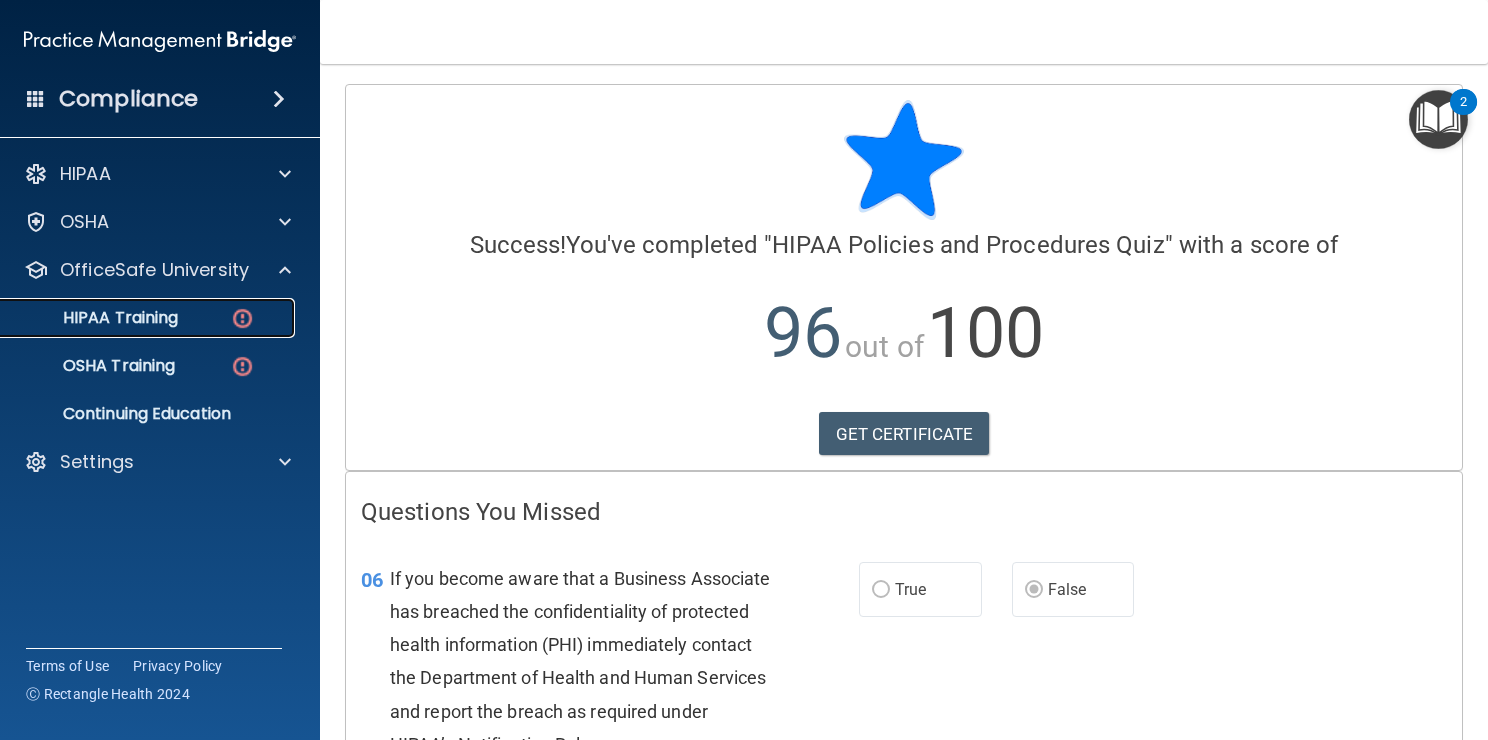 click on "HIPAA Training" at bounding box center (149, 318) 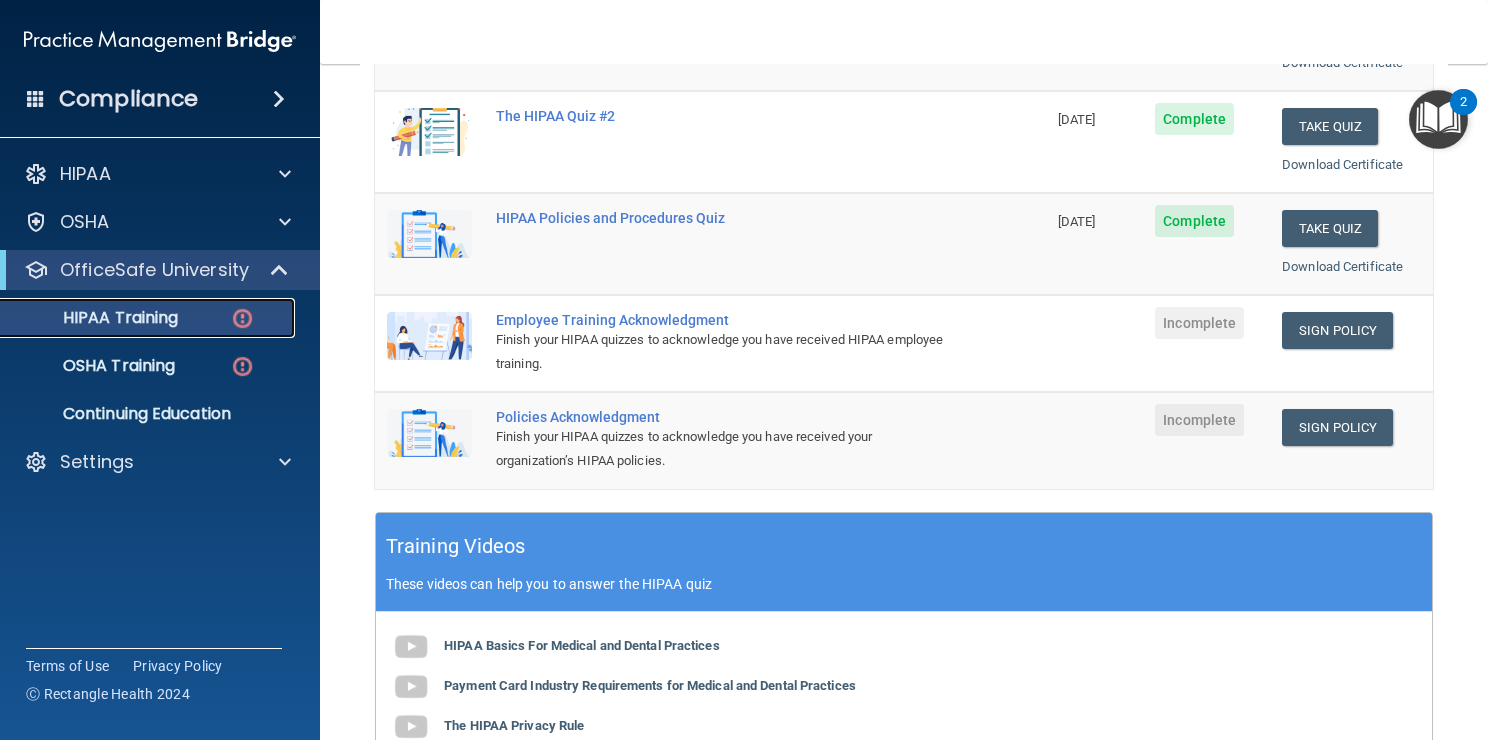 scroll, scrollTop: 364, scrollLeft: 0, axis: vertical 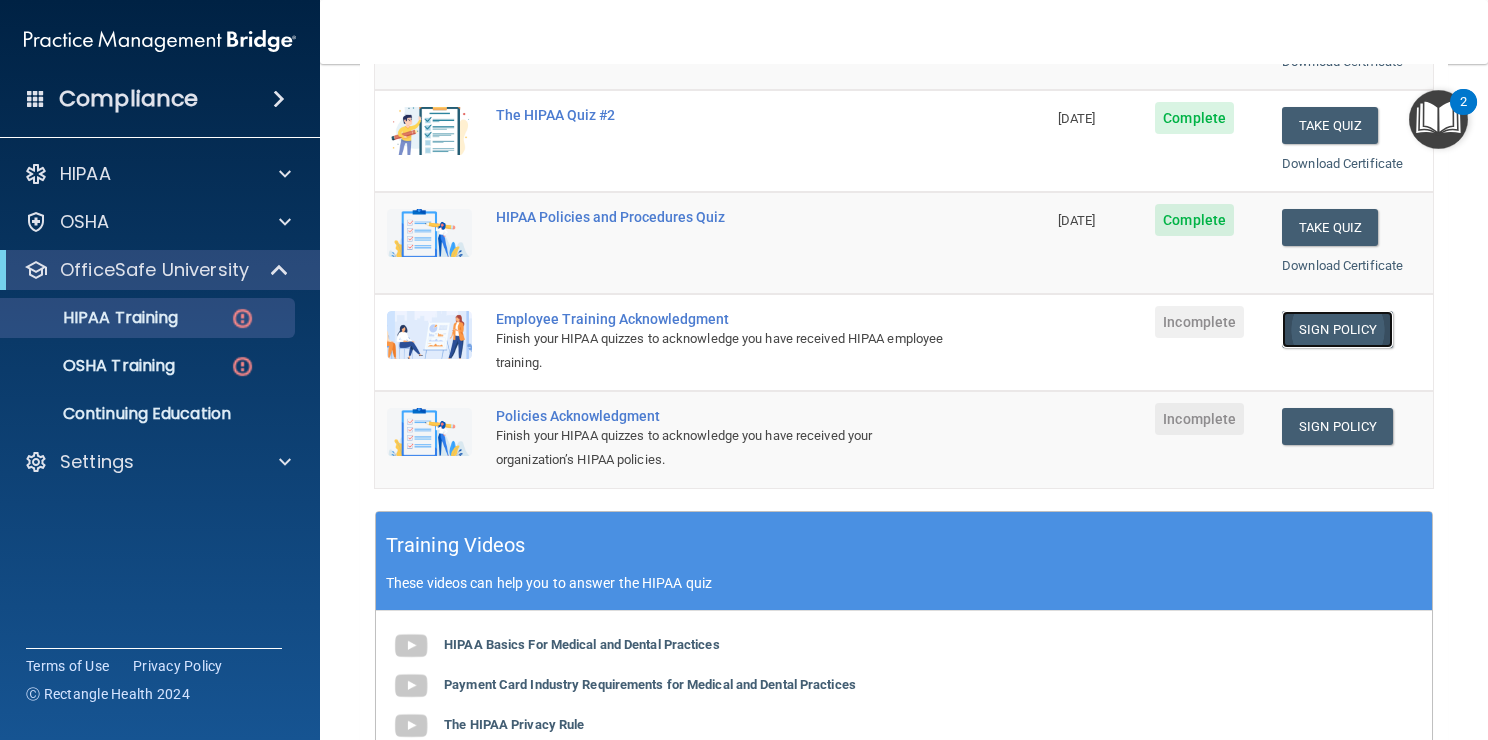 click on "Sign Policy" at bounding box center (1337, 329) 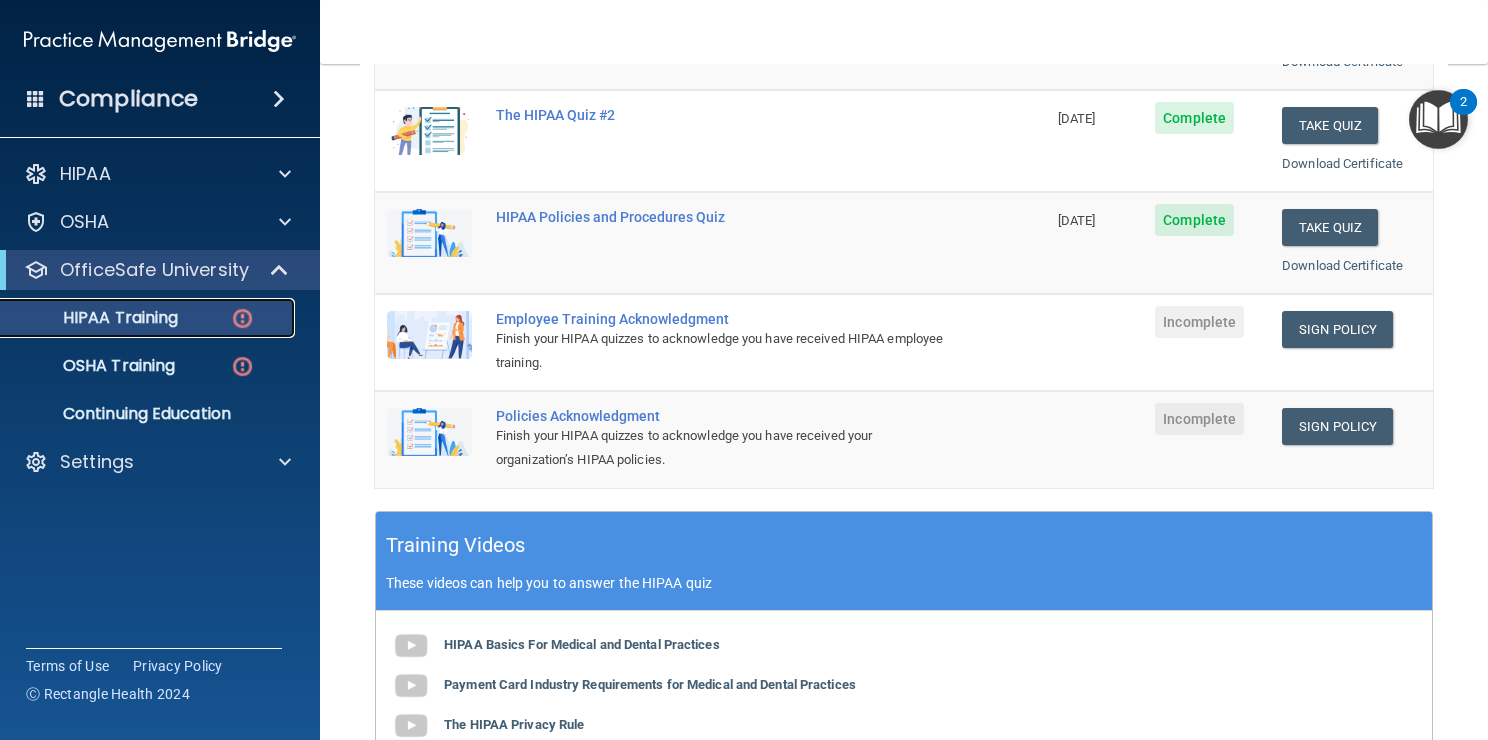 click on "HIPAA Training" at bounding box center [149, 318] 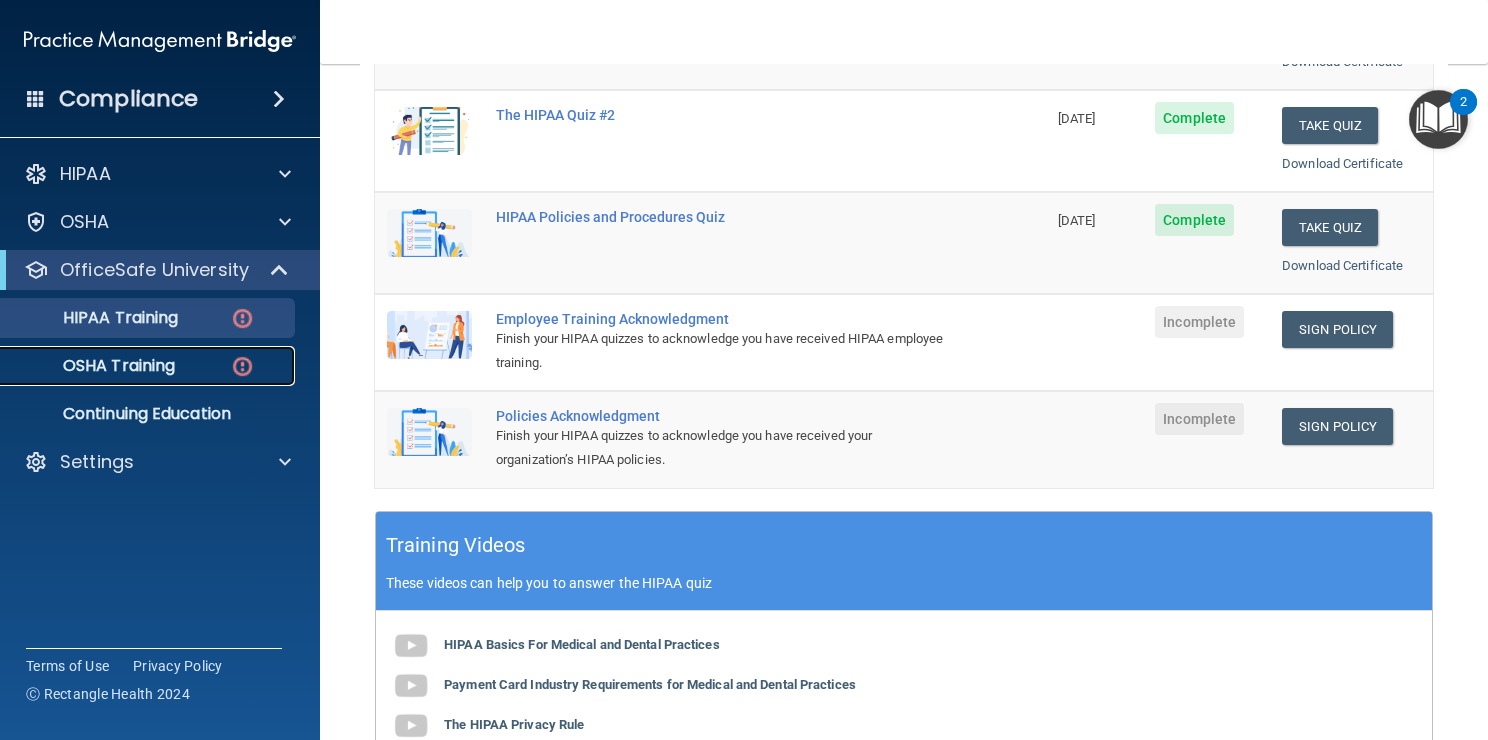 click on "OSHA Training" at bounding box center [94, 366] 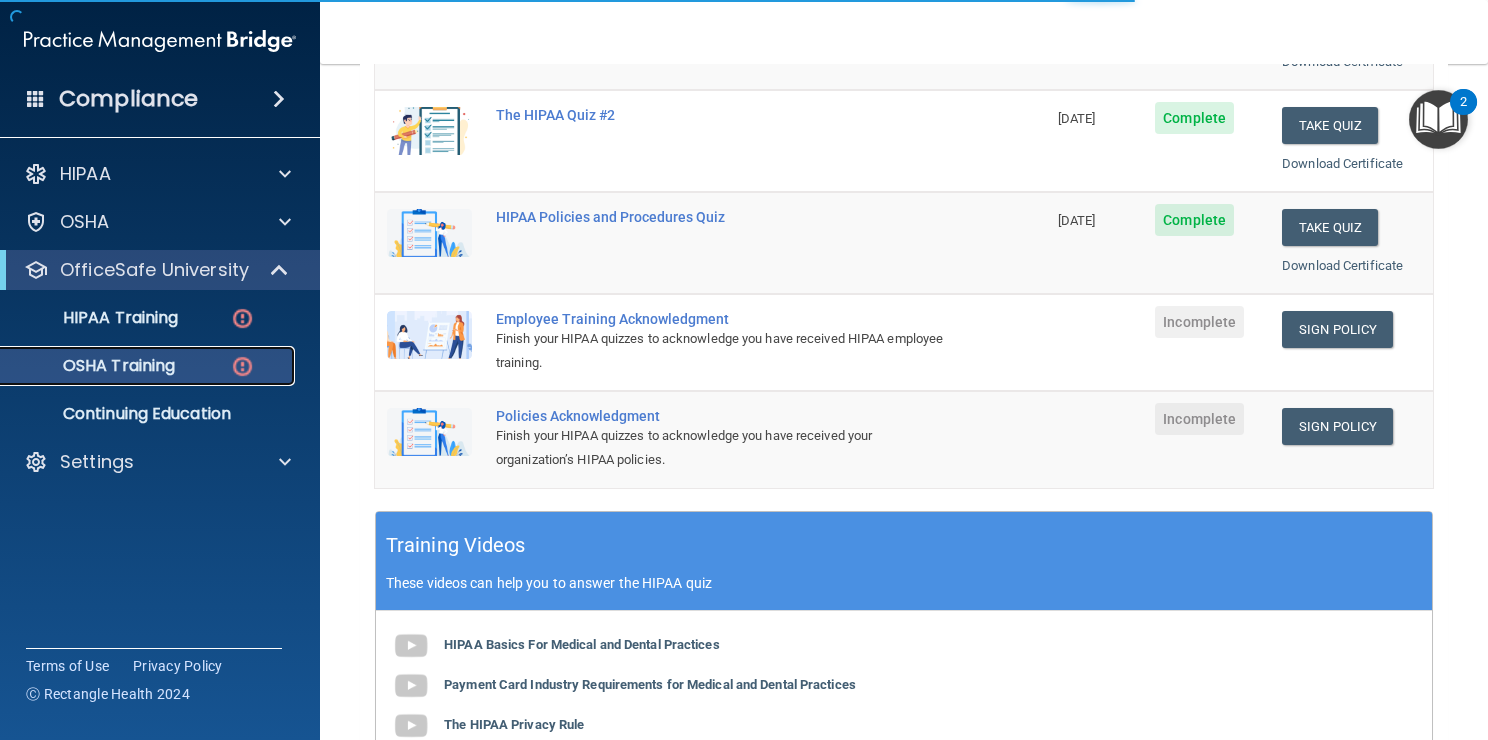 scroll, scrollTop: 298, scrollLeft: 0, axis: vertical 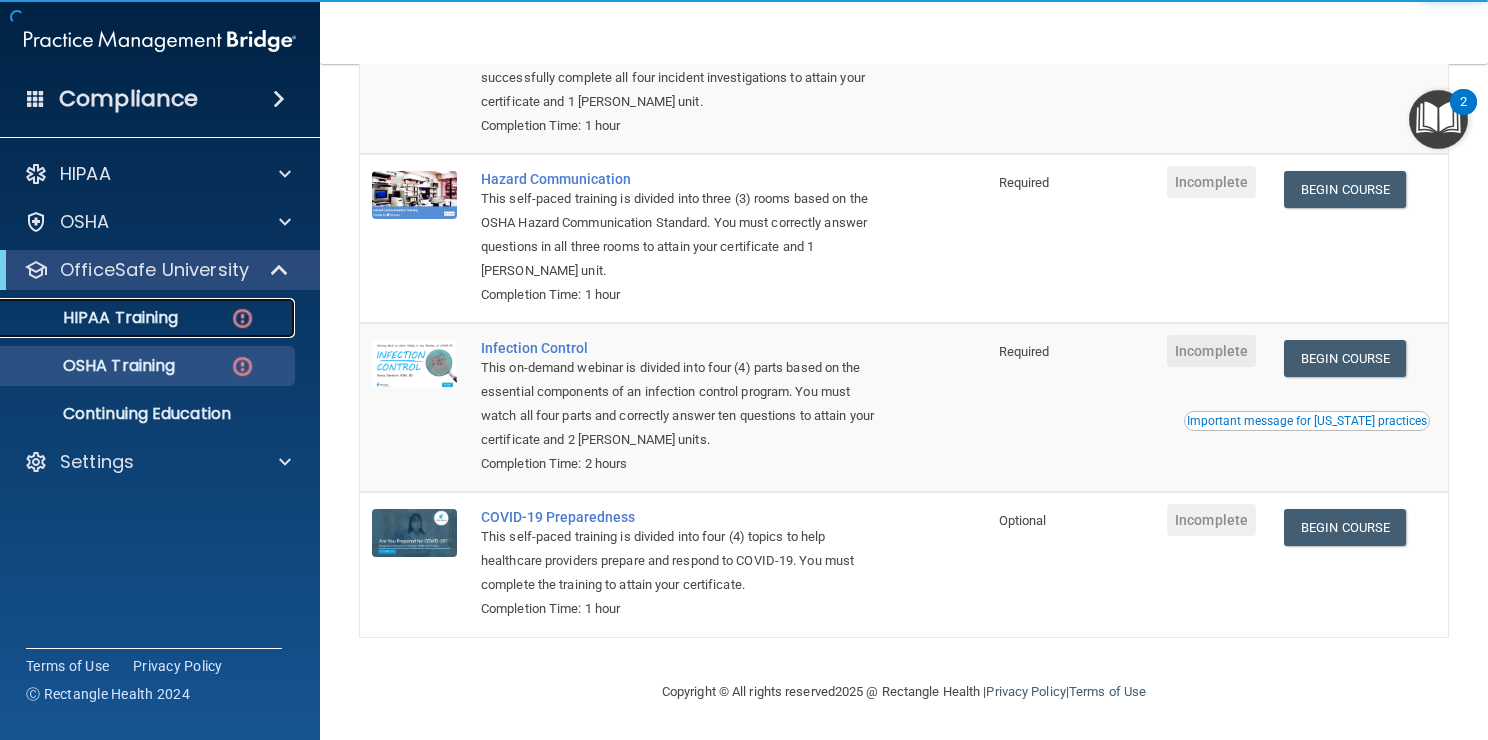 click on "HIPAA Training" at bounding box center [95, 318] 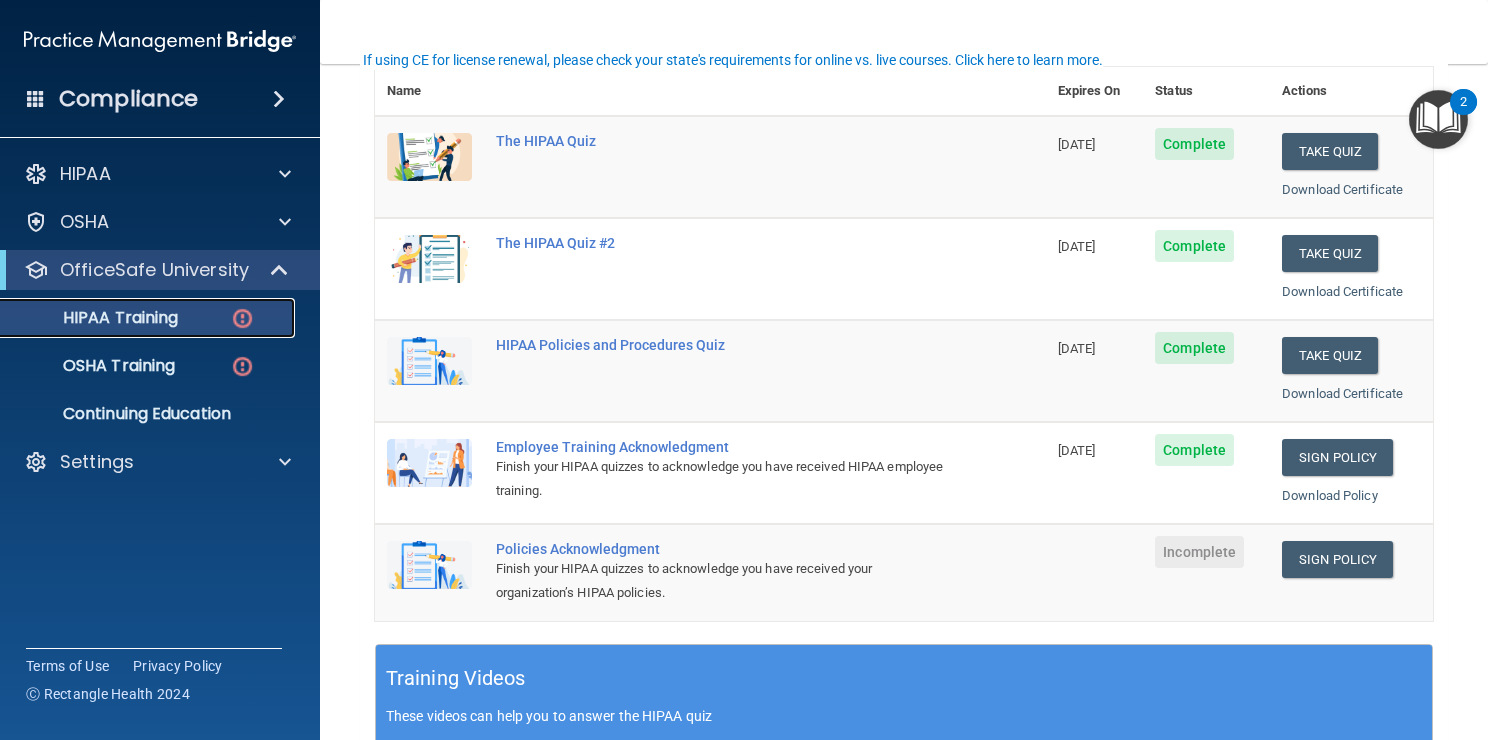 scroll, scrollTop: 280, scrollLeft: 0, axis: vertical 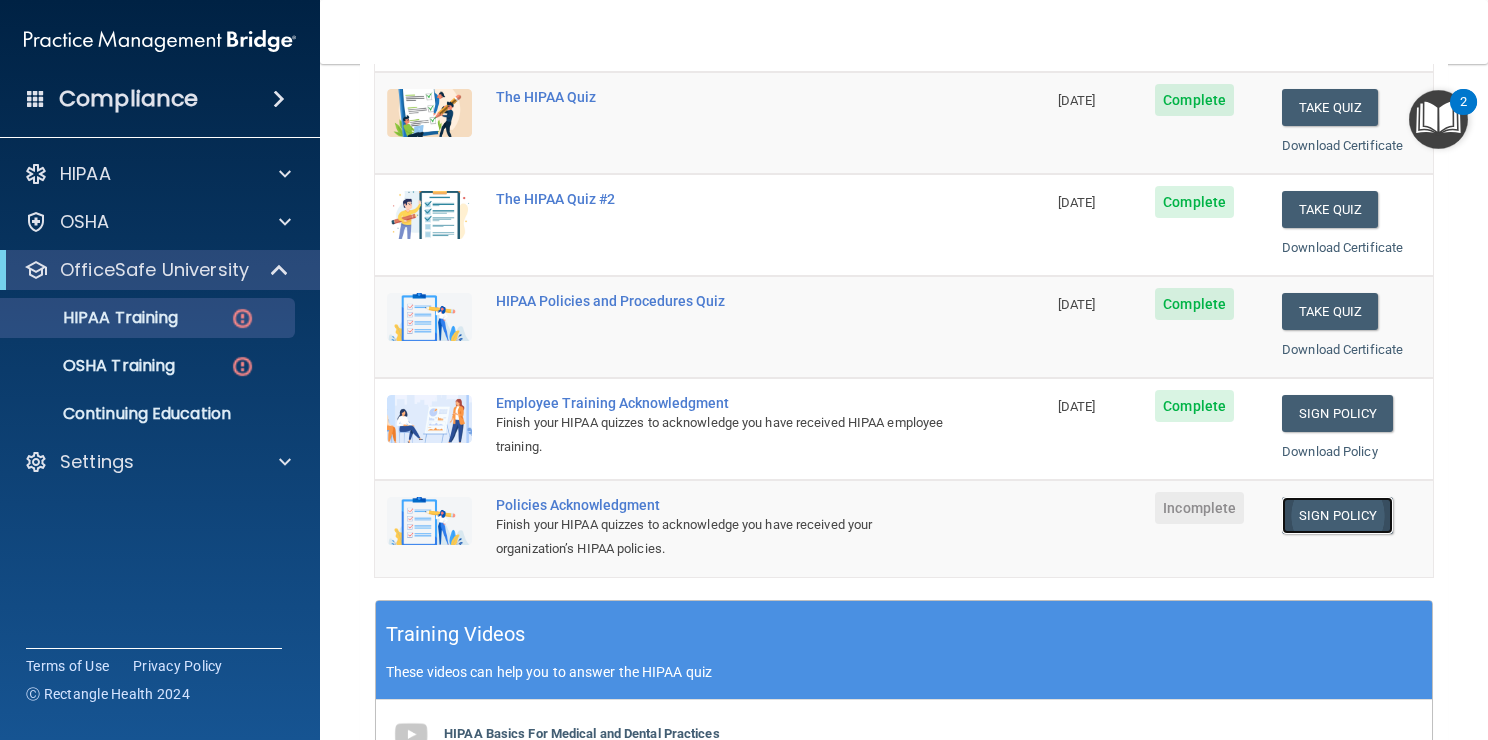 click on "Sign Policy" at bounding box center (1337, 515) 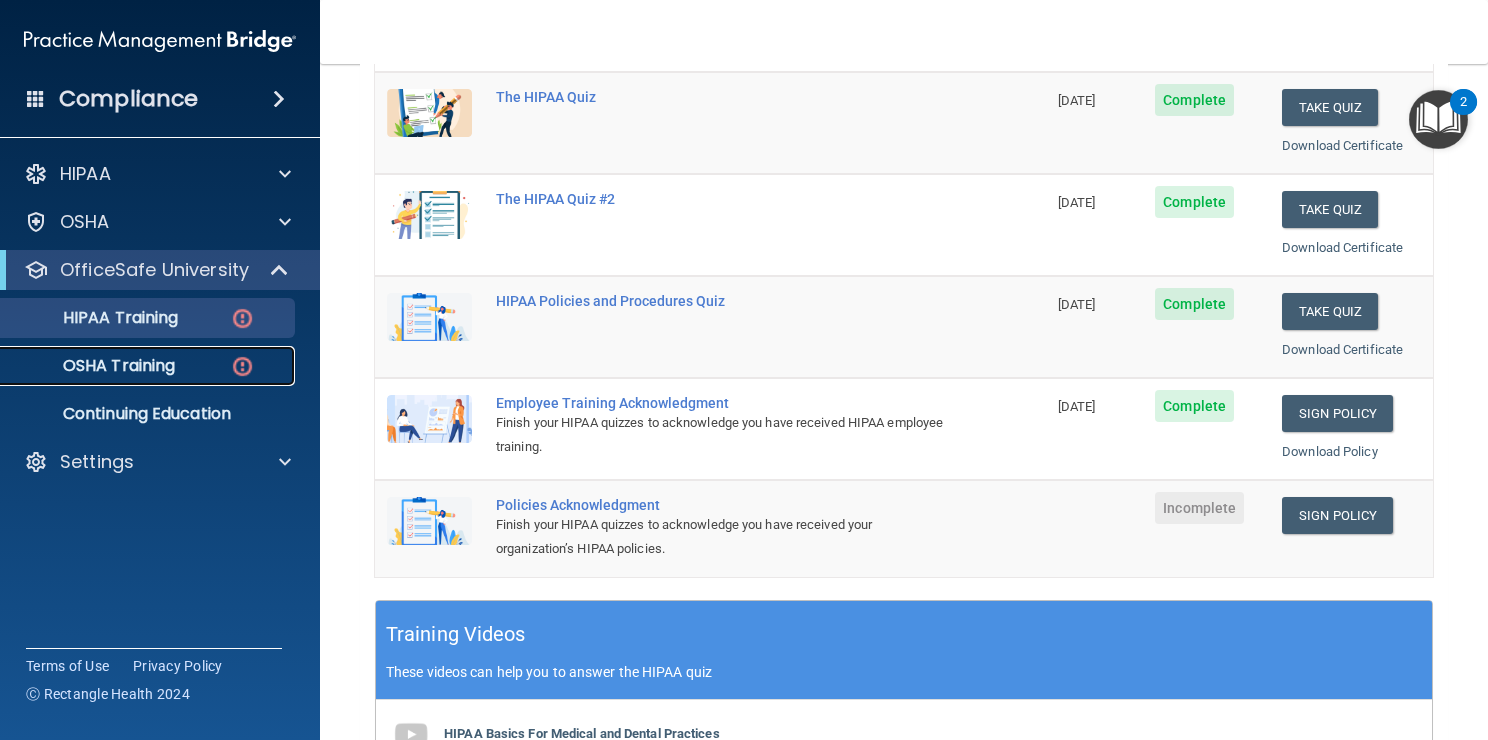 click on "OSHA Training" at bounding box center (149, 366) 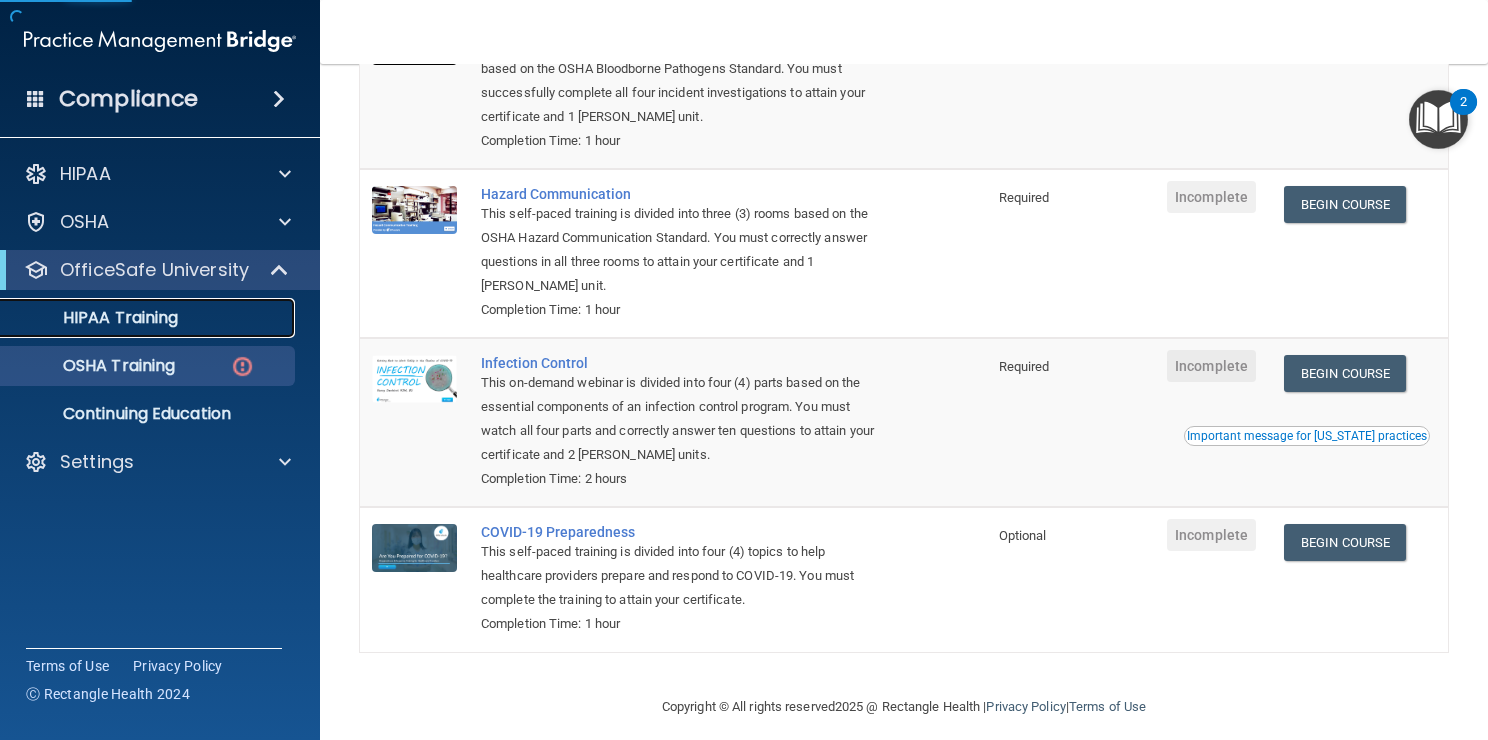 click on "HIPAA Training" at bounding box center [137, 318] 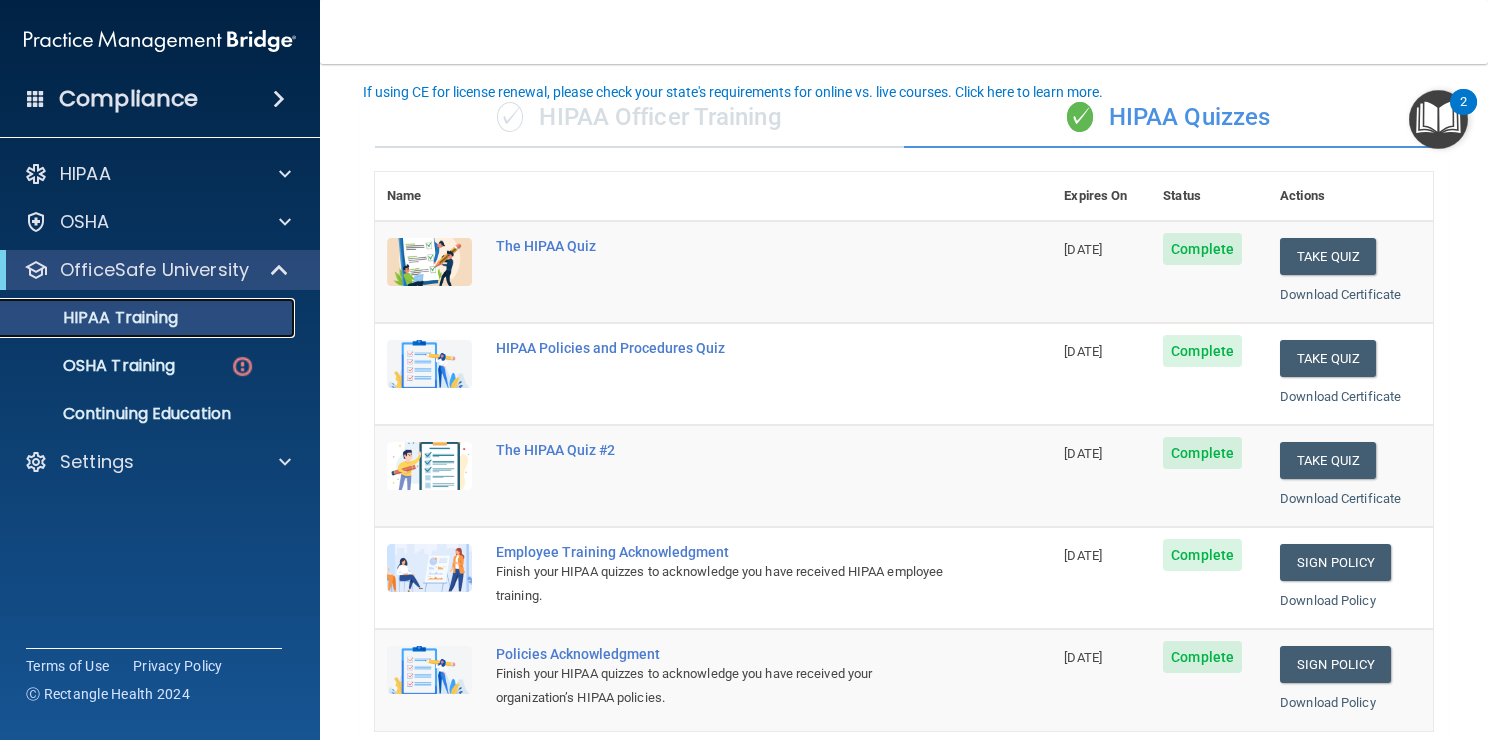 scroll, scrollTop: 137, scrollLeft: 0, axis: vertical 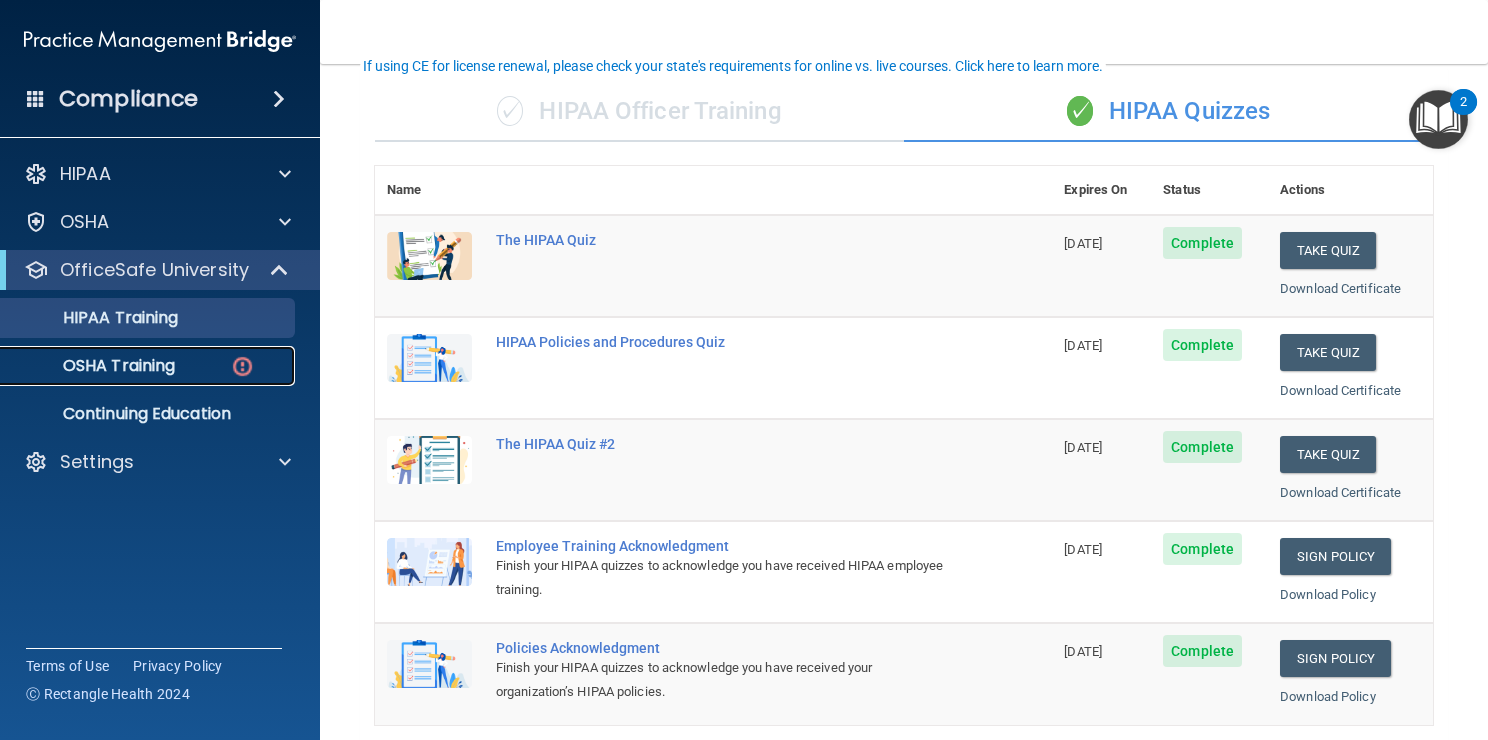 click on "OSHA Training" at bounding box center (149, 366) 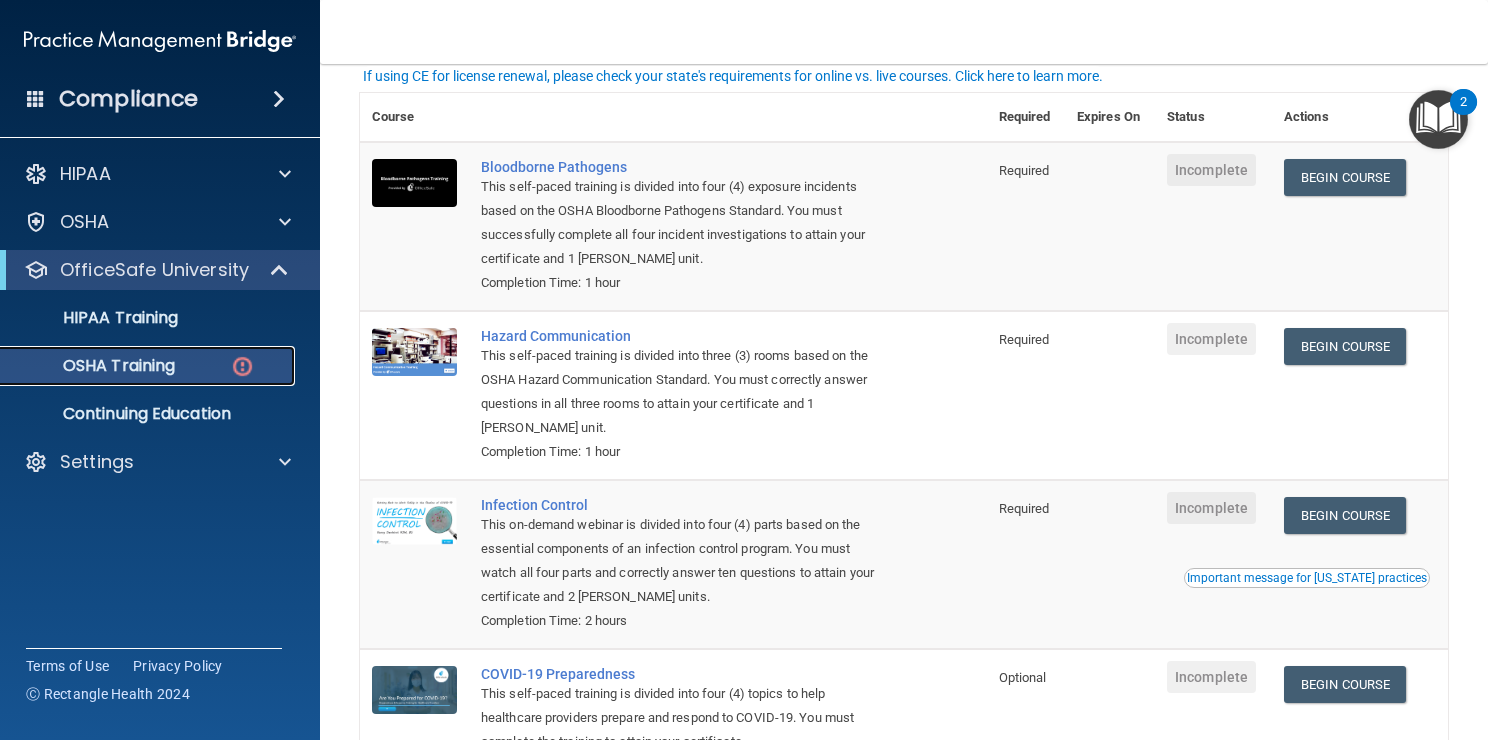 scroll, scrollTop: 0, scrollLeft: 0, axis: both 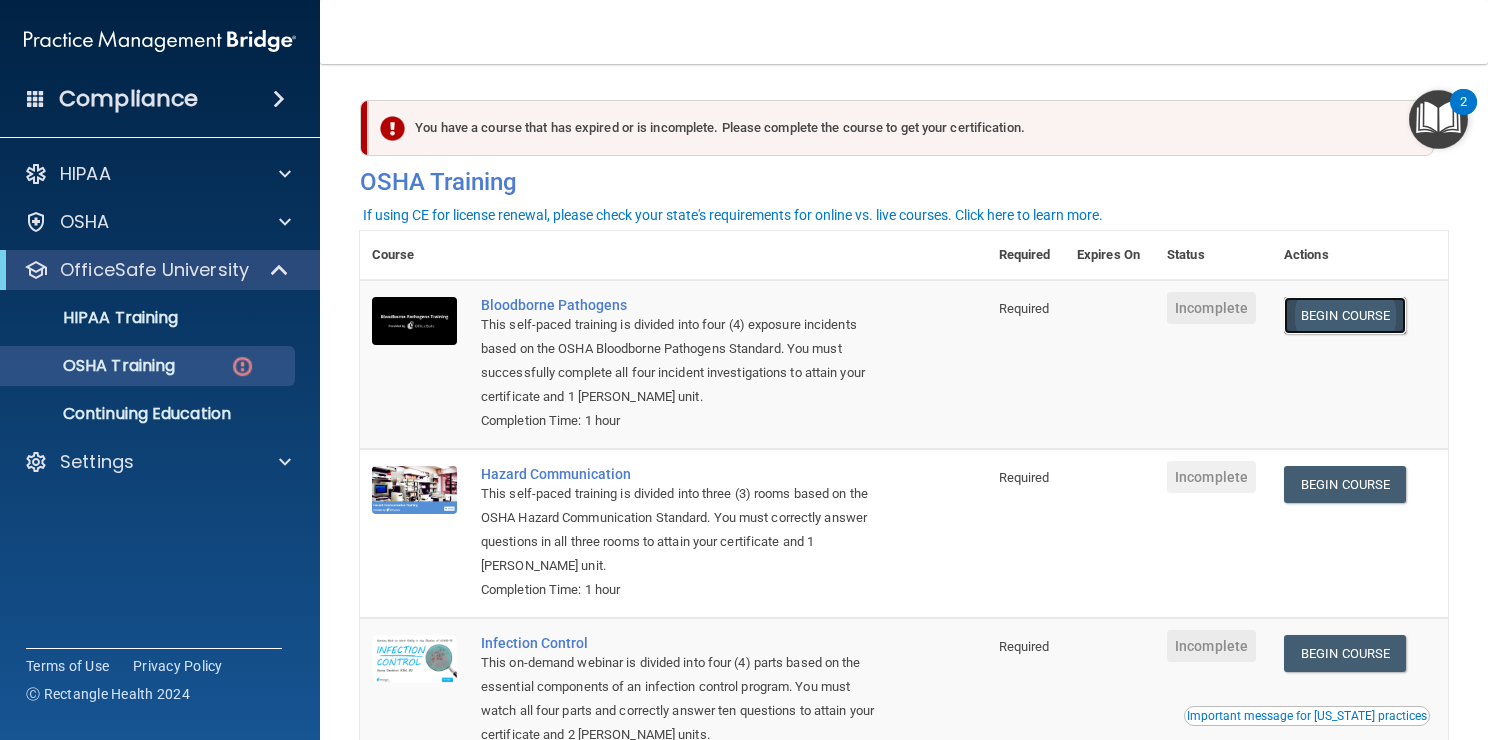 click on "Begin Course" at bounding box center [1345, 315] 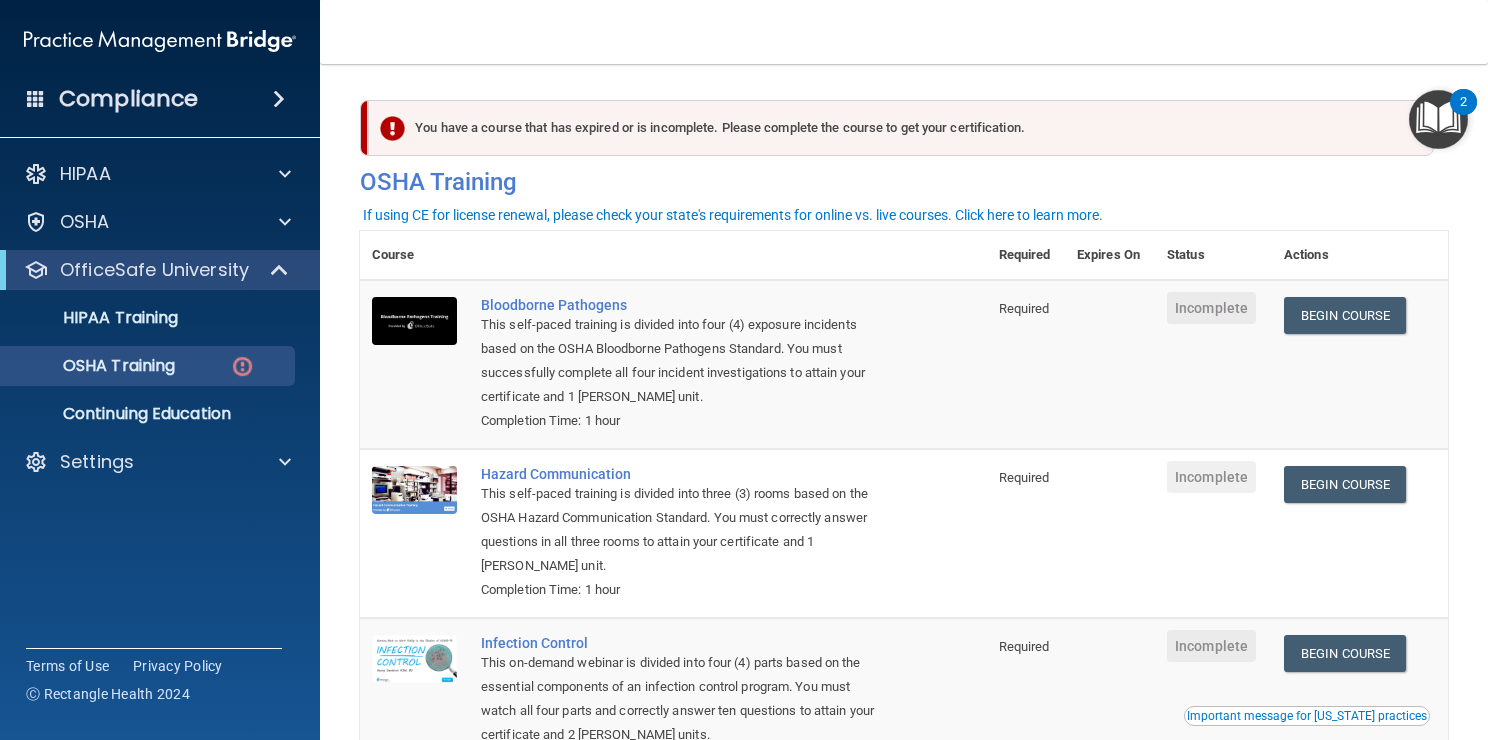 click on "HIPAA Training                   OSHA Training                   Continuing Education" at bounding box center (161, 362) 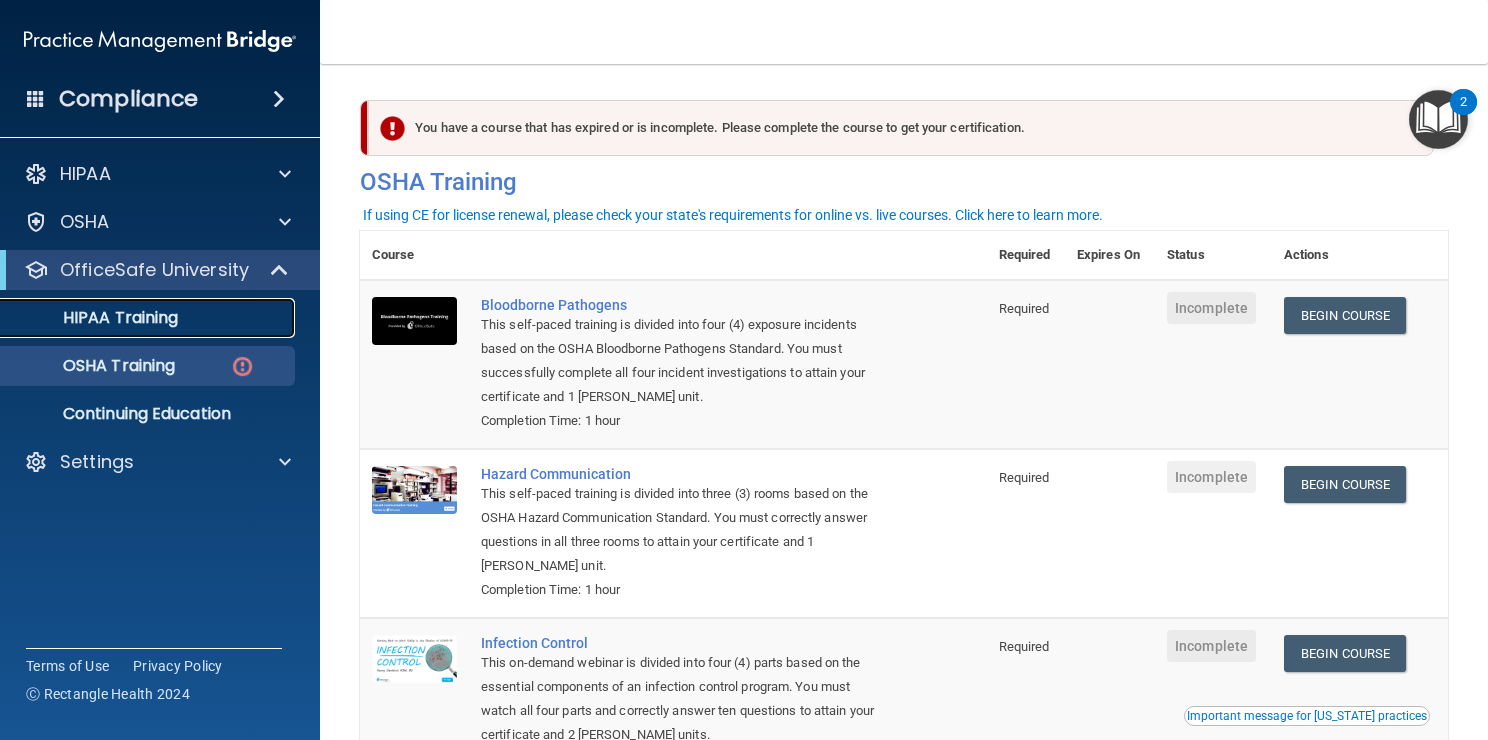 click on "HIPAA Training" at bounding box center [95, 318] 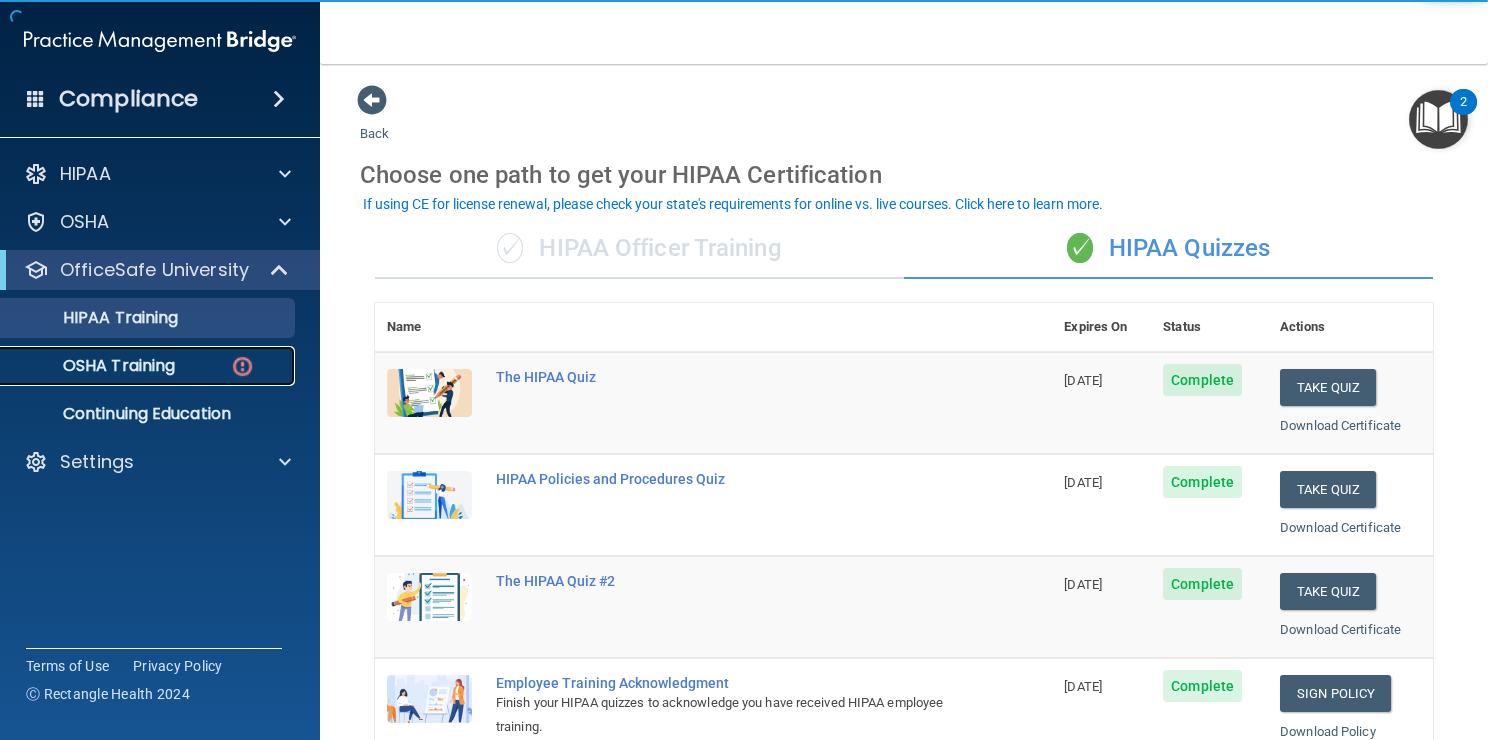 click on "OSHA Training" at bounding box center [94, 366] 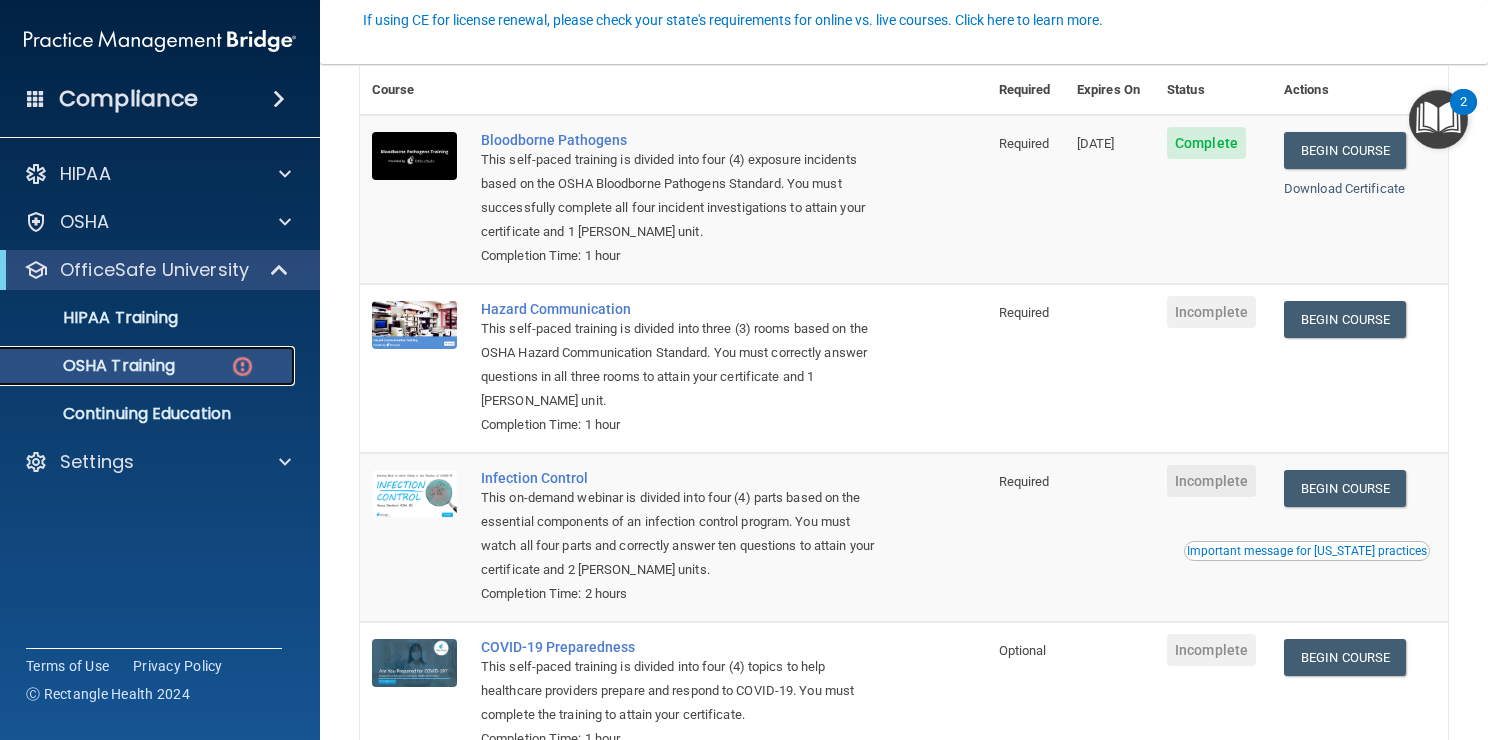 scroll, scrollTop: 199, scrollLeft: 0, axis: vertical 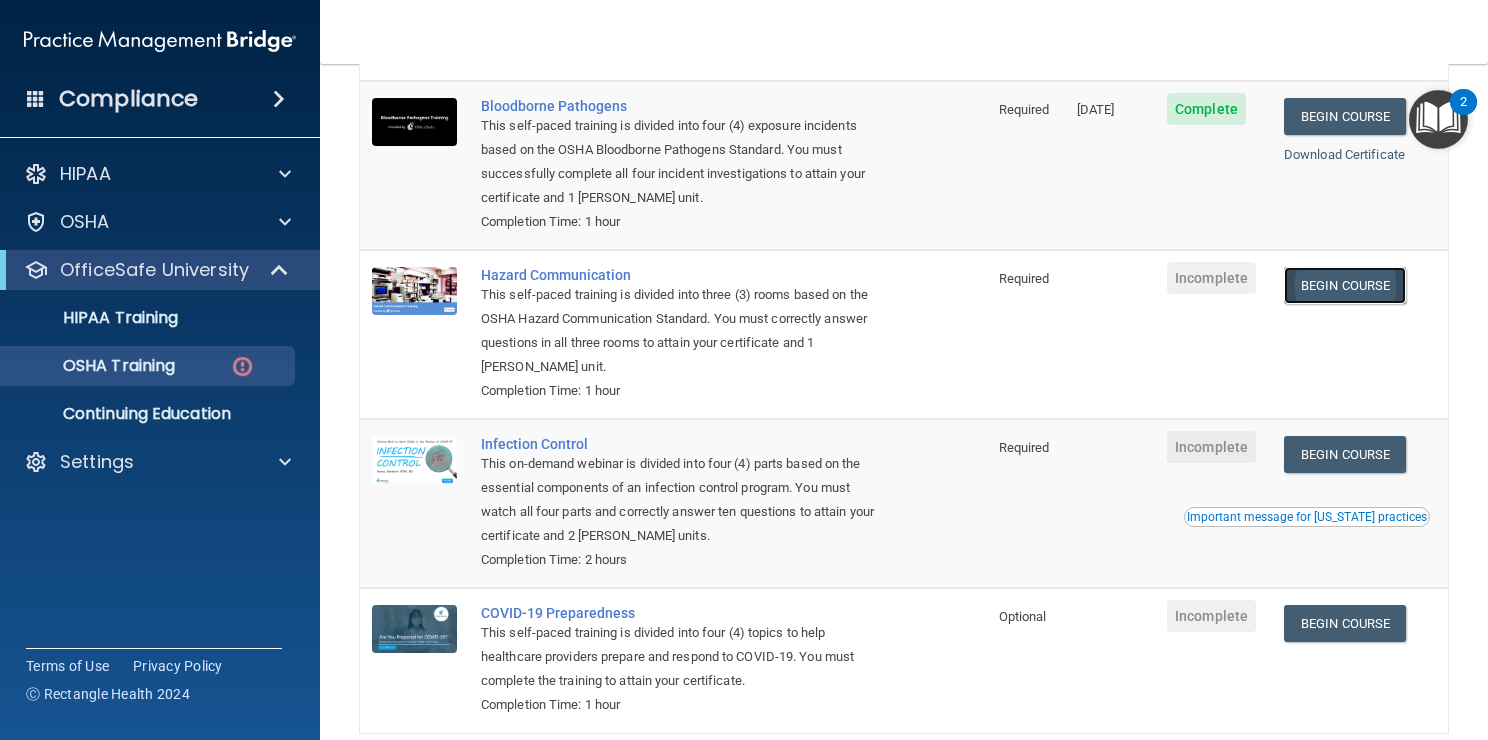 click on "Begin Course" at bounding box center (1345, 285) 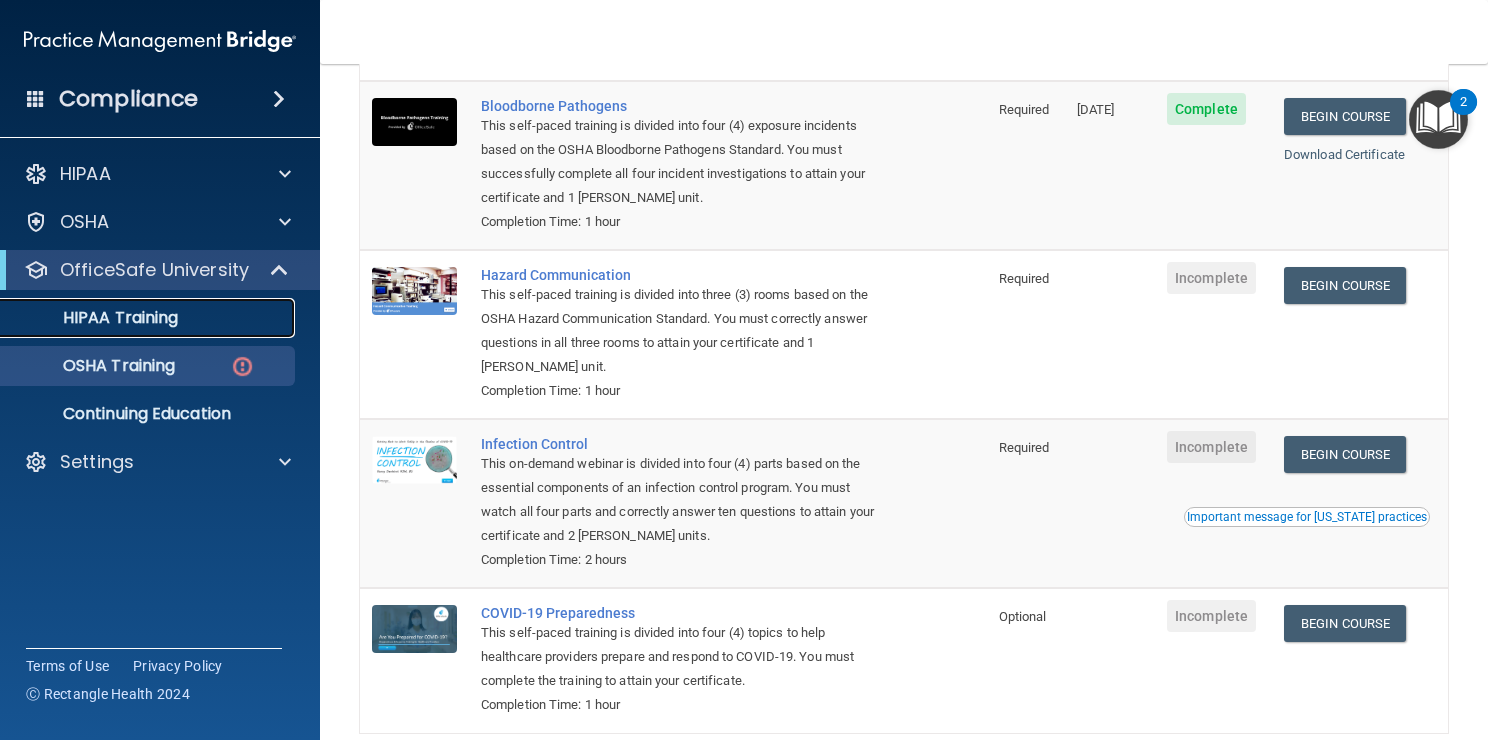 click on "HIPAA Training" at bounding box center (95, 318) 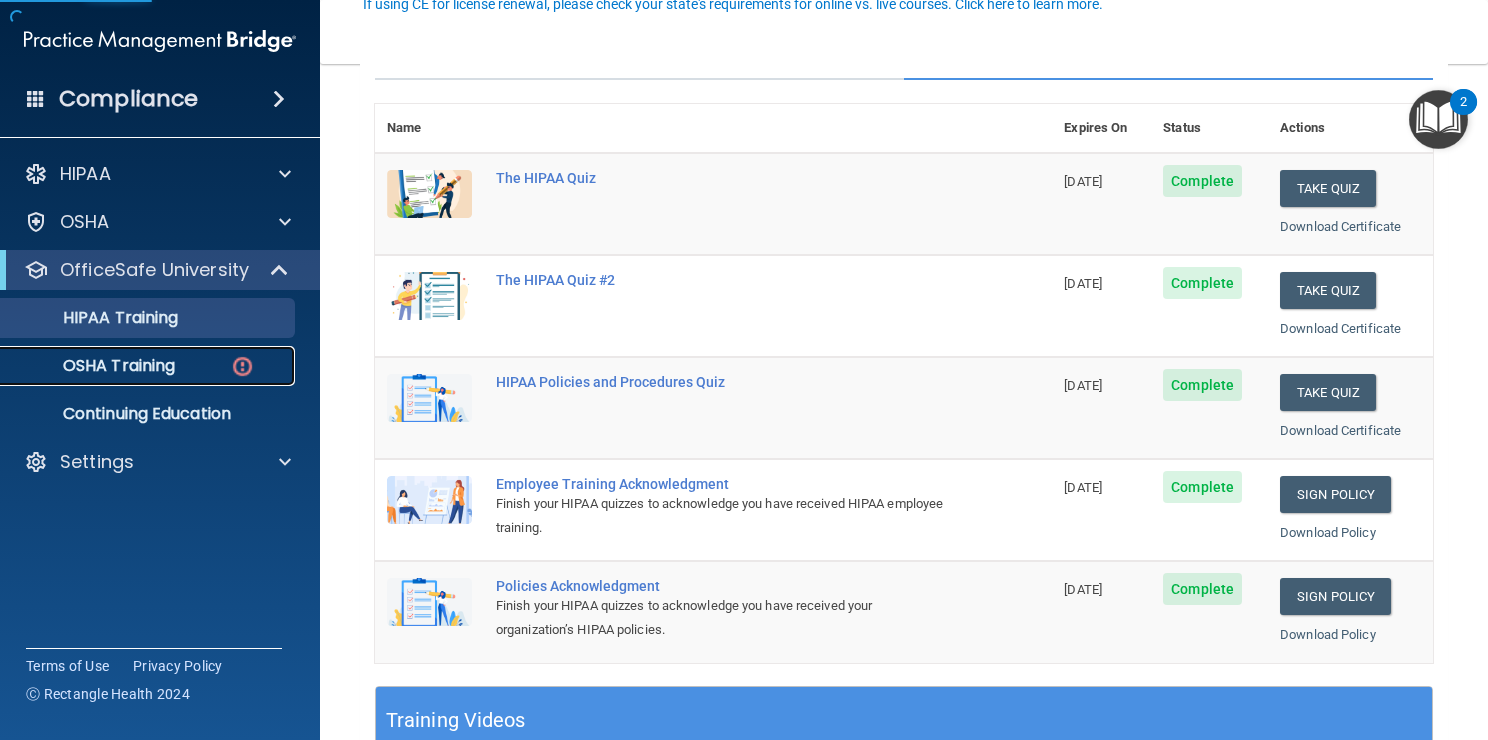 click on "OSHA Training" at bounding box center (94, 366) 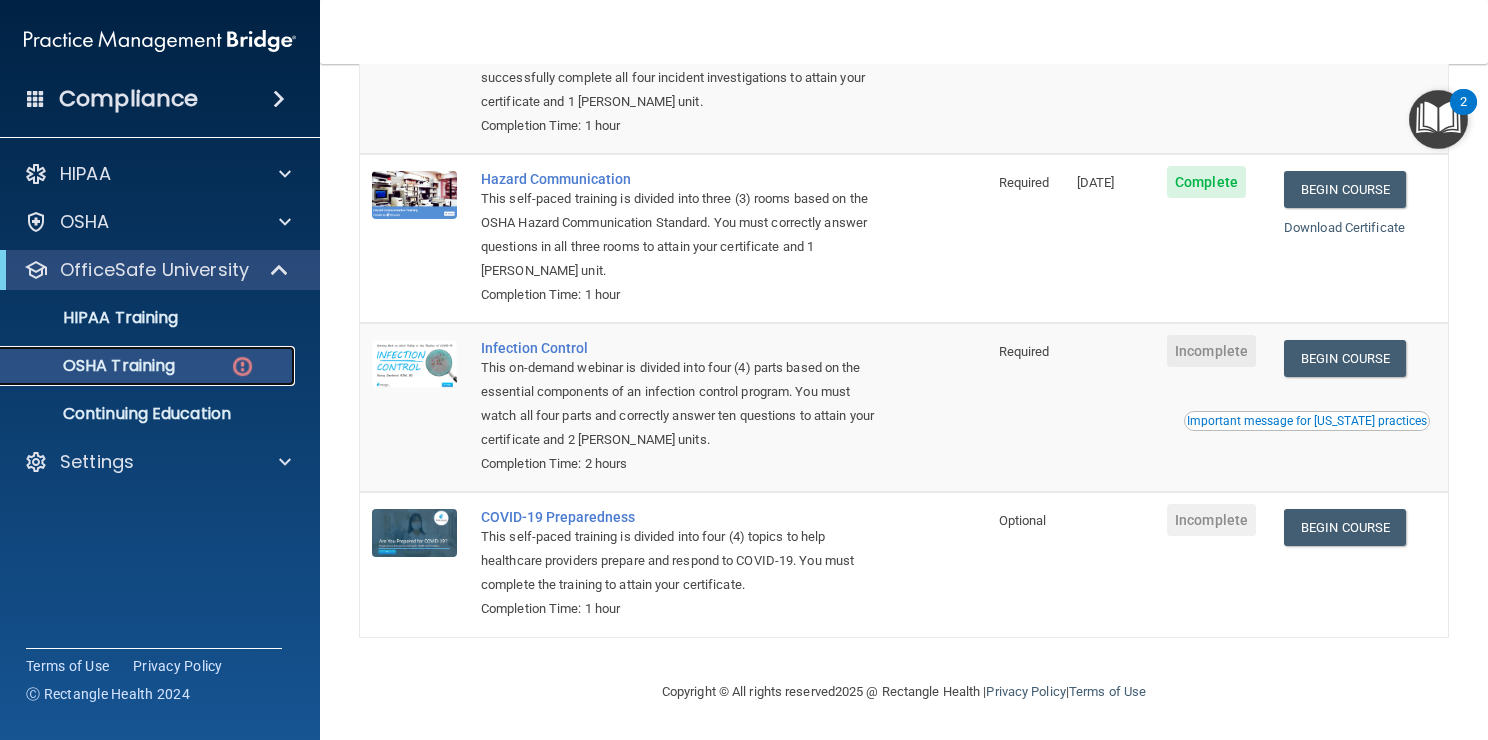 scroll, scrollTop: 298, scrollLeft: 0, axis: vertical 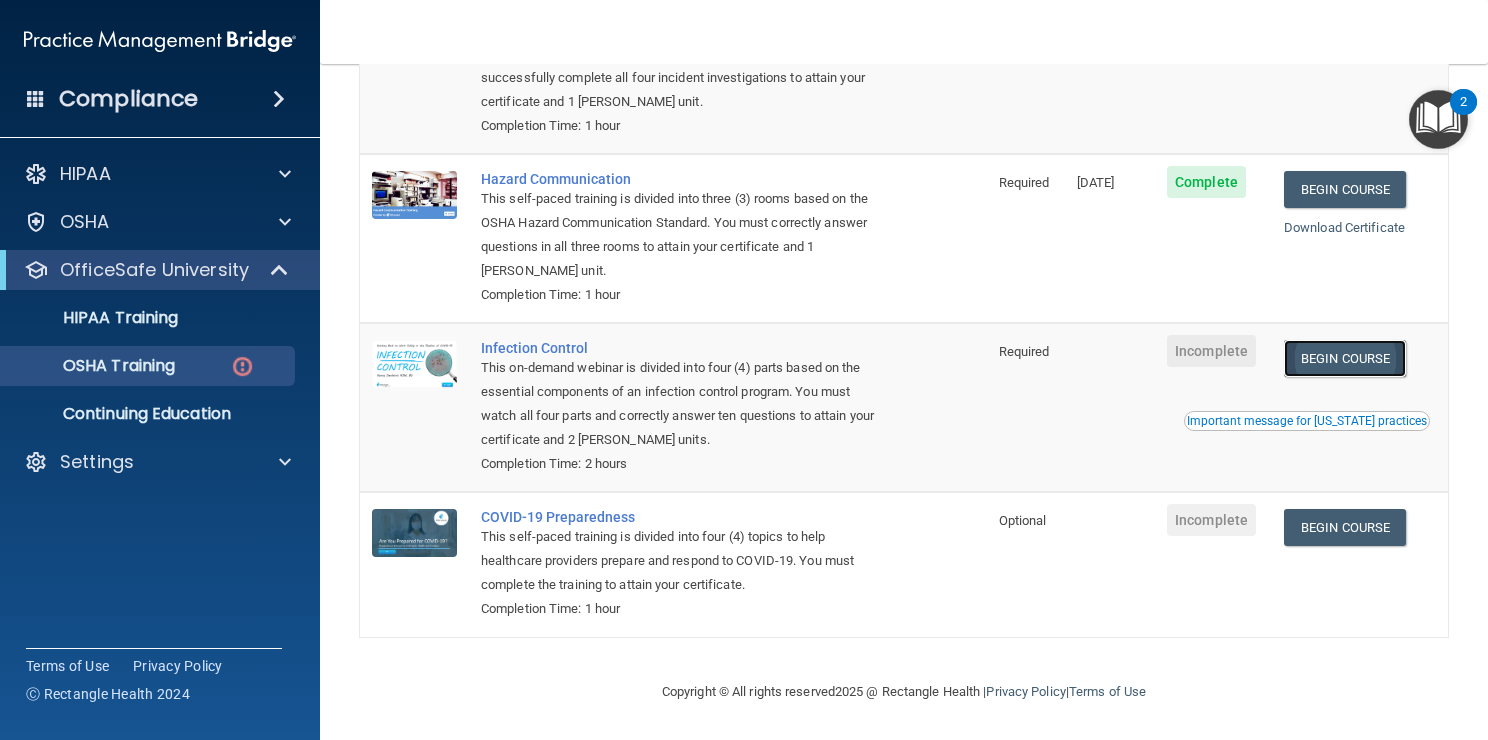 click on "Begin Course" at bounding box center [1345, 358] 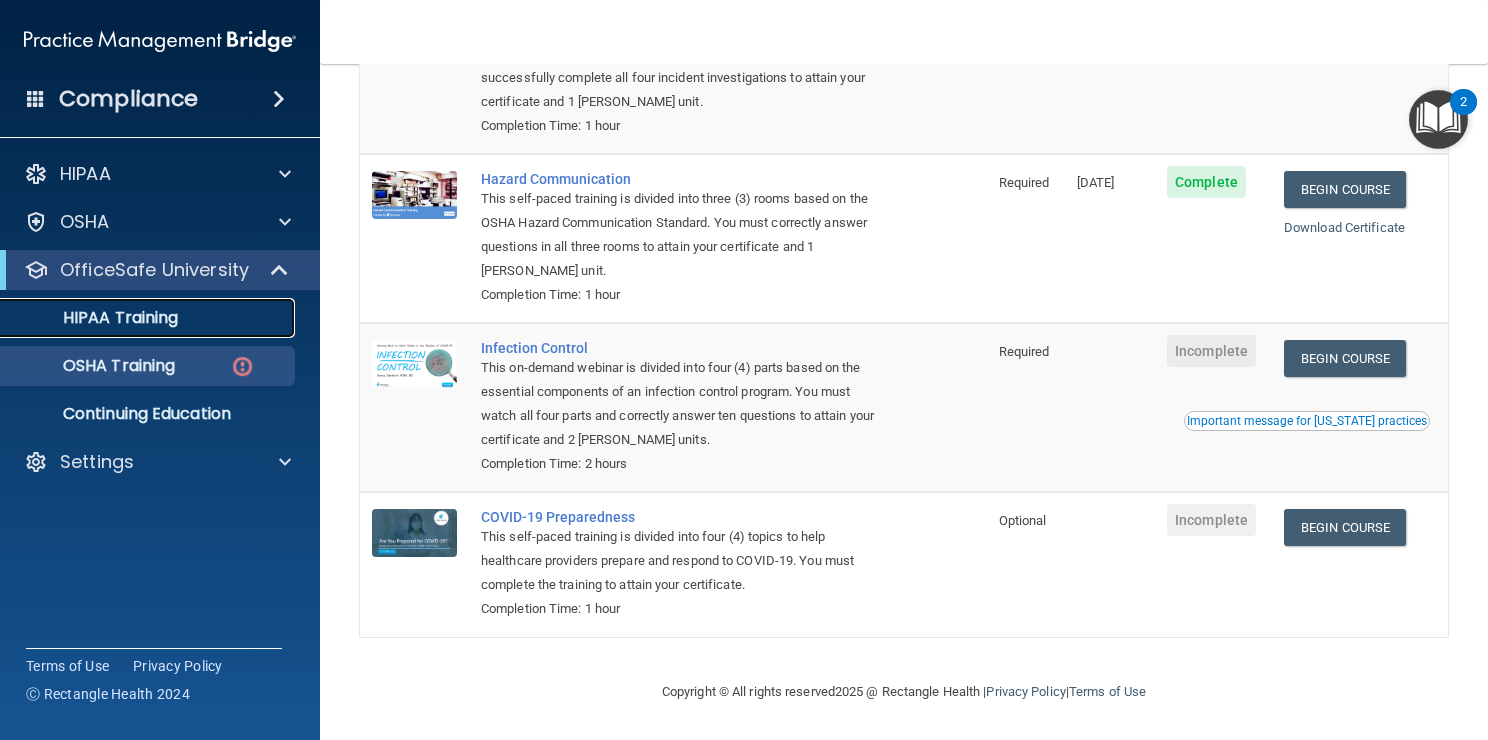 click on "HIPAA Training" at bounding box center [149, 318] 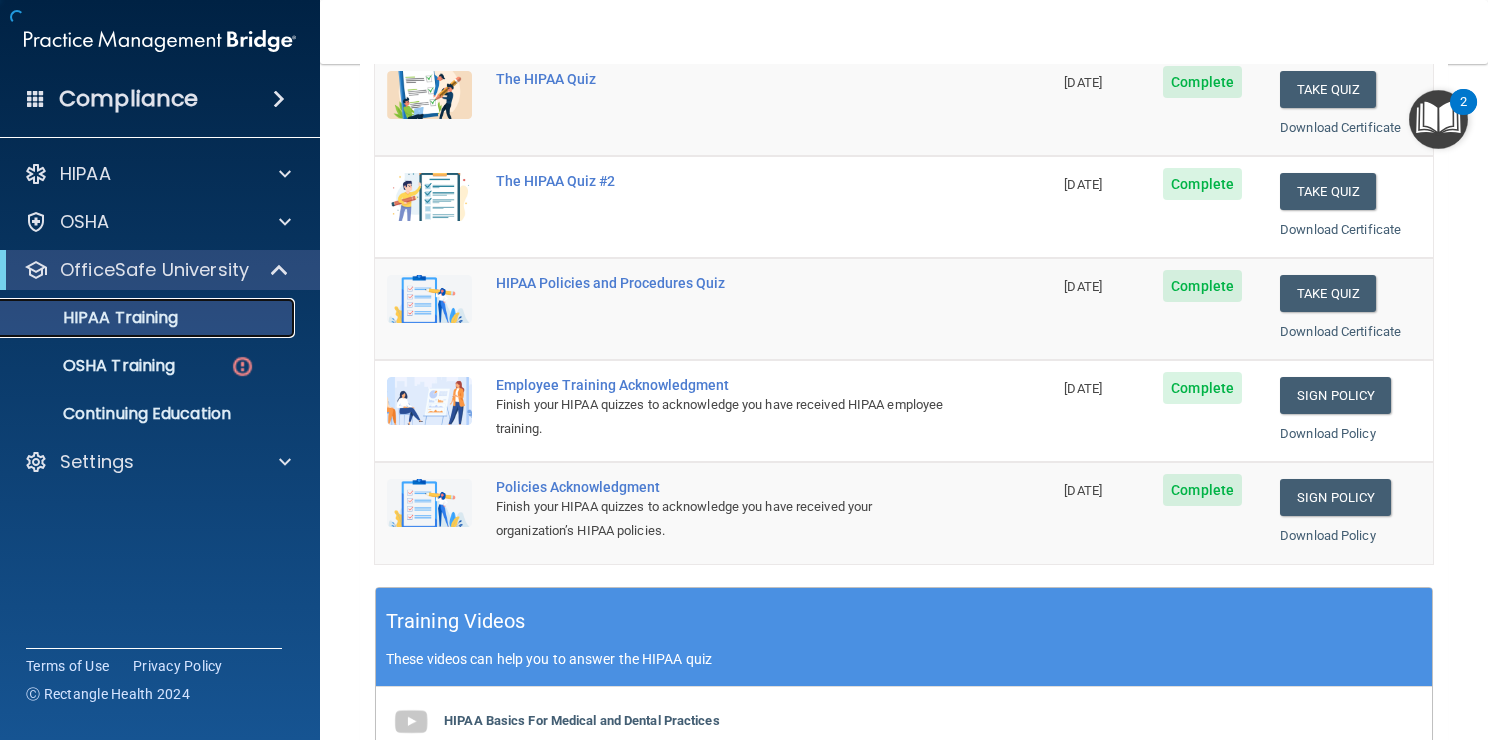 scroll, scrollTop: 761, scrollLeft: 0, axis: vertical 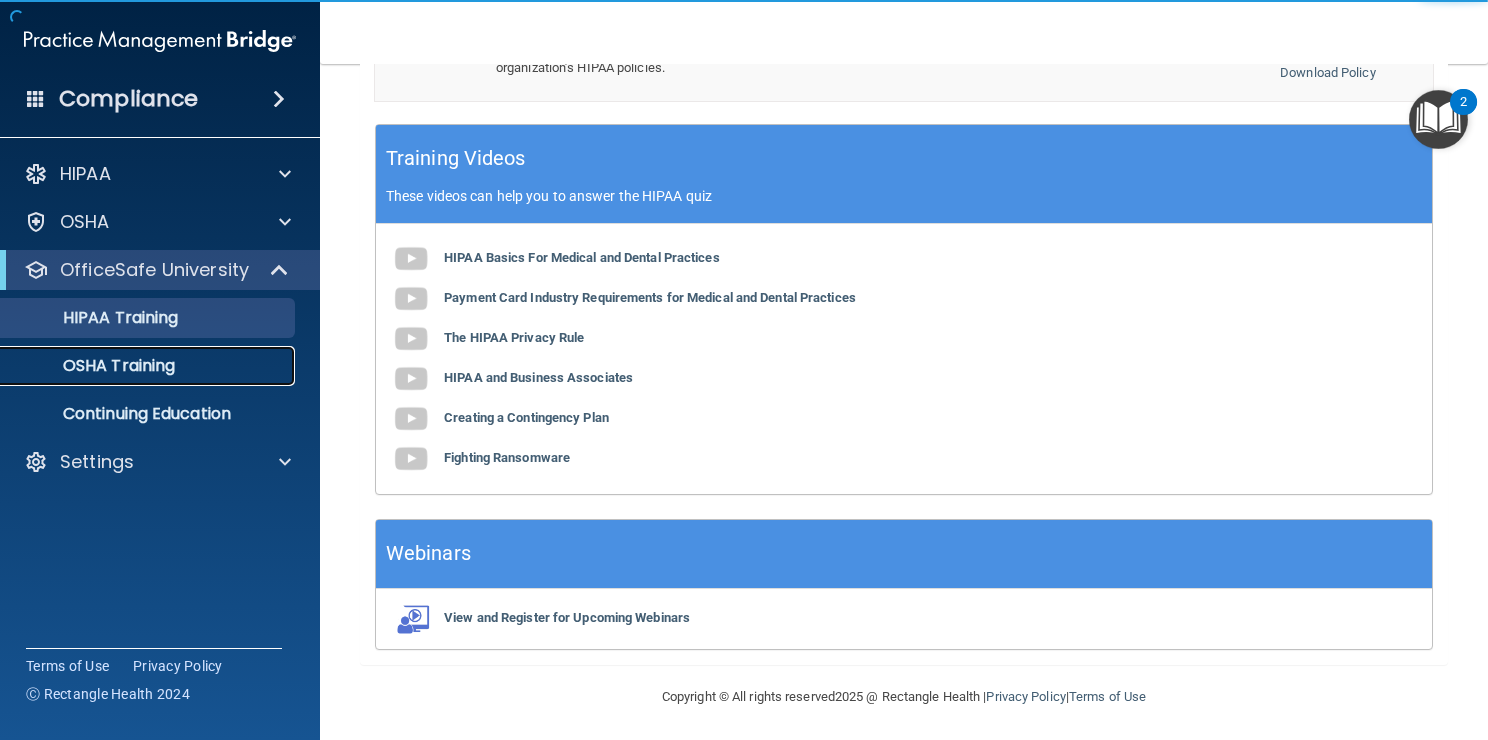 click on "OSHA Training" at bounding box center (149, 366) 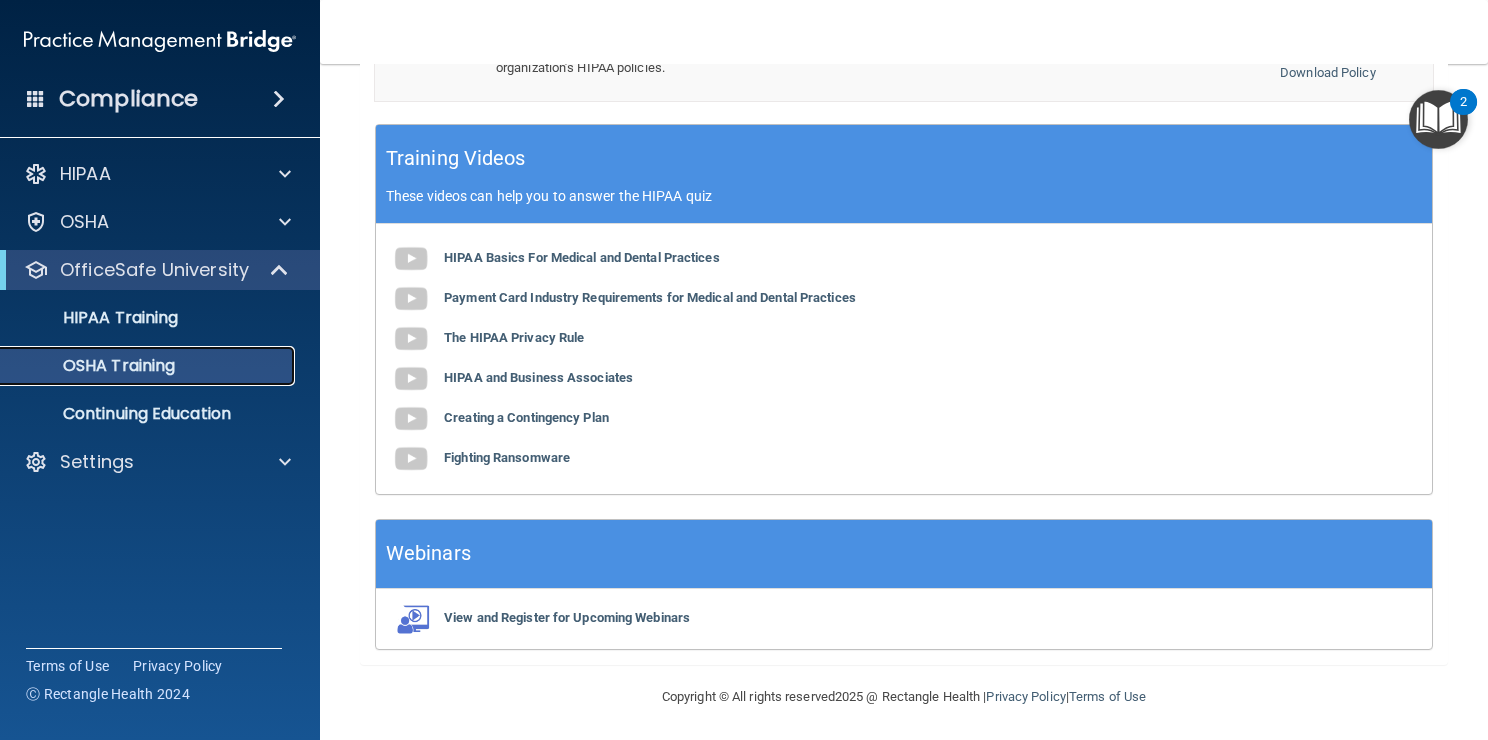 scroll, scrollTop: 242, scrollLeft: 0, axis: vertical 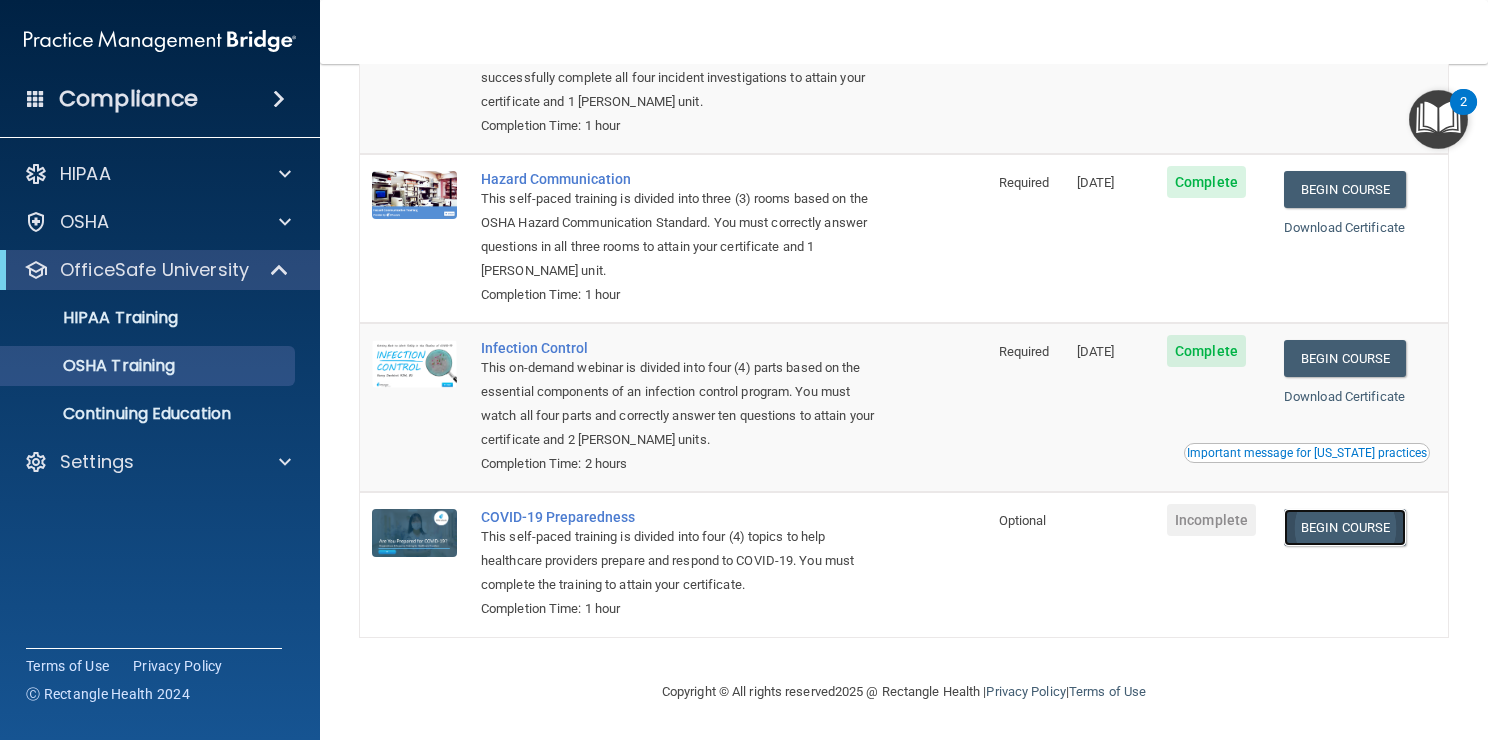 click on "Begin Course" at bounding box center (1345, 527) 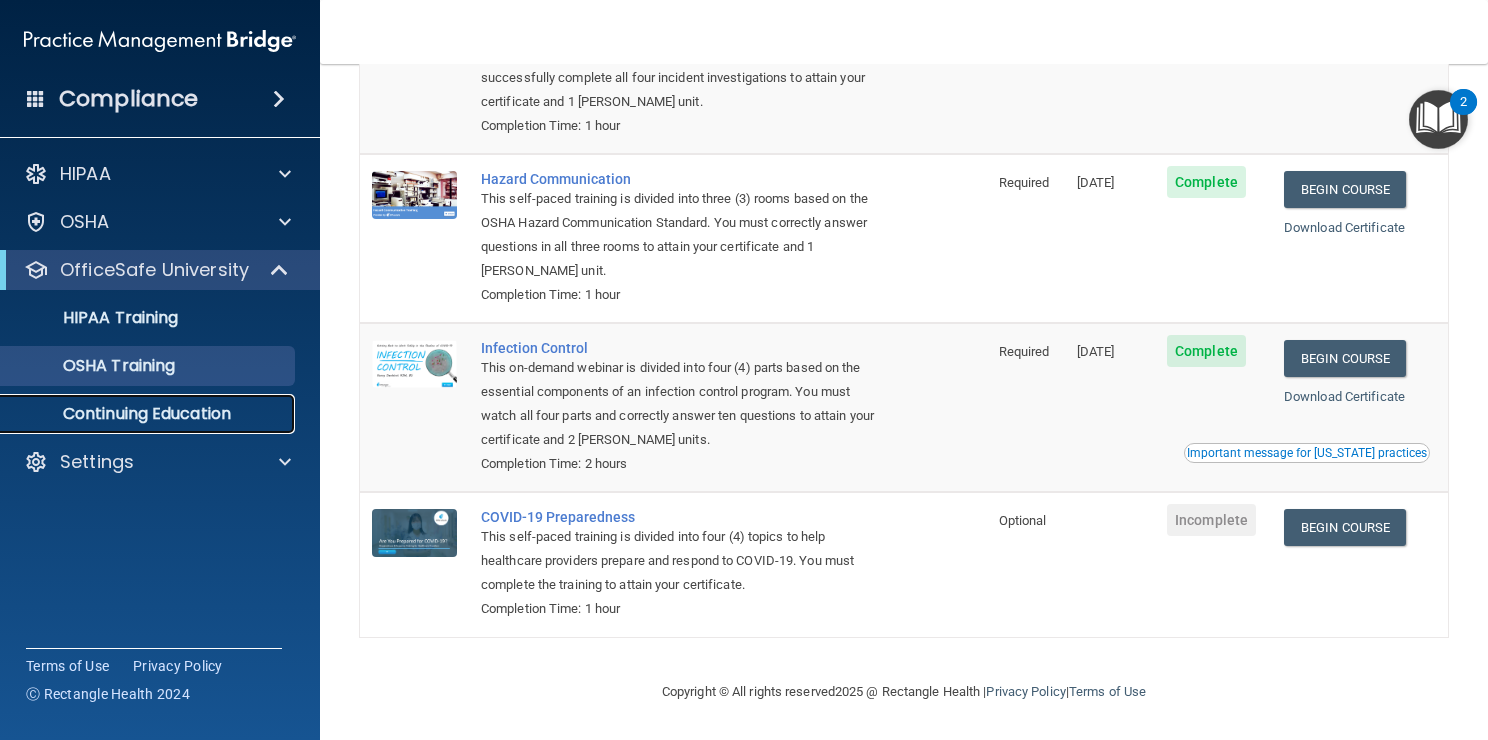 click on "Continuing Education" at bounding box center [137, 414] 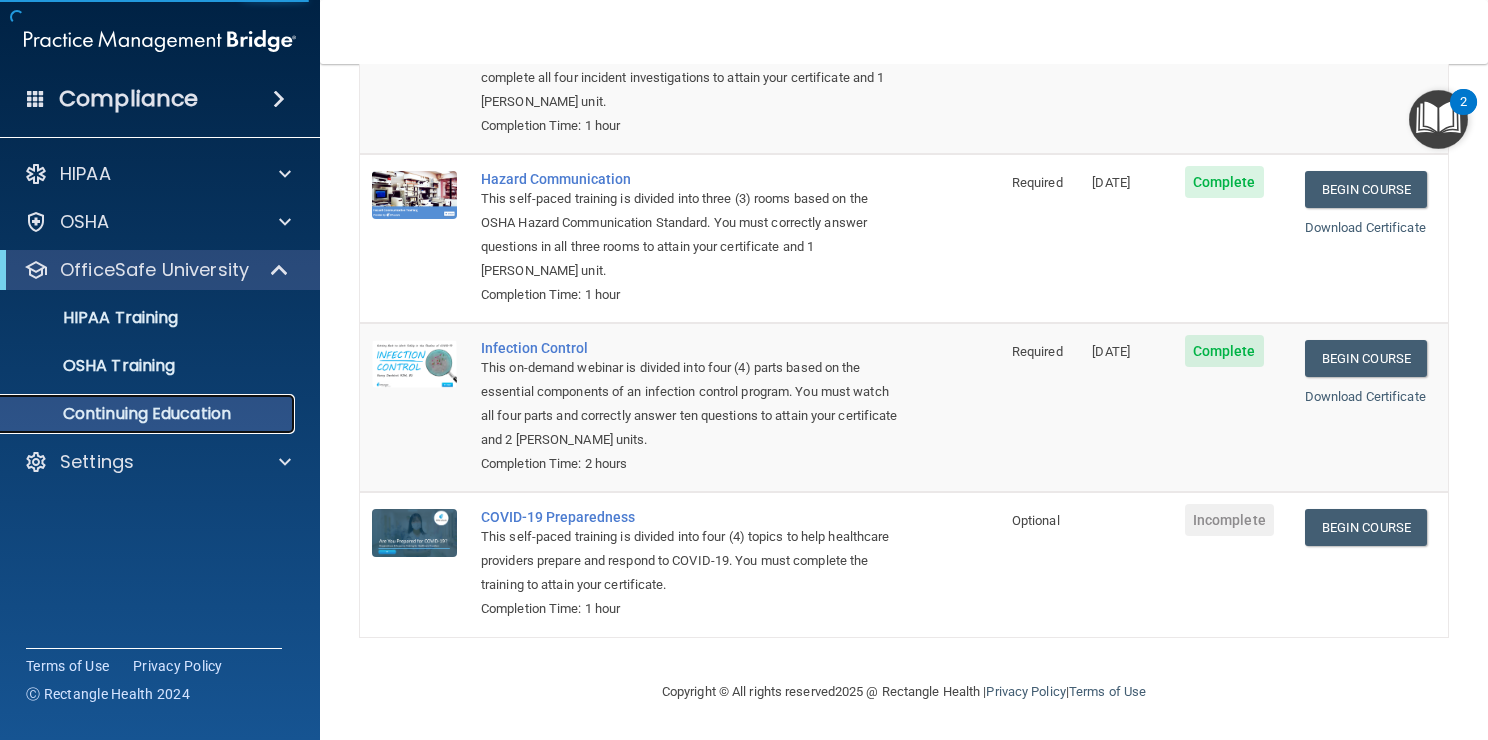 scroll, scrollTop: 0, scrollLeft: 0, axis: both 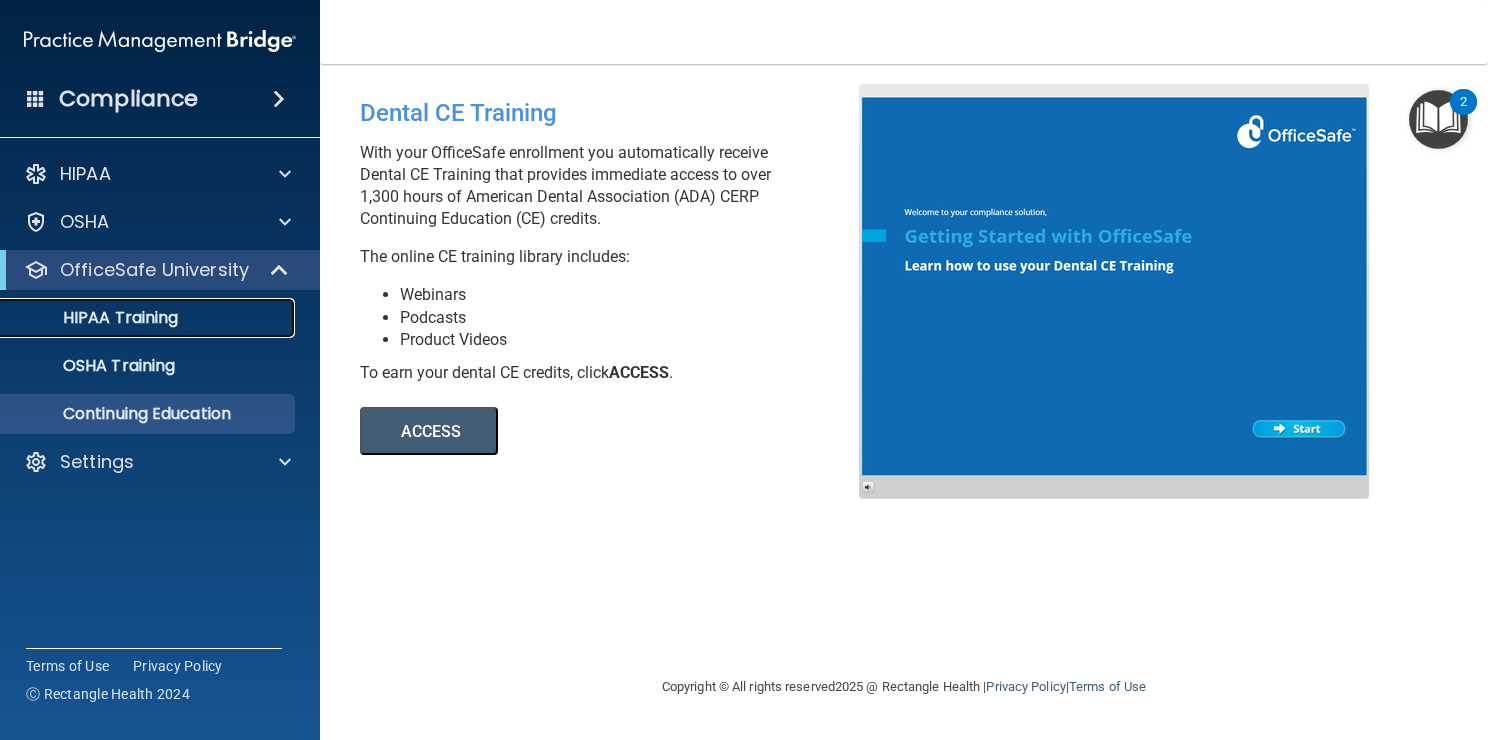click on "HIPAA Training" at bounding box center (137, 318) 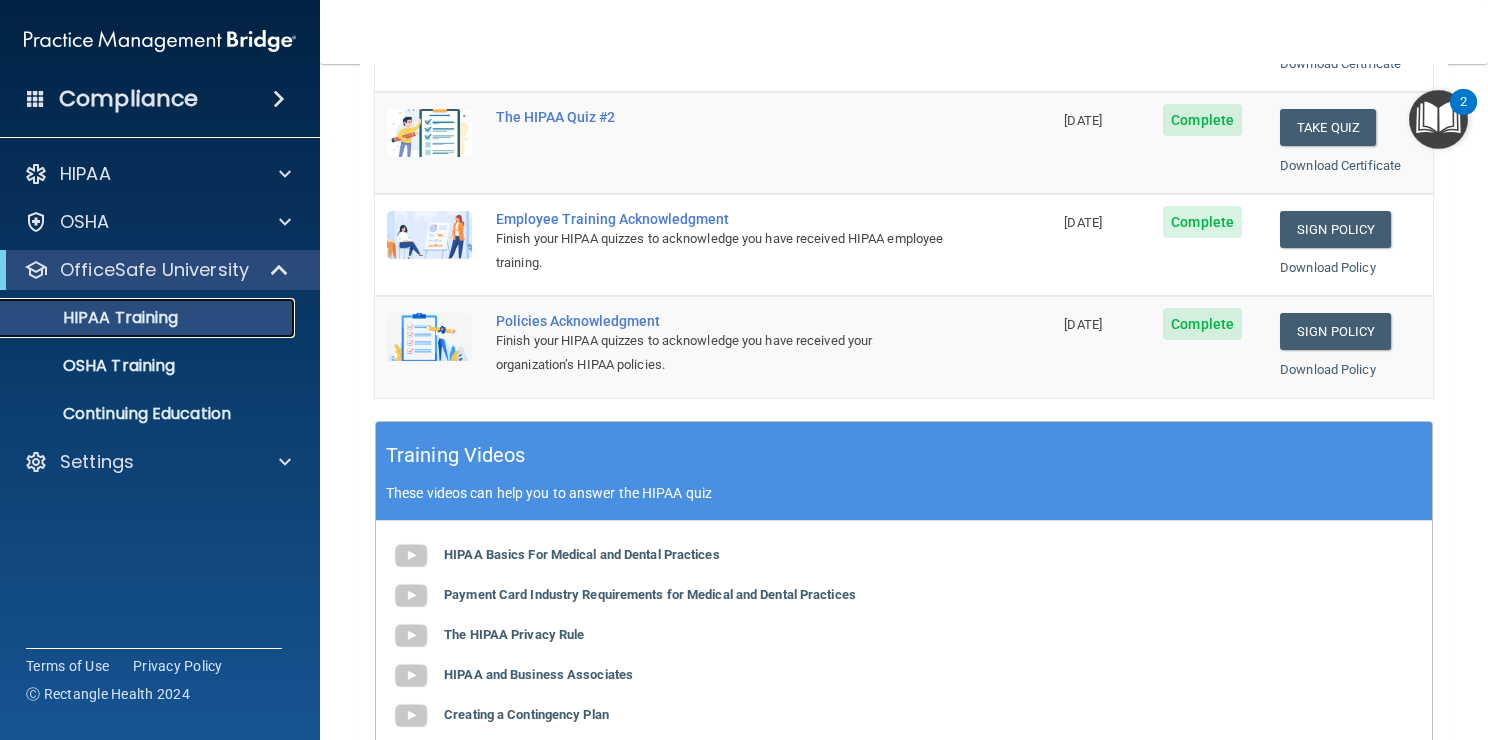 scroll, scrollTop: 0, scrollLeft: 0, axis: both 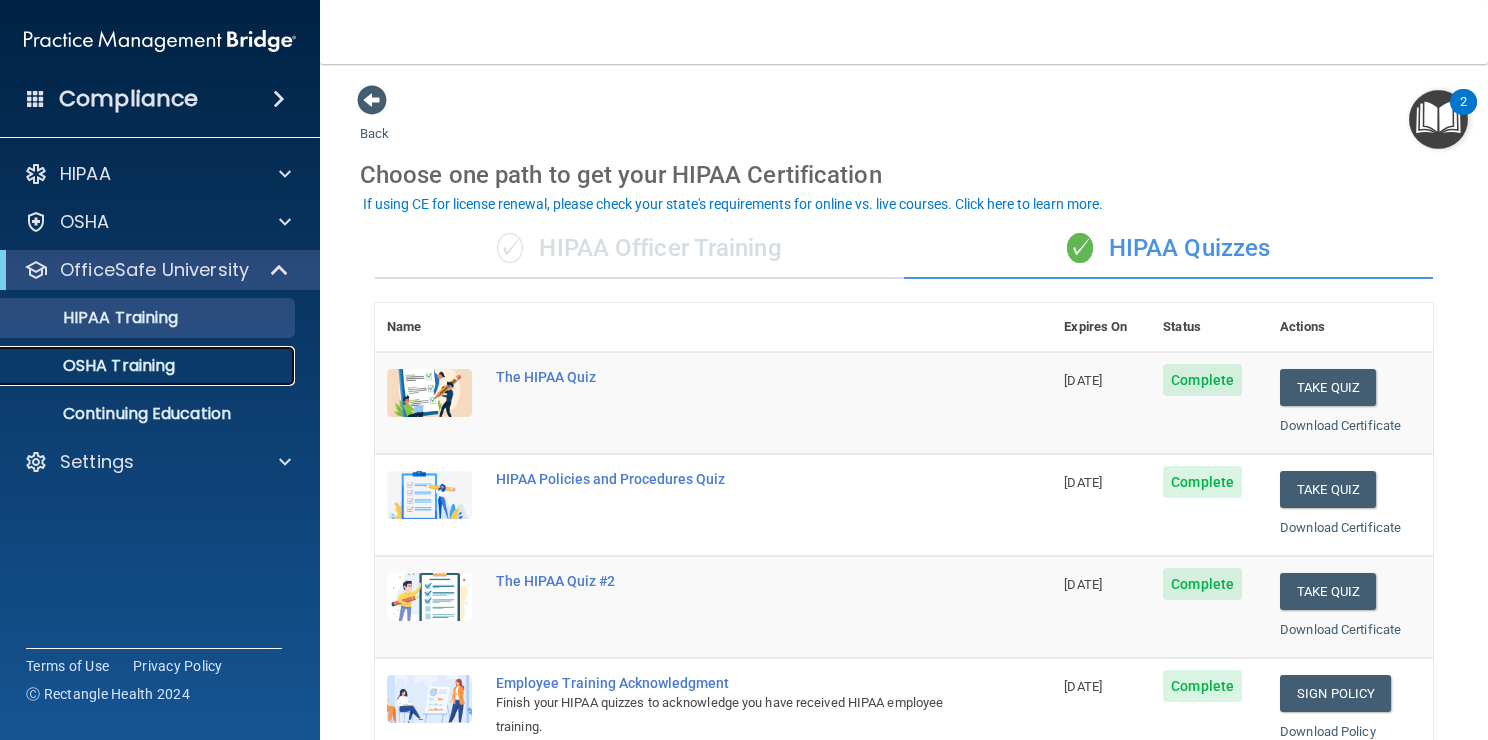 click on "OSHA Training" at bounding box center (149, 366) 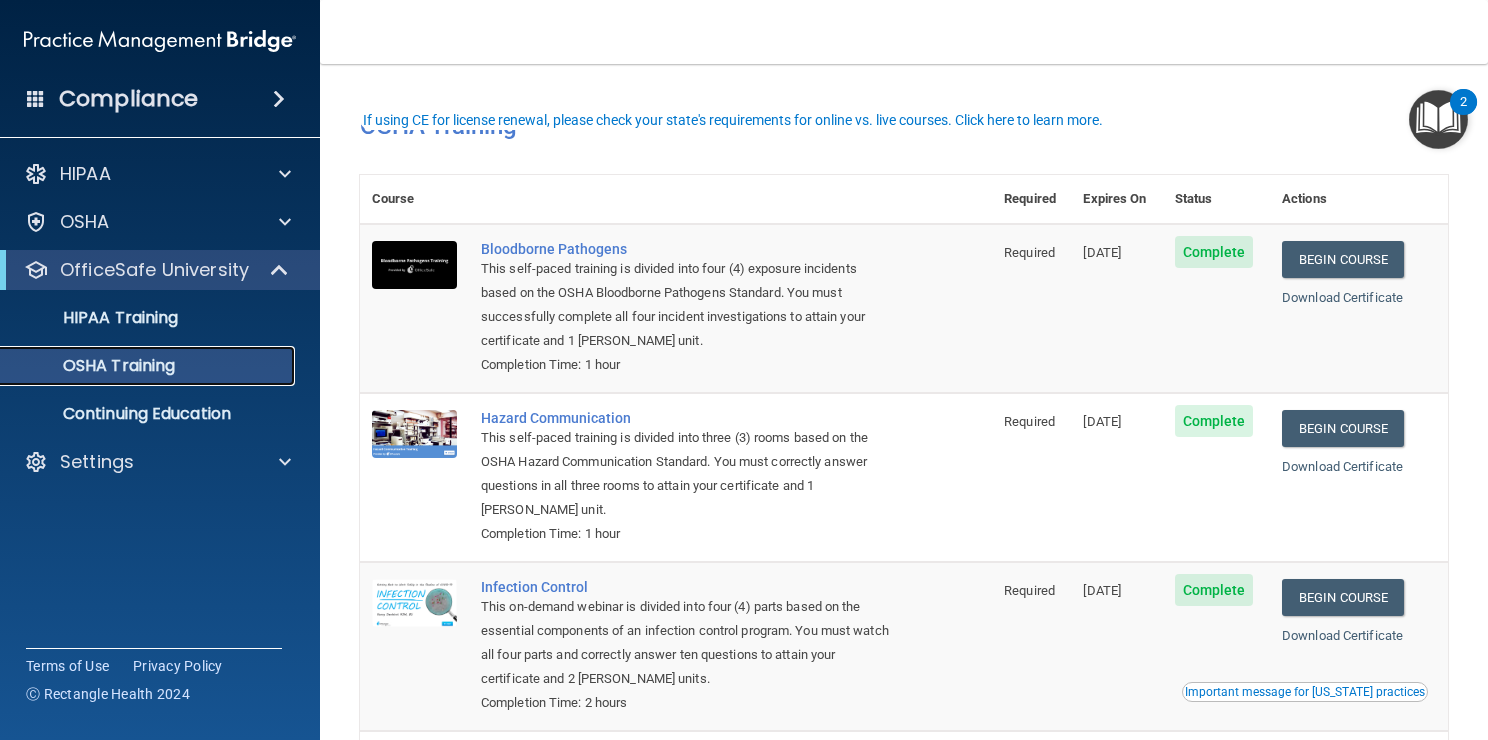 scroll, scrollTop: 242, scrollLeft: 0, axis: vertical 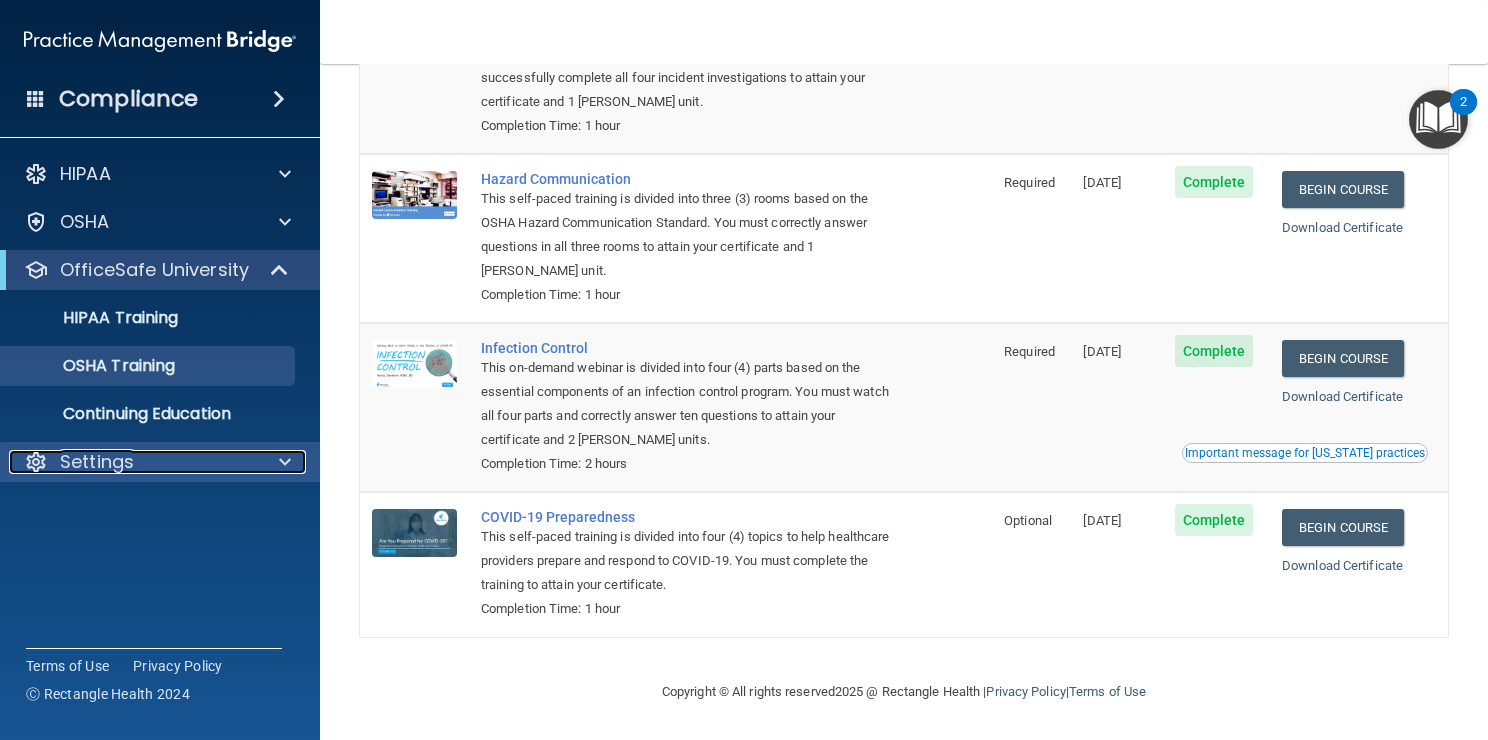 click at bounding box center [282, 462] 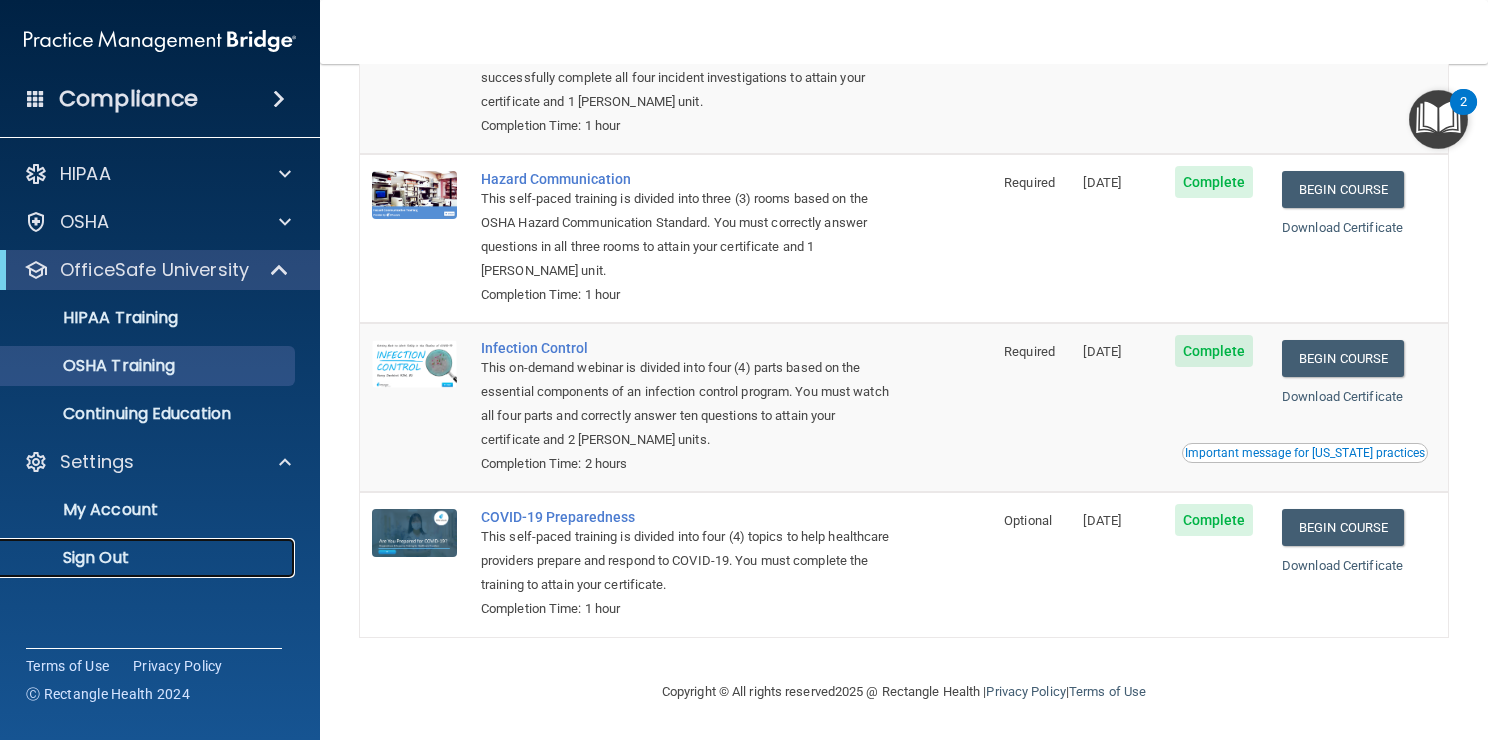 click on "Sign Out" at bounding box center [149, 558] 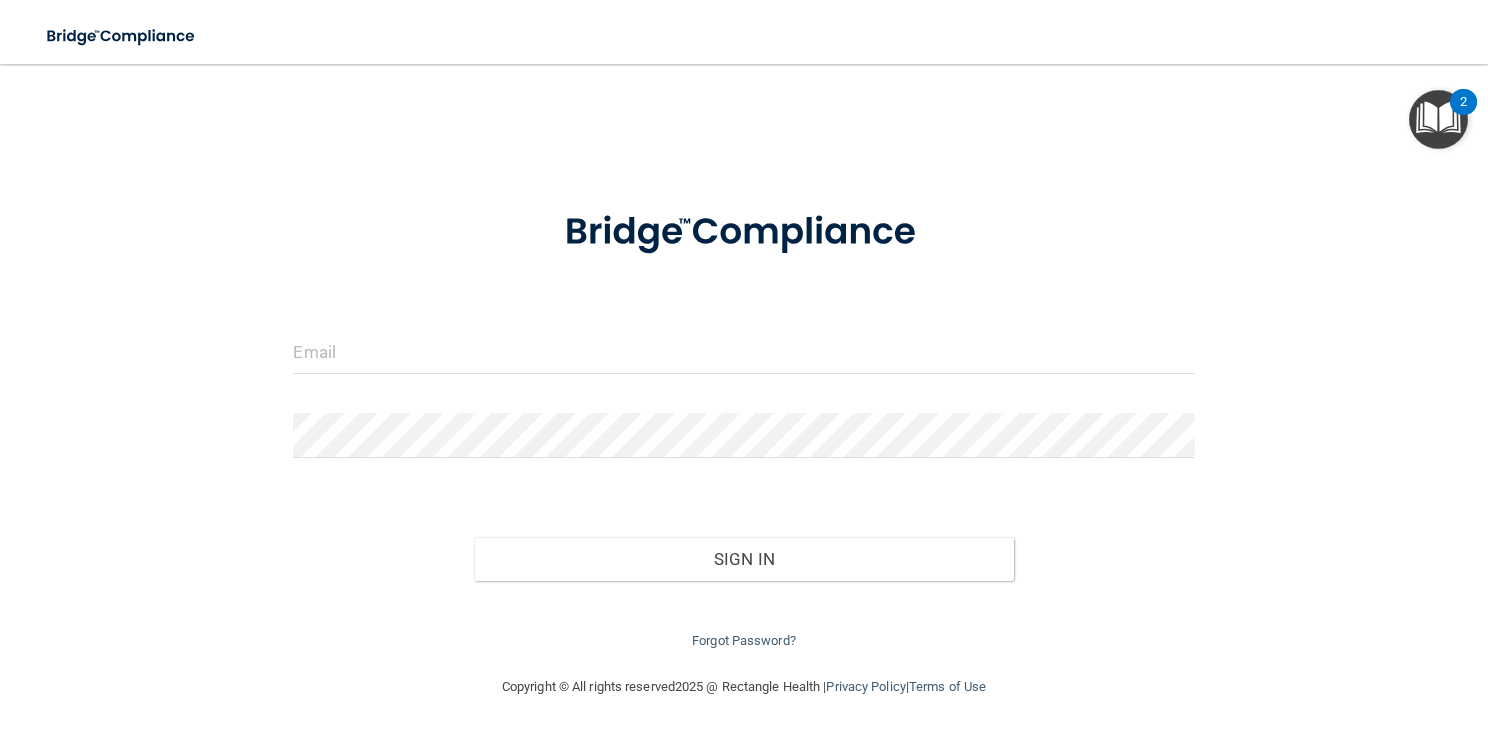 scroll, scrollTop: 0, scrollLeft: 0, axis: both 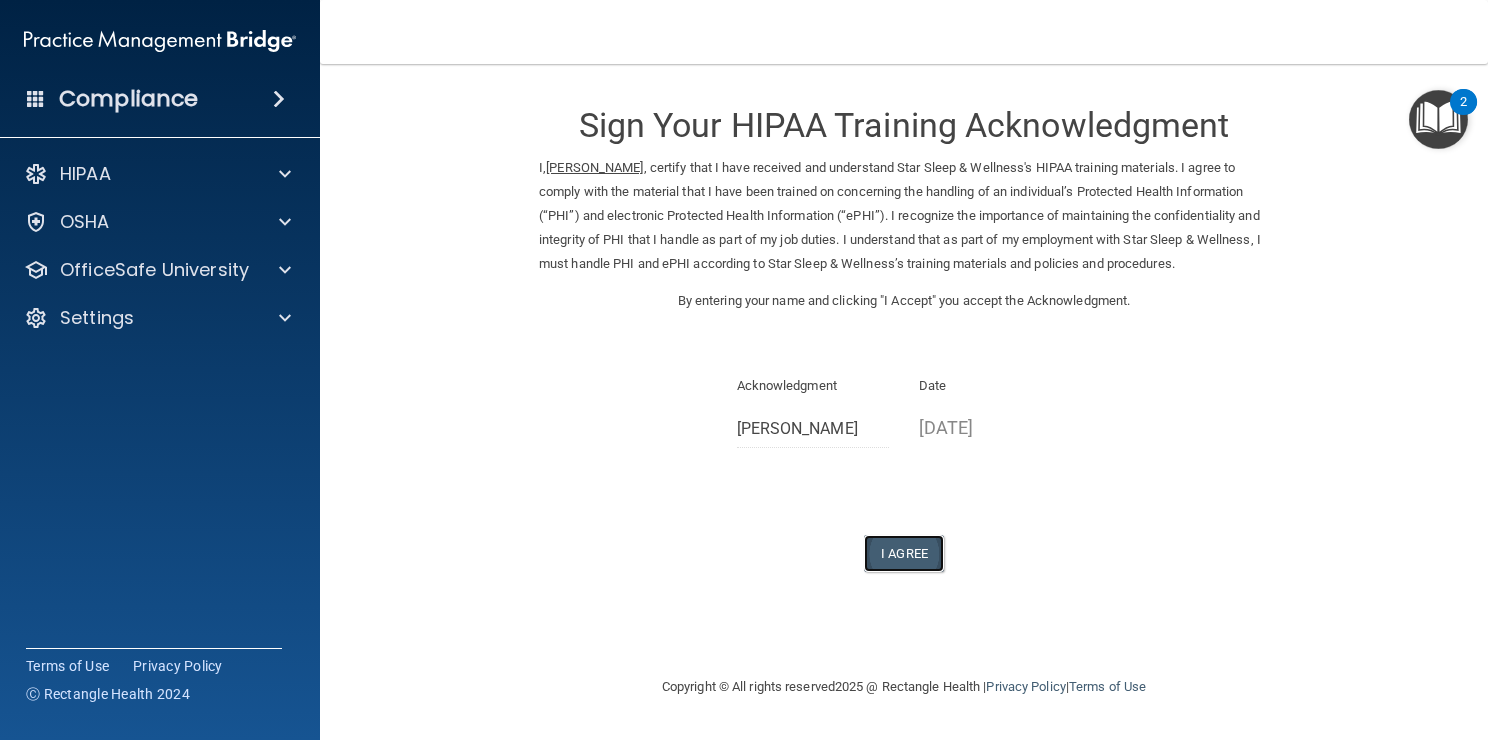 click on "I Agree" at bounding box center (904, 553) 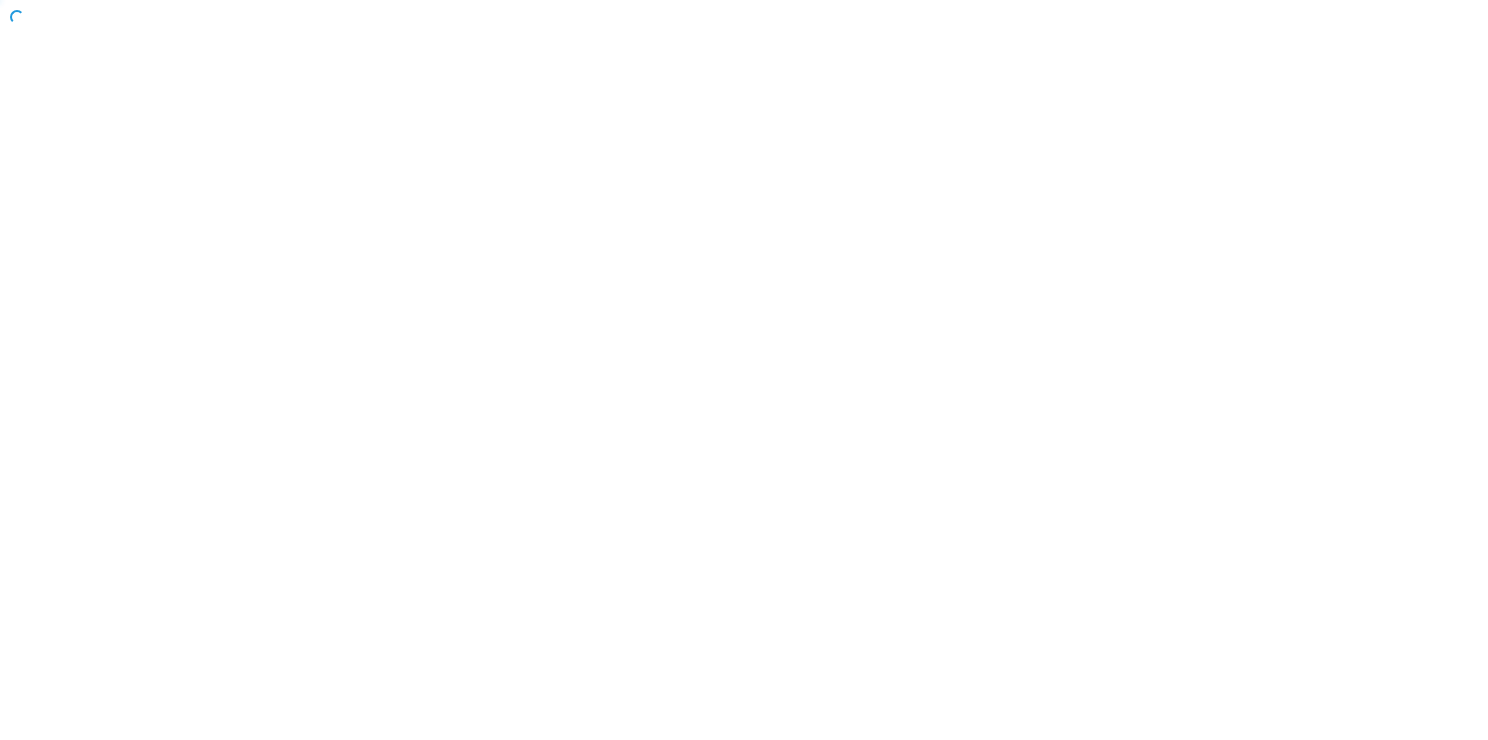 scroll, scrollTop: 0, scrollLeft: 0, axis: both 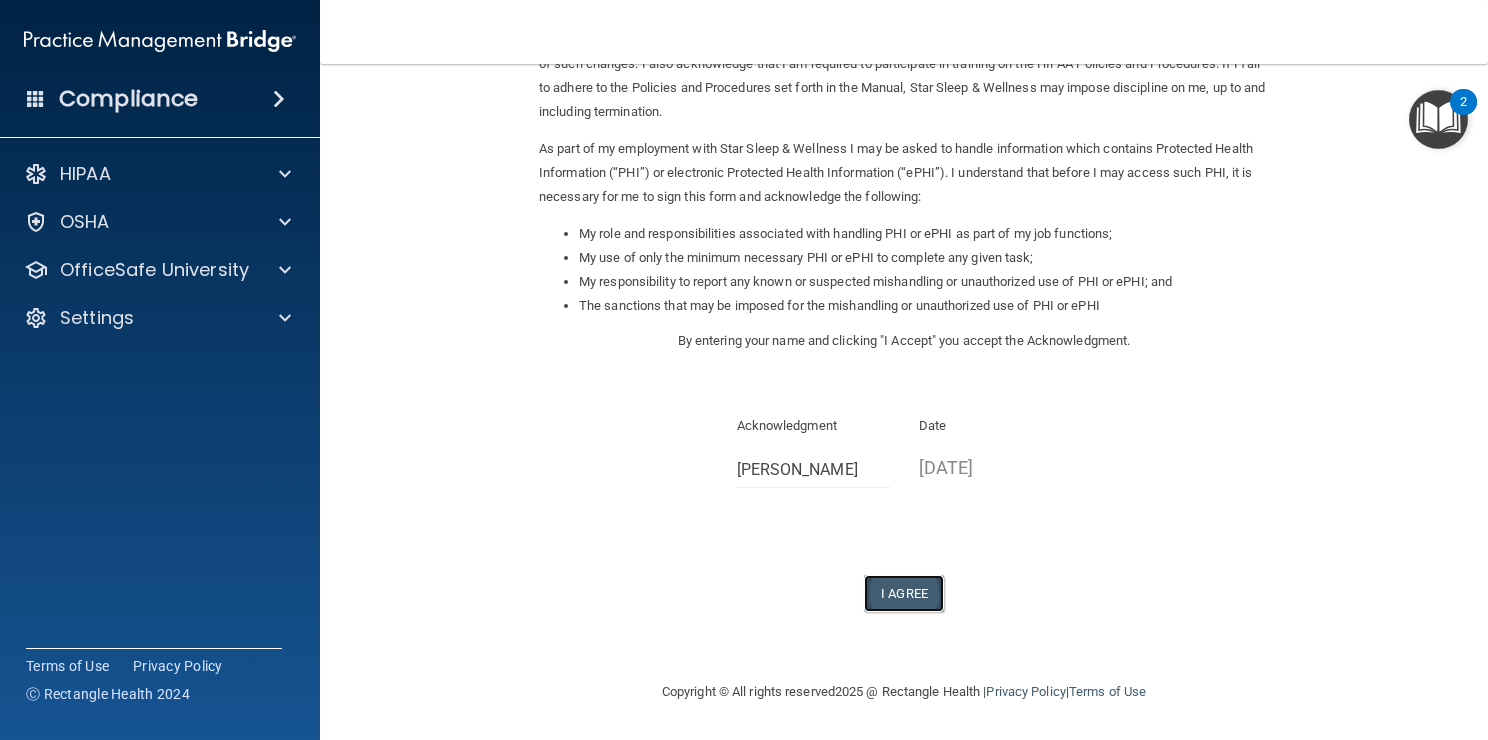 click on "I Agree" at bounding box center [904, 593] 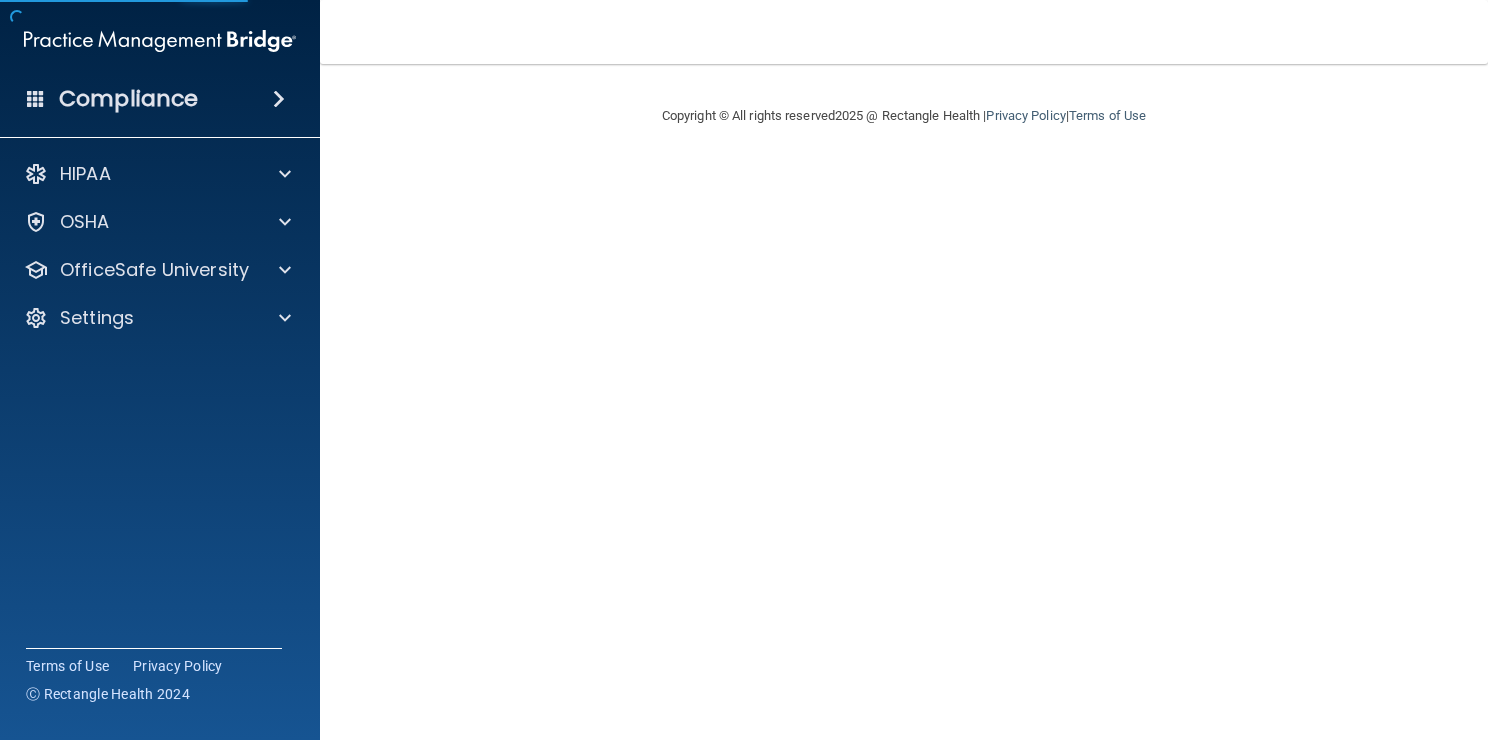 scroll, scrollTop: 0, scrollLeft: 0, axis: both 